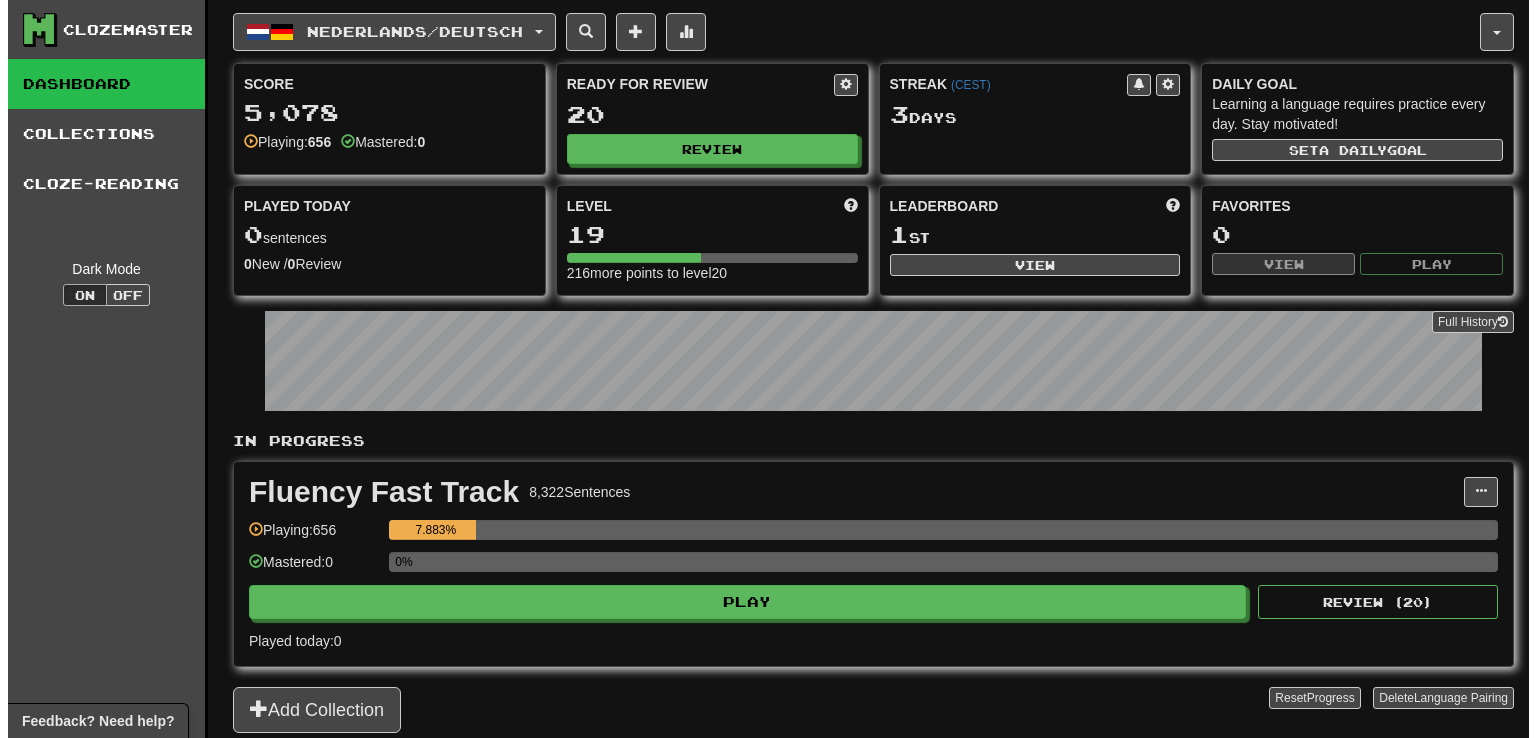 scroll, scrollTop: 0, scrollLeft: 0, axis: both 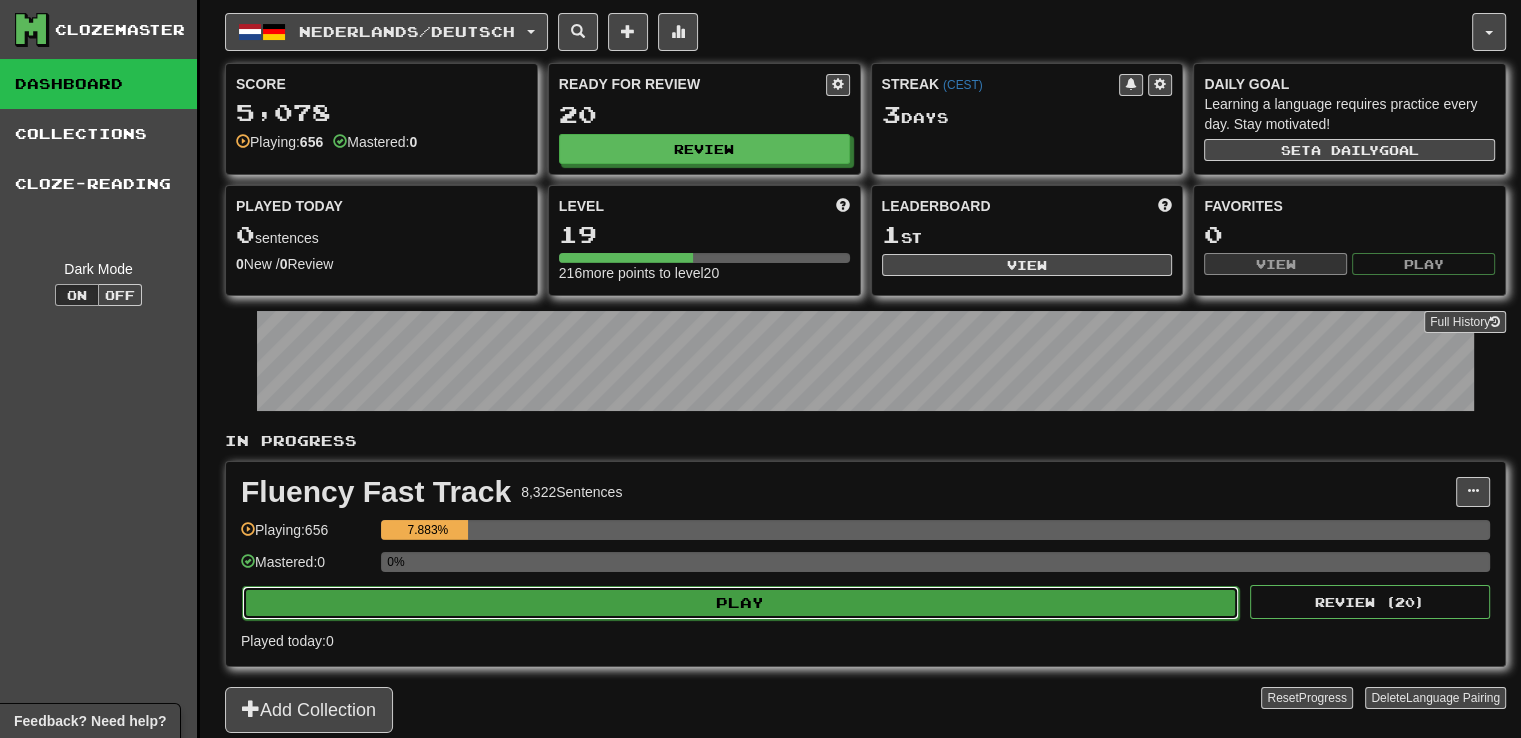 click on "Play" at bounding box center (740, 603) 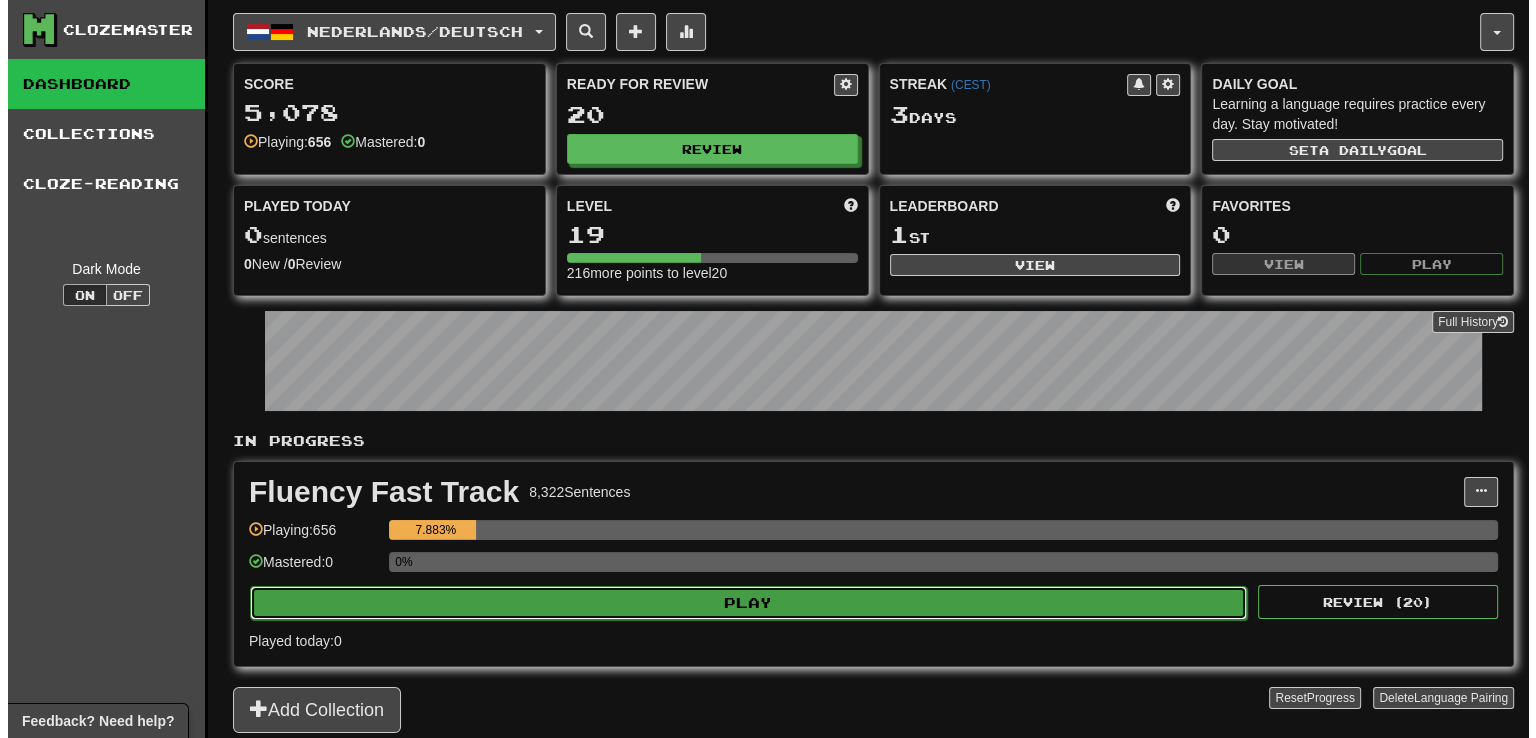 select on "**" 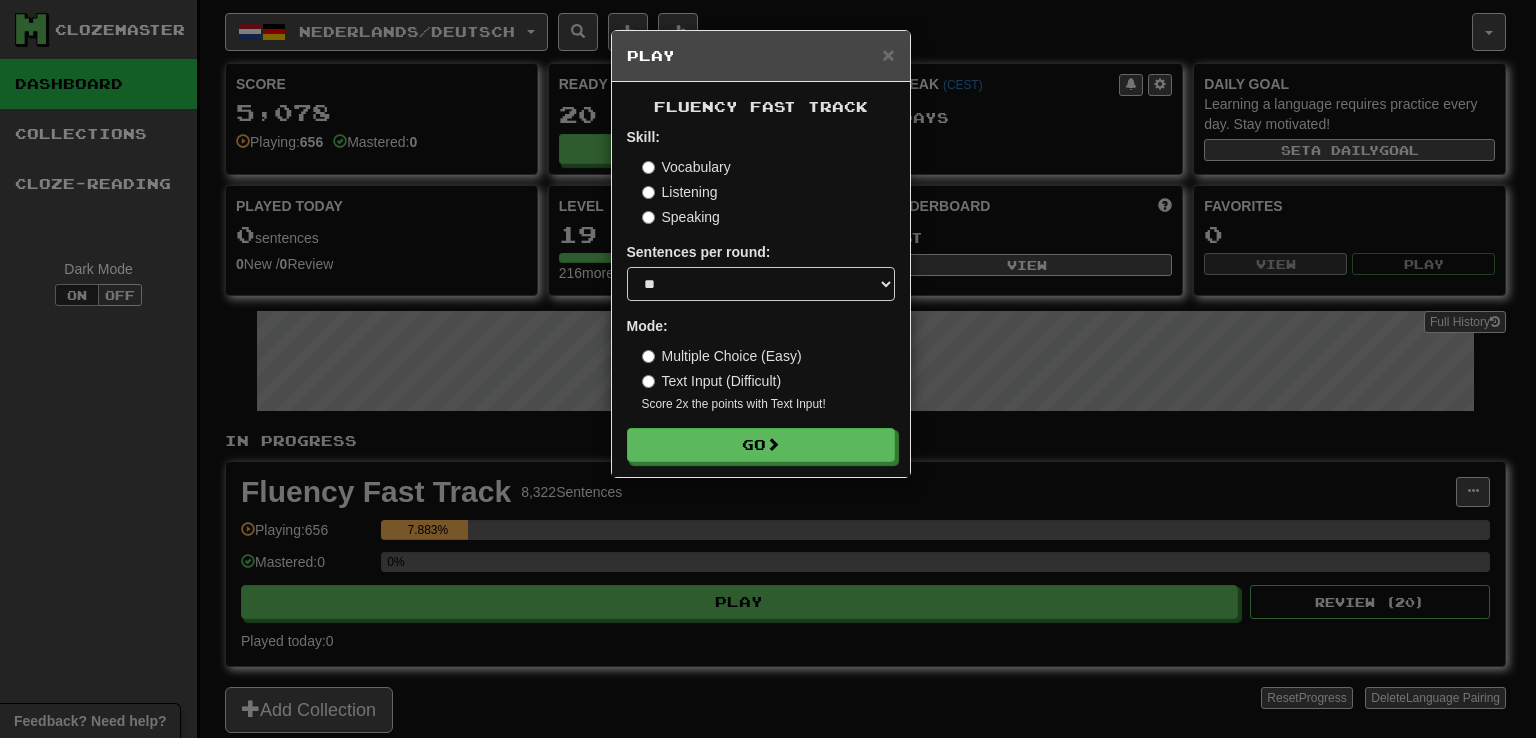 click on "Skill: Vocabulary Listening Speaking Sentences per round: * ** ** ** ** ** *** ******** Mode: Multiple Choice (Easy) Text Input (Difficult) Score 2x the points with Text Input ! Go" at bounding box center (761, 294) 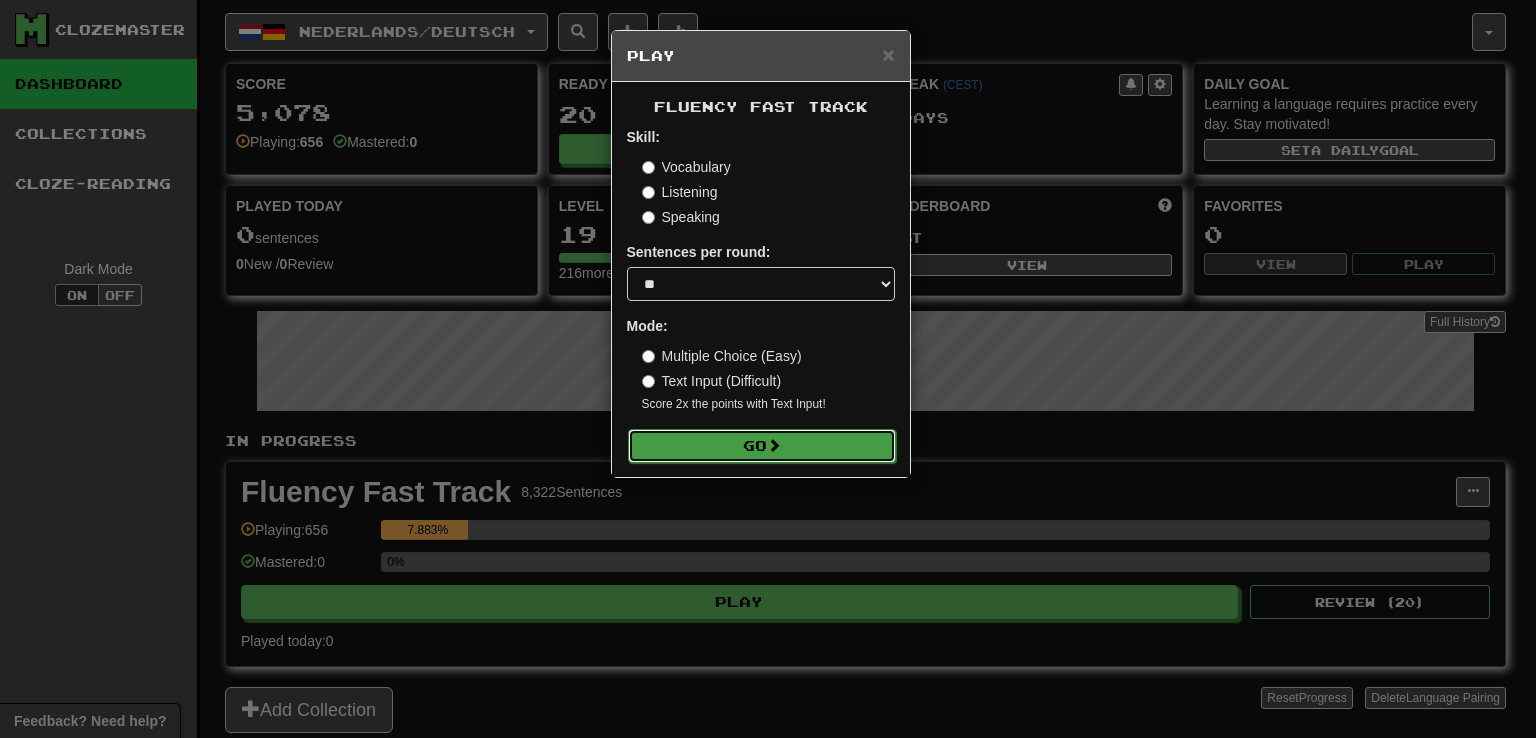 click on "Go" at bounding box center [762, 446] 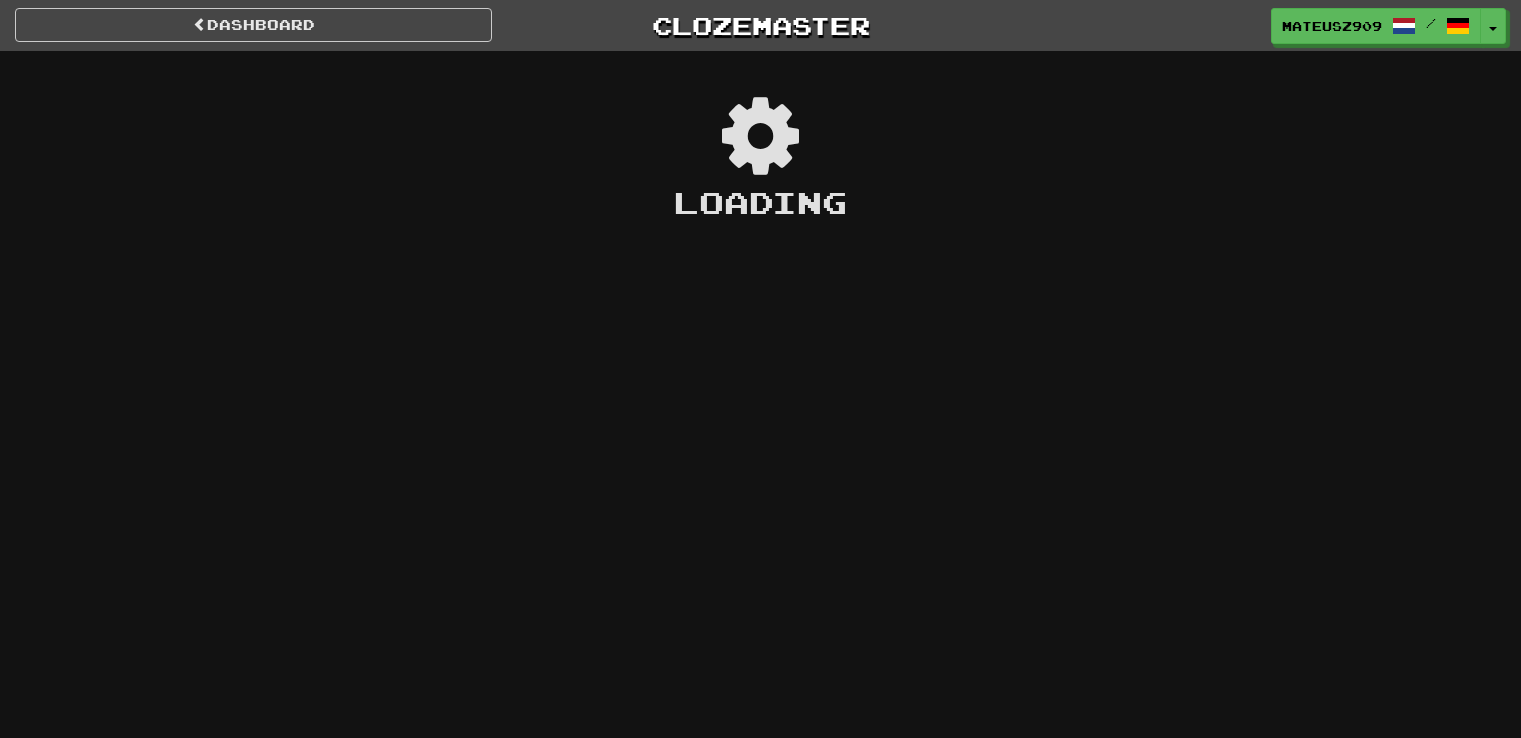 scroll, scrollTop: 0, scrollLeft: 0, axis: both 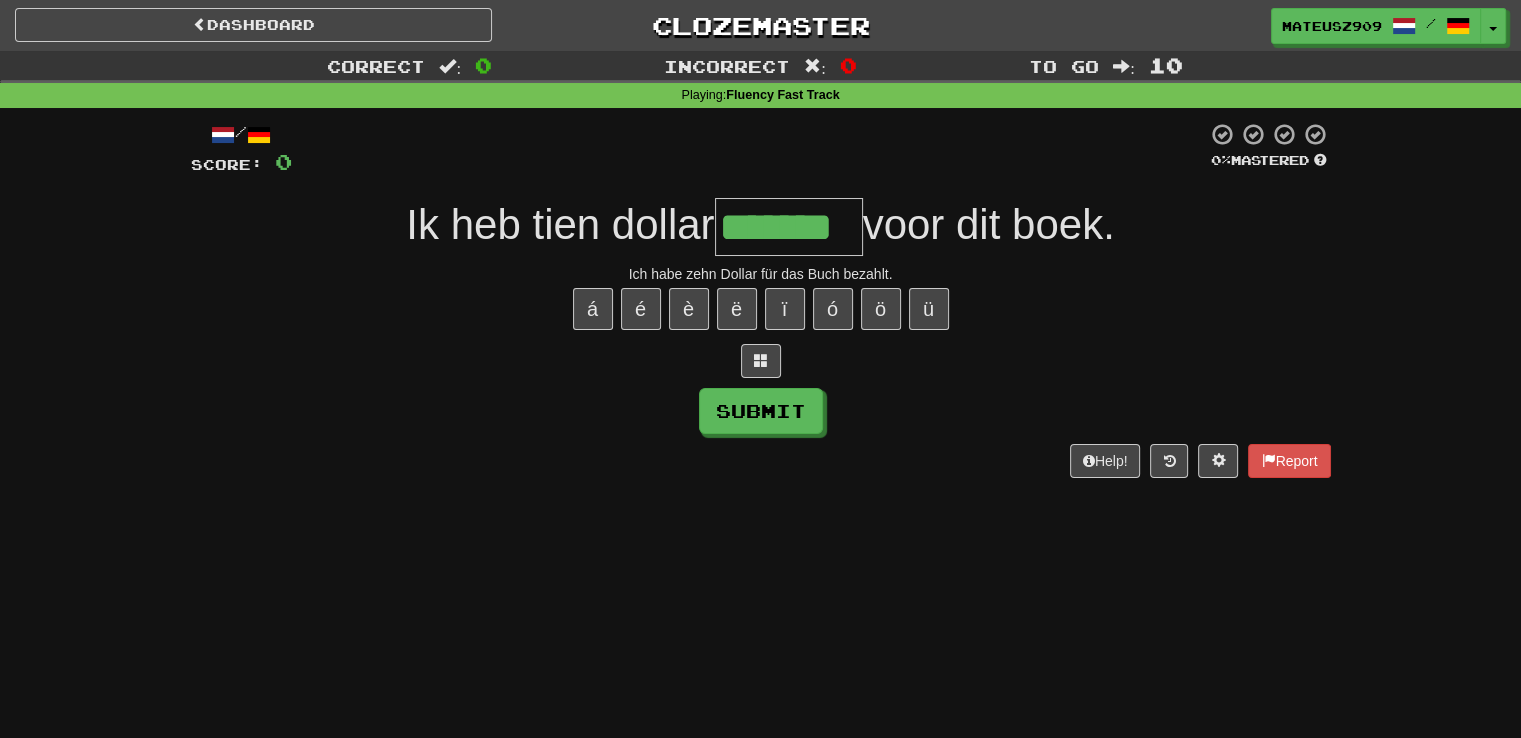 type on "*******" 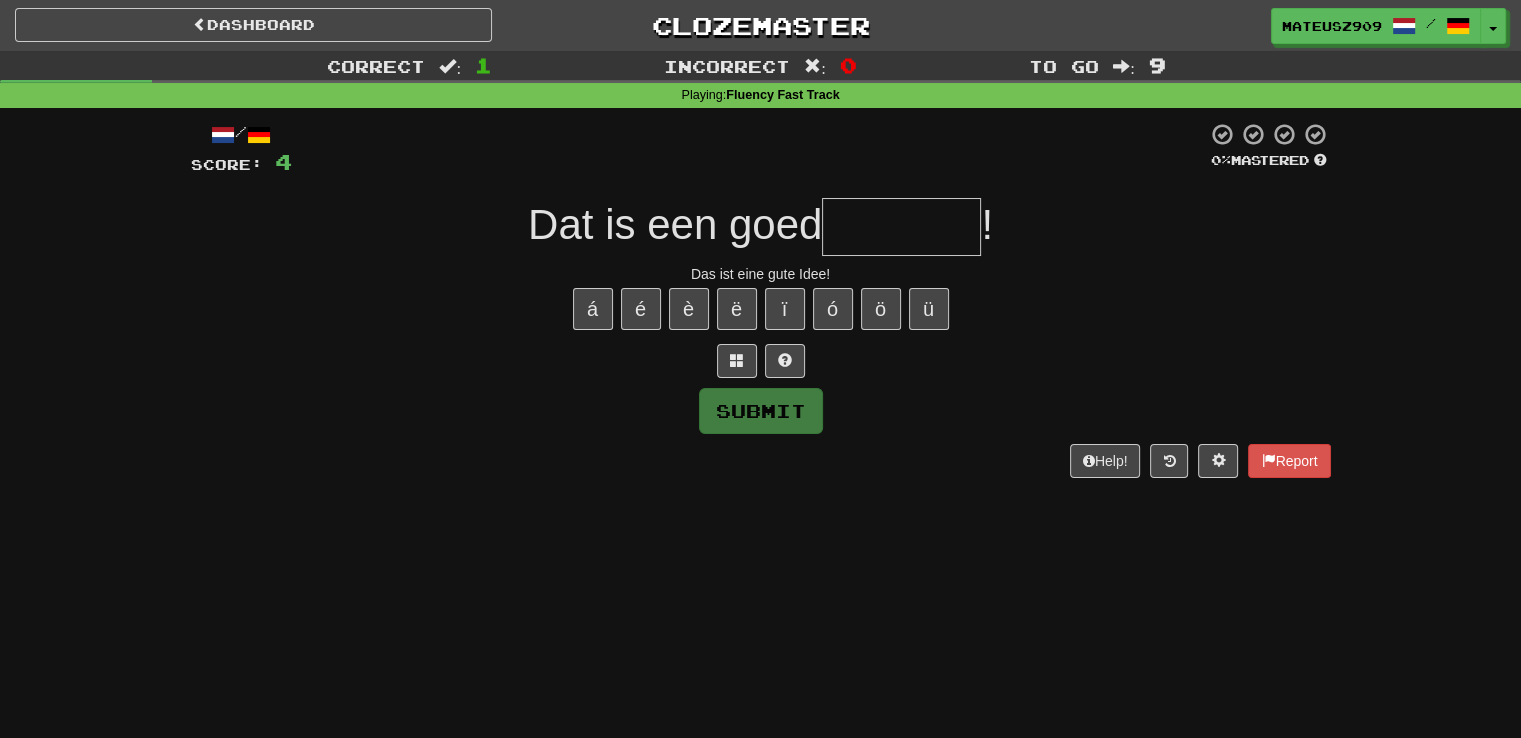 type on "*******" 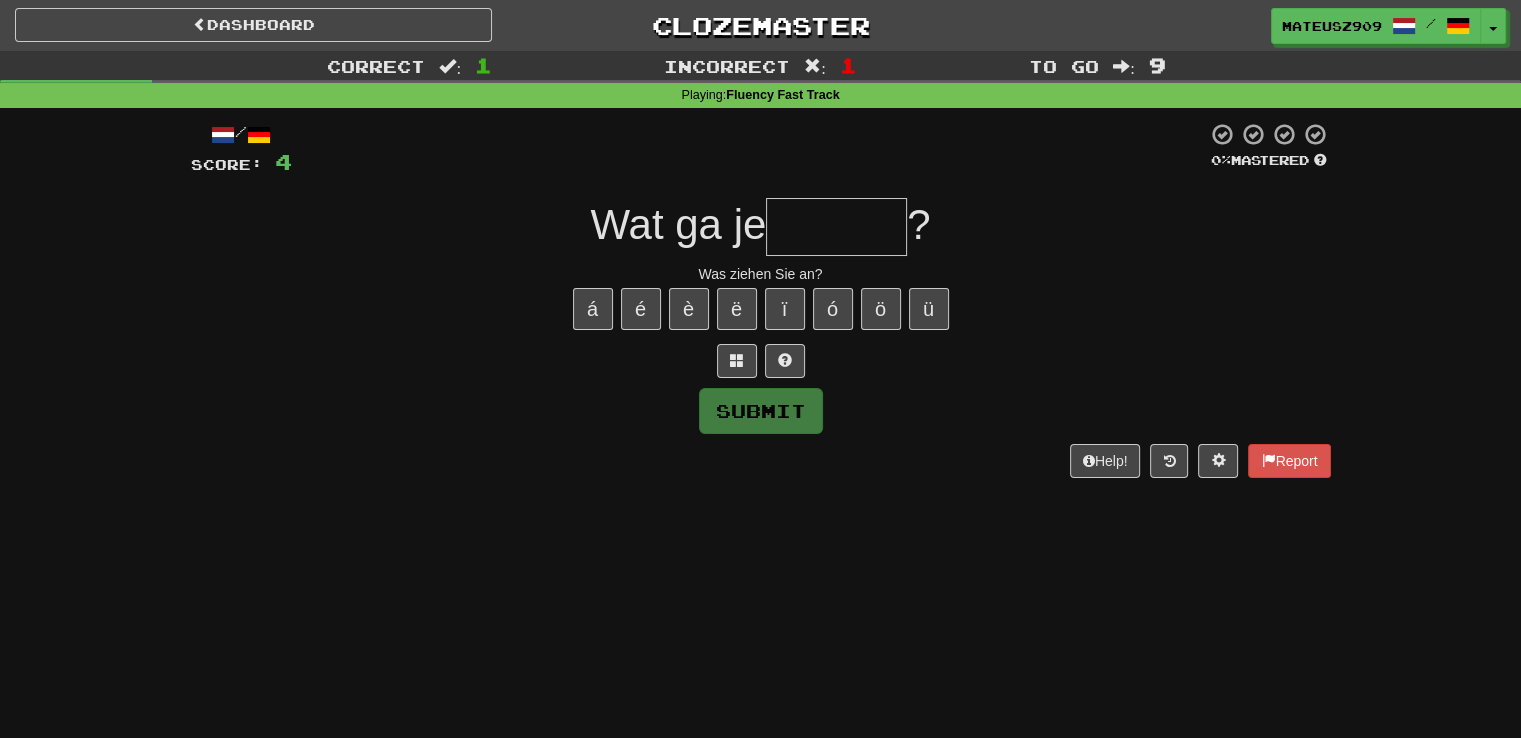 type on "******" 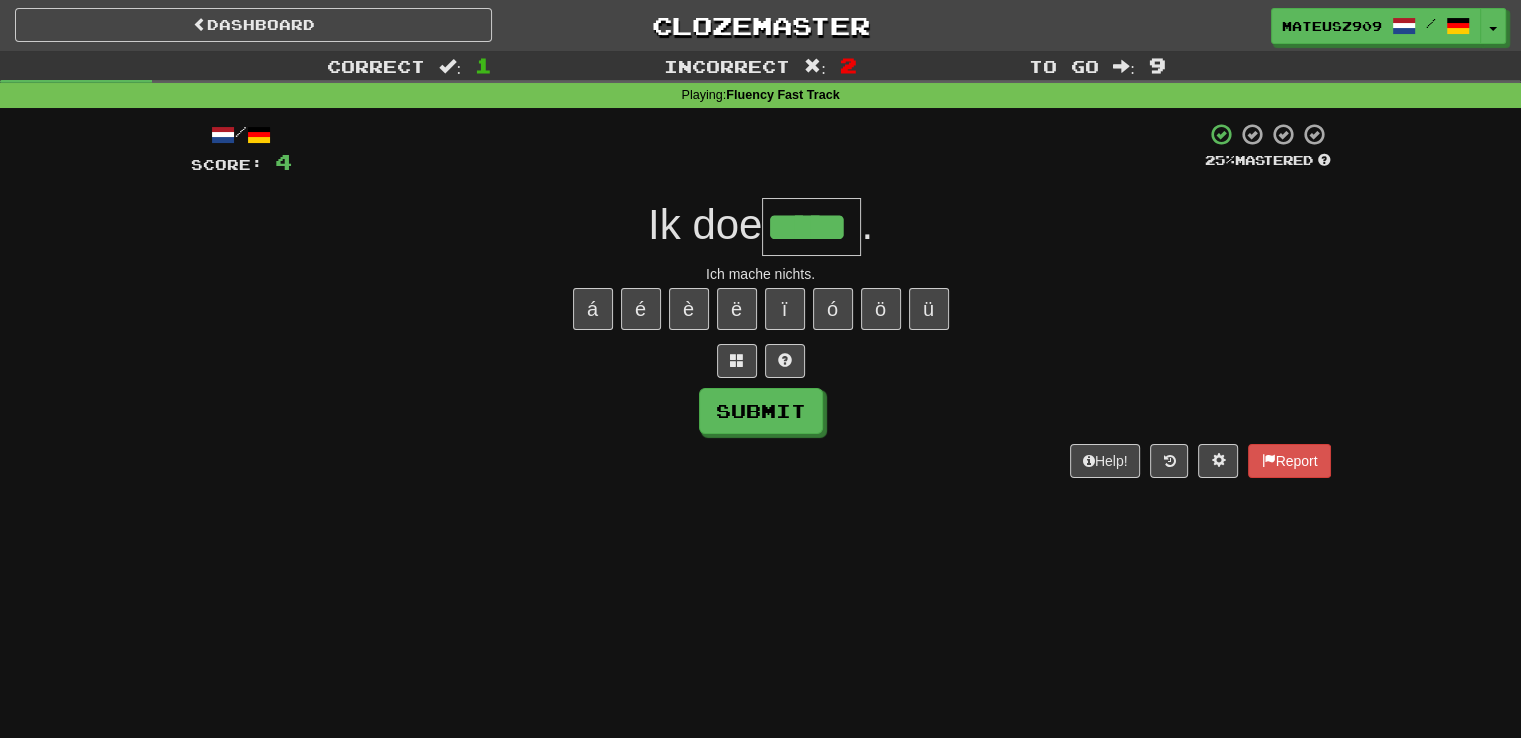 type on "*****" 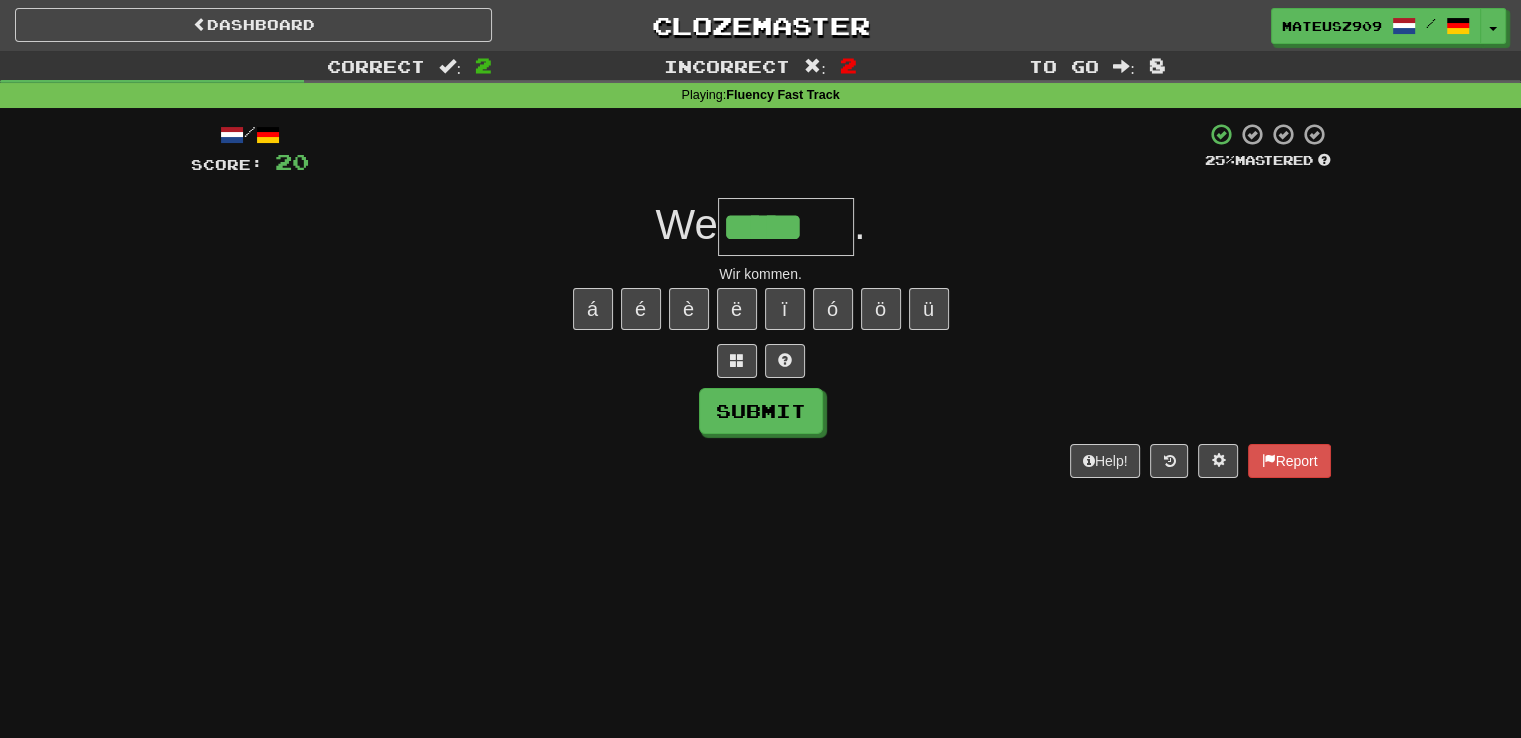type on "*****" 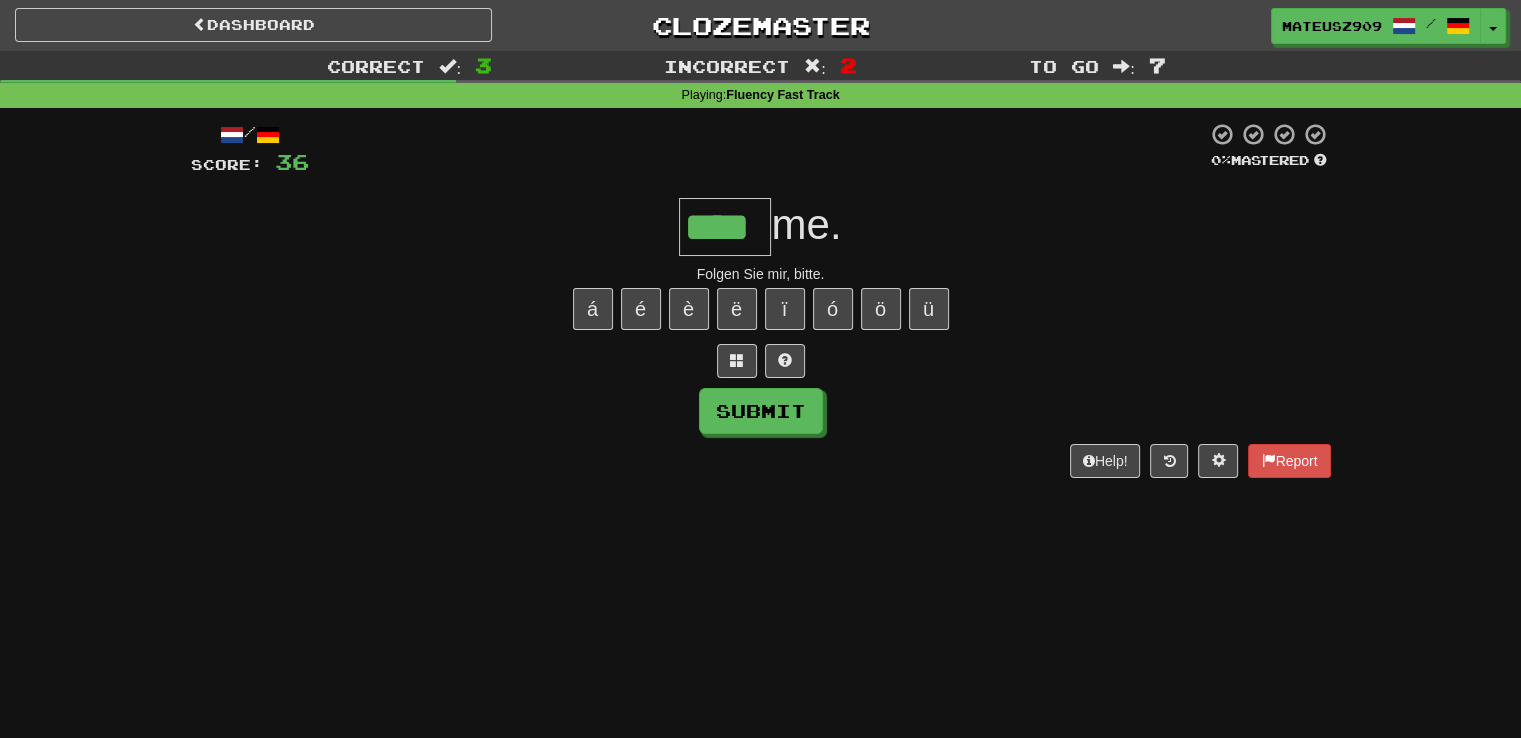 type on "****" 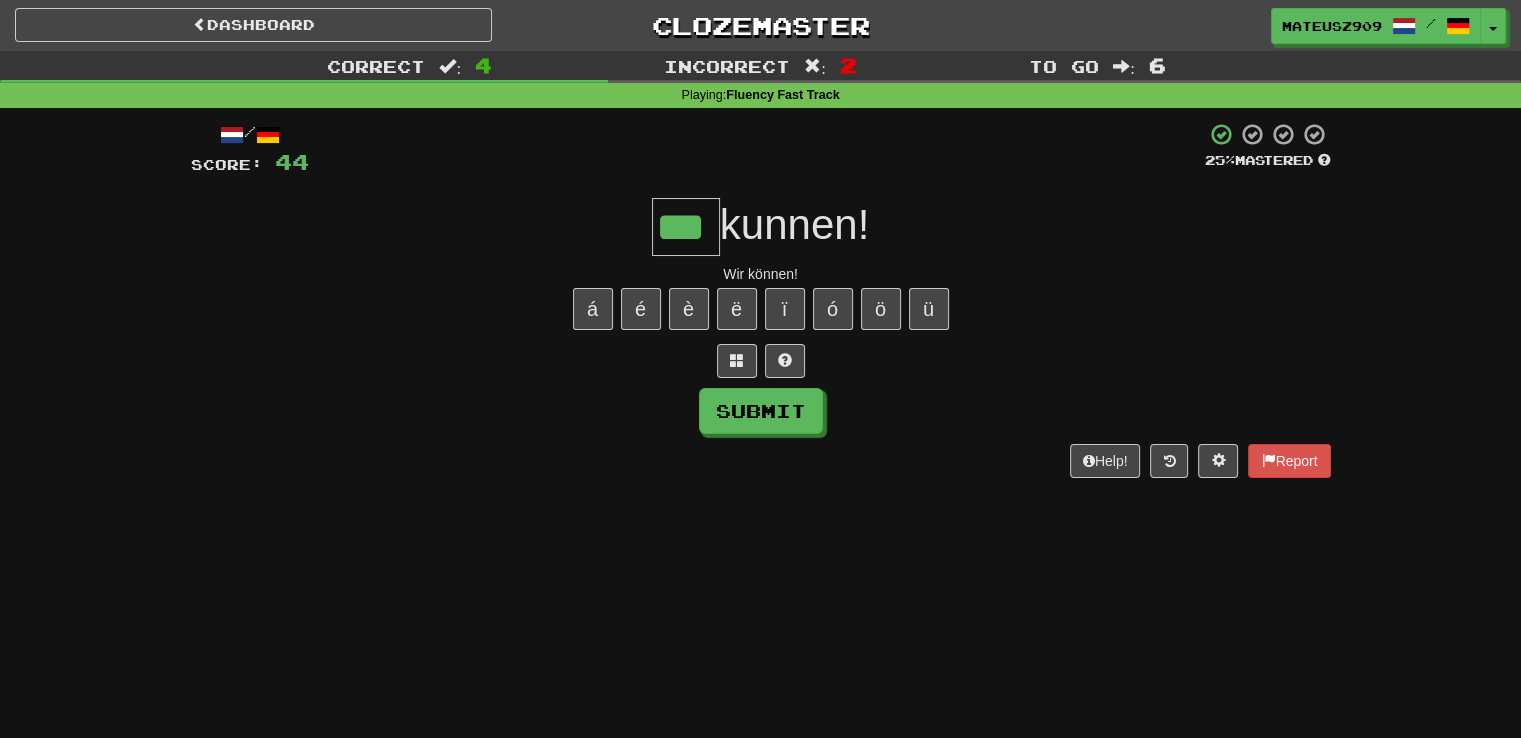 type on "***" 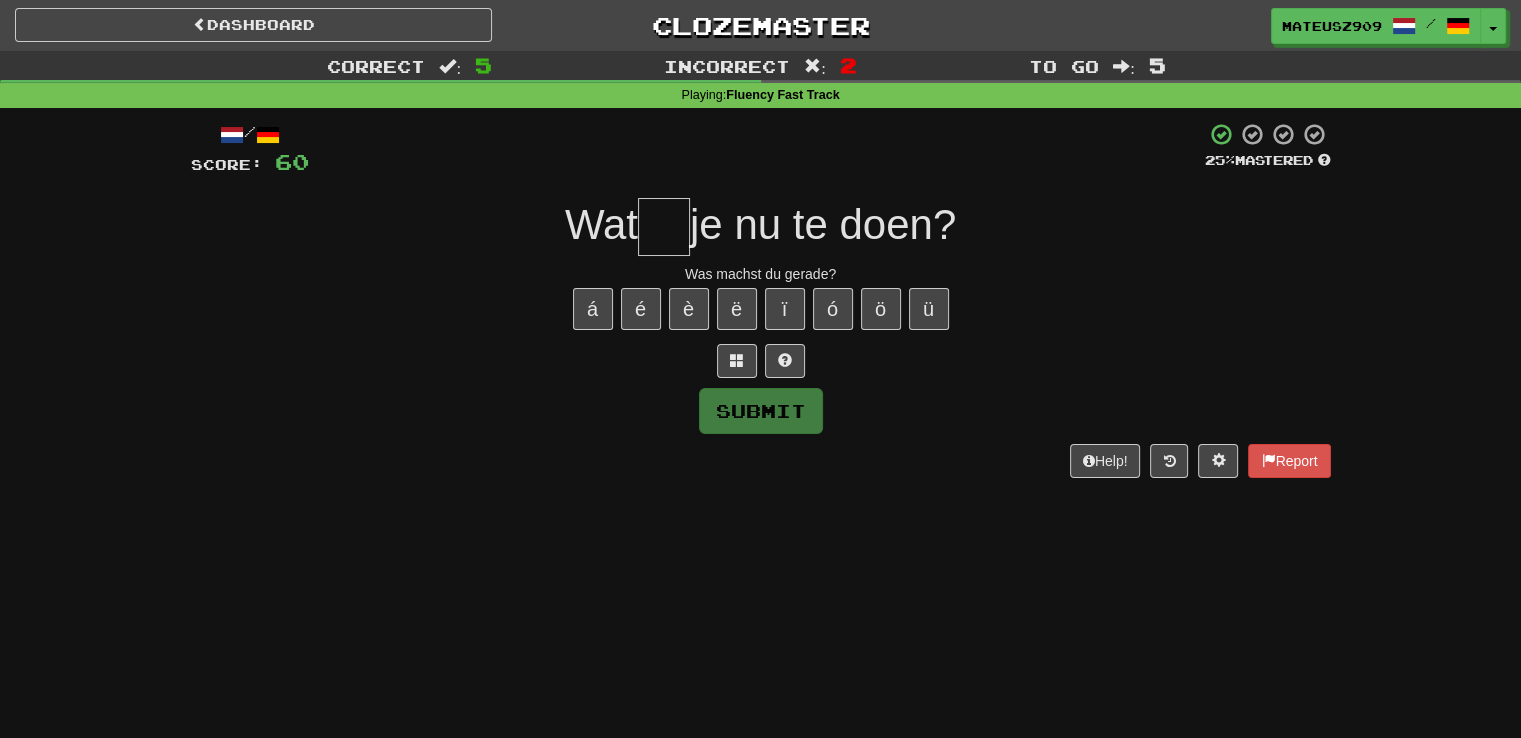 type on "*" 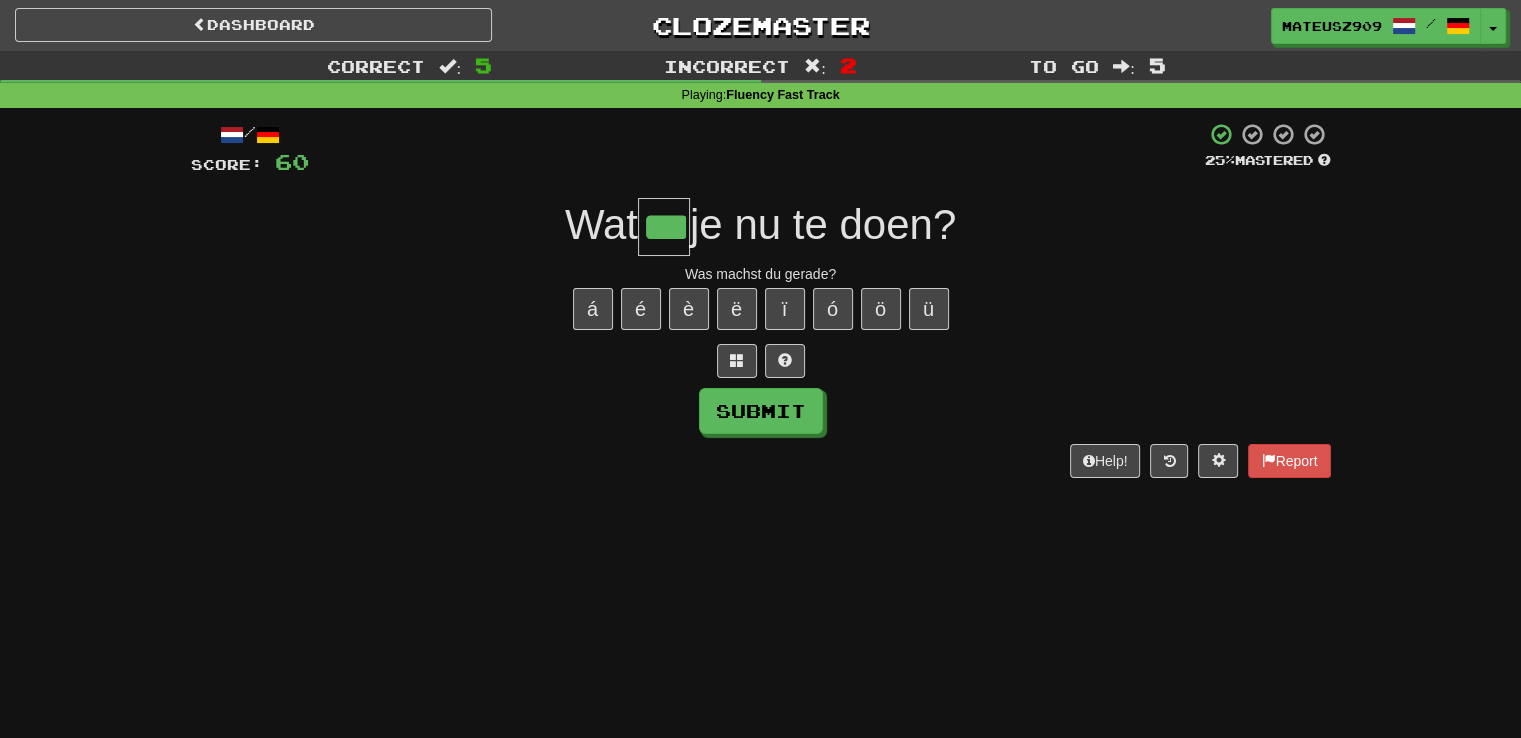 type on "***" 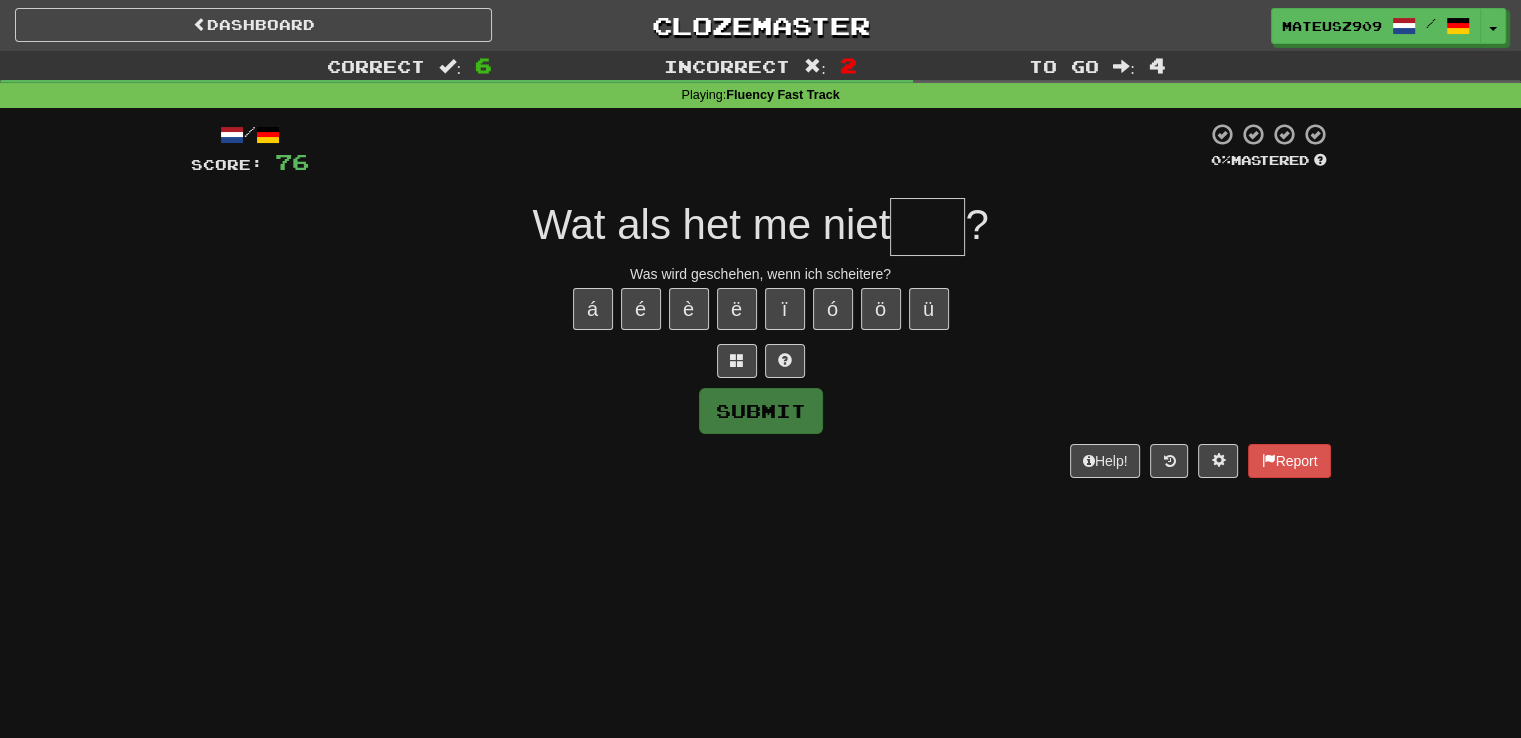 type on "****" 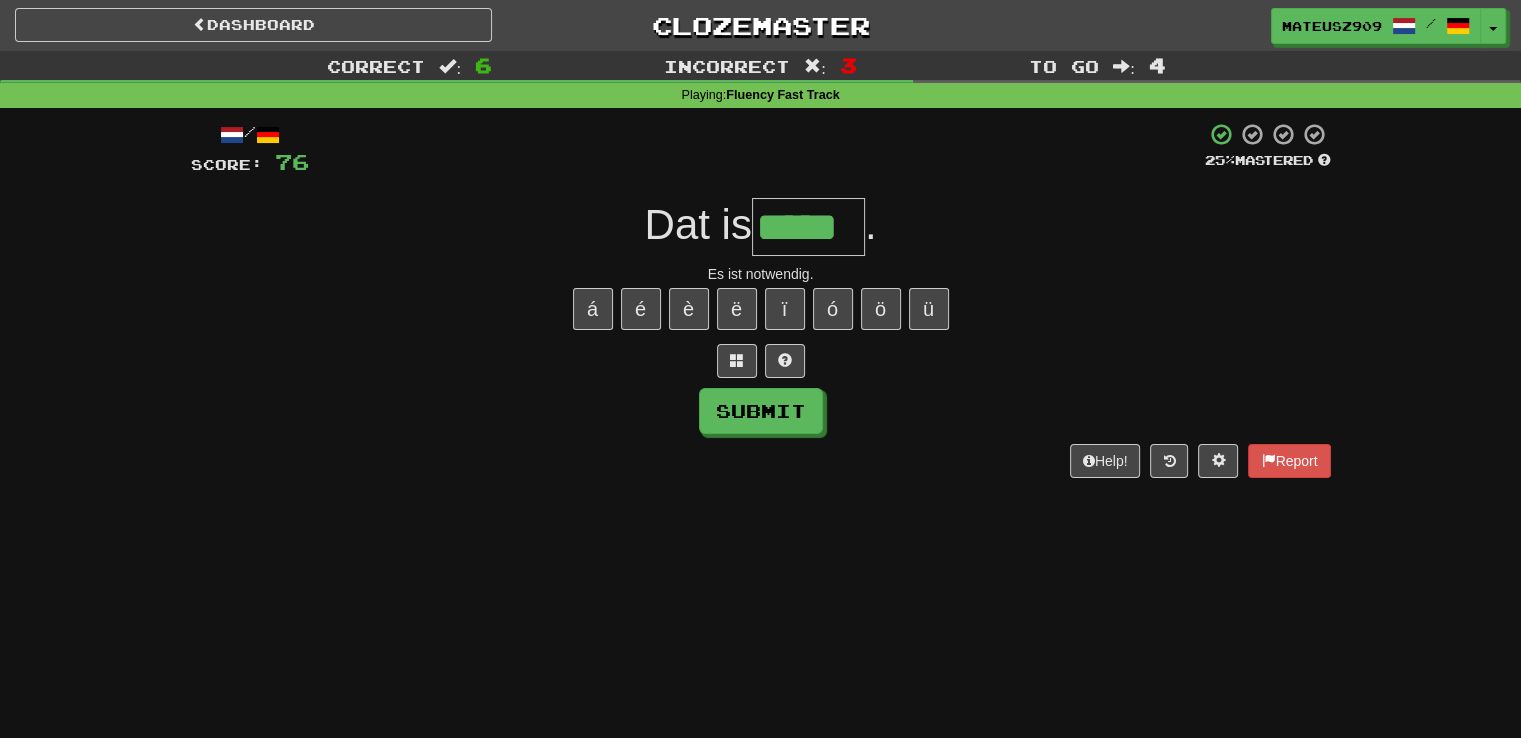 type on "*****" 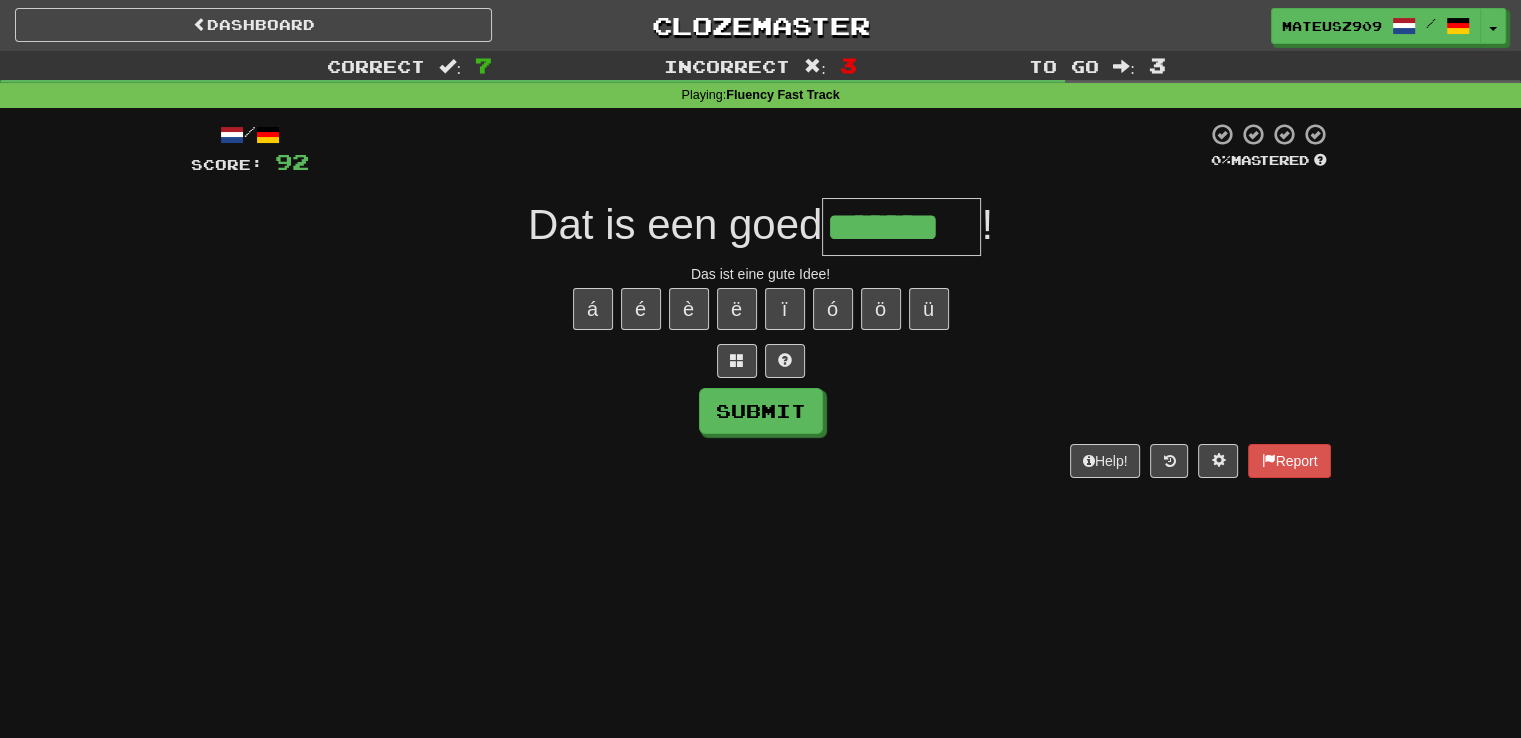 type on "*******" 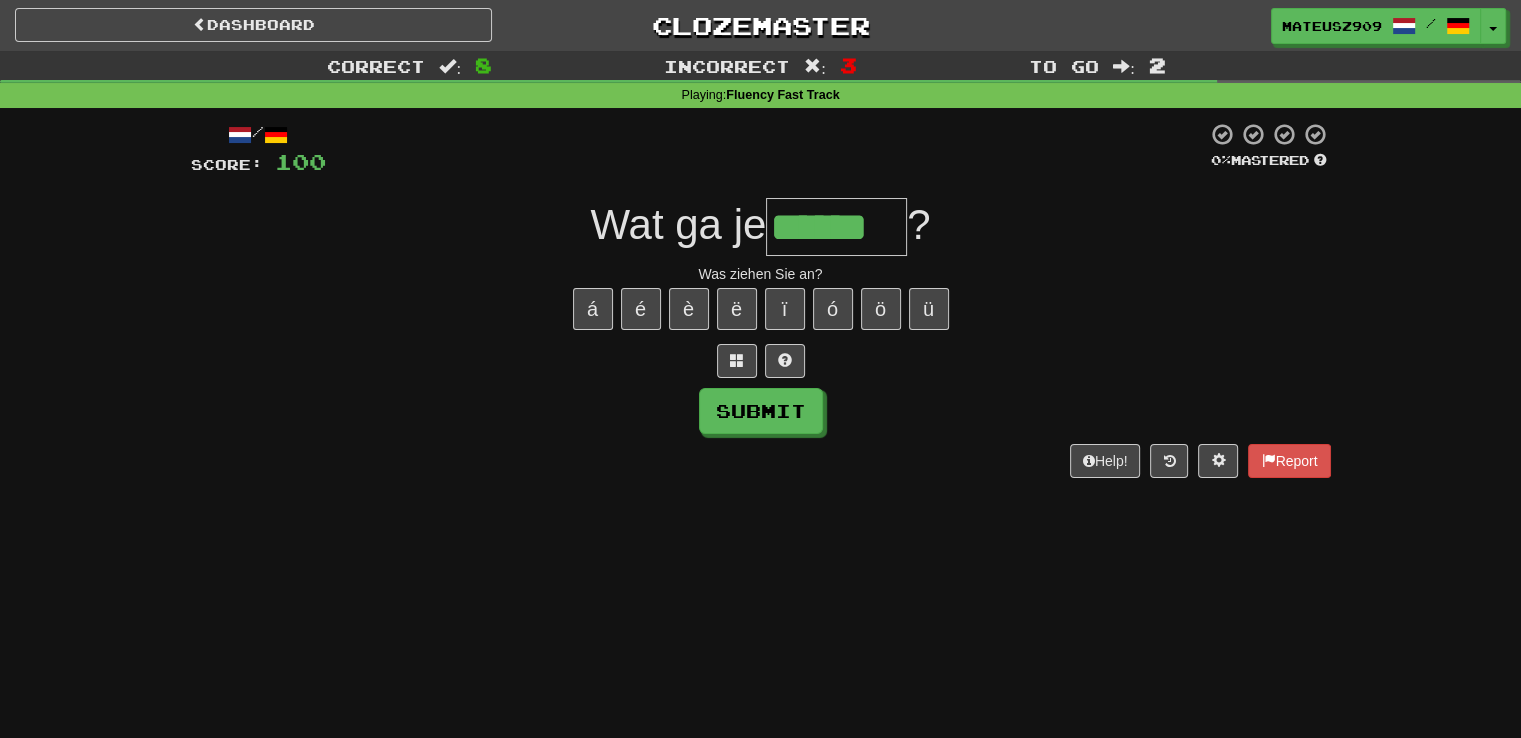 type on "******" 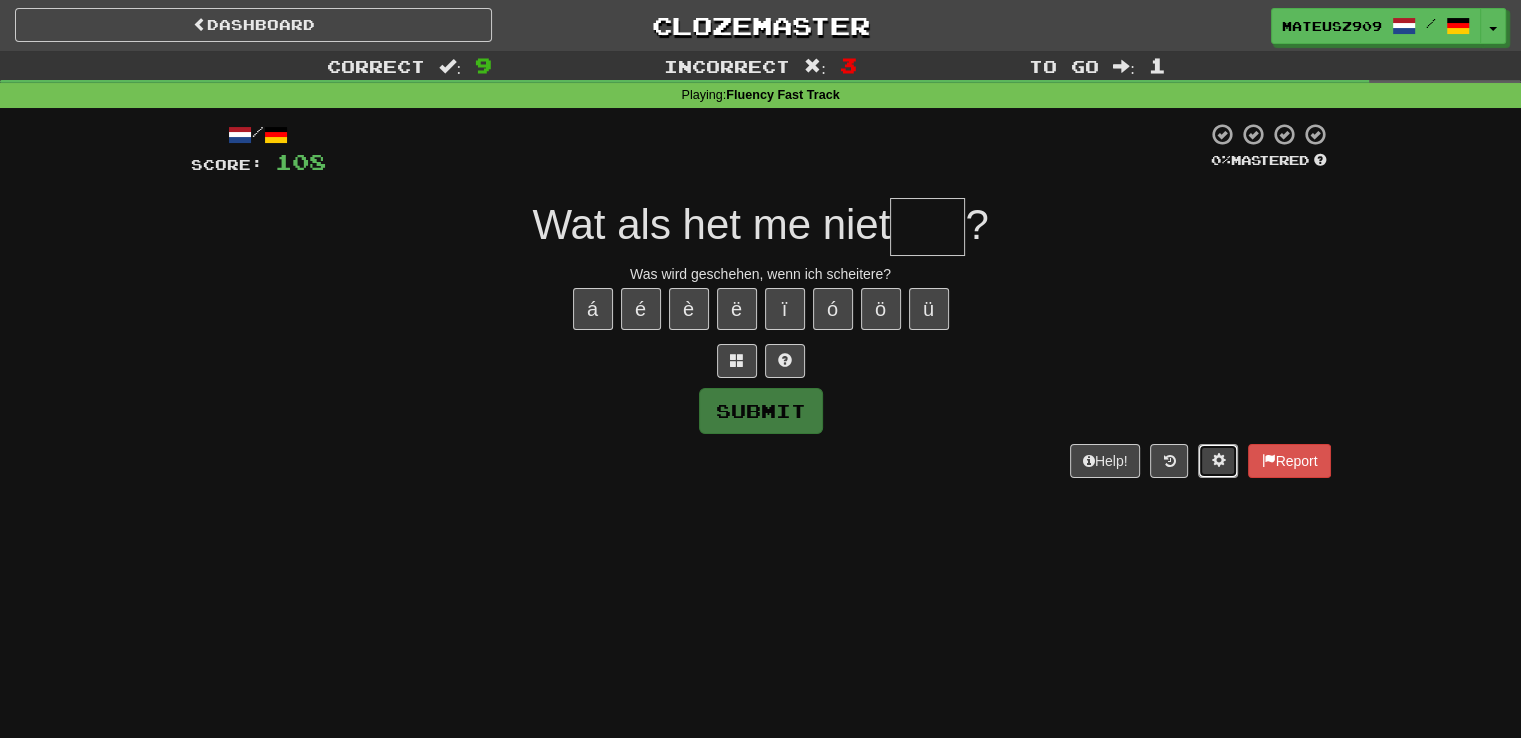 click at bounding box center (1218, 461) 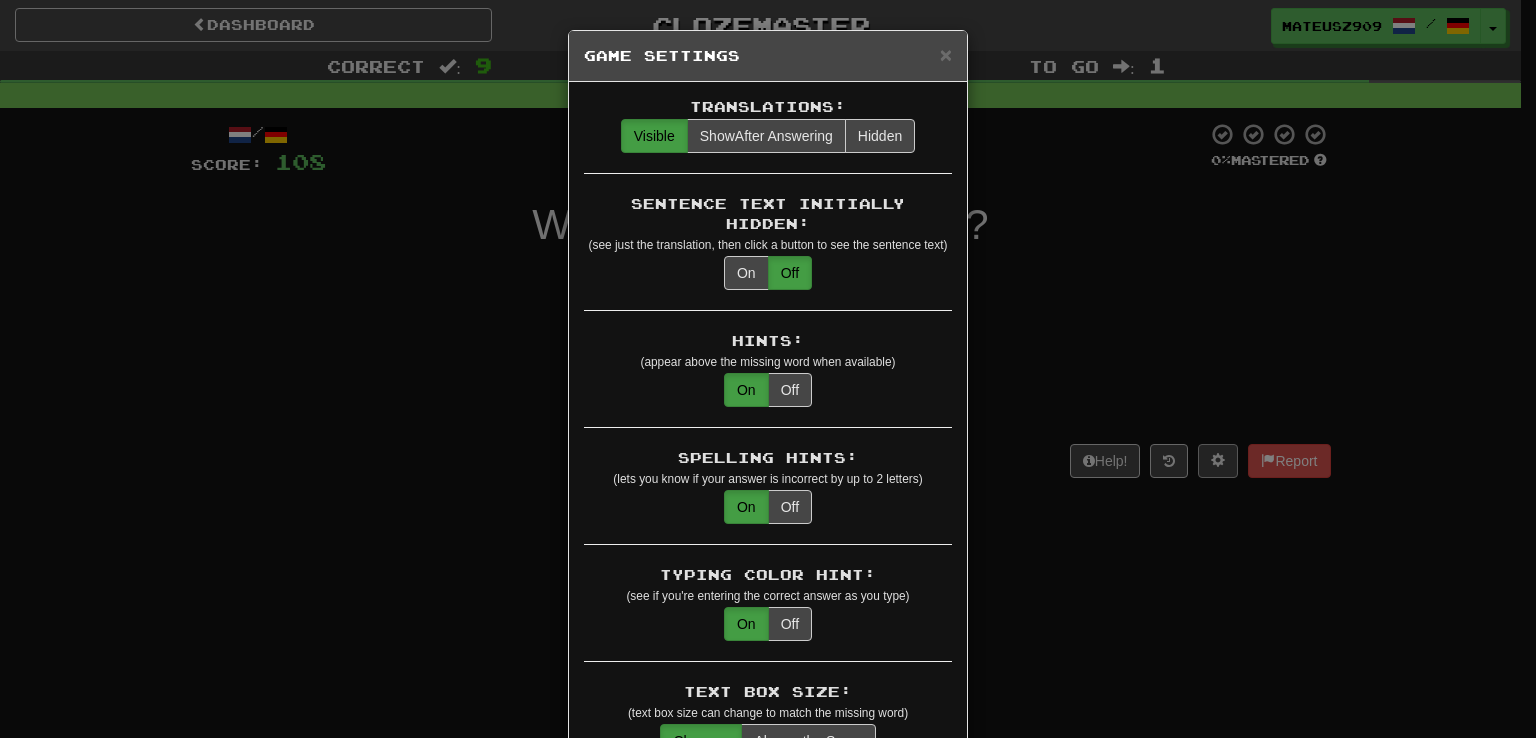 click on "× Game Settings Translations: Visible Show  After Answering Hidden Sentence Text Initially Hidden: (see just the translation, then click a button to see the sentence text) On Off Hints: (appear above the missing word when available) On Off Spelling Hints: (lets you know if your answer is incorrect by up to 2 letters) On Off Typing Color Hint: (see if you're entering the correct answer as you type) On Off Text Box Size: (text box size can change to match the missing word) Changes Always the Same Enter Submits Empty: (pressing Enter when the input is empty will submit a blank answer) On Off Clear After Answering: (keypress clears the text input after answering so you can practice re-typing the answer) On Off Image Toggle: (toggle button, if sentence image available) After Answering Before and After Off Image Background: (use sentence image as background, if available) On Off Pronunciation: (shown after answering when available) On Off Sound Effects: On Off Text-to-Speech Auto-Play: On Off Loop: On Off On Off 1" at bounding box center [768, 369] 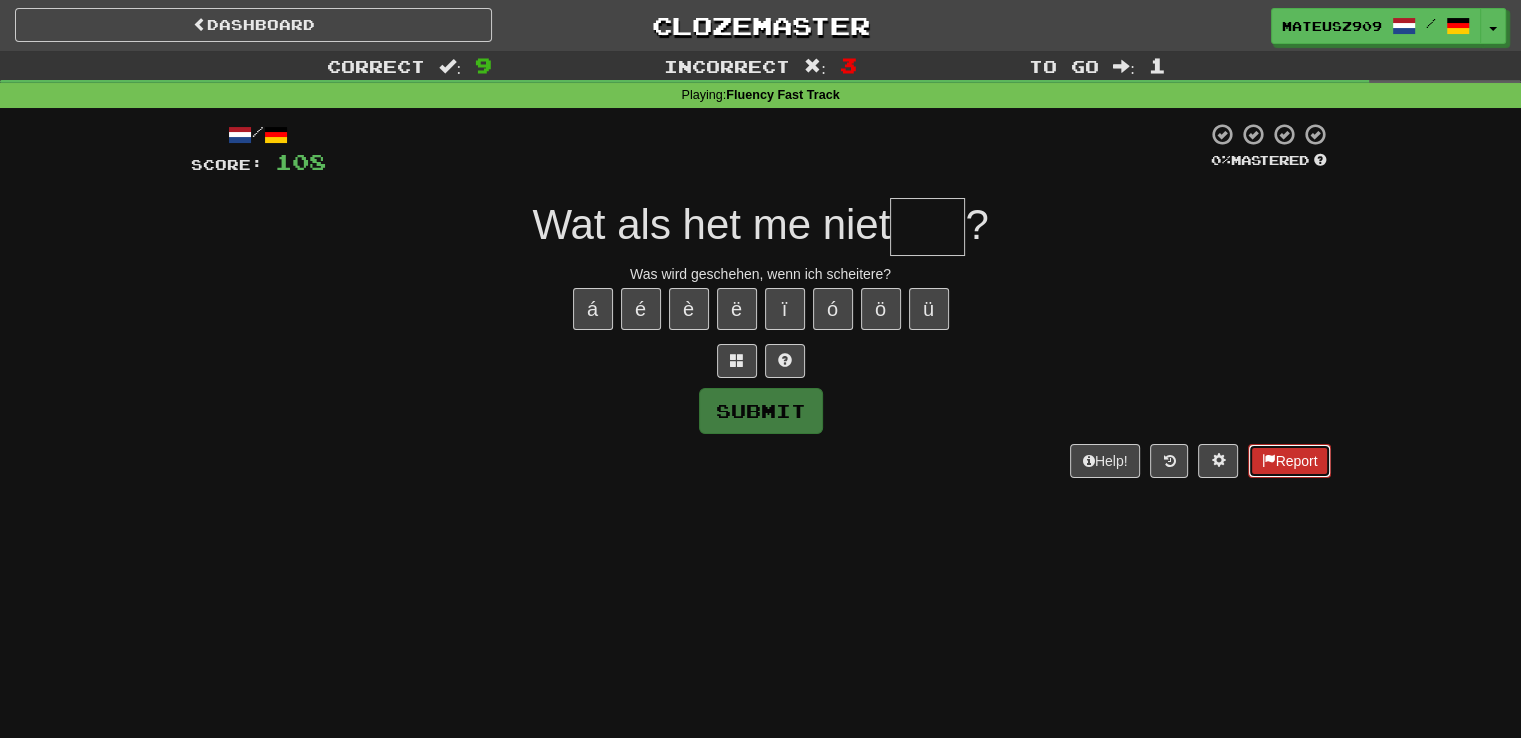 click on "Report" at bounding box center (1289, 461) 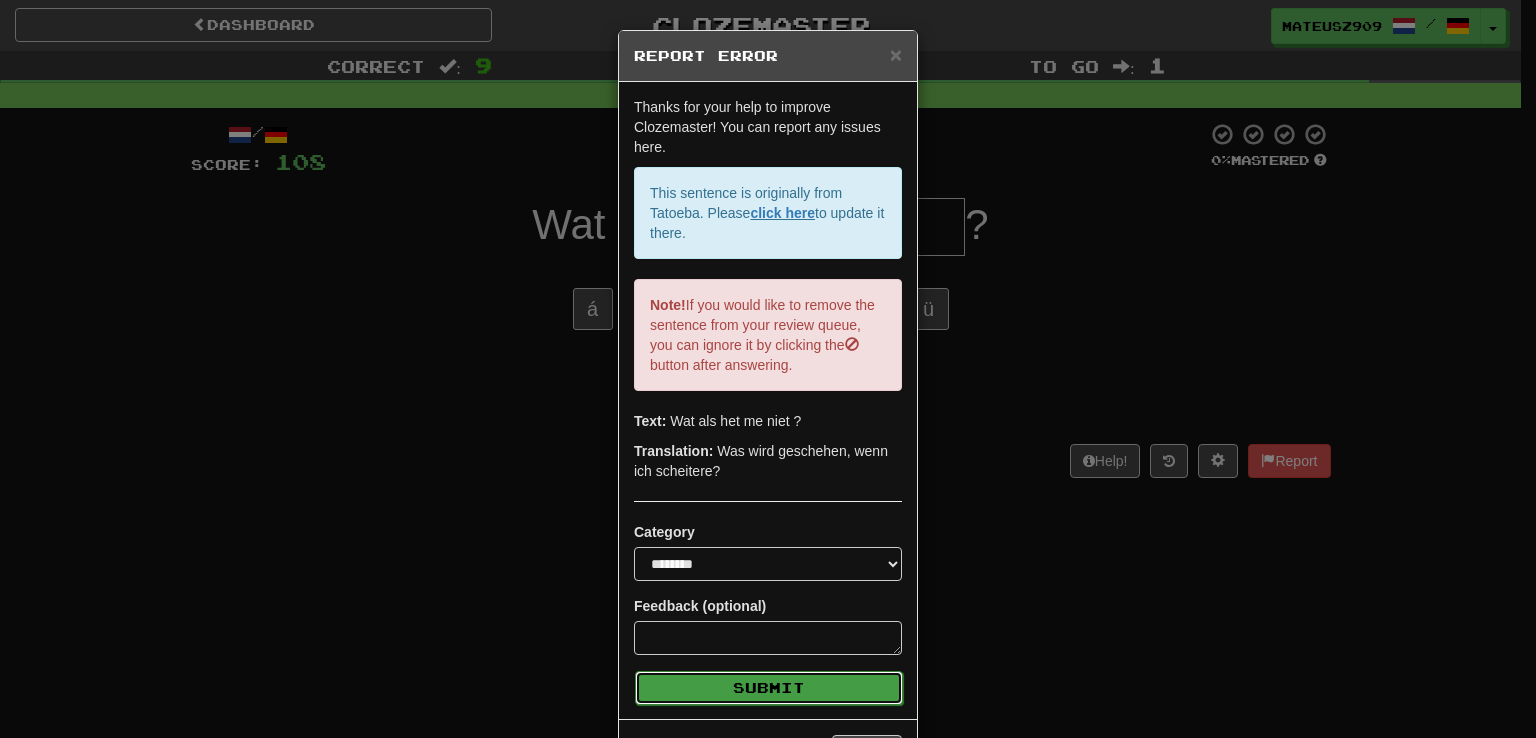 click on "Submit" at bounding box center [769, 688] 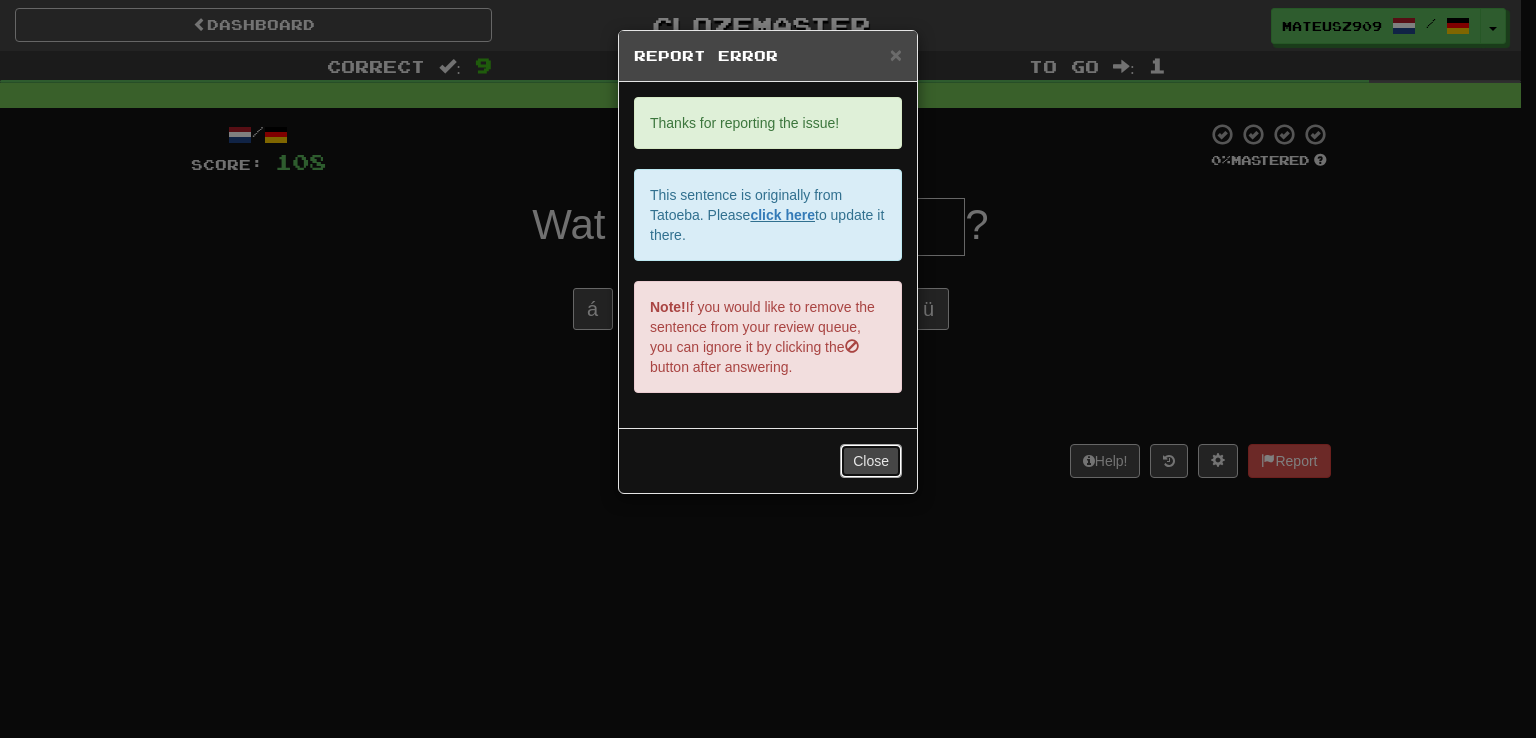 click on "Close" at bounding box center [871, 461] 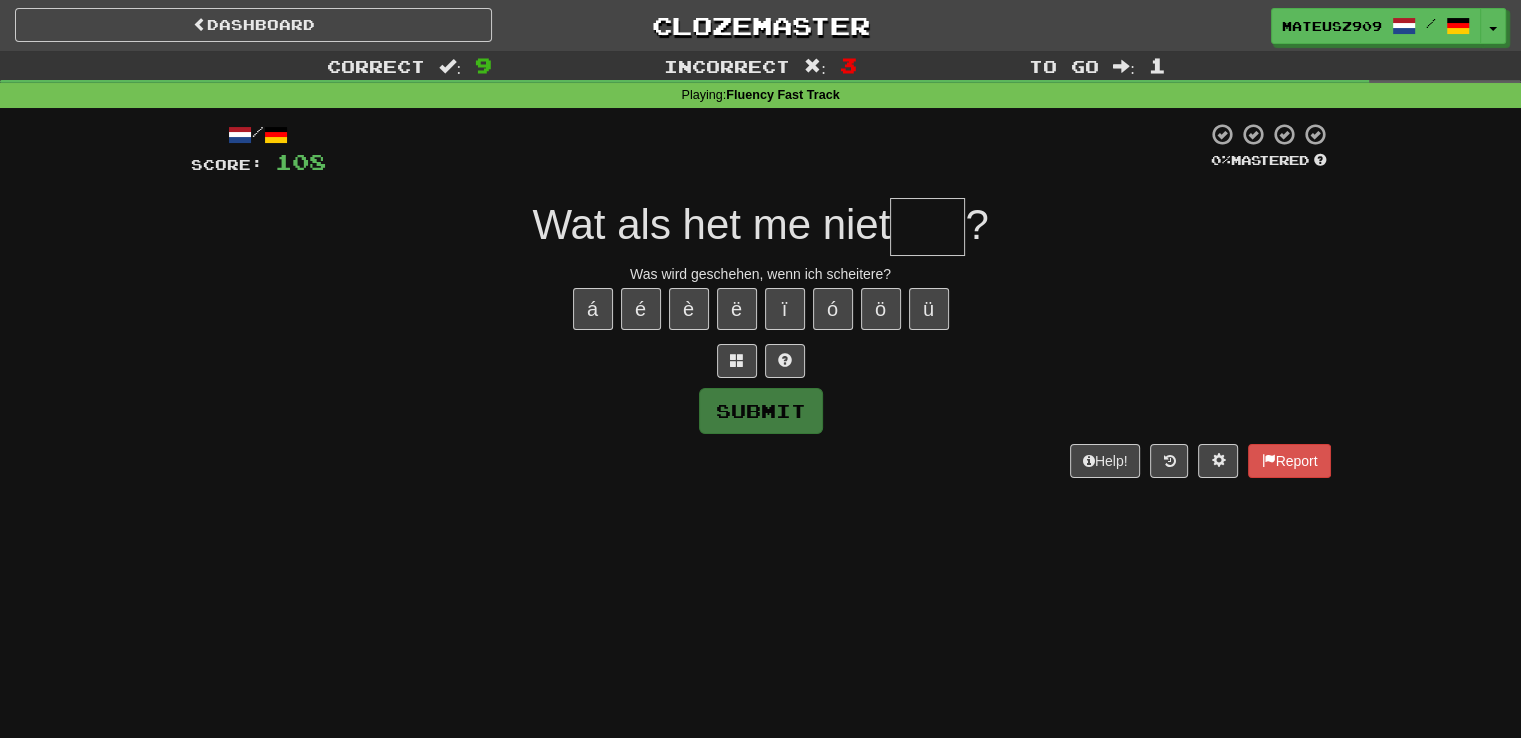 click at bounding box center [927, 227] 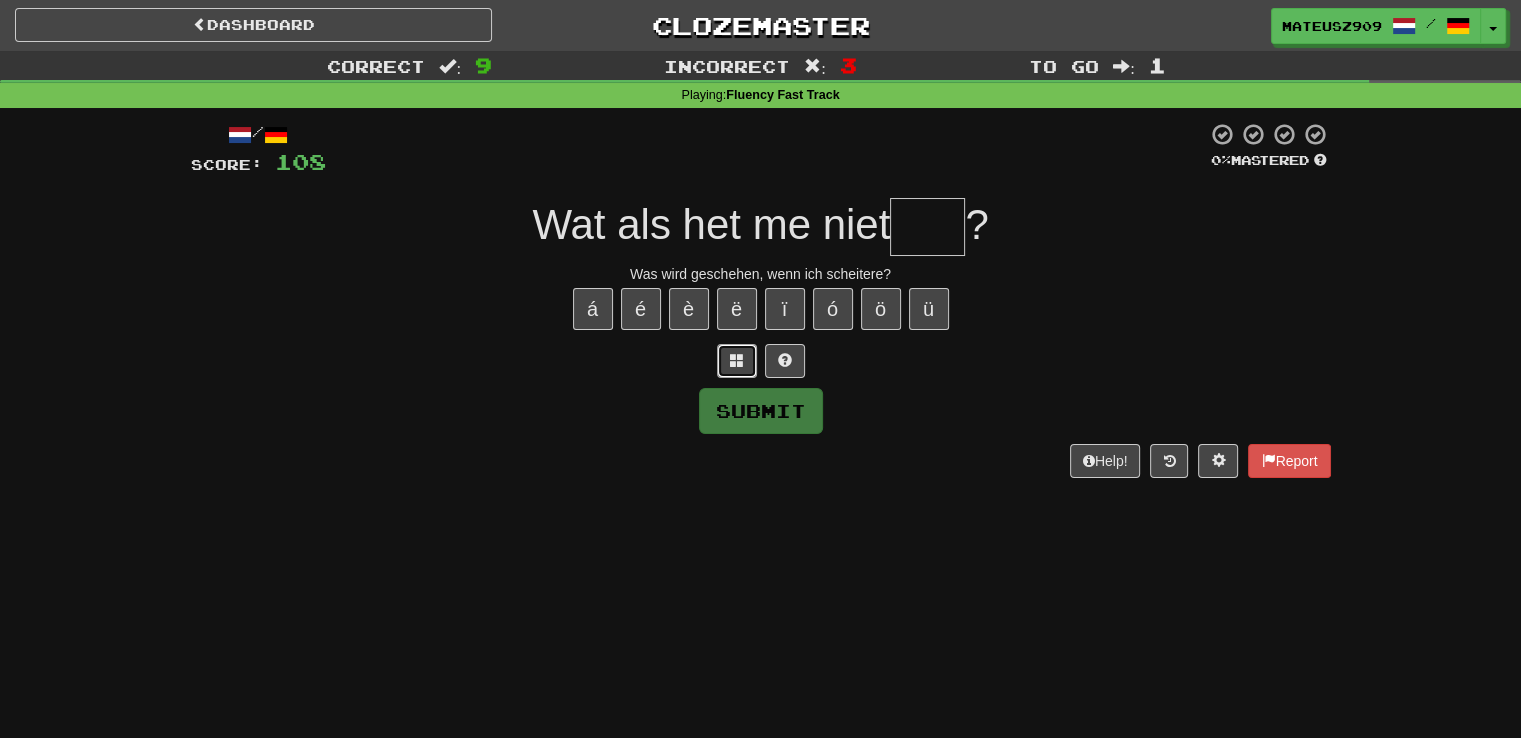 click at bounding box center (737, 361) 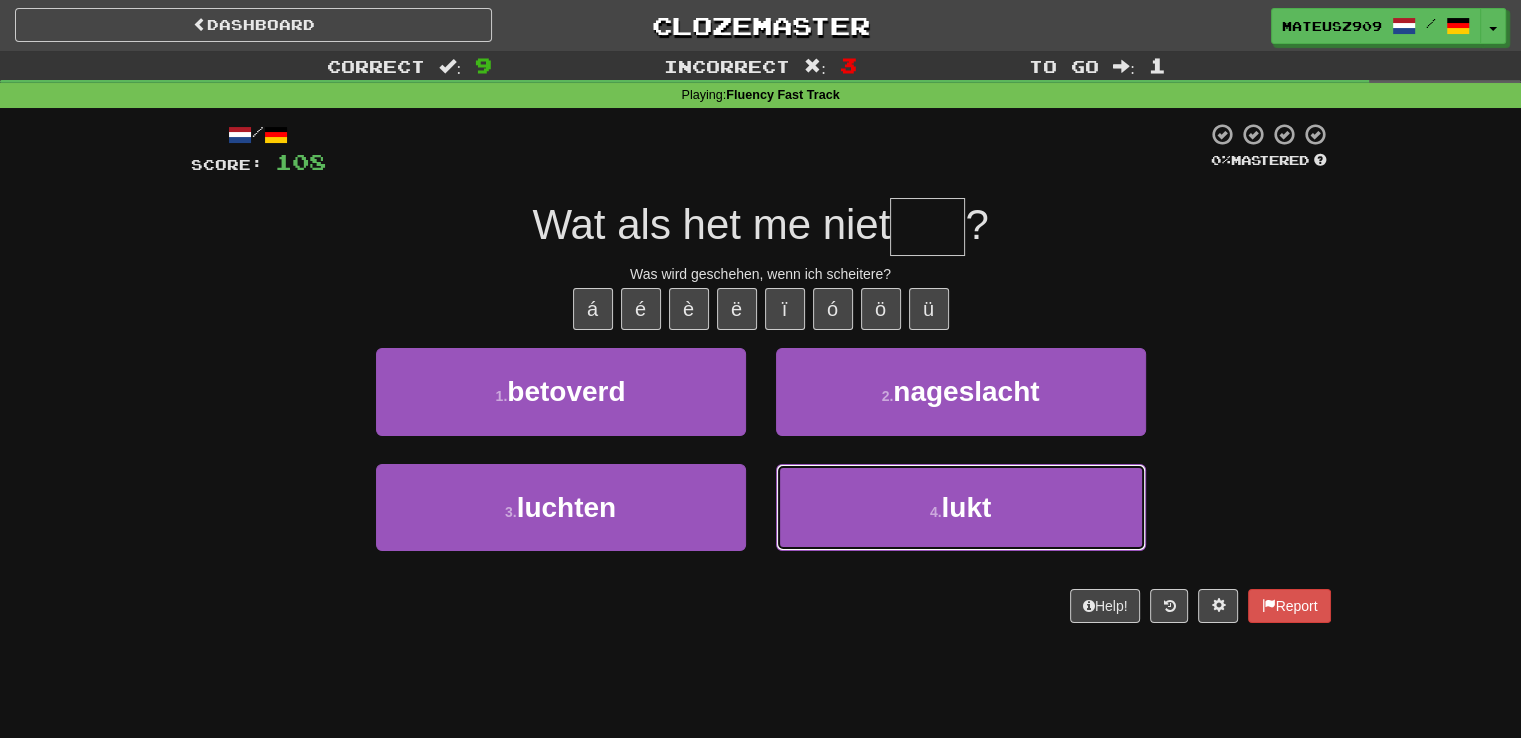 click on "4 .  lukt" at bounding box center (961, 507) 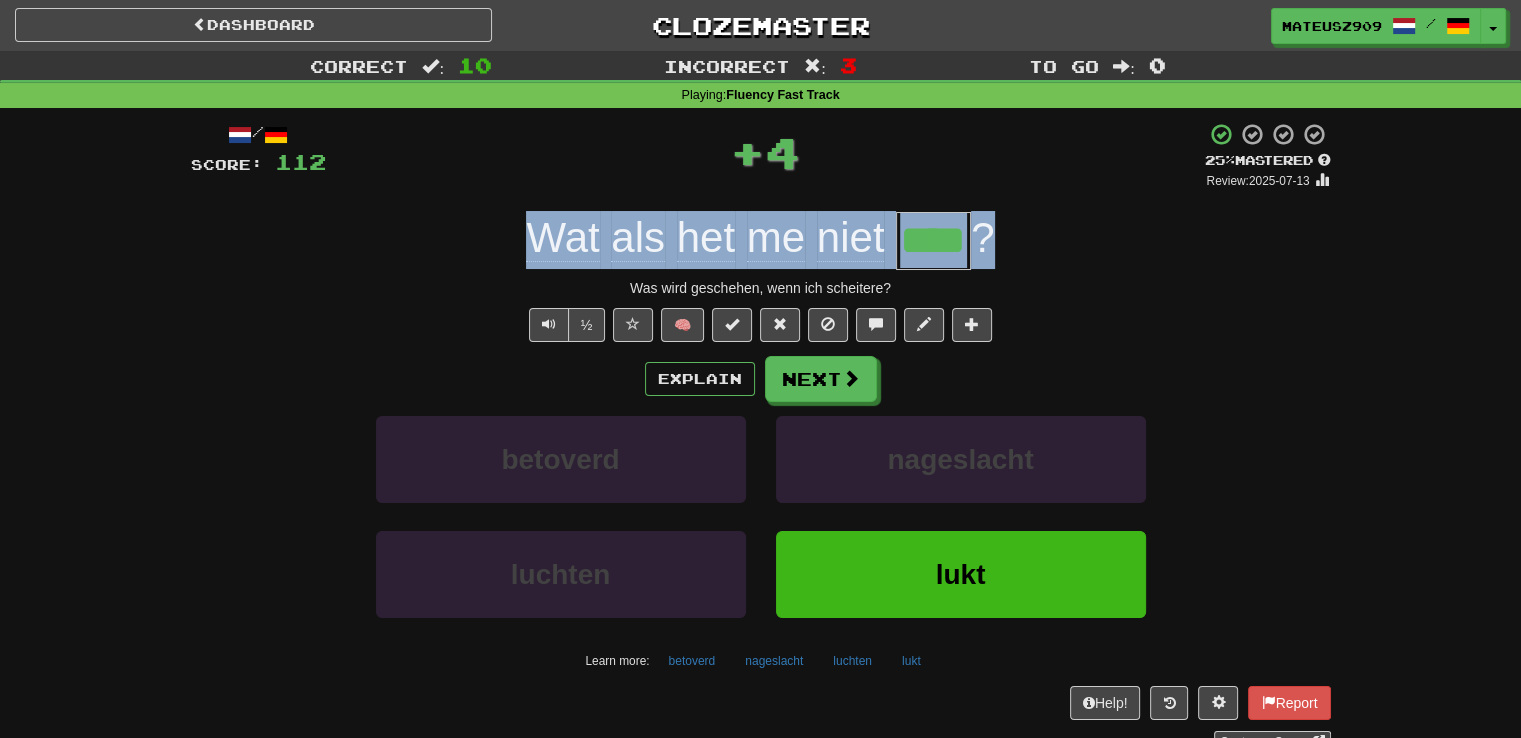 drag, startPoint x: 520, startPoint y: 245, endPoint x: 984, endPoint y: 242, distance: 464.0097 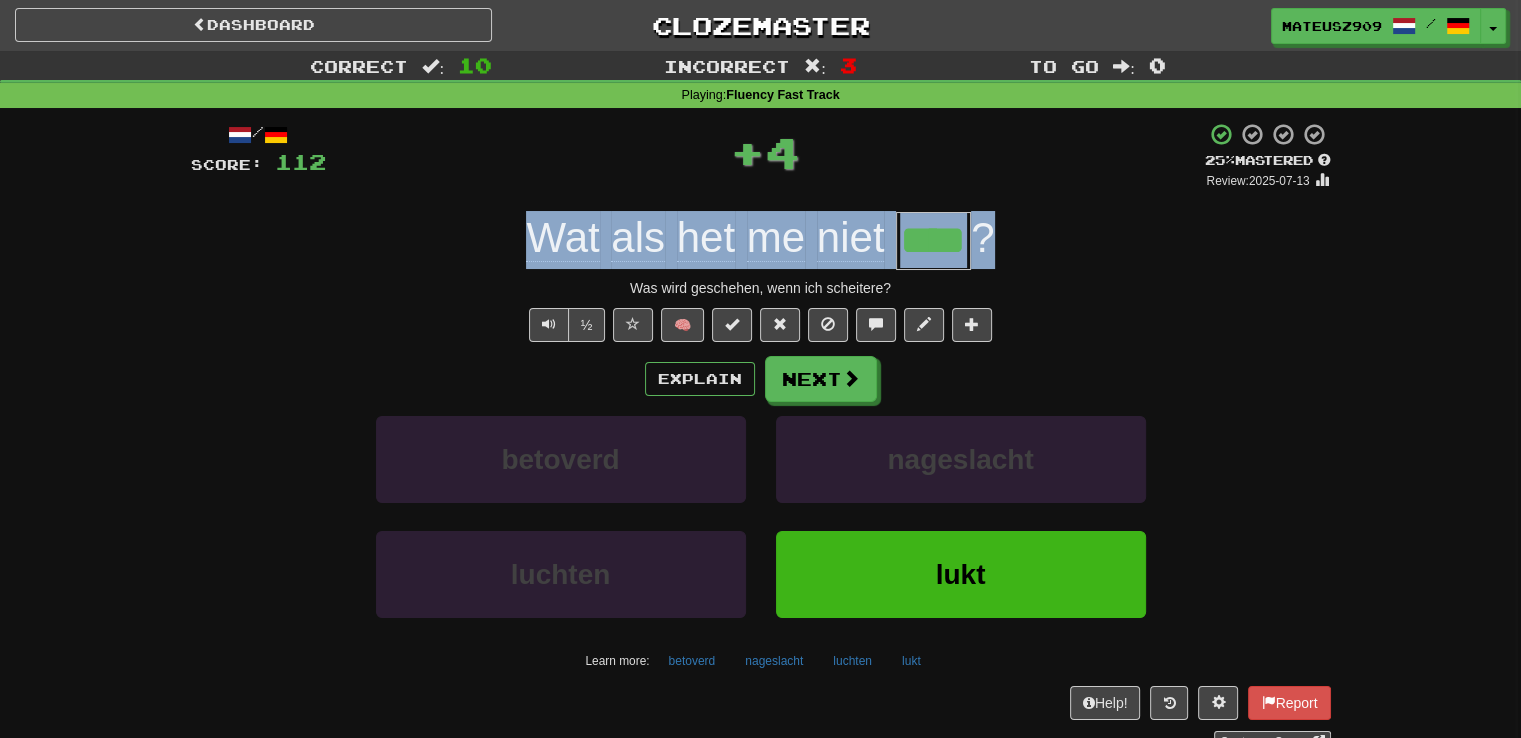 copy on "Wat   als   het   me   niet   ?" 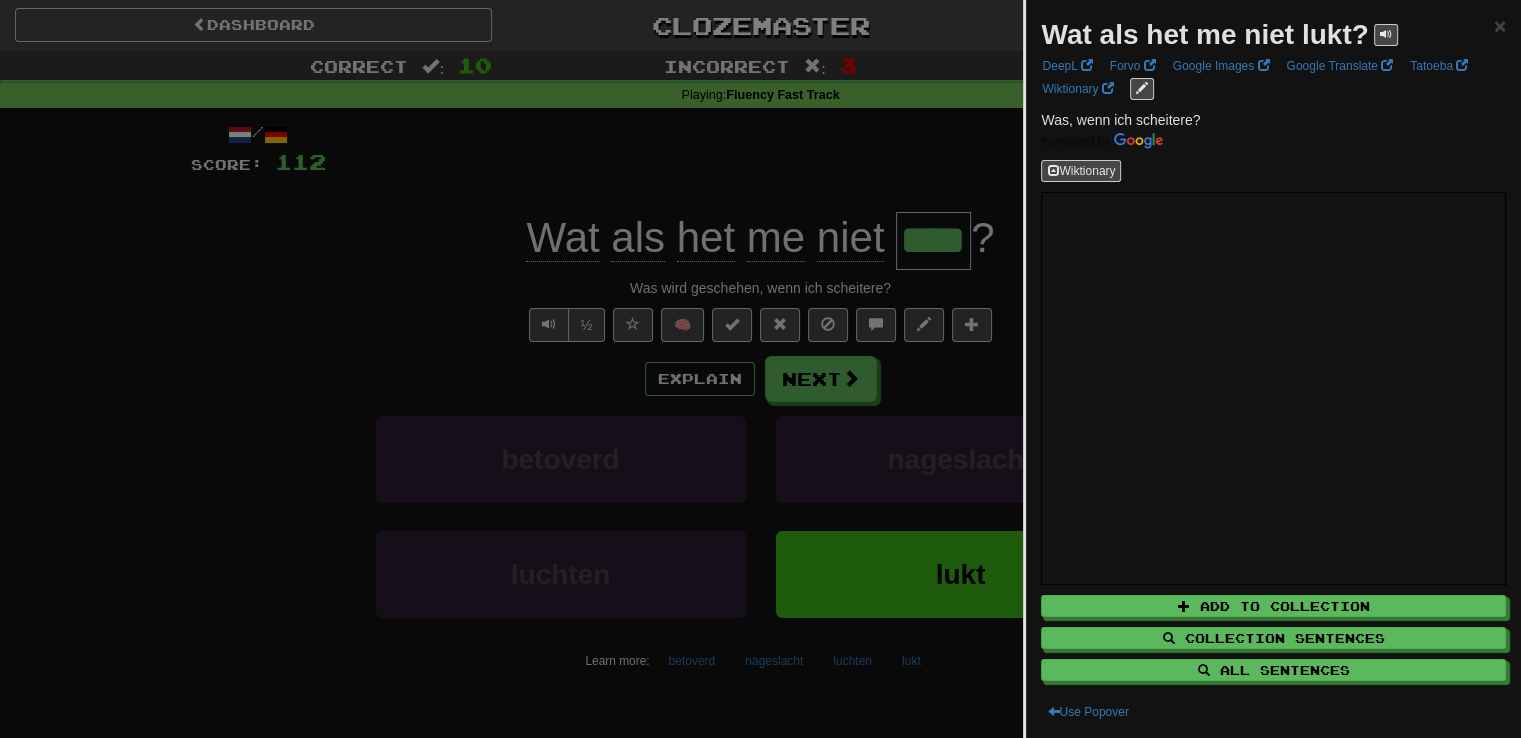 click at bounding box center (760, 369) 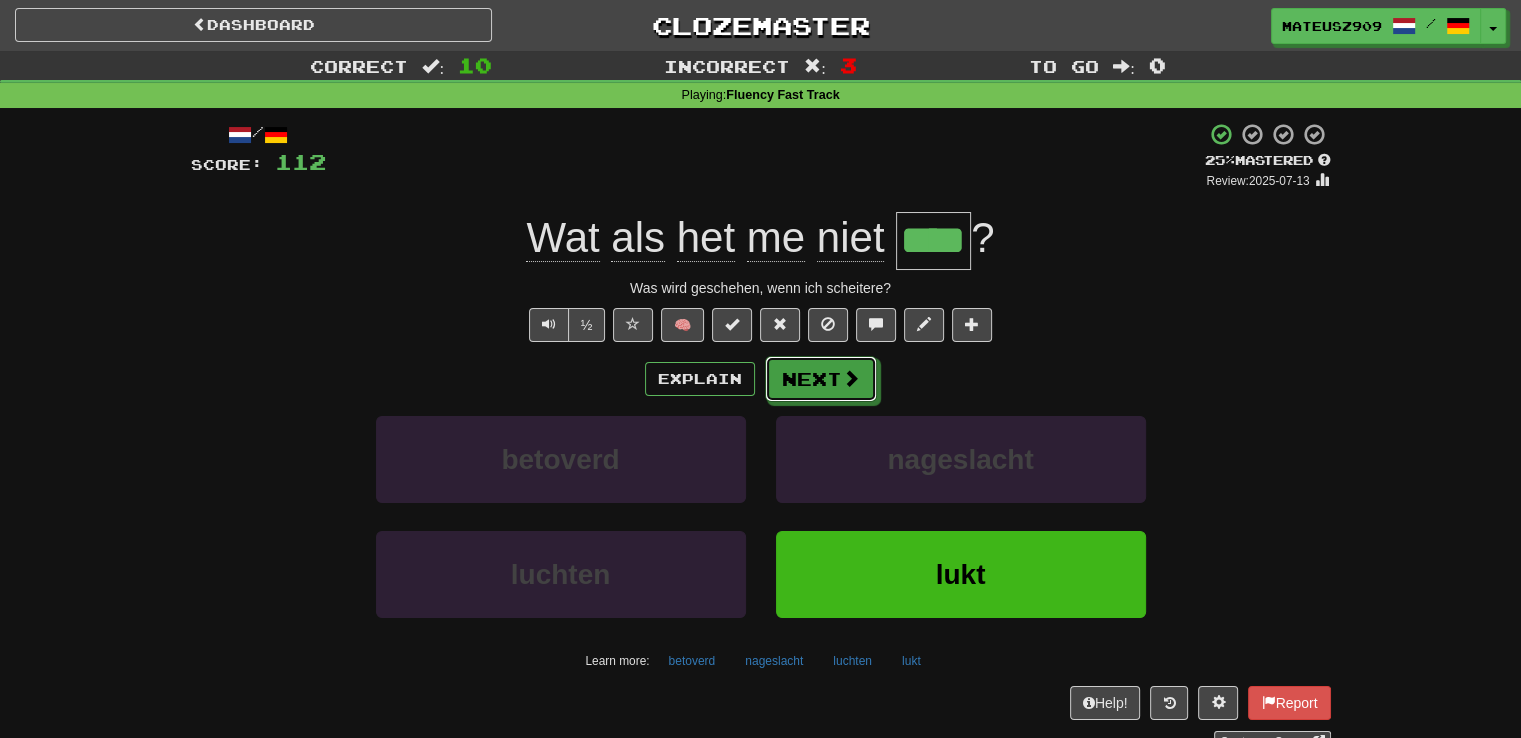 click on "Next" at bounding box center [821, 379] 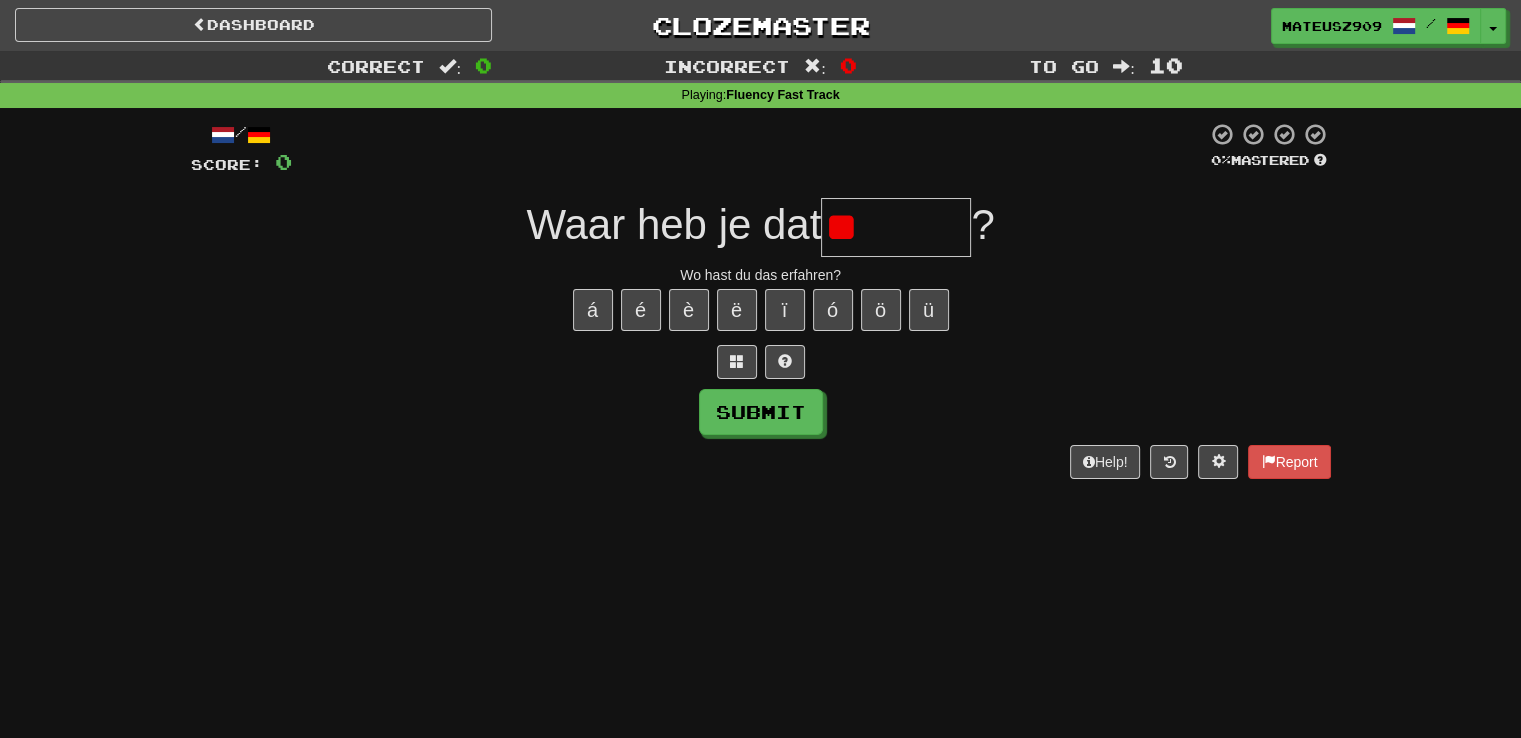 type on "*" 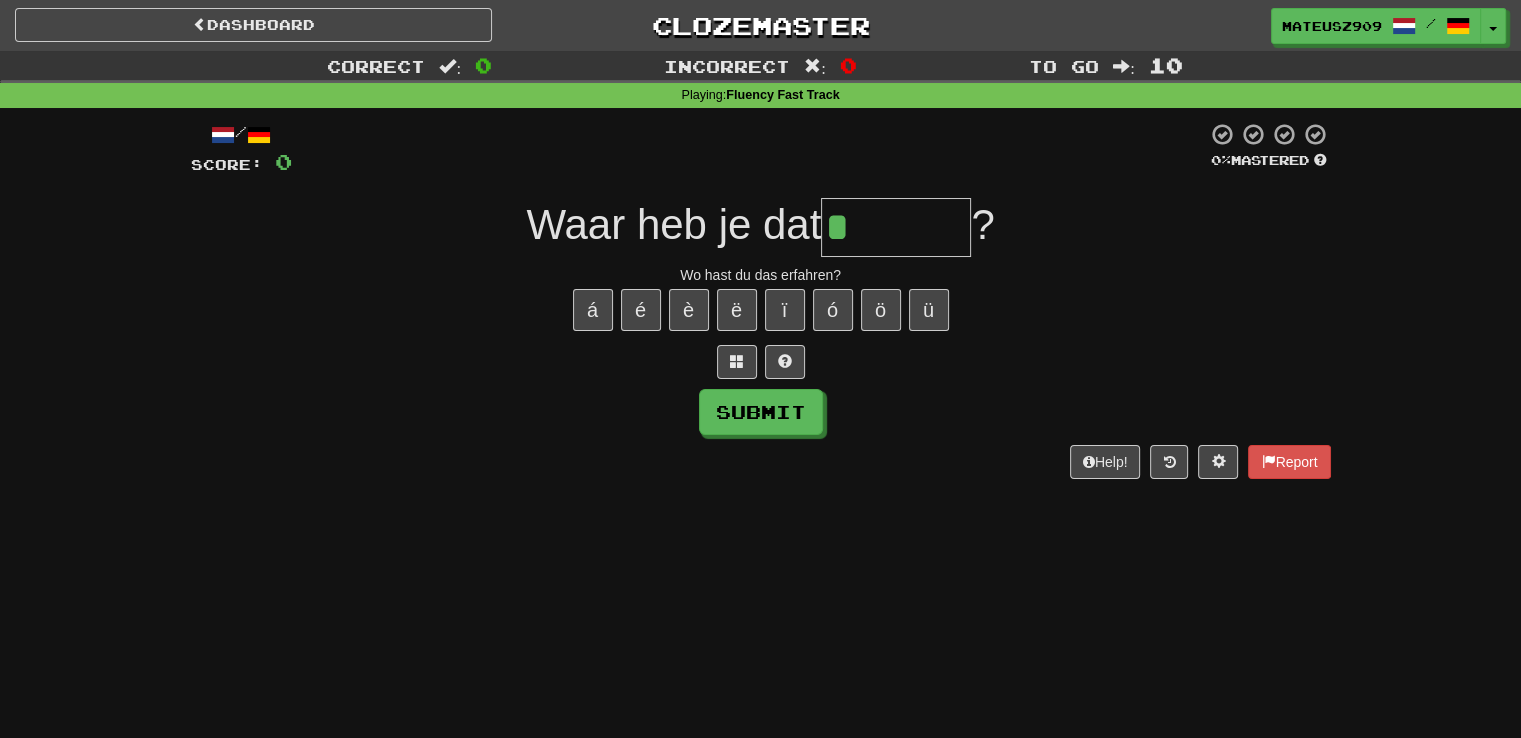 type on "*******" 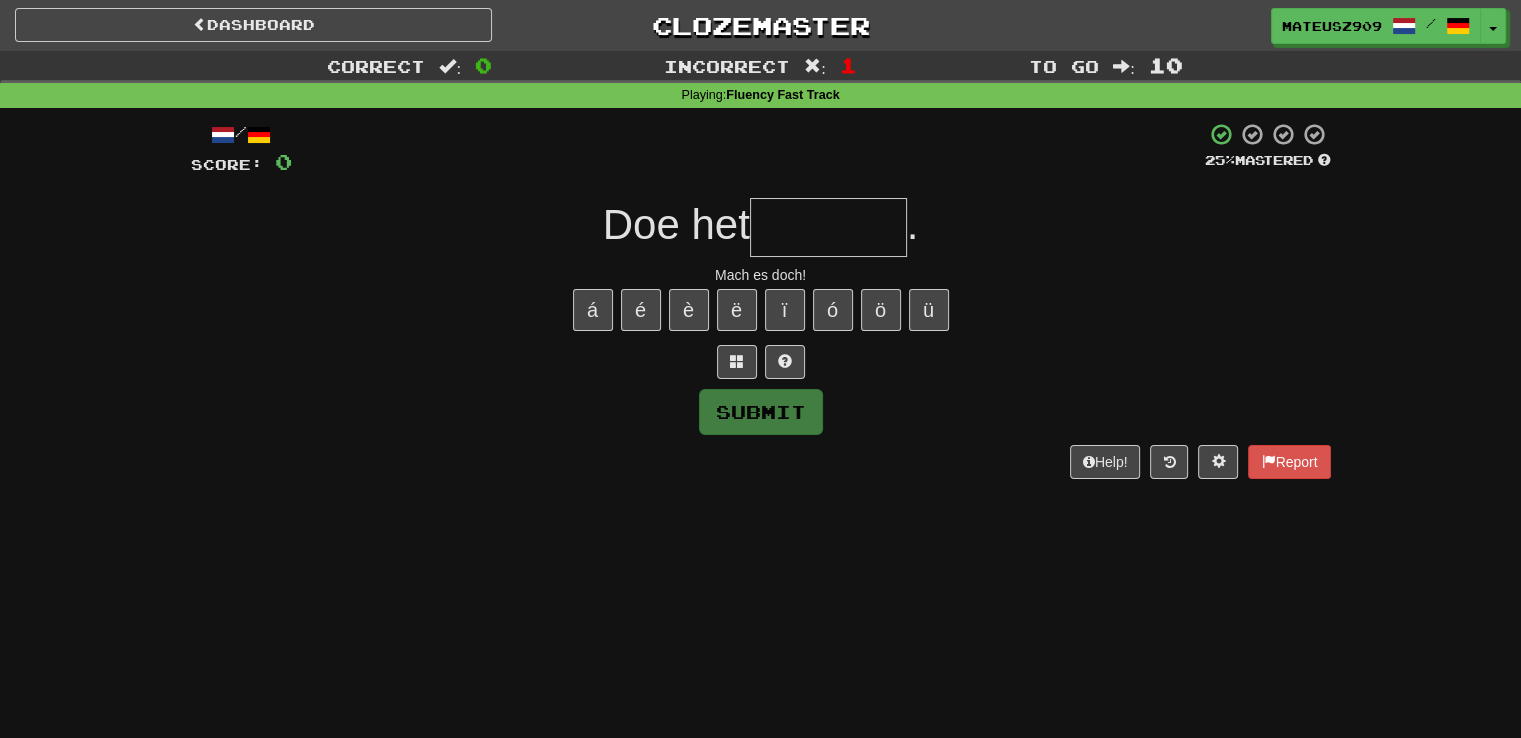 type on "******" 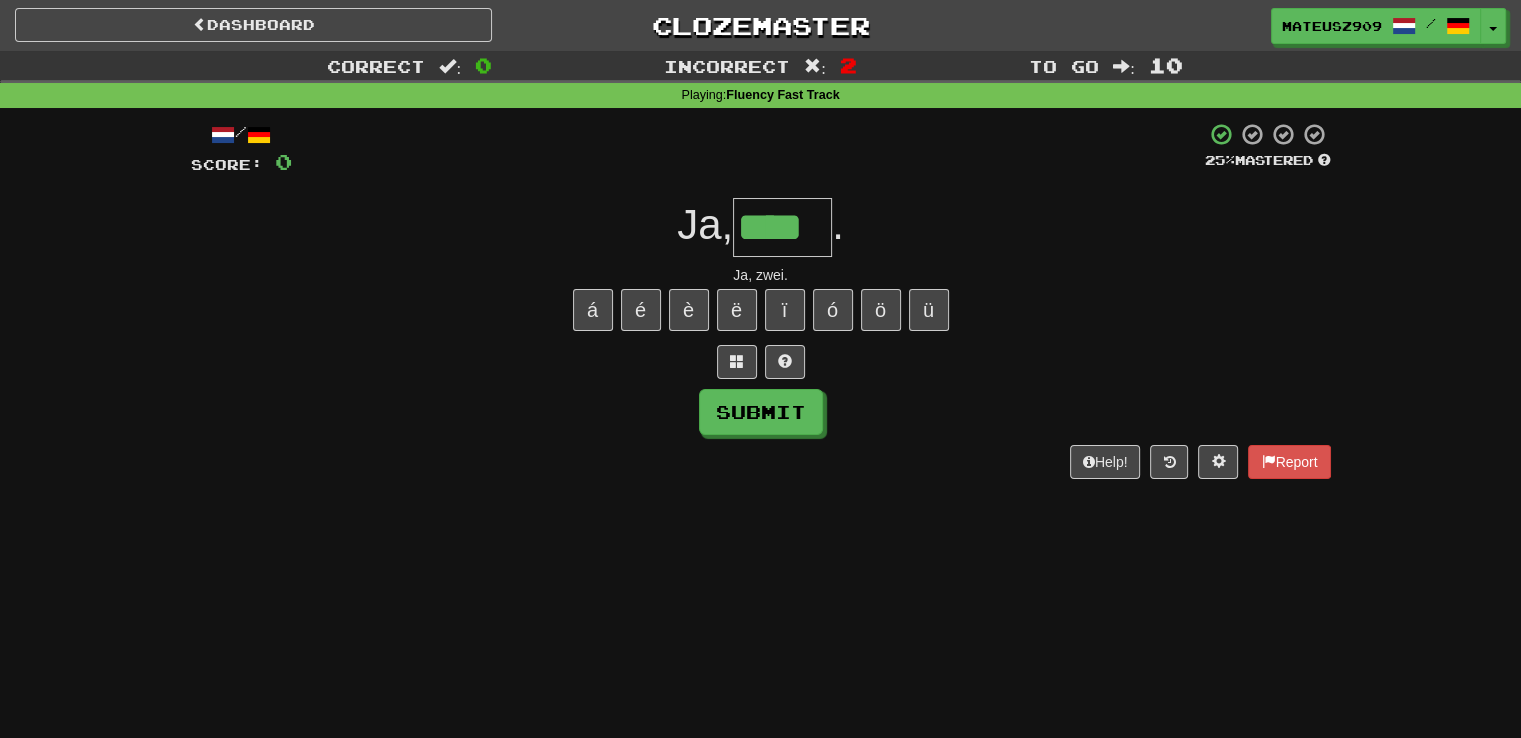 type on "****" 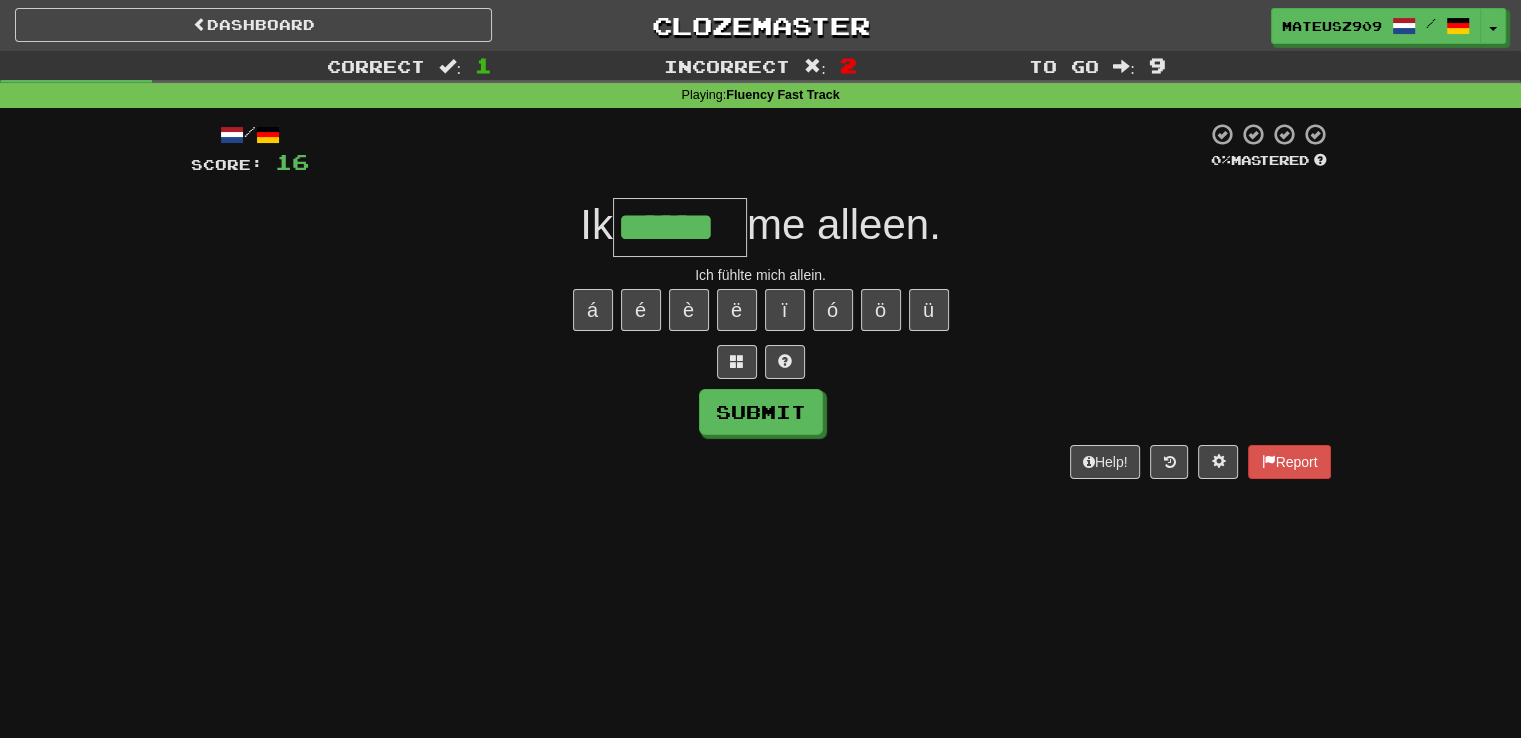 type on "******" 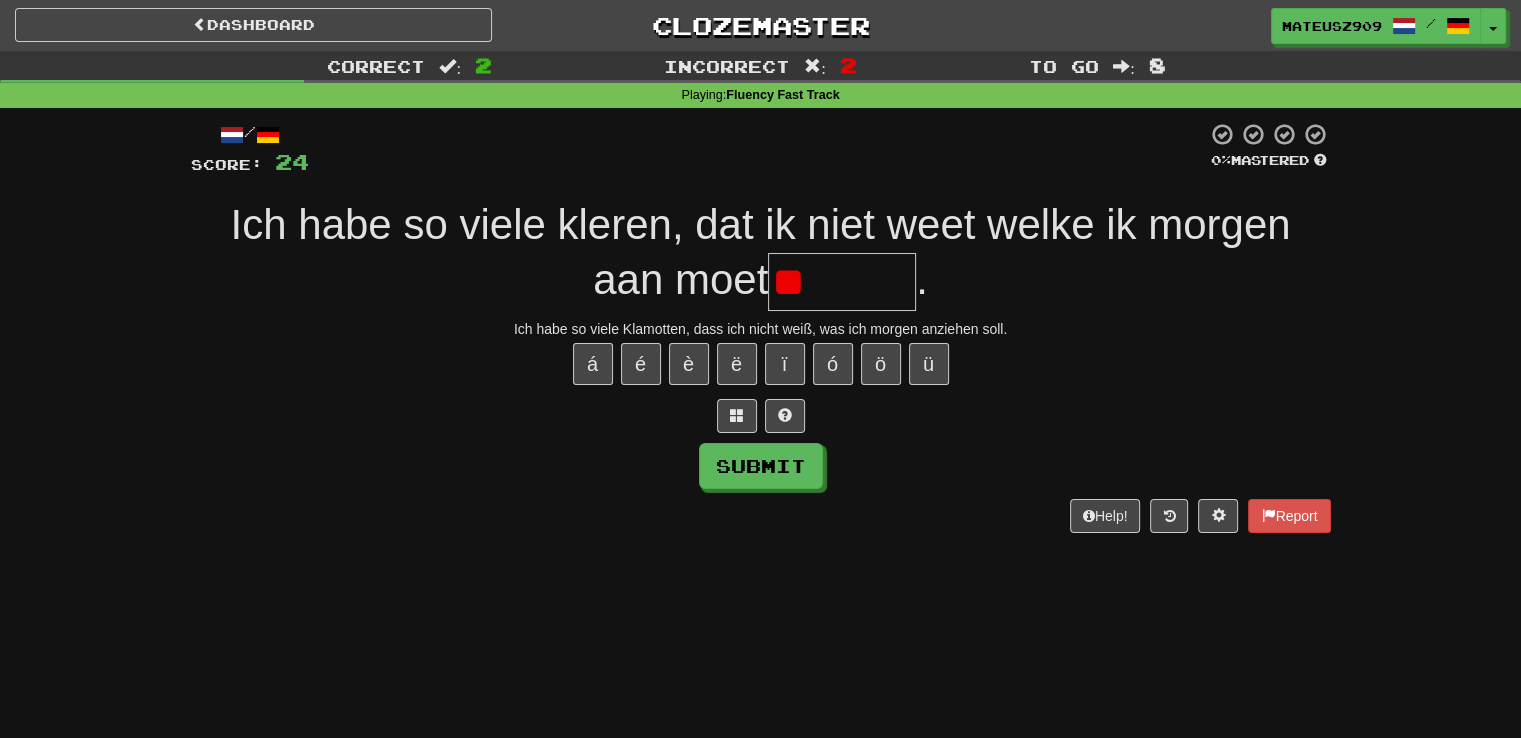 type on "*" 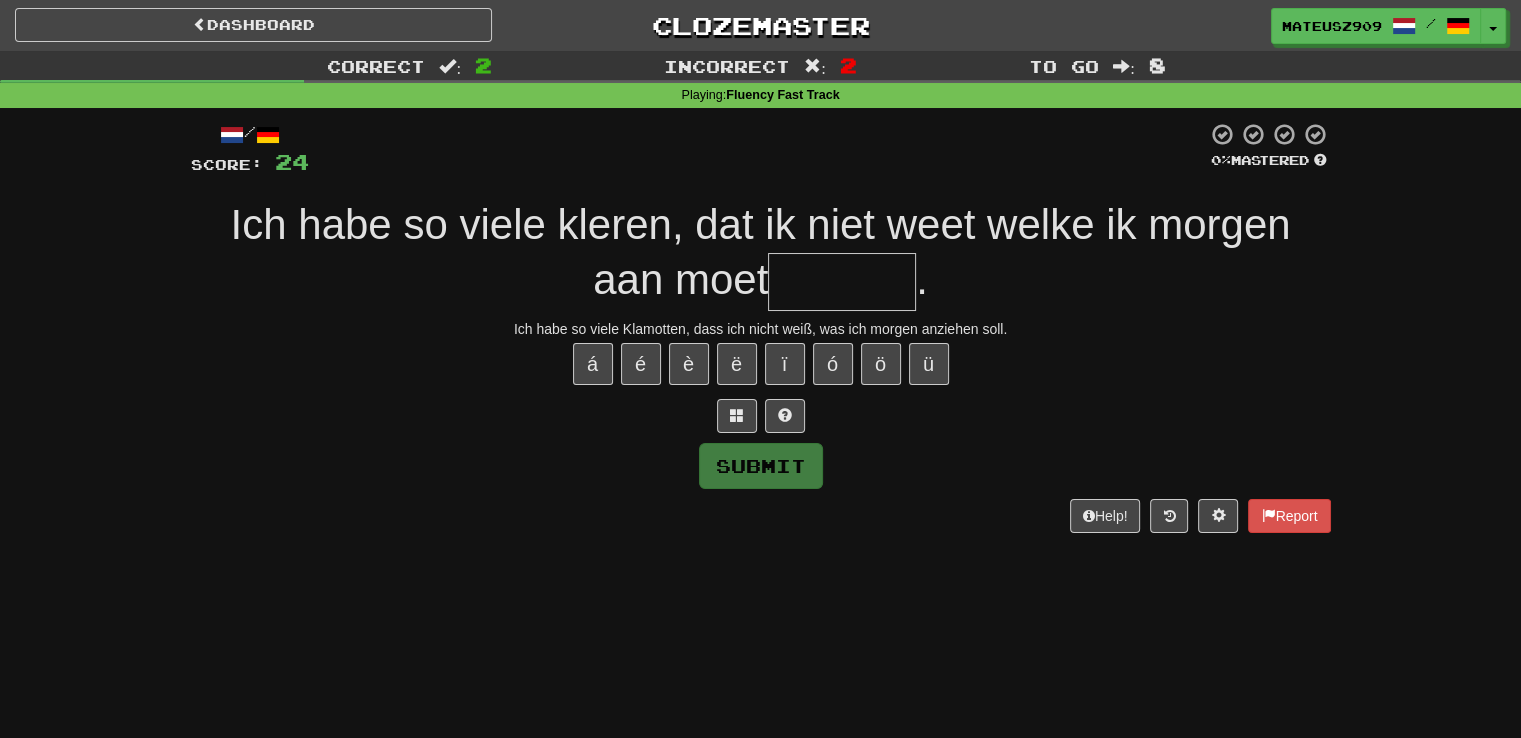 type on "*******" 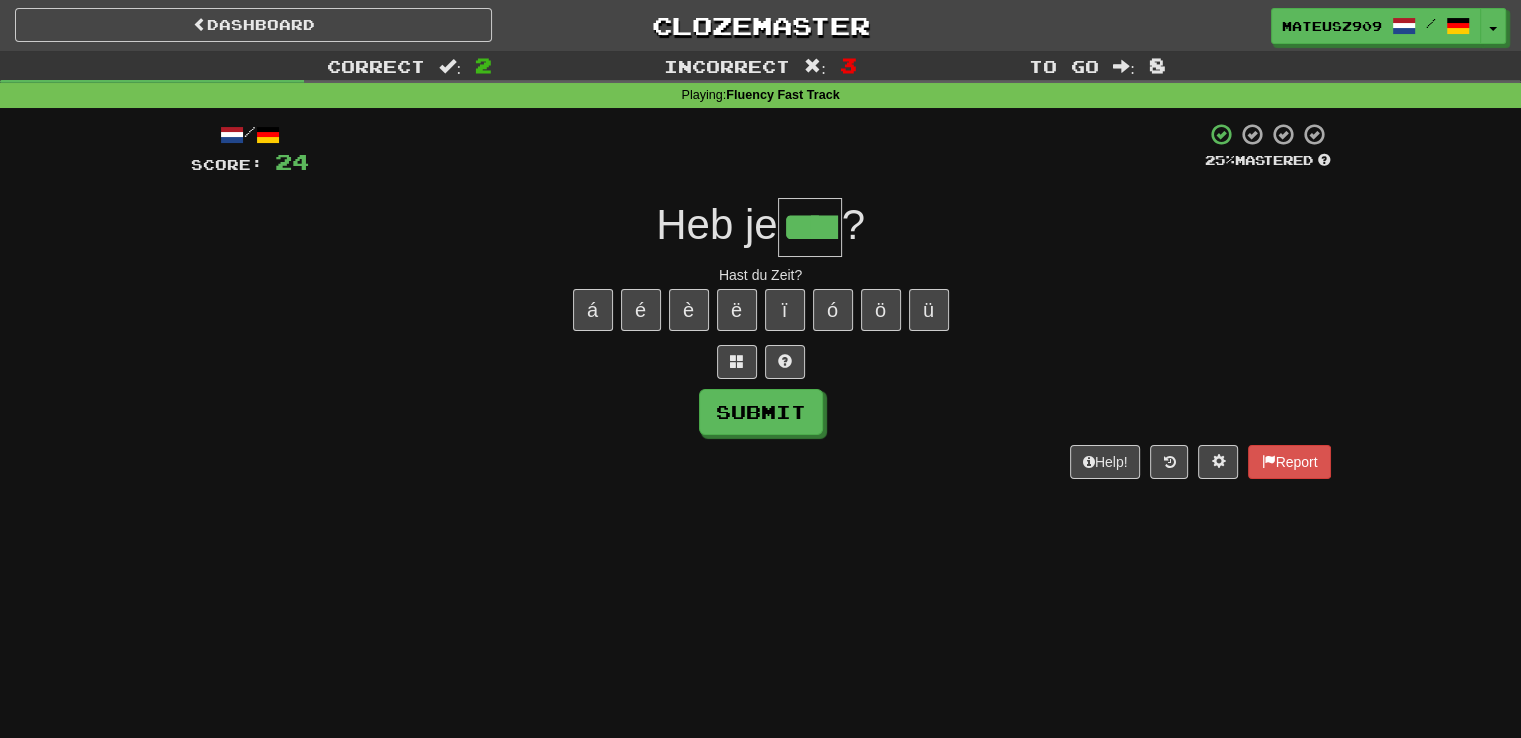 type on "****" 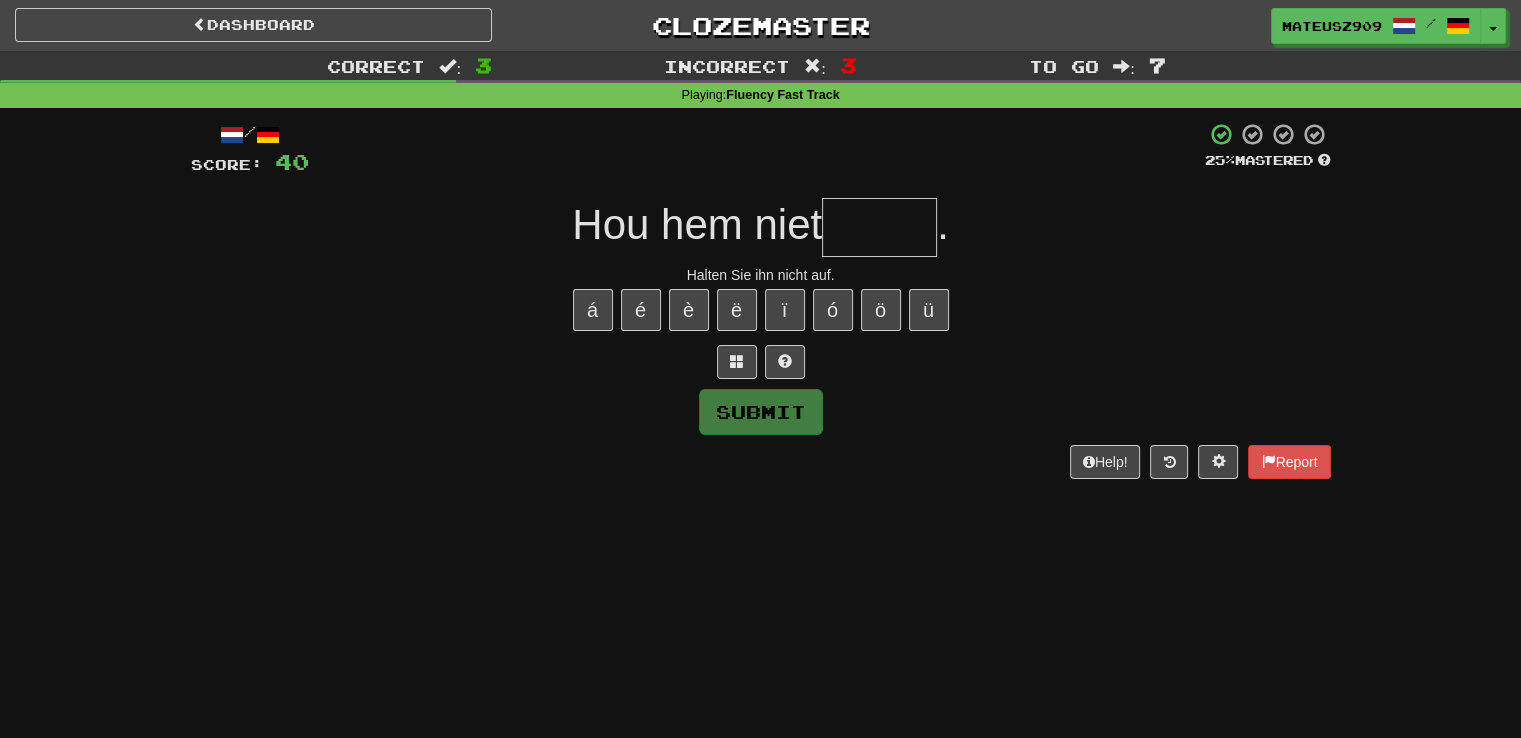 type on "*****" 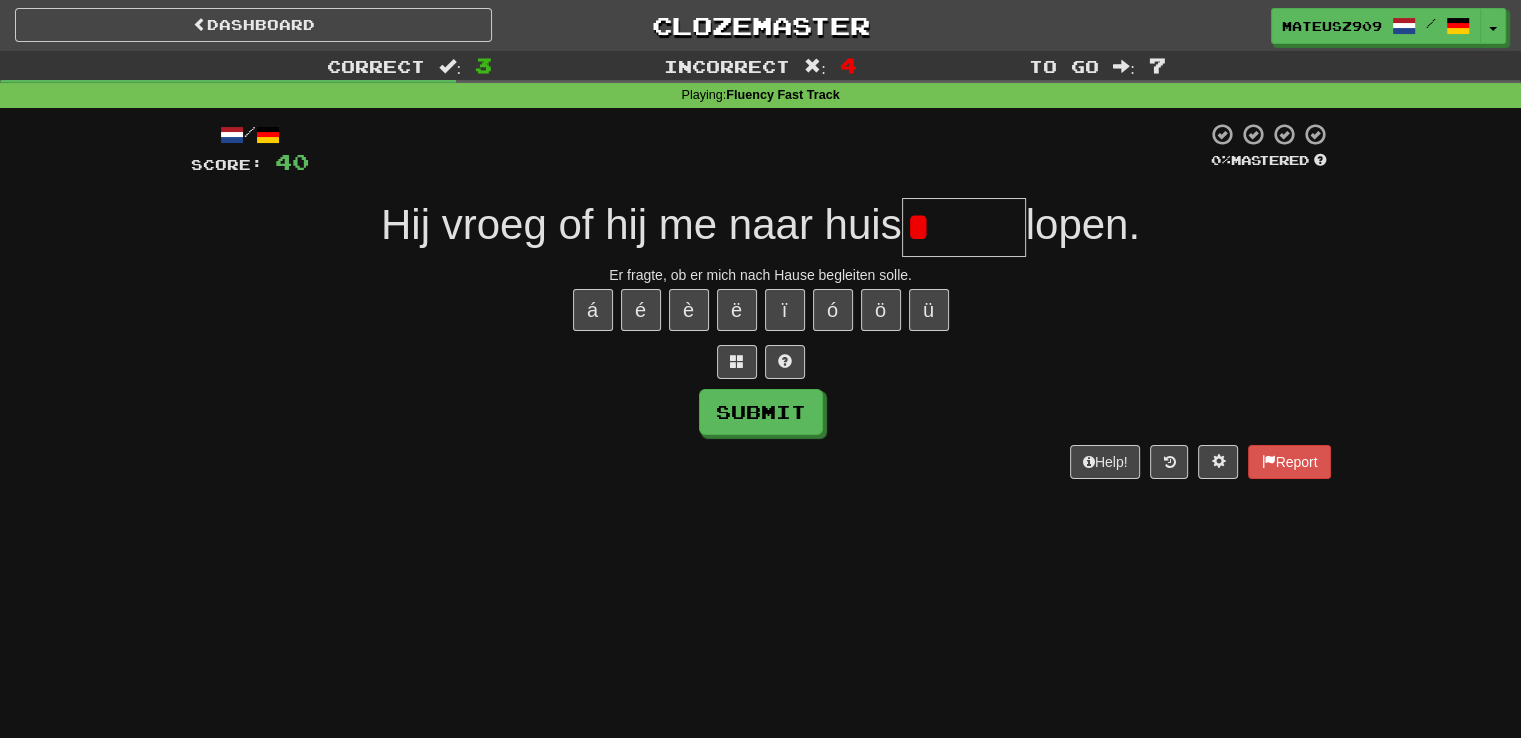 type on "*****" 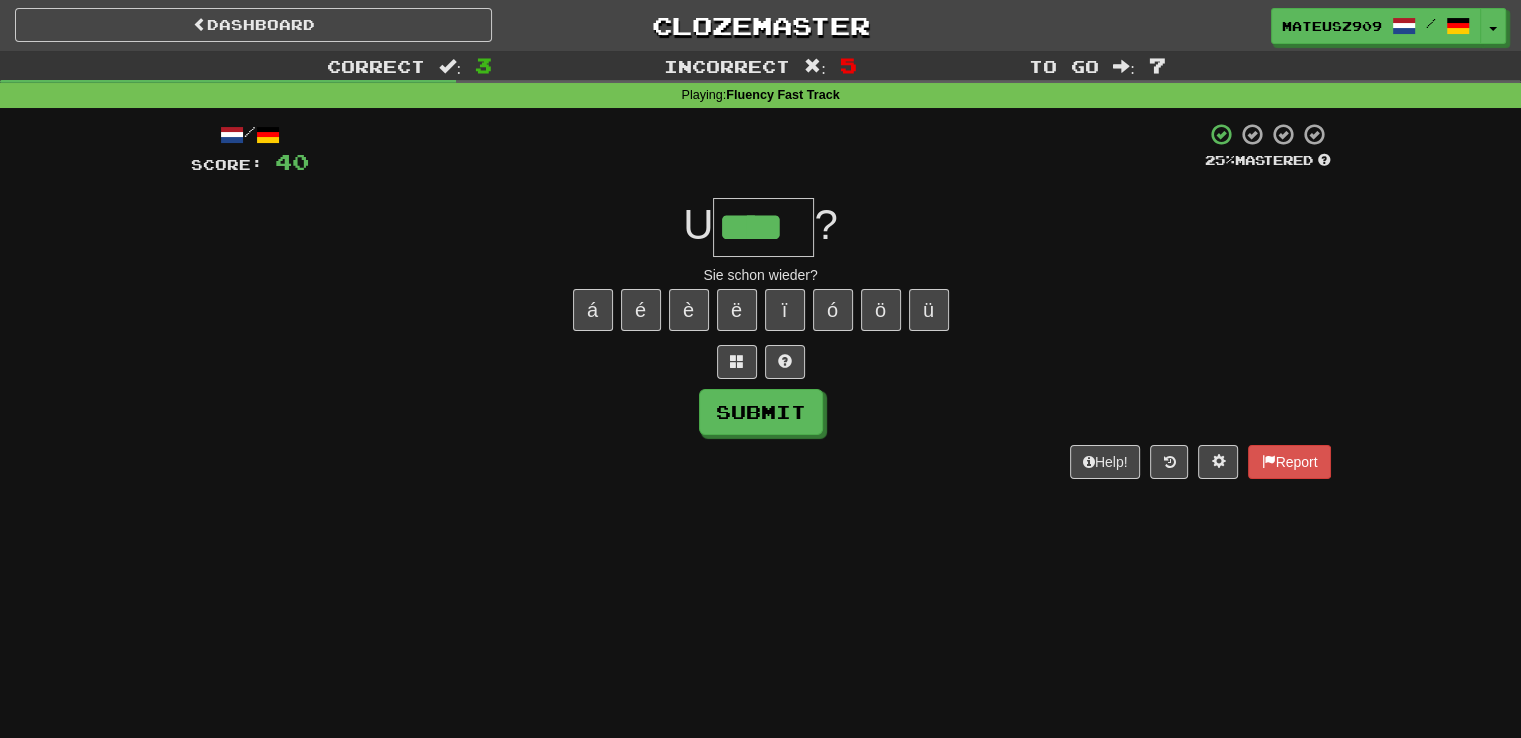 type on "****" 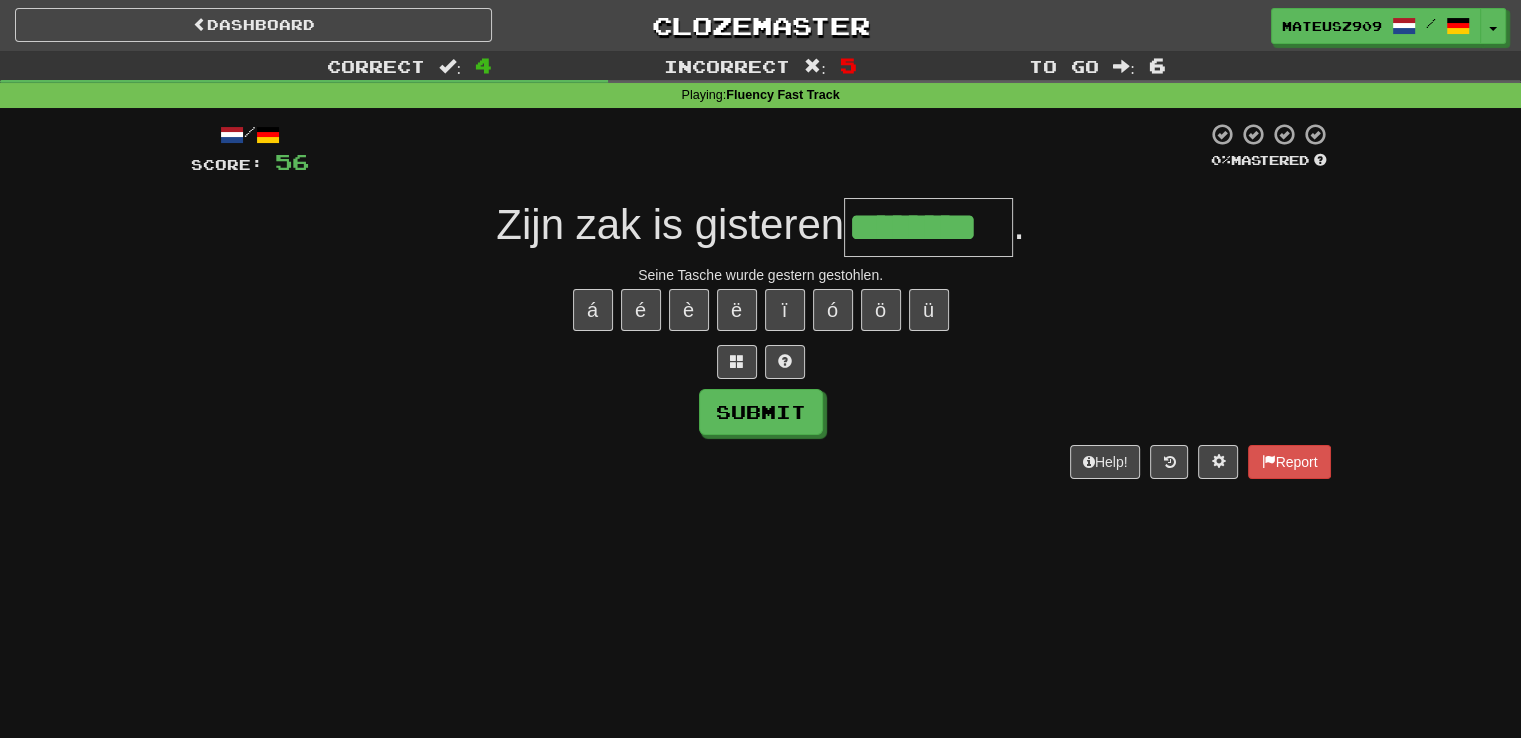 type on "********" 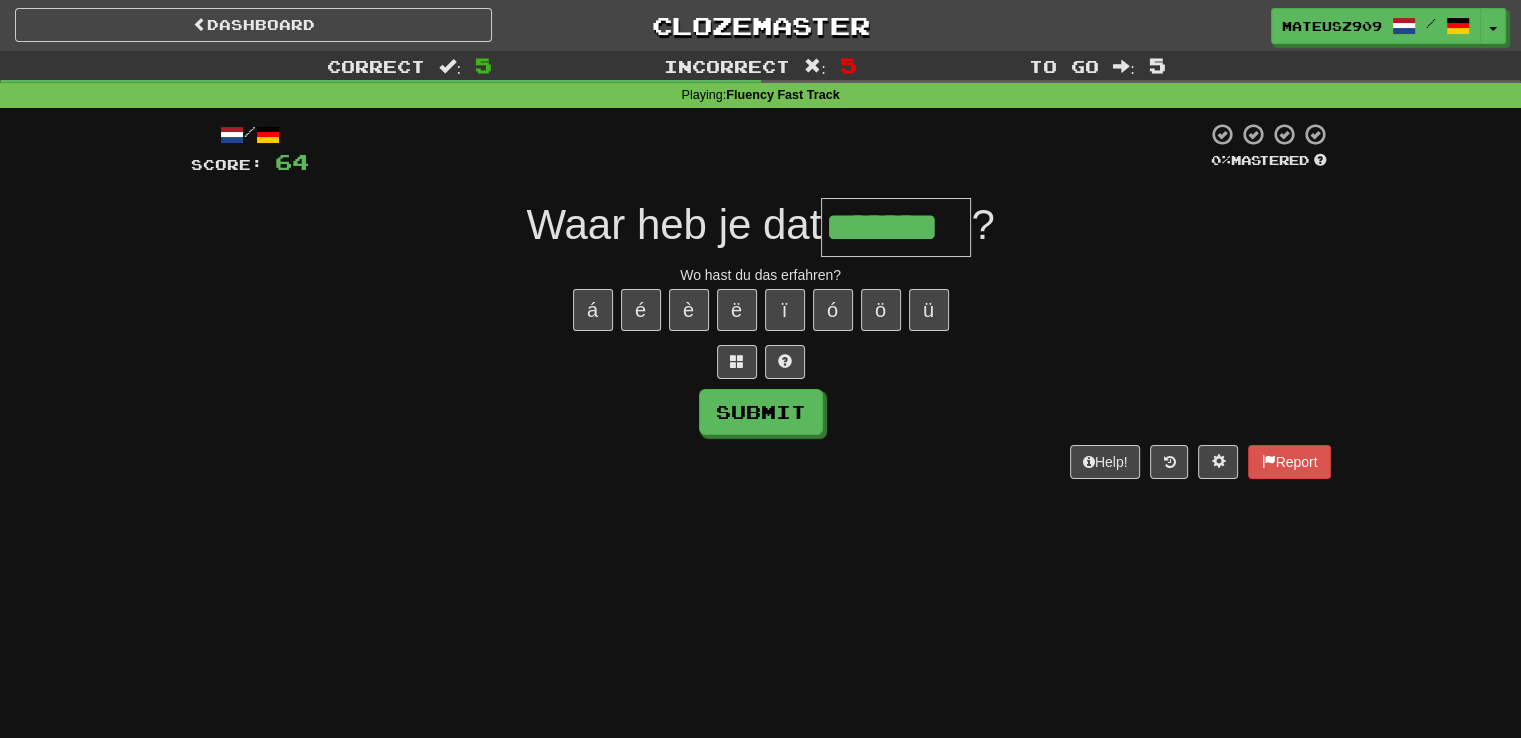 type on "*******" 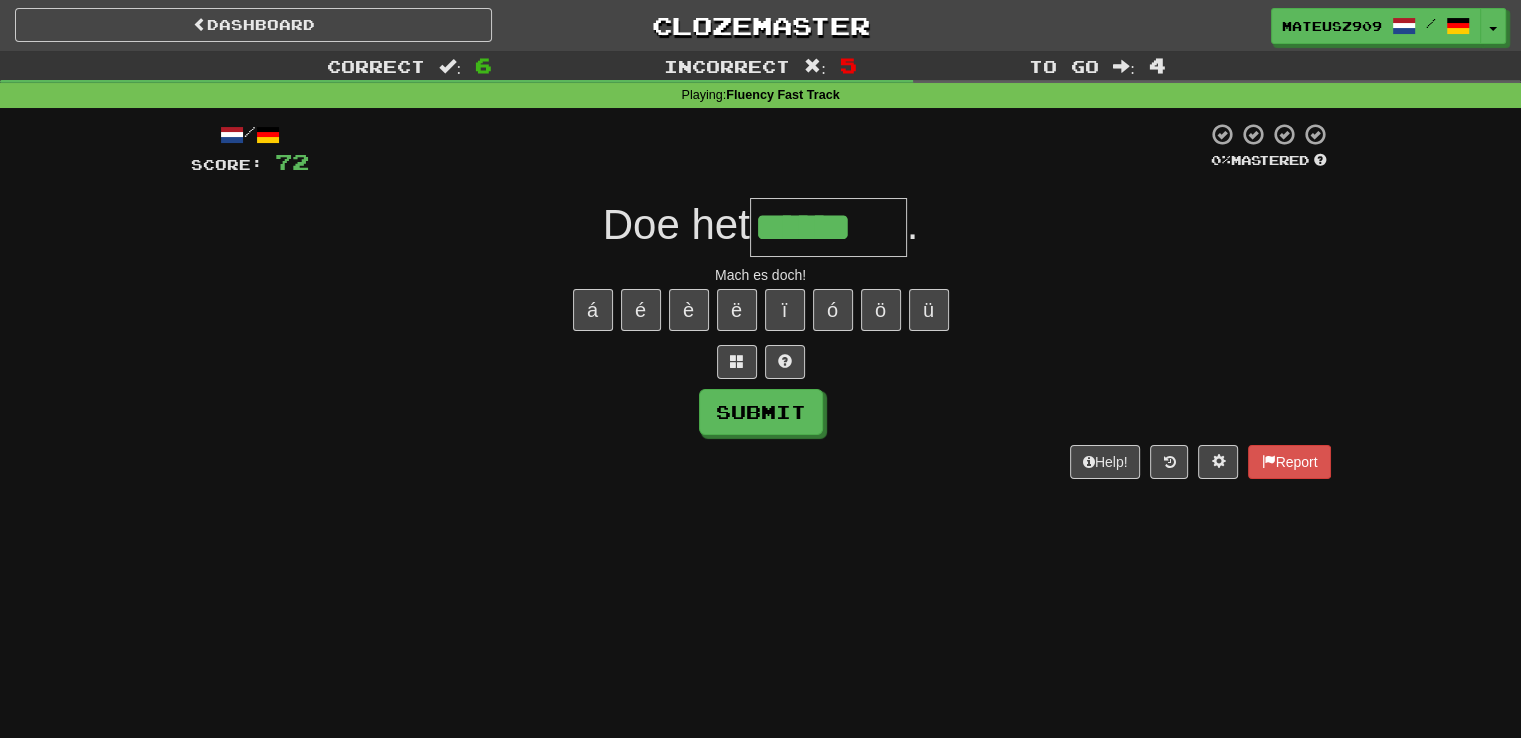 type on "******" 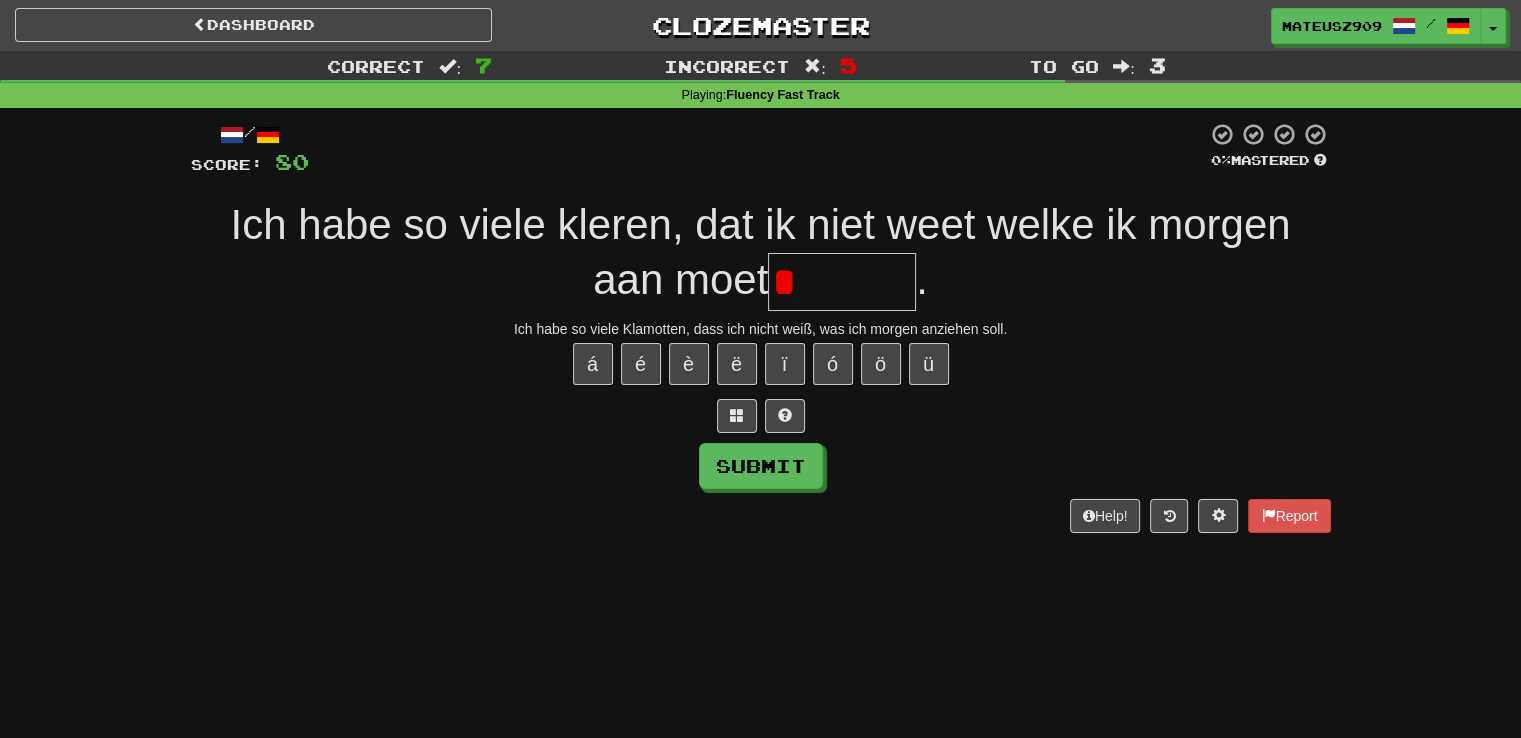 type on "*******" 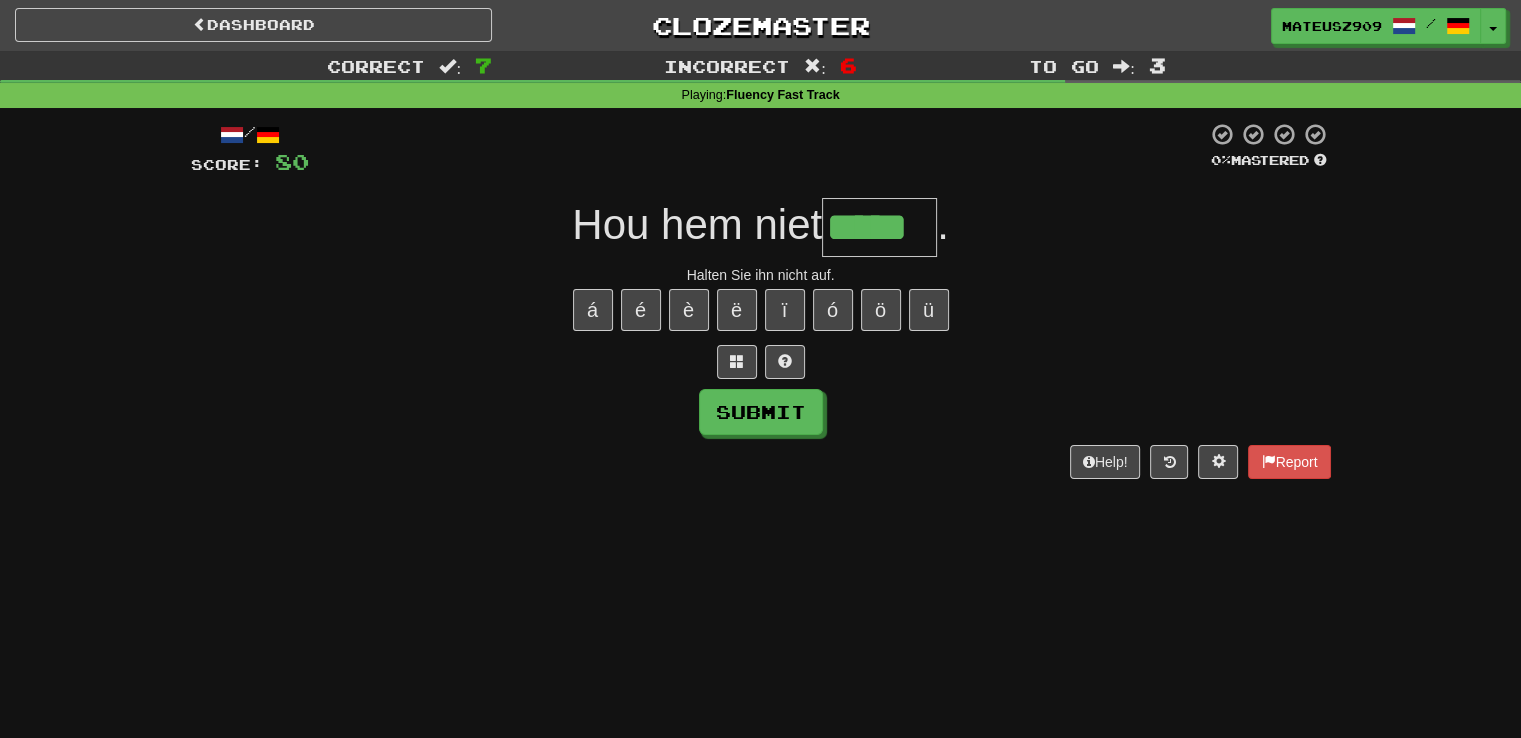 type on "*****" 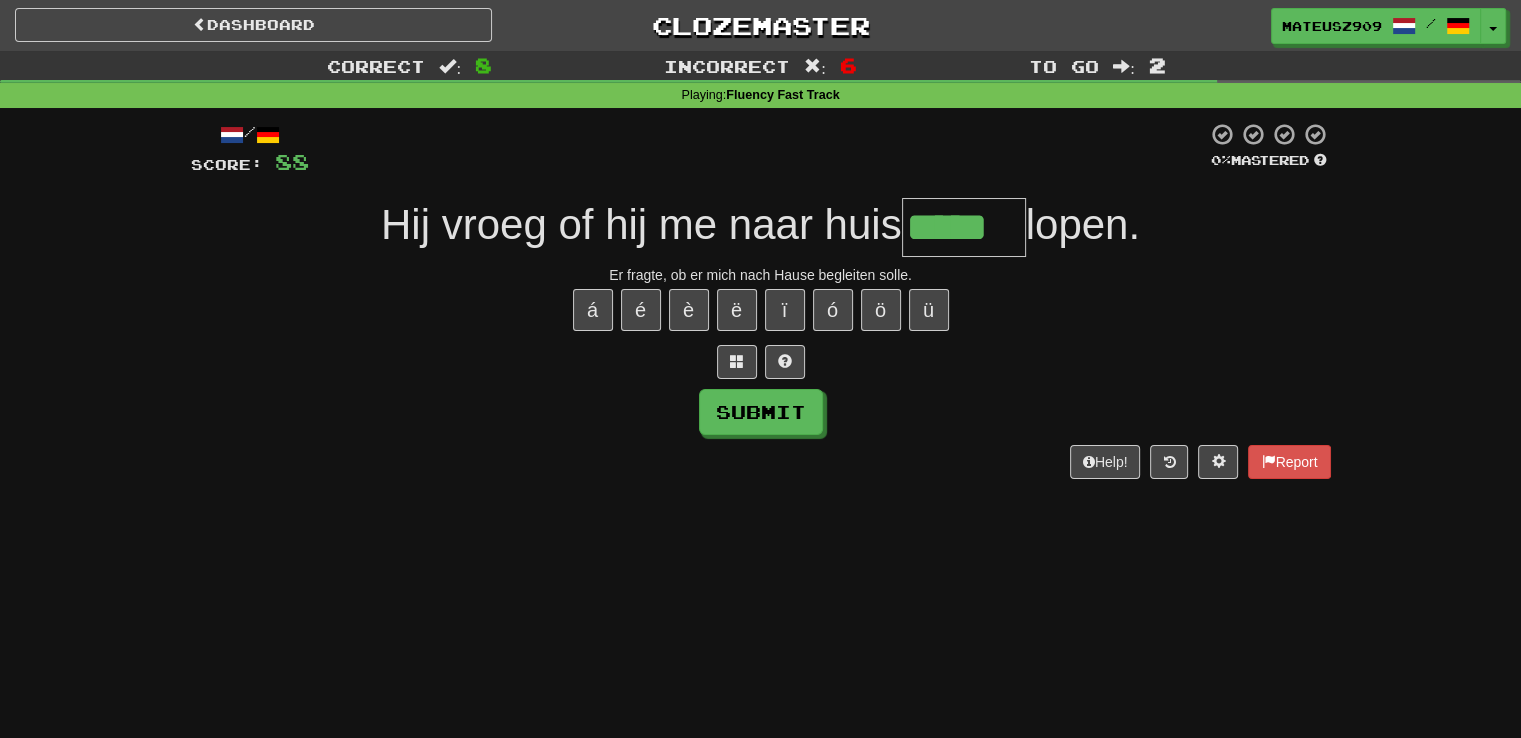 type on "*****" 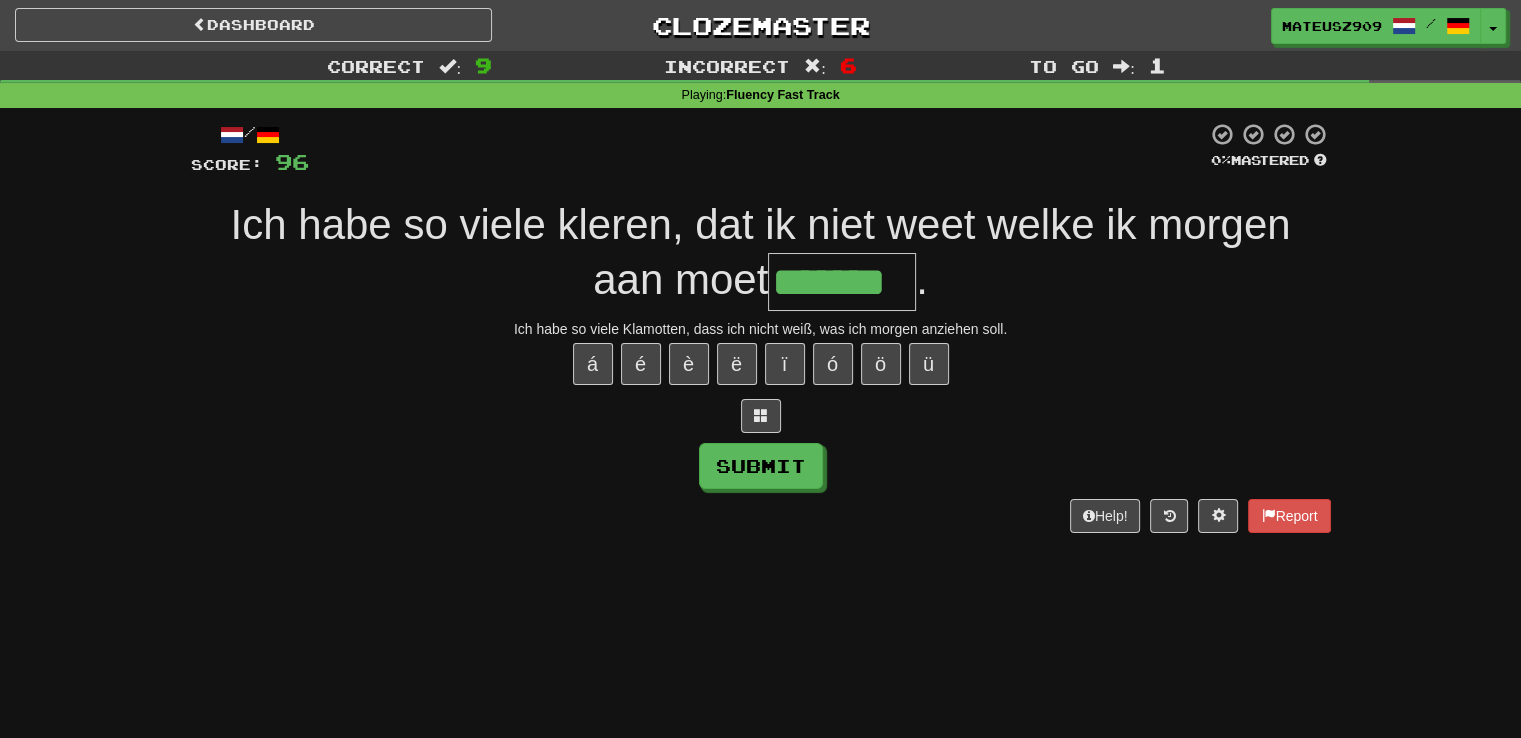 type on "*******" 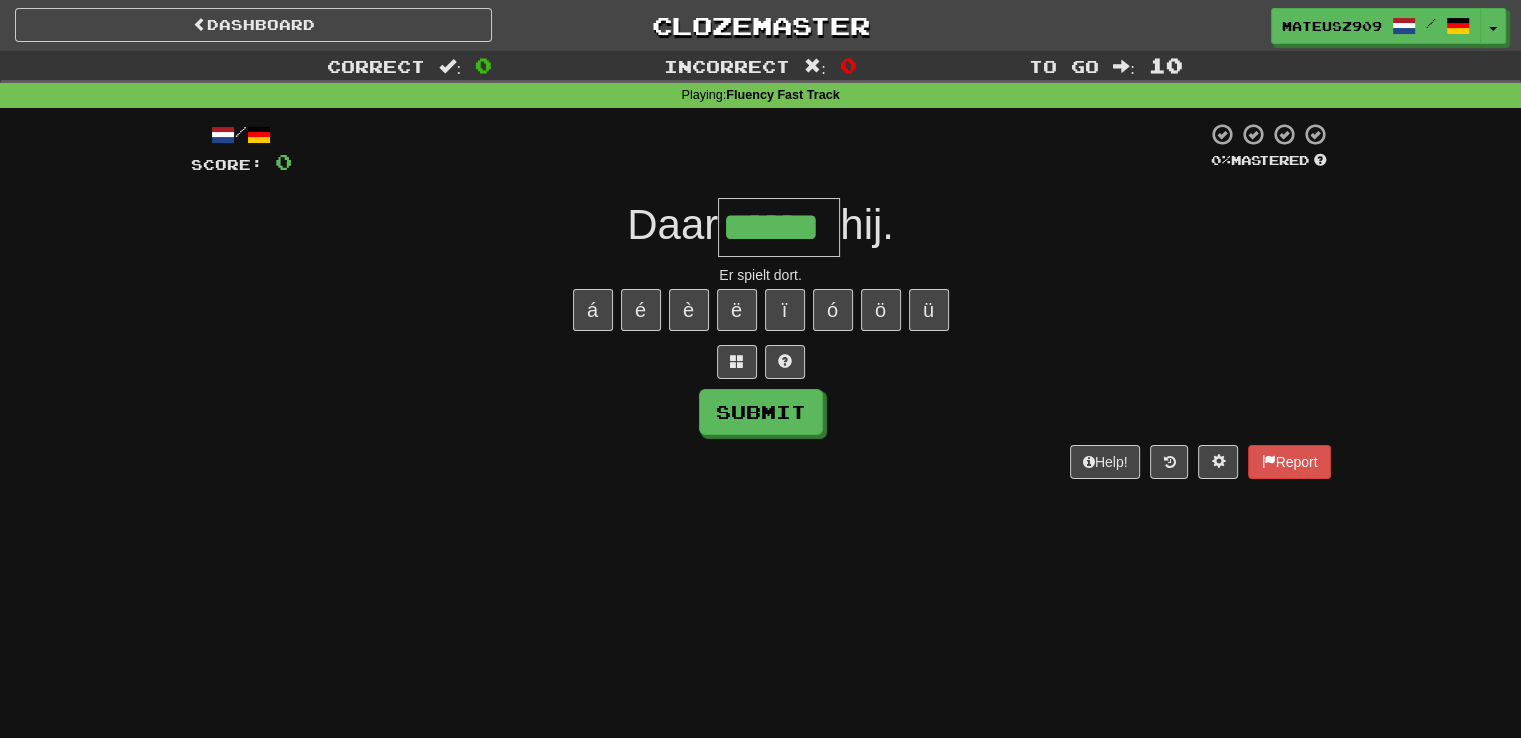 type on "******" 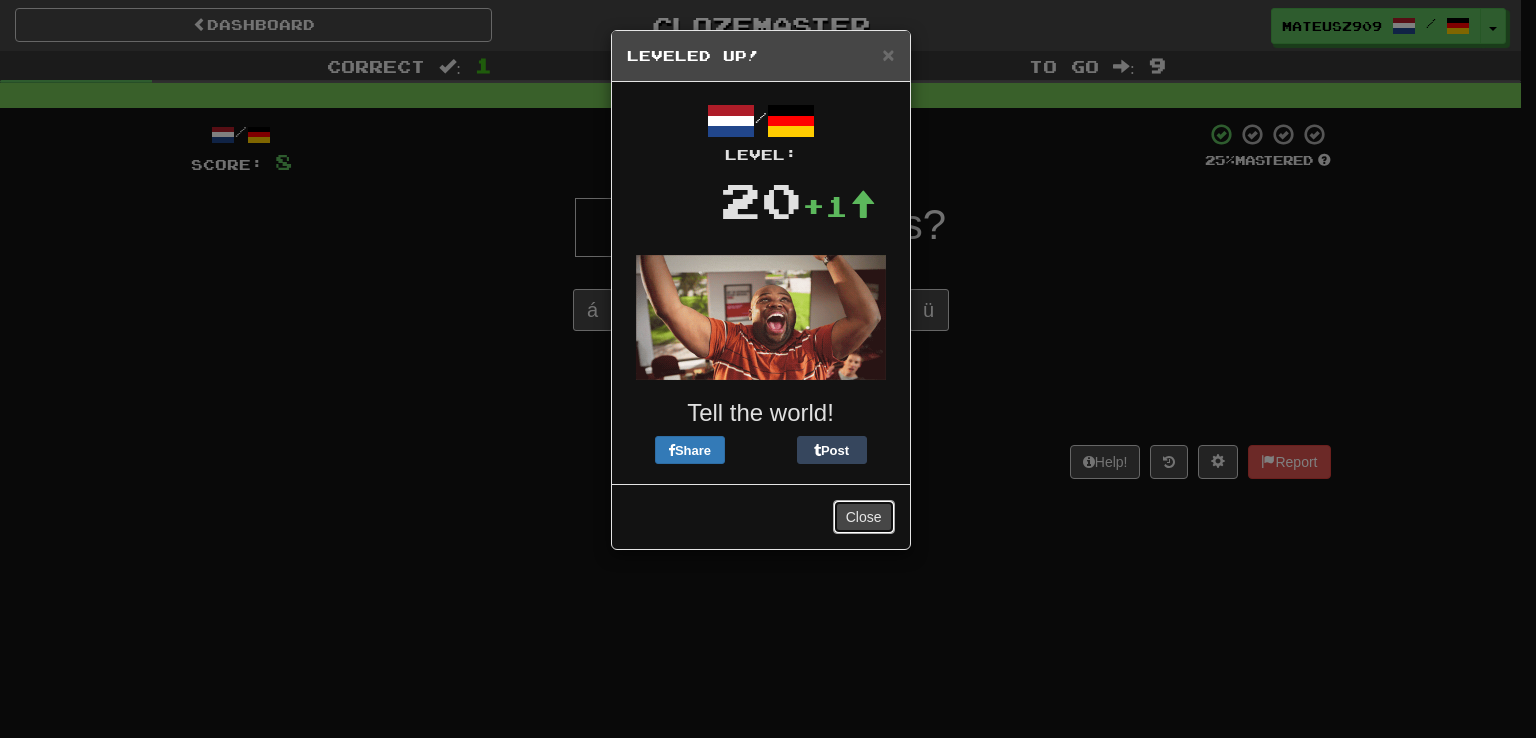 click on "Close" at bounding box center (864, 517) 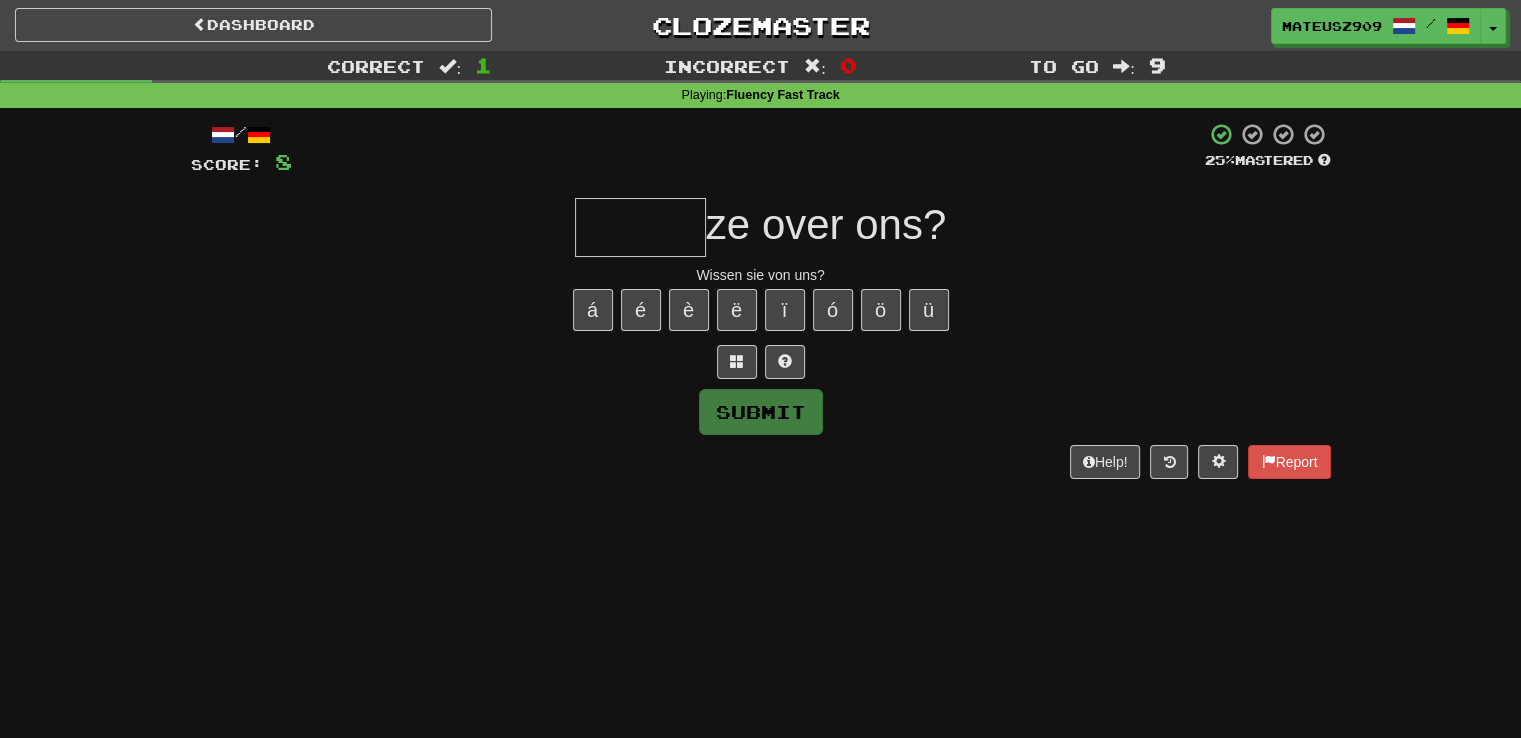 click at bounding box center [640, 227] 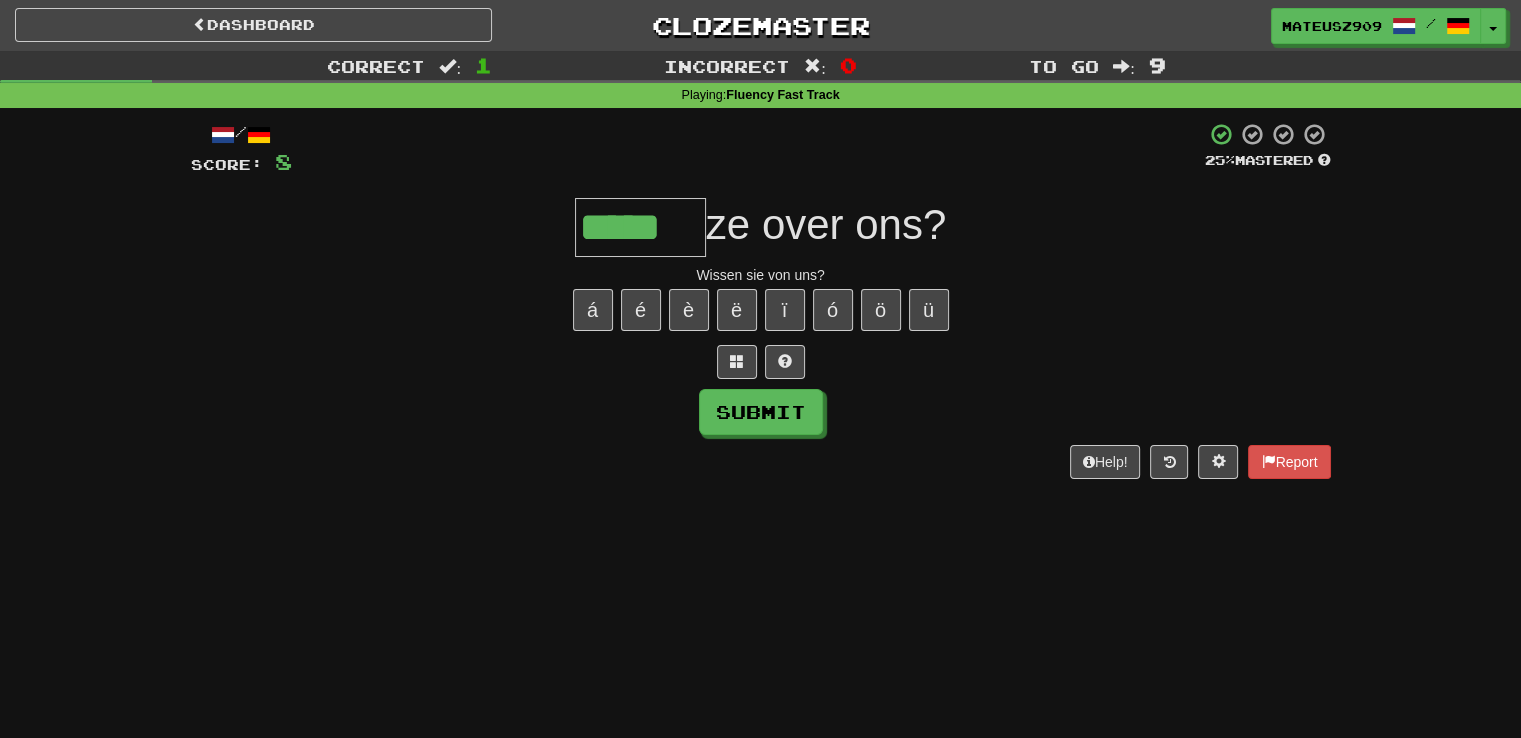 type on "*****" 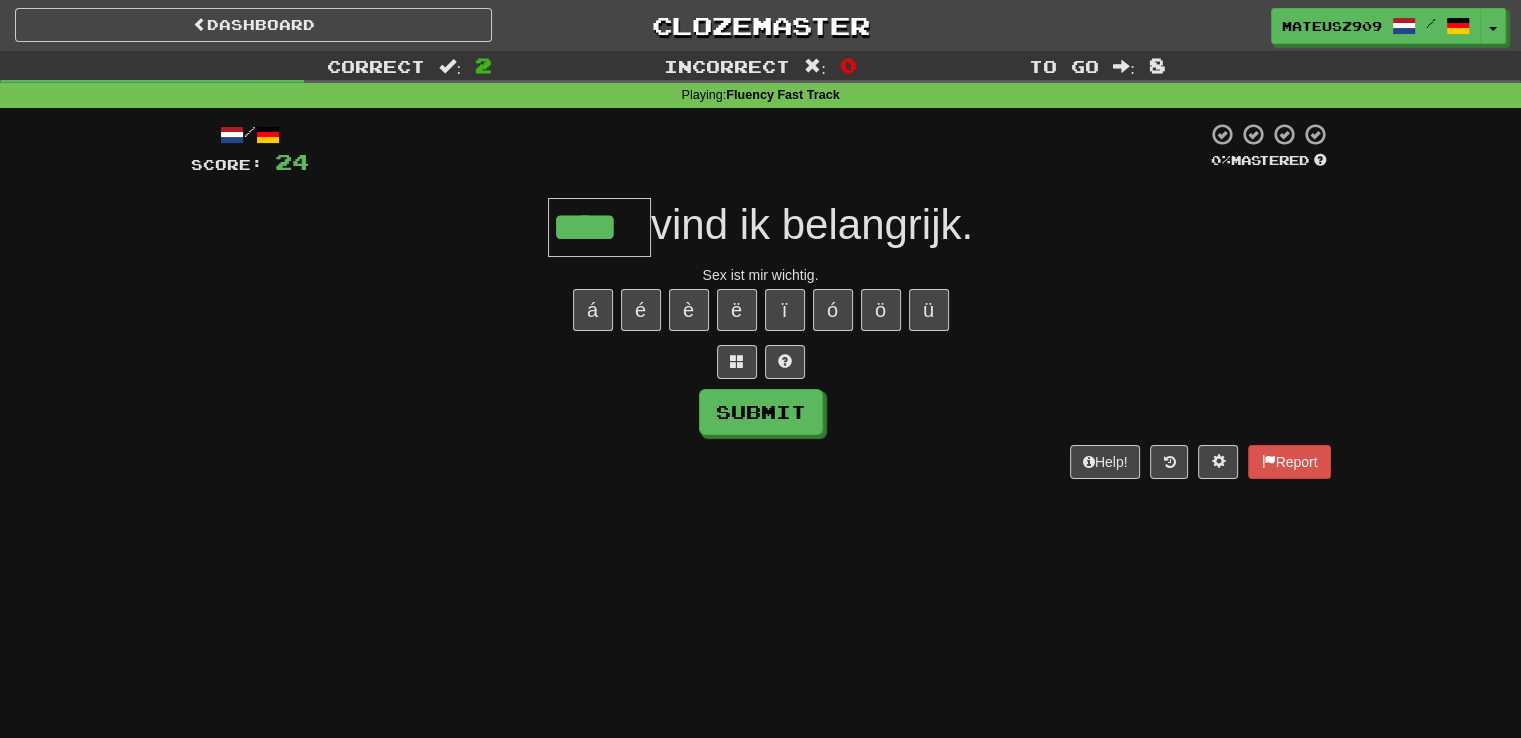 type on "****" 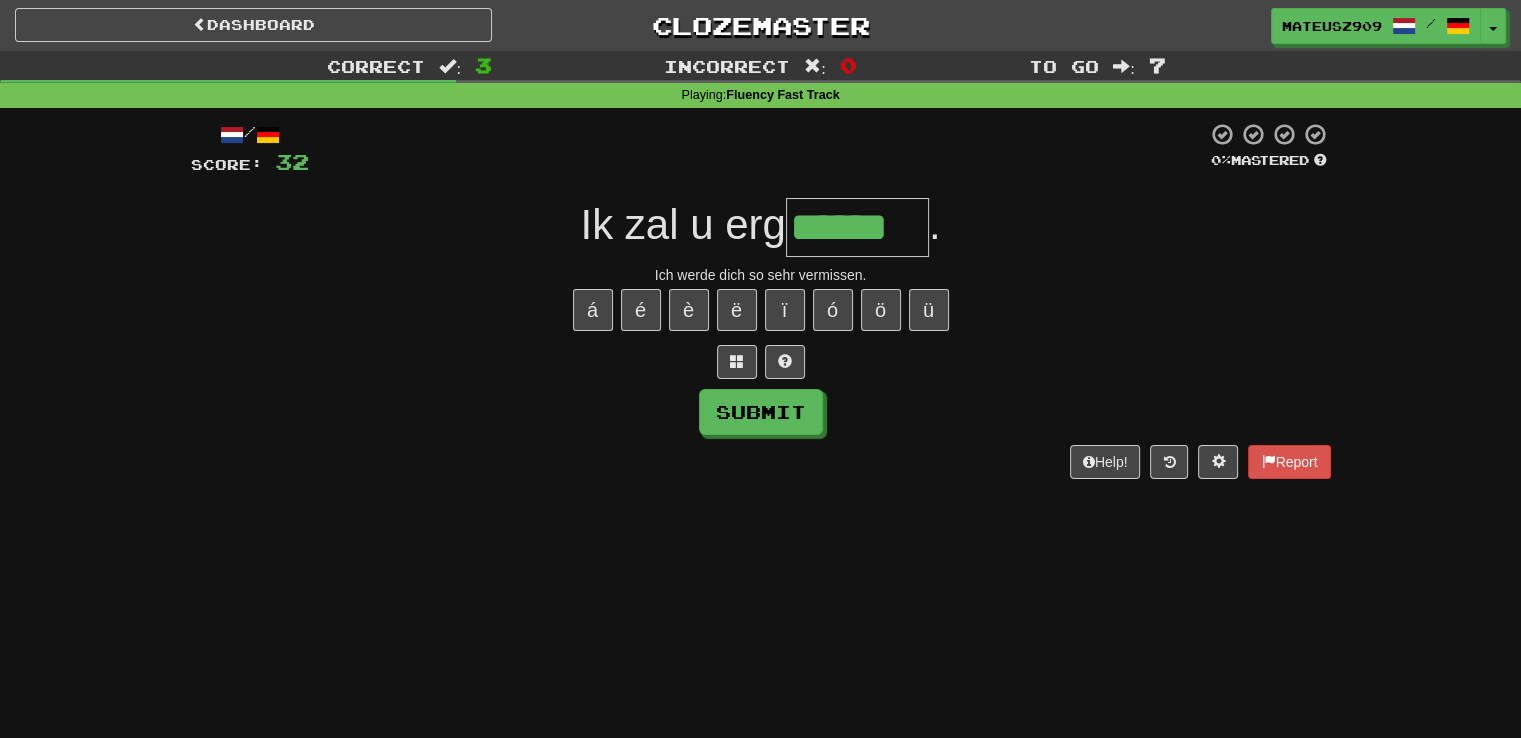 type on "******" 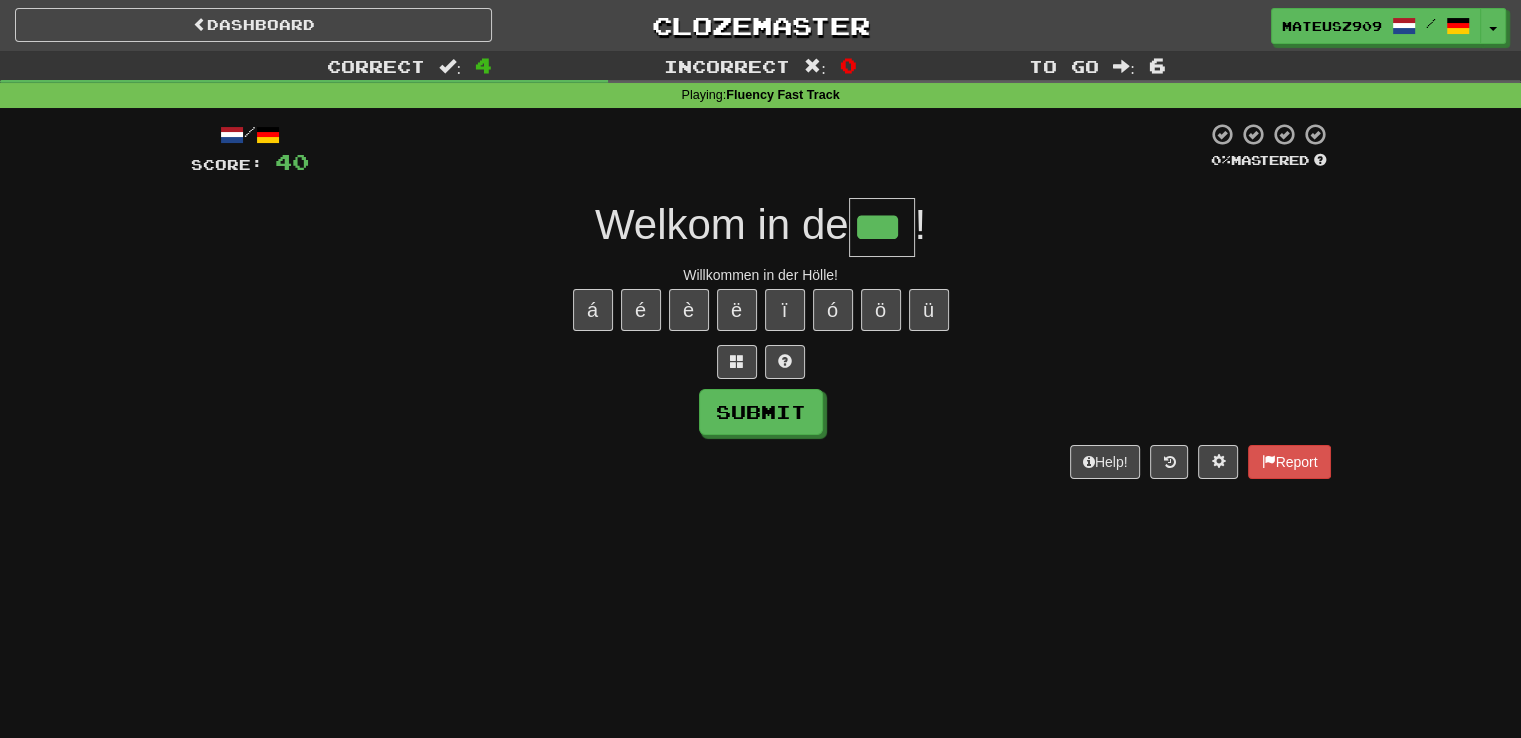 type on "***" 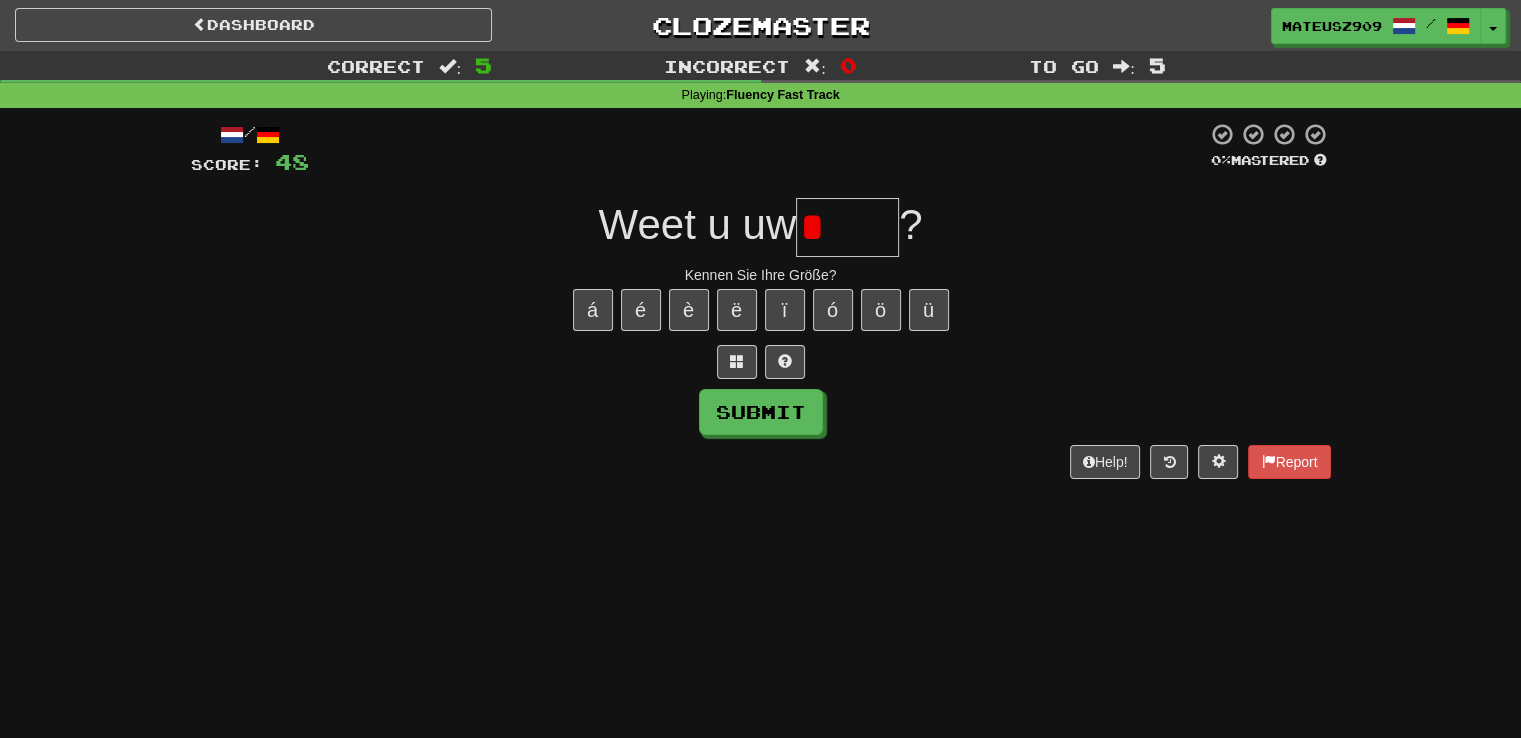 type on "****" 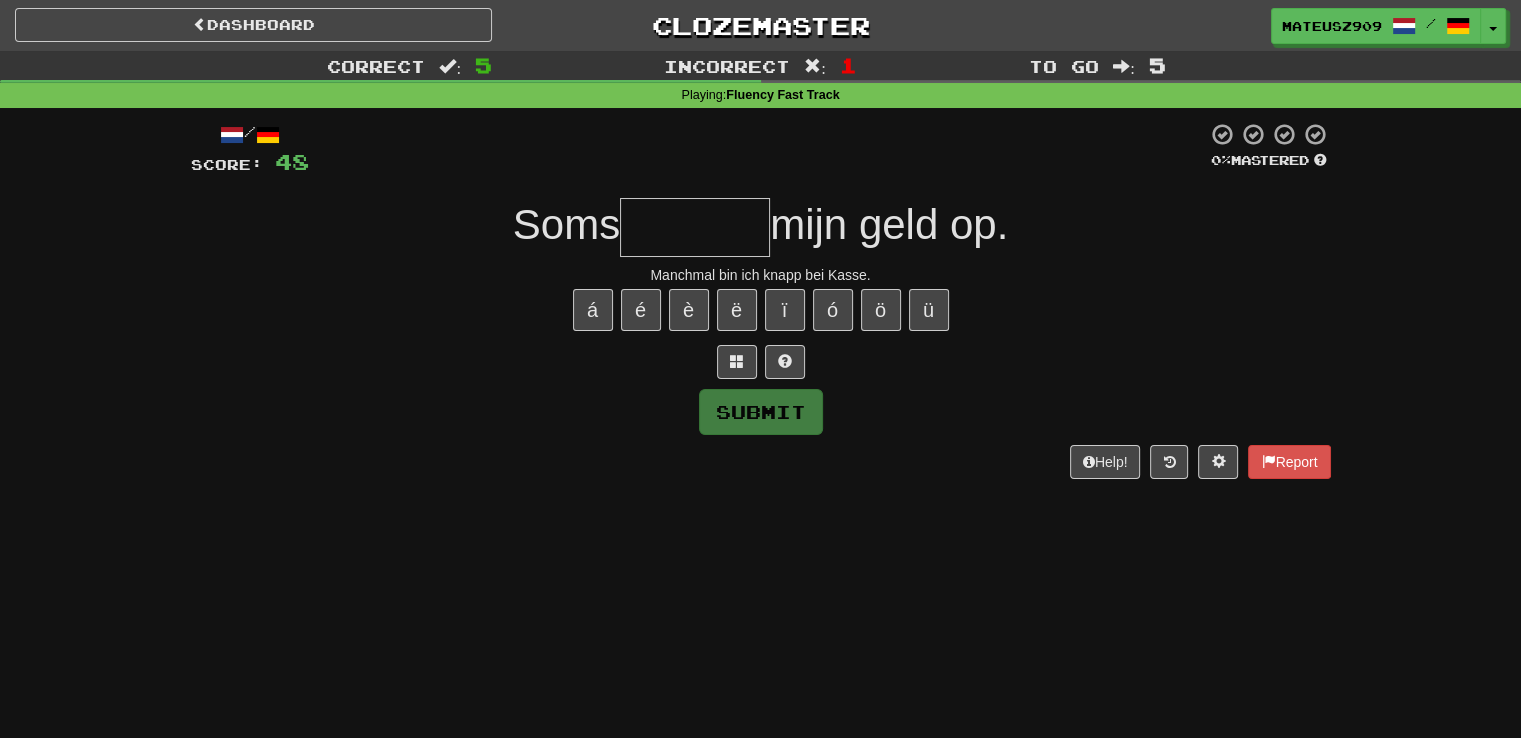 type on "*******" 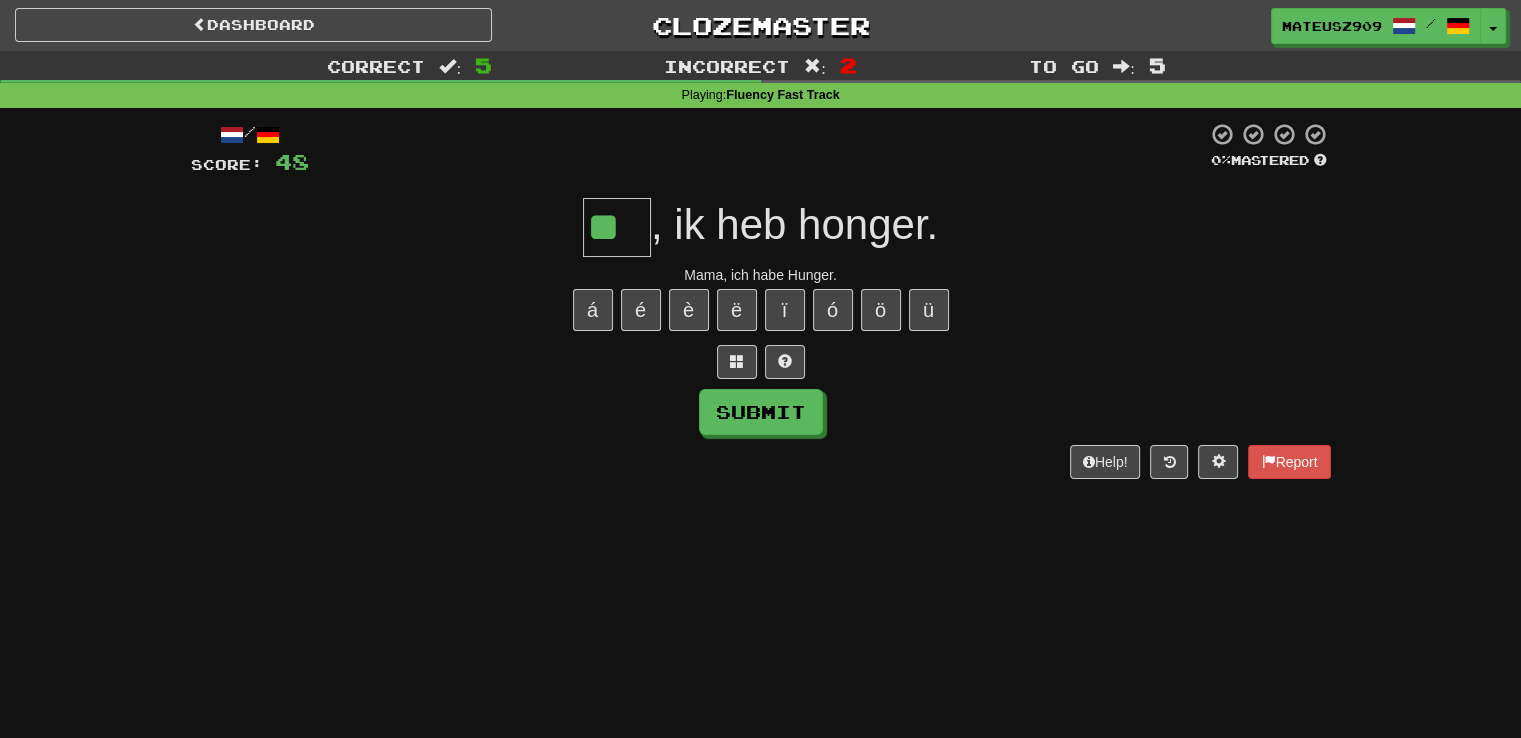 type on "**" 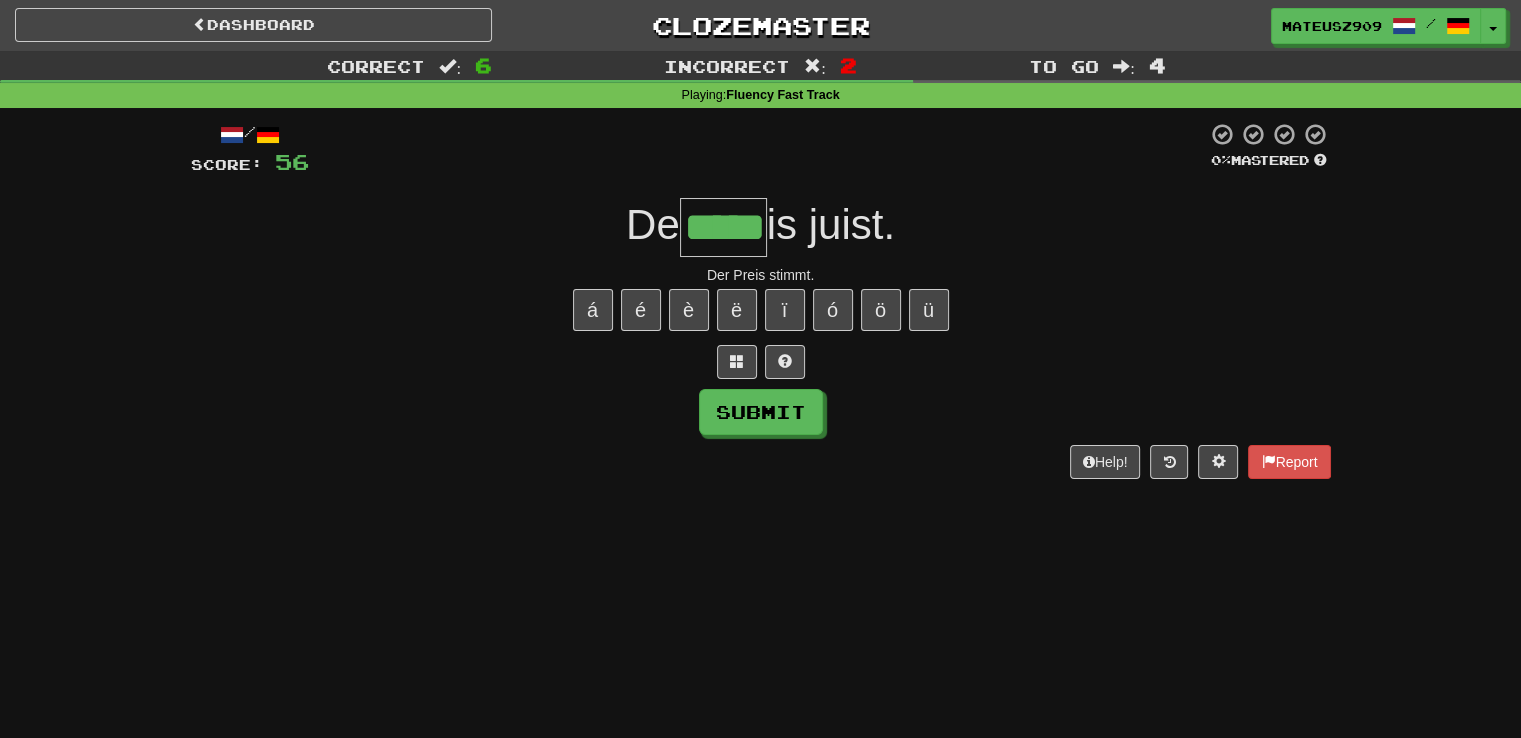 type on "*****" 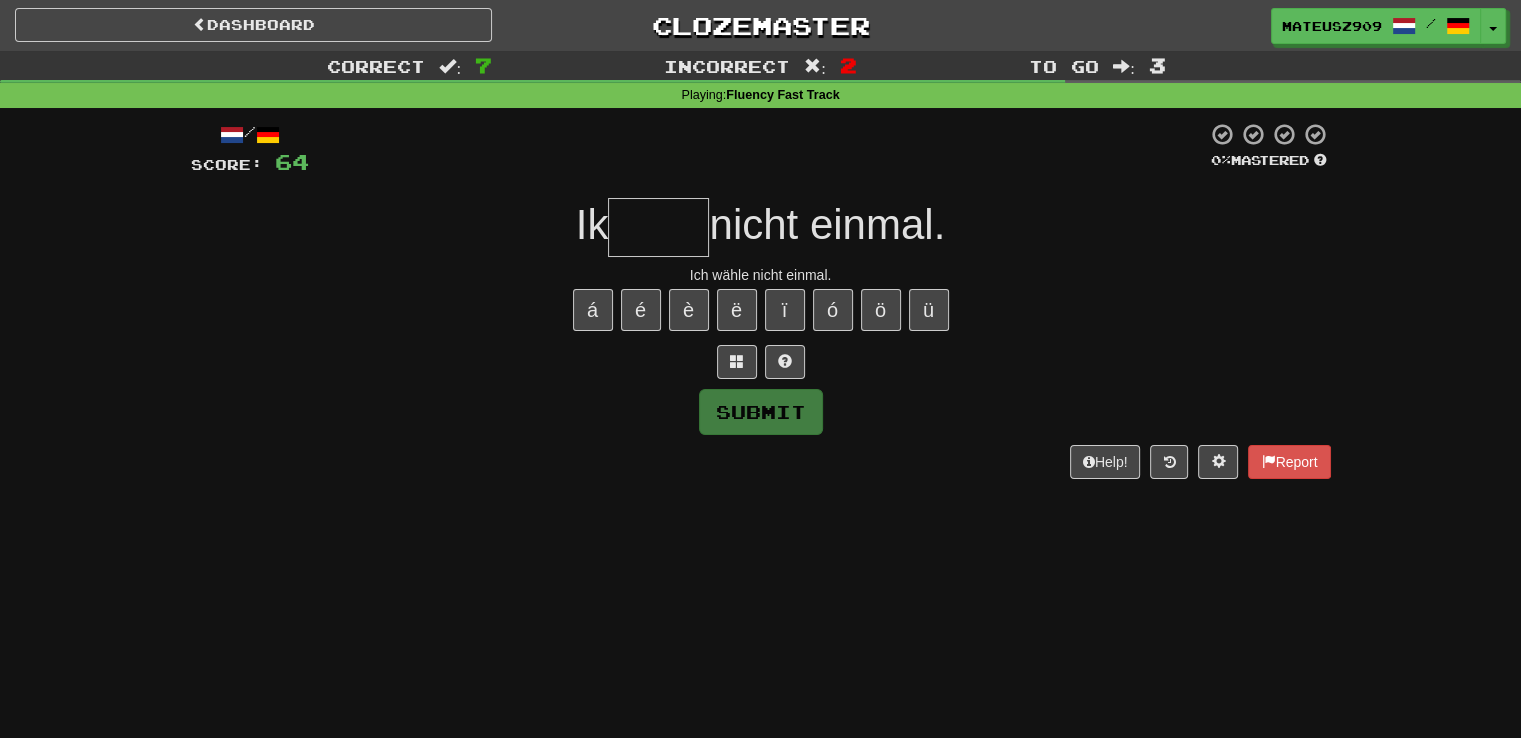 type on "*" 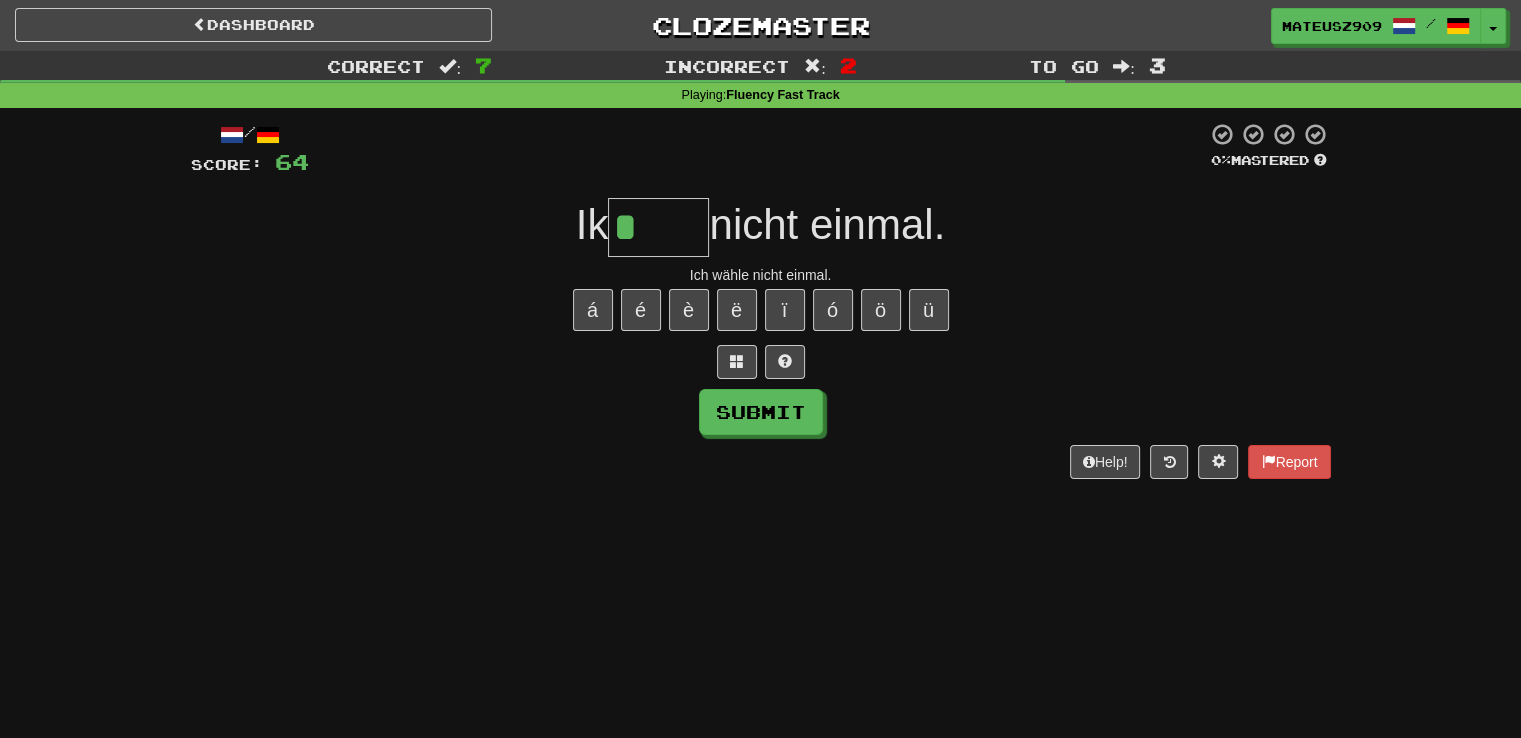 type on "****" 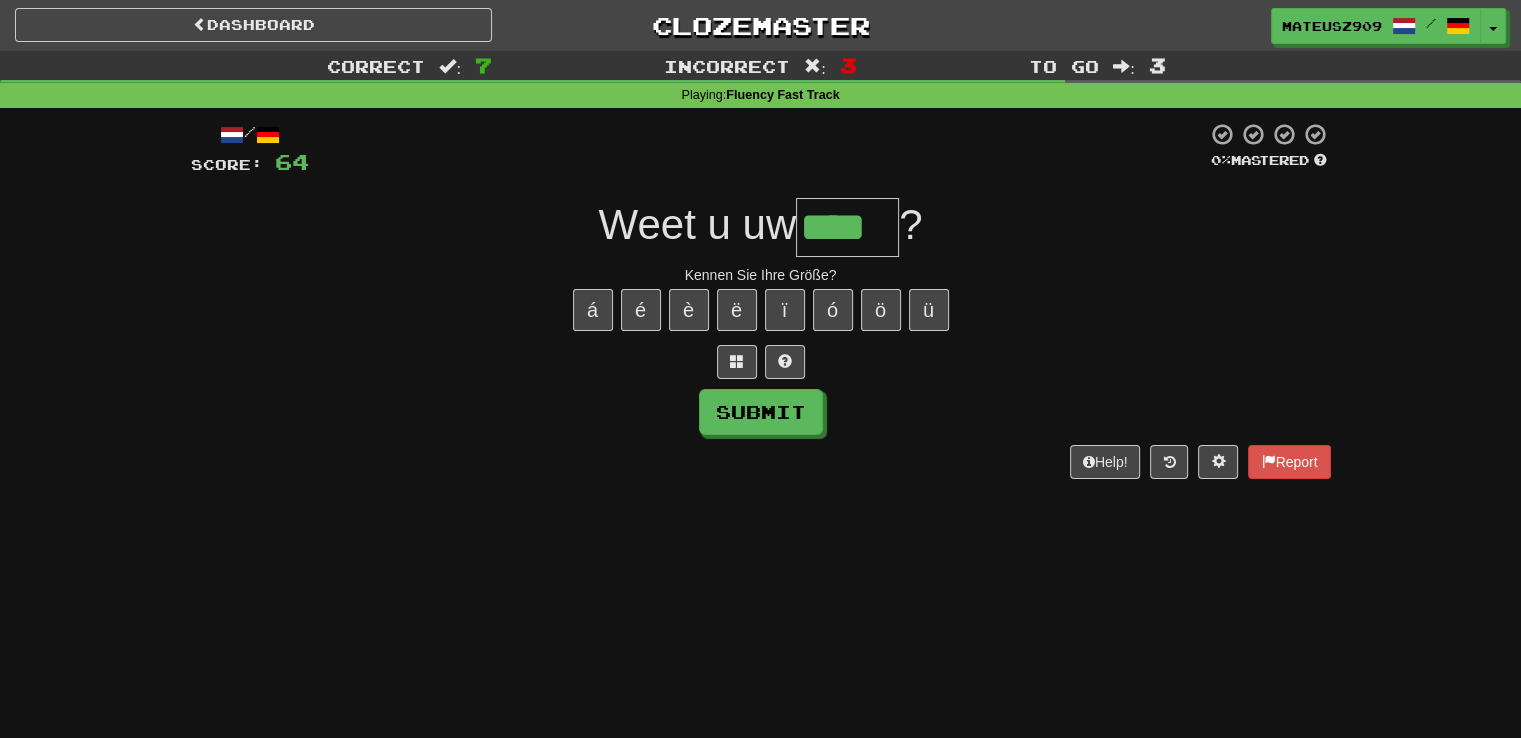 type on "****" 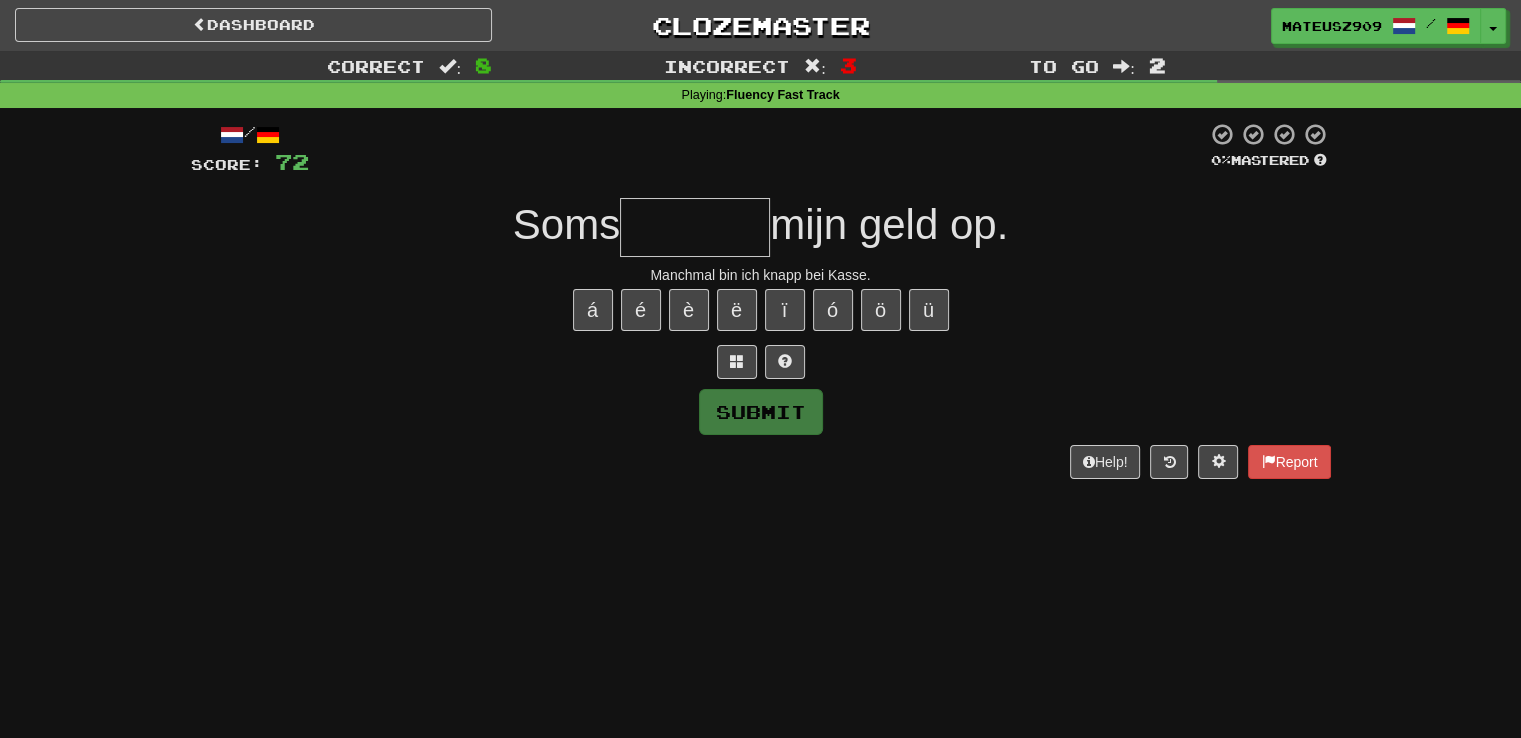 type on "*" 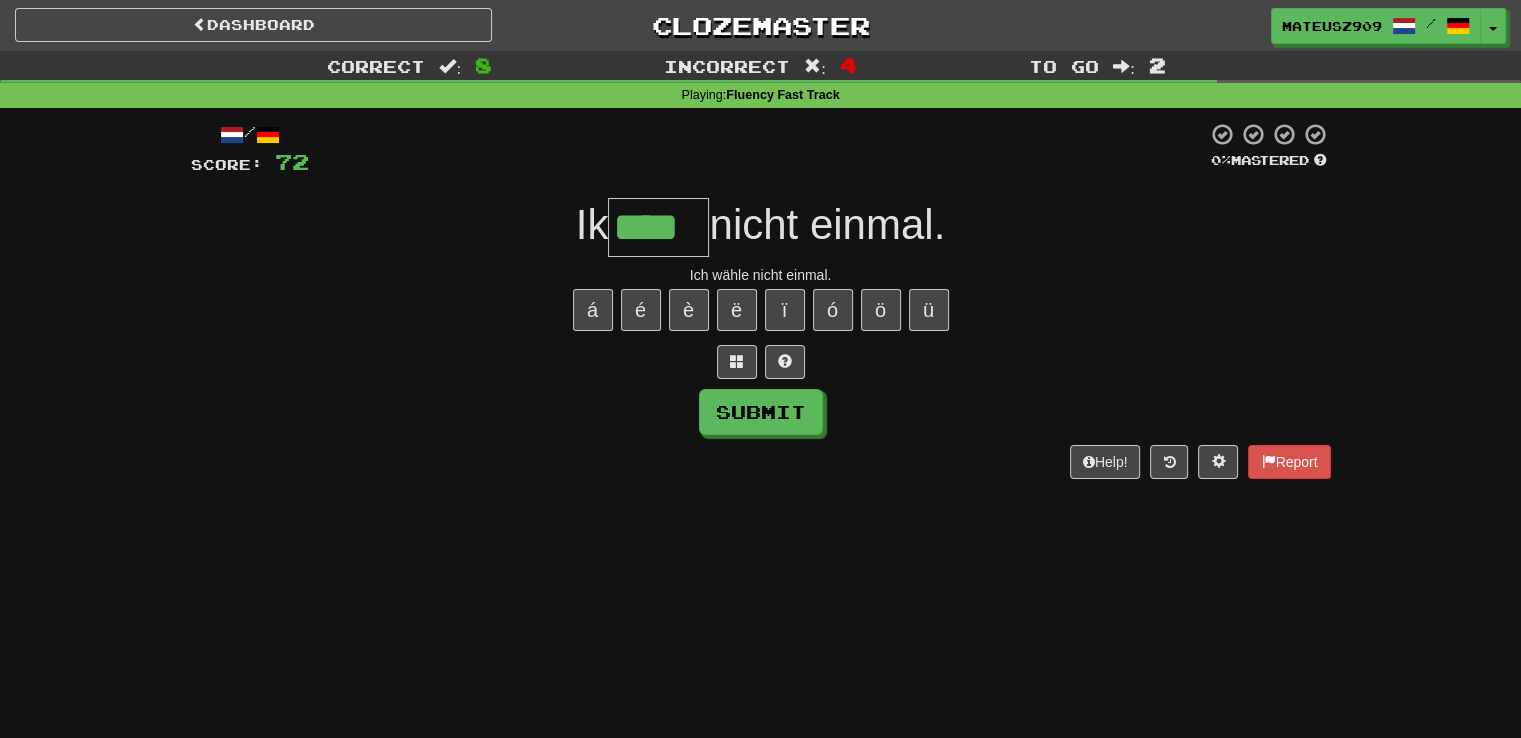type on "****" 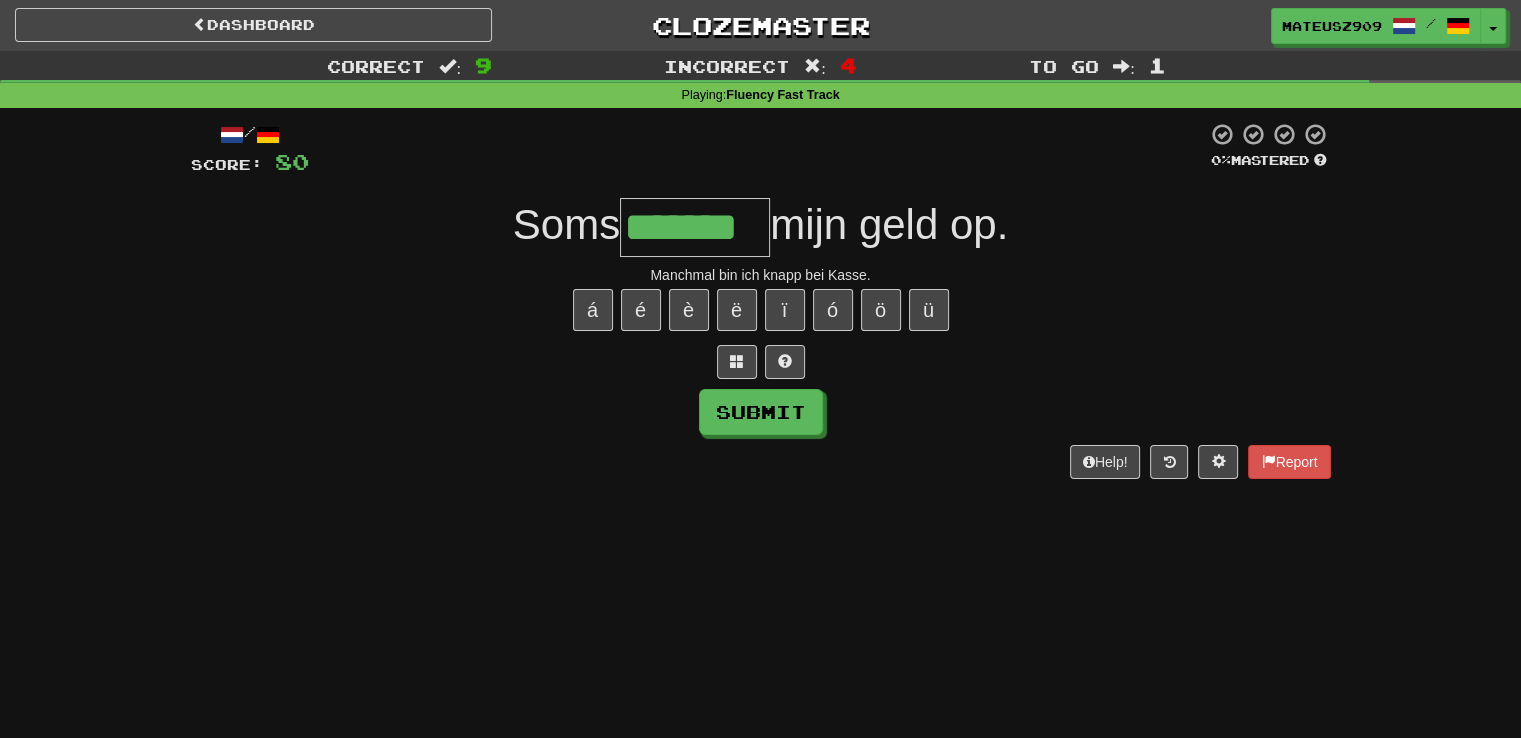 type on "*******" 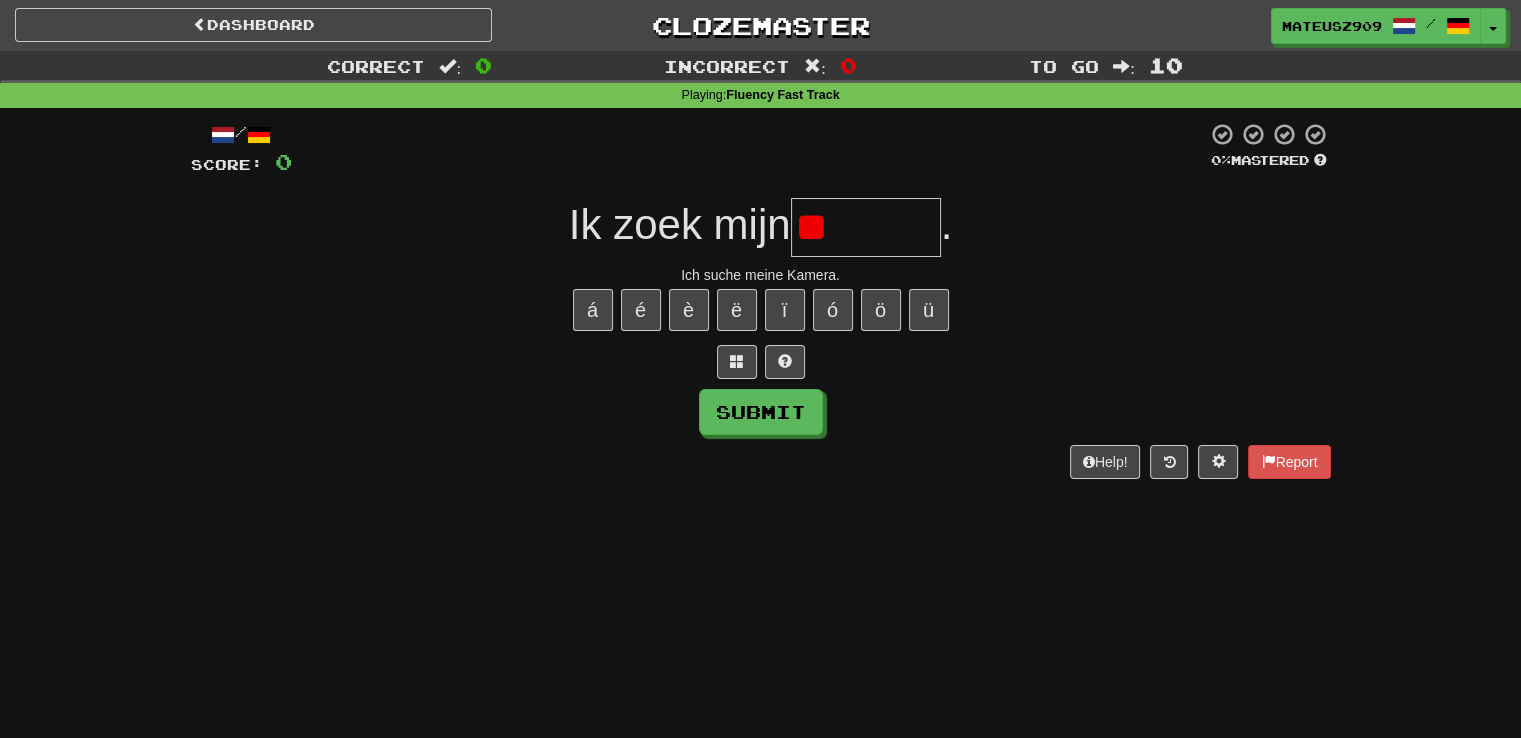 type on "*" 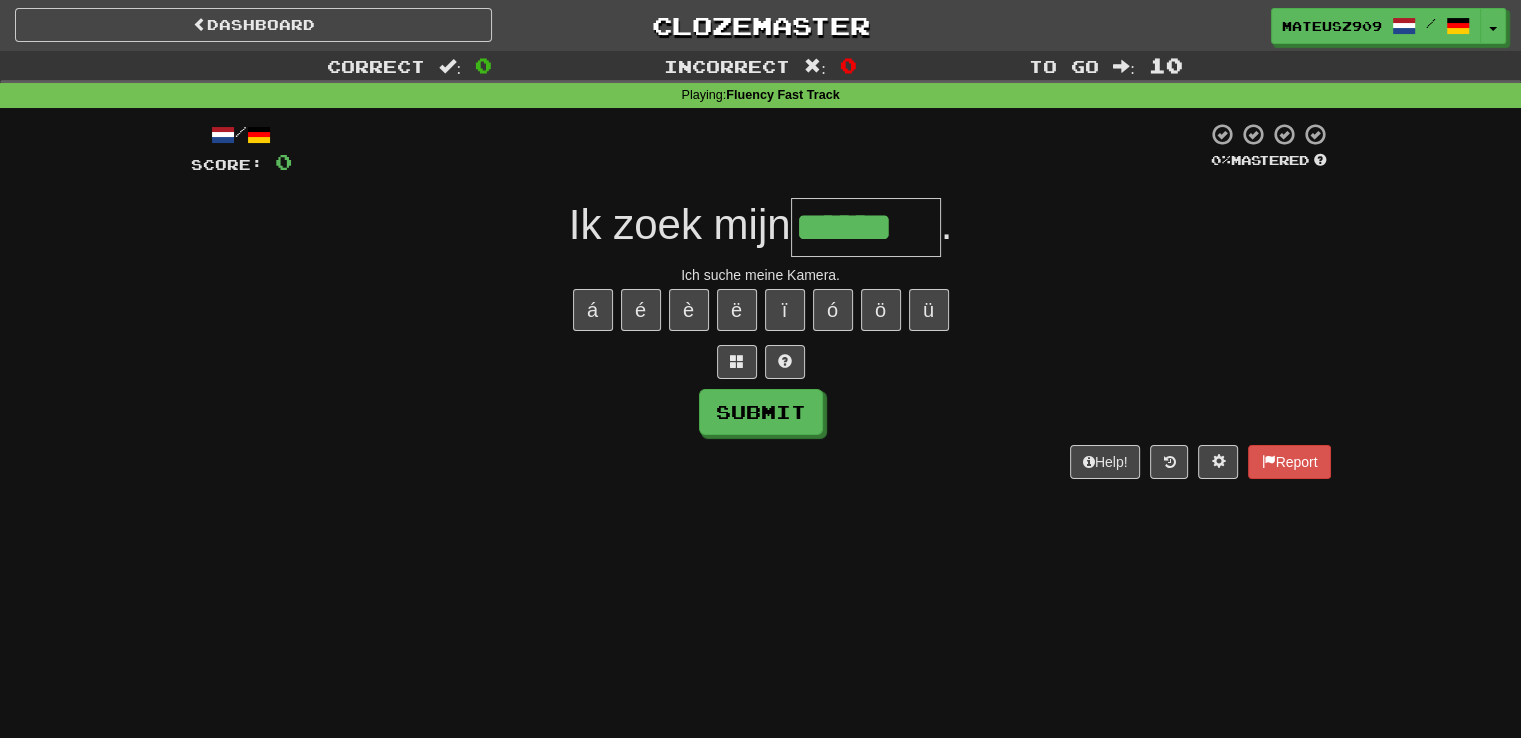 type on "******" 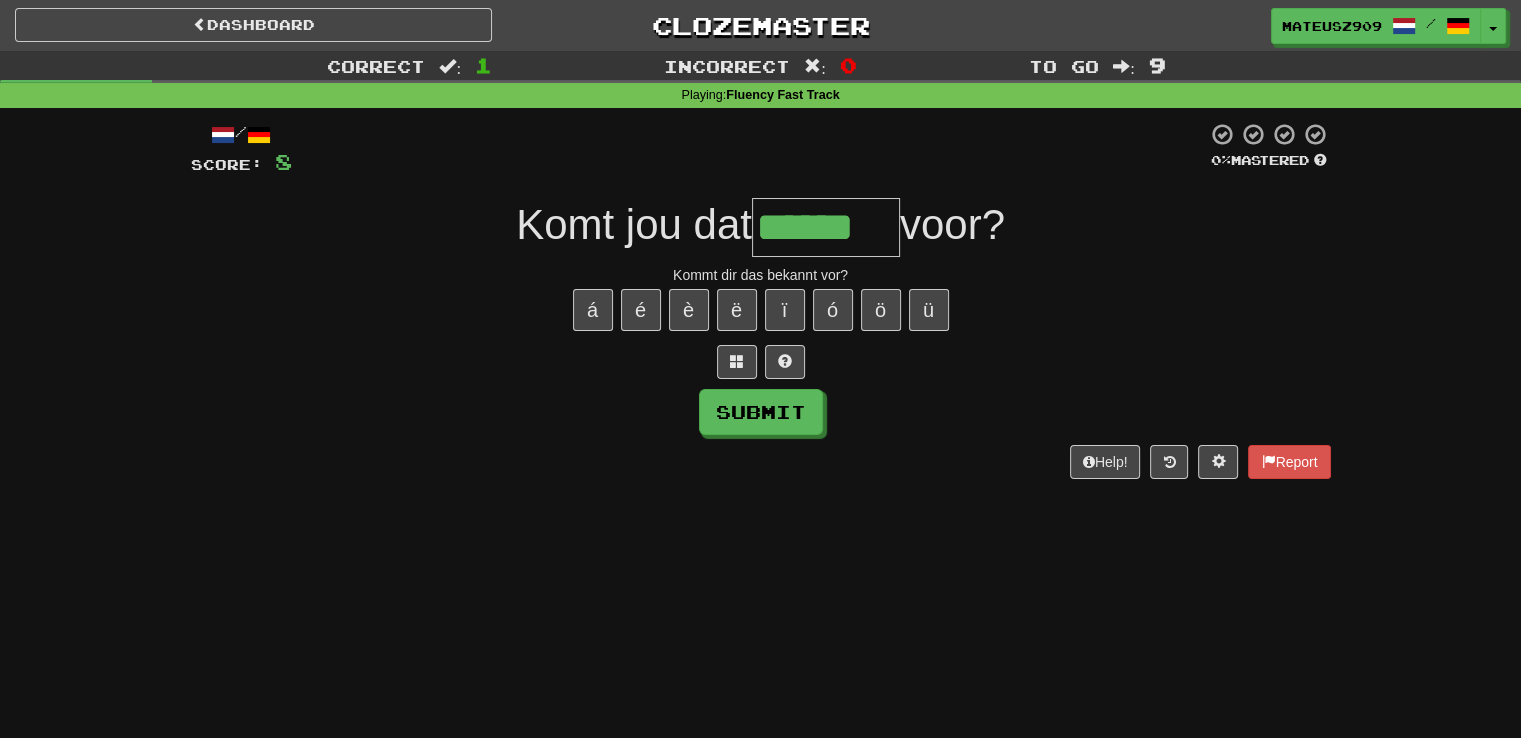 type on "******" 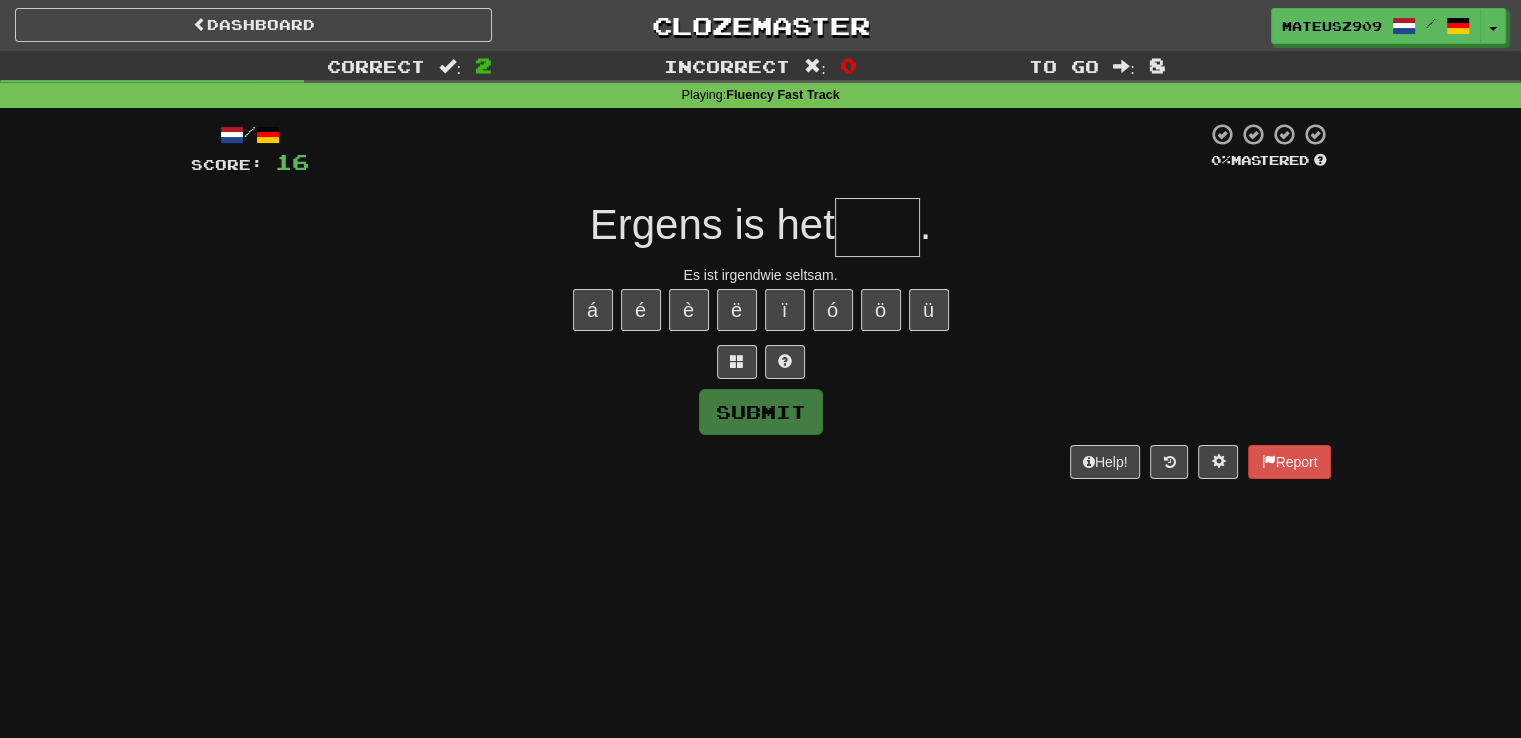 type on "****" 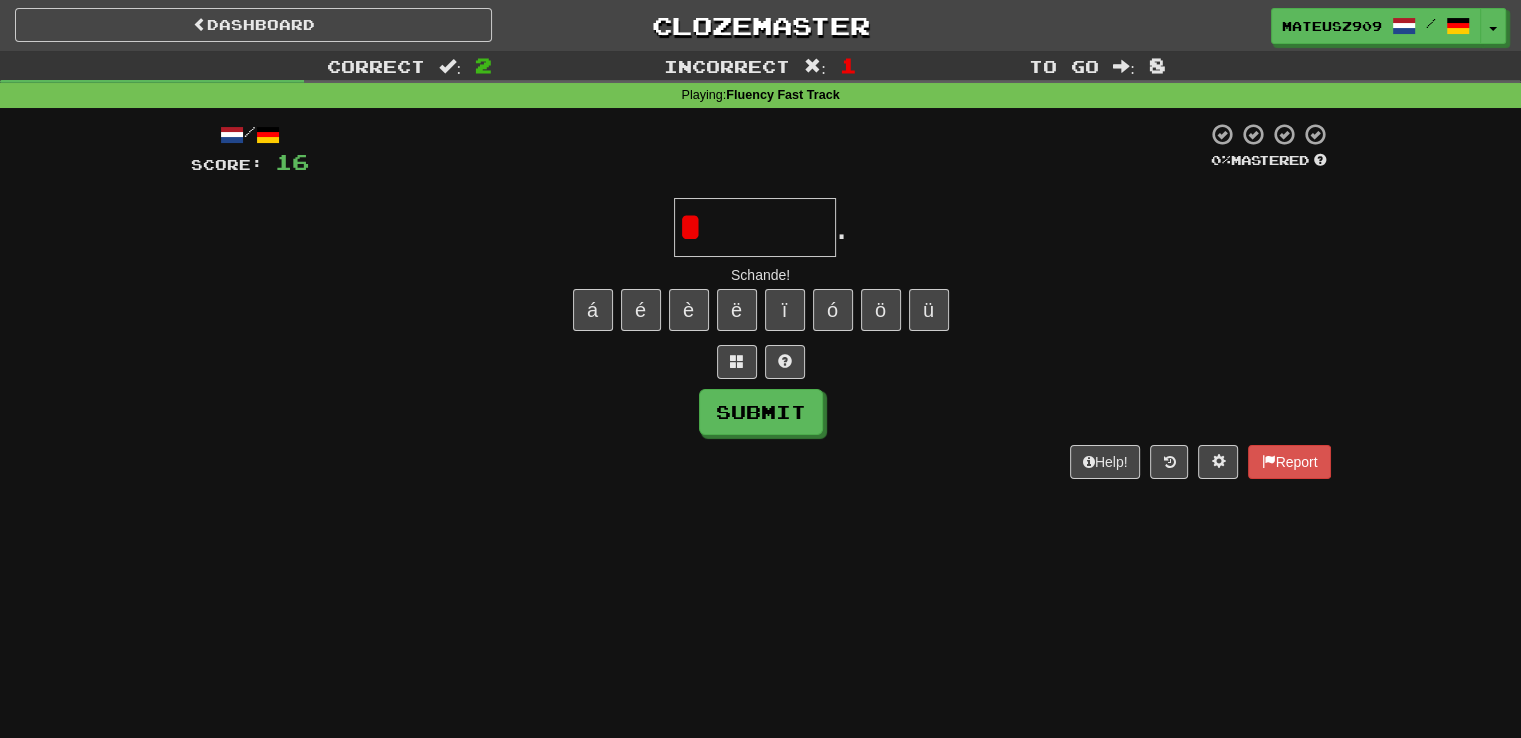 type on "******" 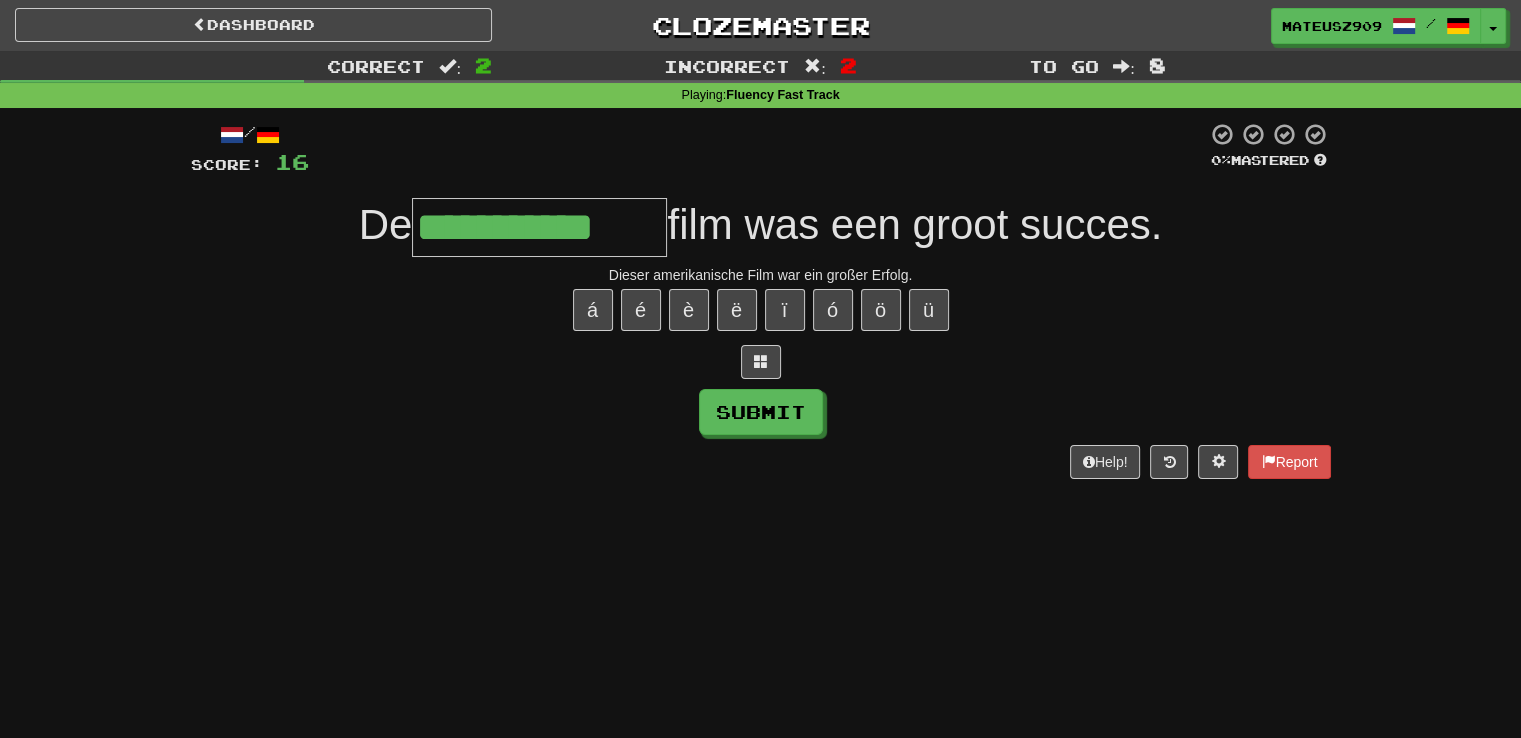 type on "**********" 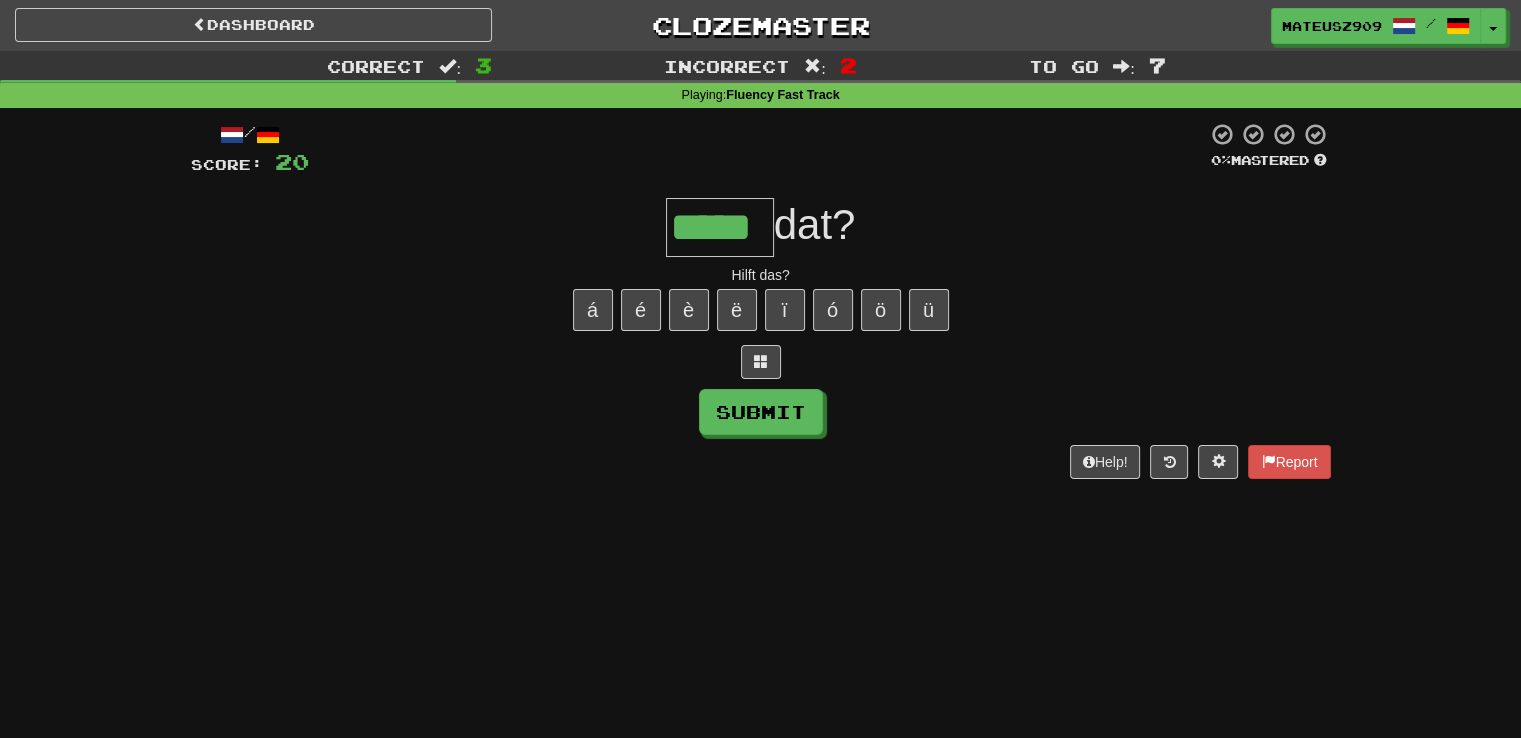 type on "*****" 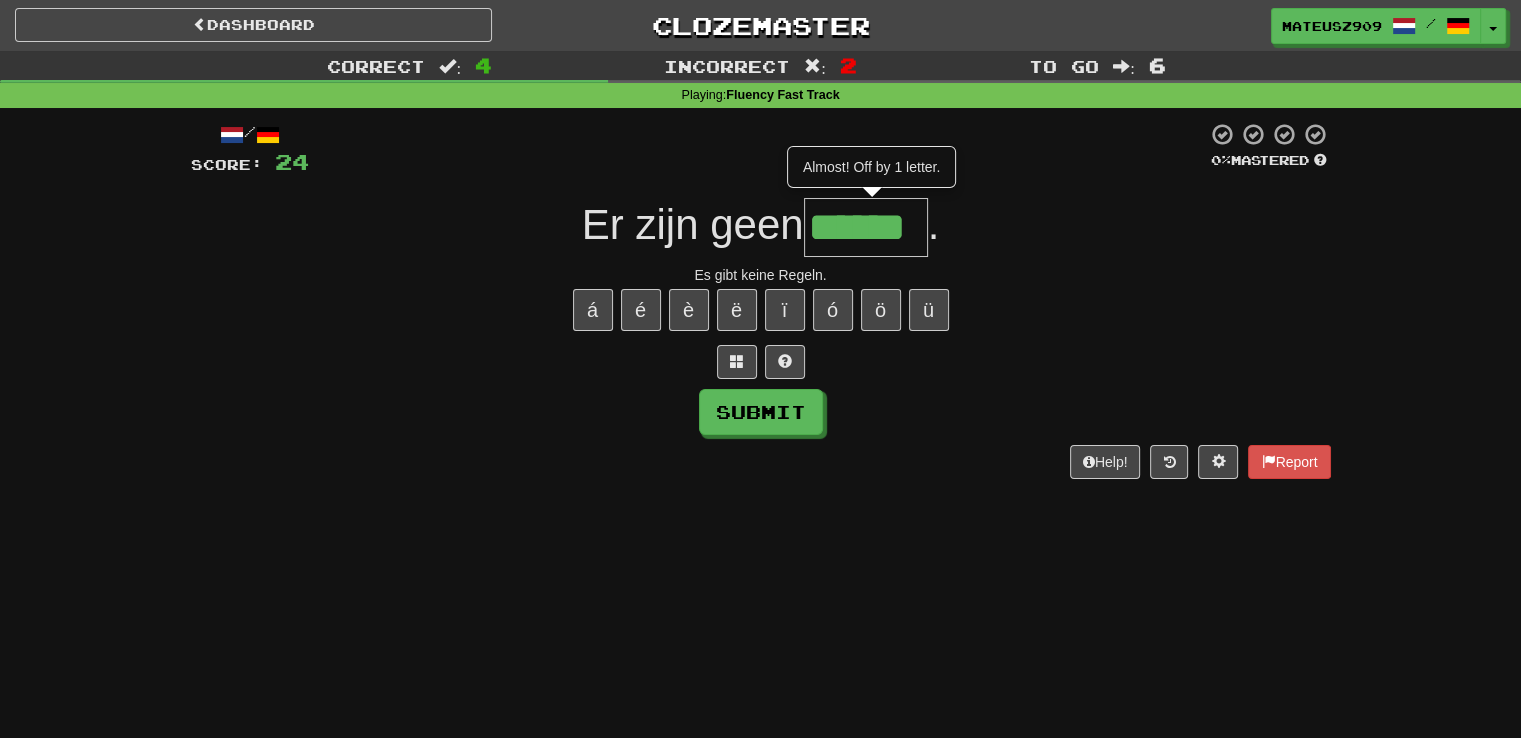 type on "******" 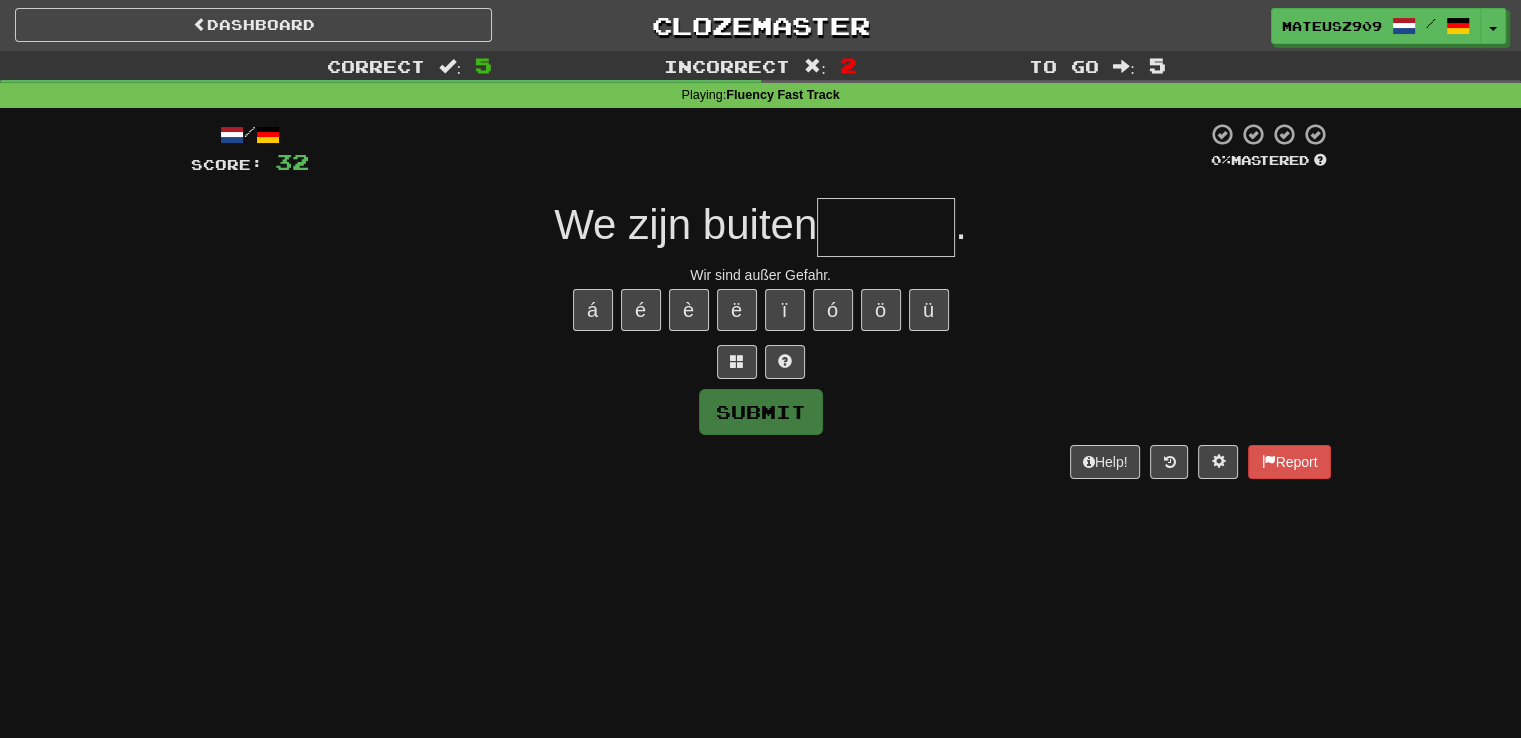 type on "******" 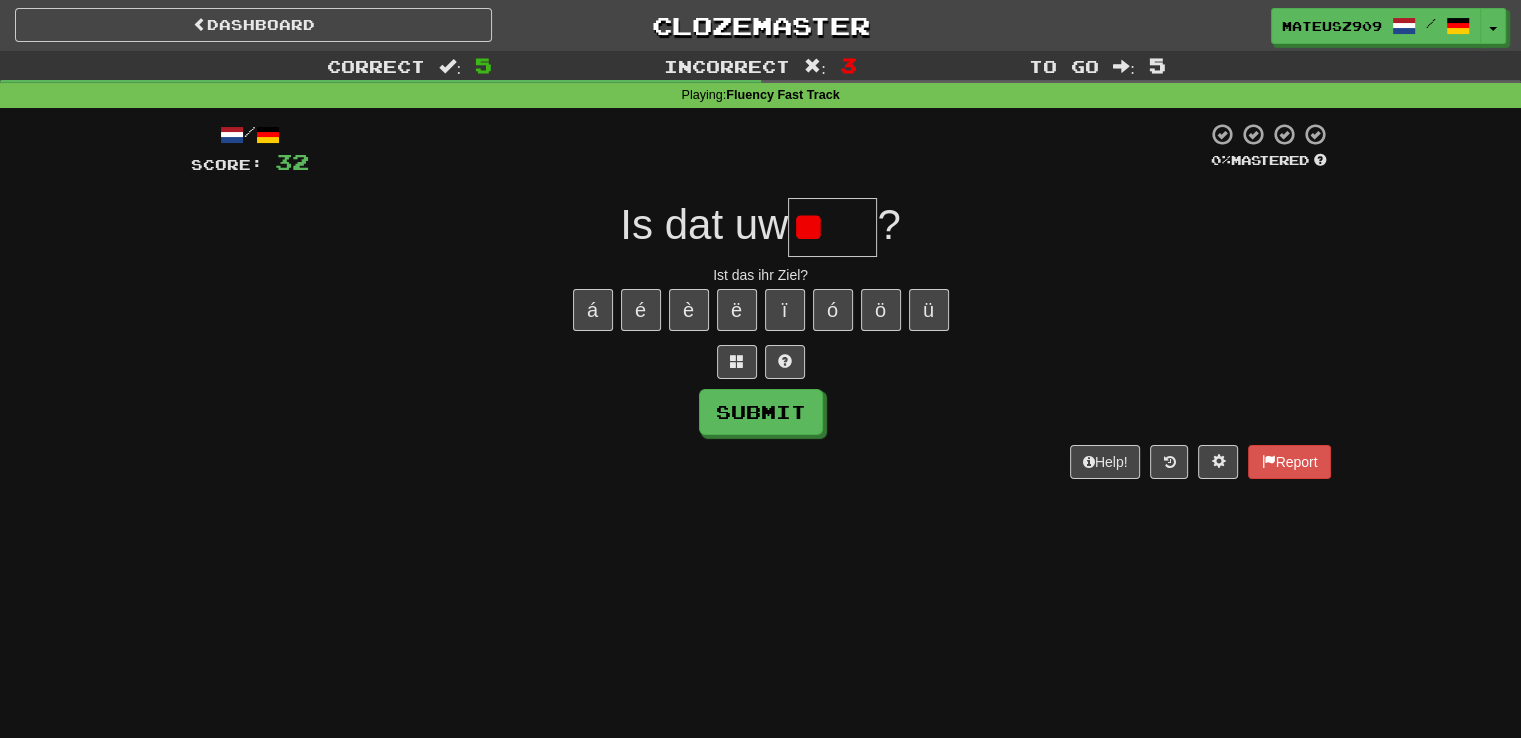 type on "*" 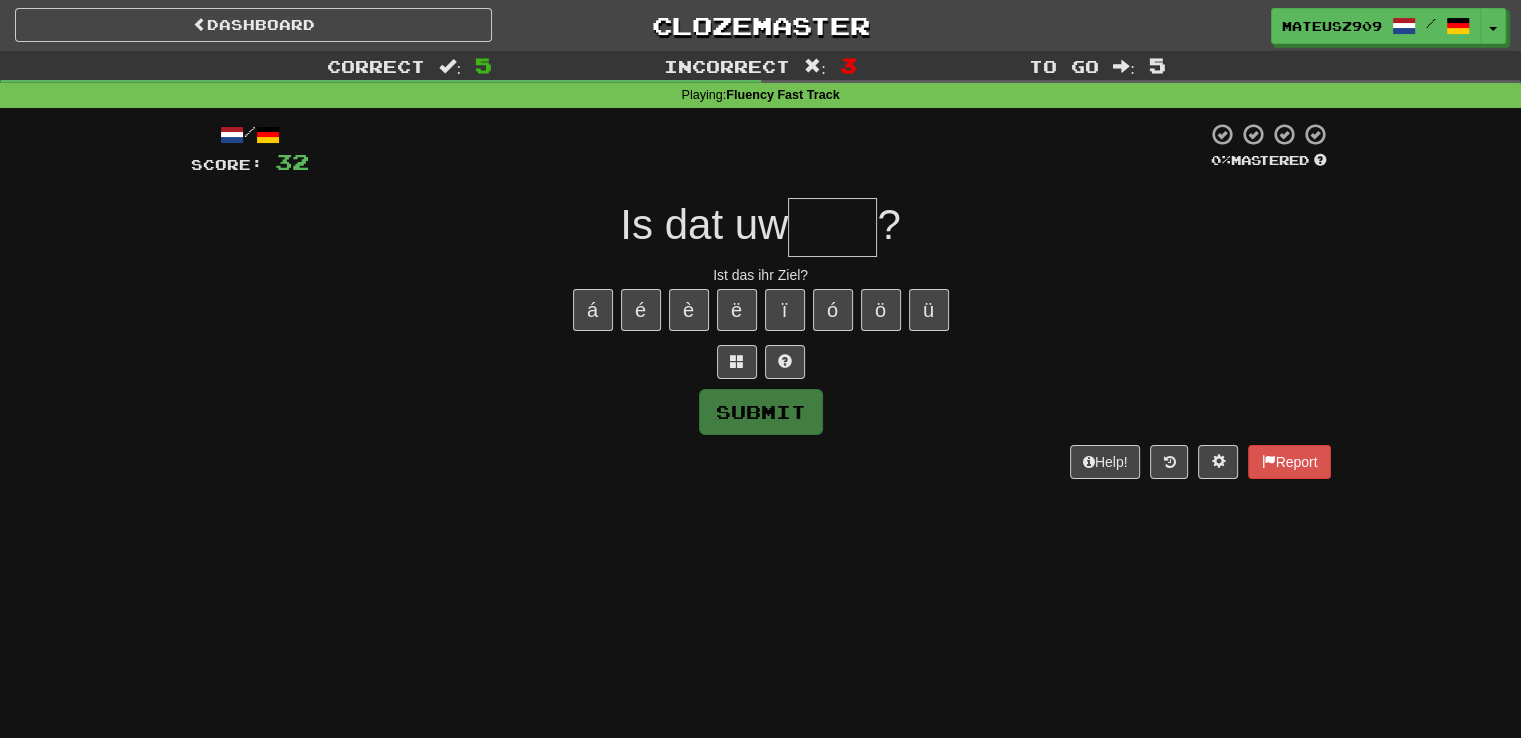 type on "*" 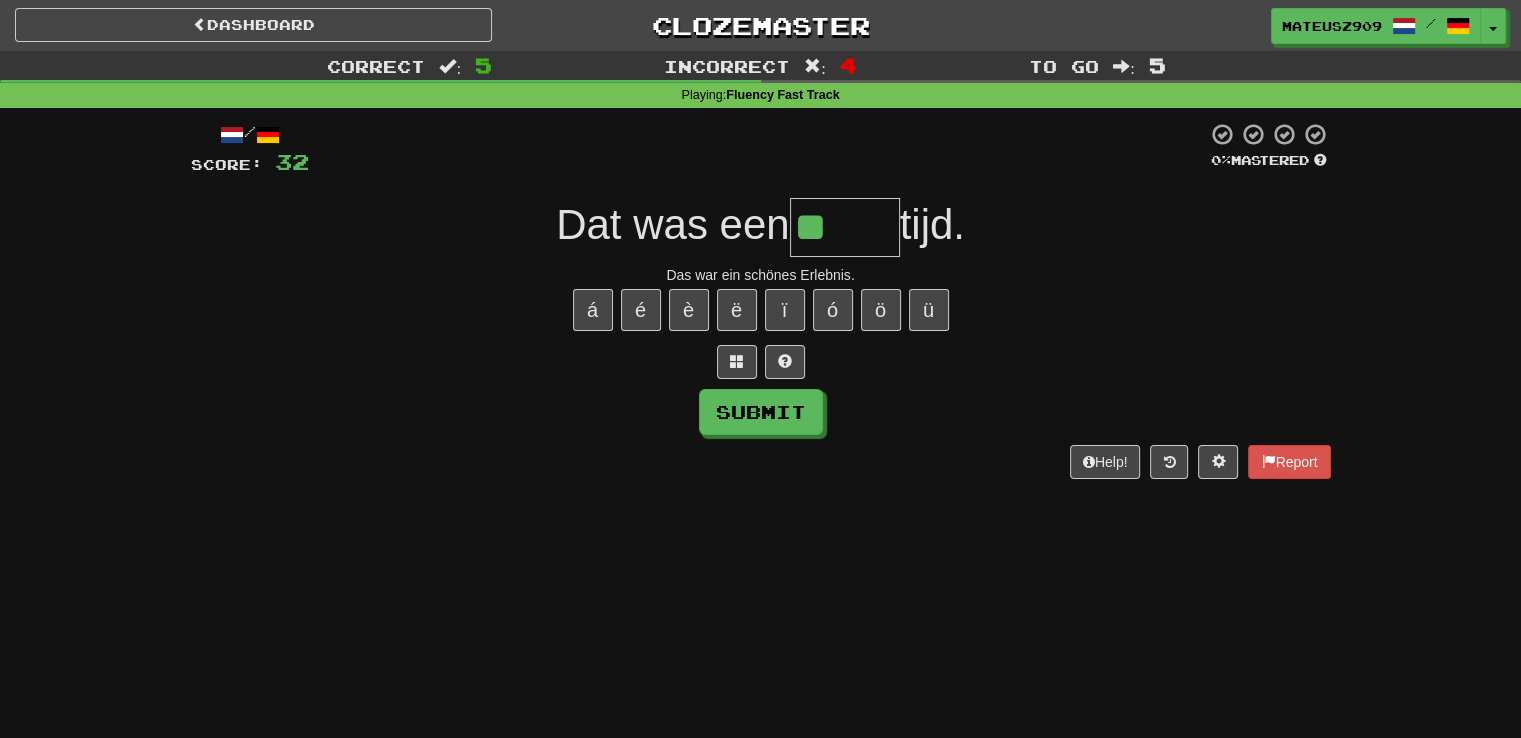 type on "*****" 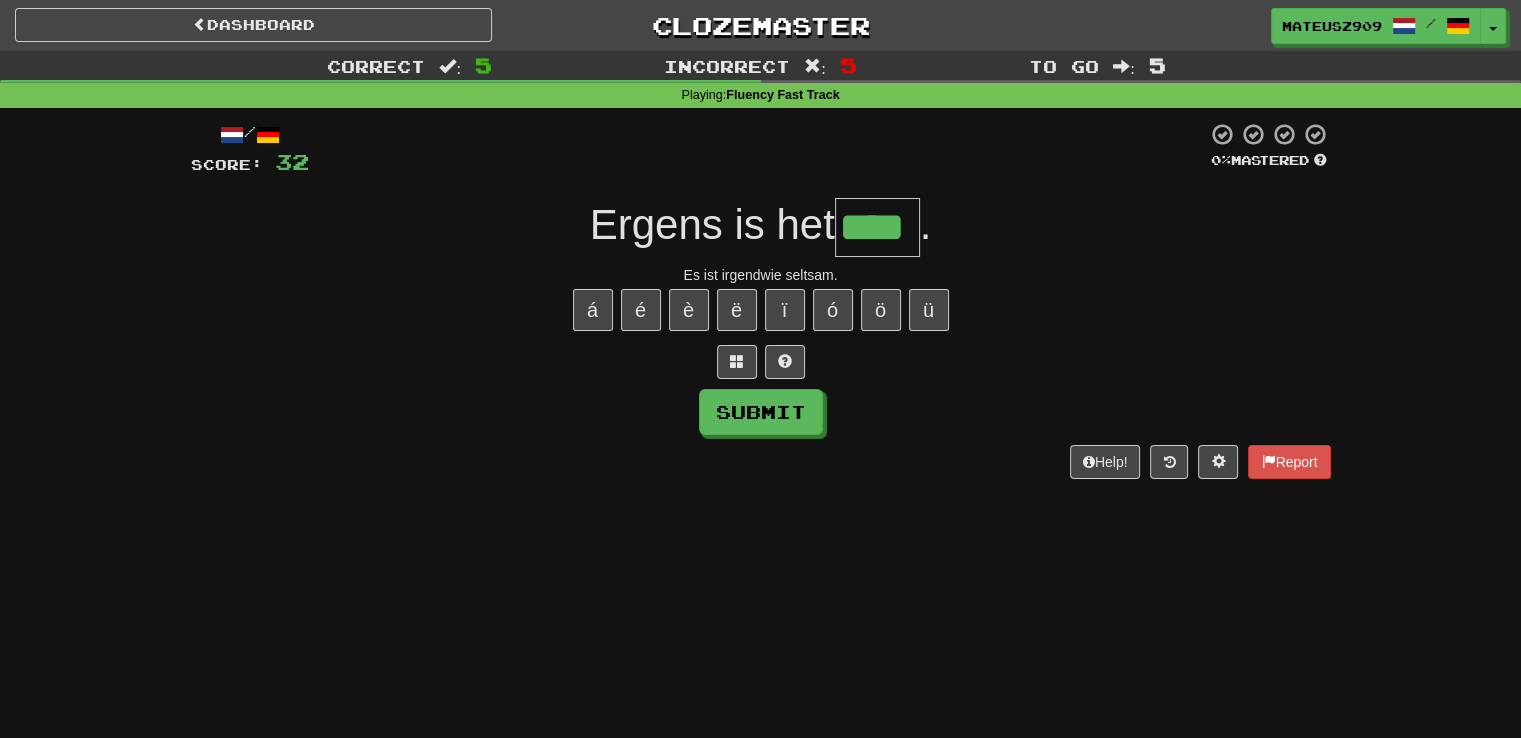 type on "****" 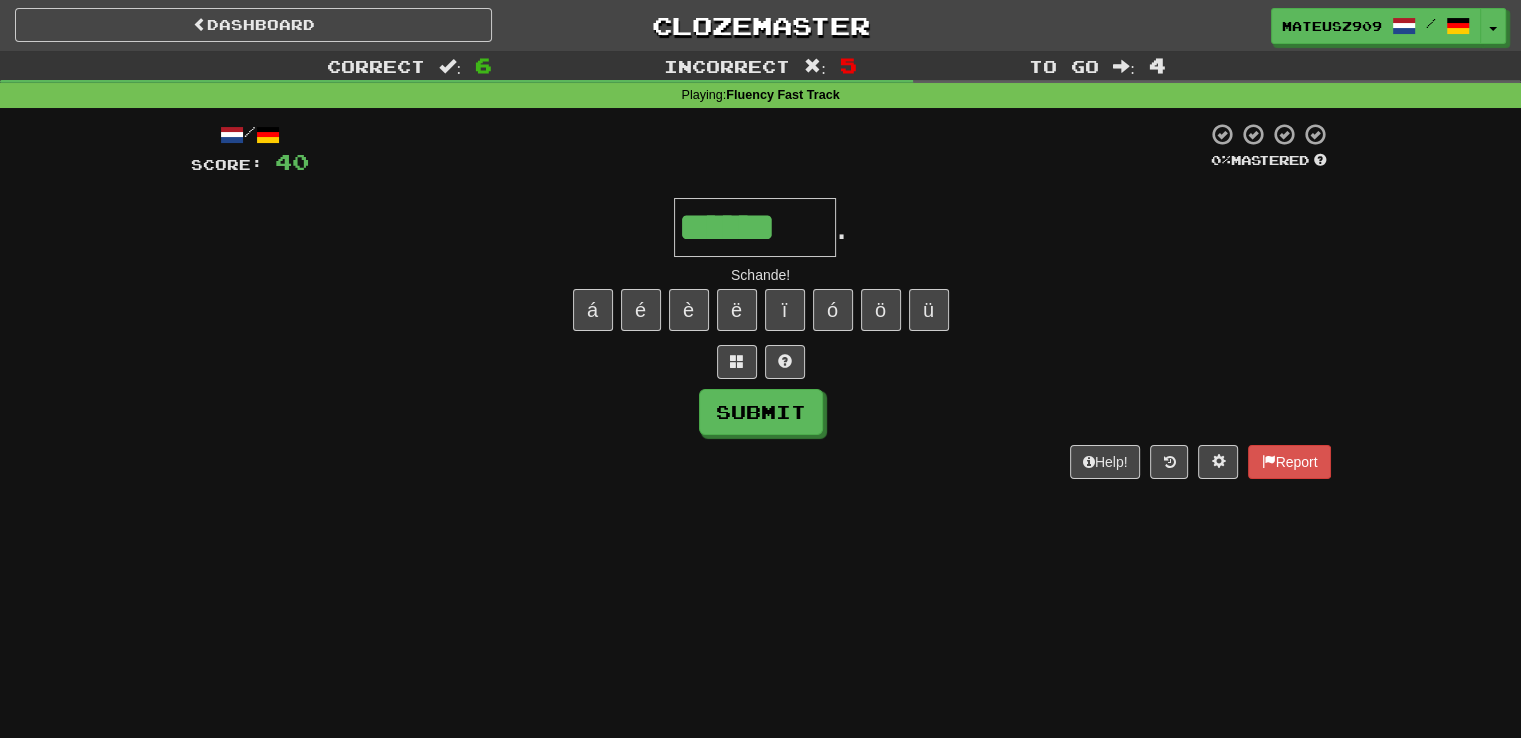 type on "******" 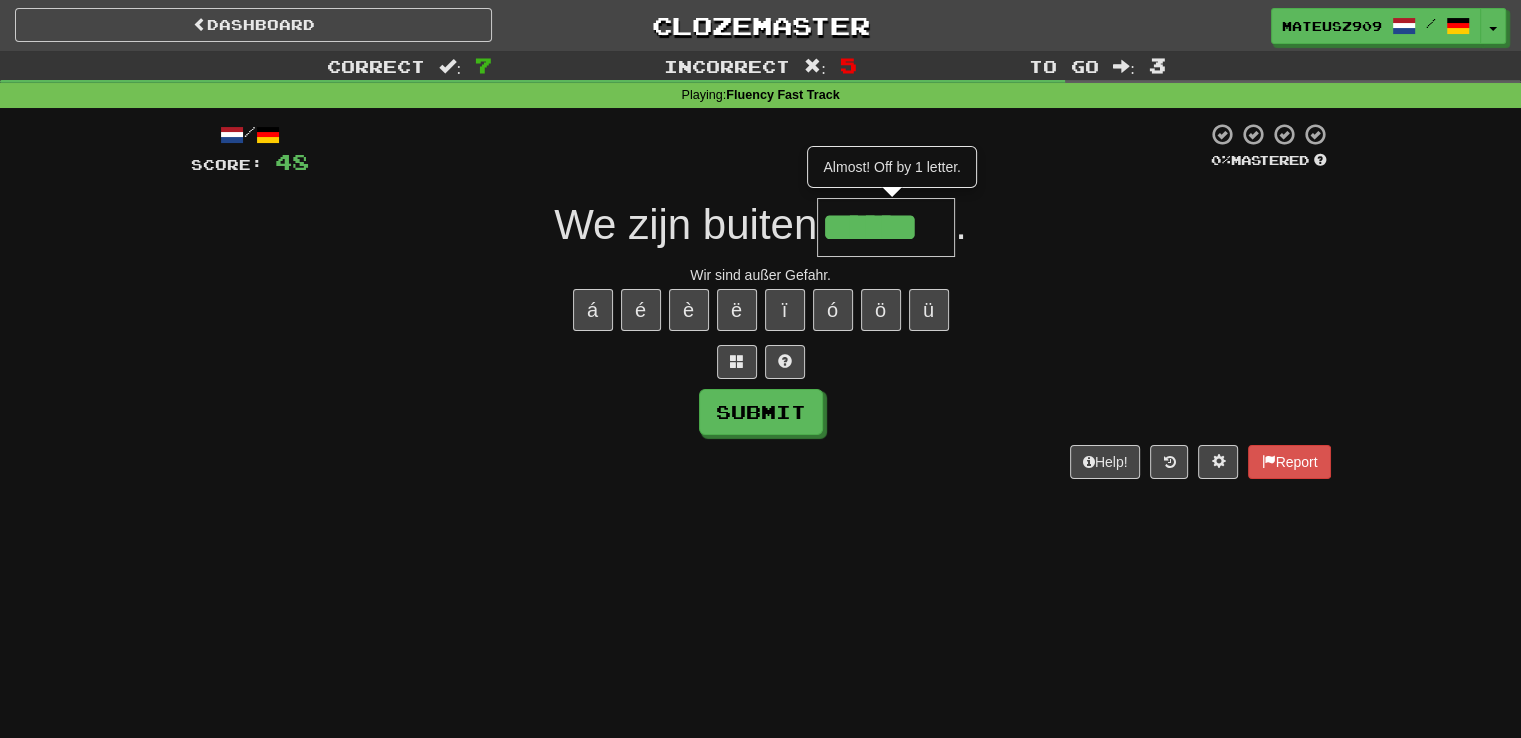 type on "******" 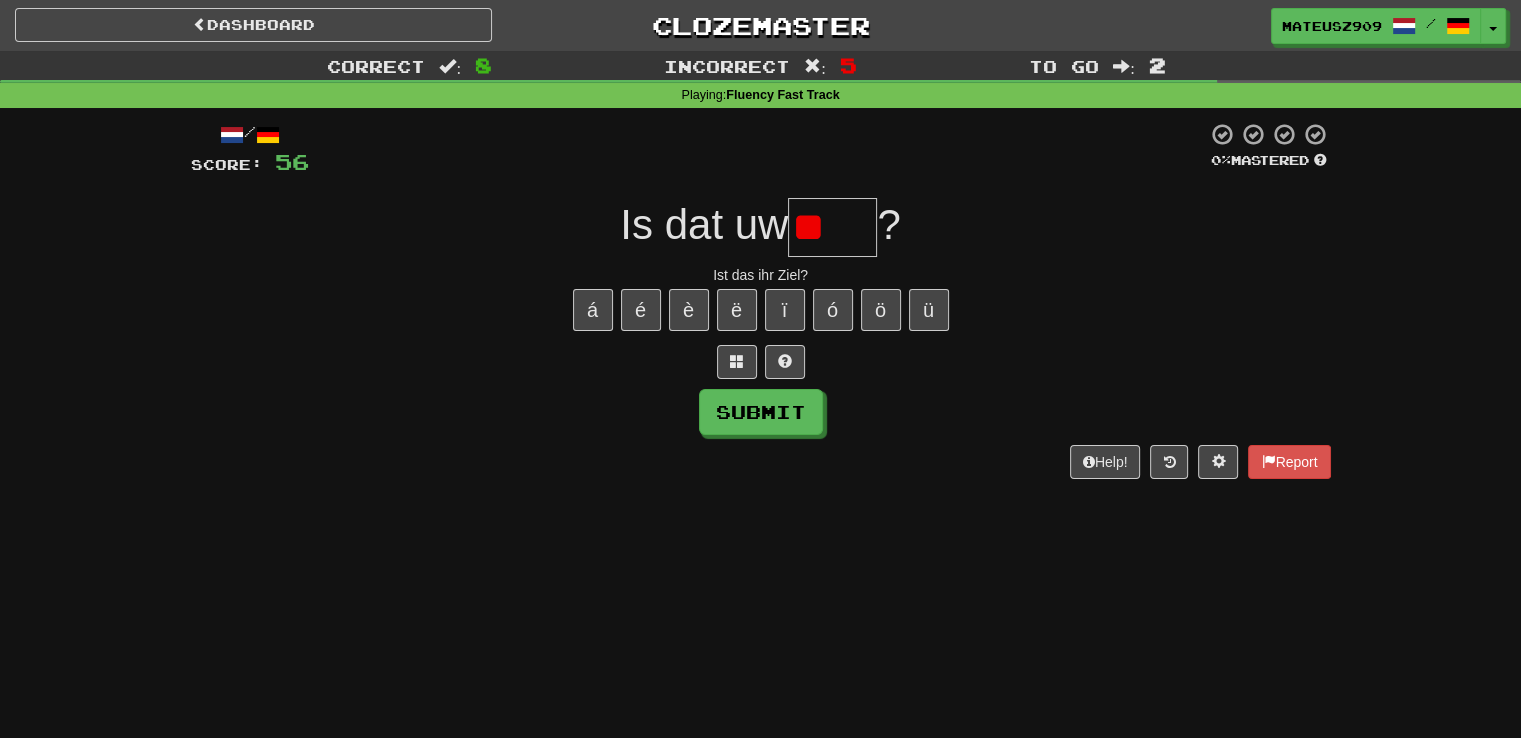 type on "*" 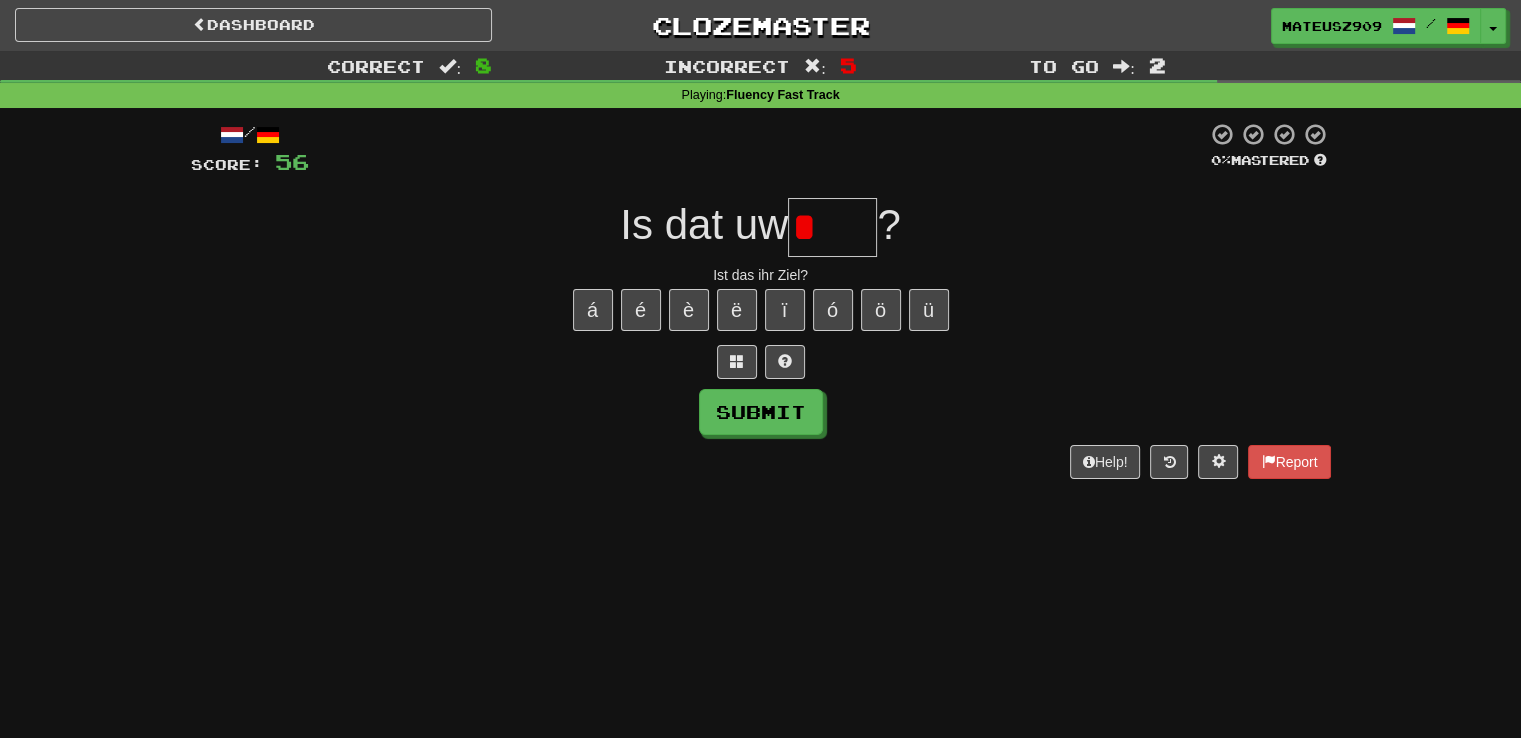 type on "****" 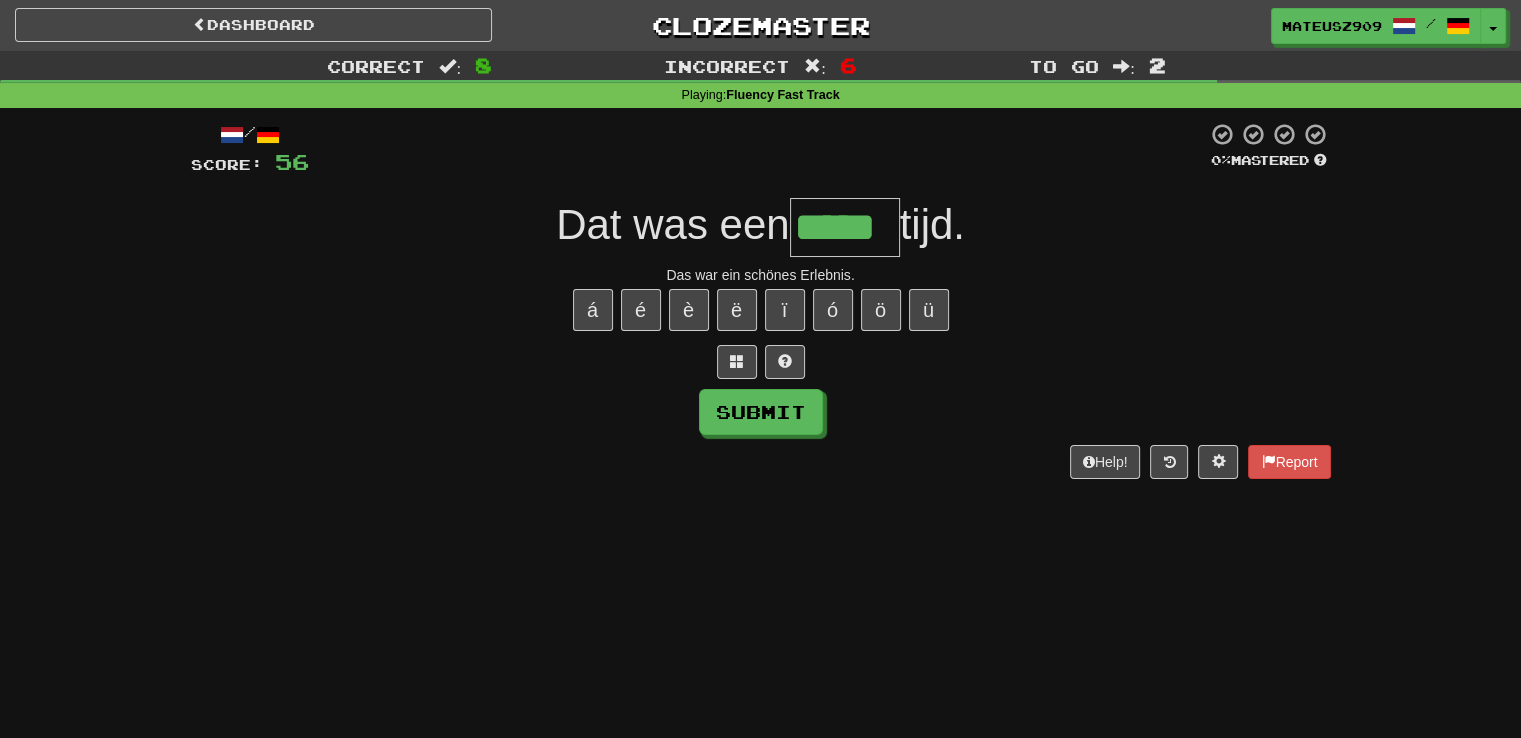 type on "*****" 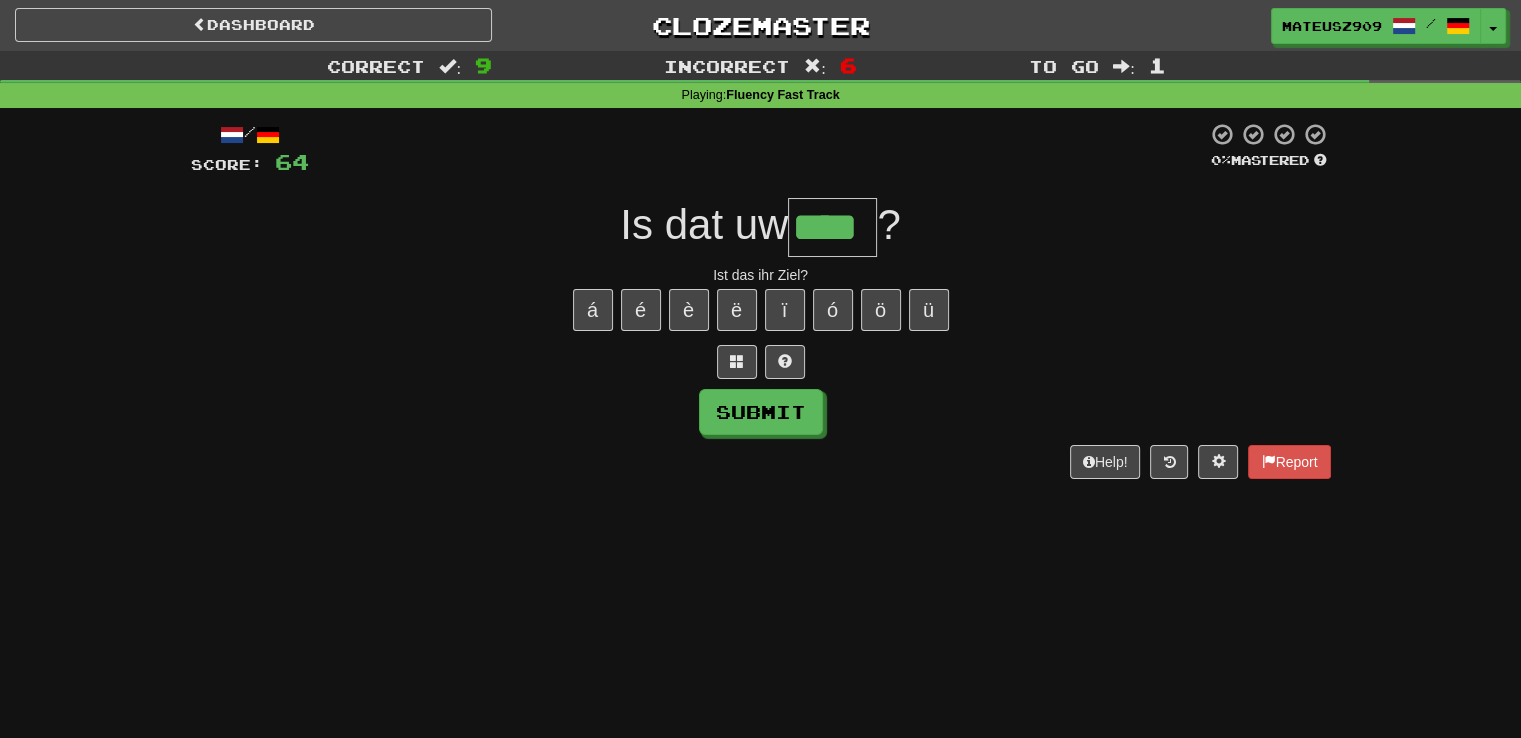 type on "****" 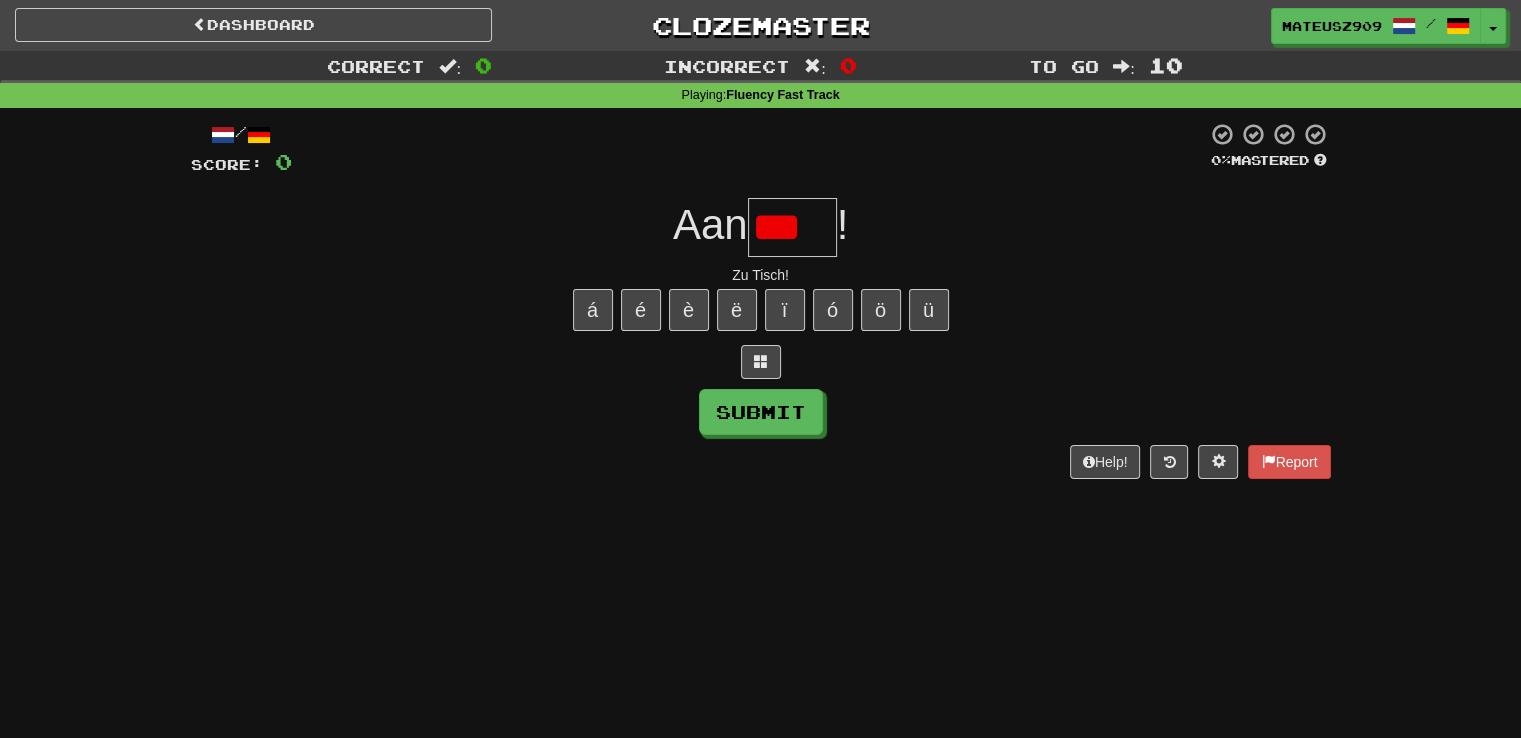 type on "*****" 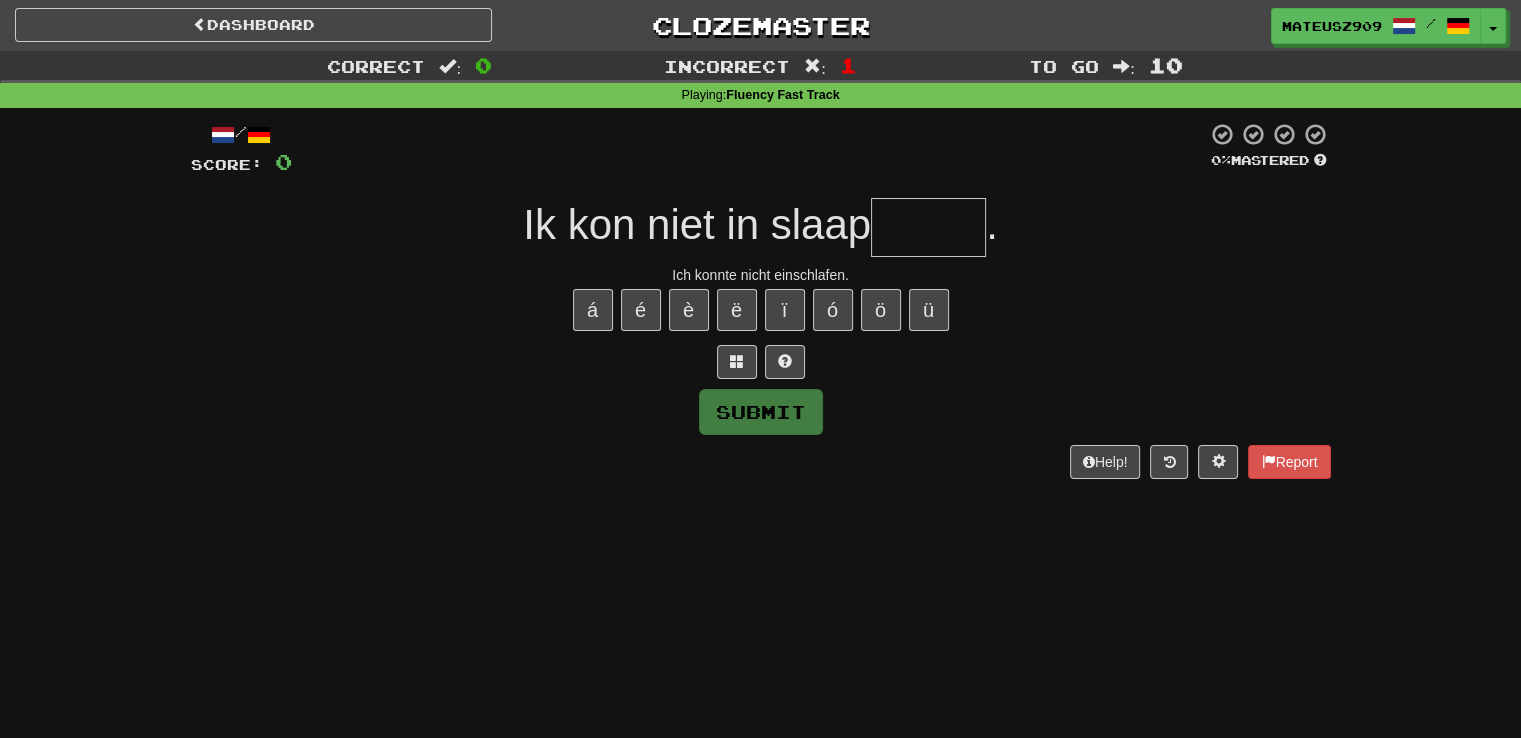 type on "*" 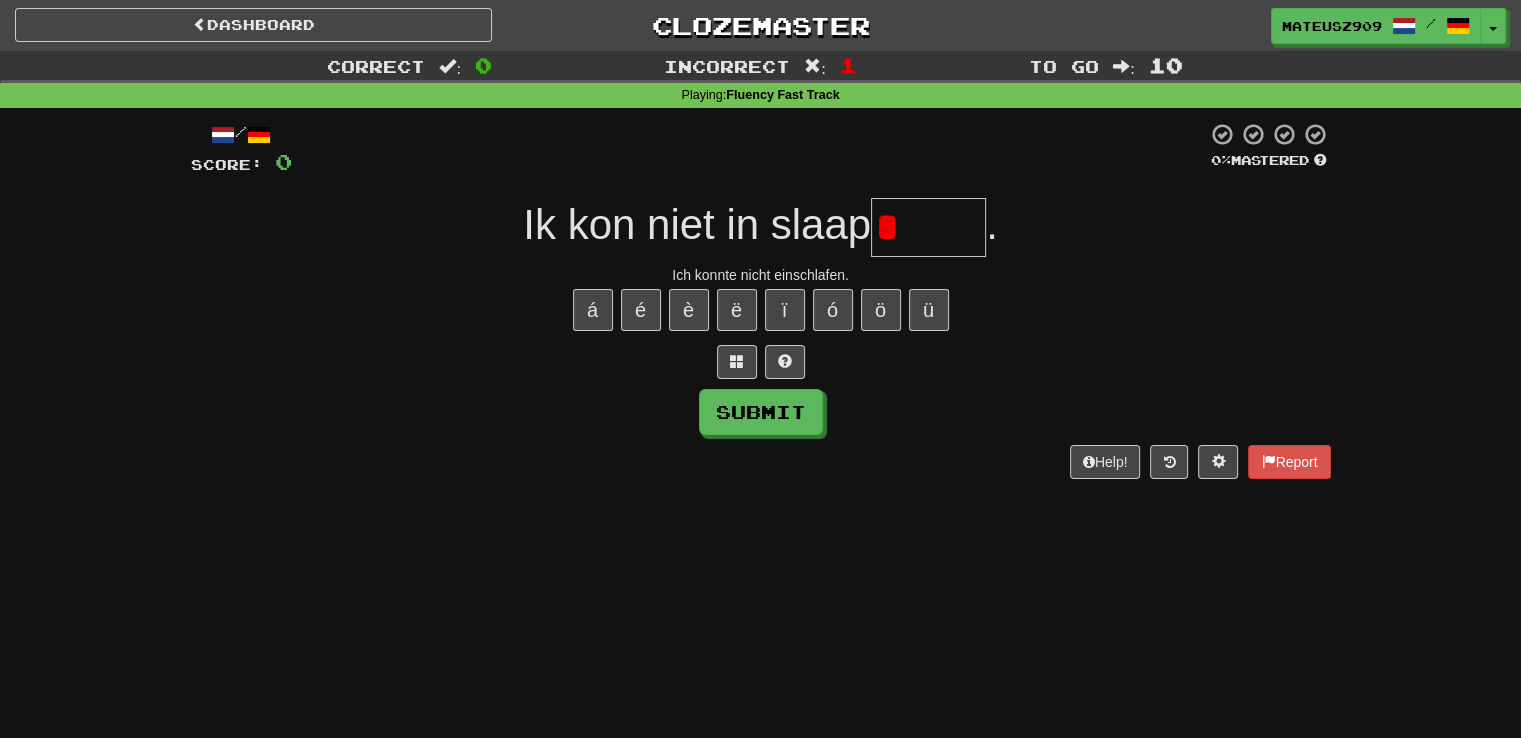 type on "*****" 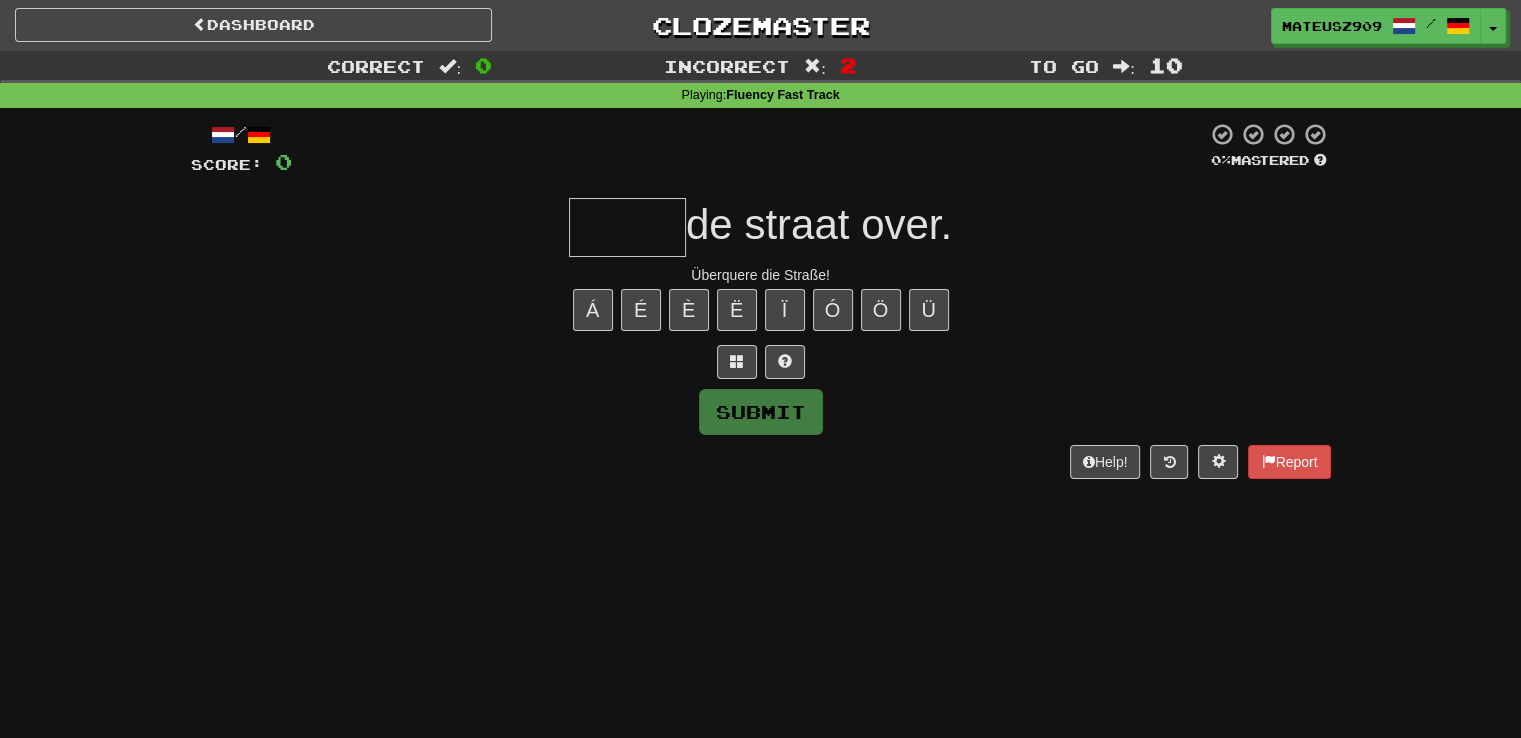 type on "*****" 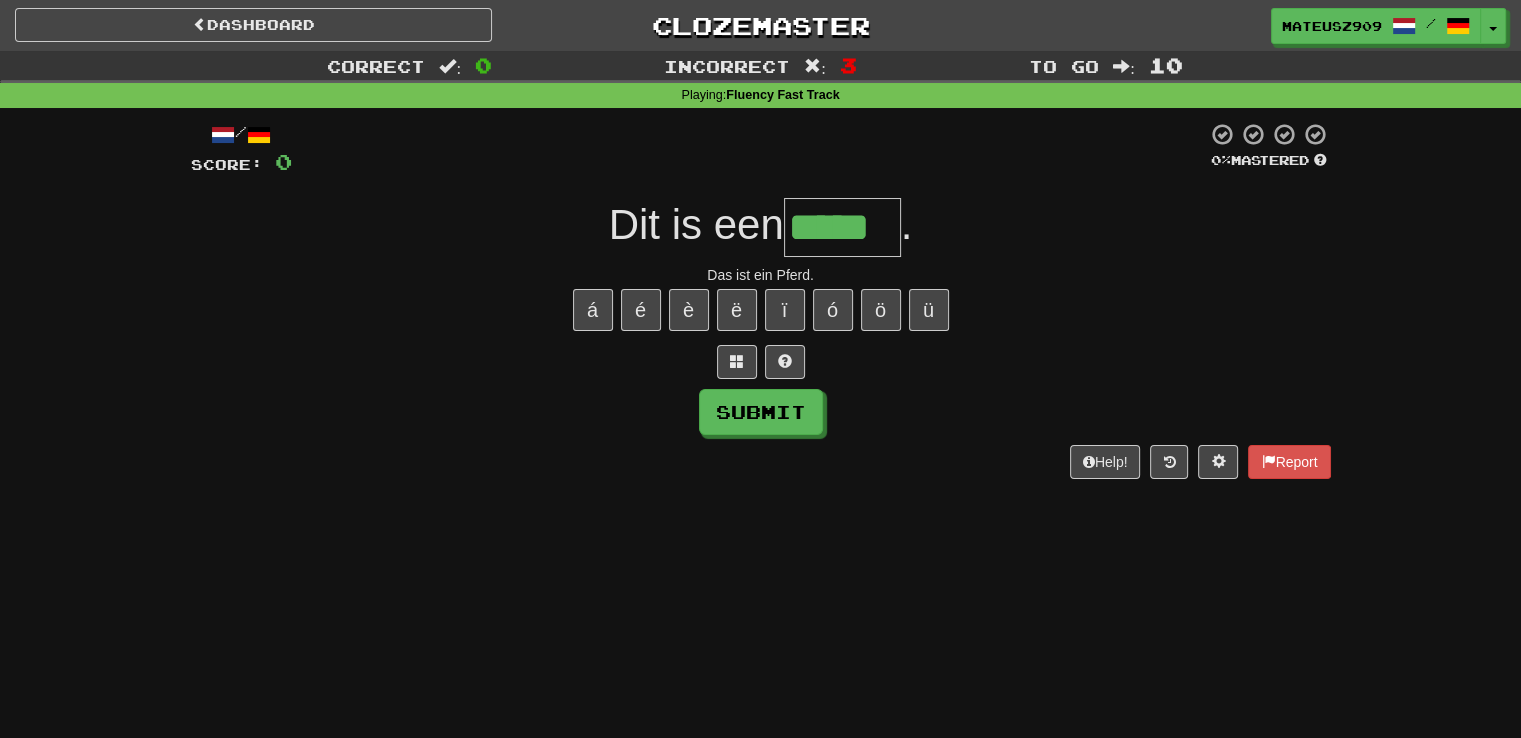 type on "*****" 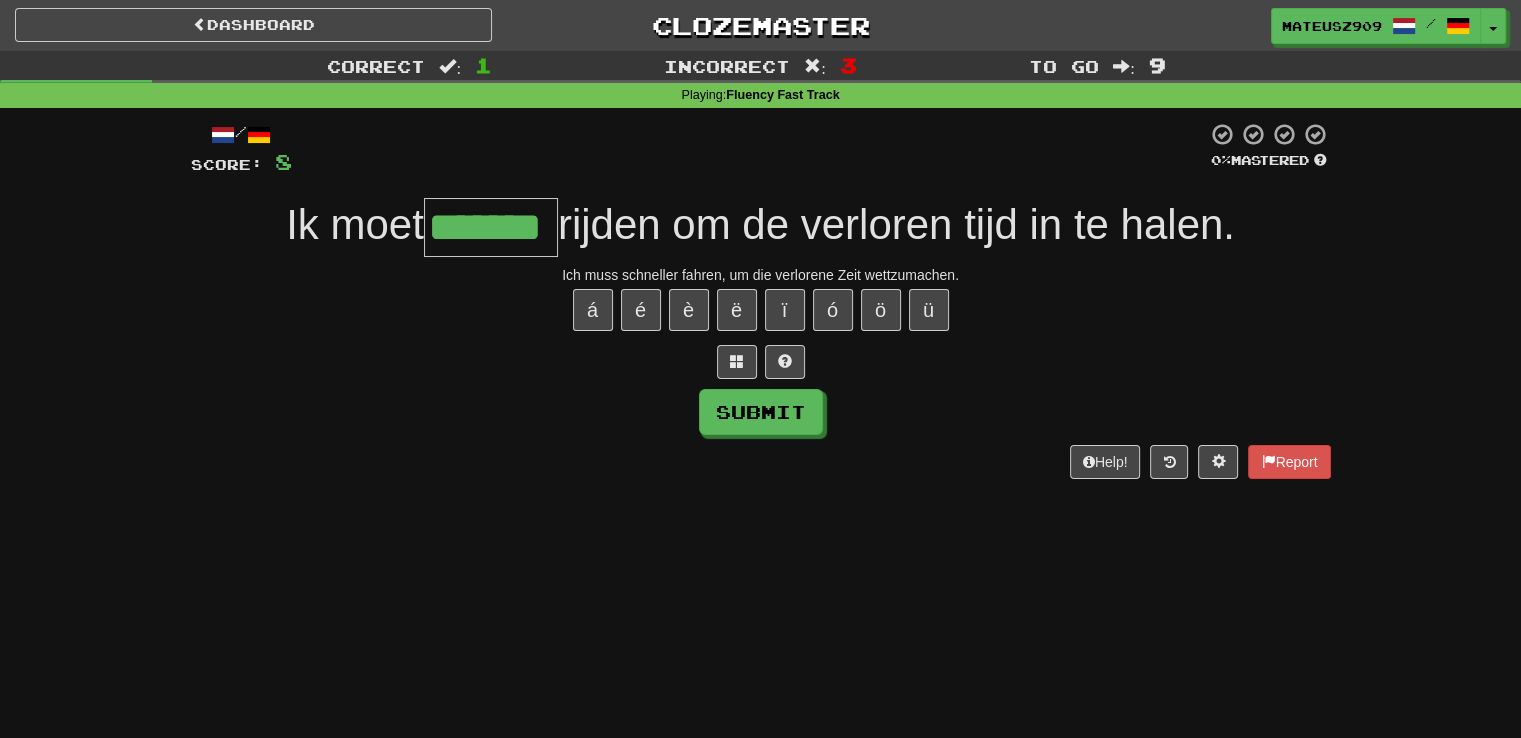 type on "*******" 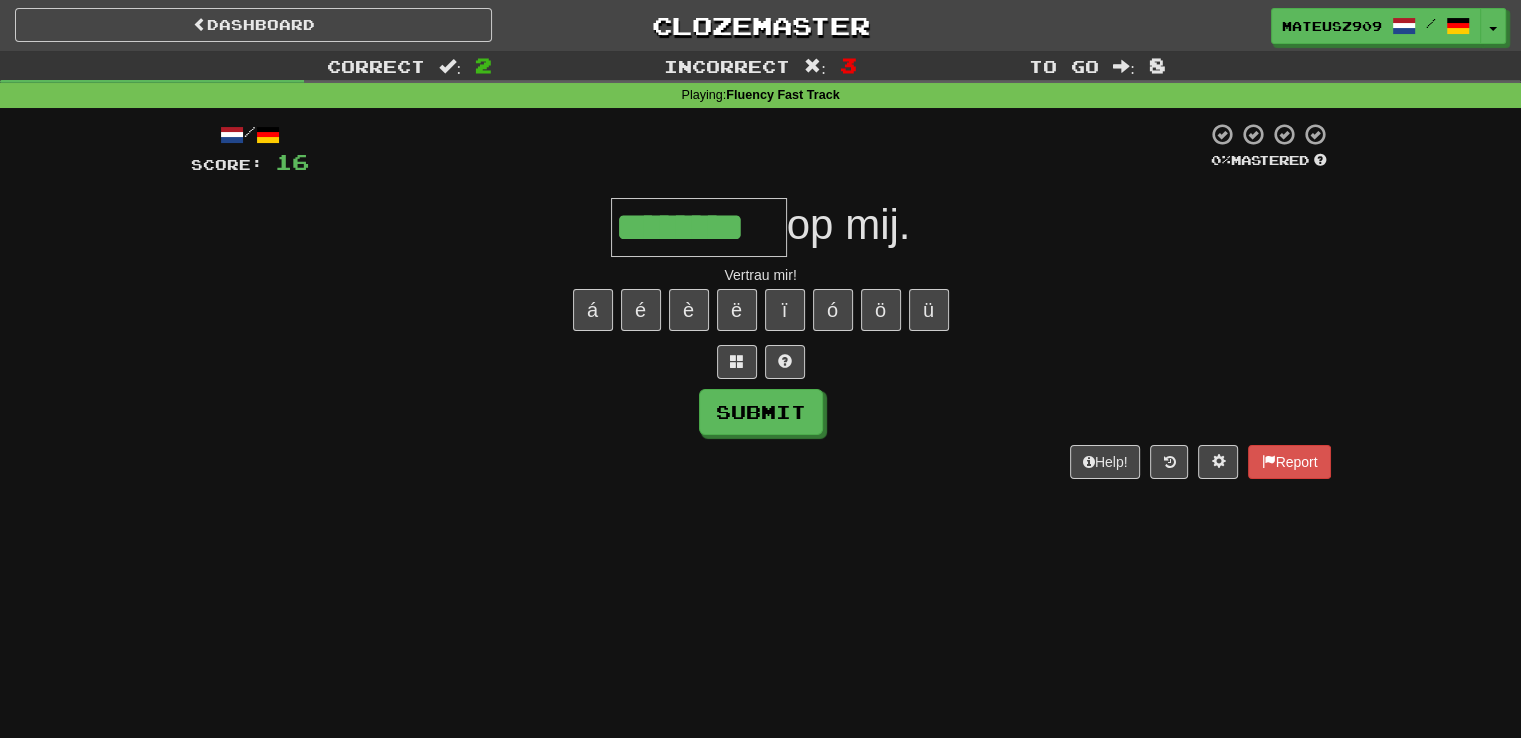 type on "********" 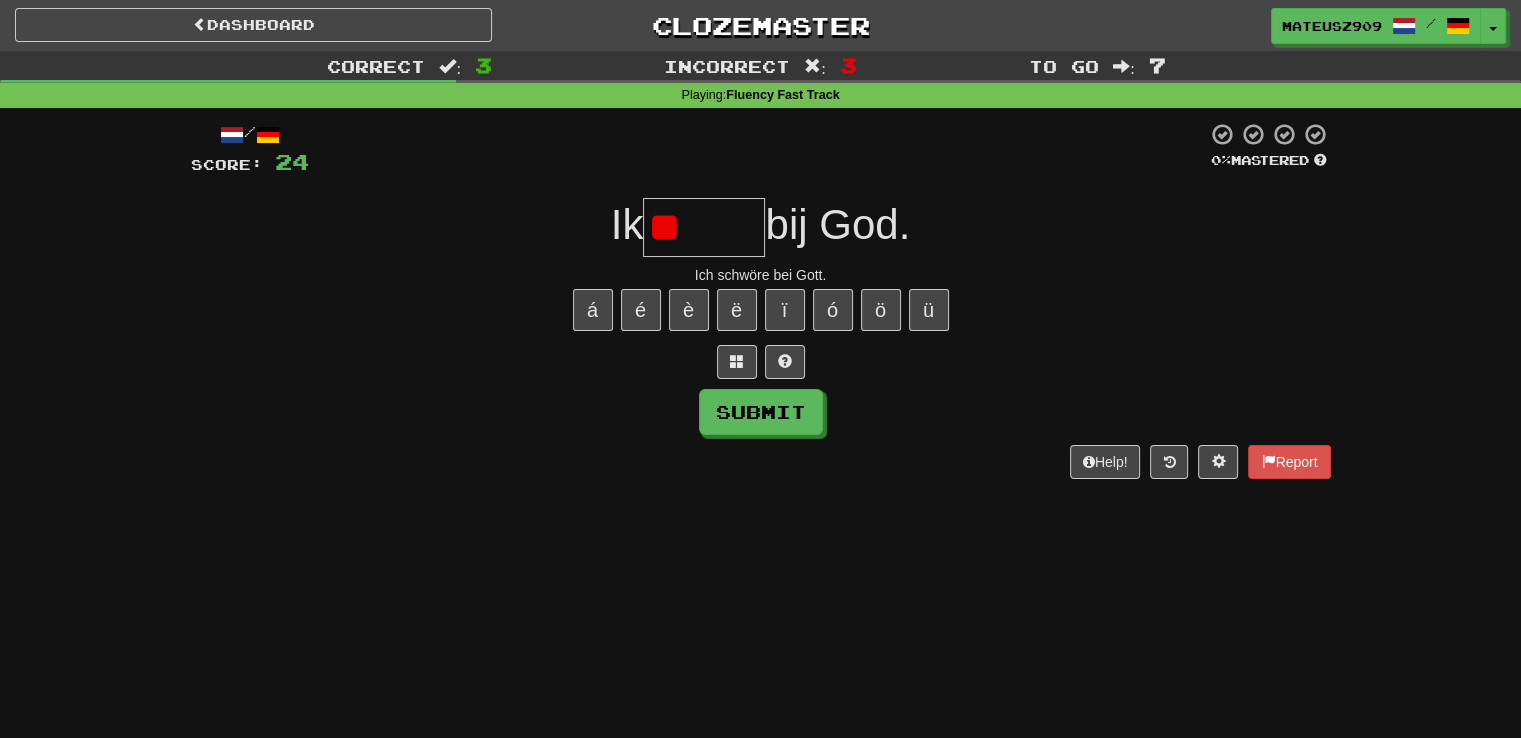 type on "*" 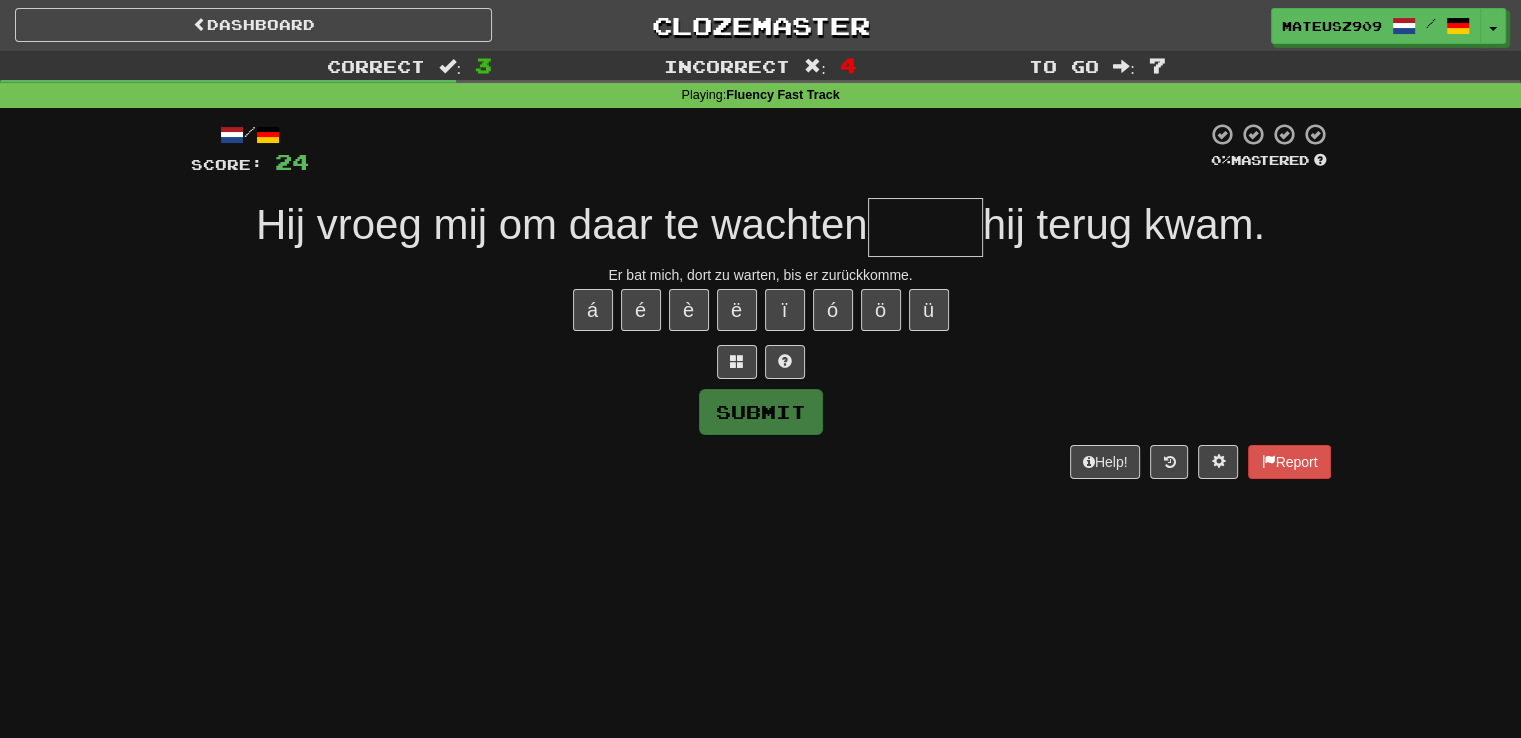 type on "******" 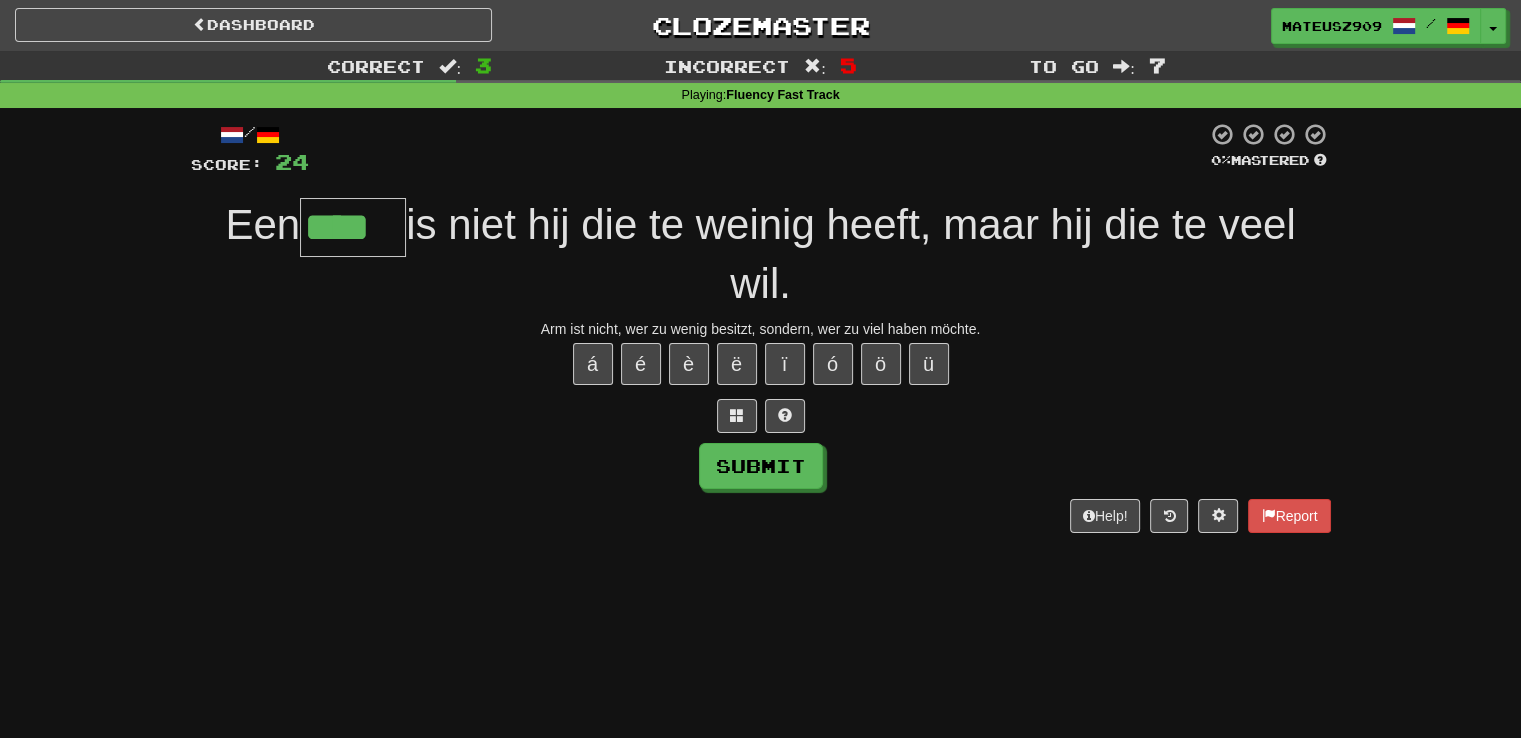 type on "****" 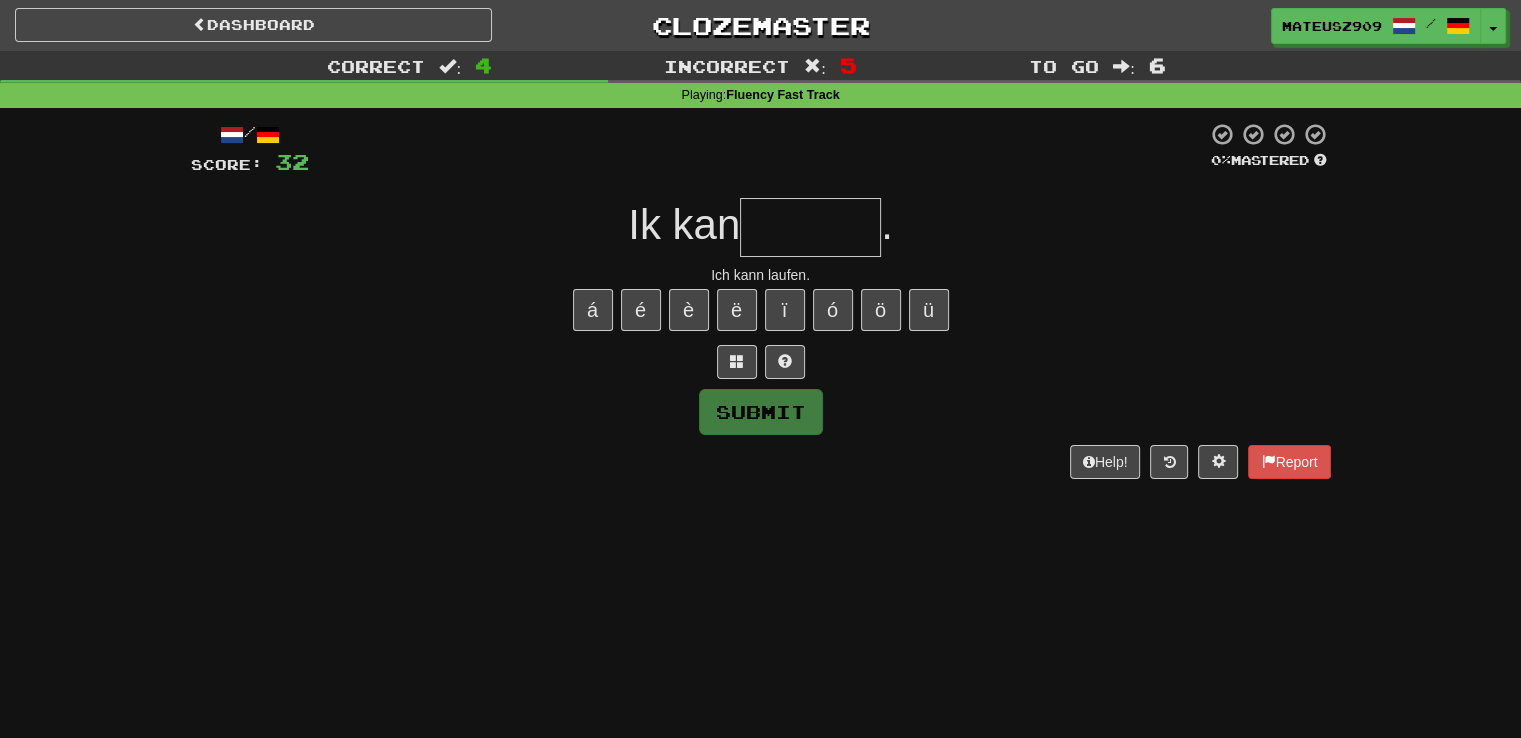 type on "*" 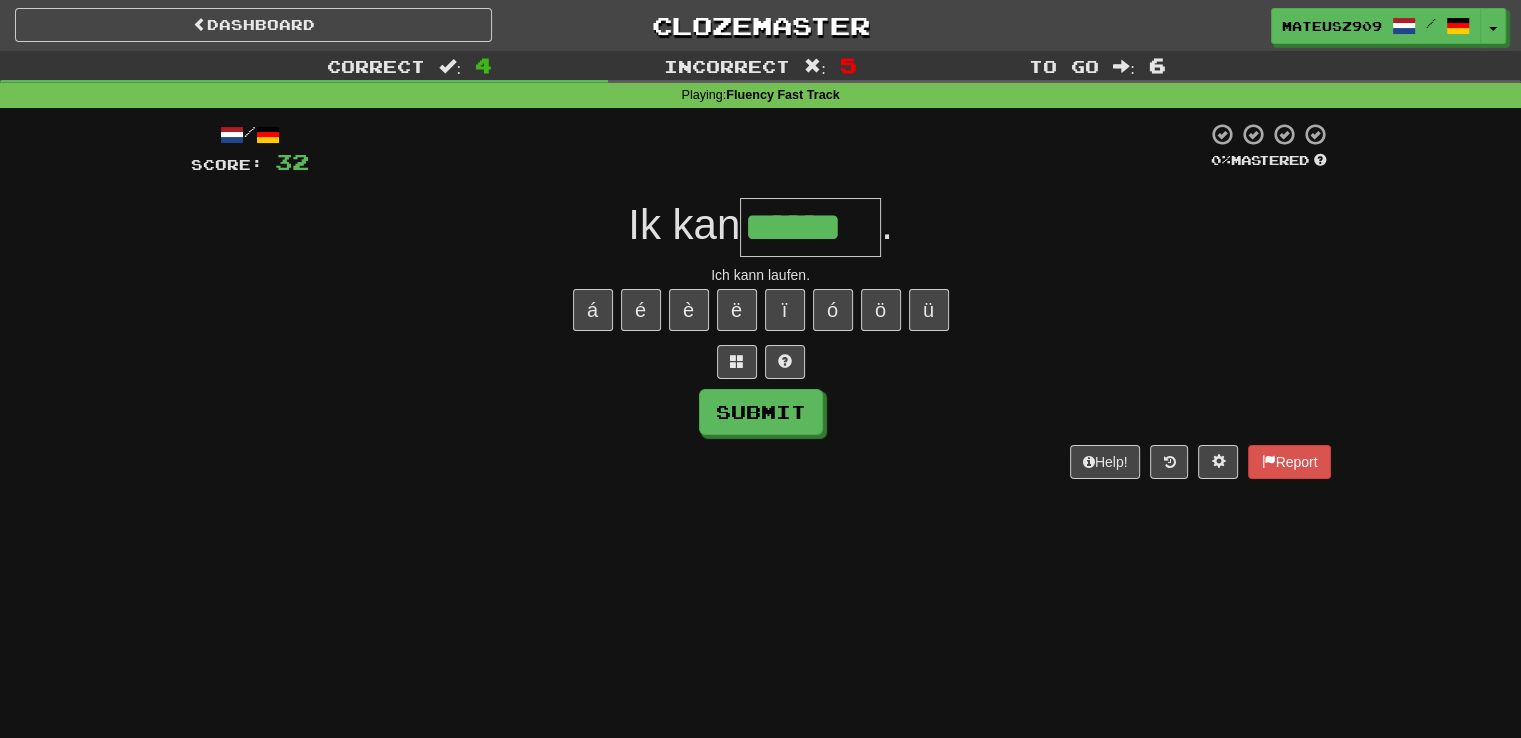 type on "******" 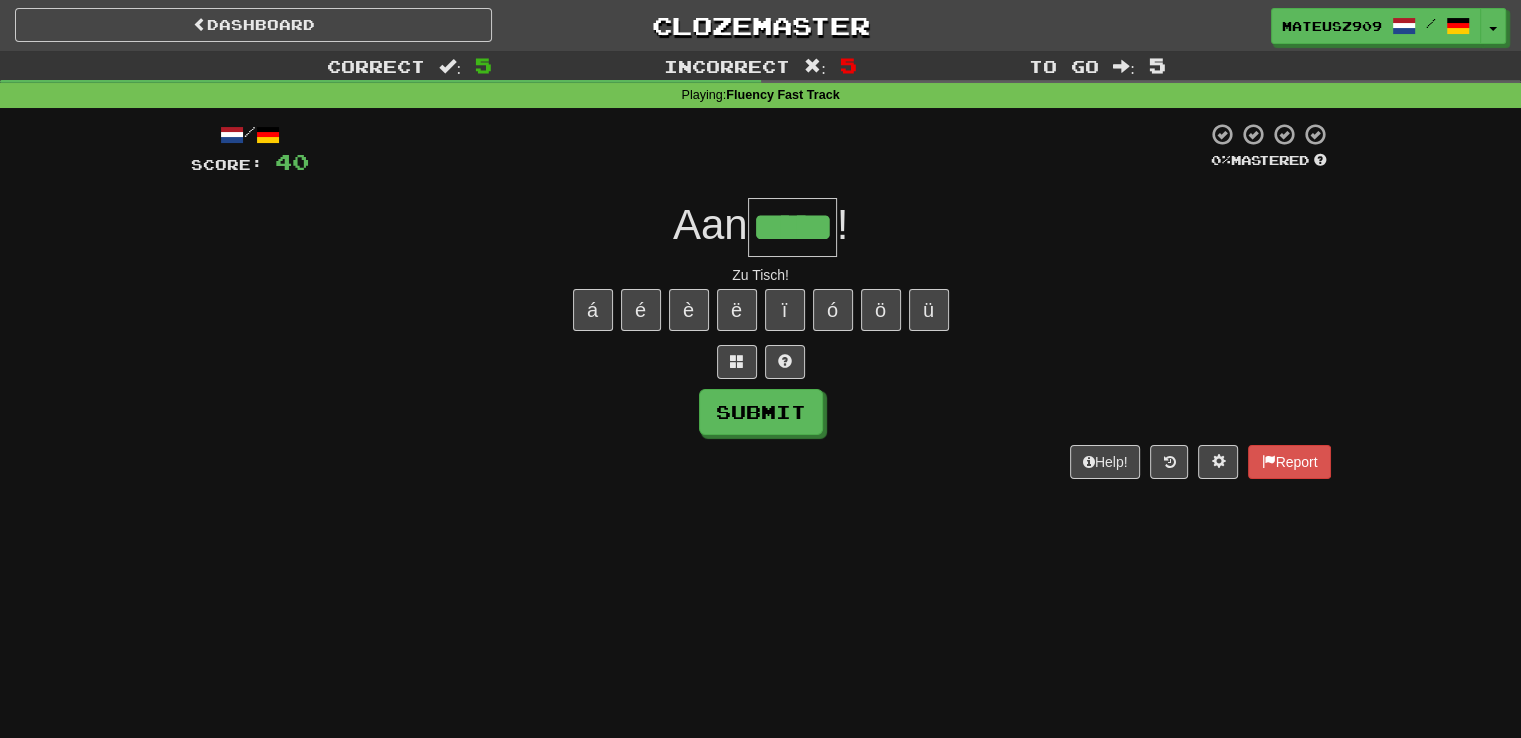 type on "*****" 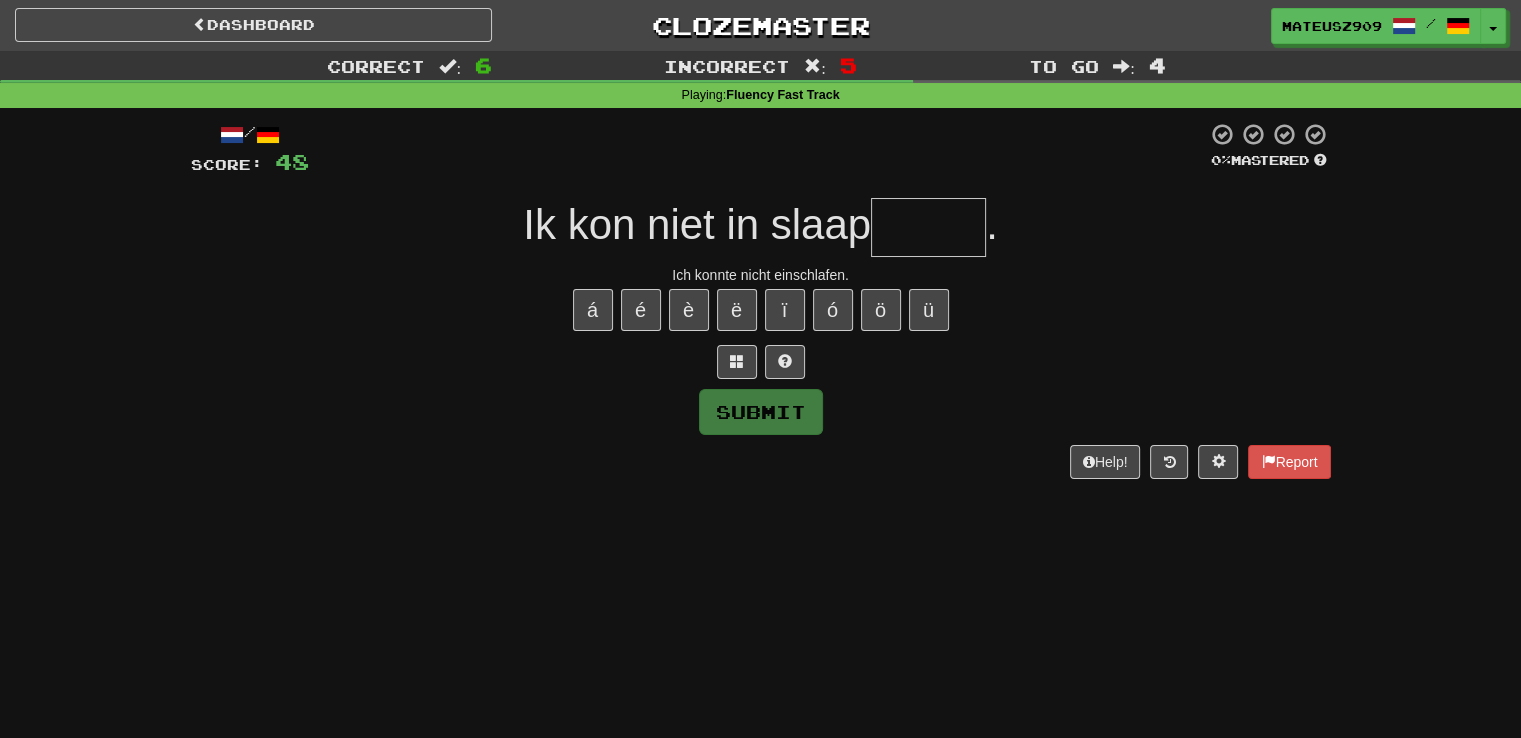 type on "*****" 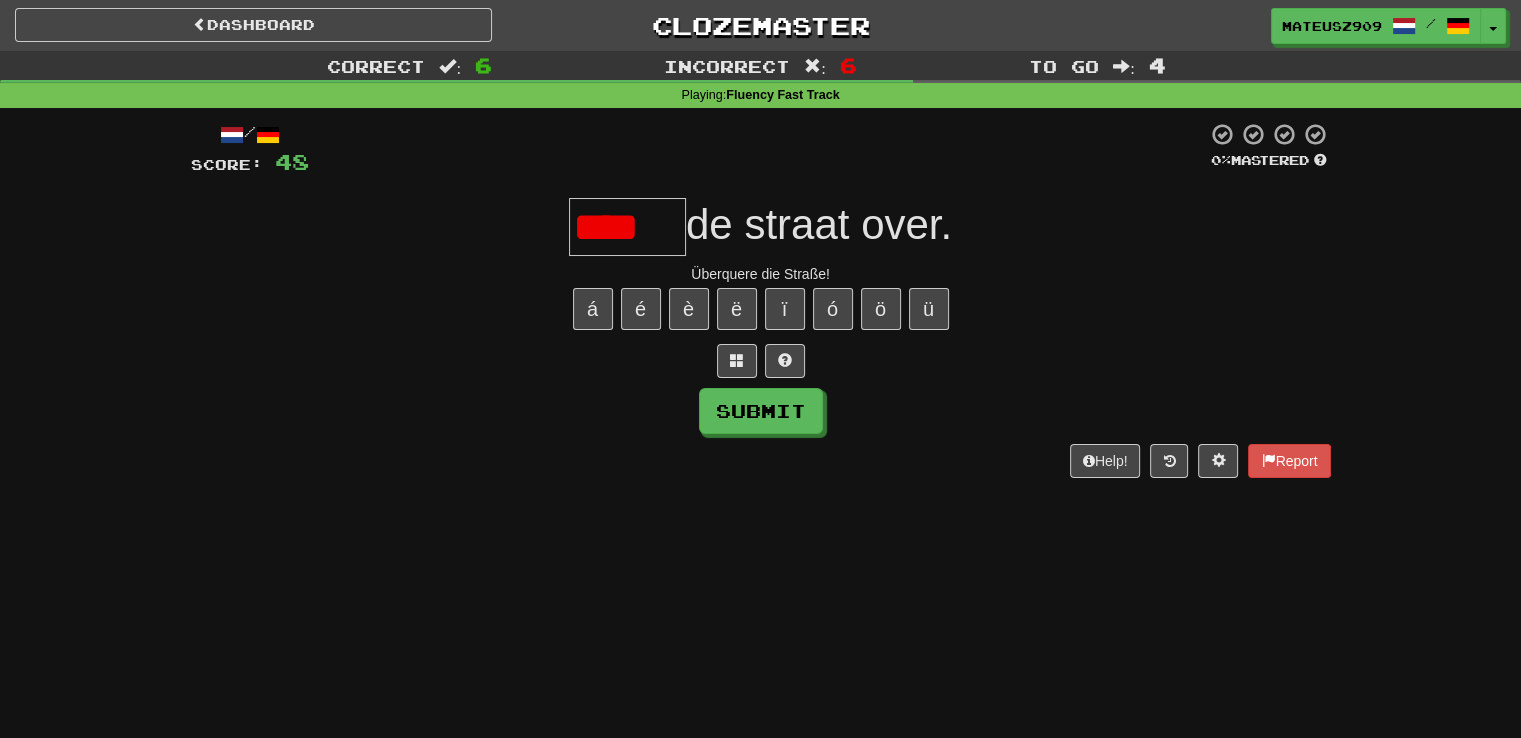 scroll, scrollTop: 0, scrollLeft: 0, axis: both 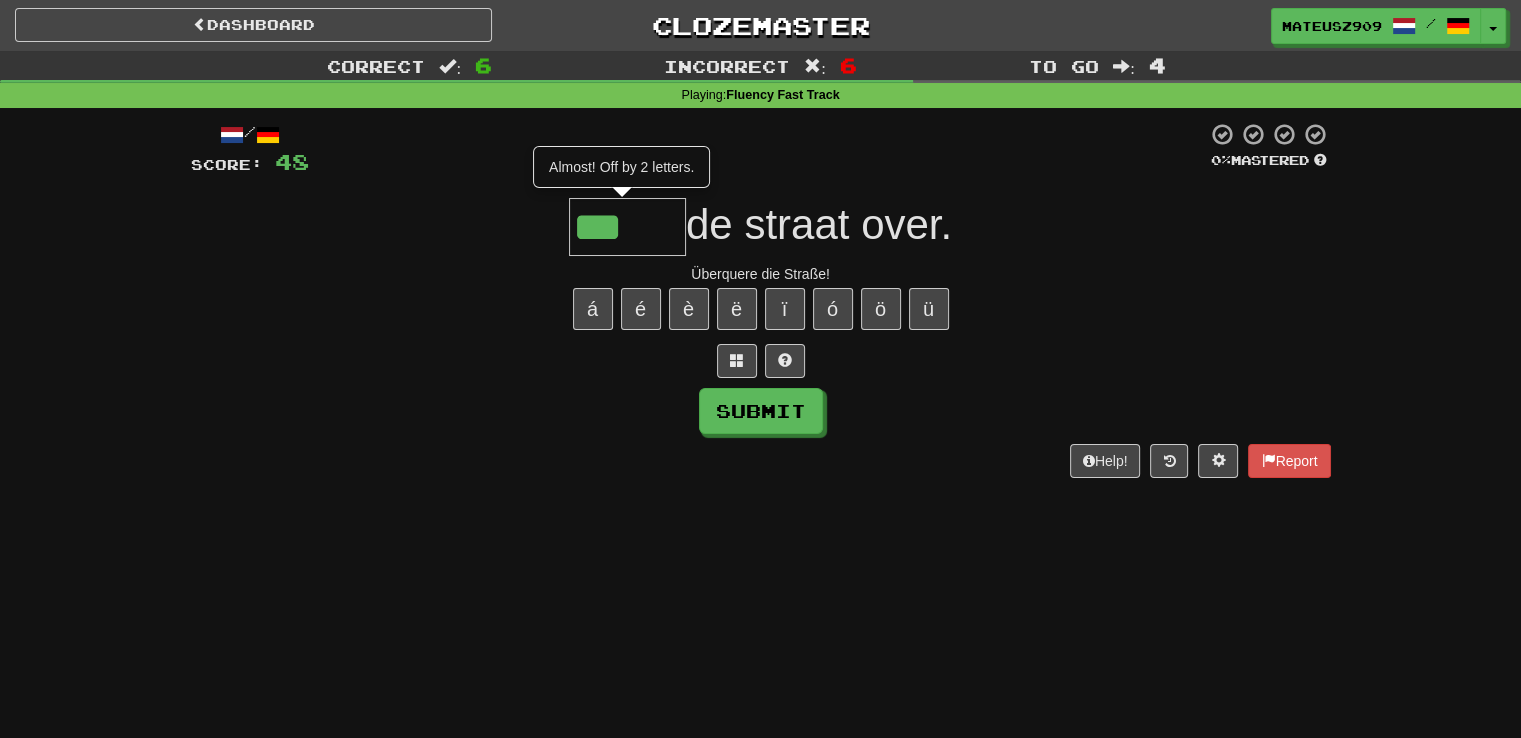 type on "*****" 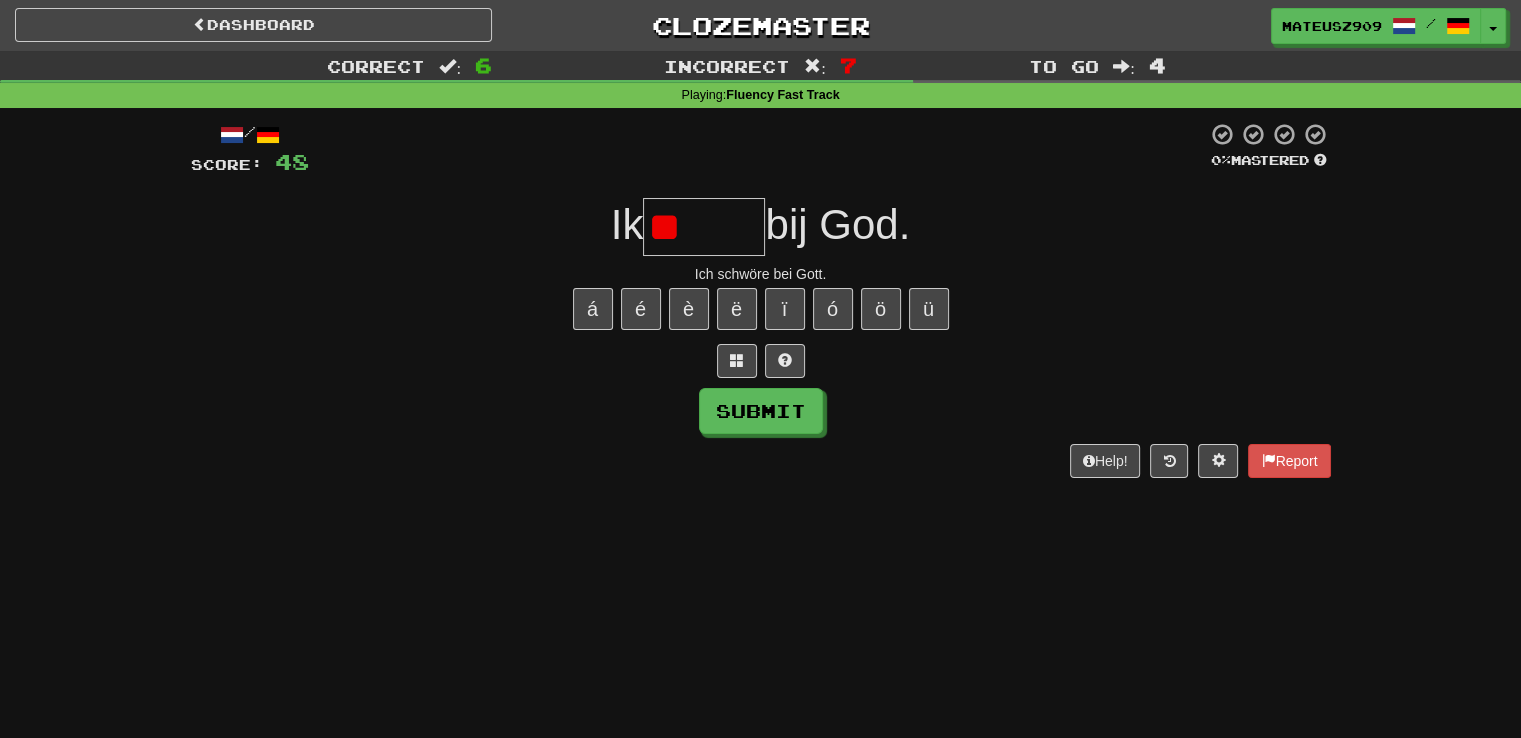 type on "*" 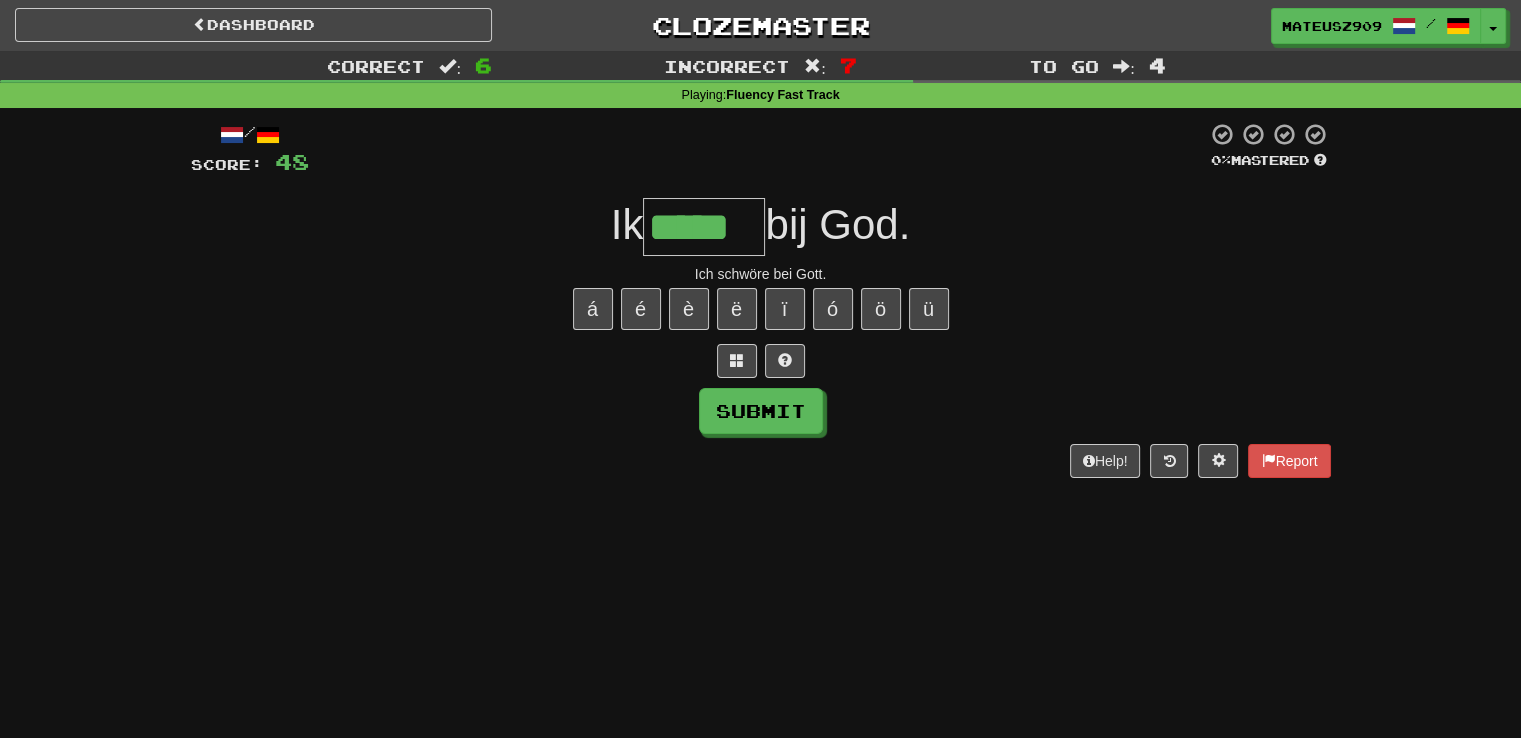 type on "*****" 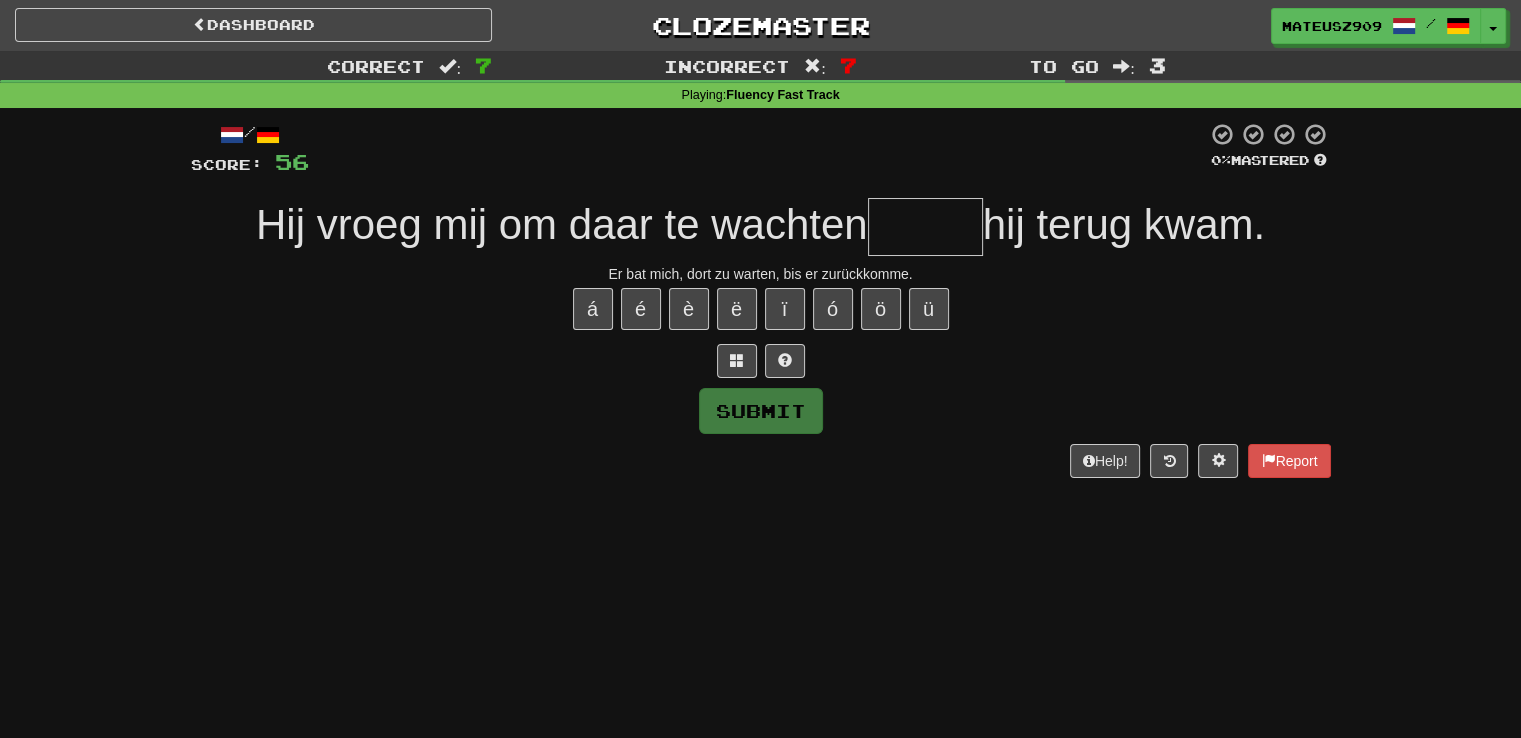 type on "*" 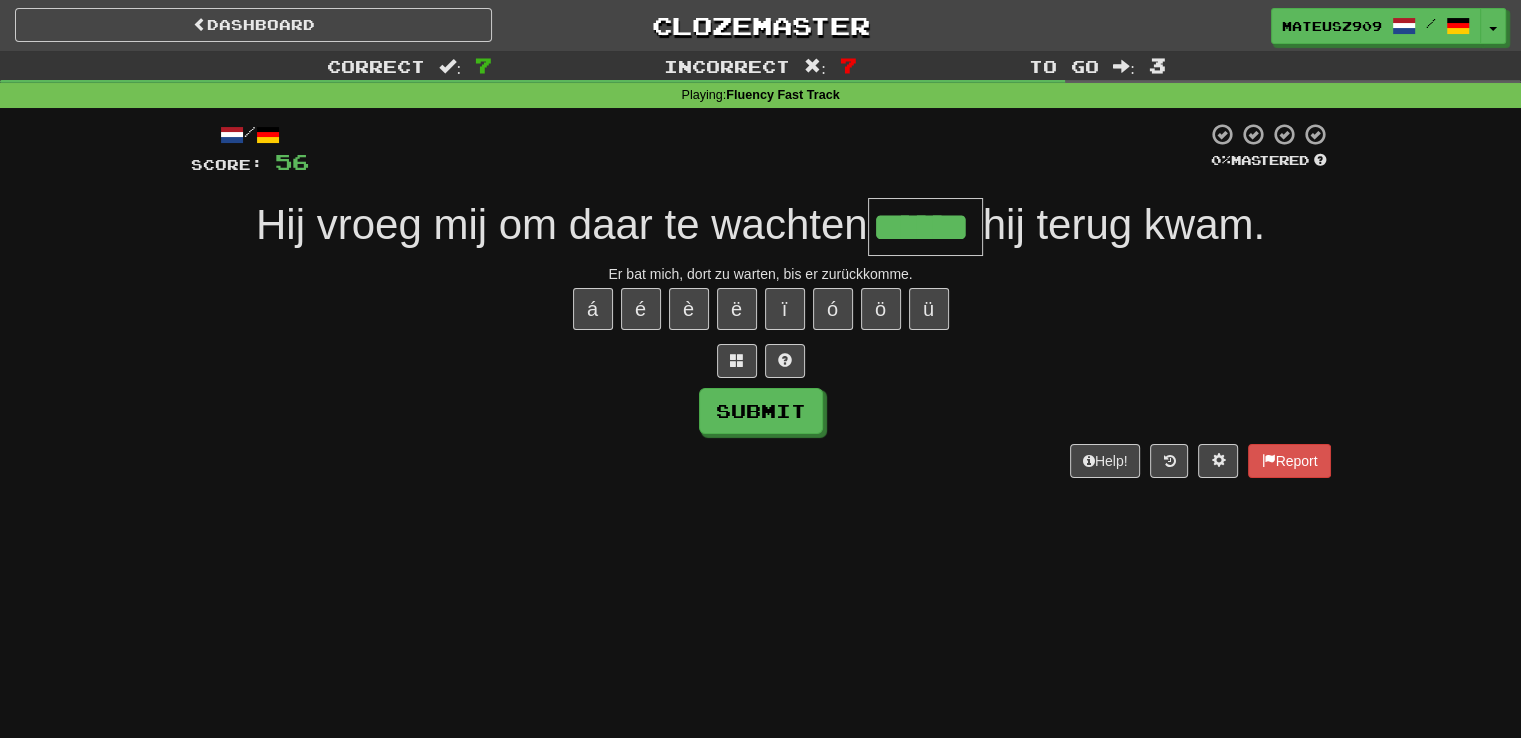 type on "******" 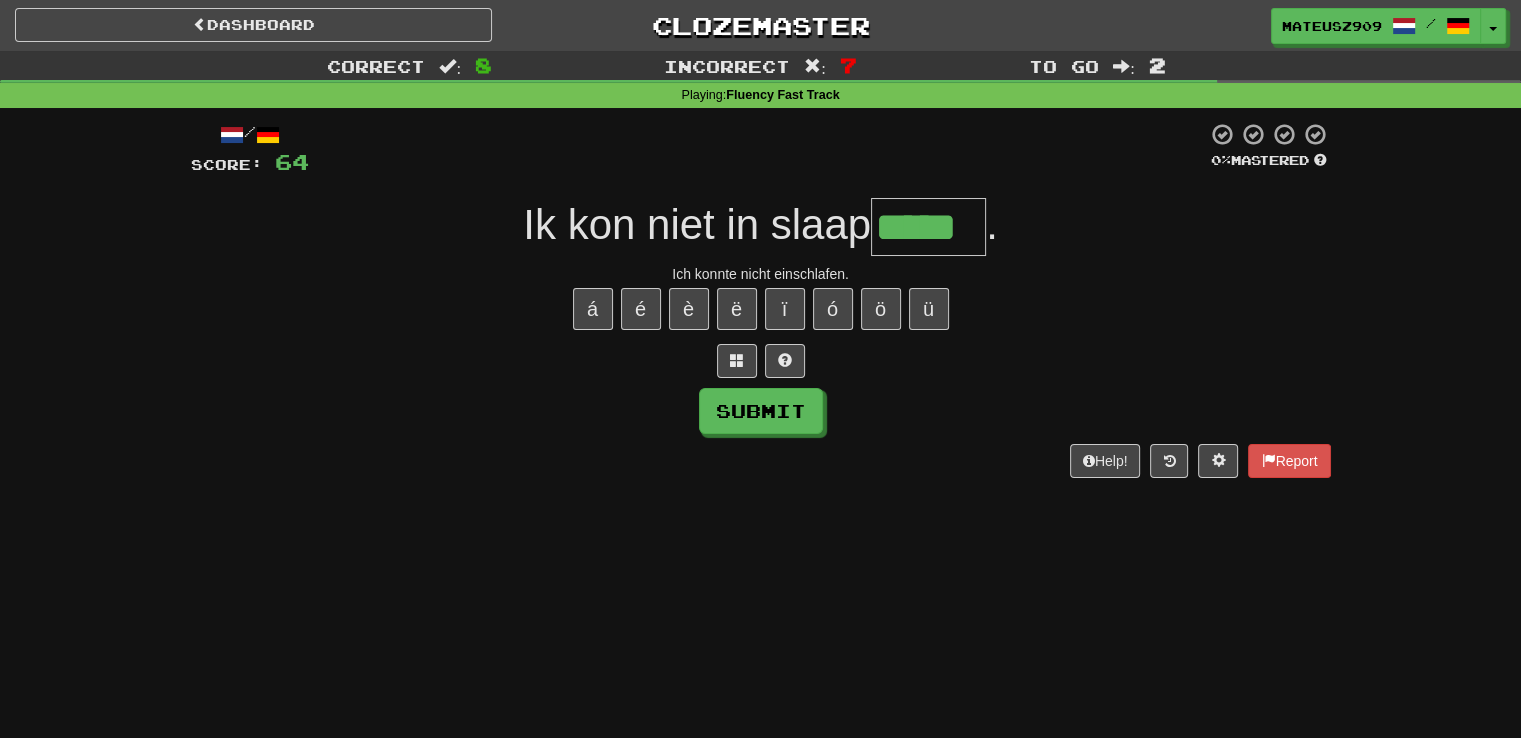 type on "*****" 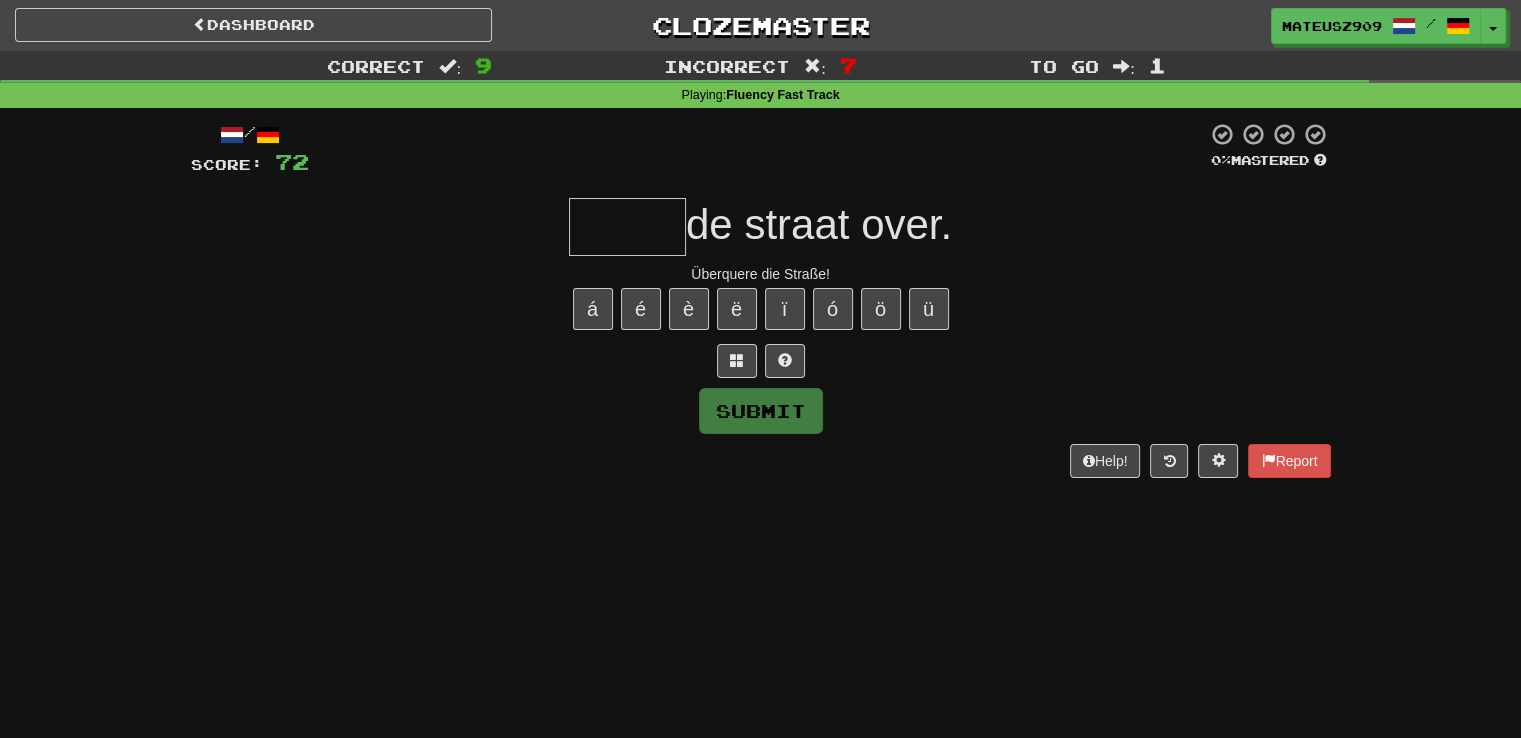 type on "*****" 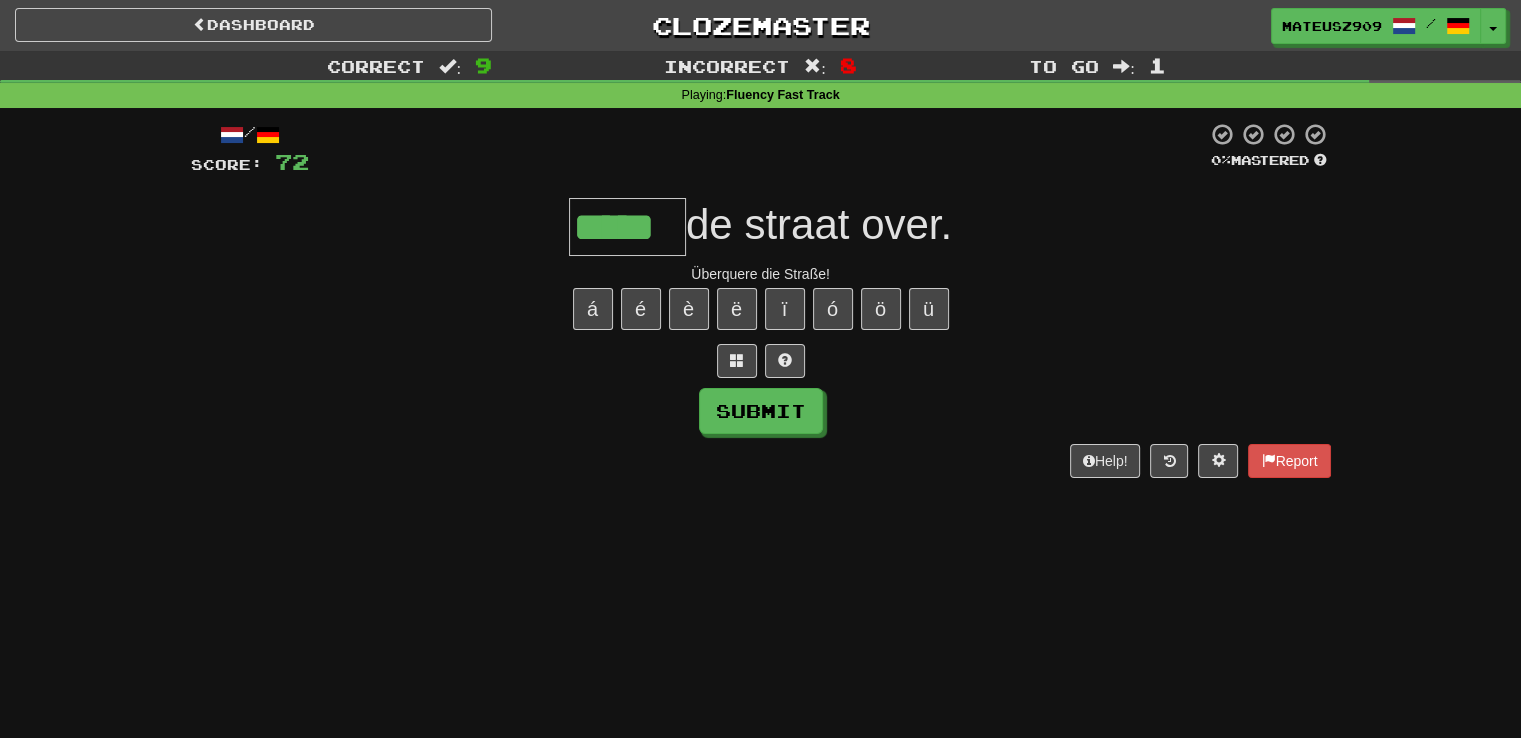 type on "*****" 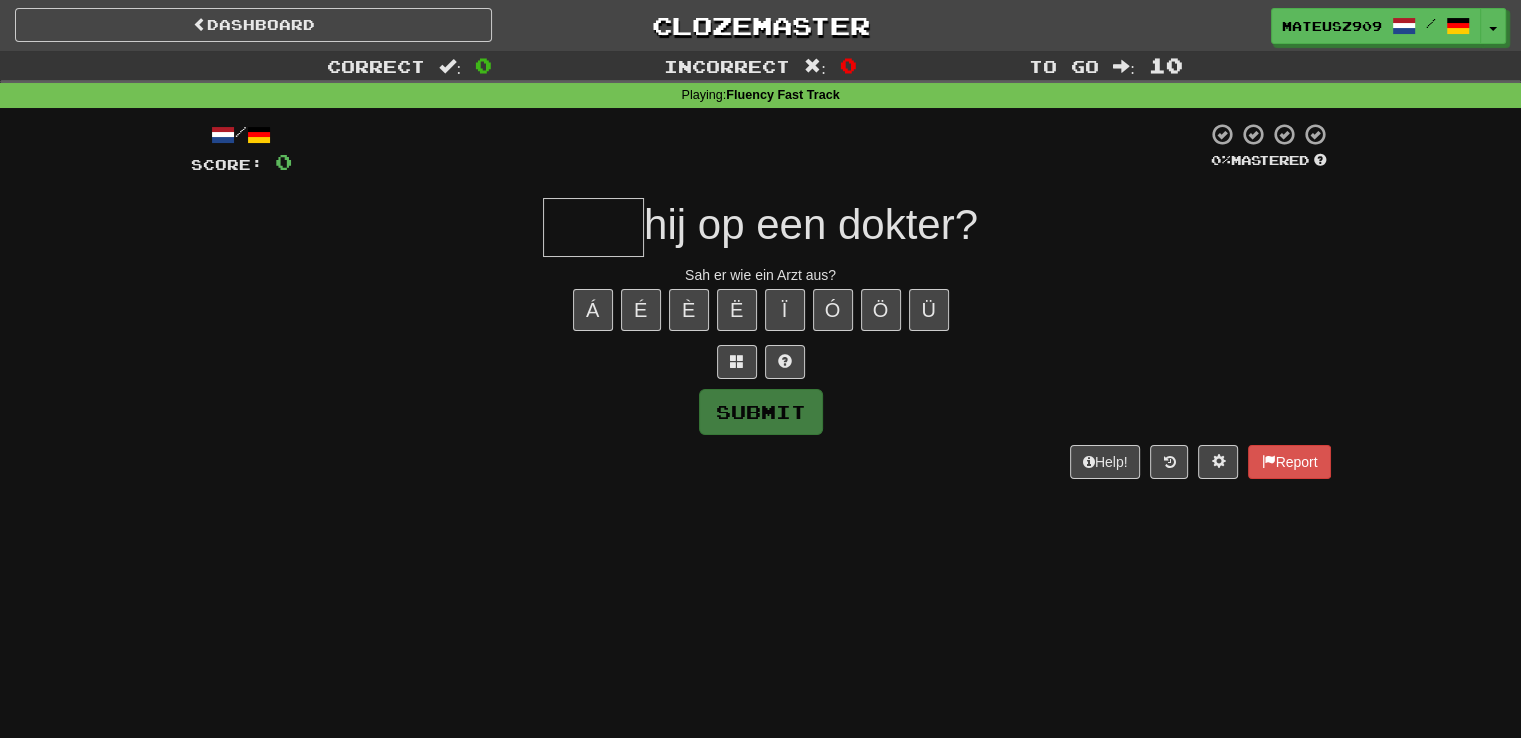 type on "*" 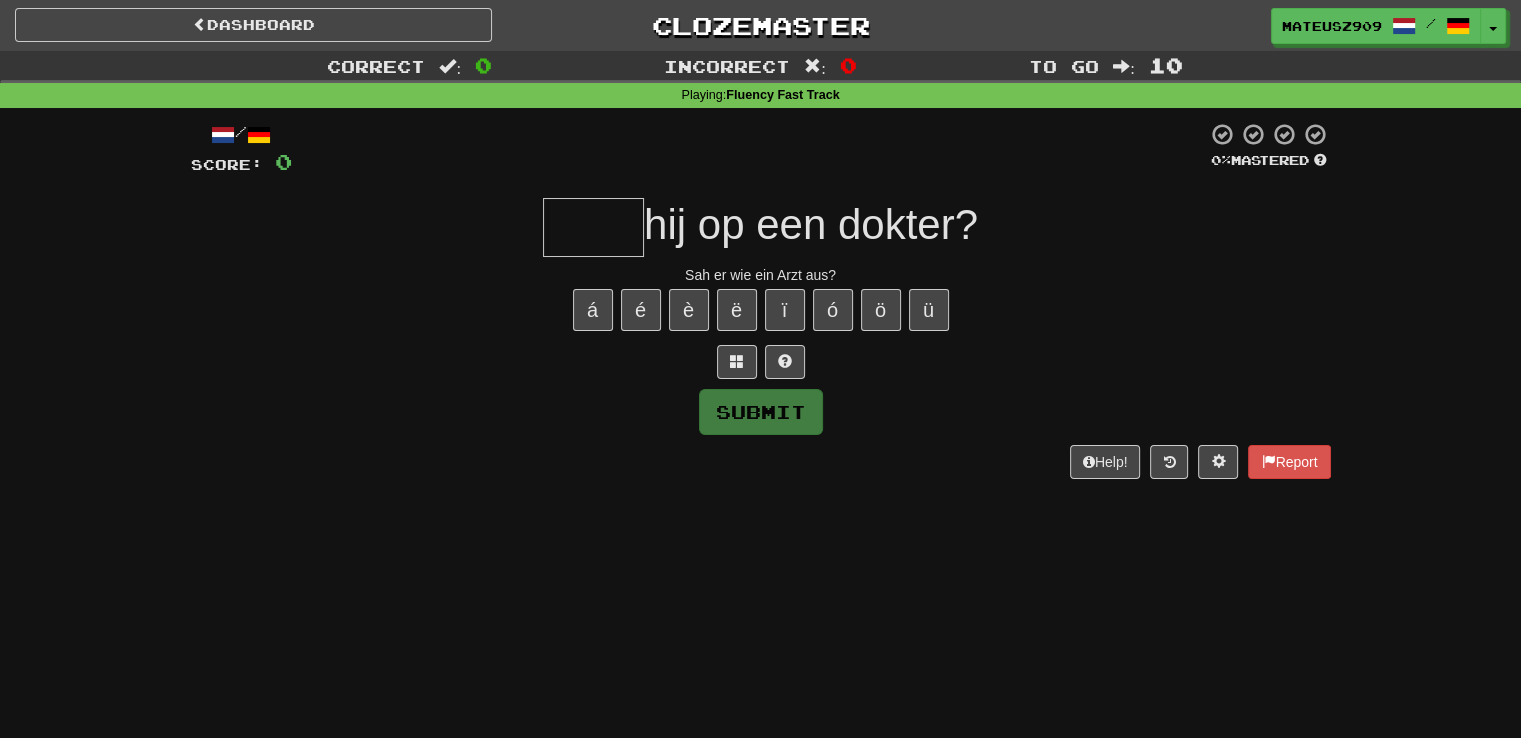 type on "*" 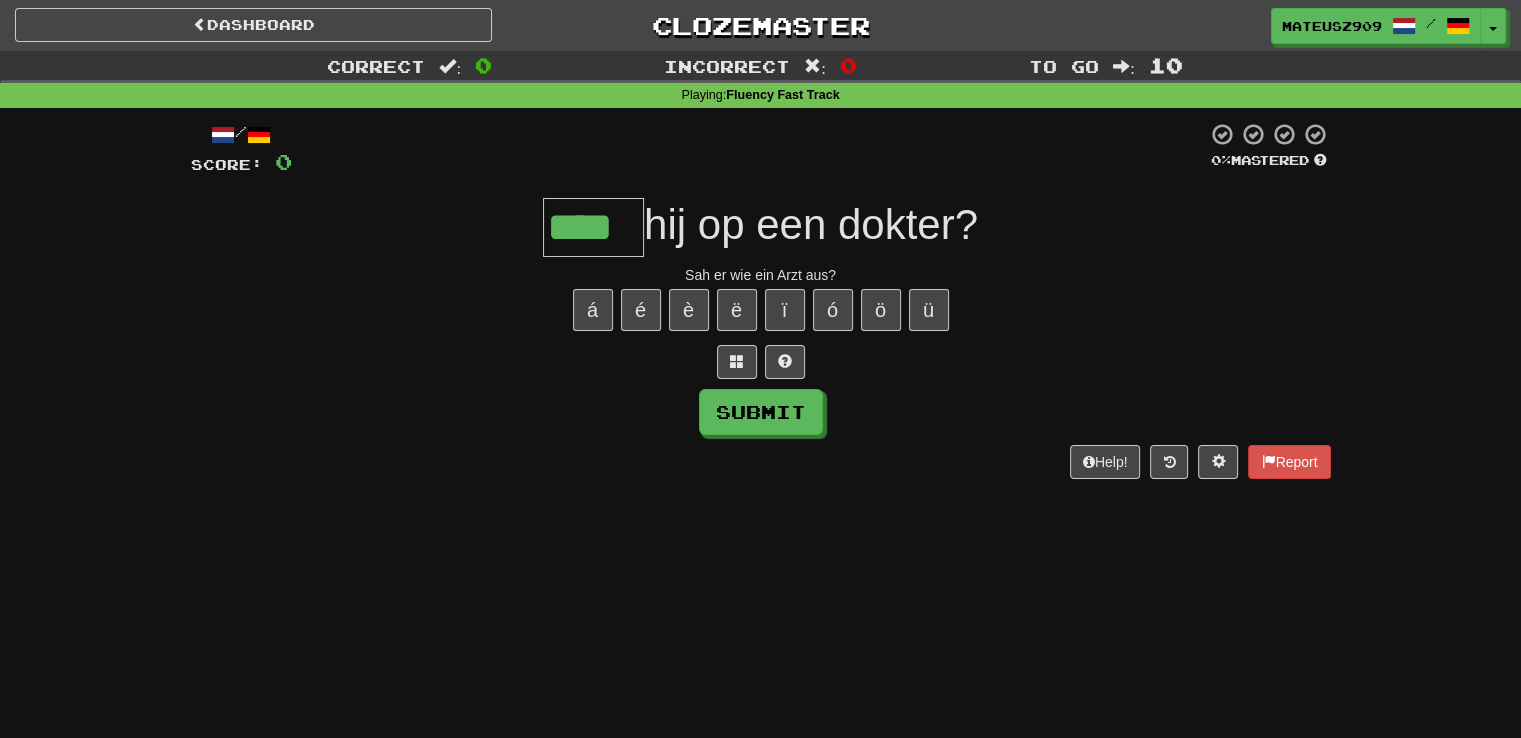 type on "****" 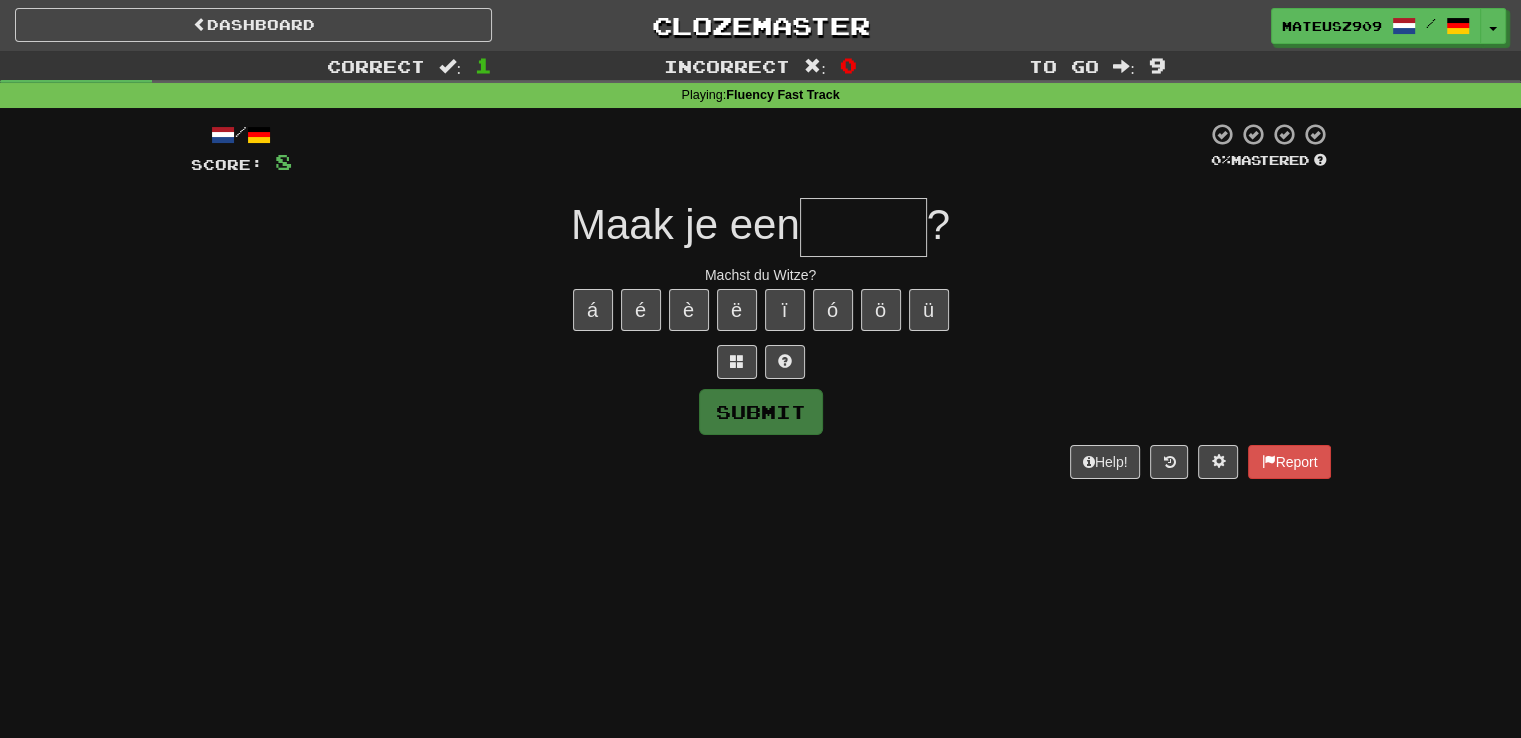 type on "*" 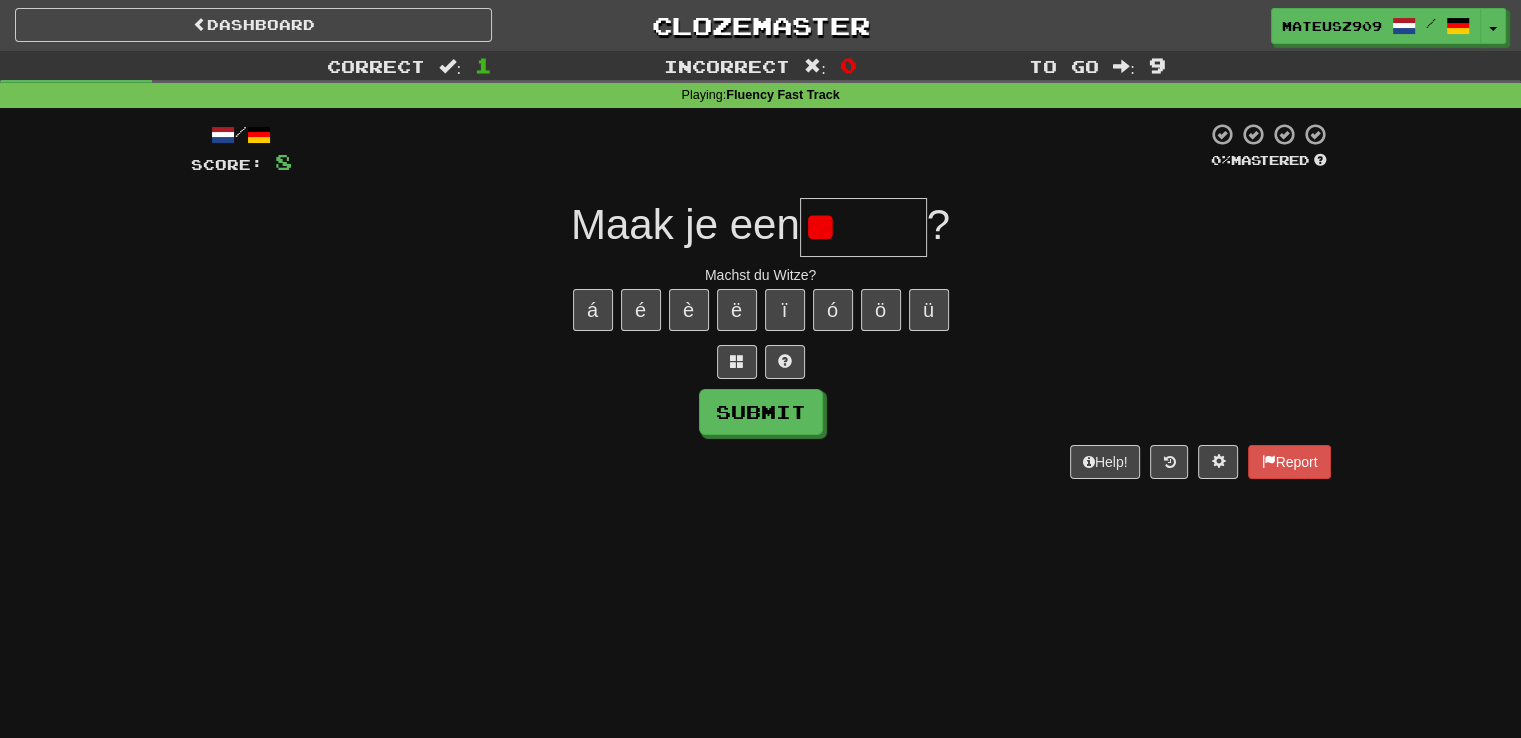 type on "******" 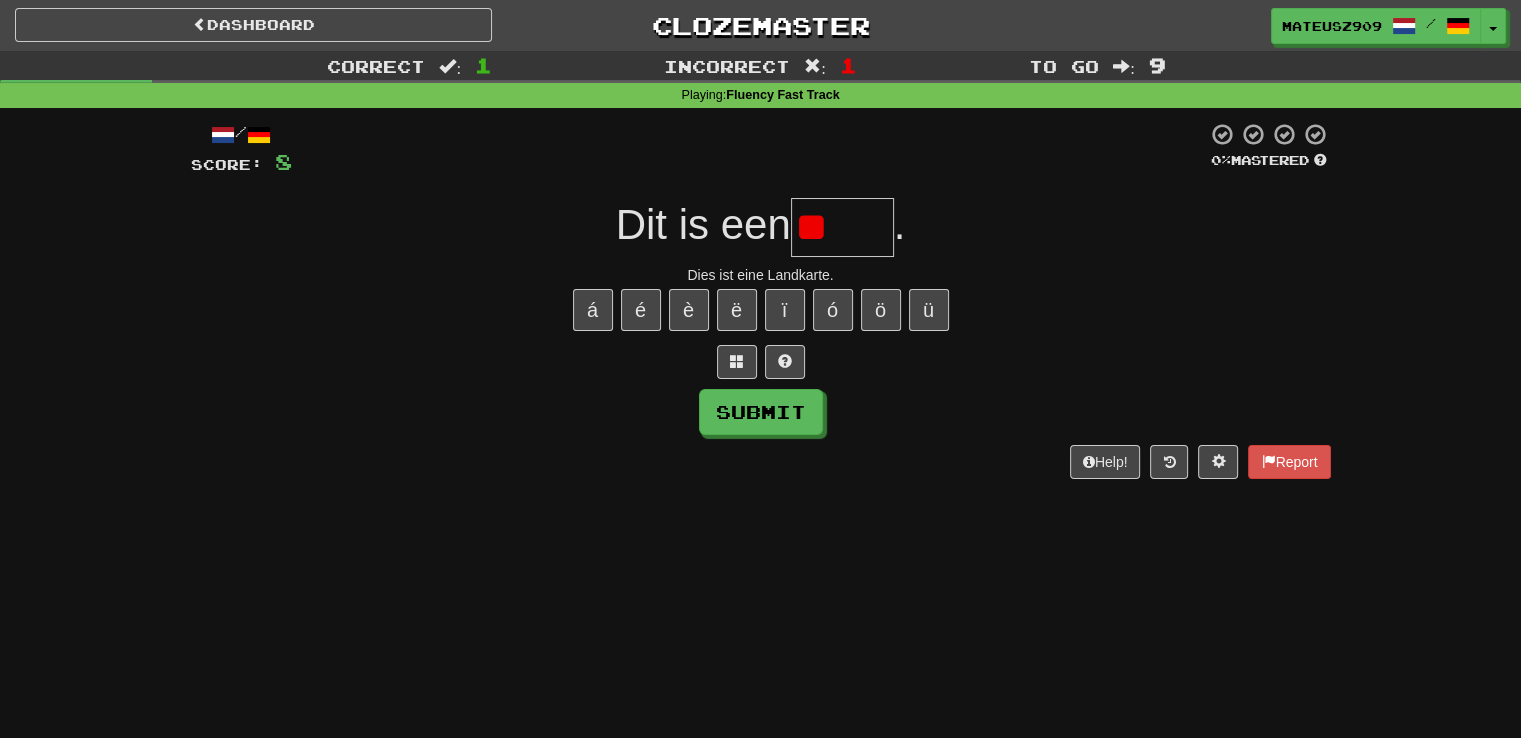 type on "*" 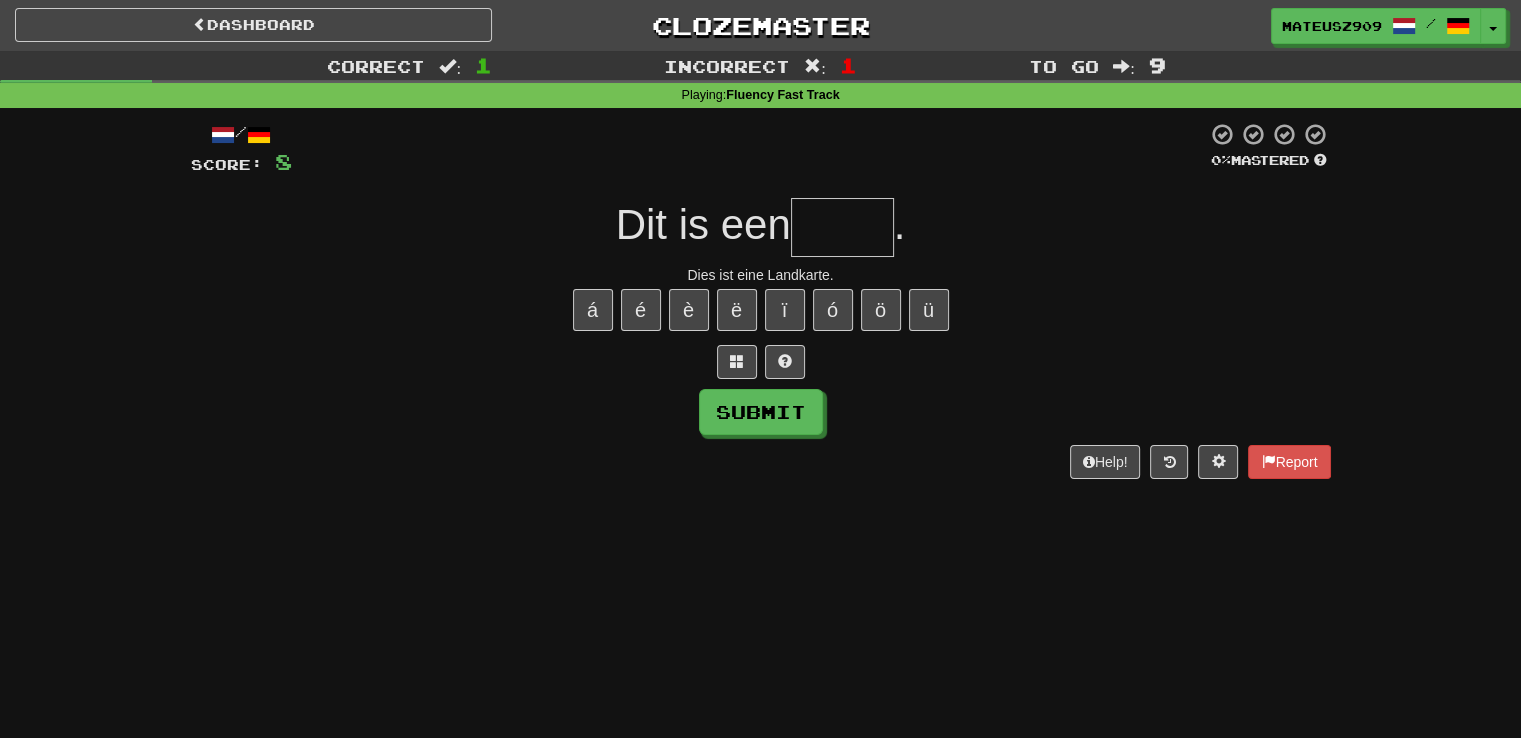 type on "*" 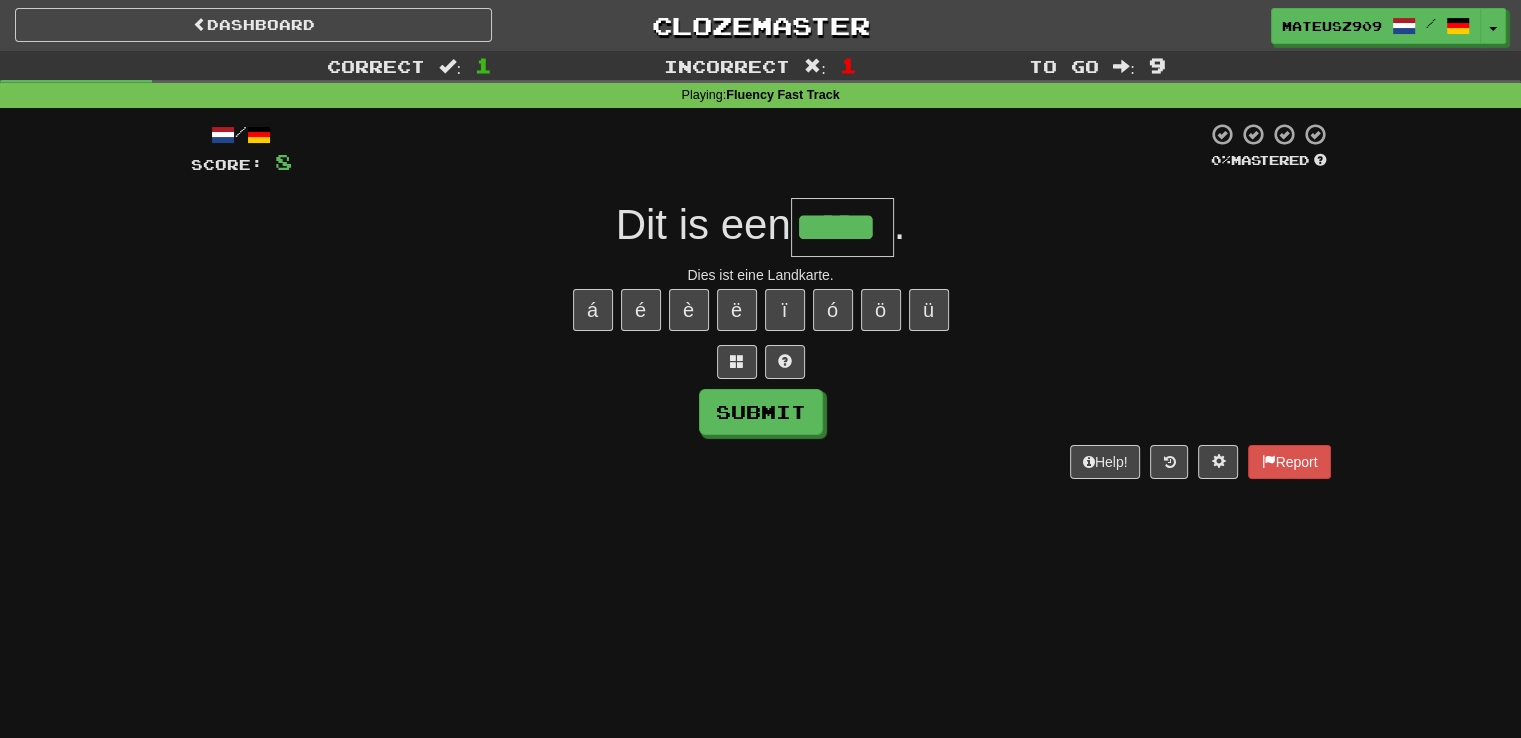 type on "*****" 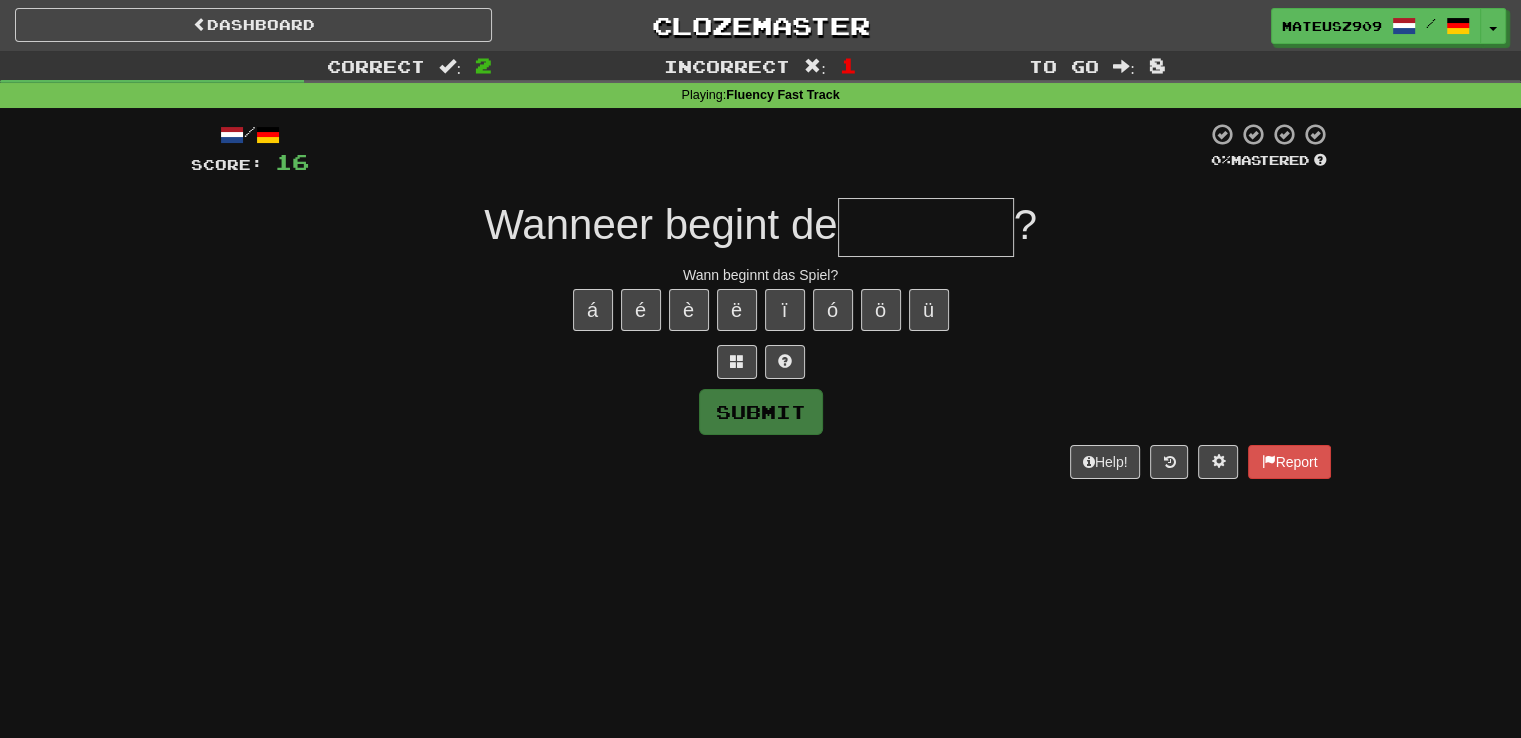 type on "*********" 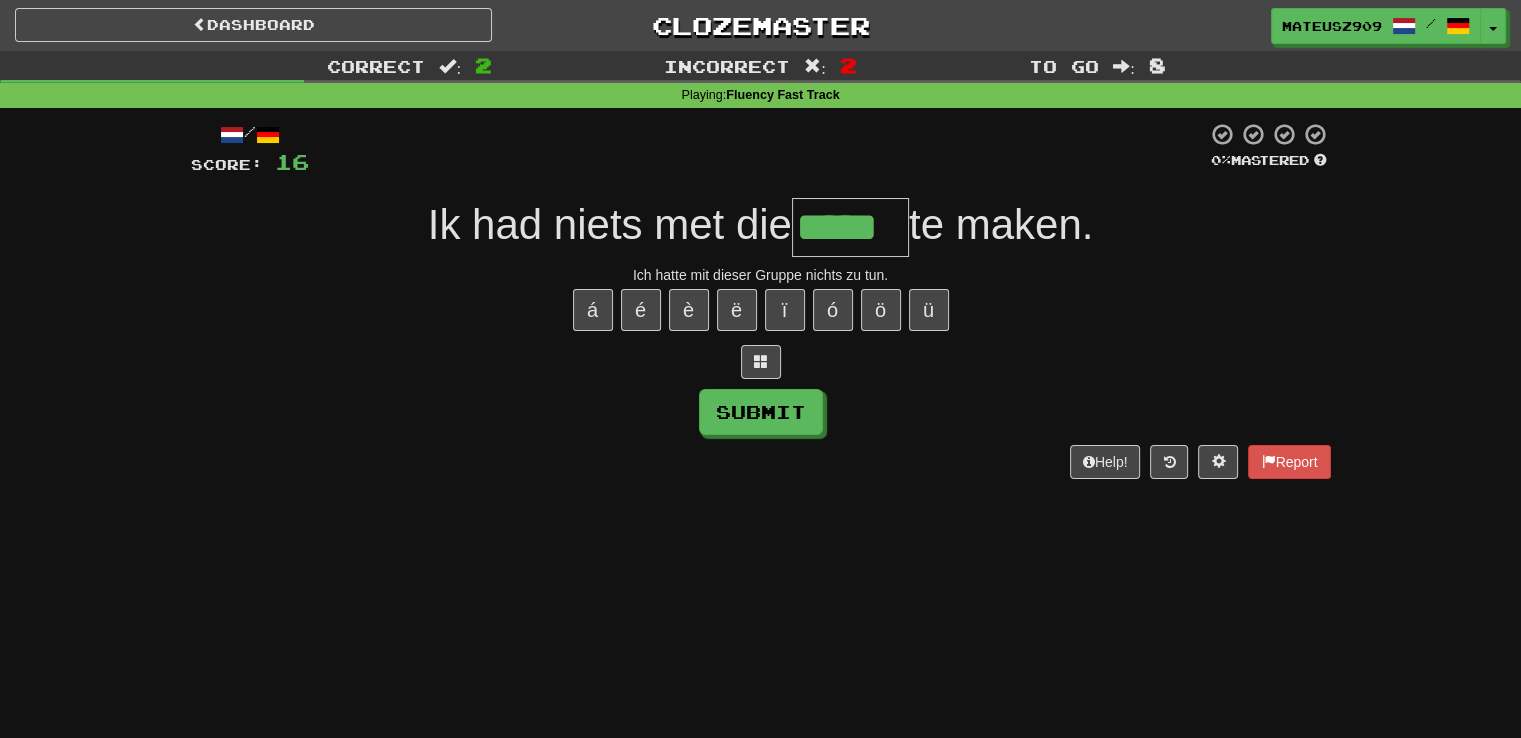 type on "*****" 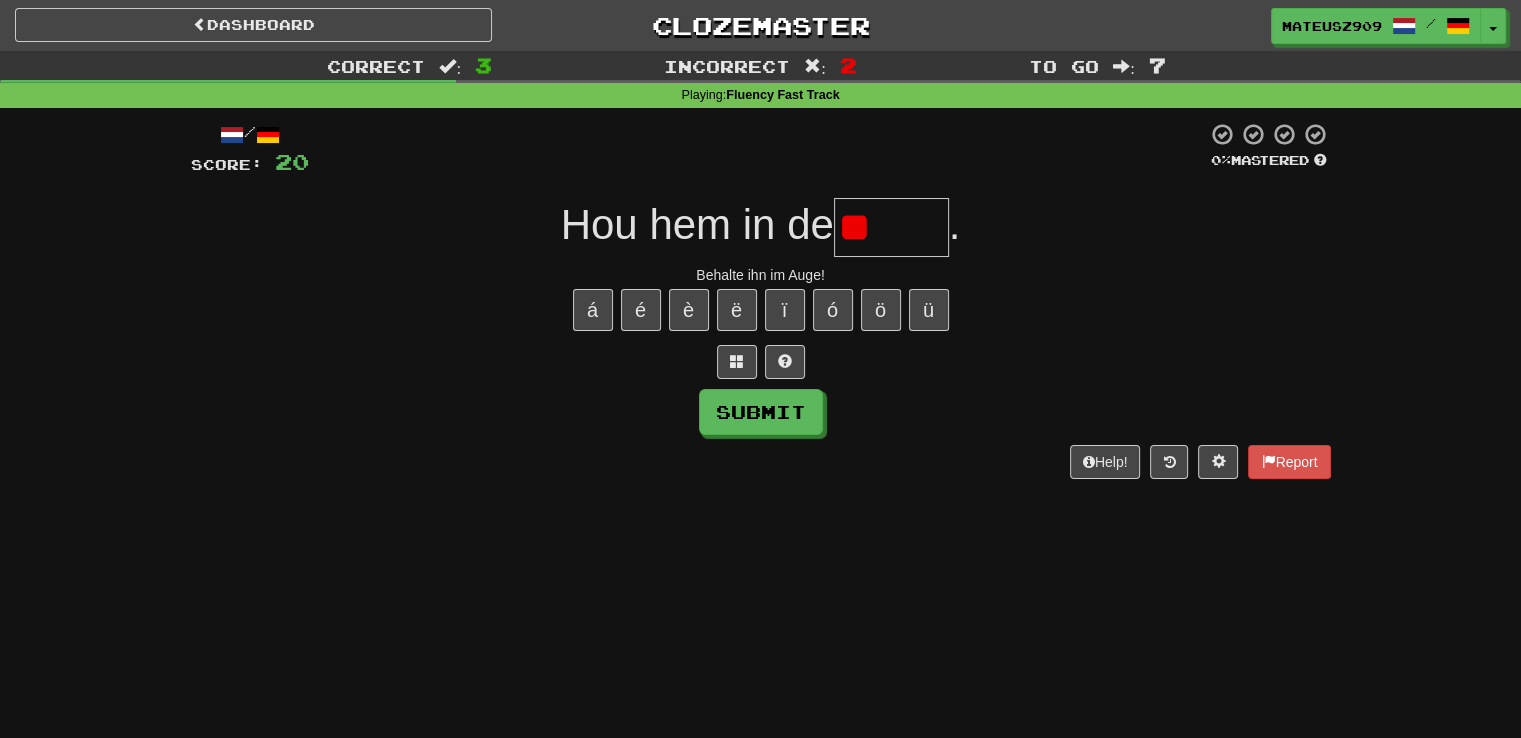 type on "*" 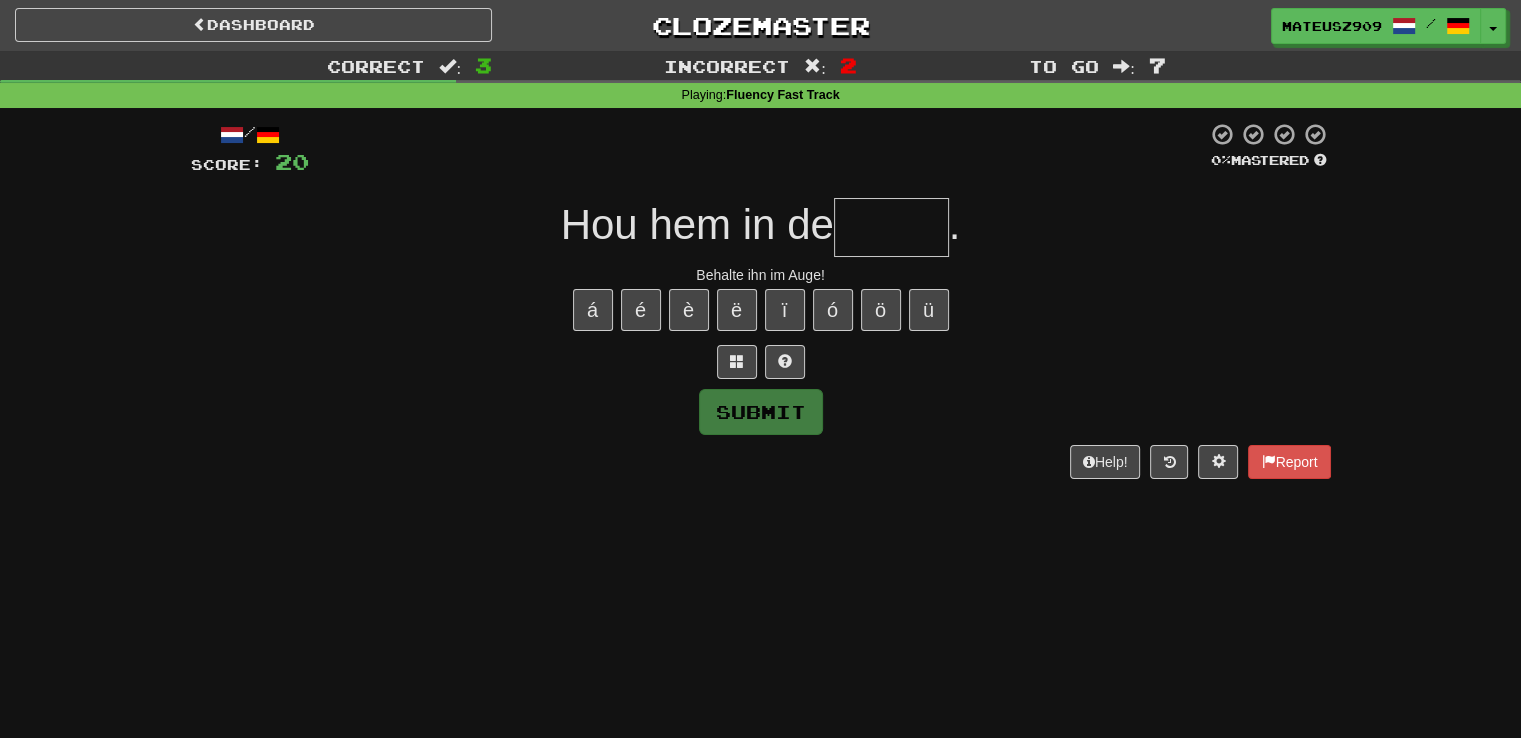 type on "*****" 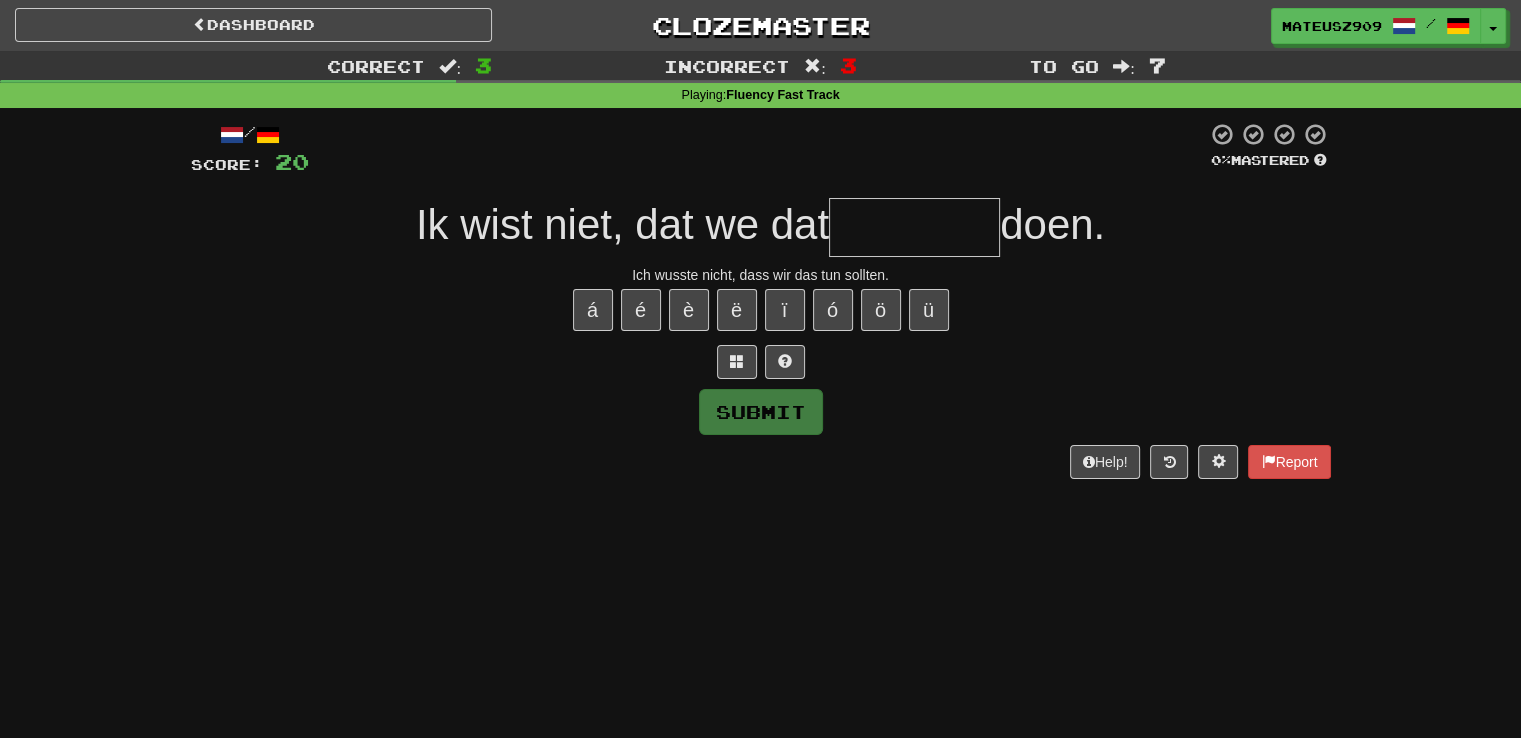 type on "*" 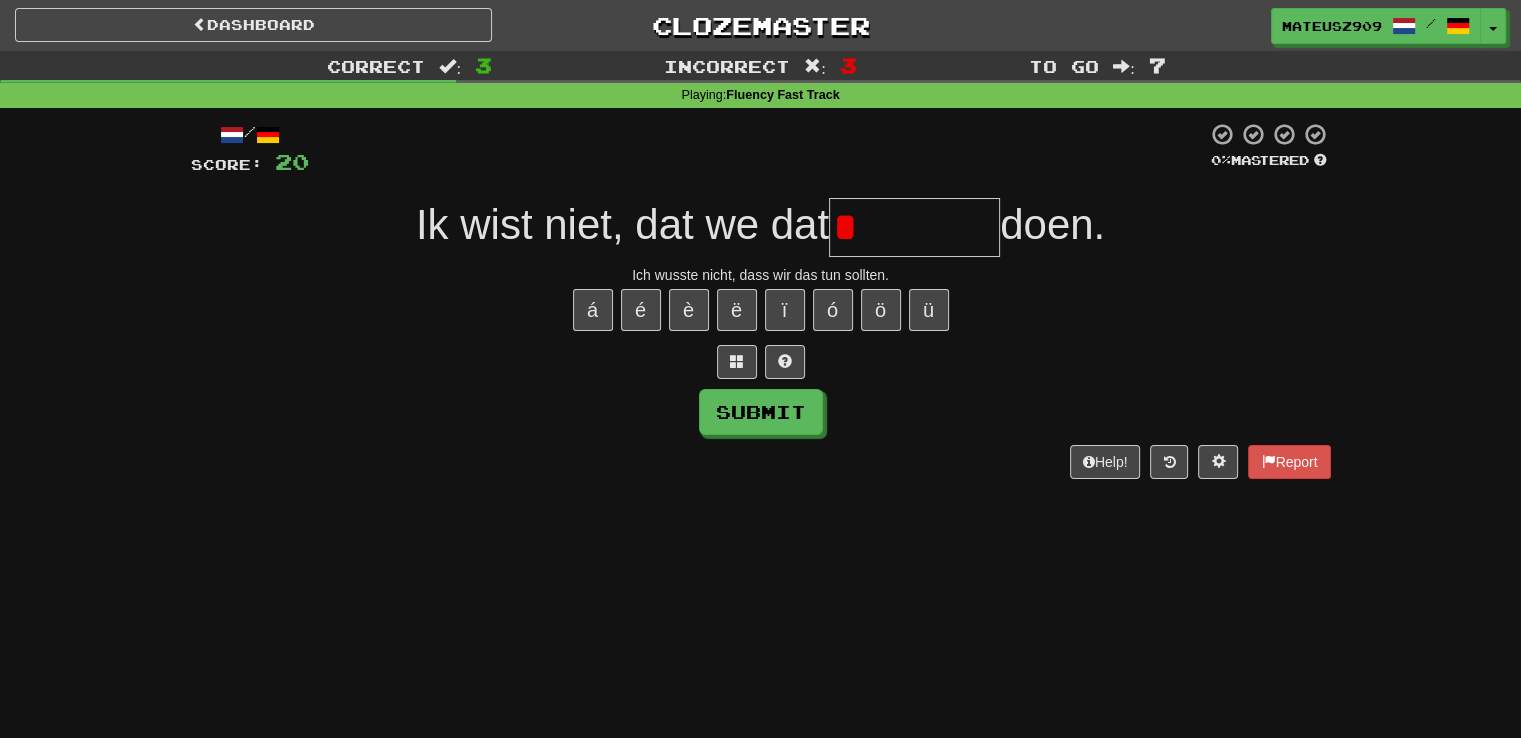 type on "*******" 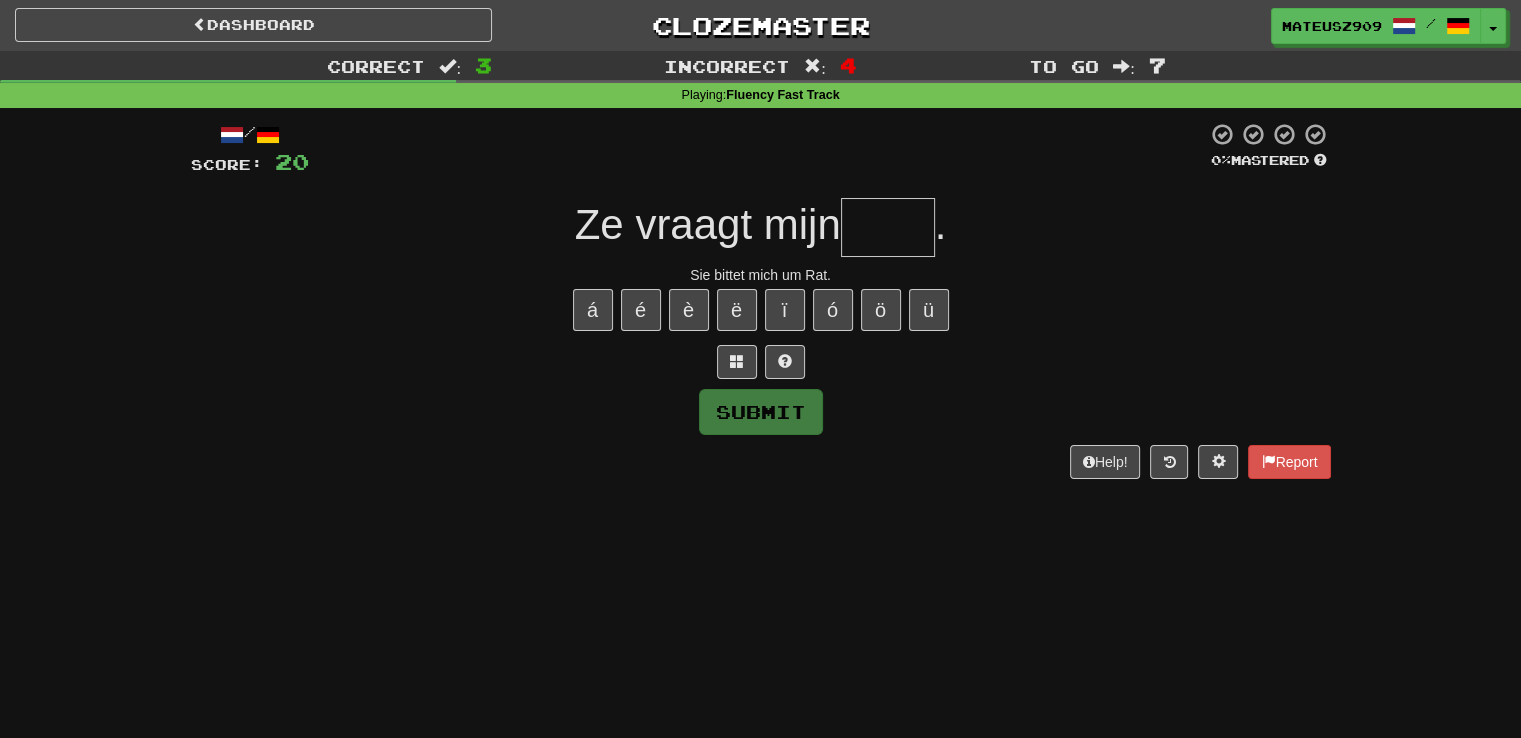 type on "*" 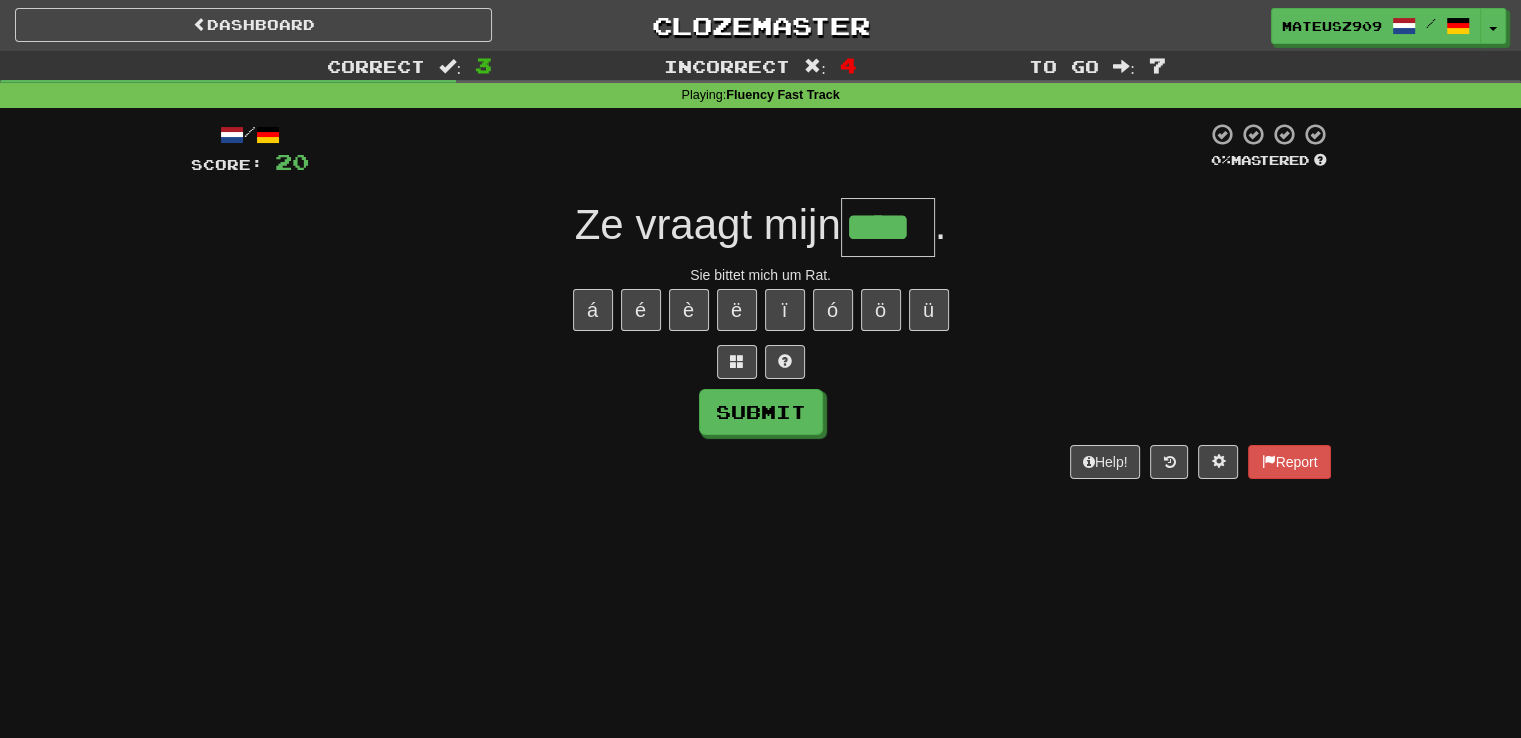 type on "****" 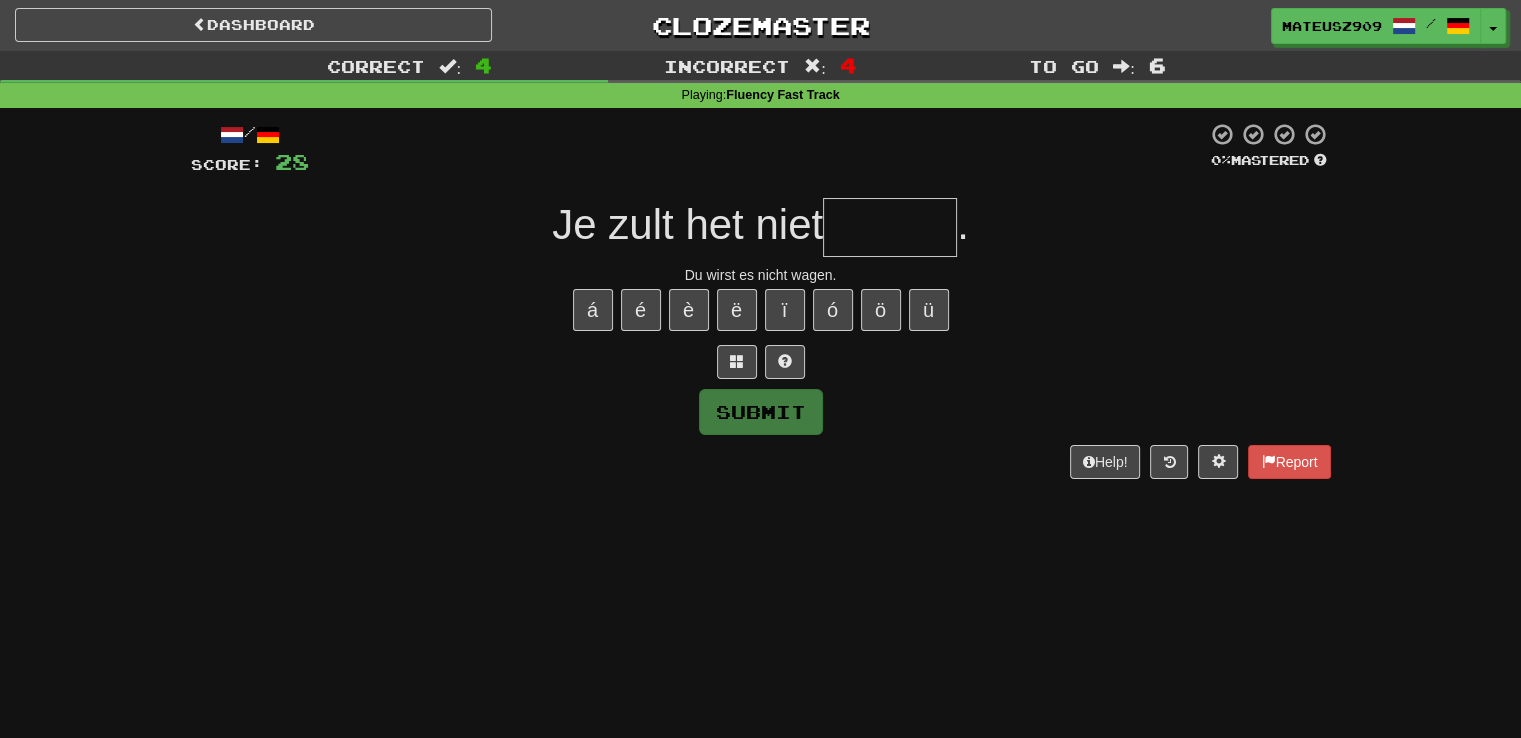 type on "*****" 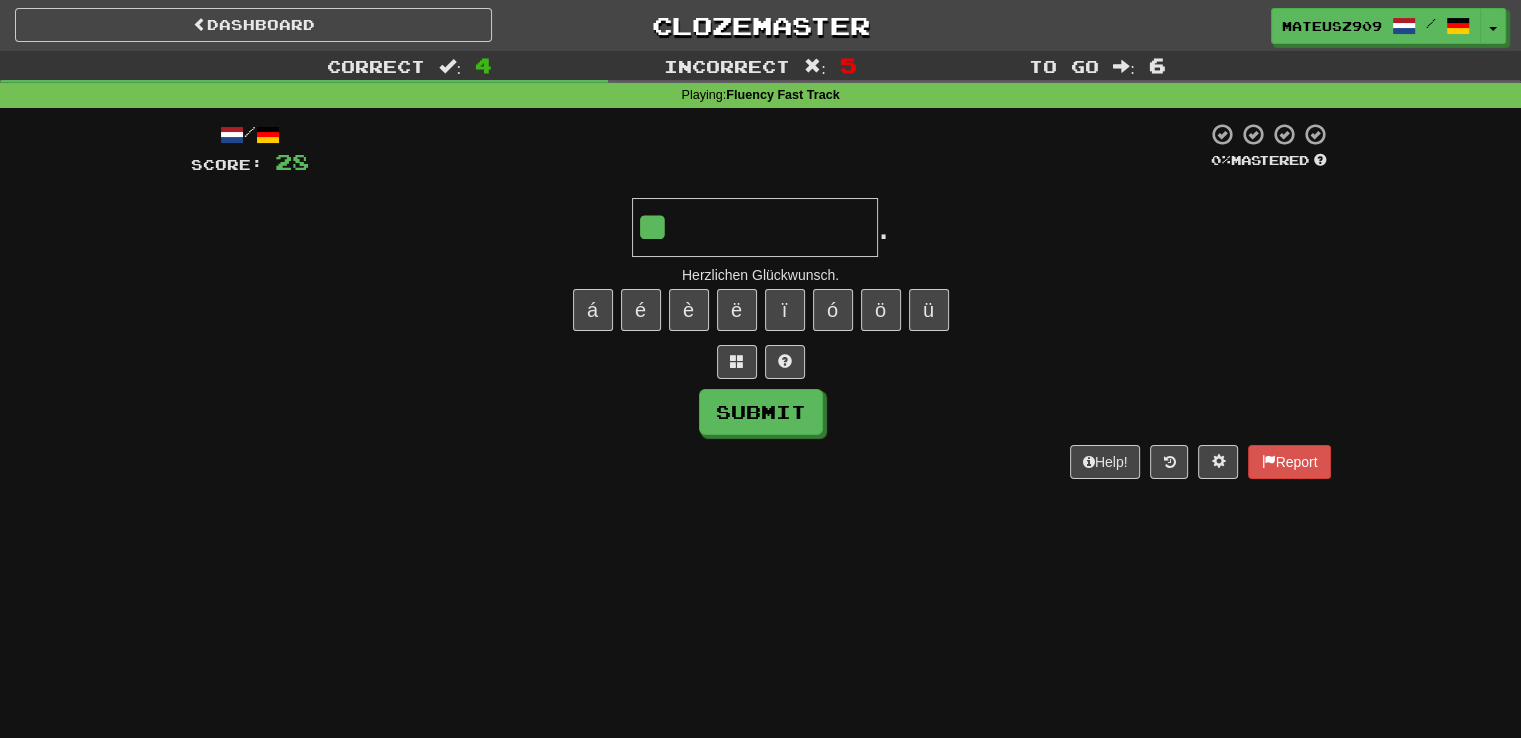 type on "**********" 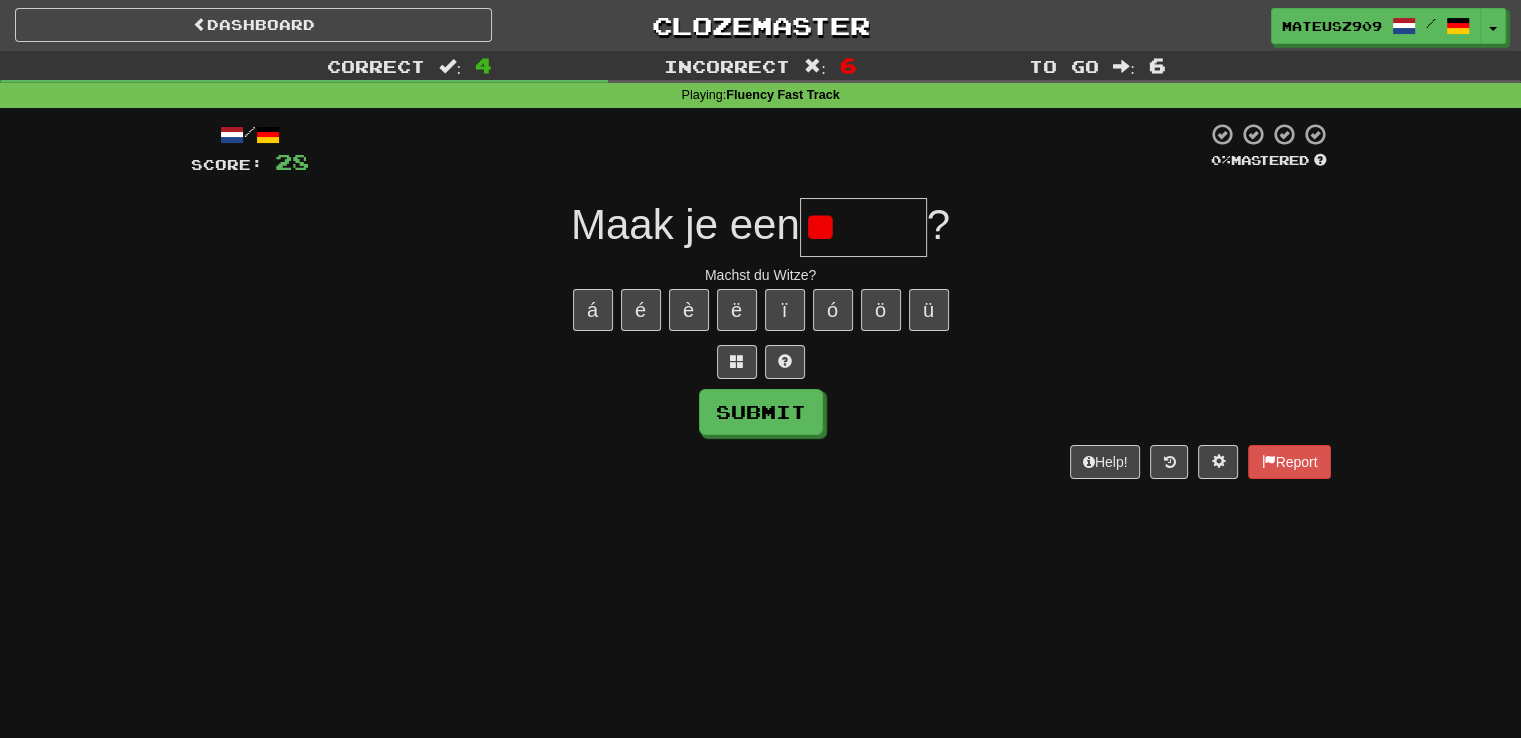 type on "******" 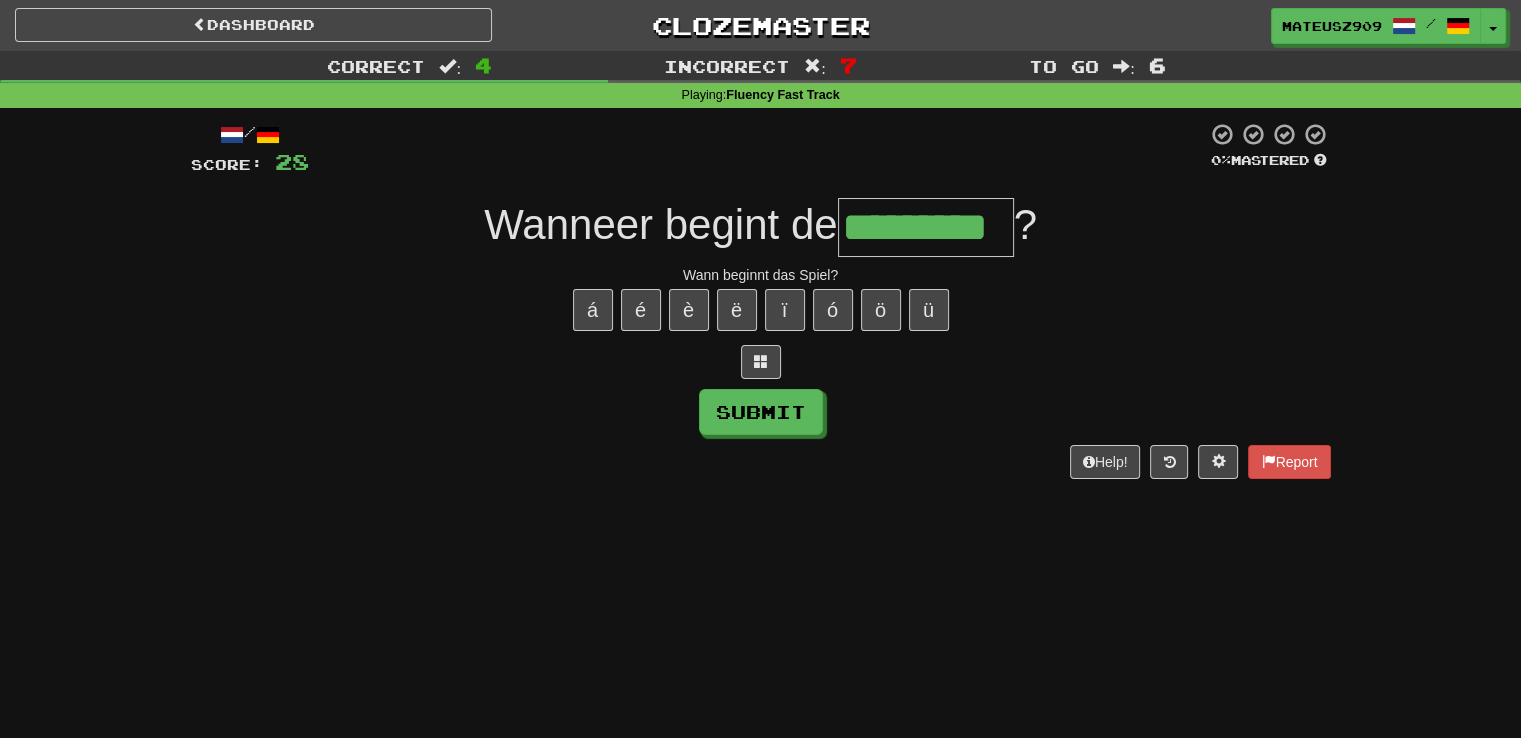 type on "*********" 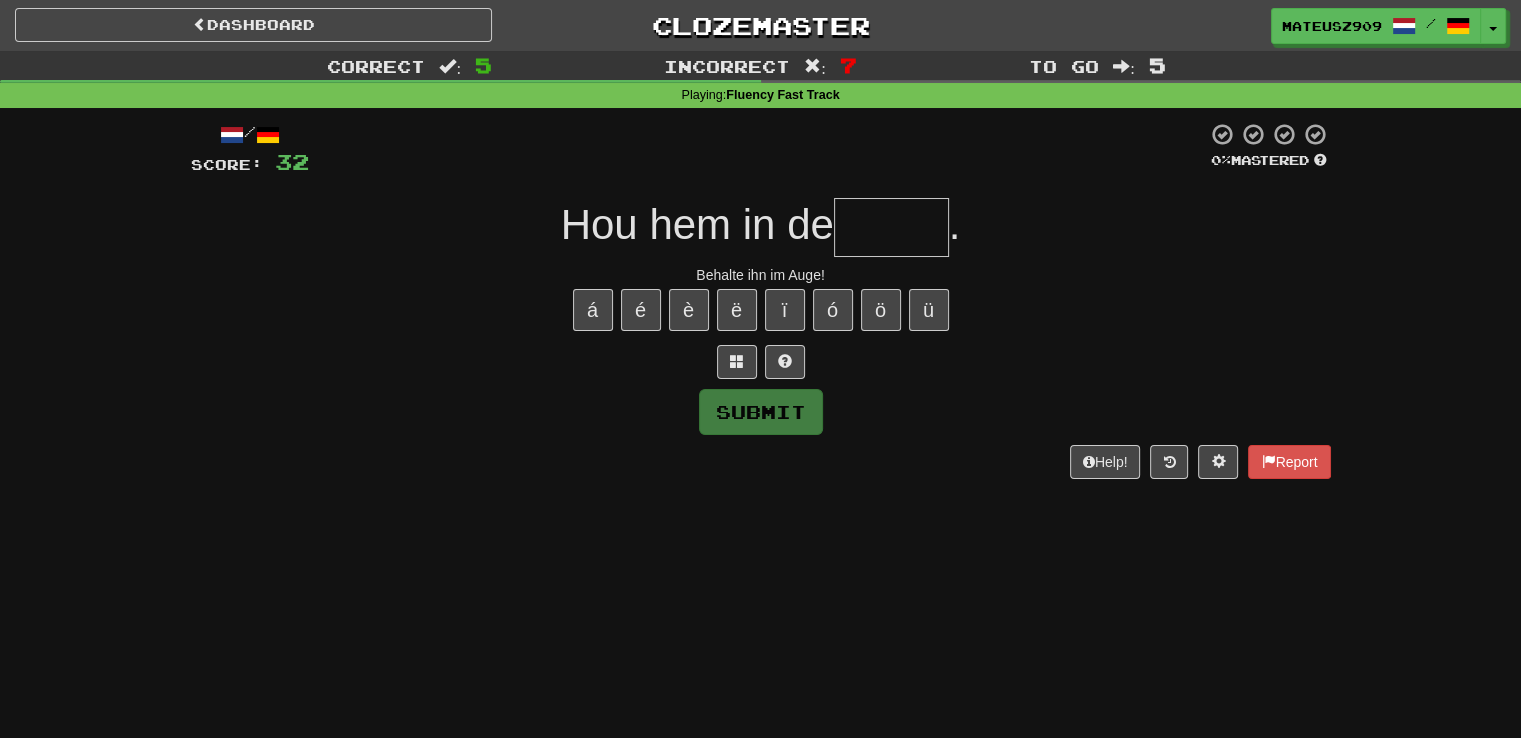 type on "*****" 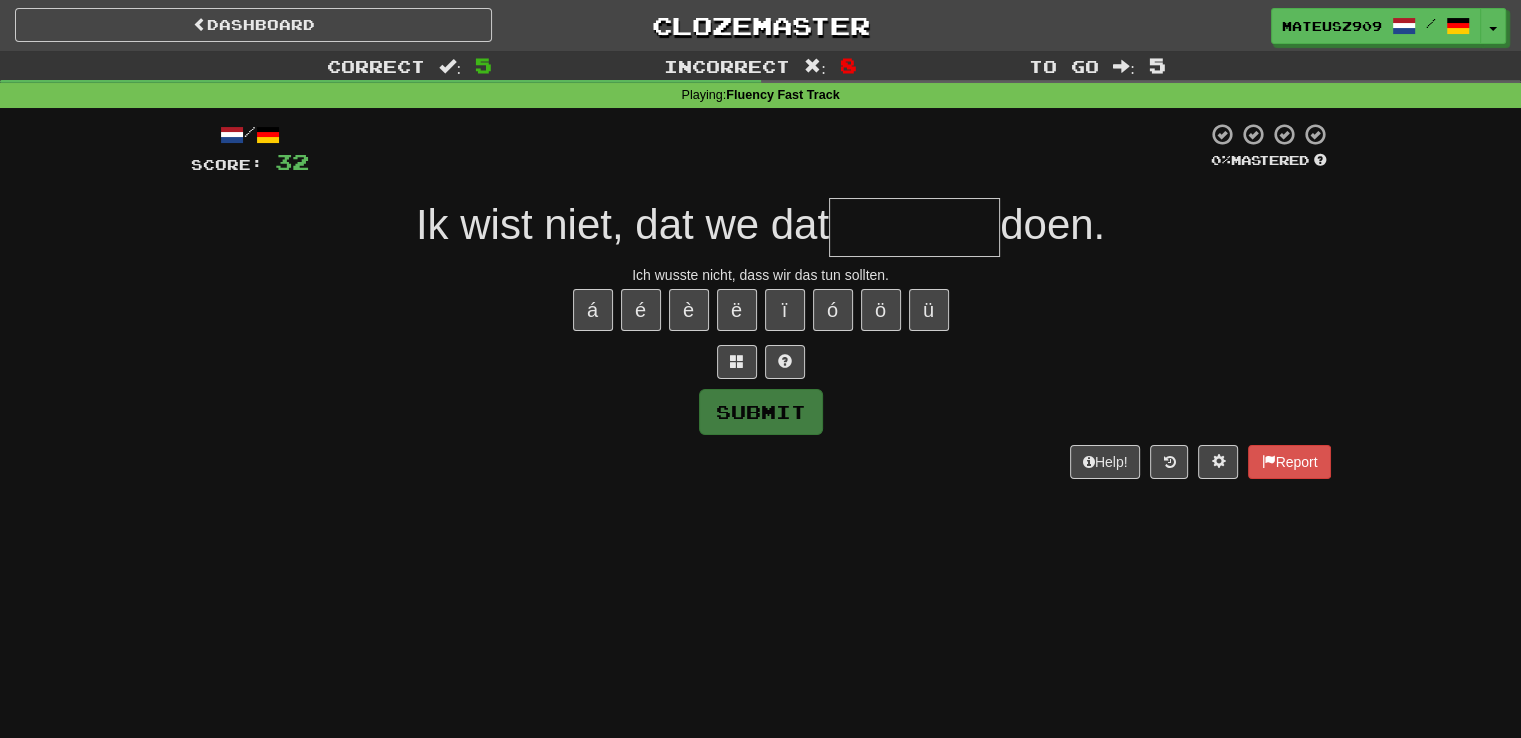 type on "*******" 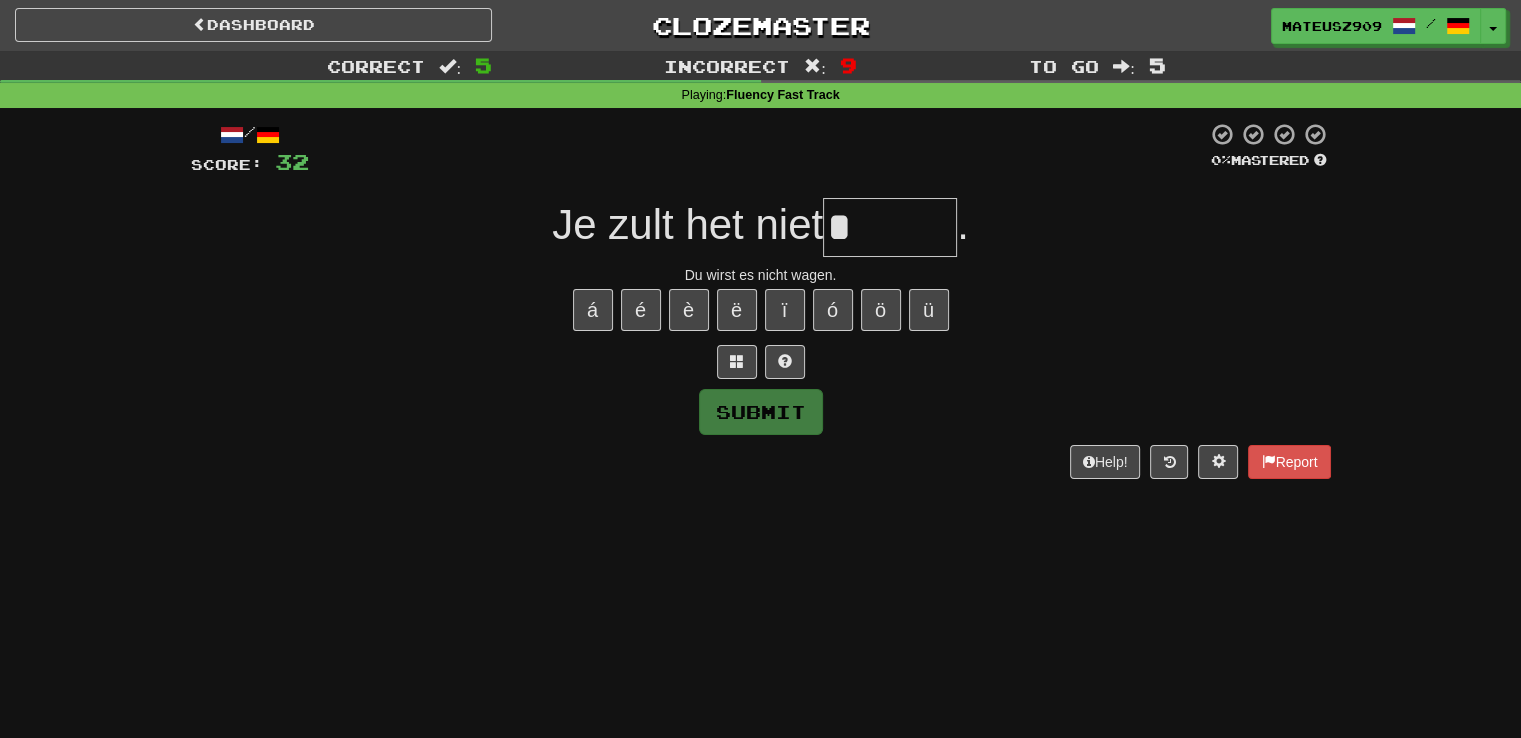 type on "*****" 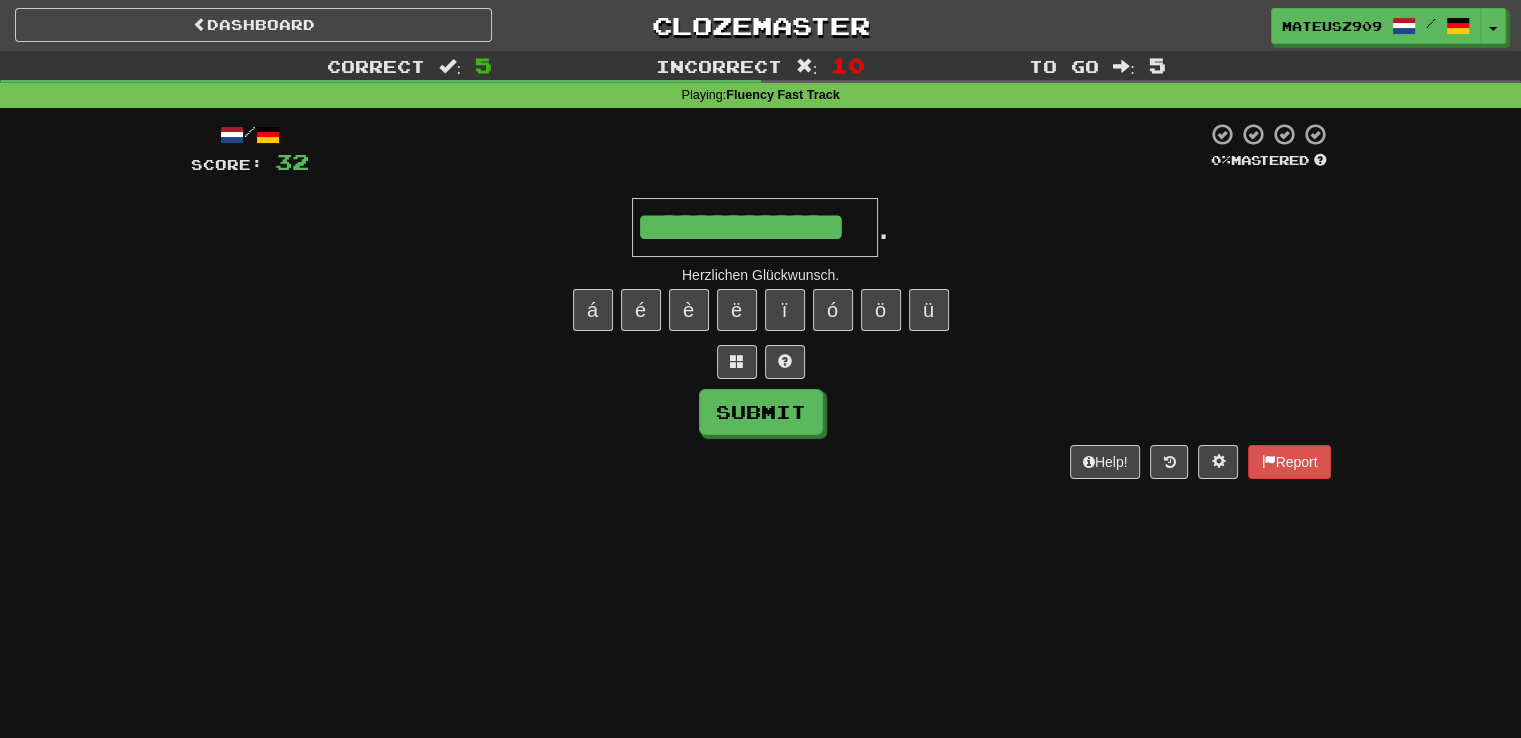 type on "**********" 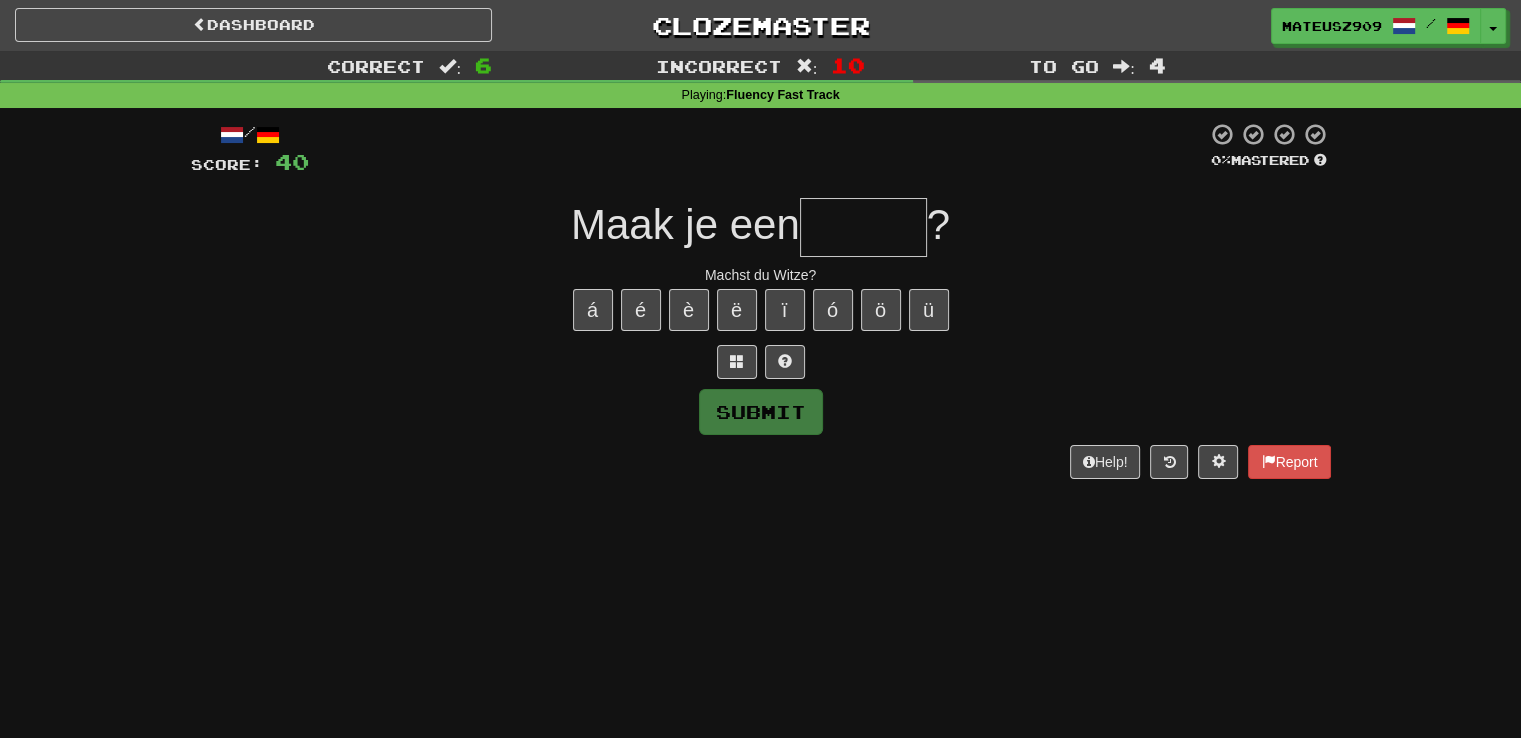type on "******" 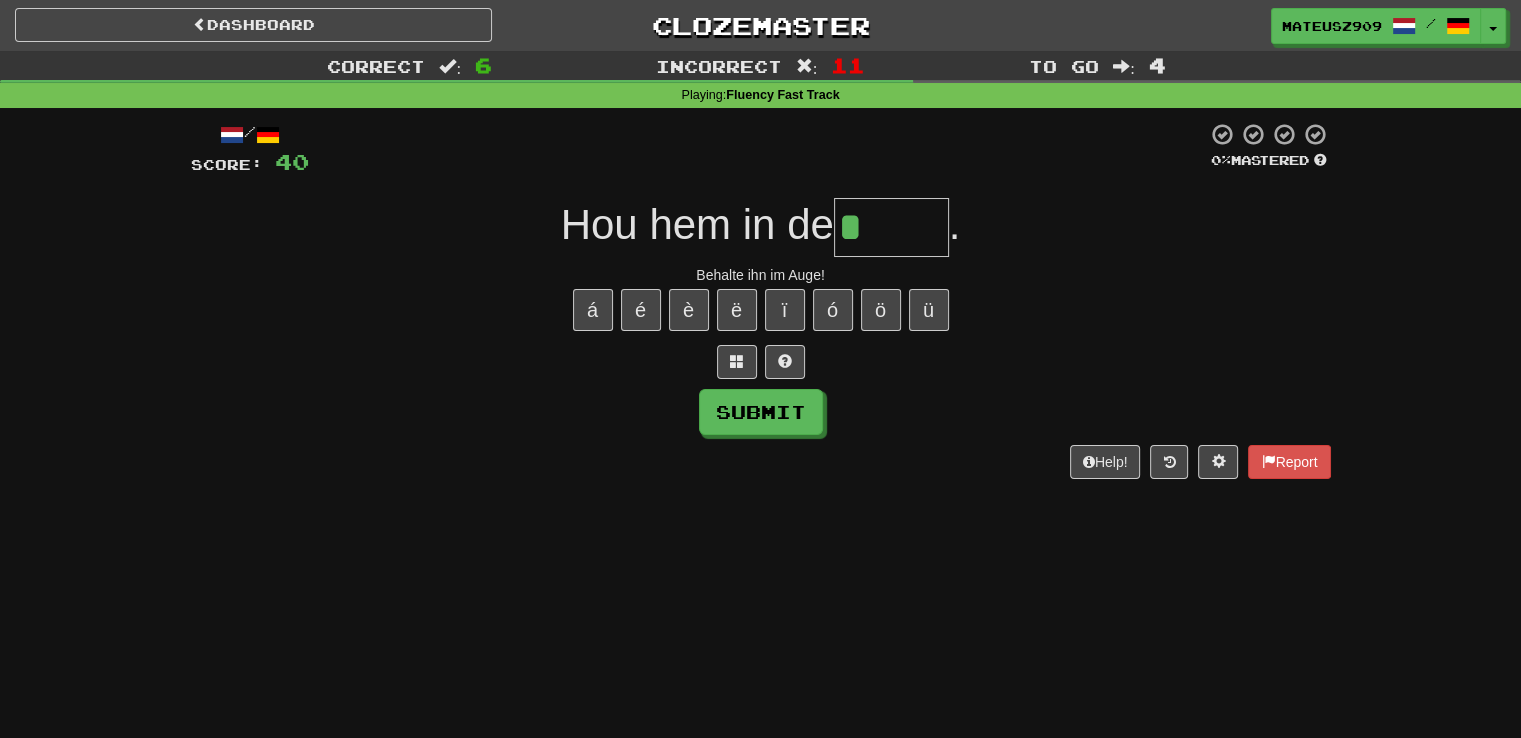 type on "*****" 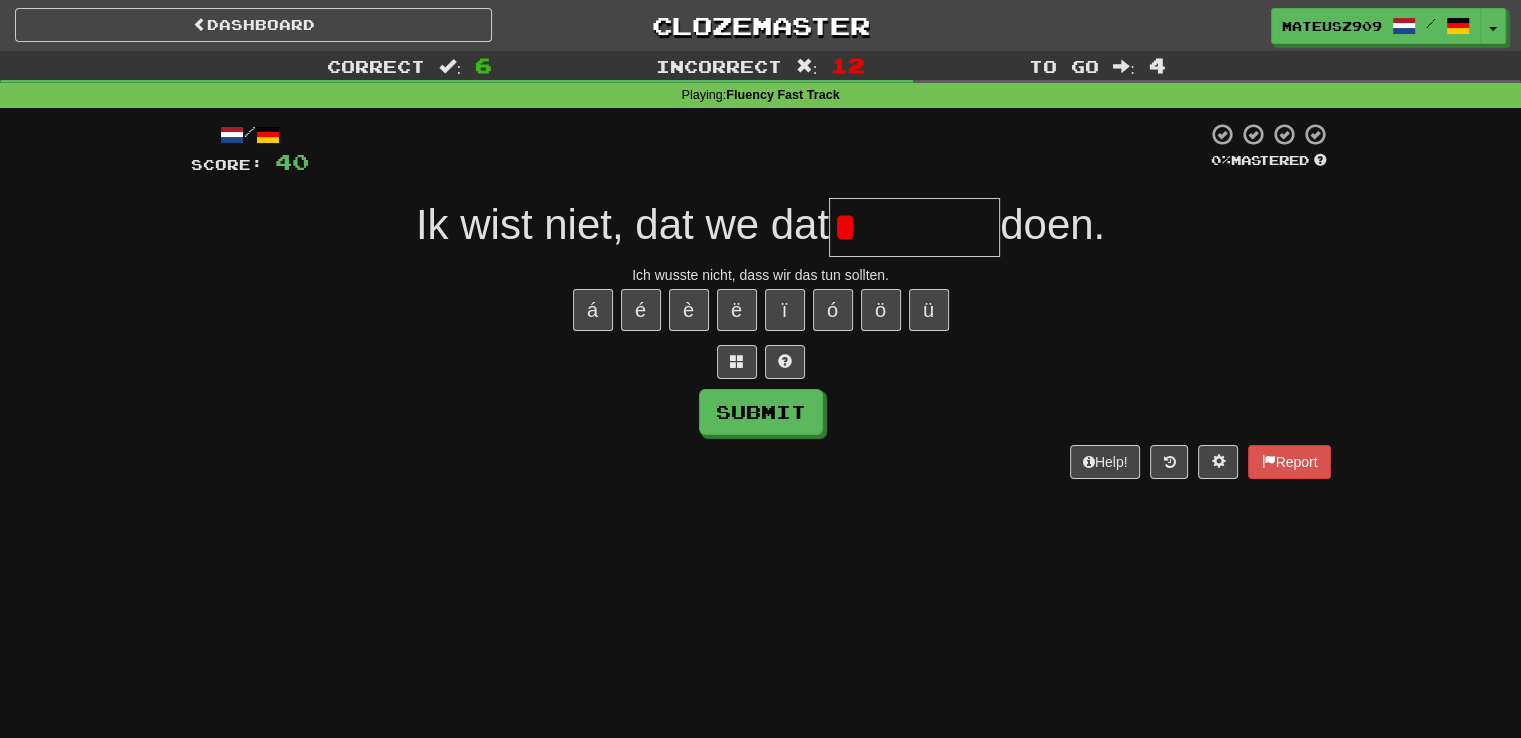 type on "*******" 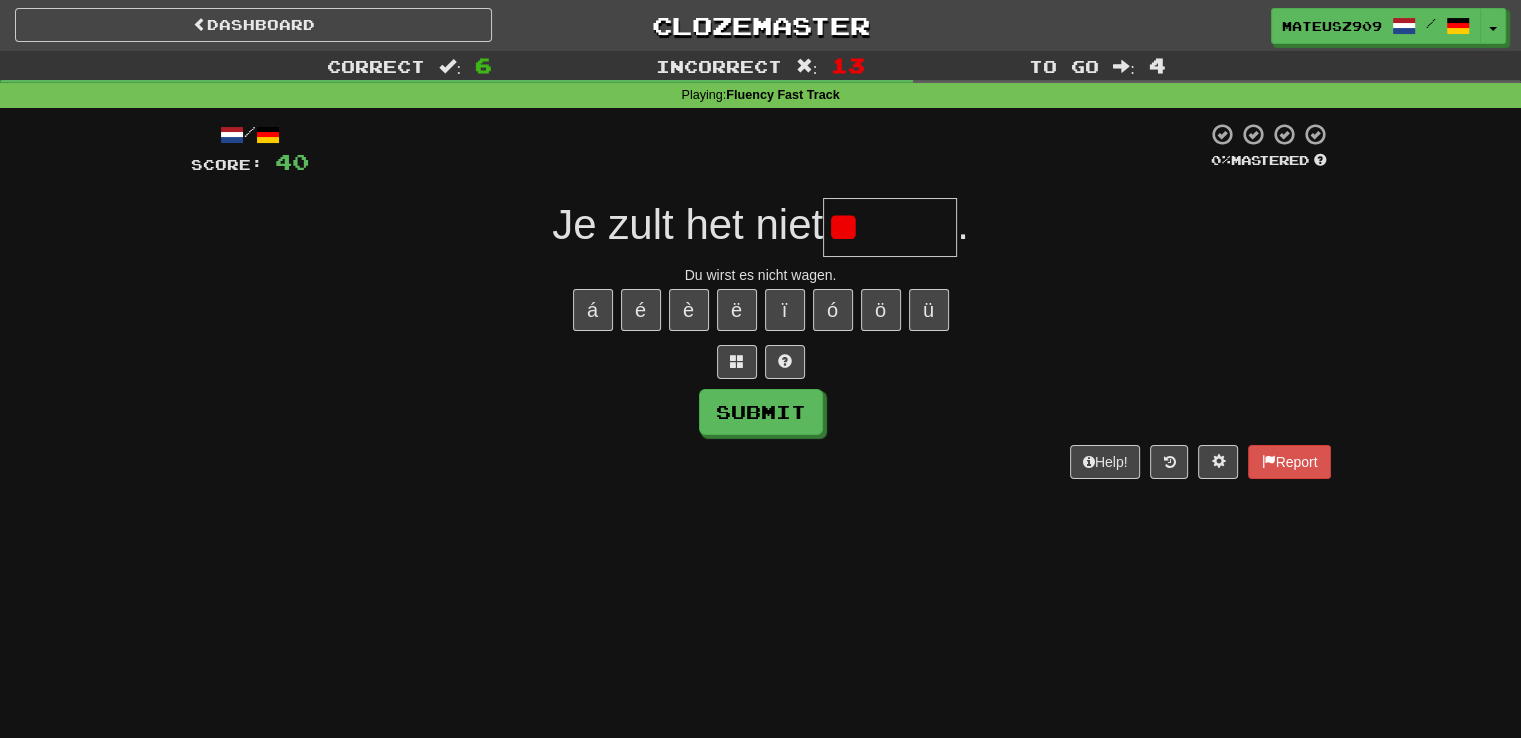 type on "*" 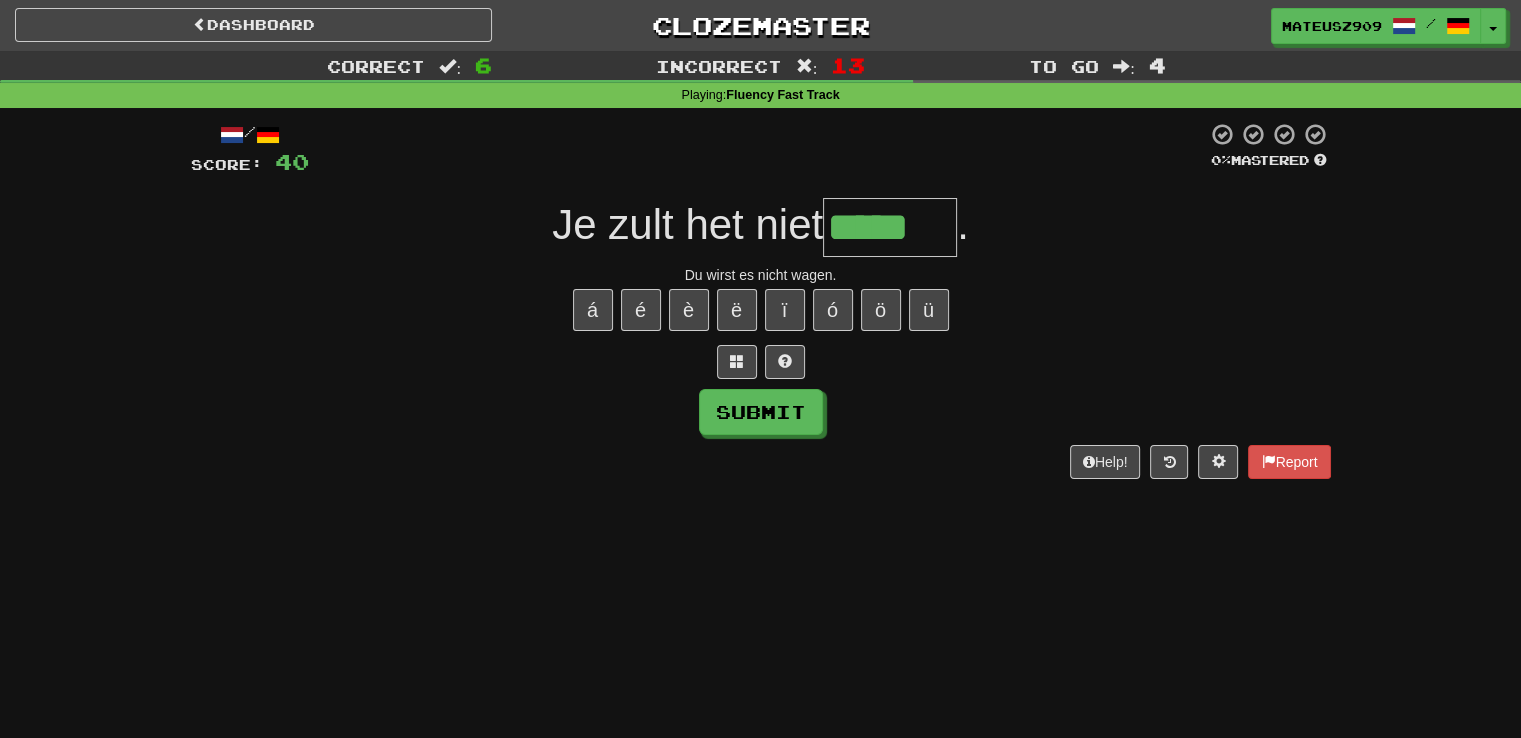 type on "*****" 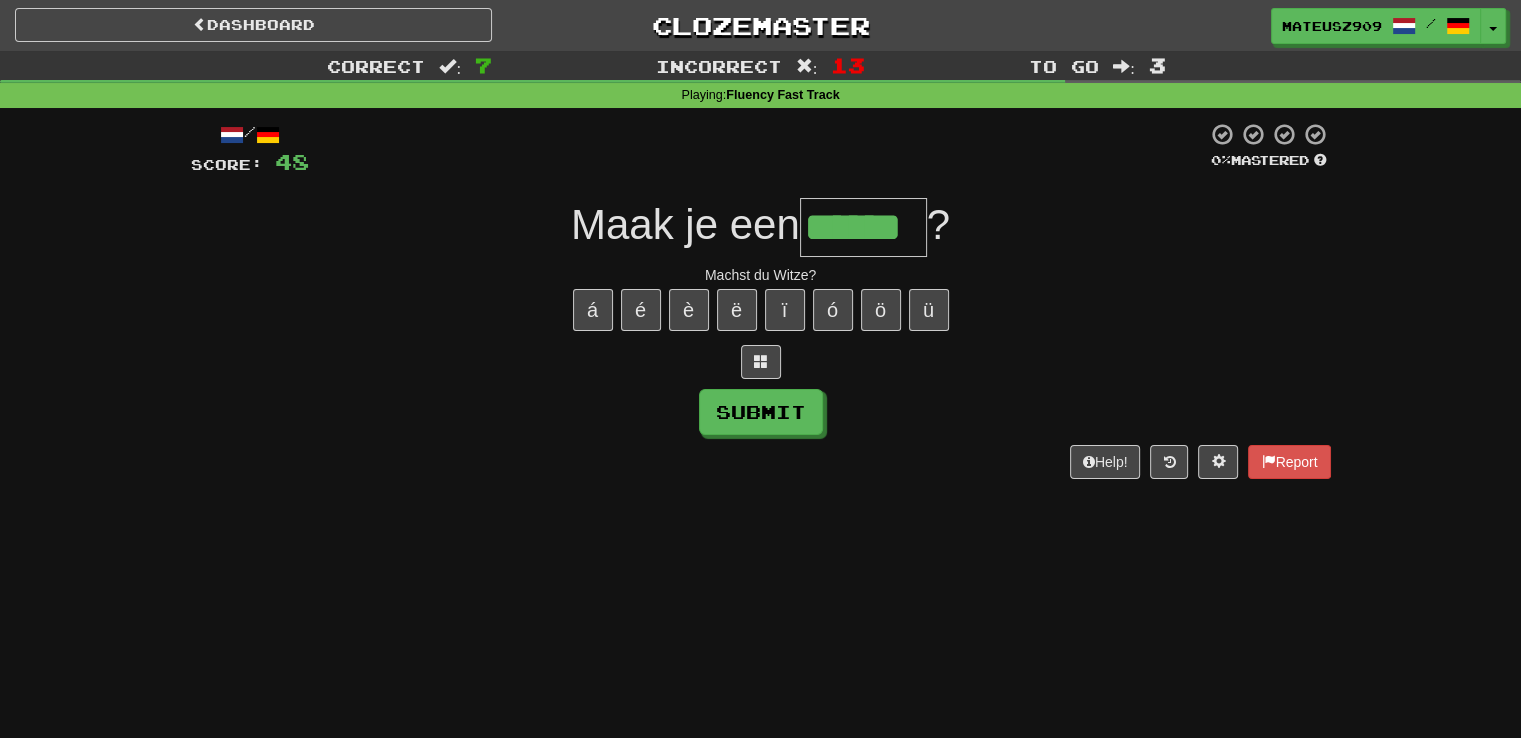 type on "******" 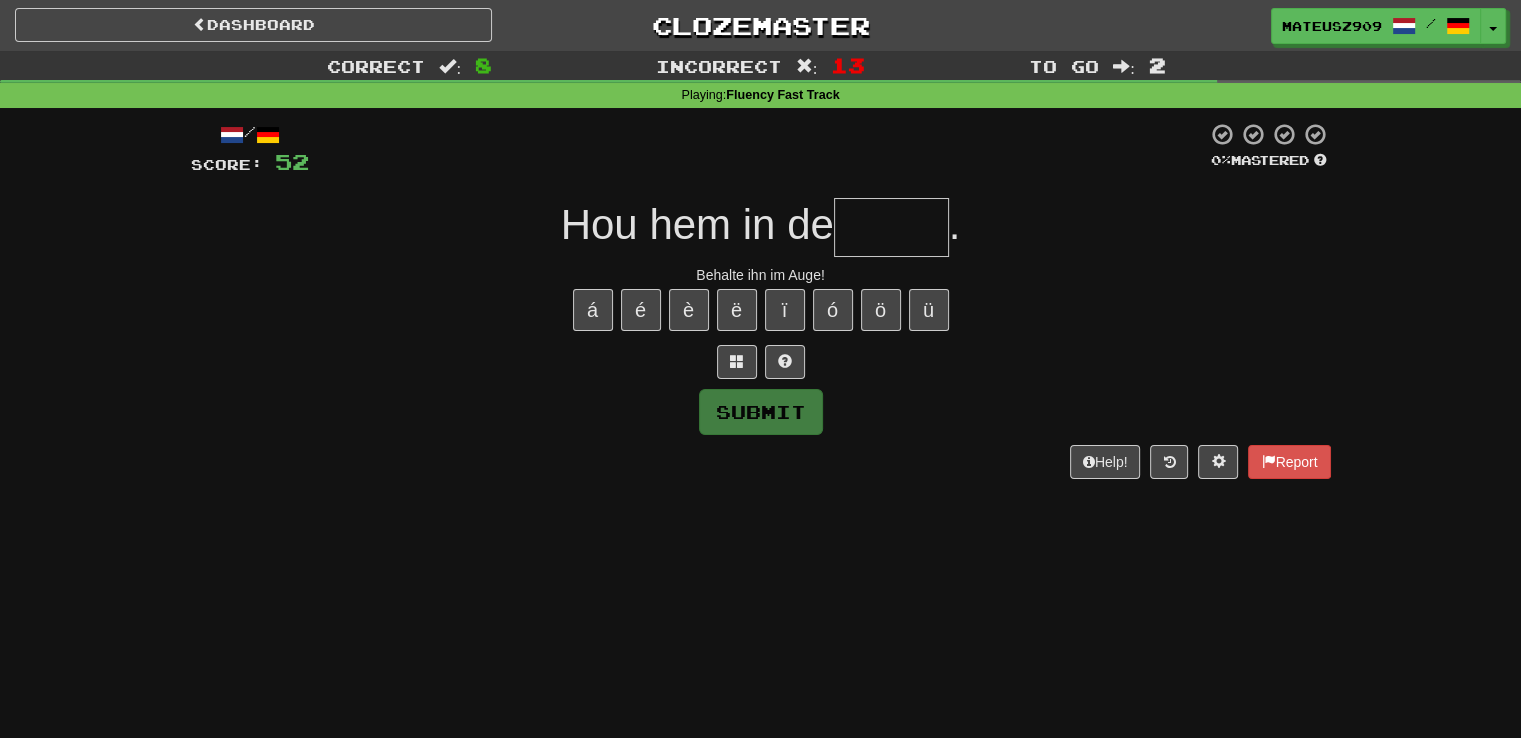 type on "*****" 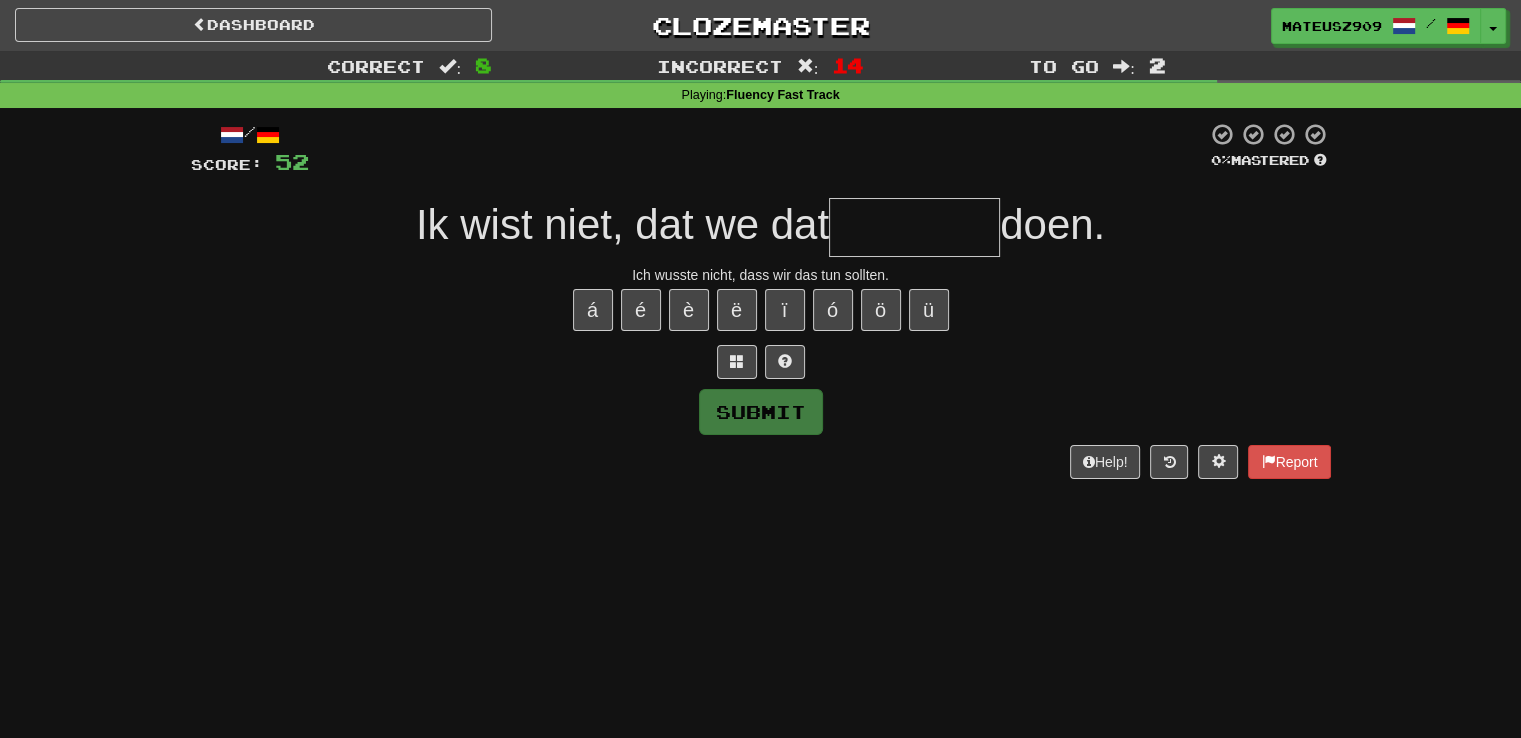 type on "*" 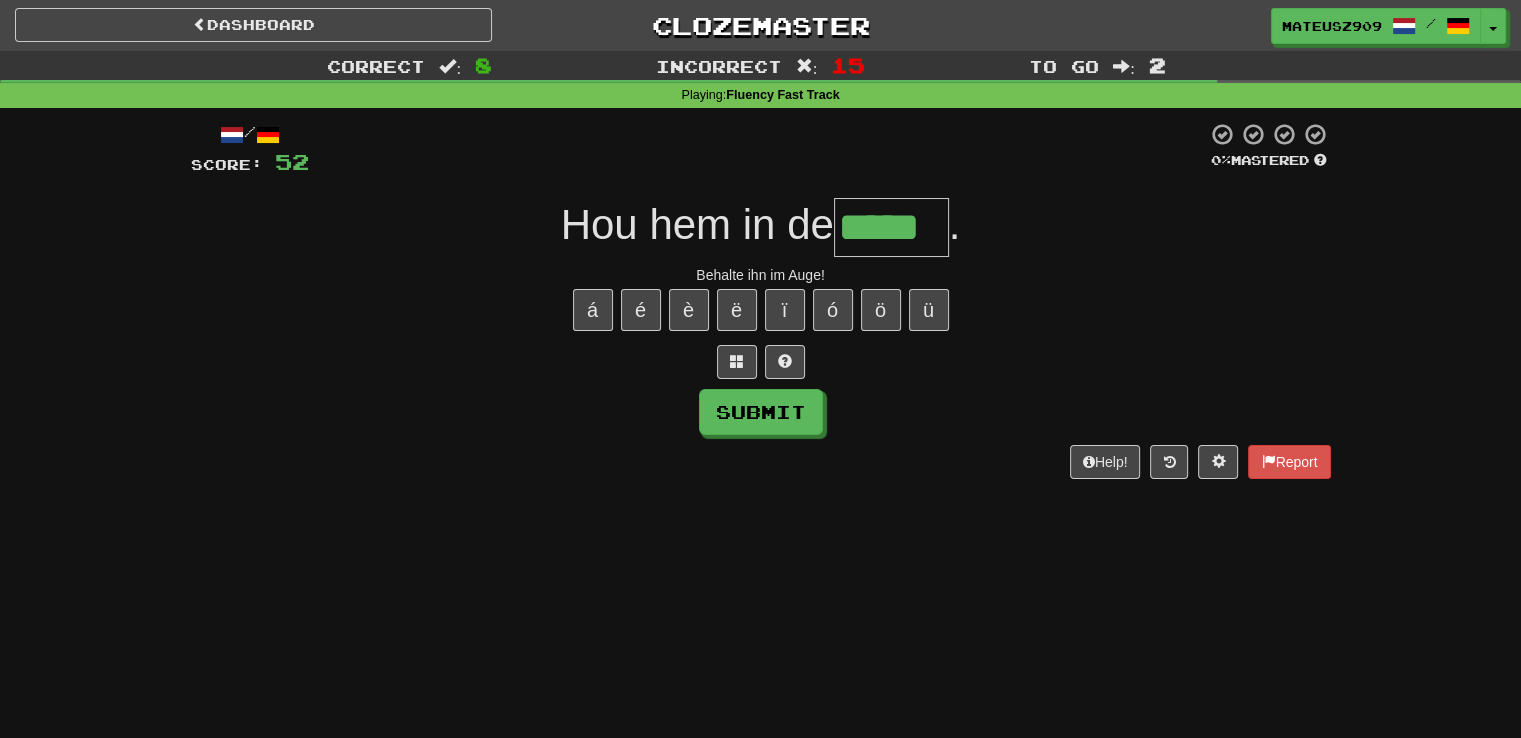 type on "*****" 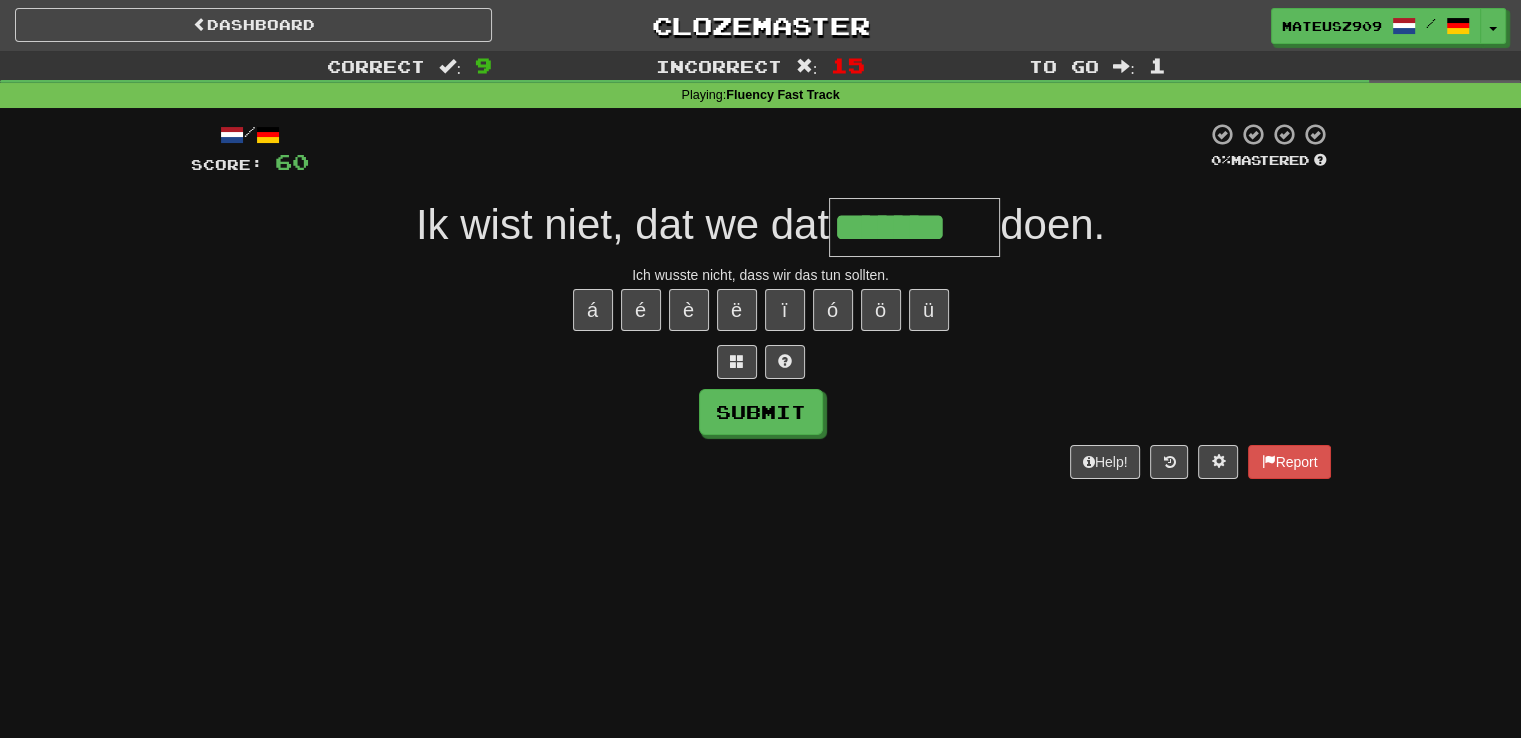 type on "*******" 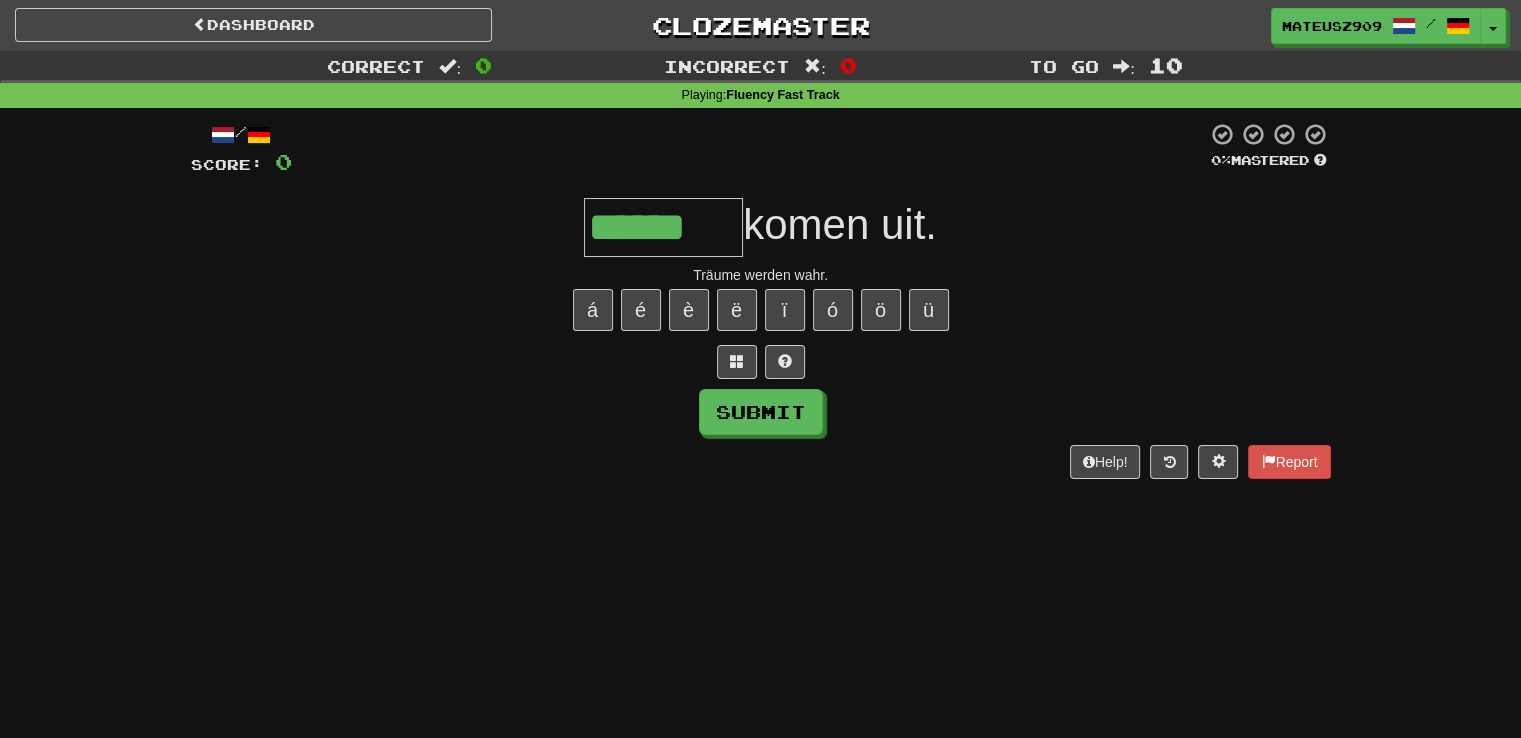 type on "******" 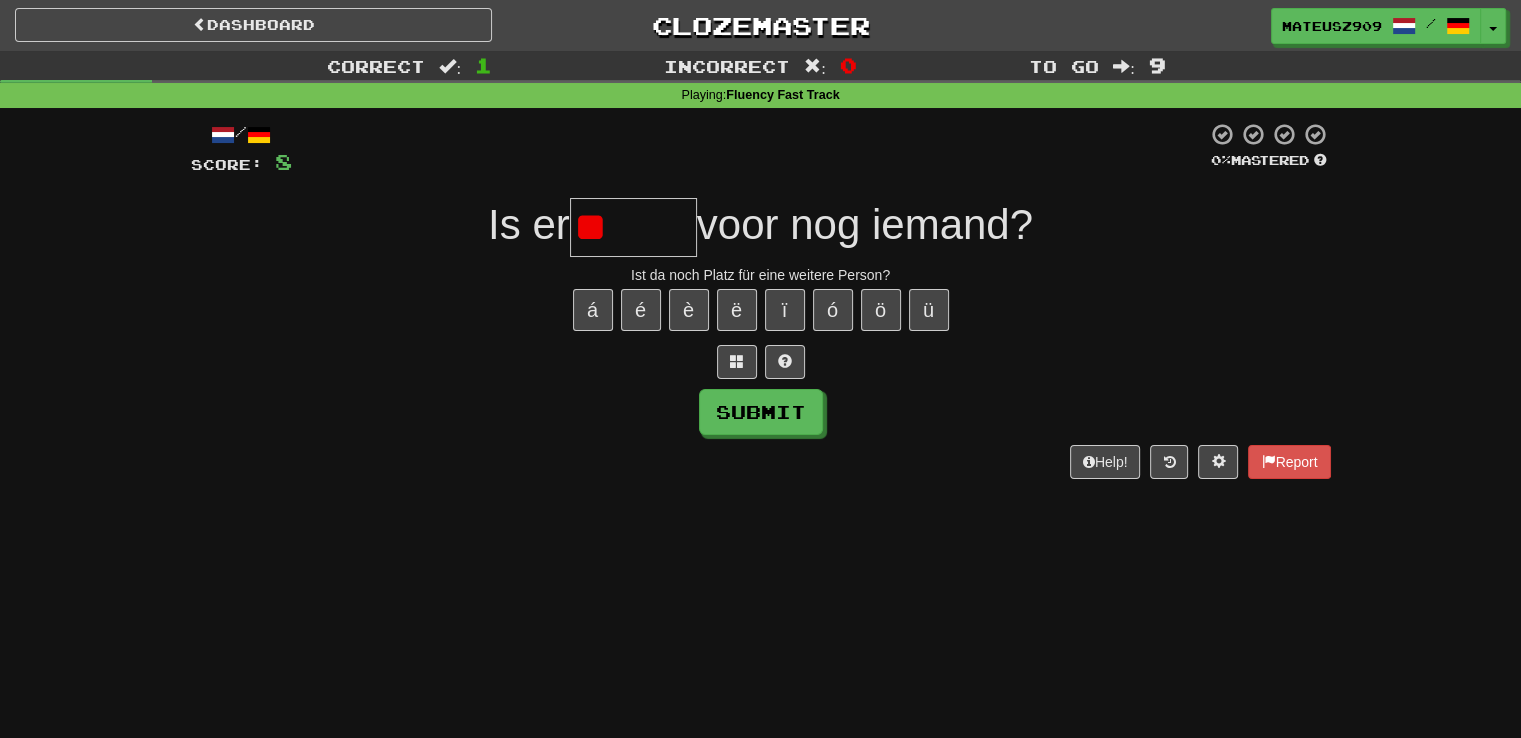 type on "*" 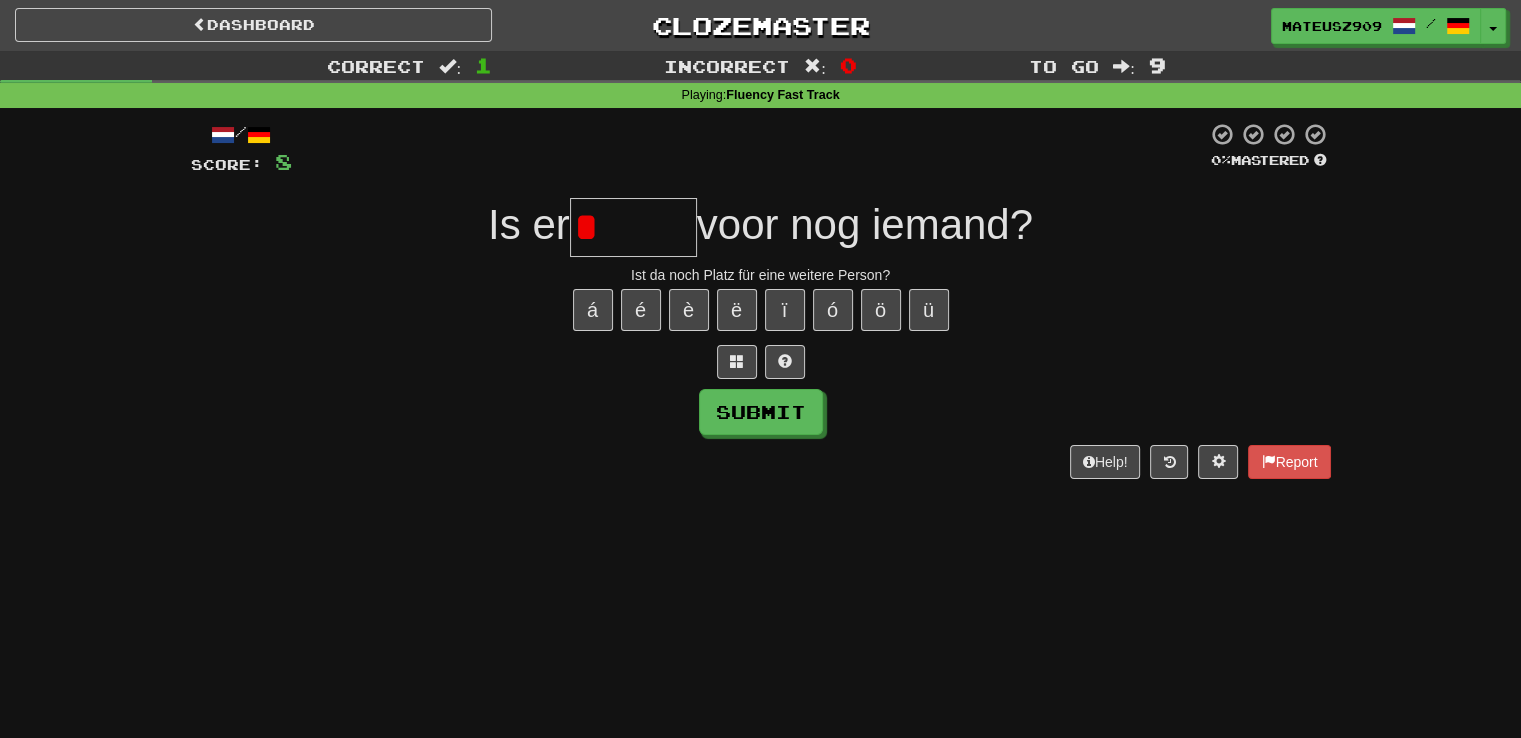 type on "******" 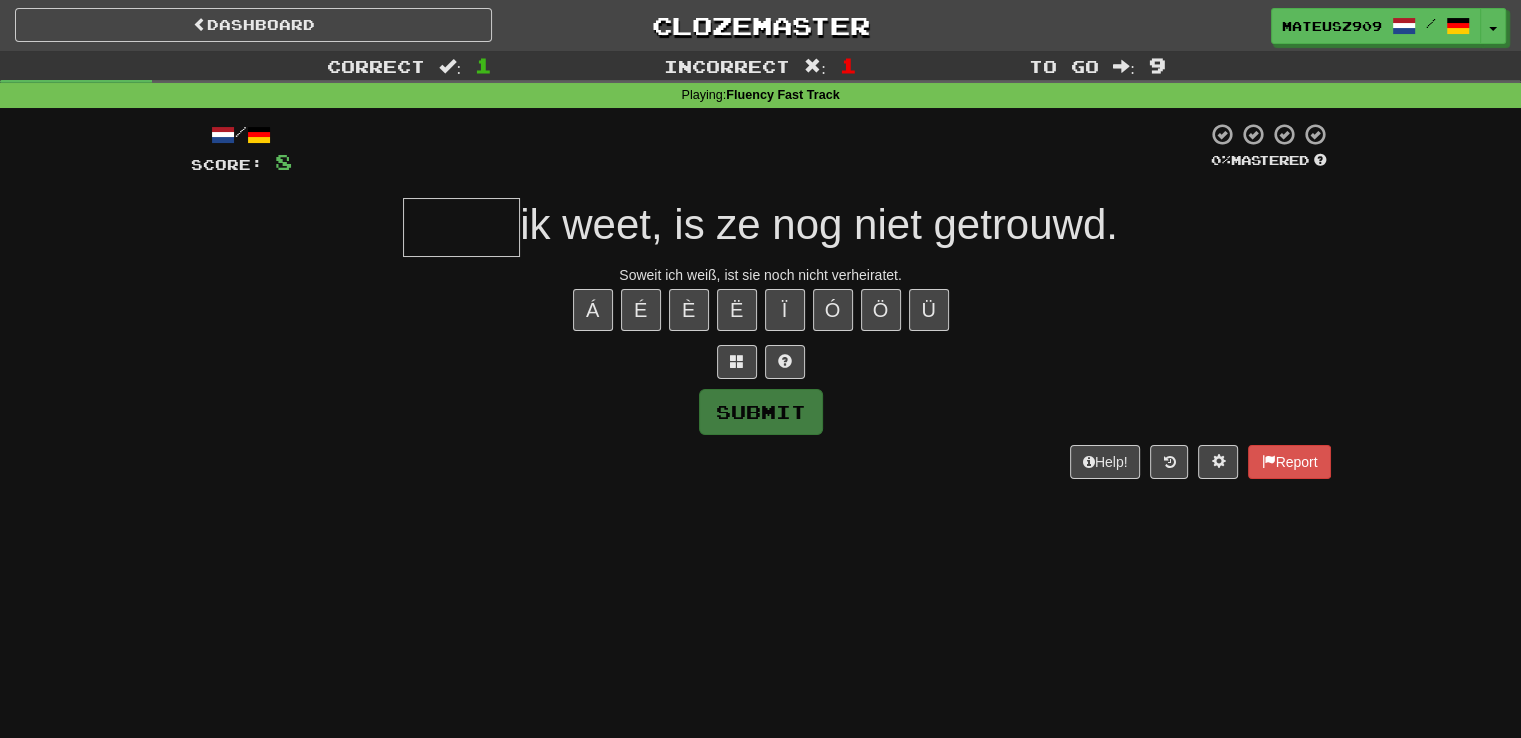 type on "*" 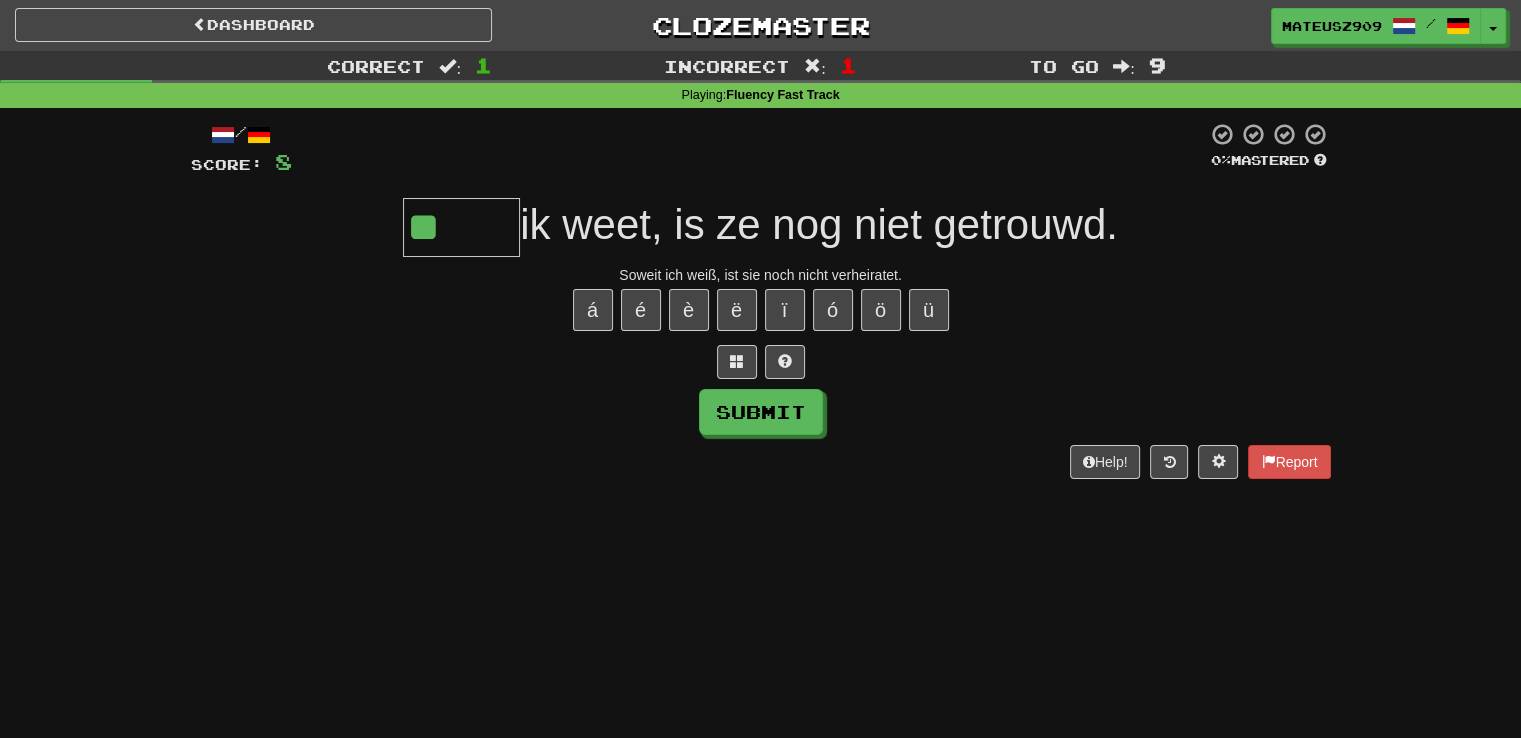 type on "*****" 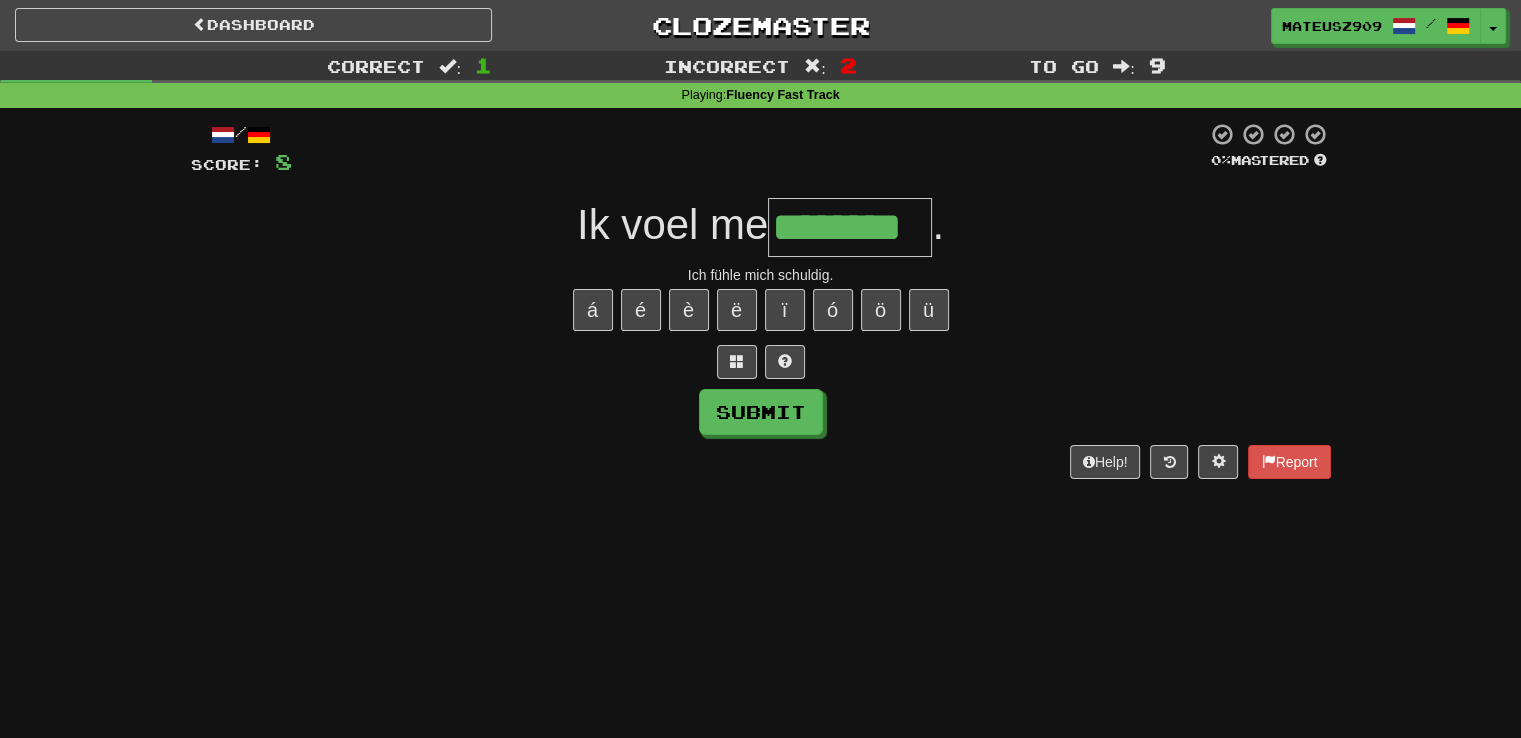type on "********" 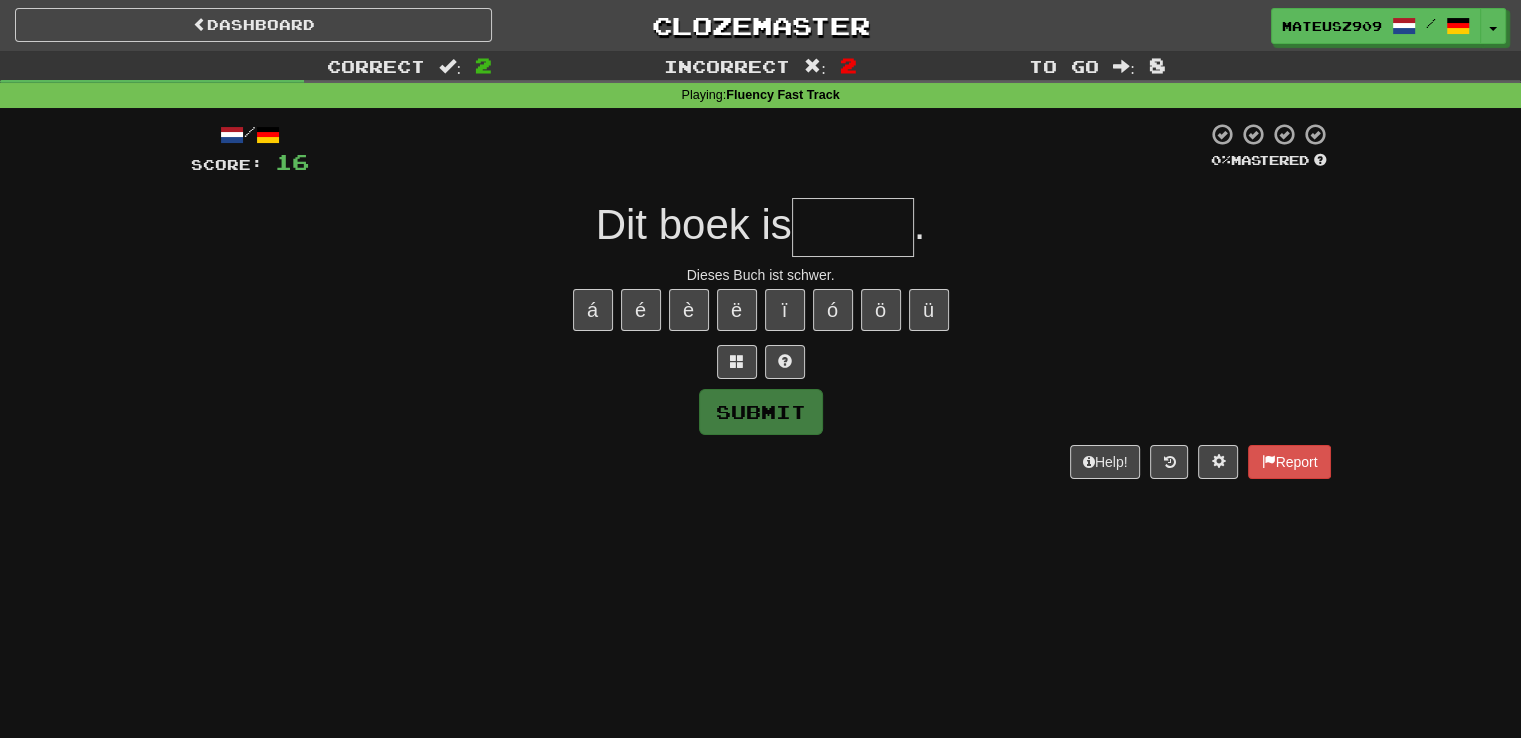 type on "*" 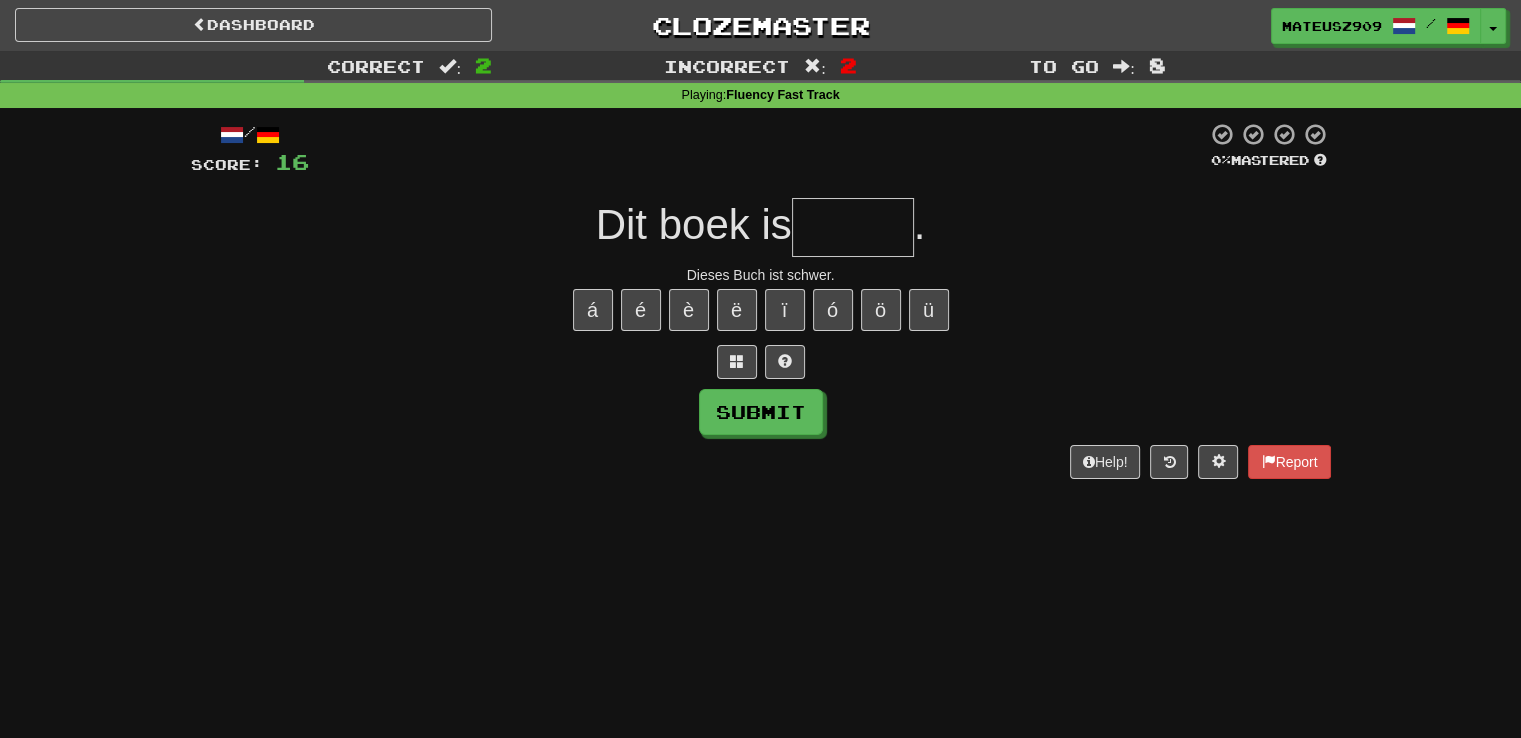 type on "*" 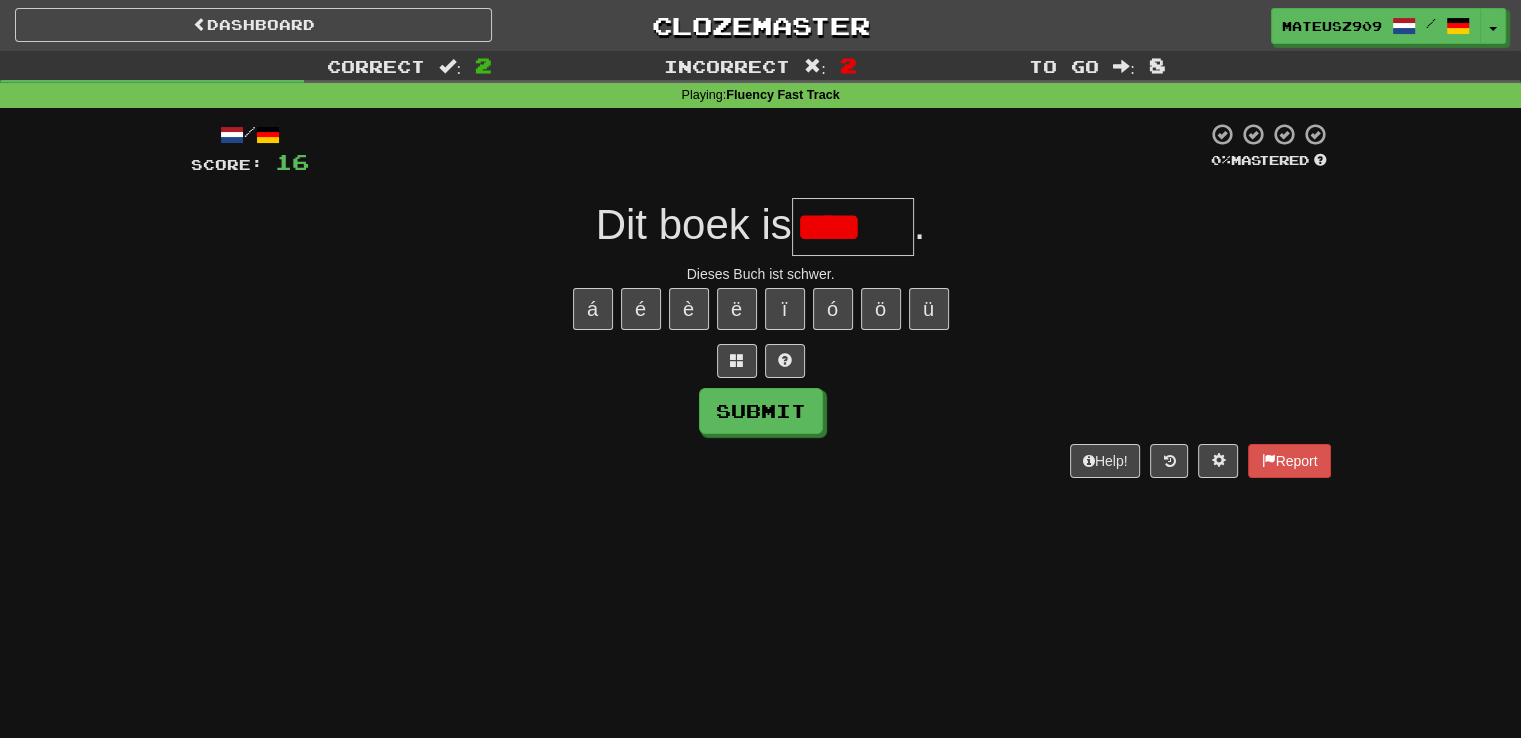 scroll, scrollTop: 0, scrollLeft: 0, axis: both 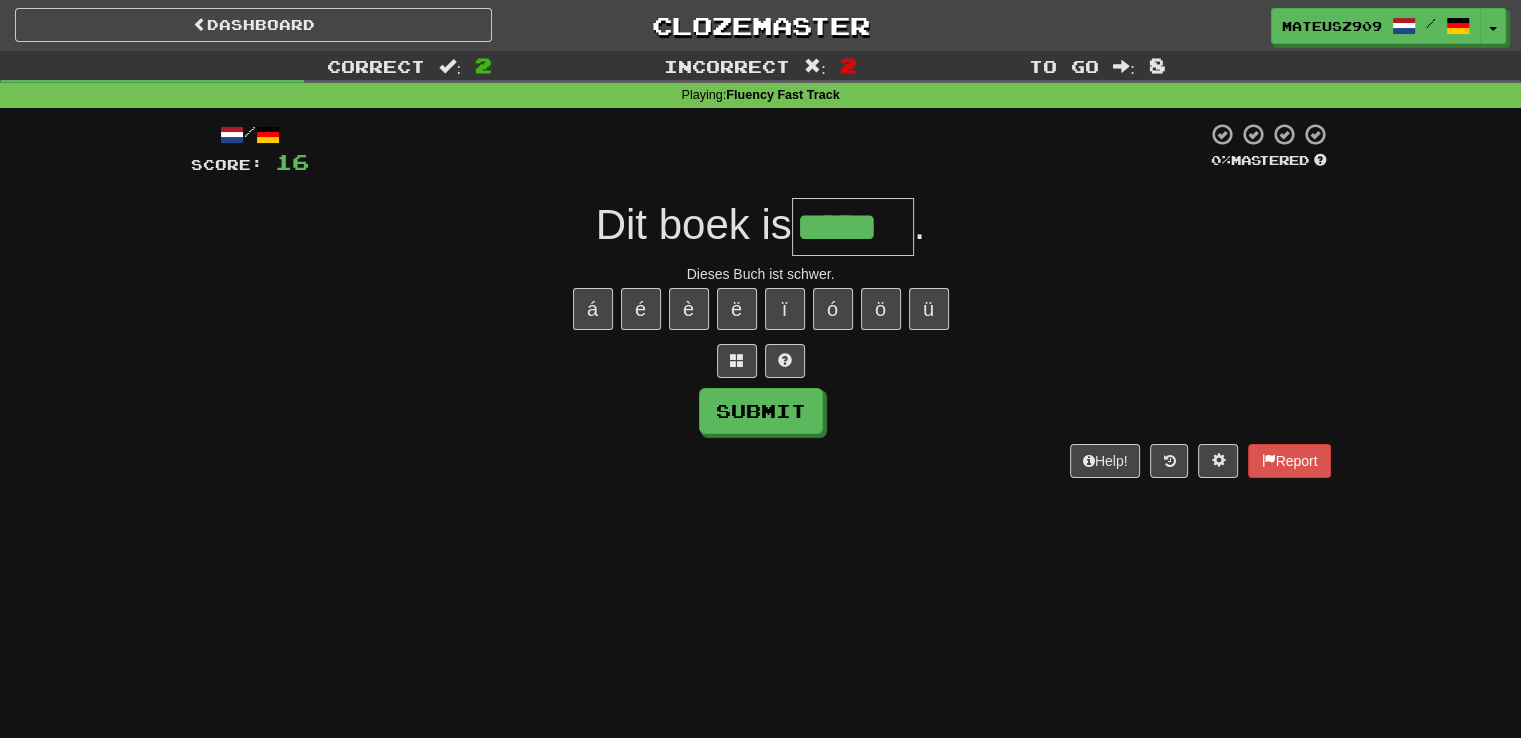 type on "*****" 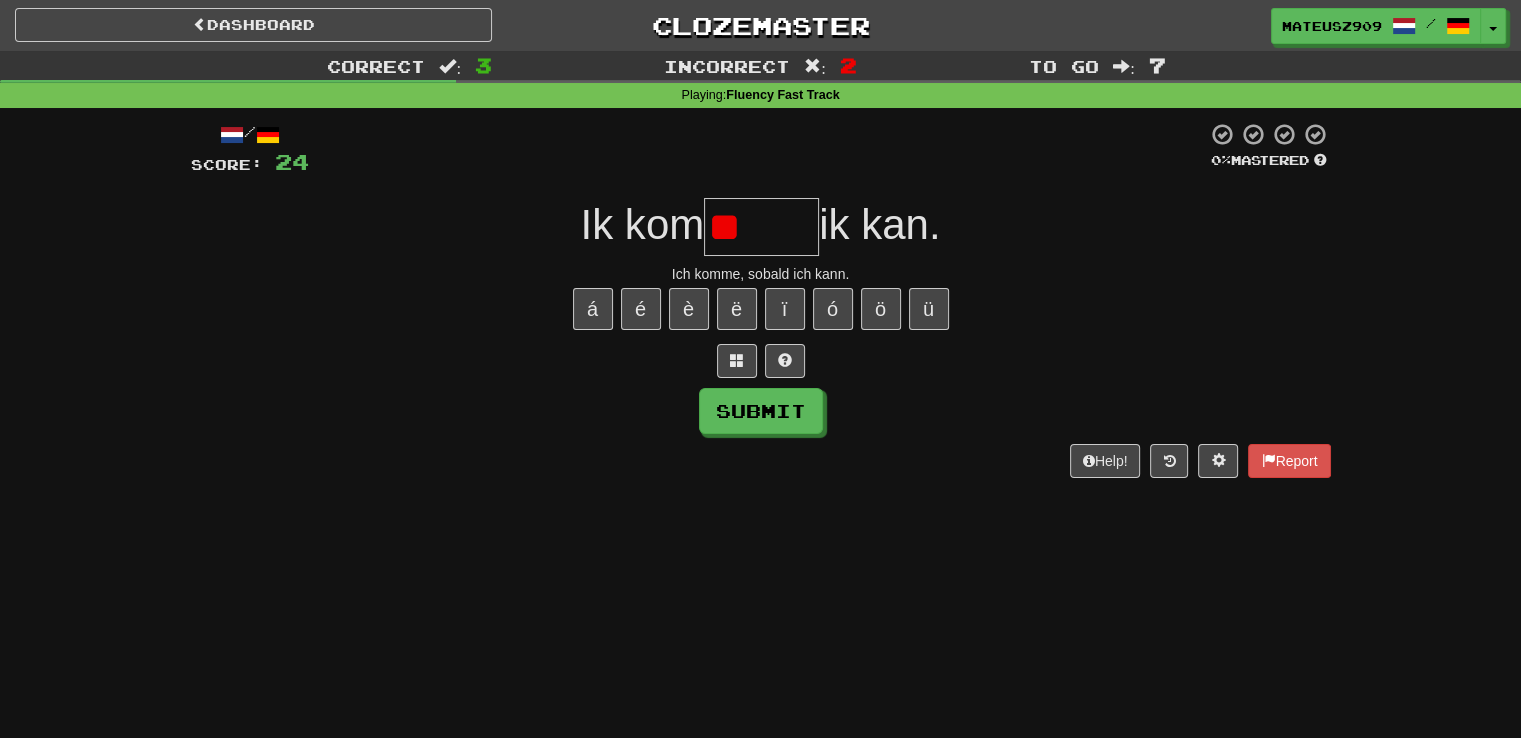 type on "*" 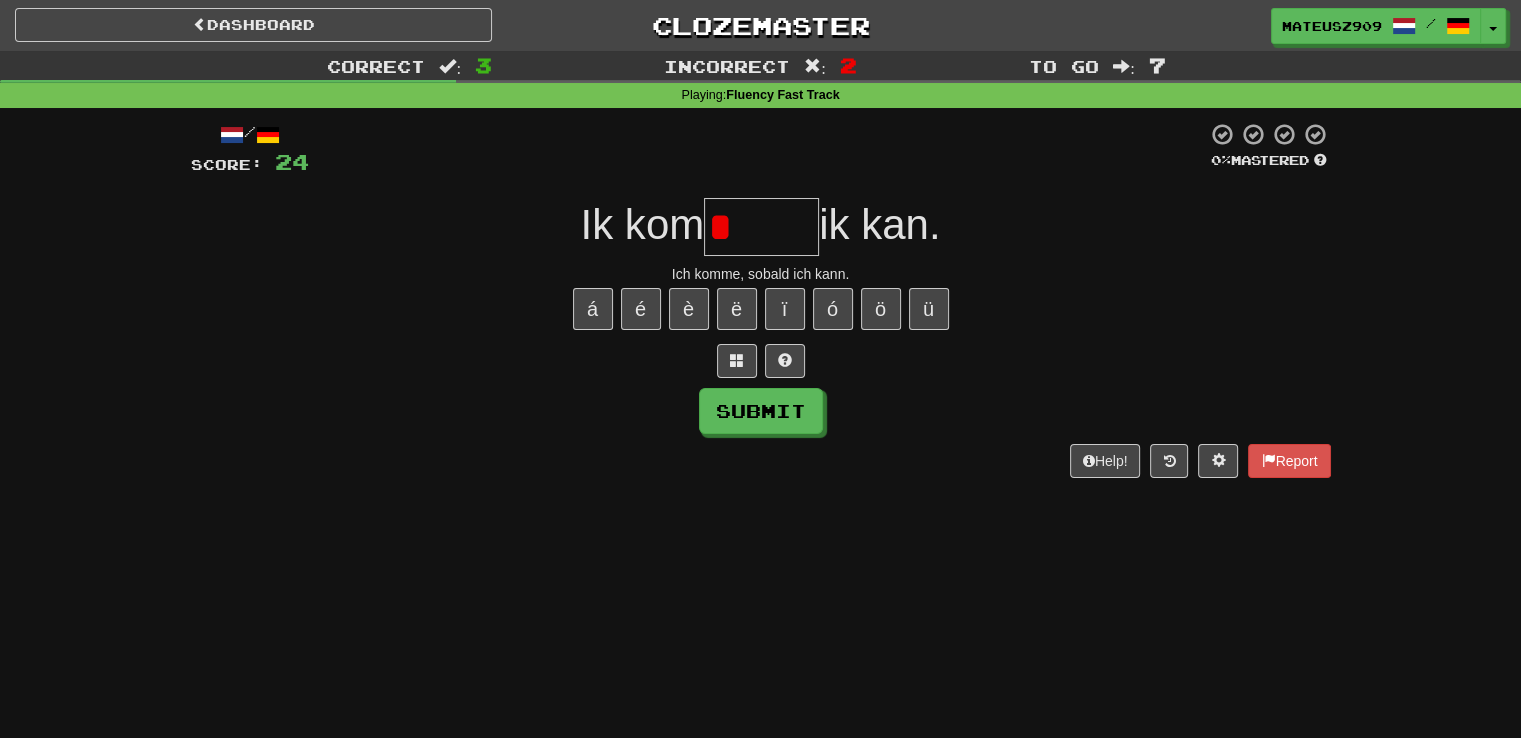 type on "*****" 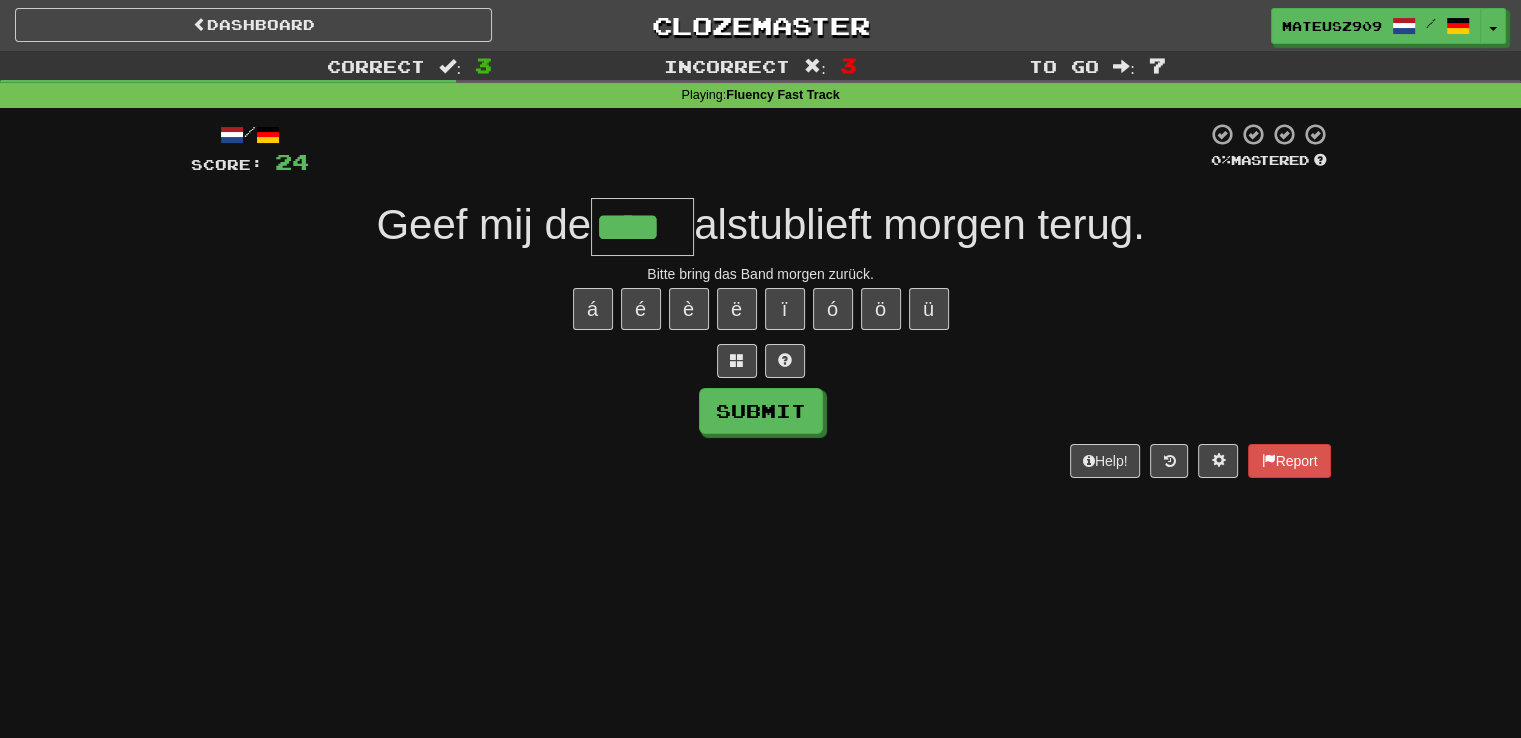 type on "****" 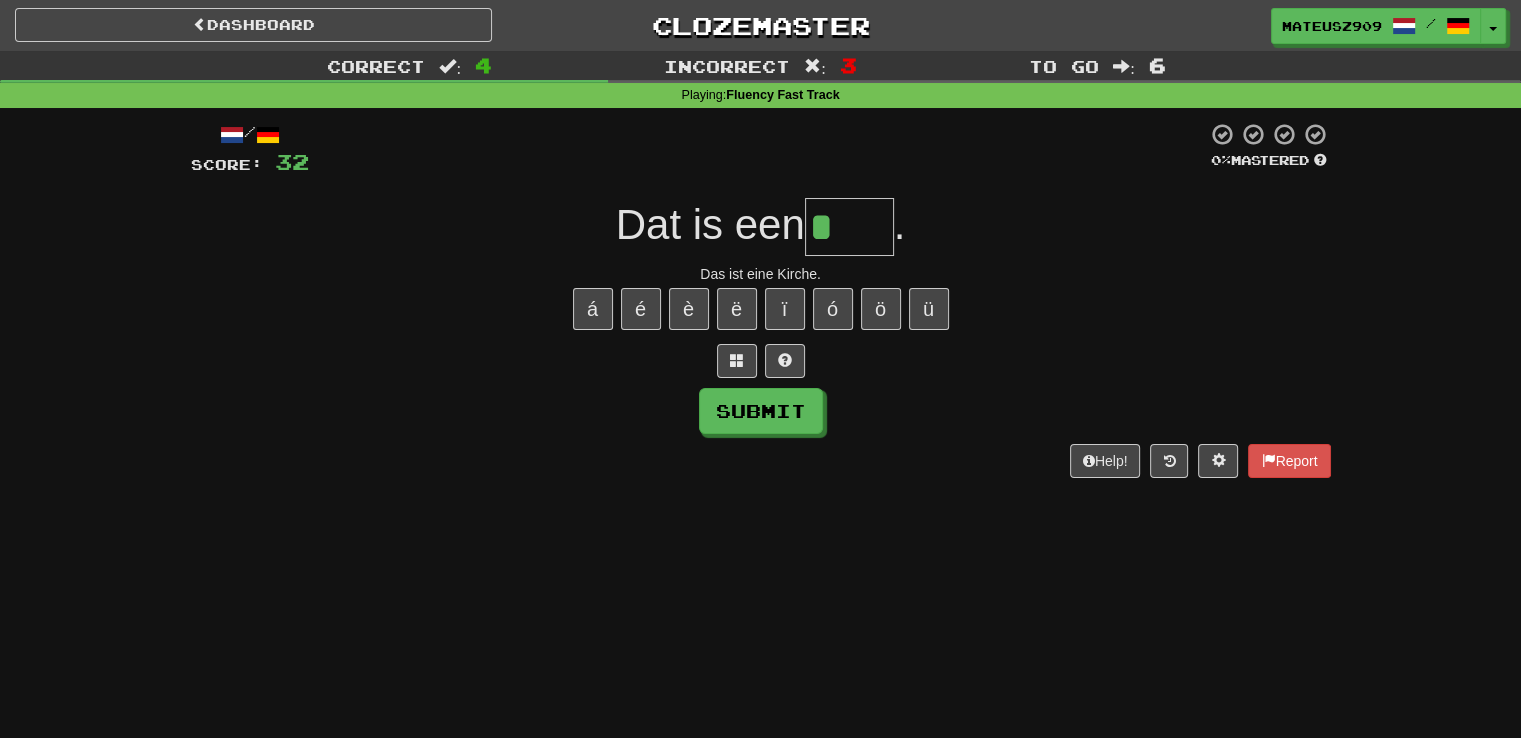 type on "****" 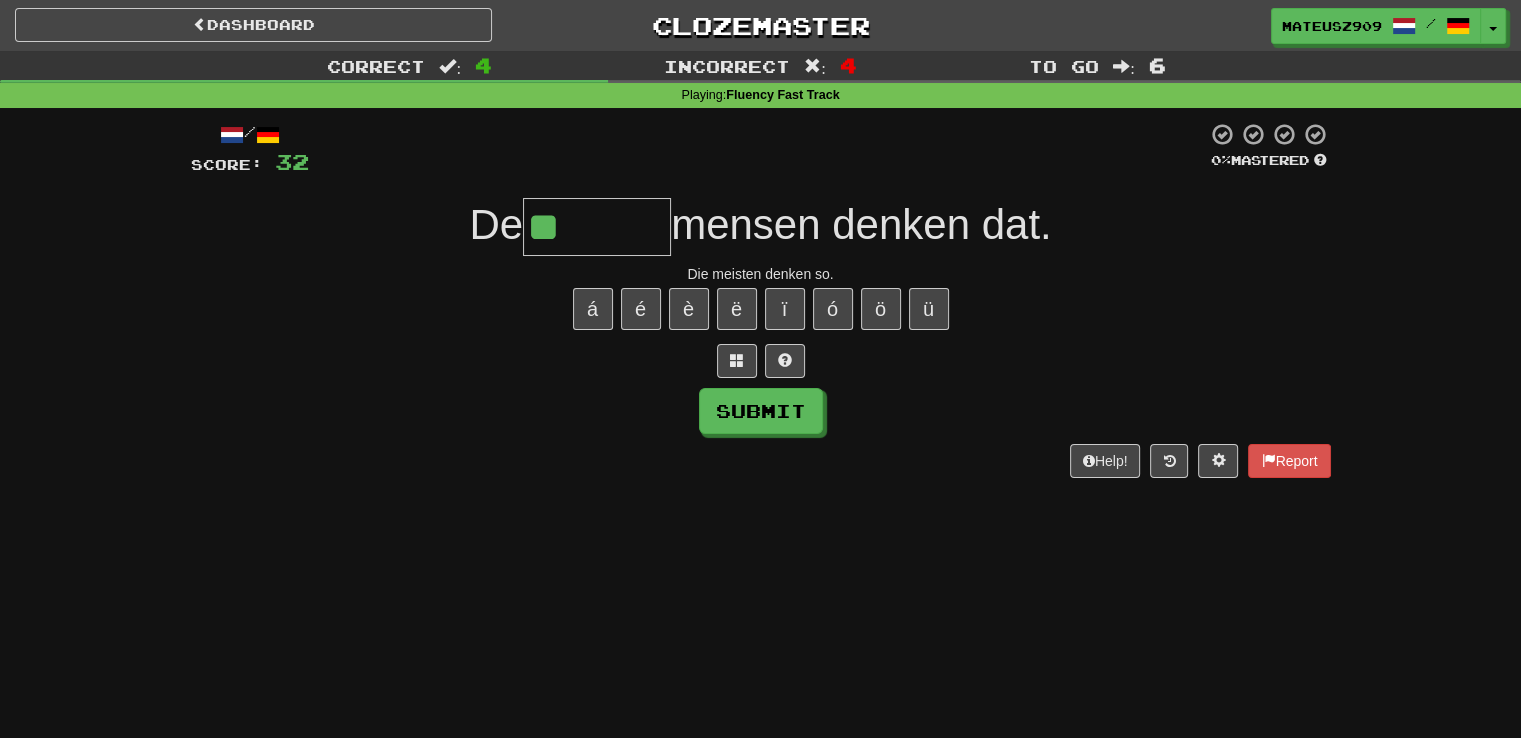 type on "******" 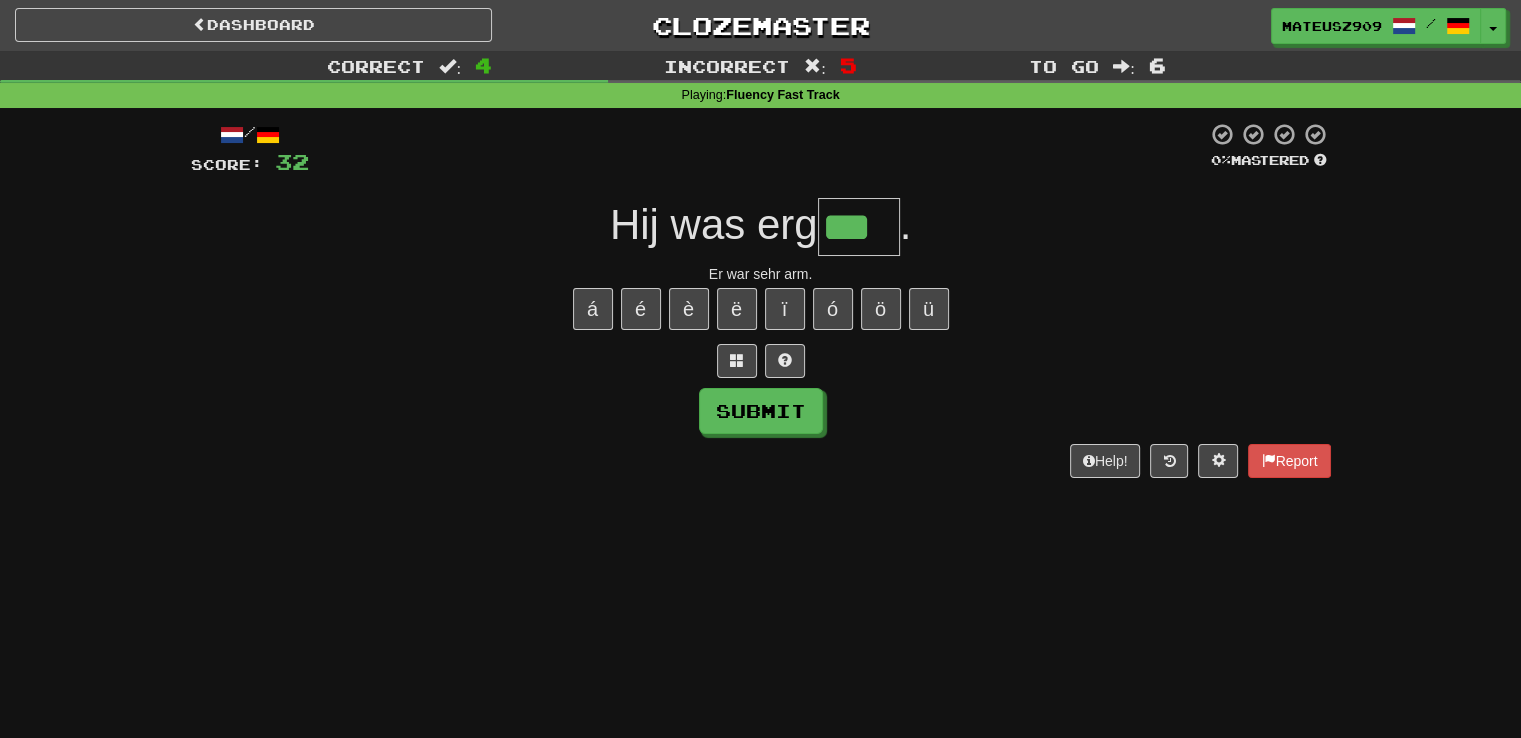 type on "***" 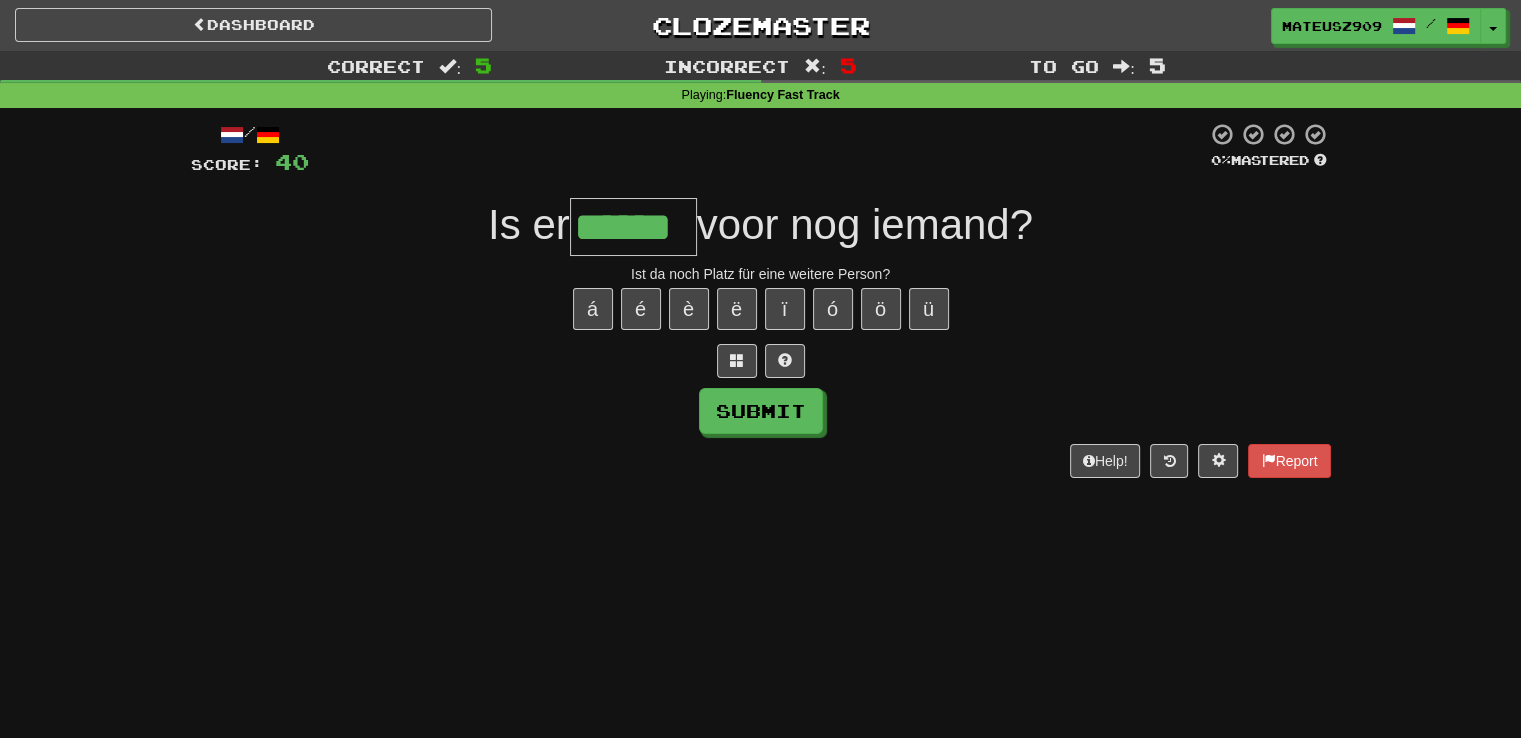 type on "******" 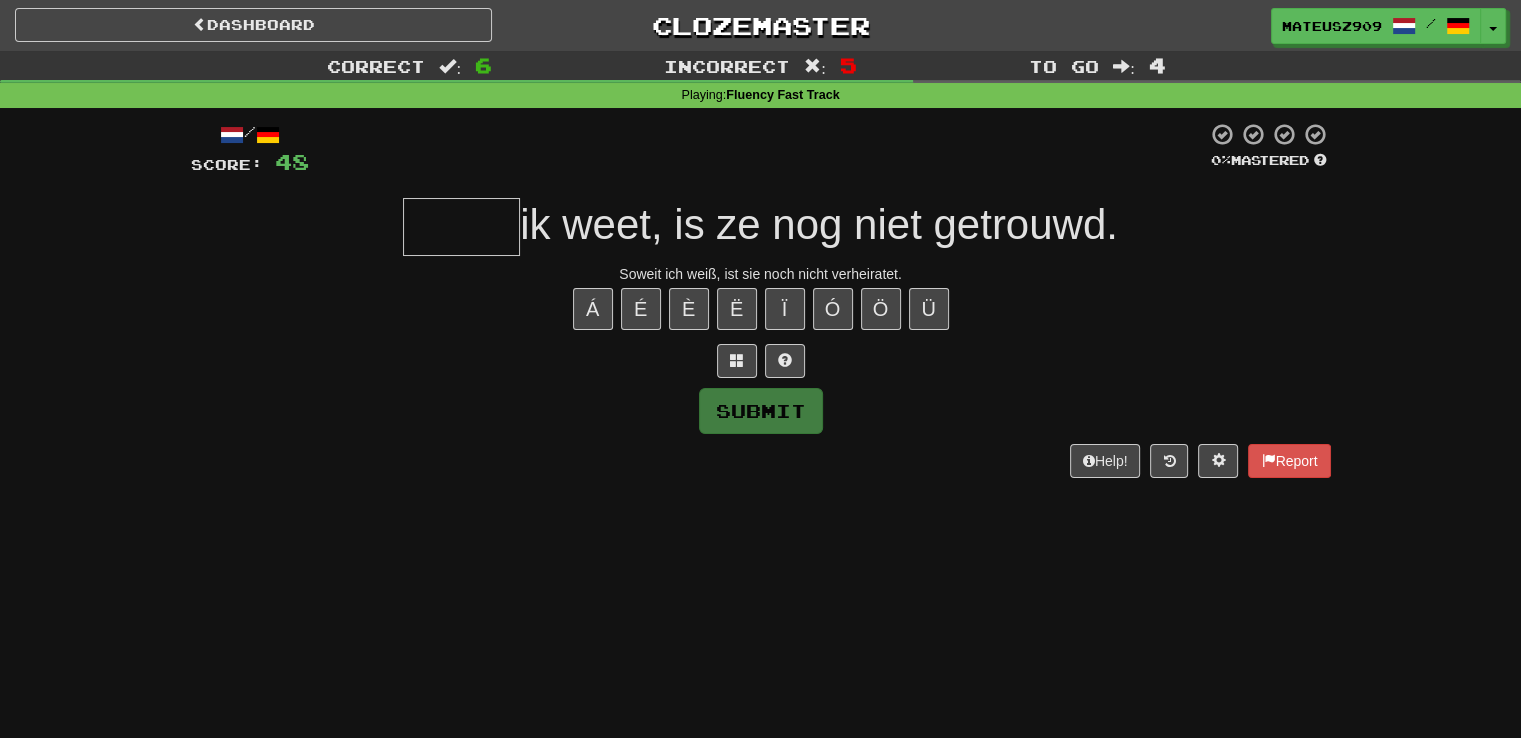 type on "*" 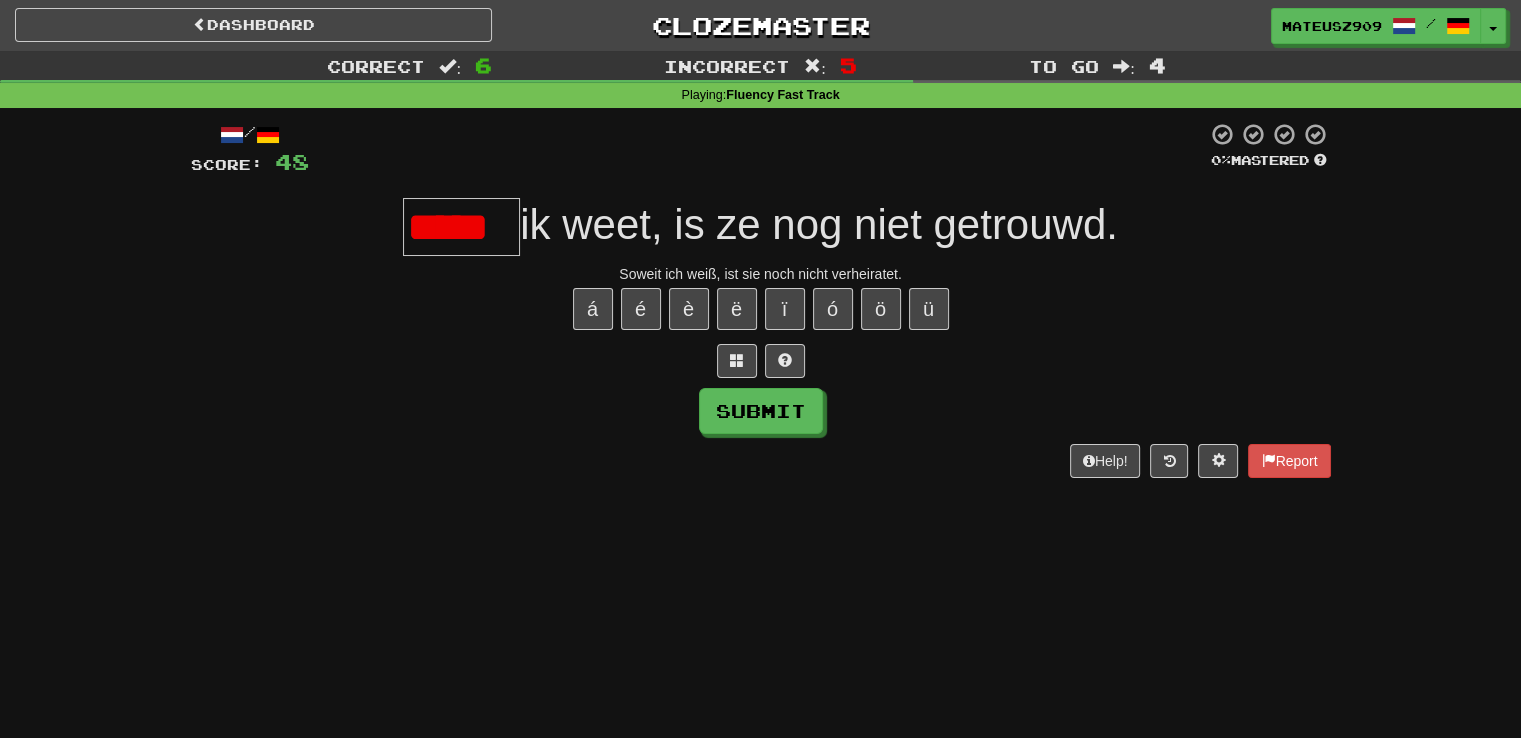 type on "*****" 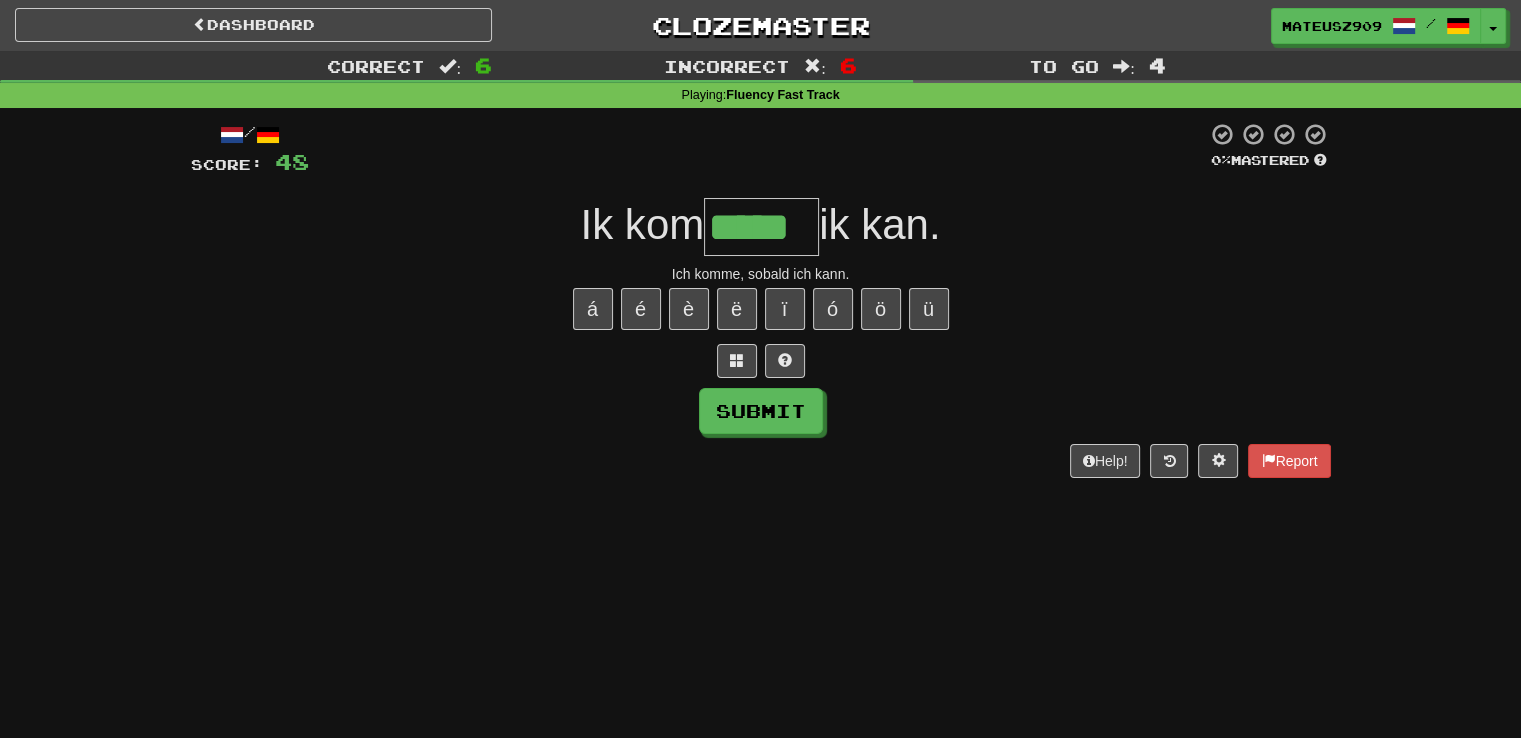 type on "*****" 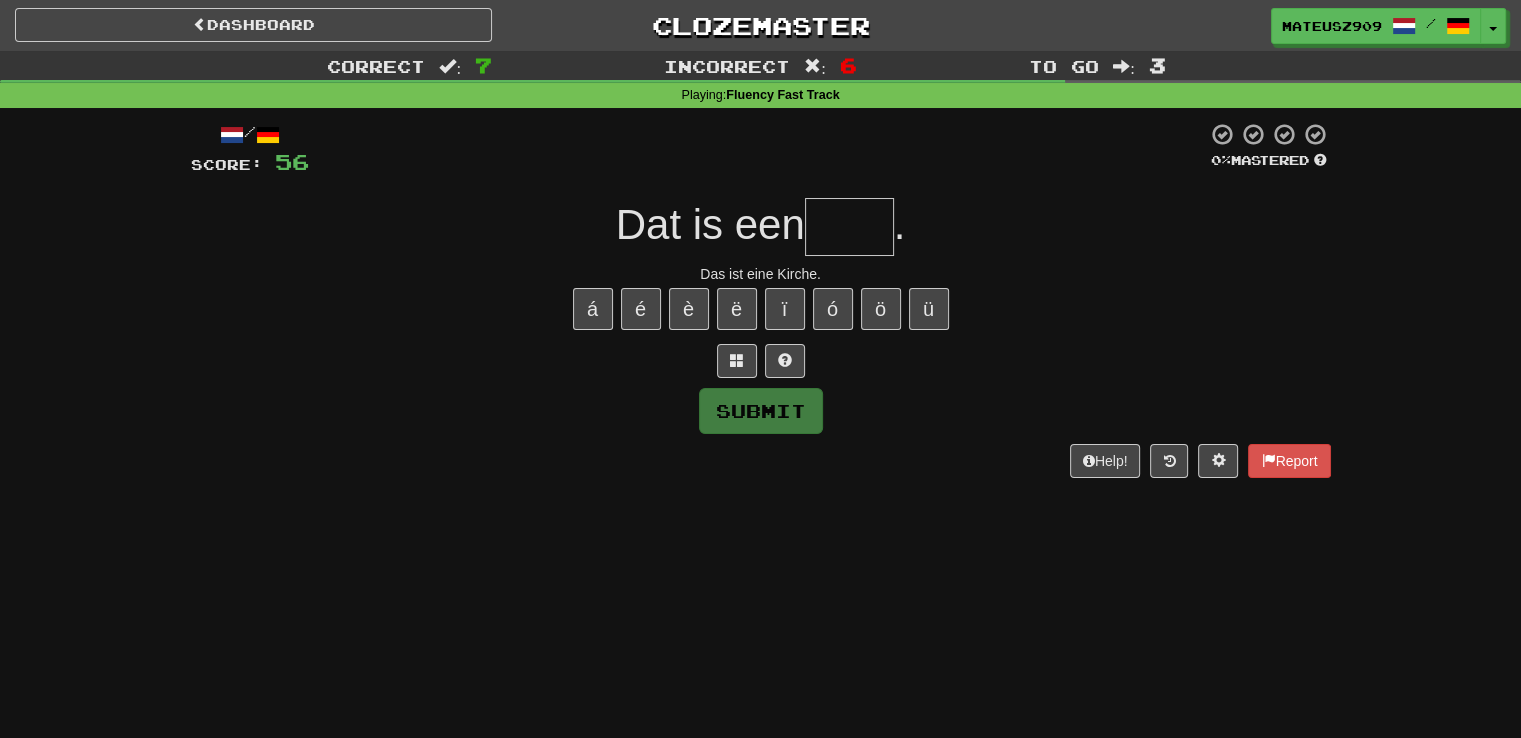 type on "*" 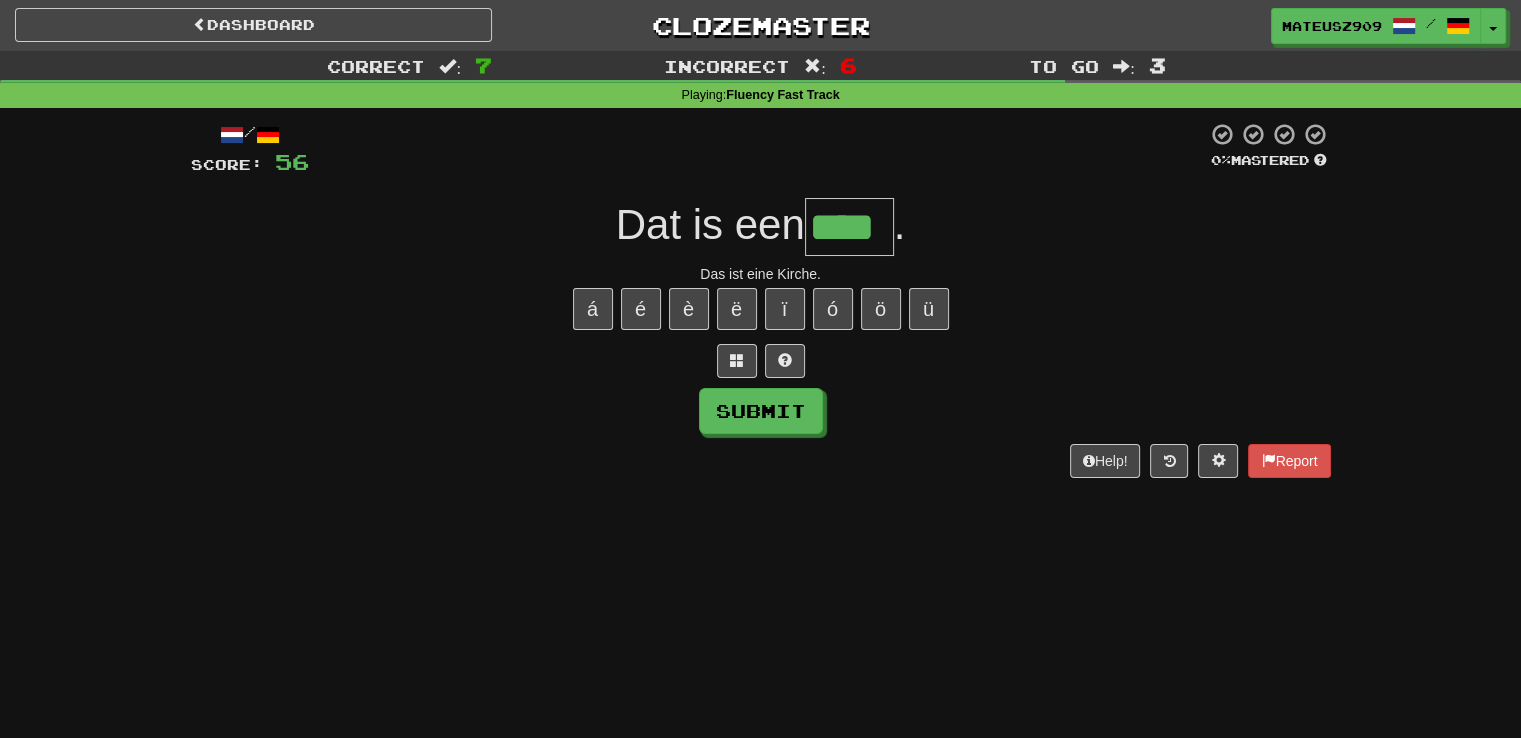 type on "****" 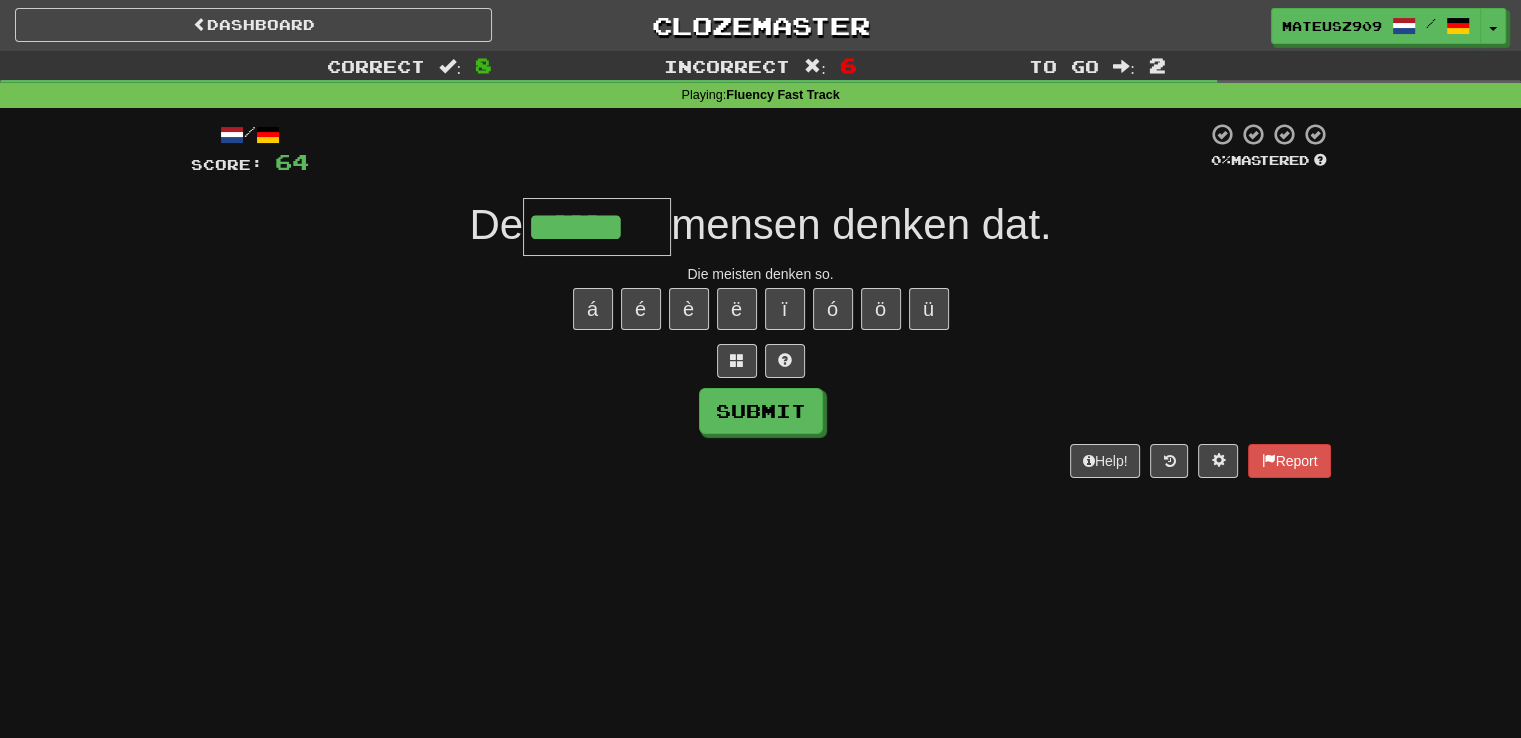 type on "******" 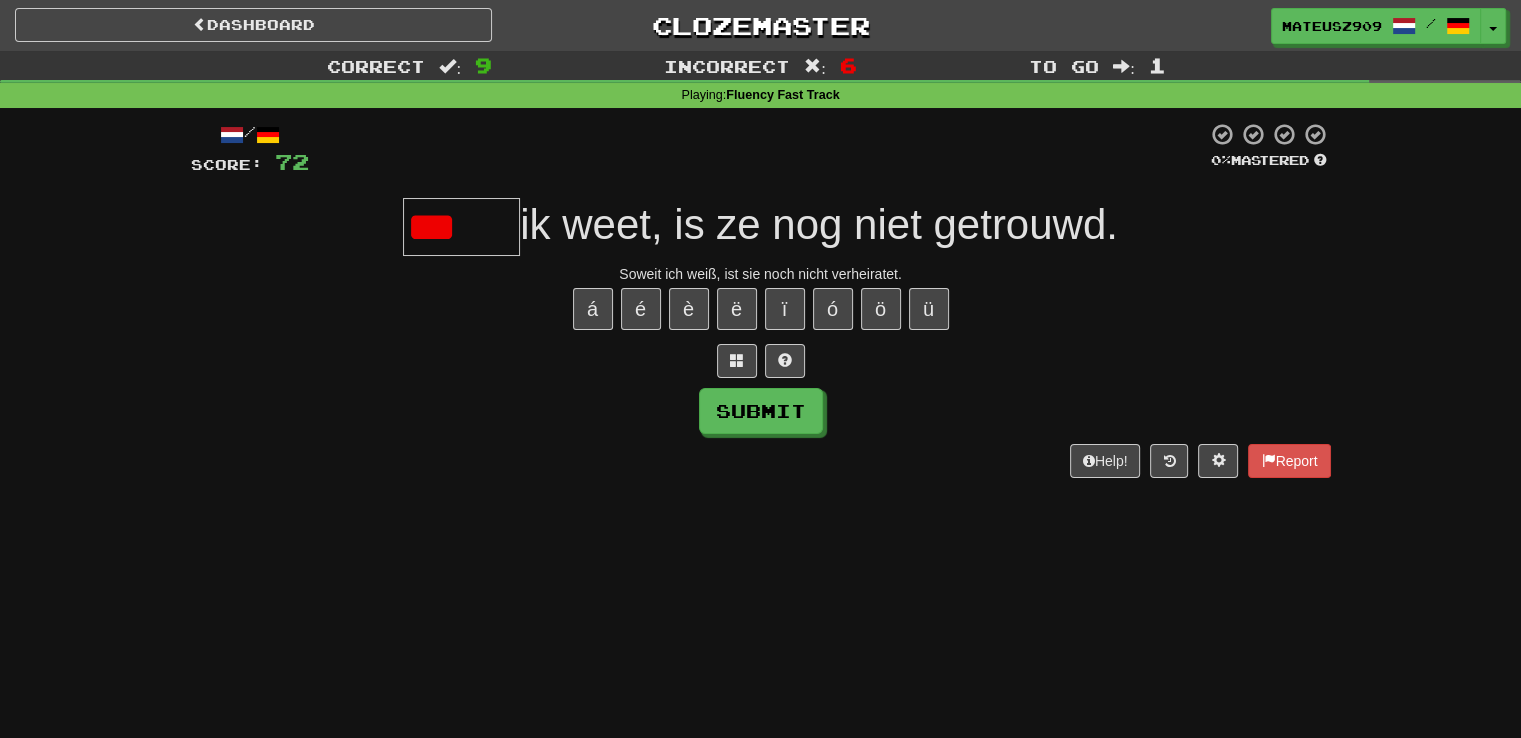 type on "*****" 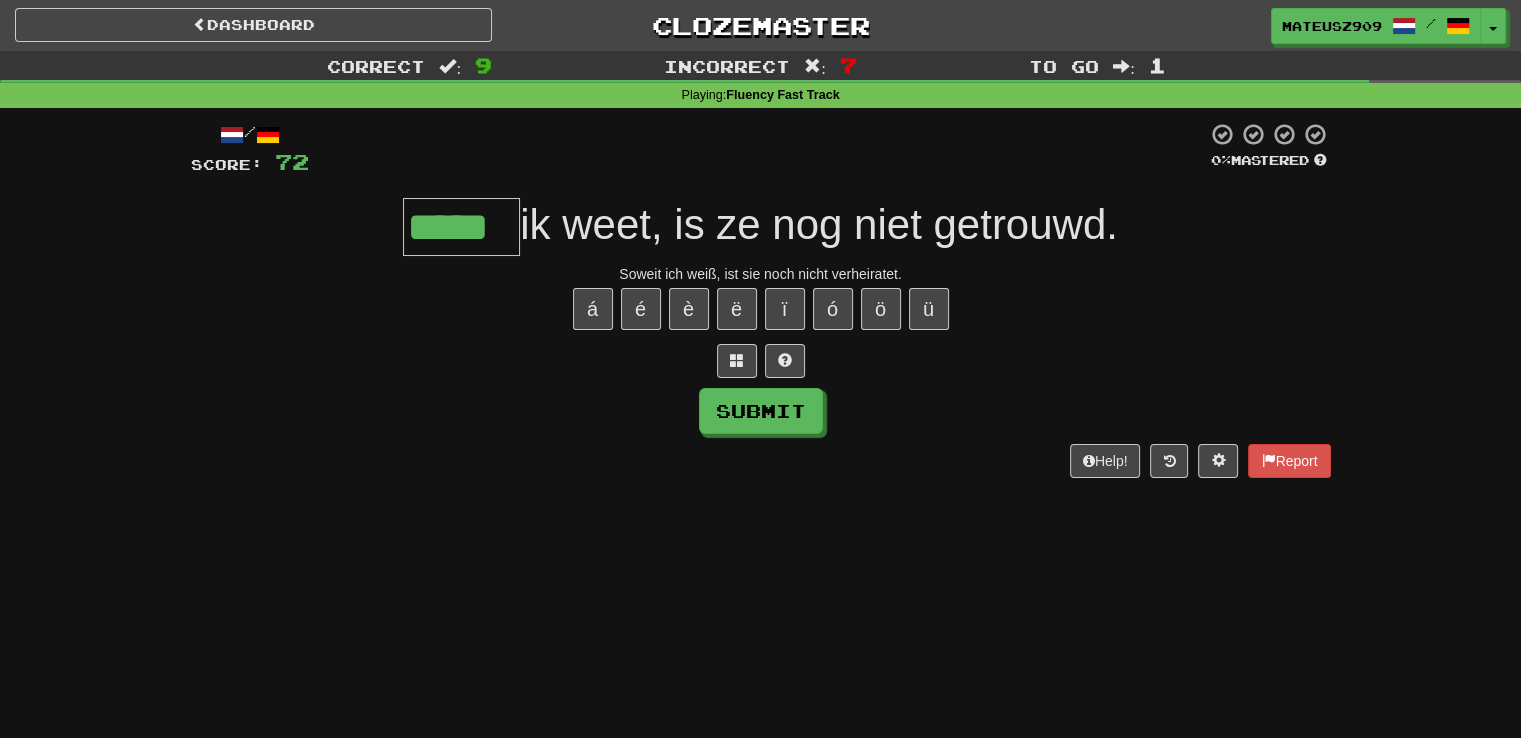 type on "*****" 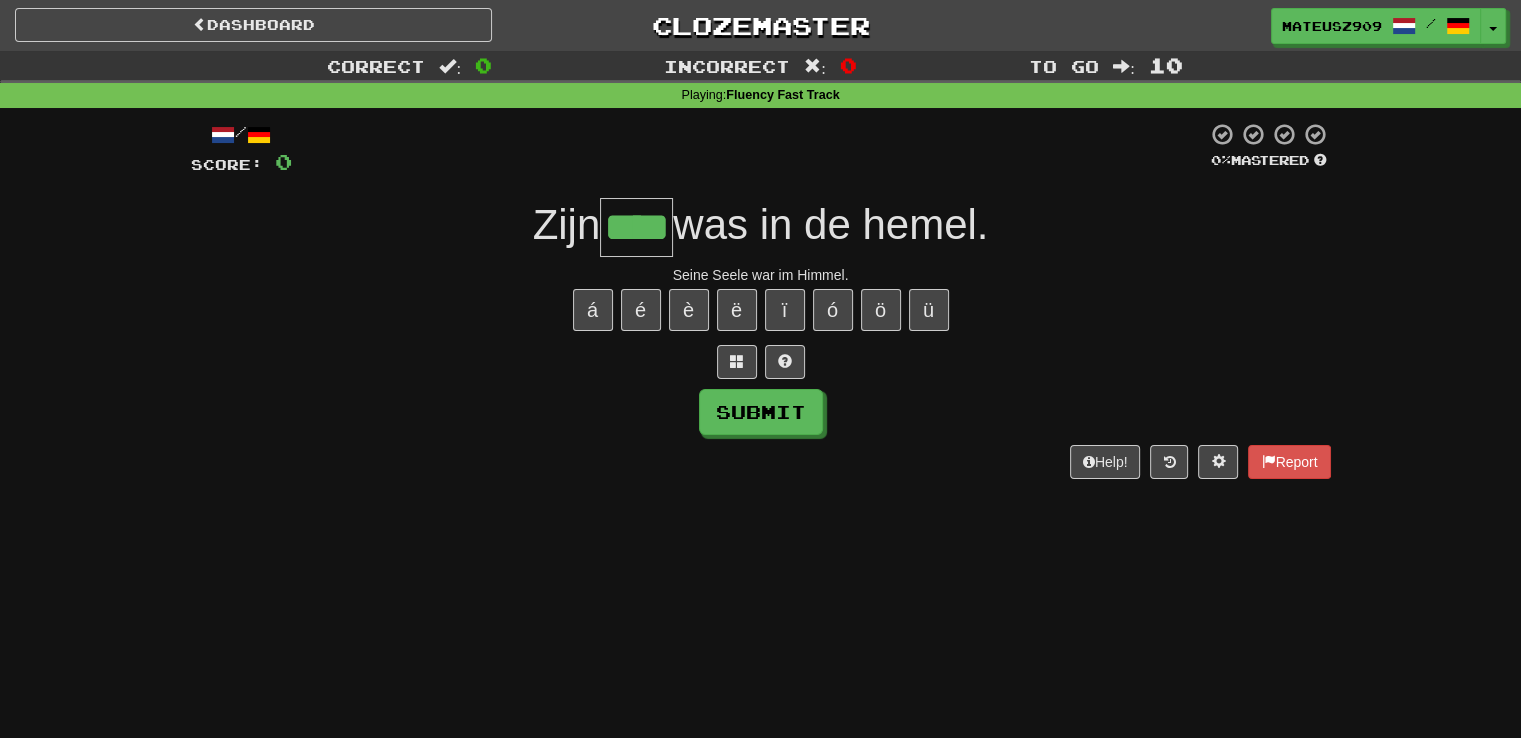 type on "****" 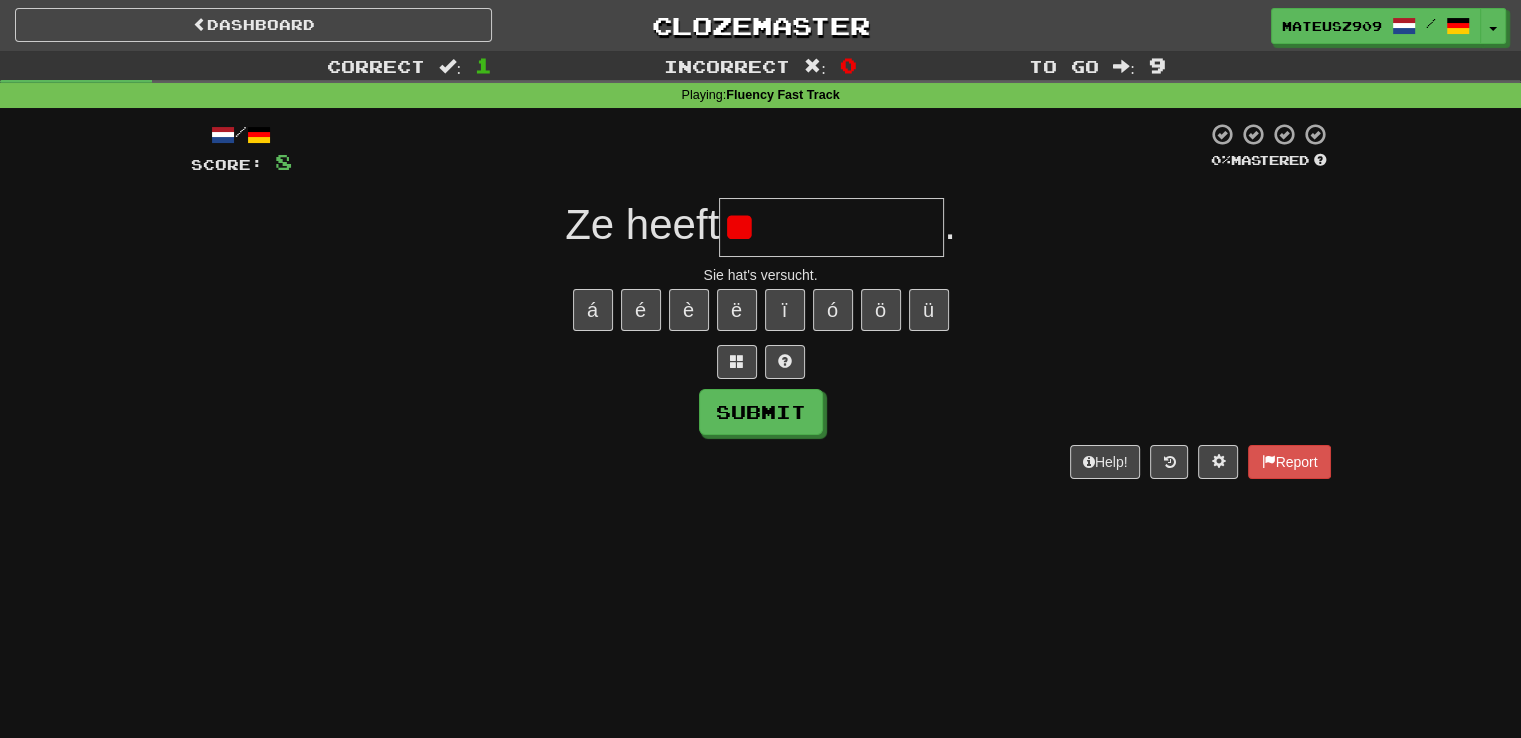 type on "*" 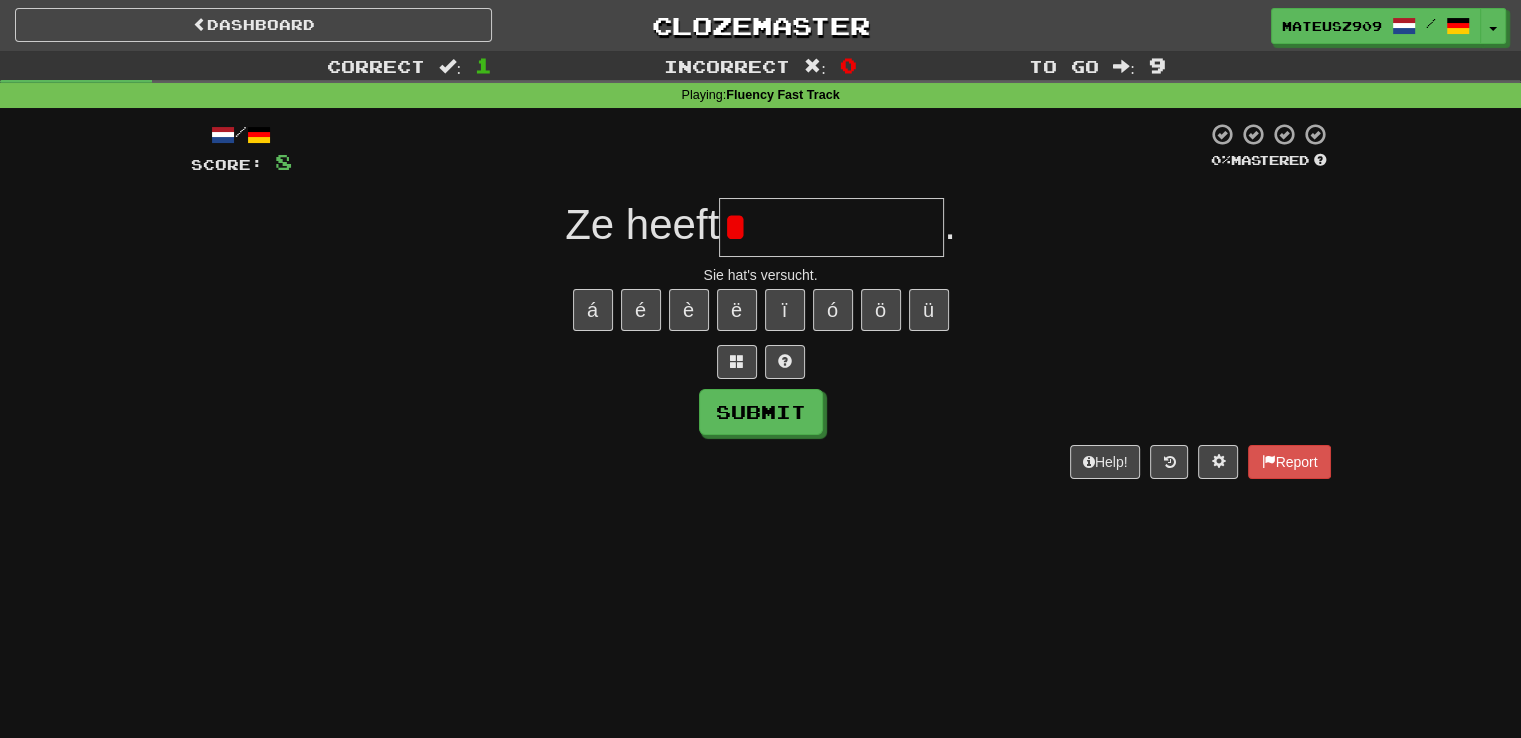 type on "**********" 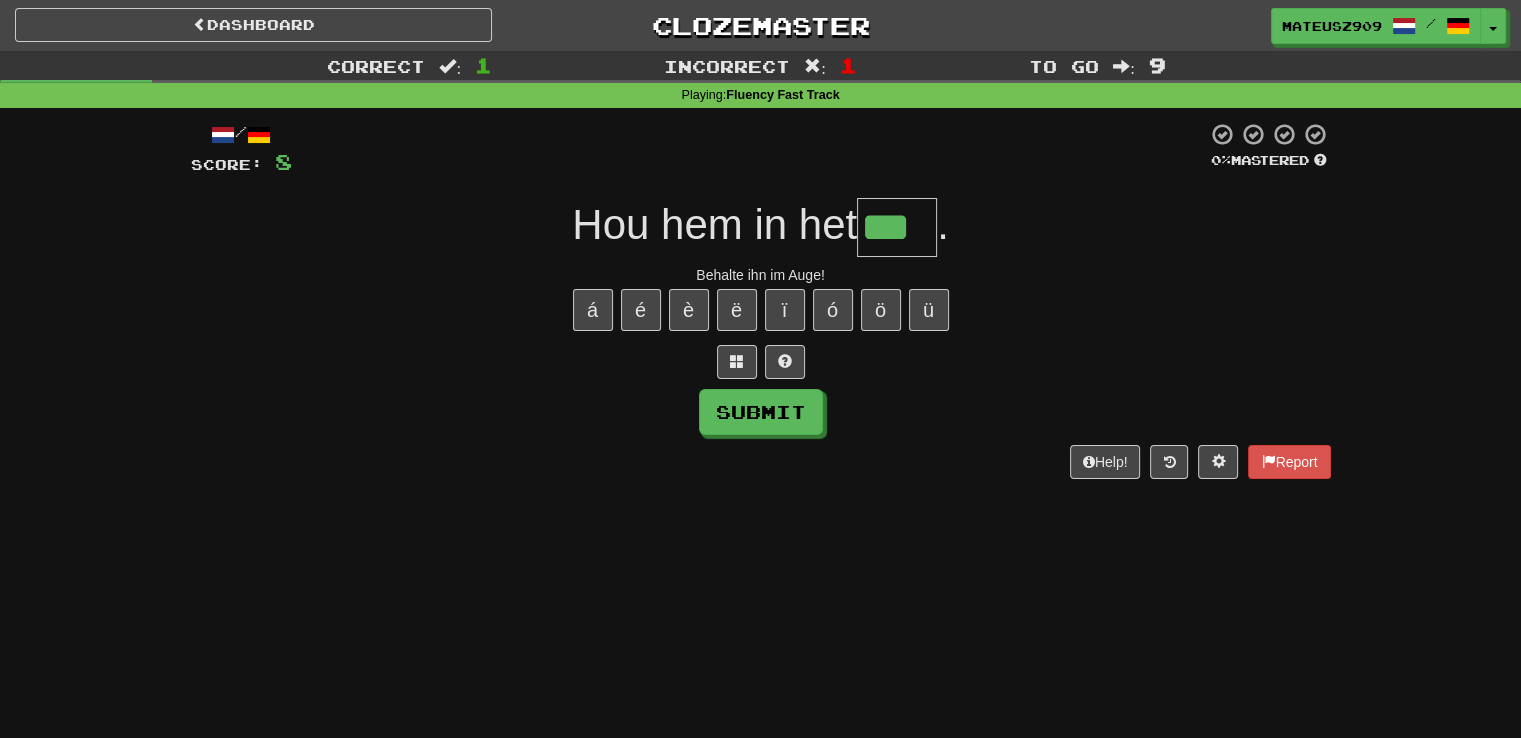 type on "***" 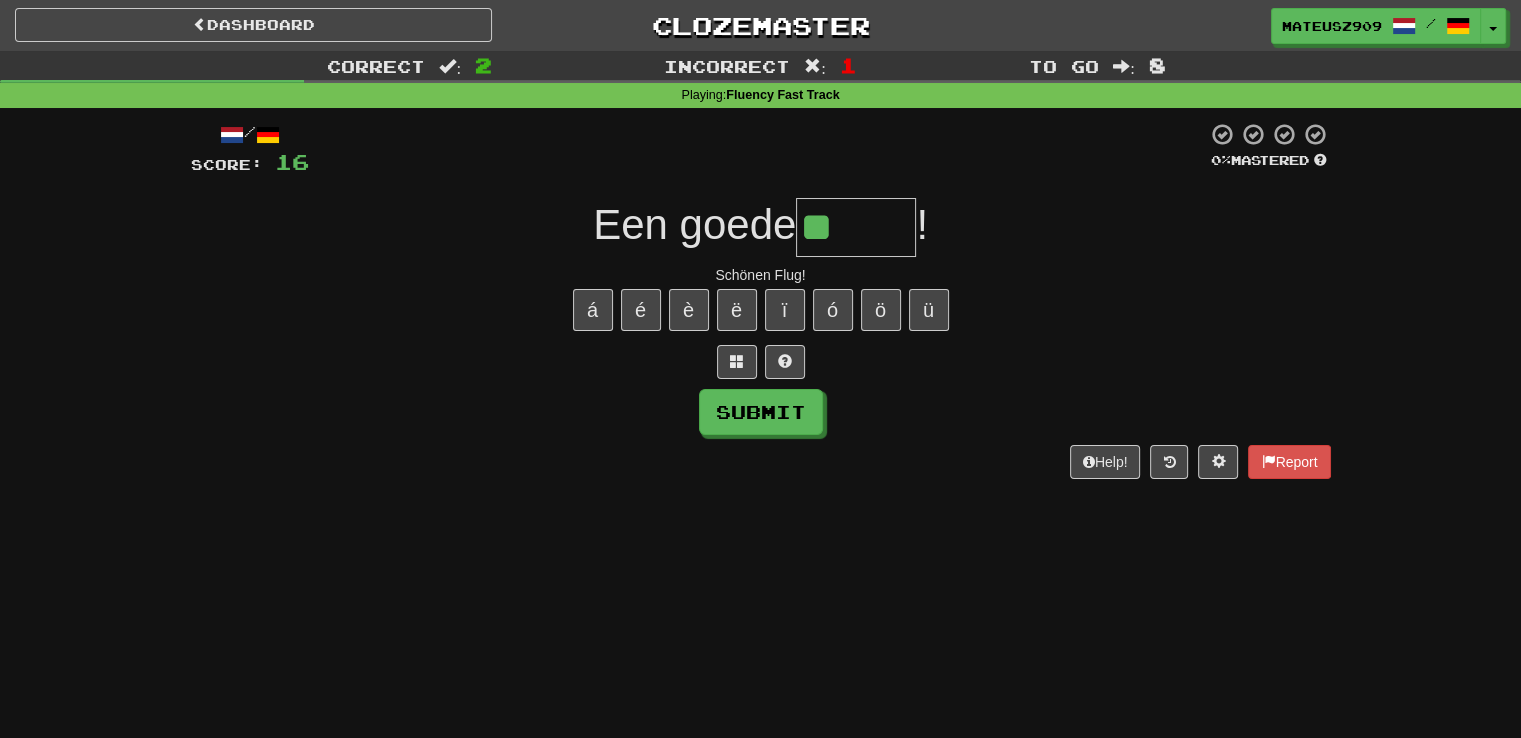 type on "******" 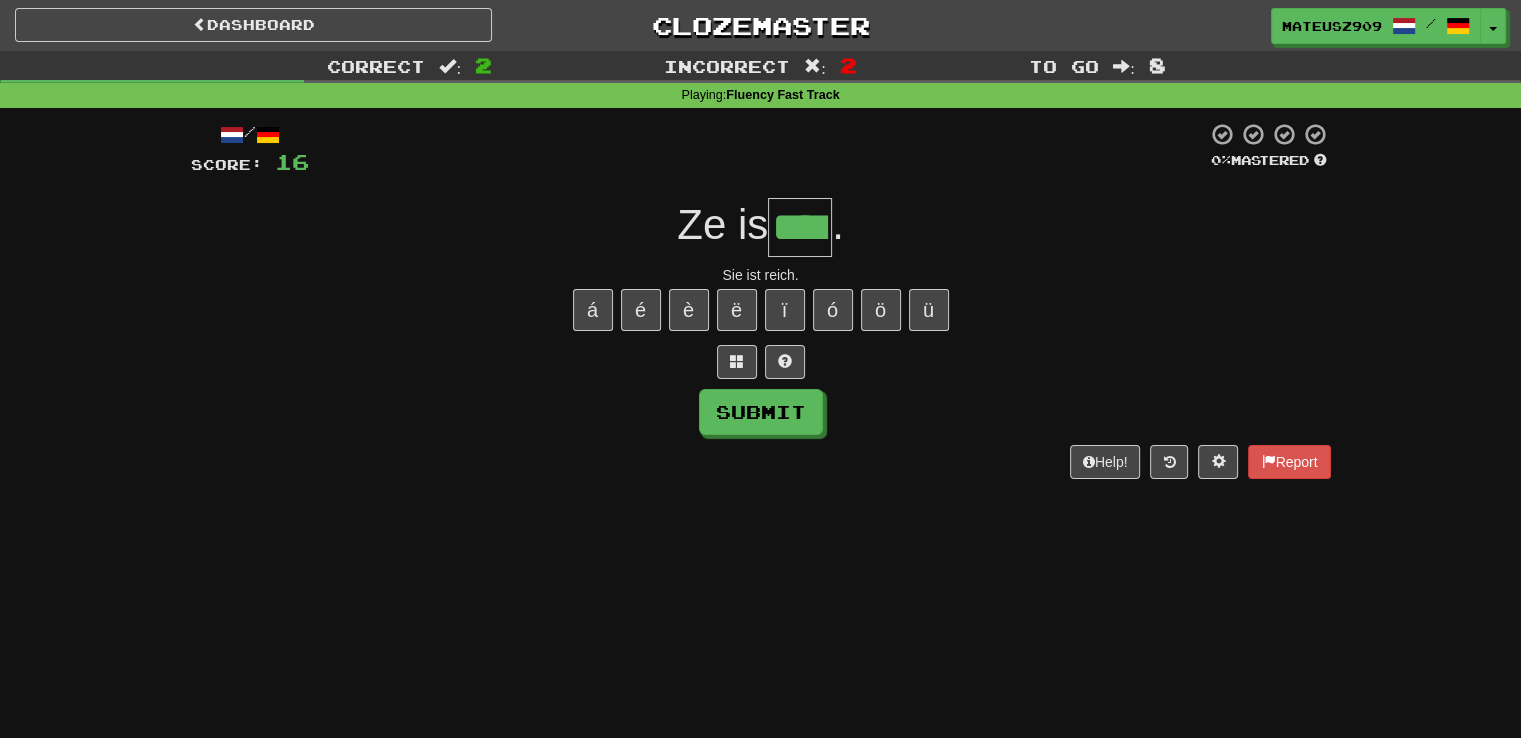 type on "****" 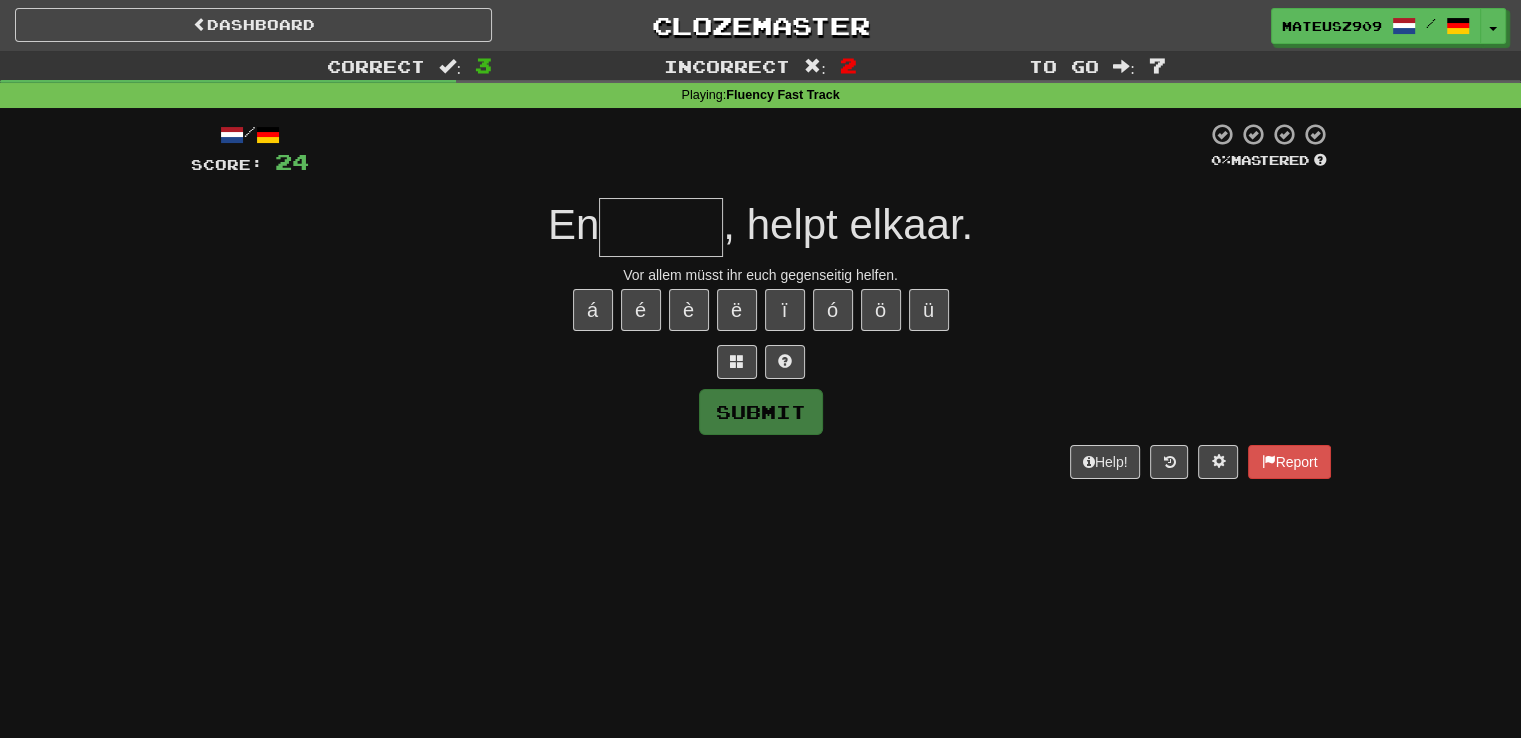 type on "******" 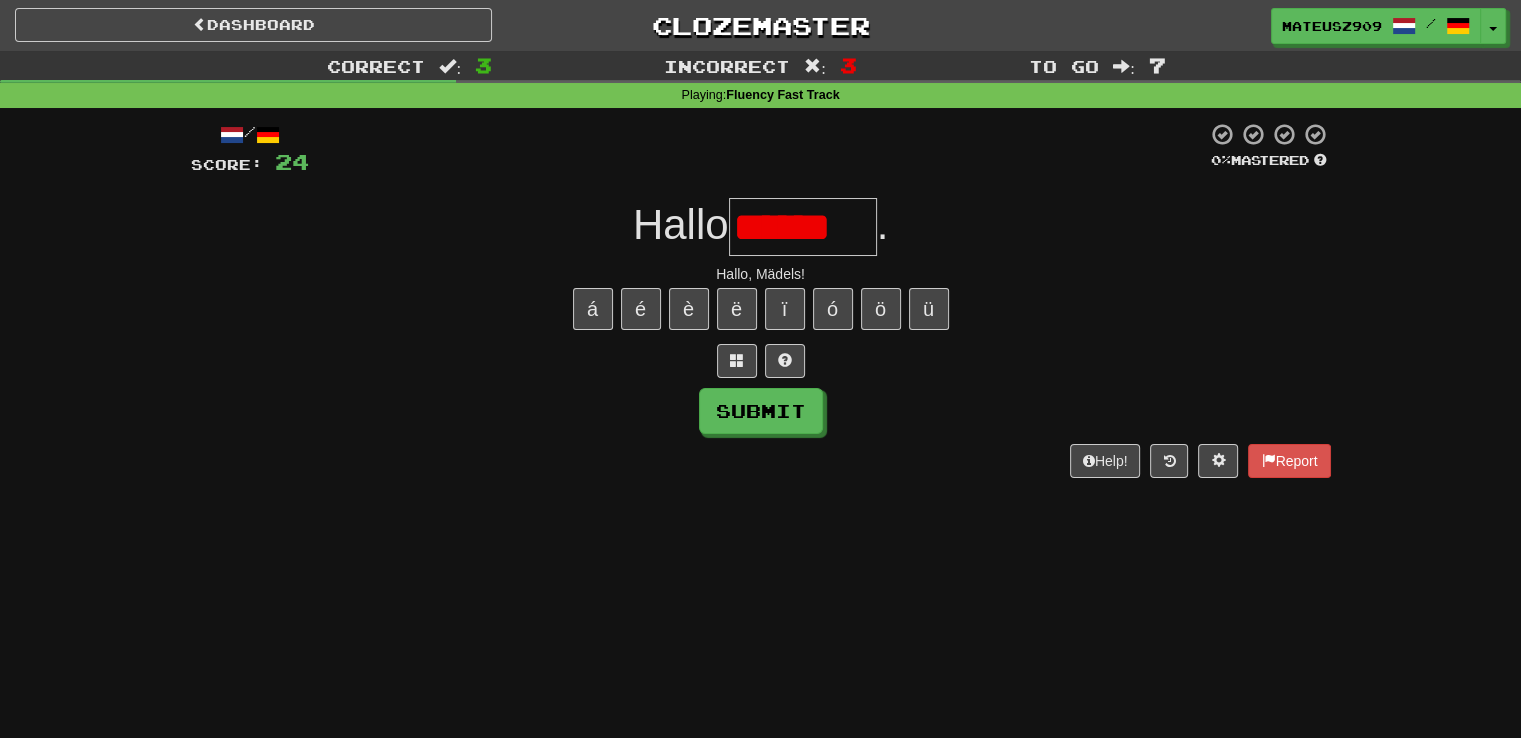 scroll, scrollTop: 0, scrollLeft: 0, axis: both 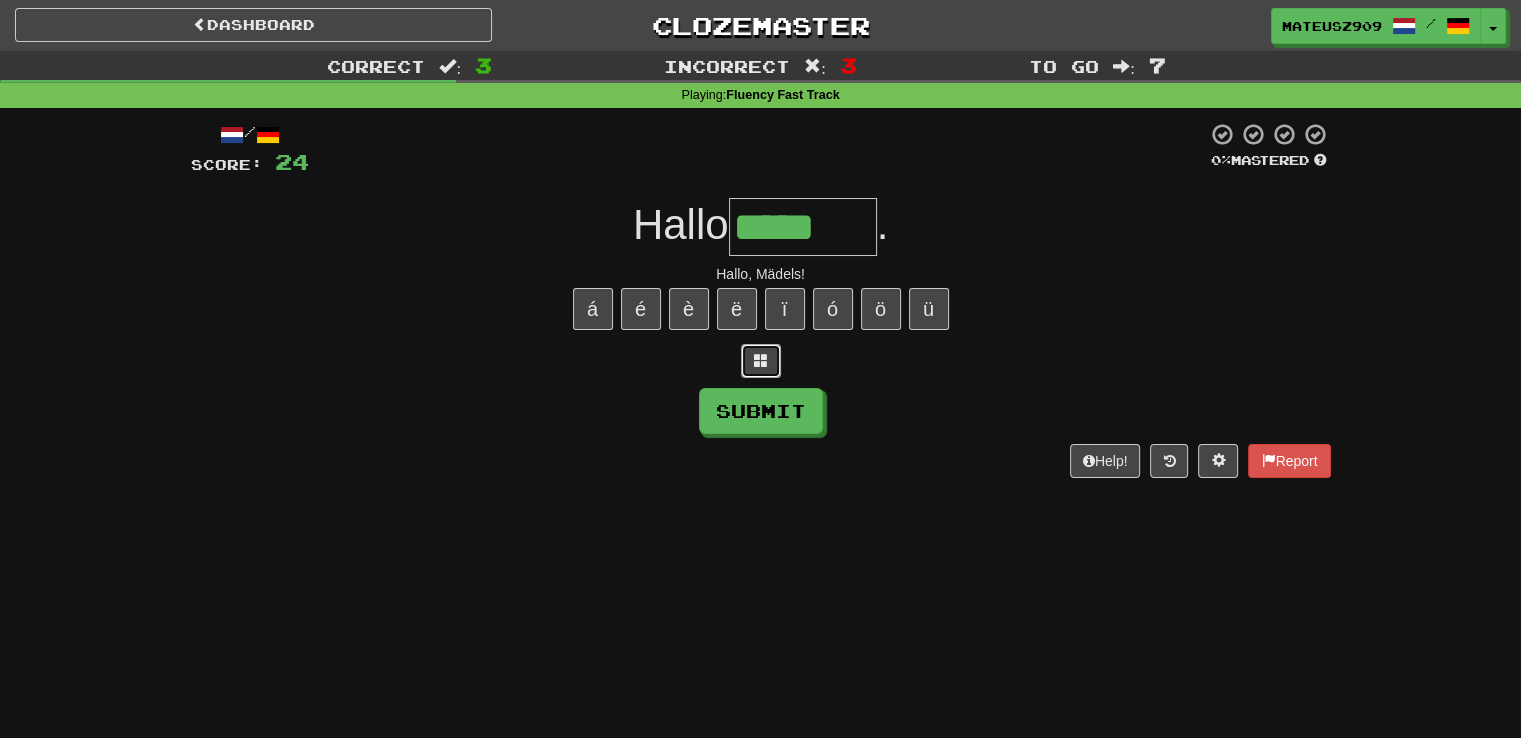 click at bounding box center (761, 361) 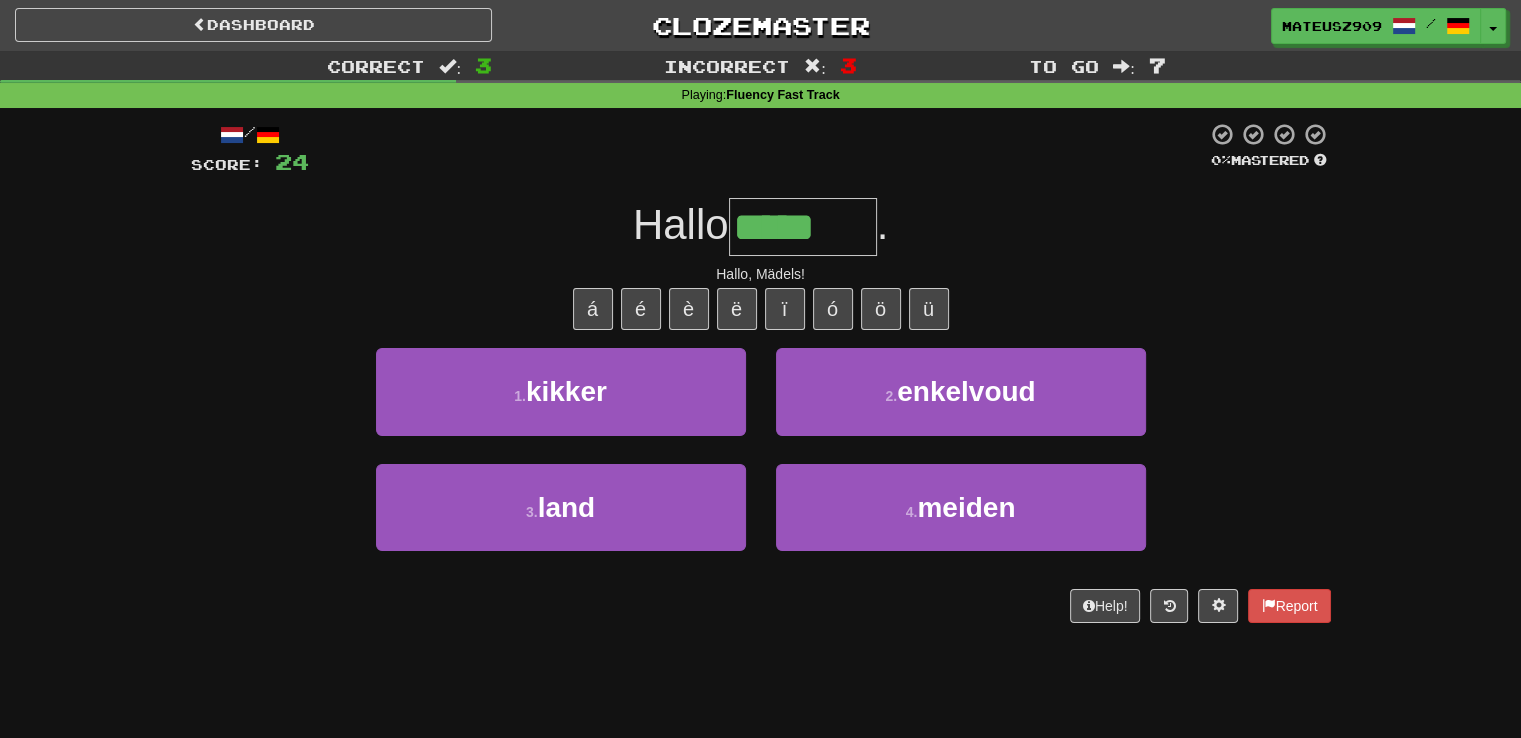 click on "1 .  kikker" at bounding box center [561, 405] 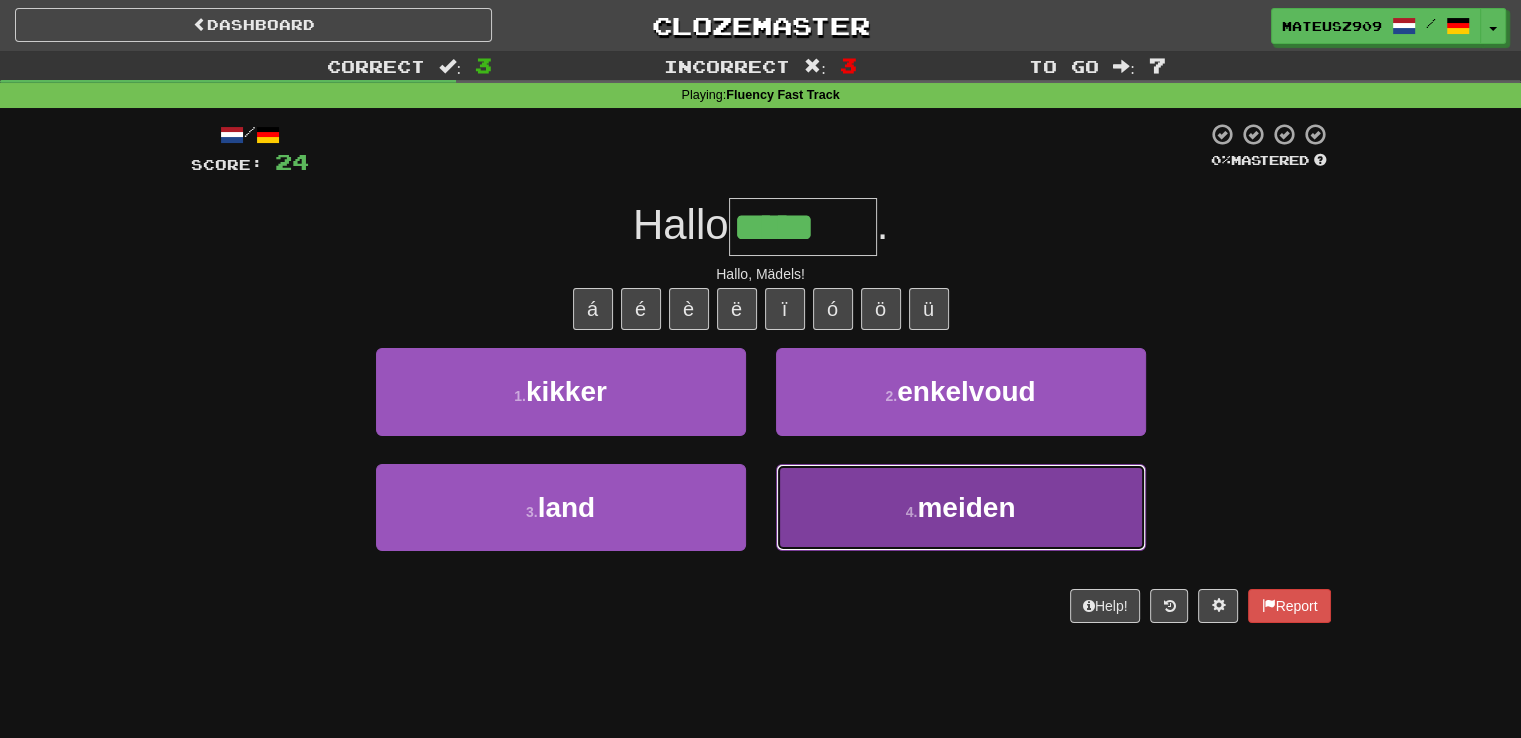 click on "4 .  meiden" at bounding box center [961, 507] 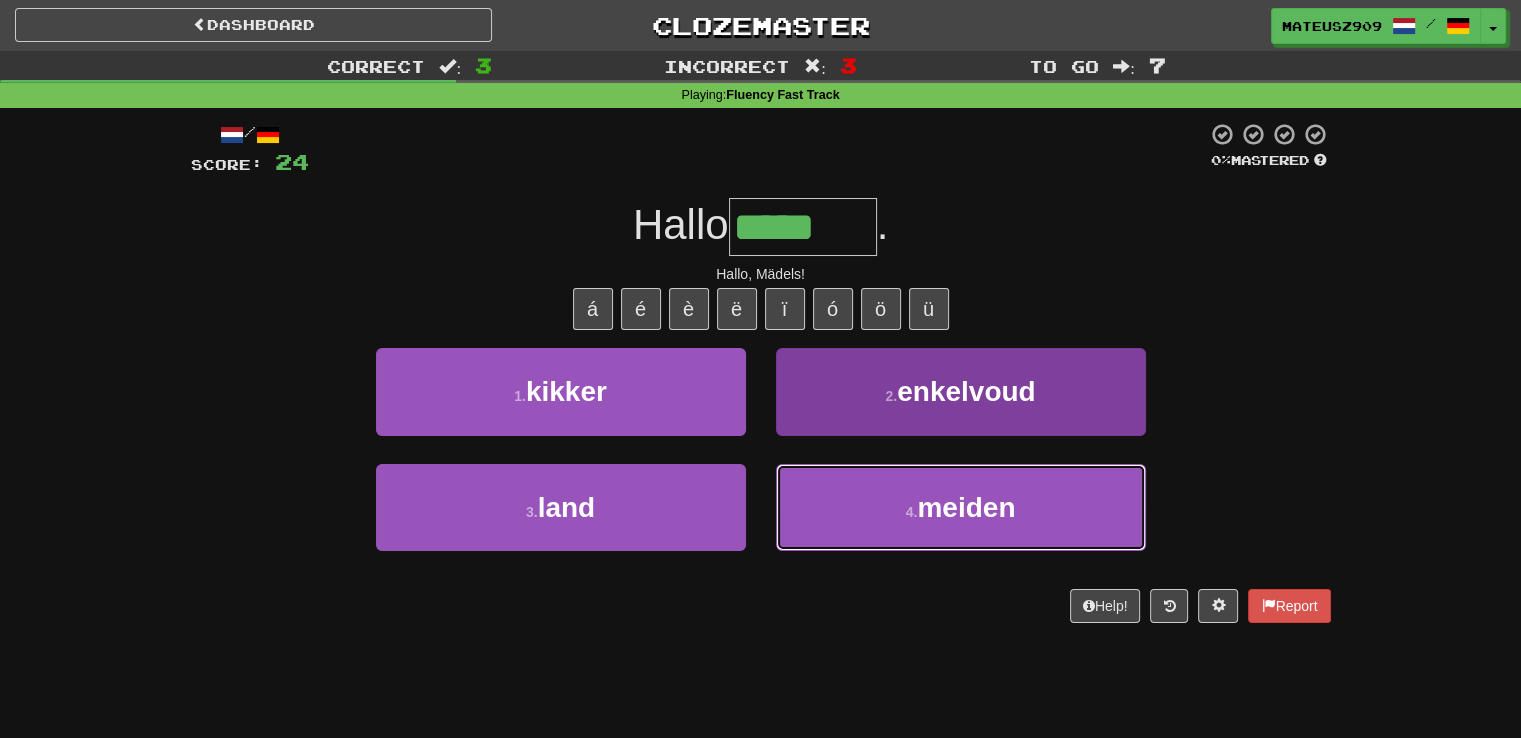 type on "******" 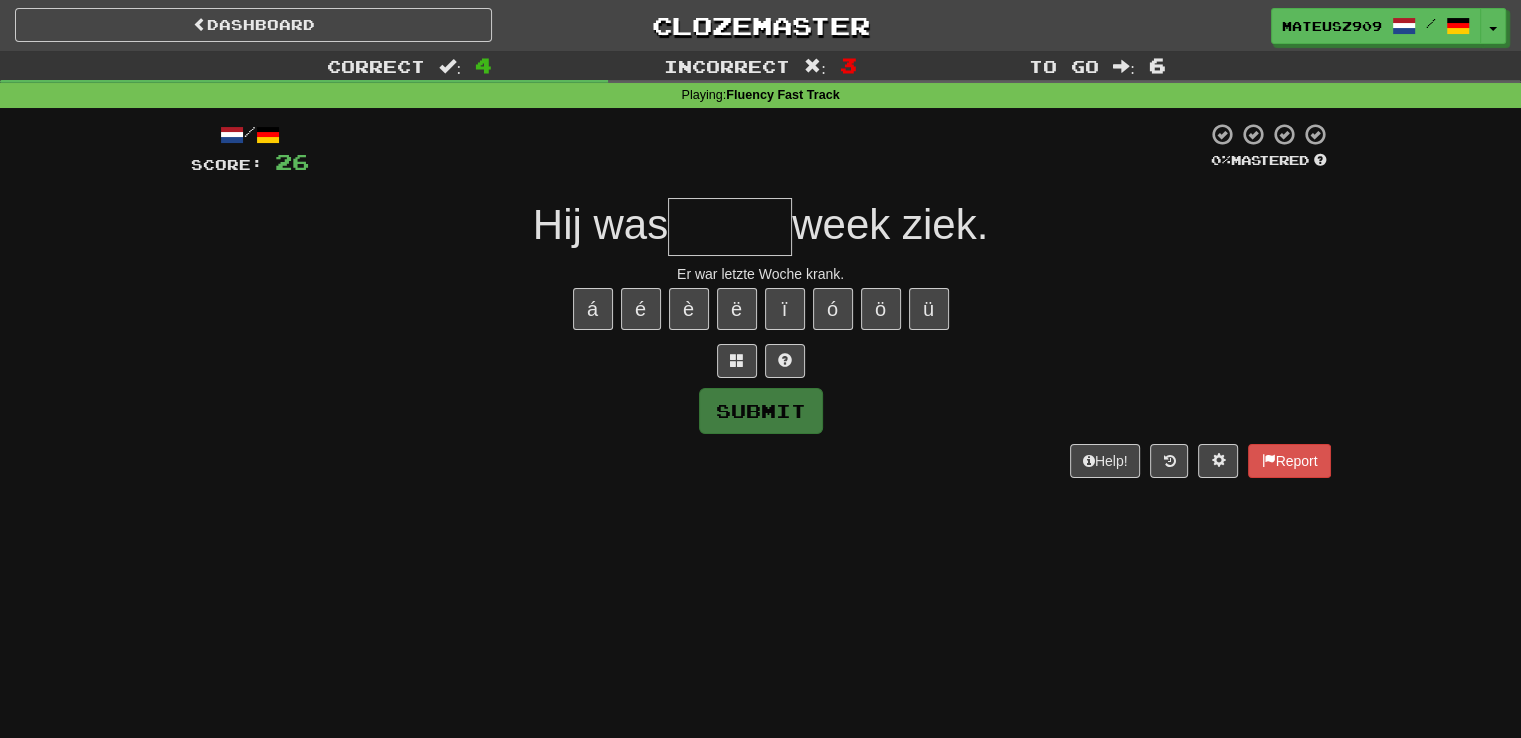 type on "*" 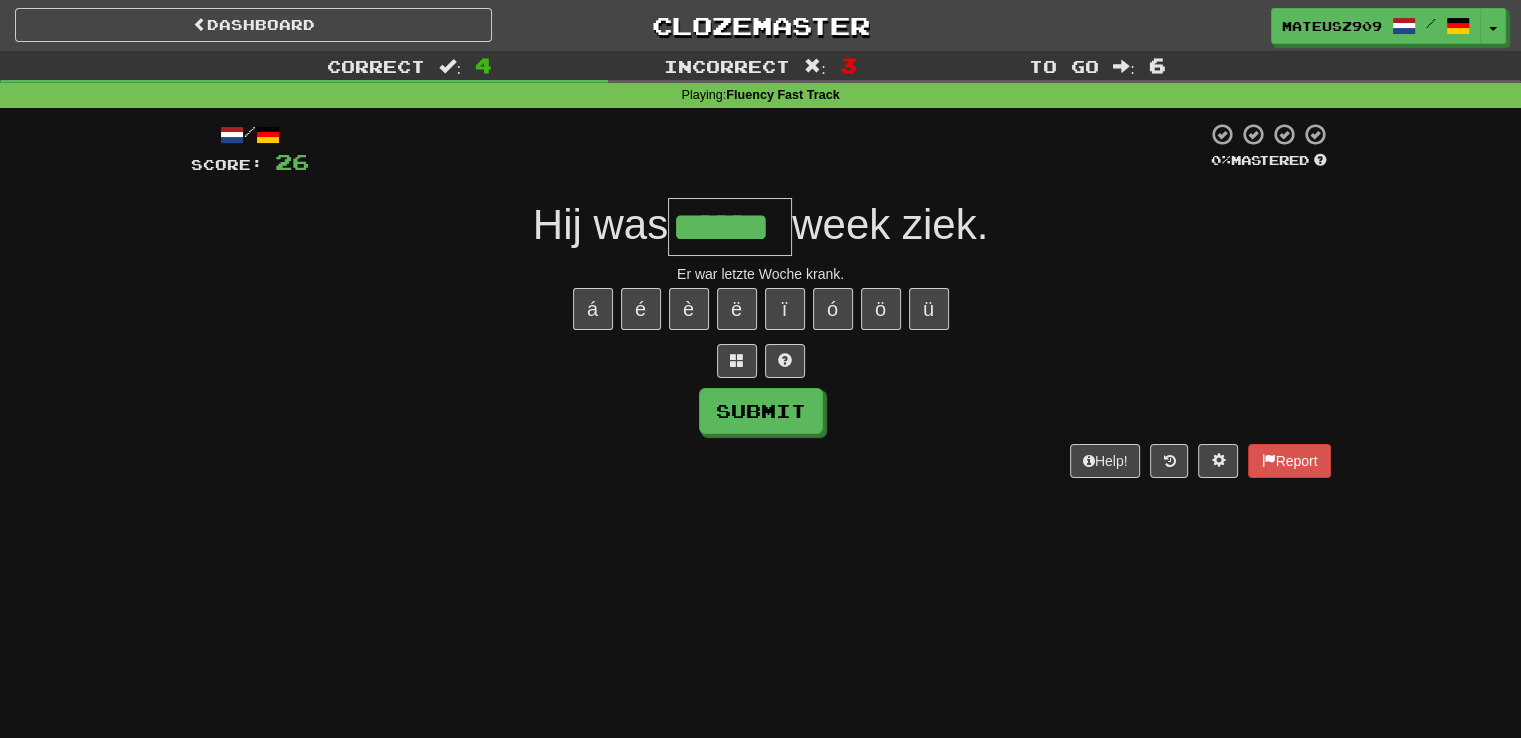 type on "******" 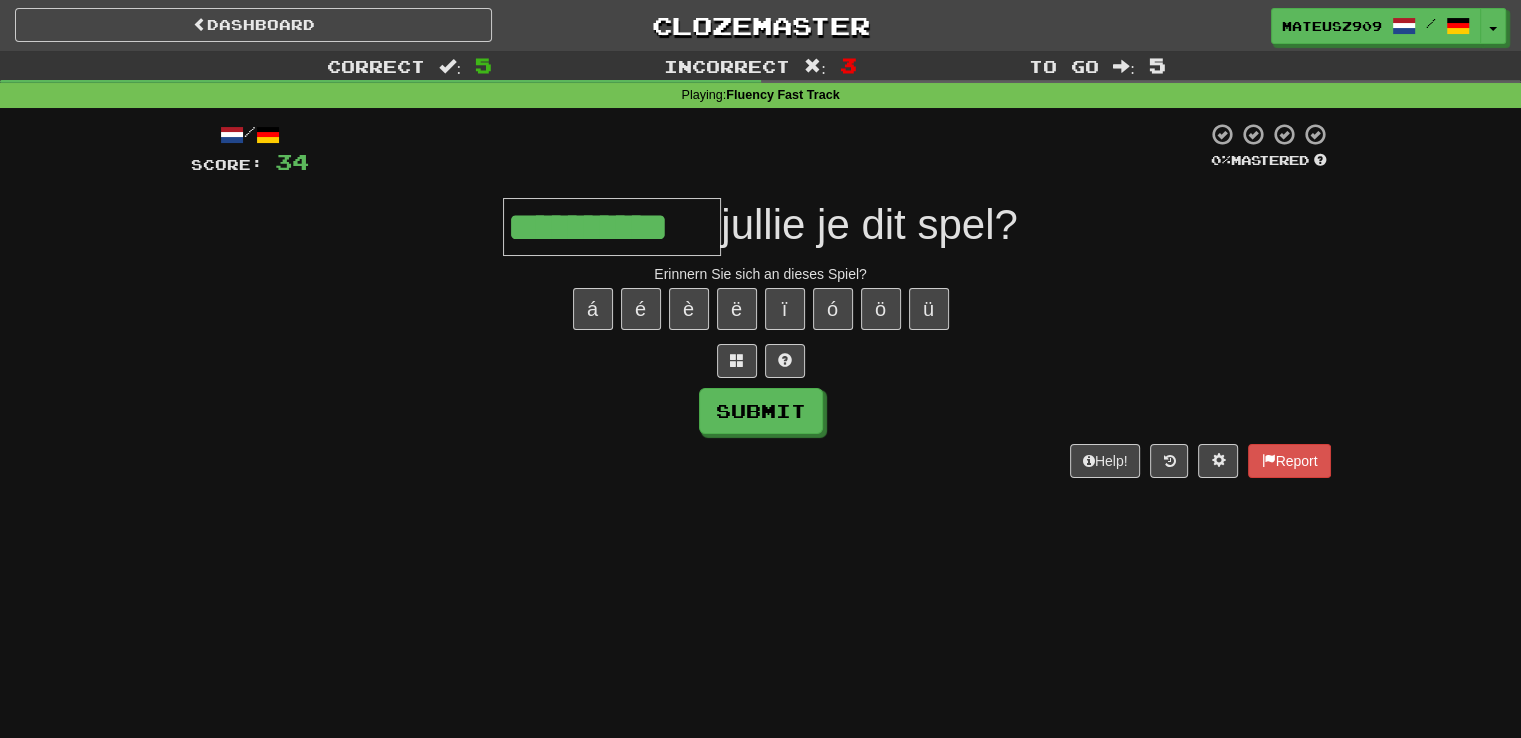 type on "**********" 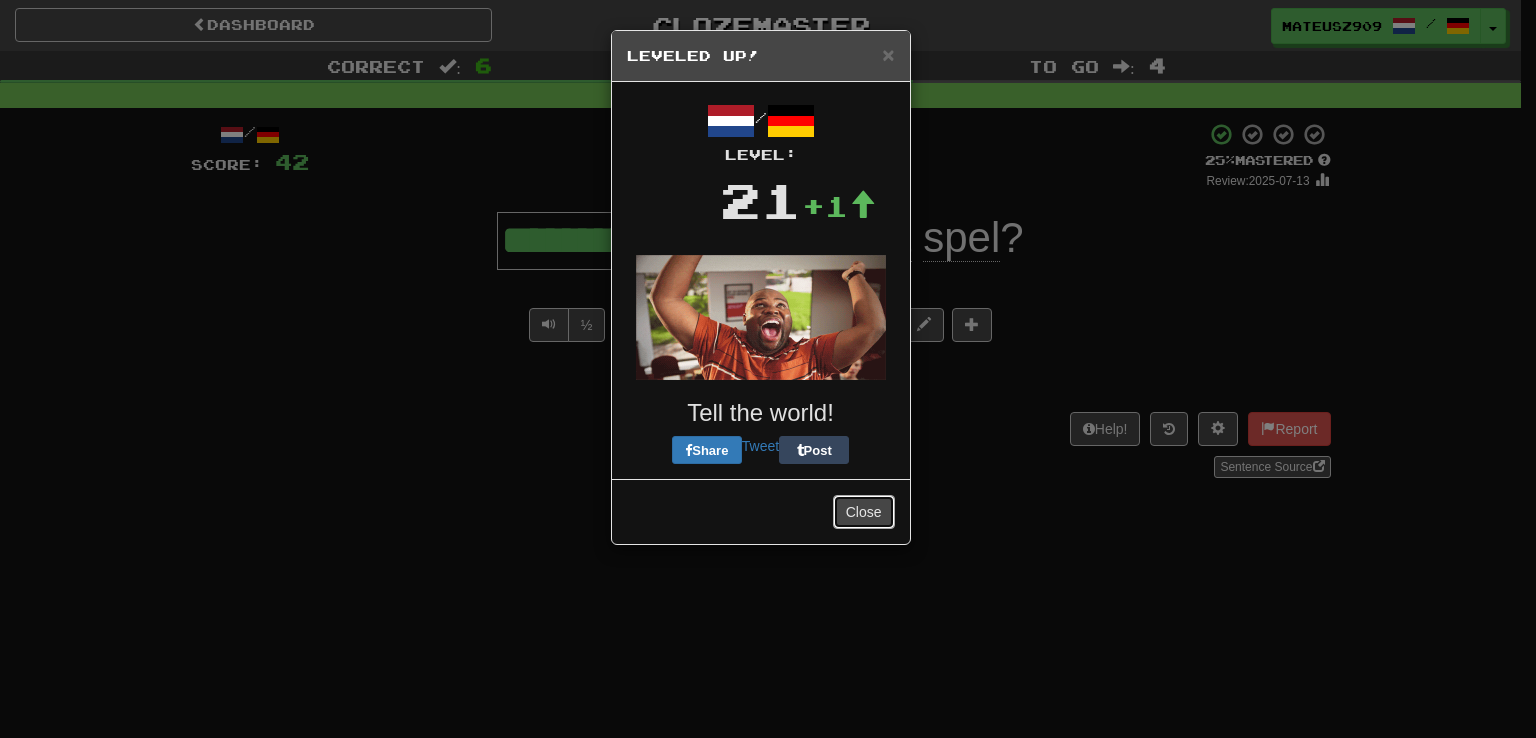 click on "Close" at bounding box center (864, 512) 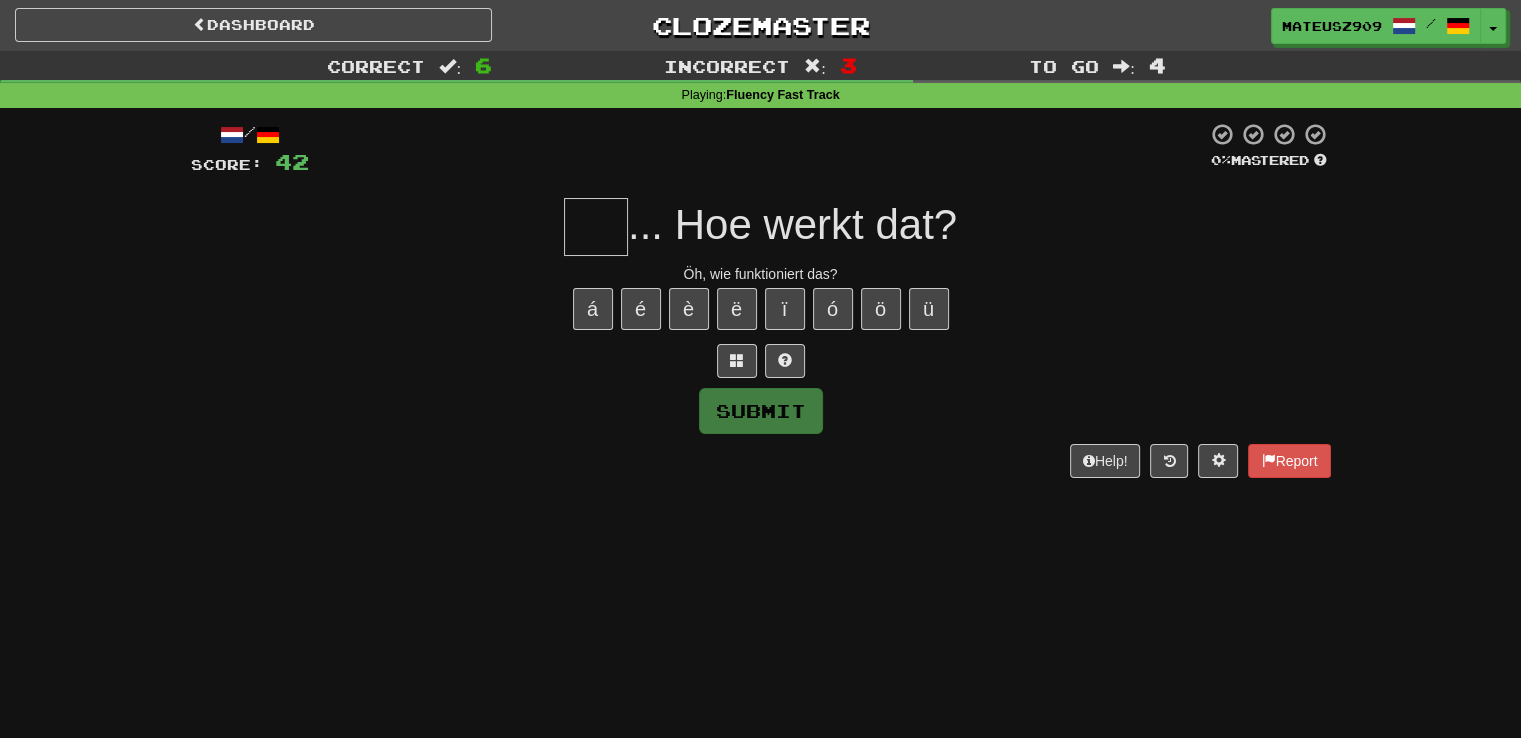 type on "*" 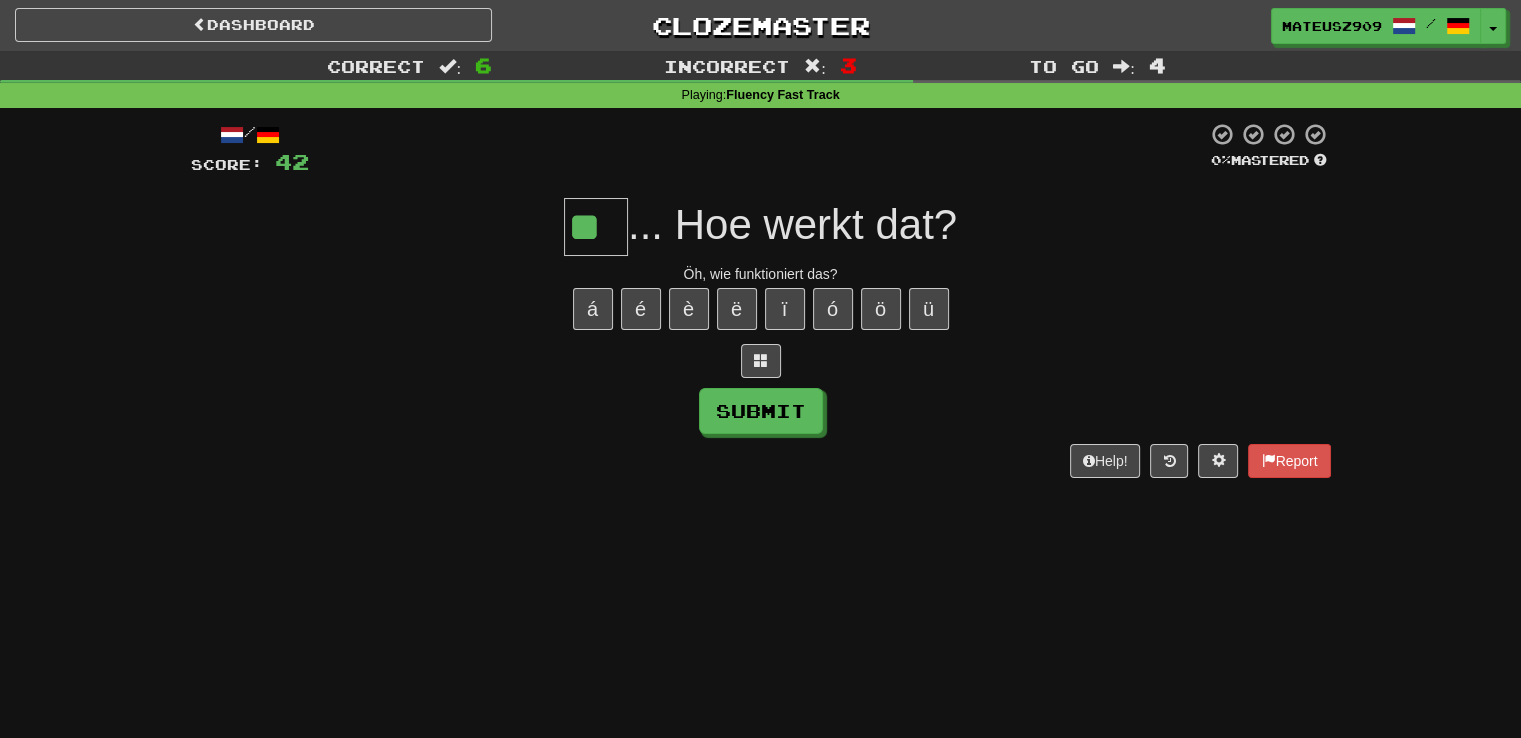 type on "**" 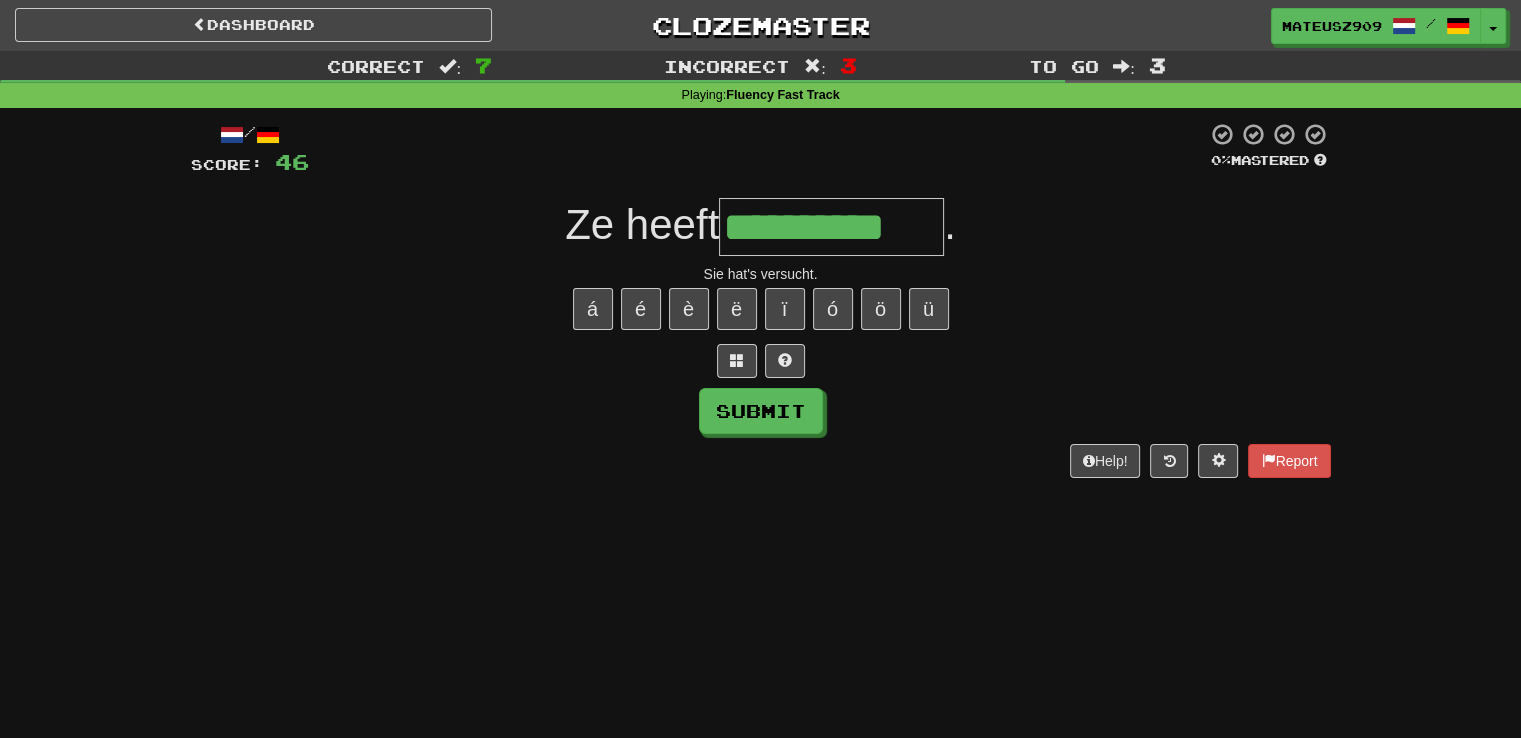 type on "**********" 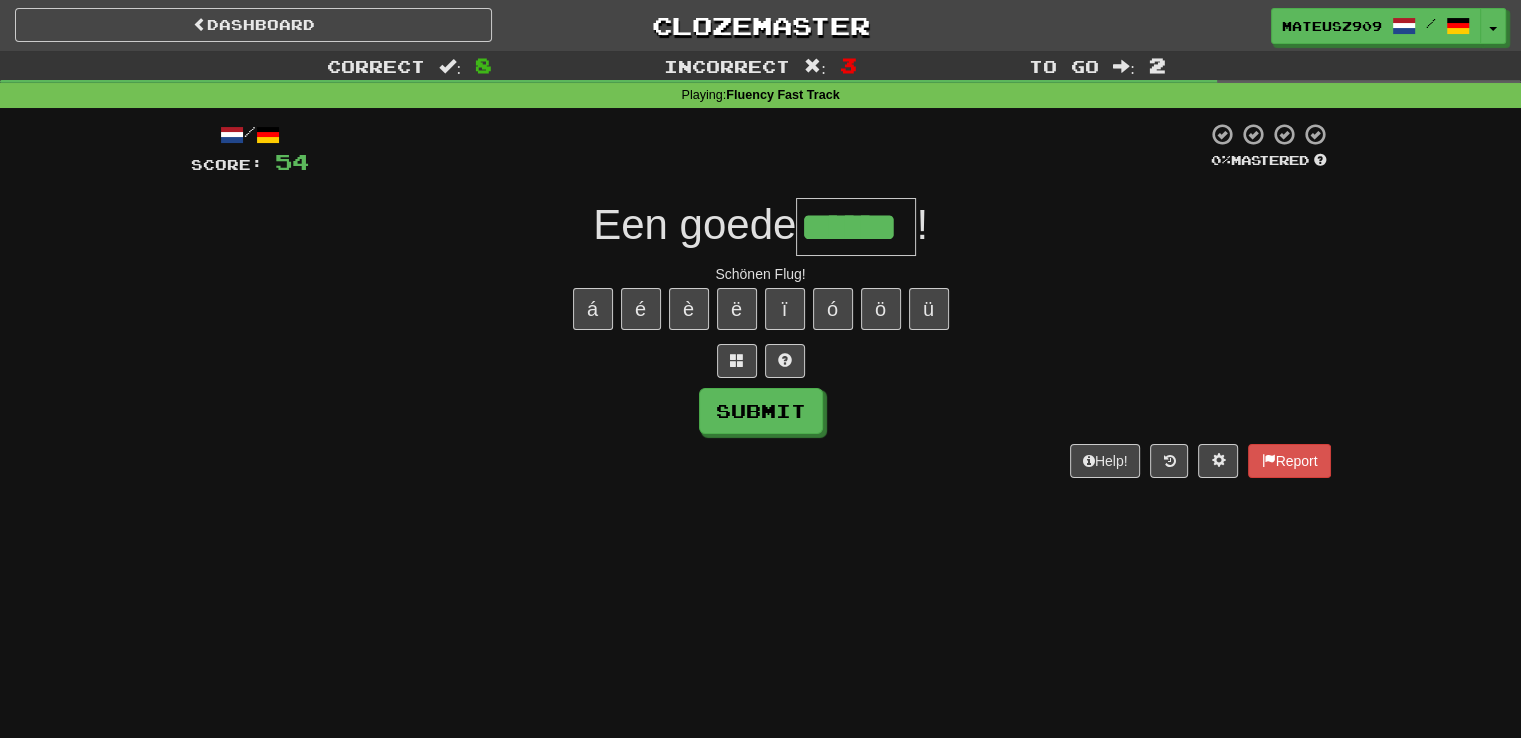 type on "******" 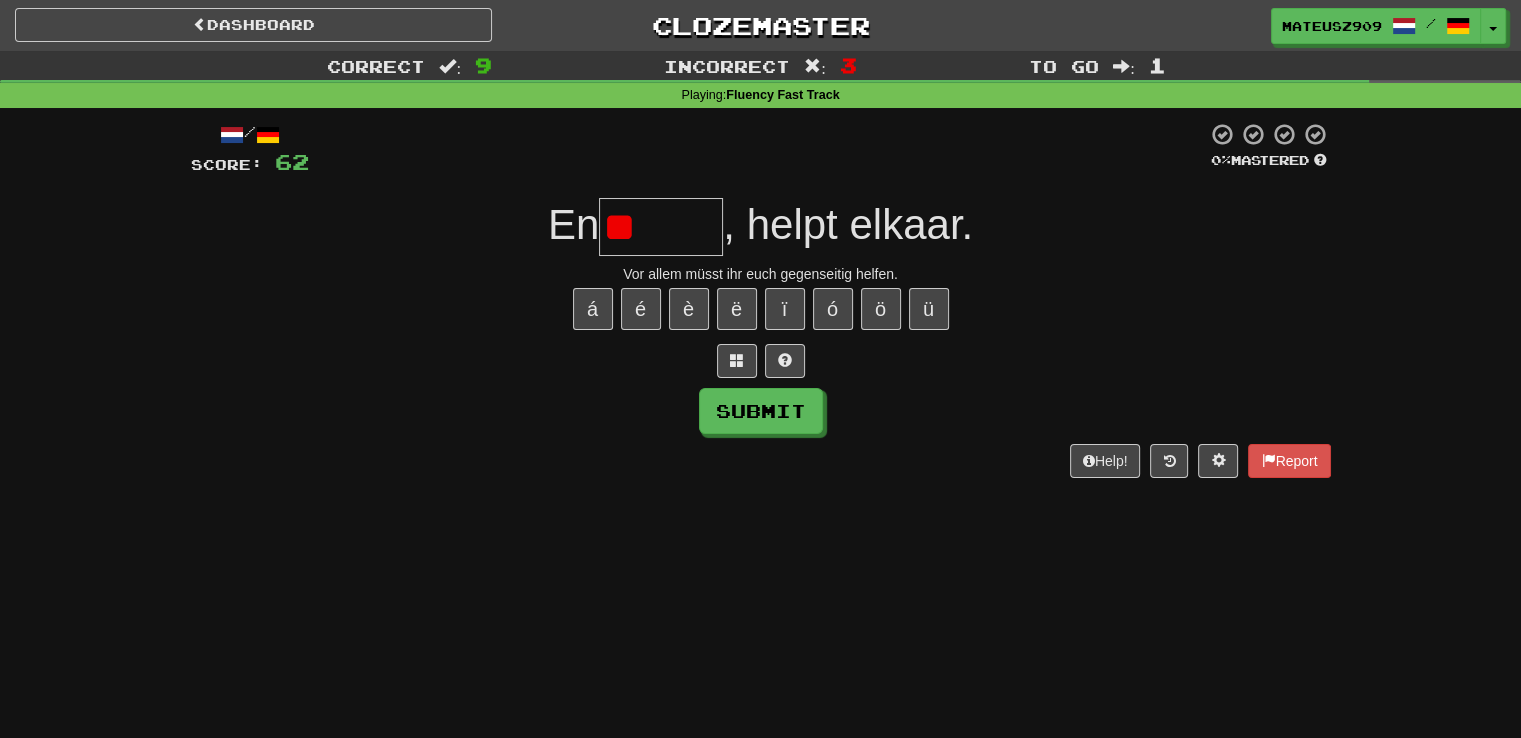 type on "*" 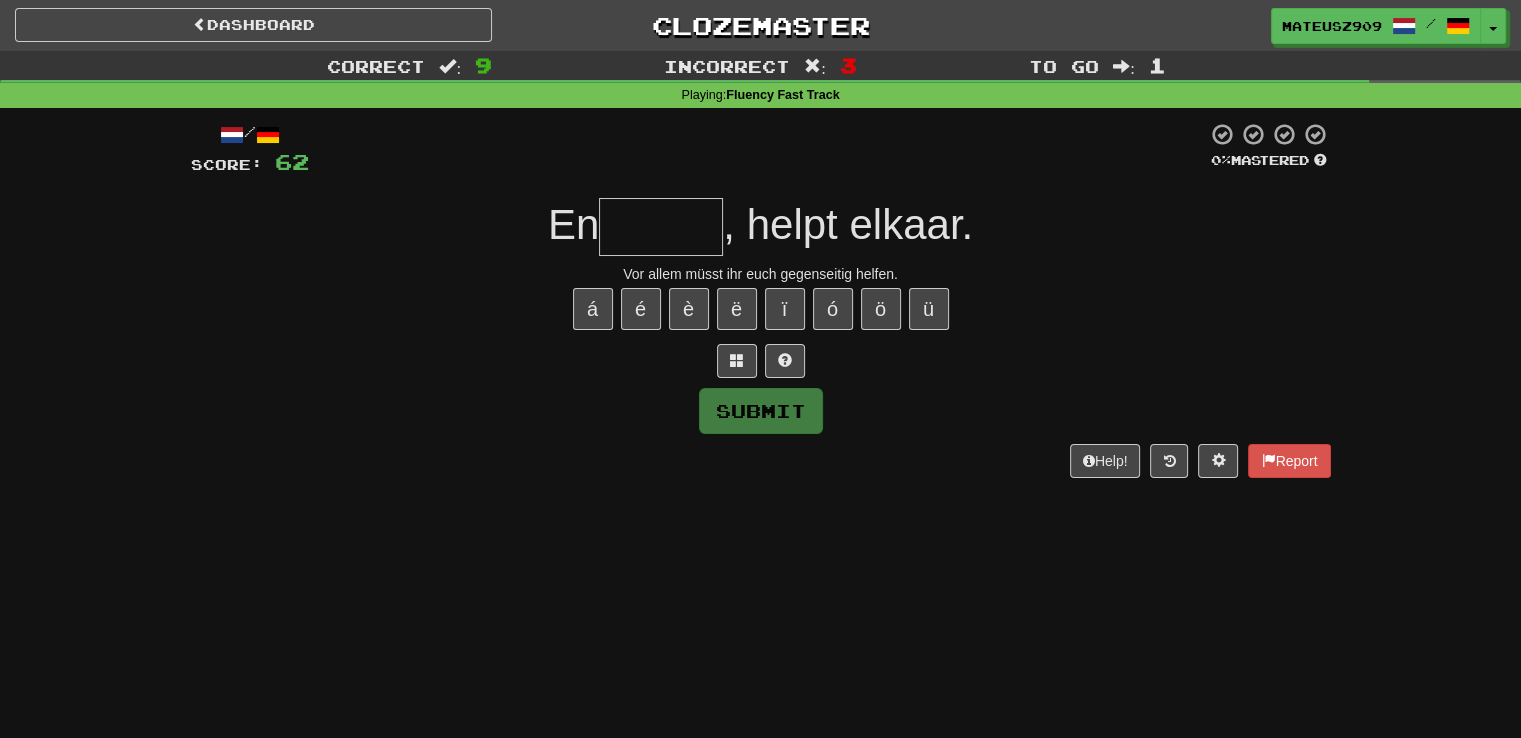 type on "******" 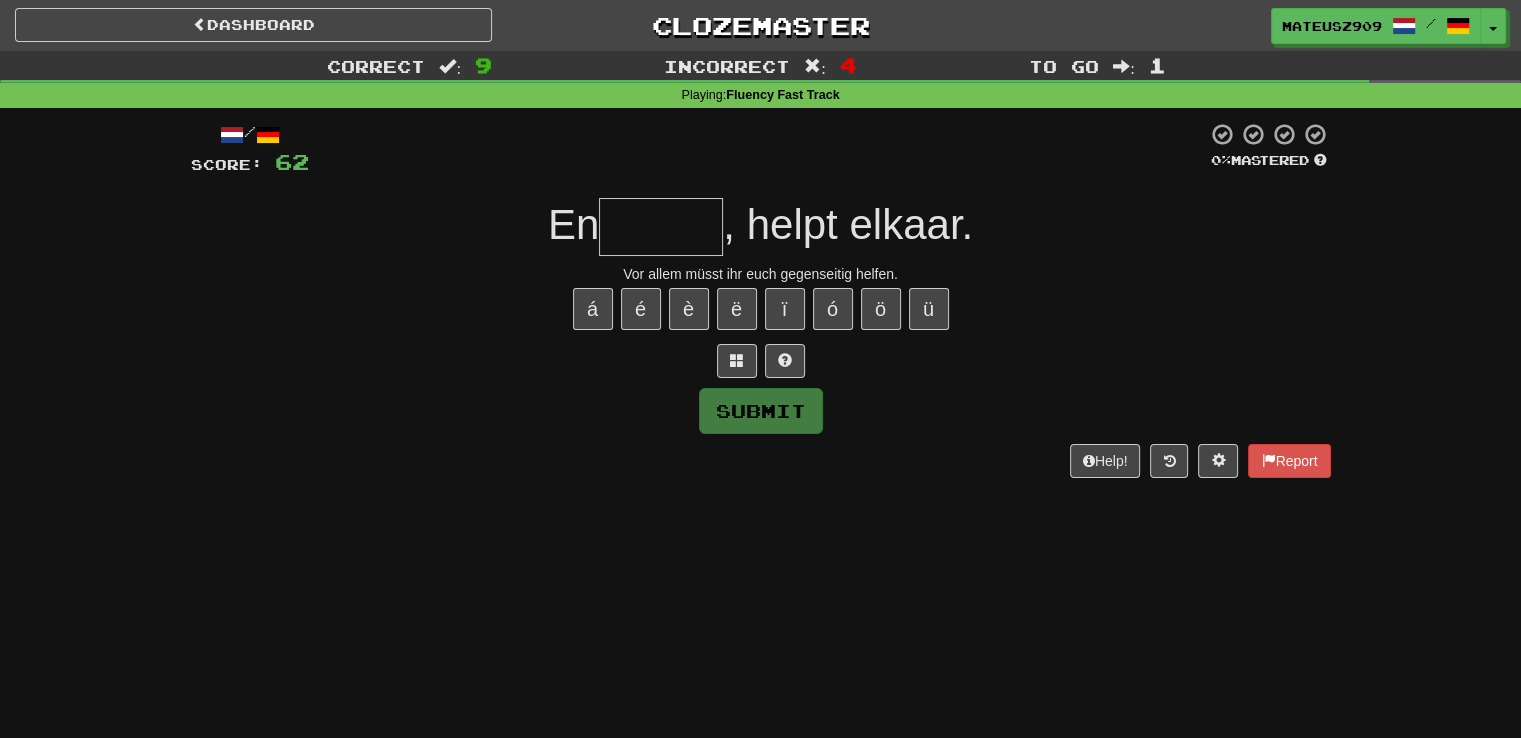 type on "*" 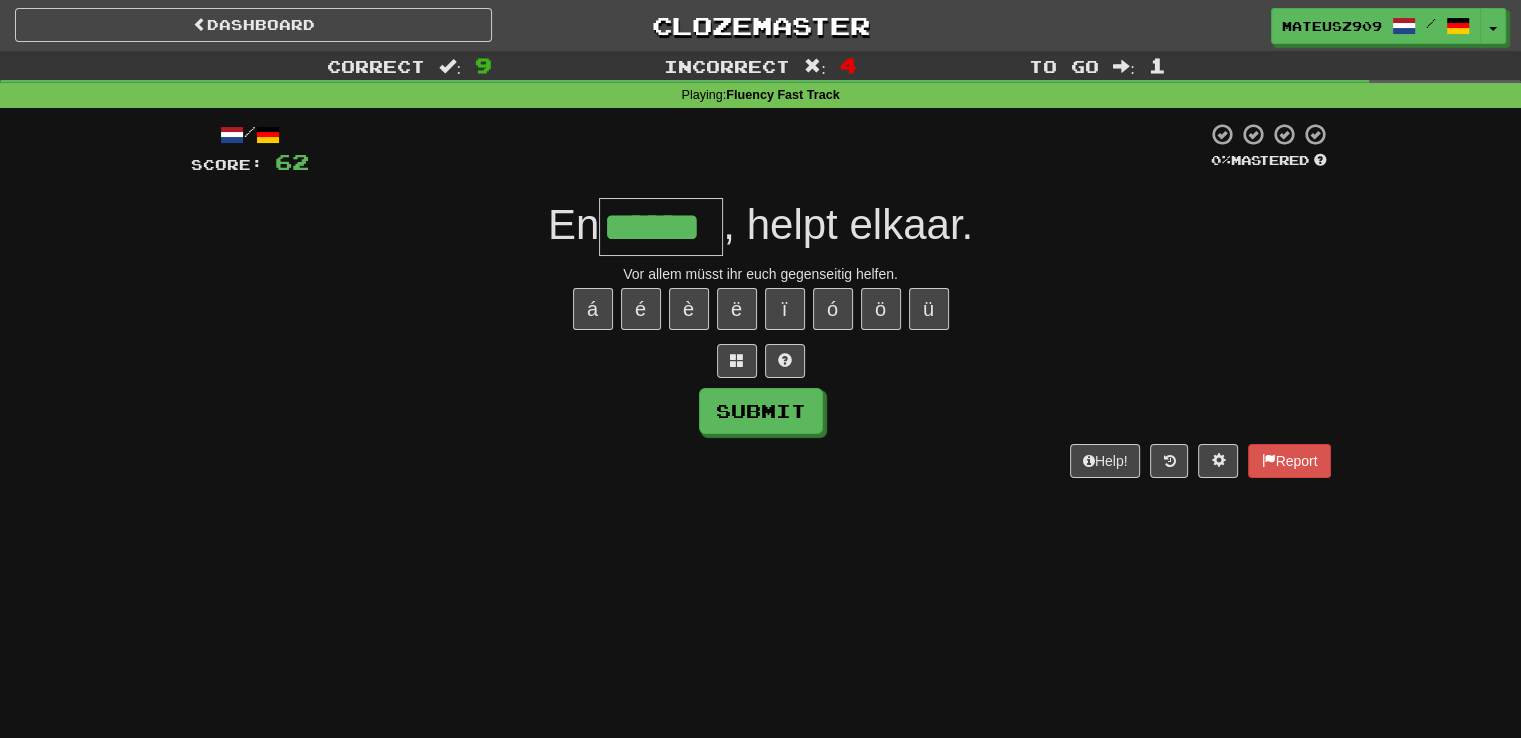 type on "******" 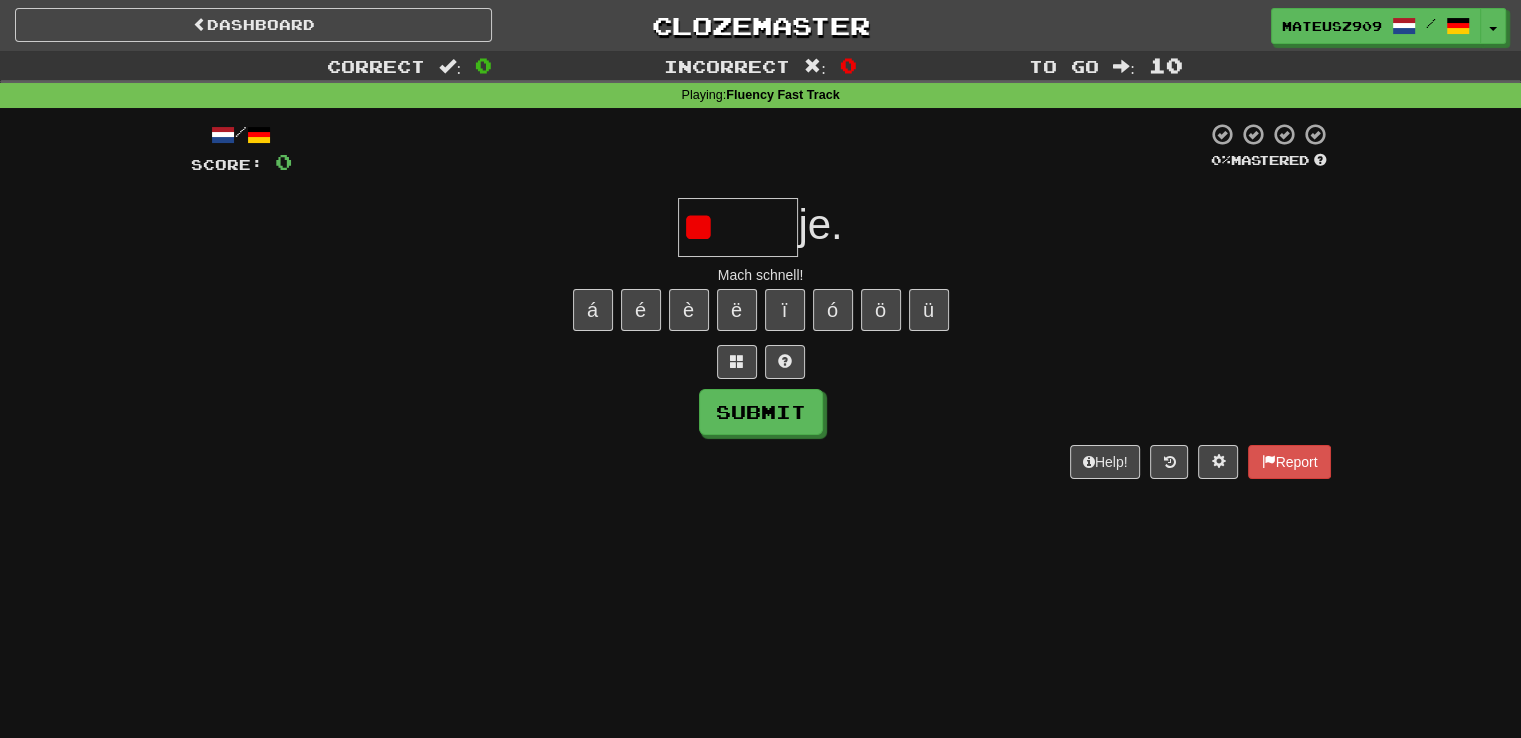 type on "*" 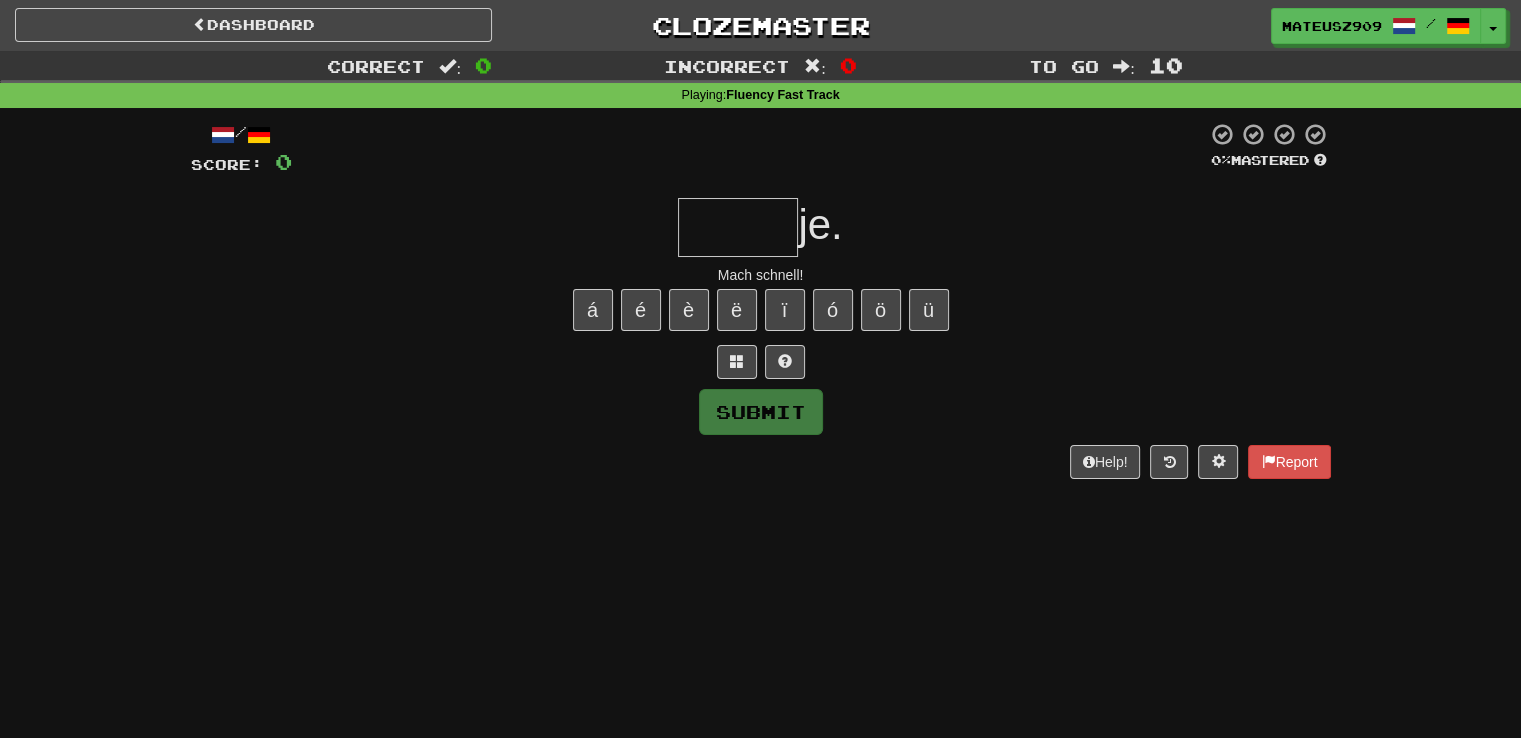type on "*****" 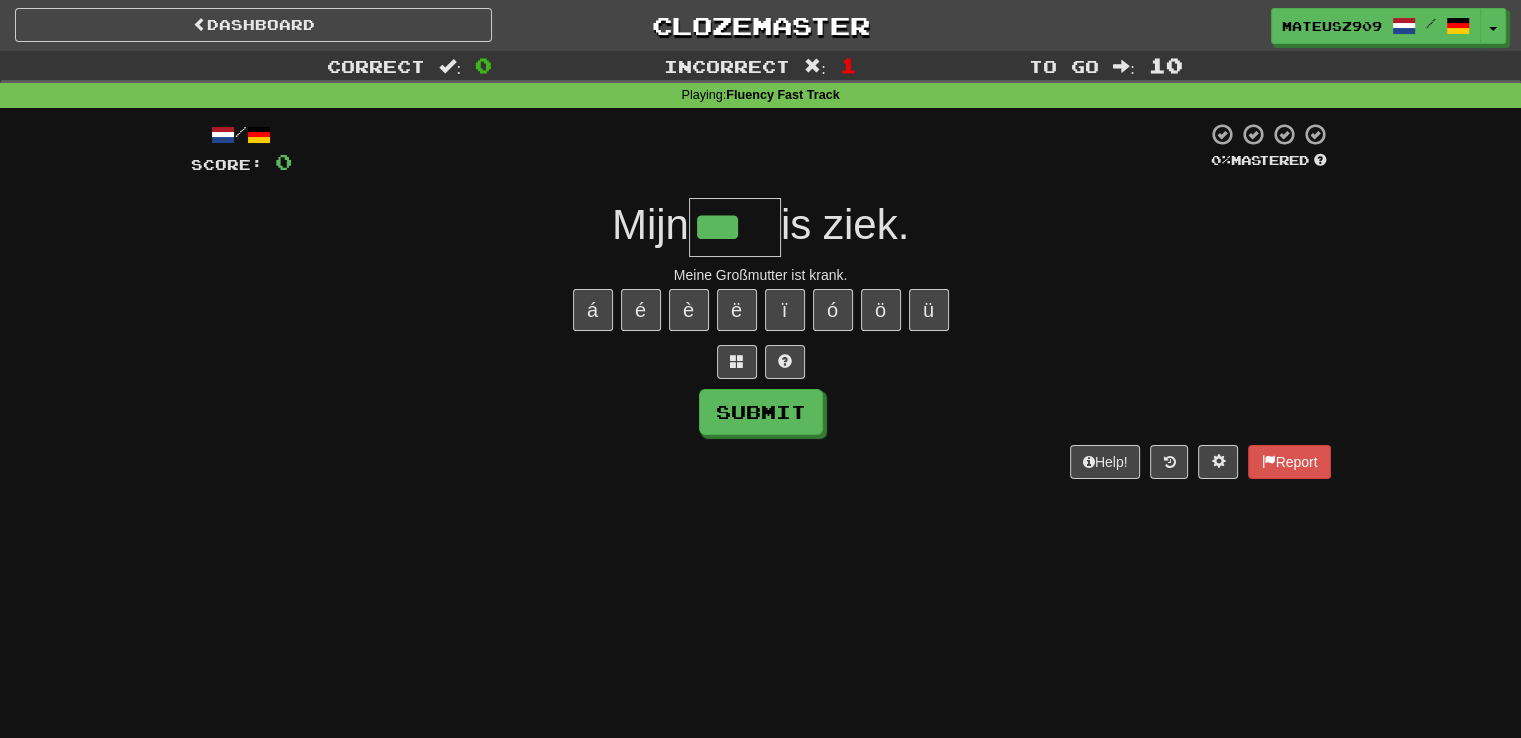 type on "***" 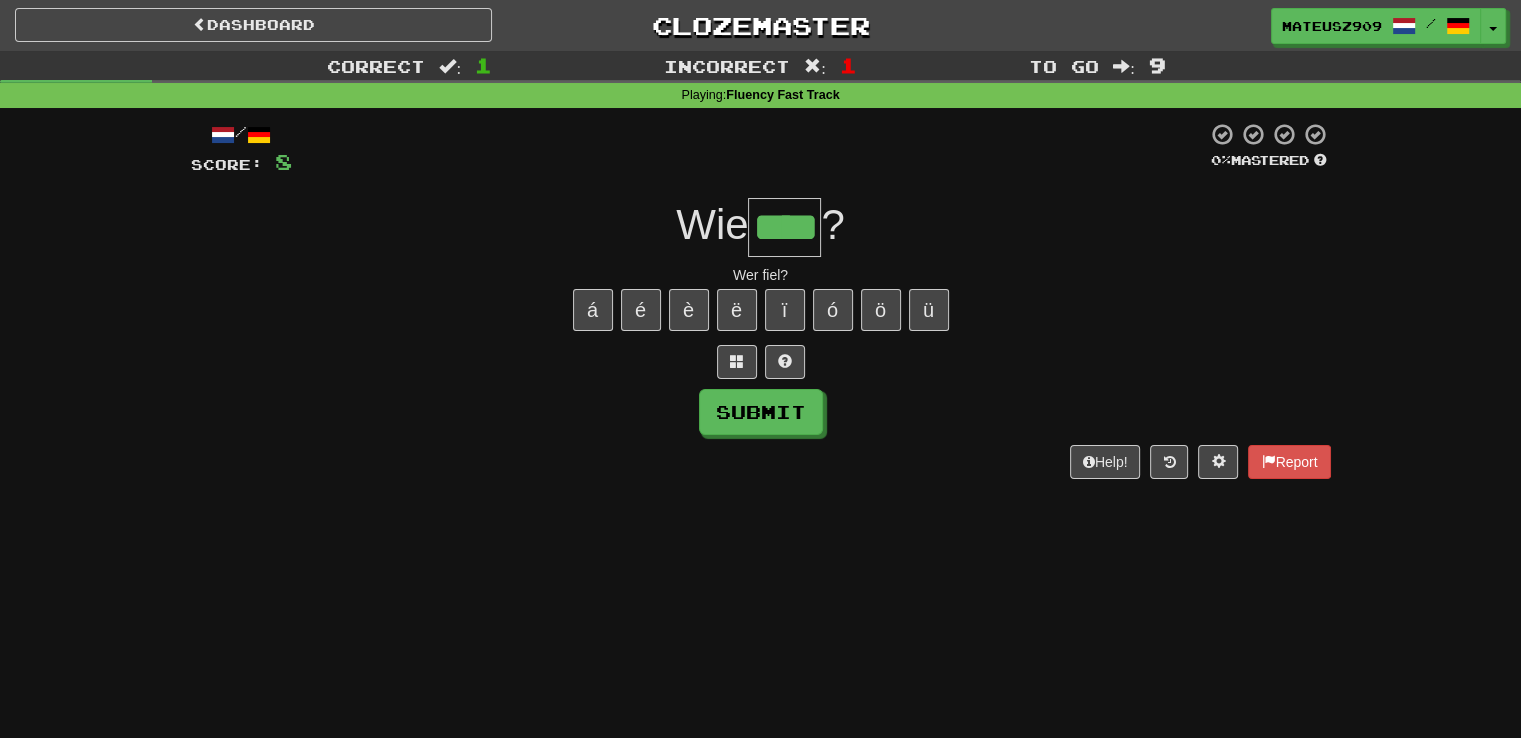 type on "****" 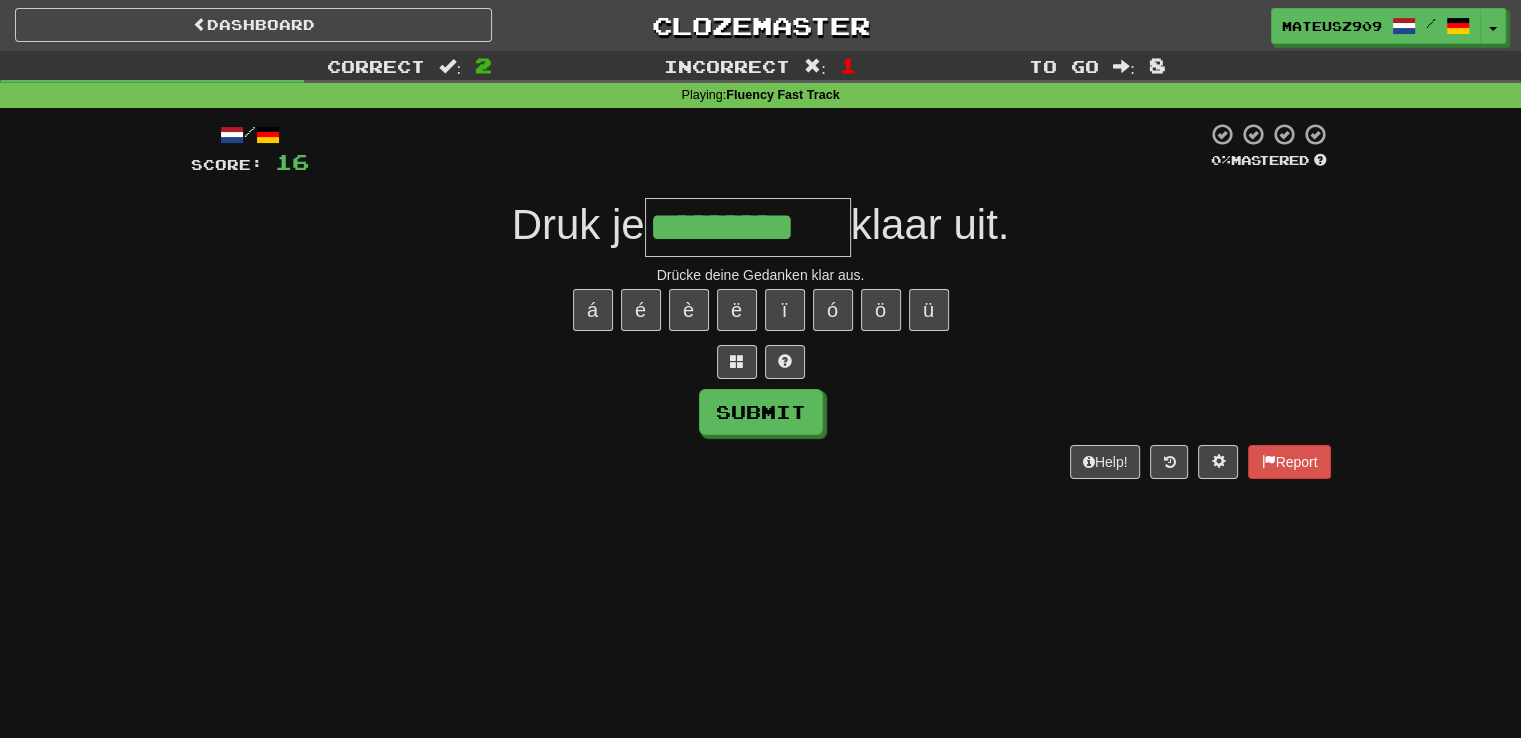 type on "*********" 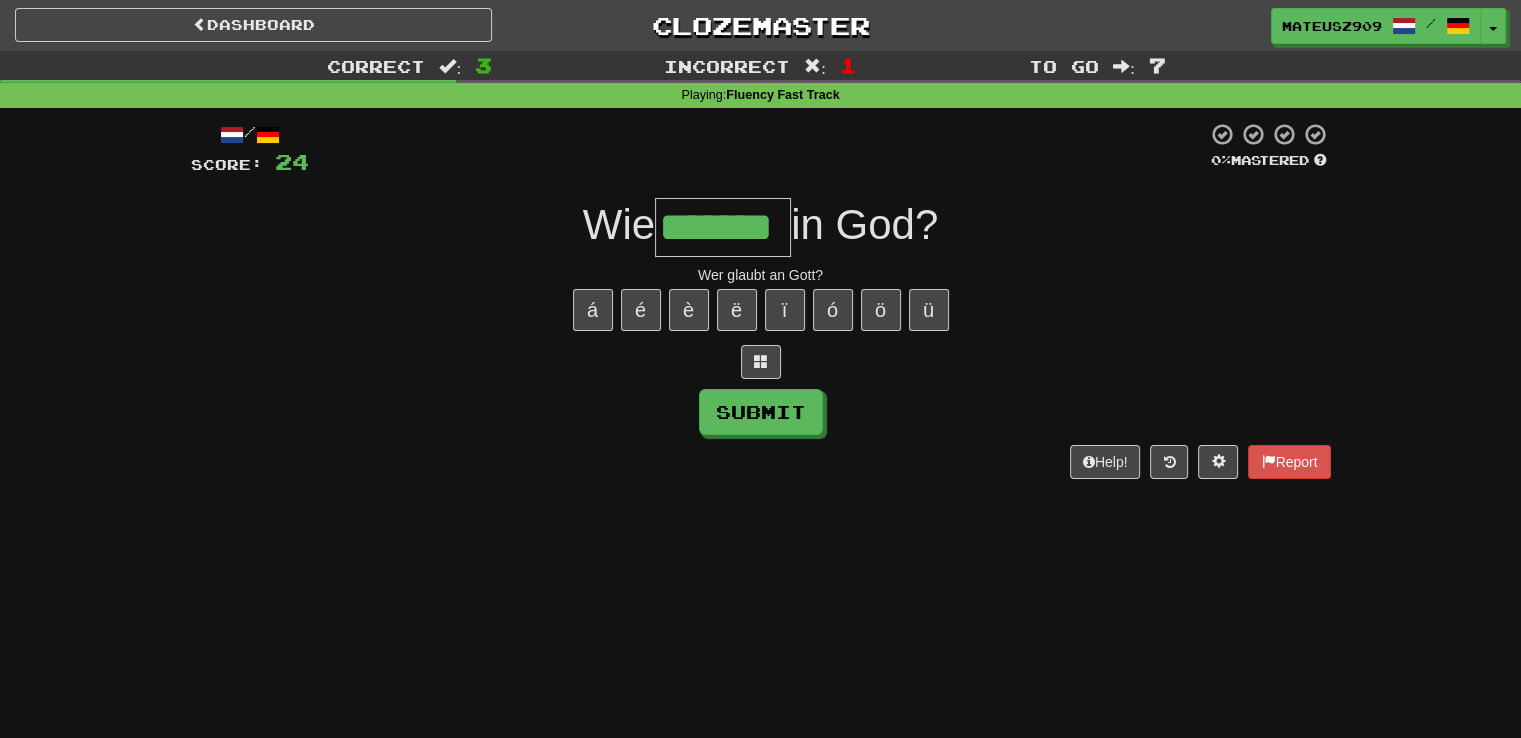 type on "*******" 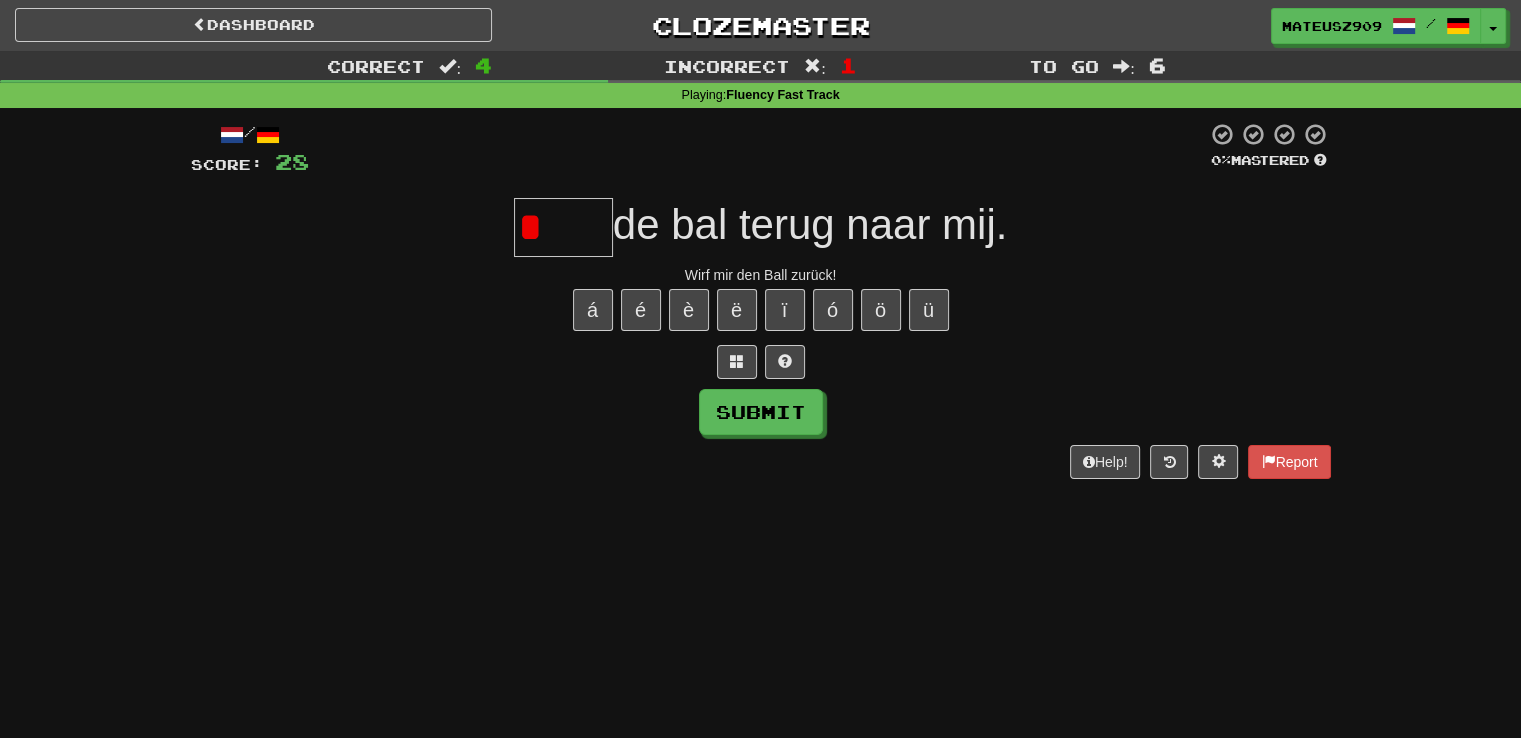 type on "****" 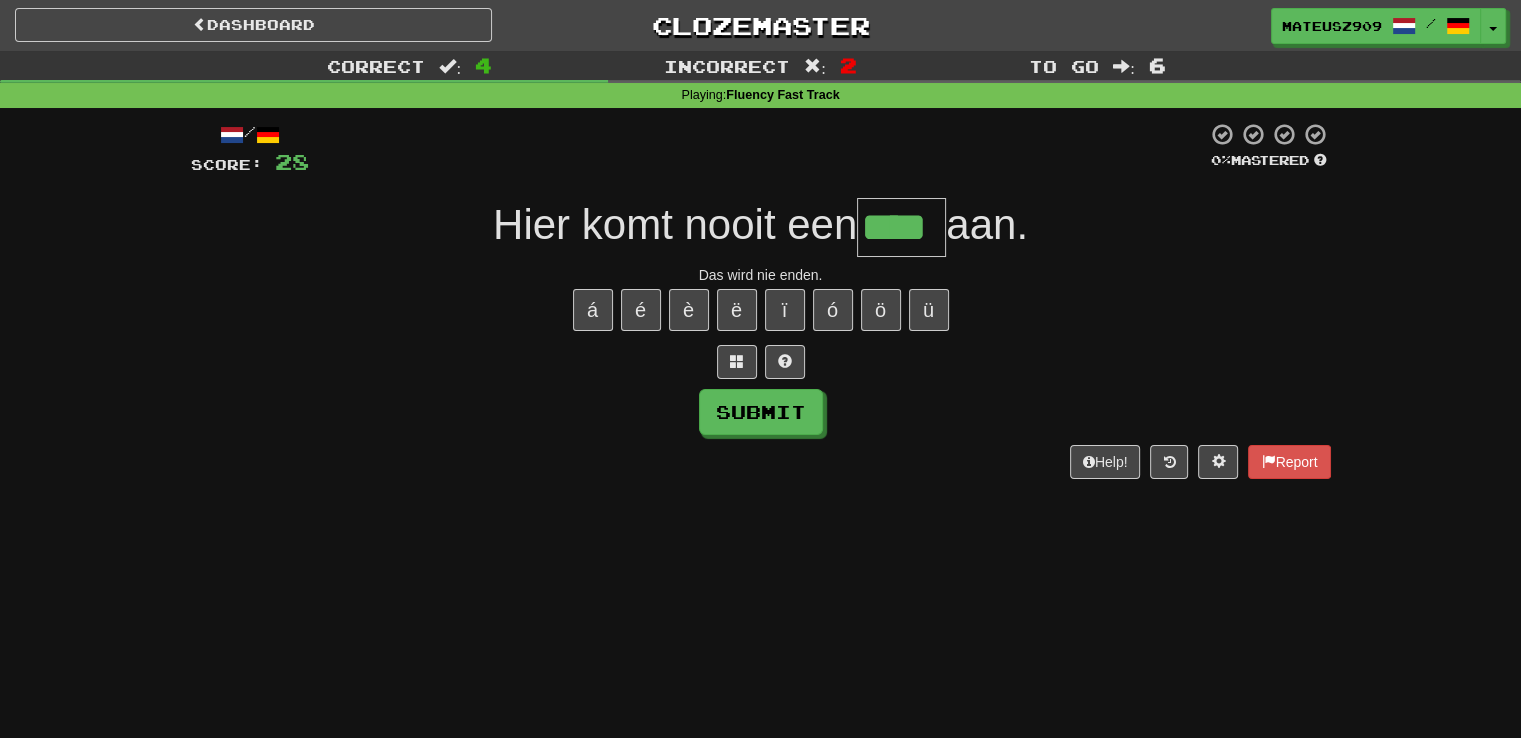 type on "****" 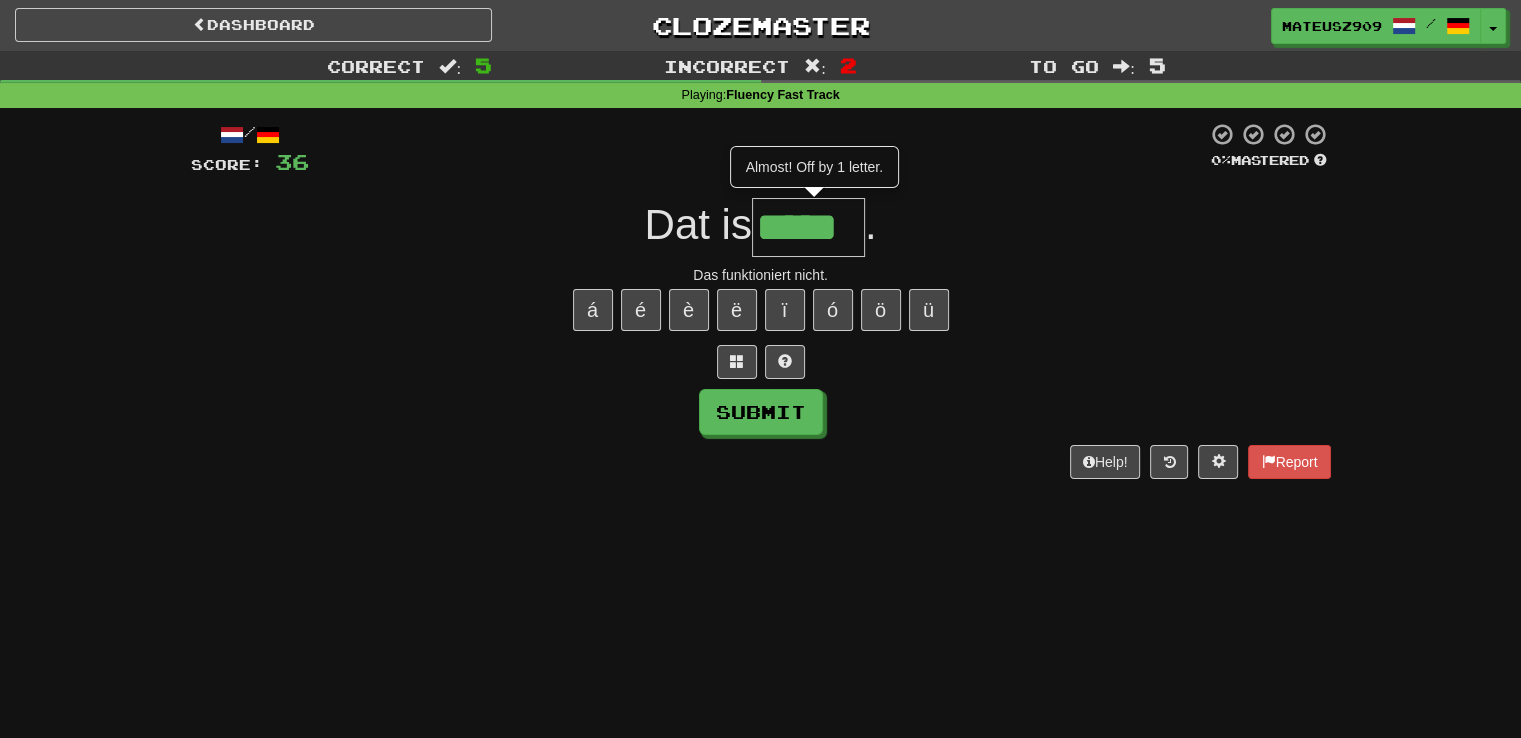 type on "*****" 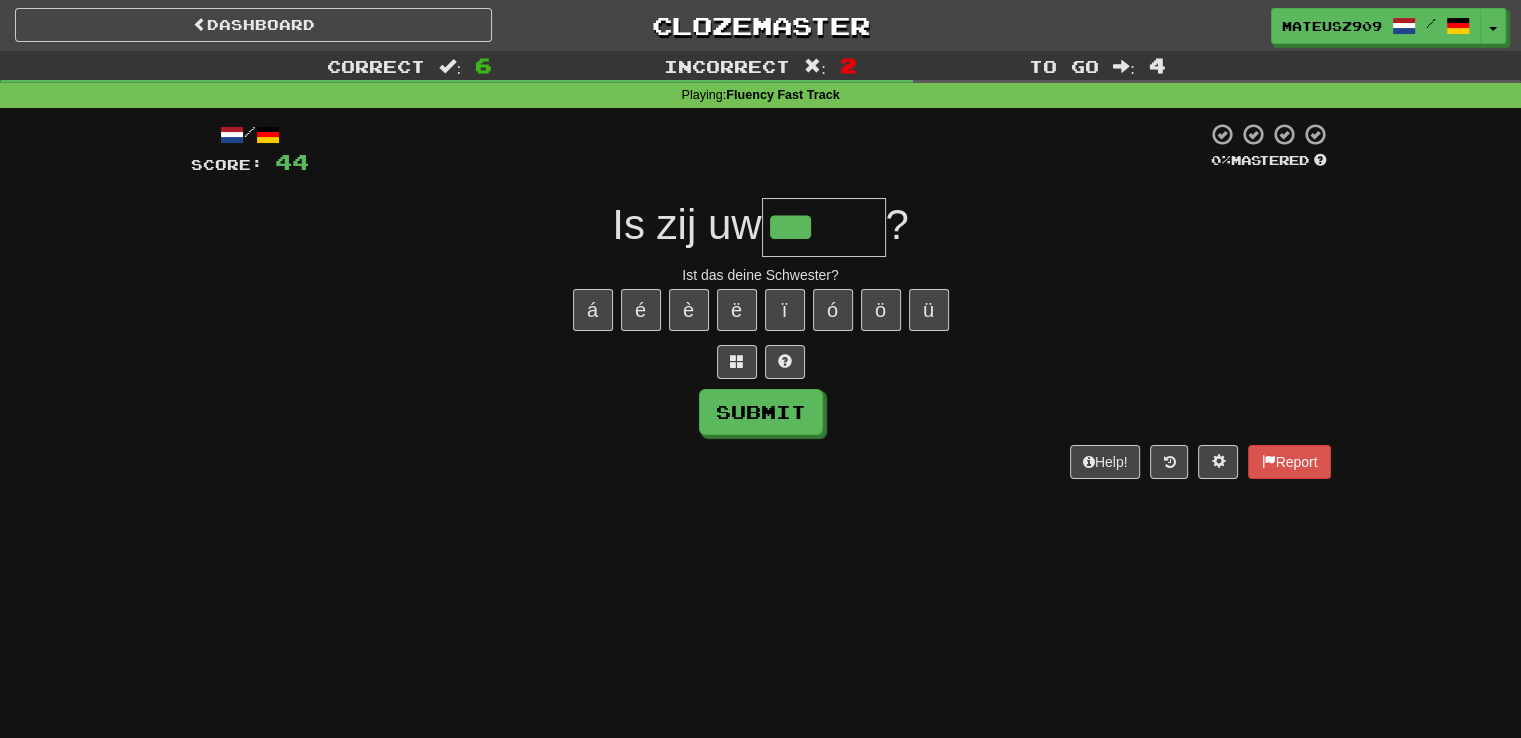 type on "******" 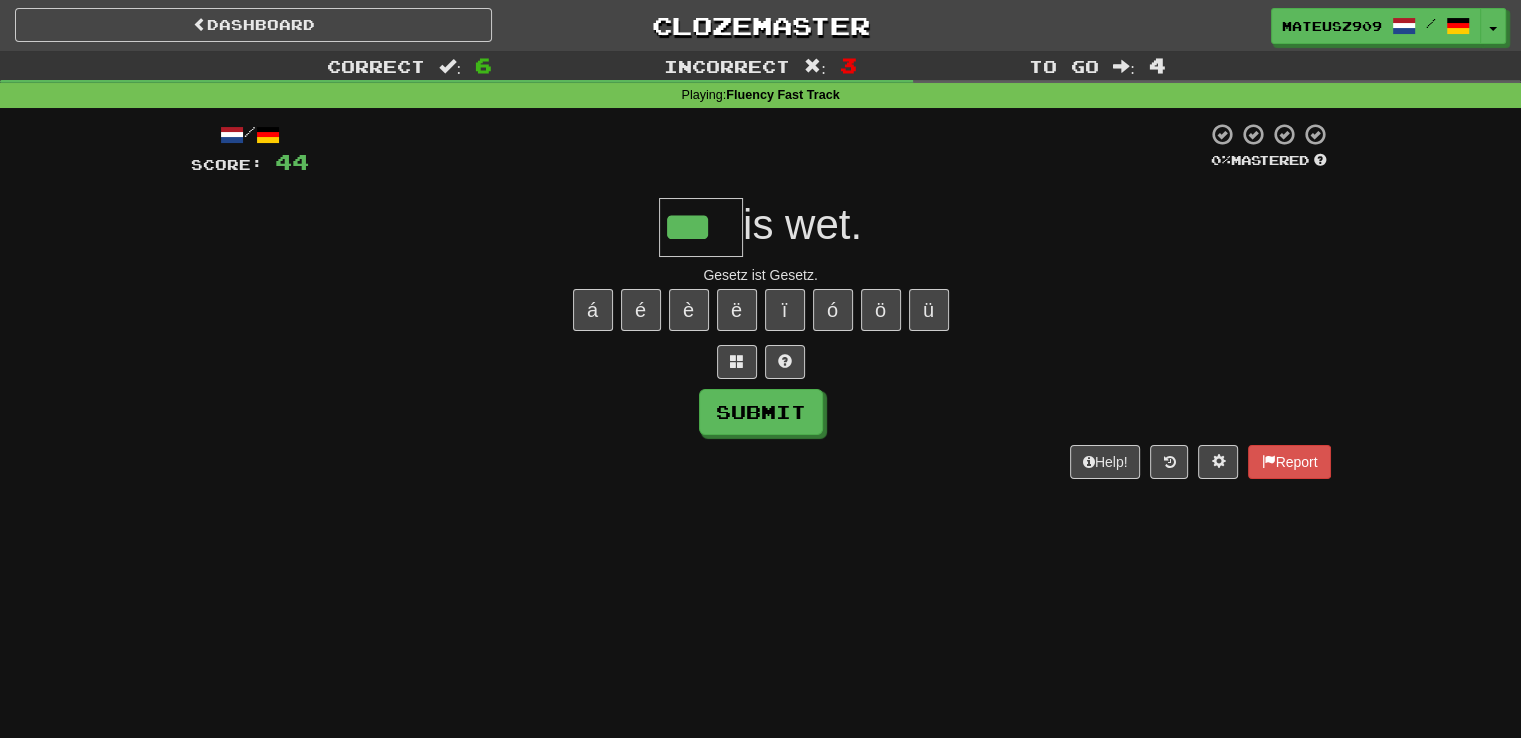 type on "***" 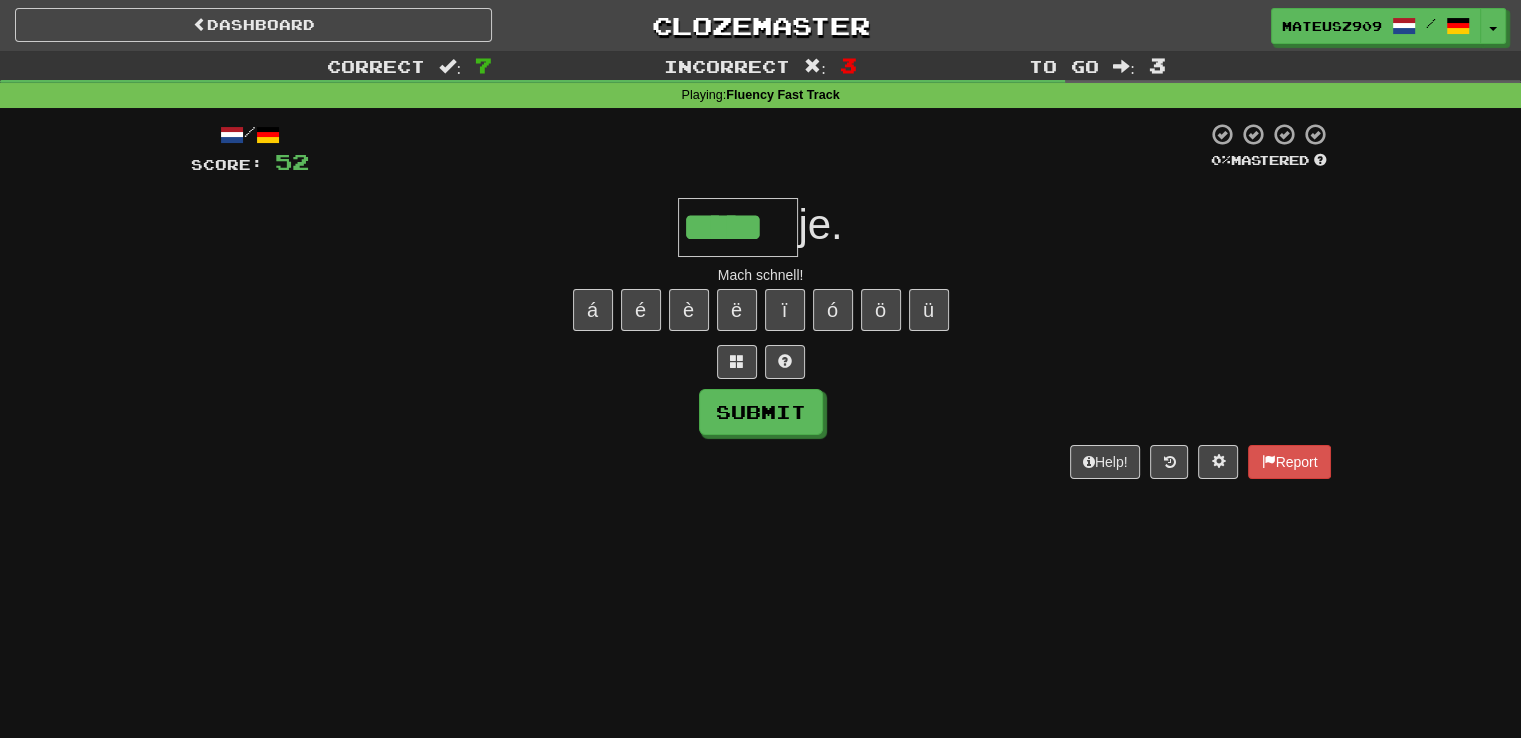 type on "*****" 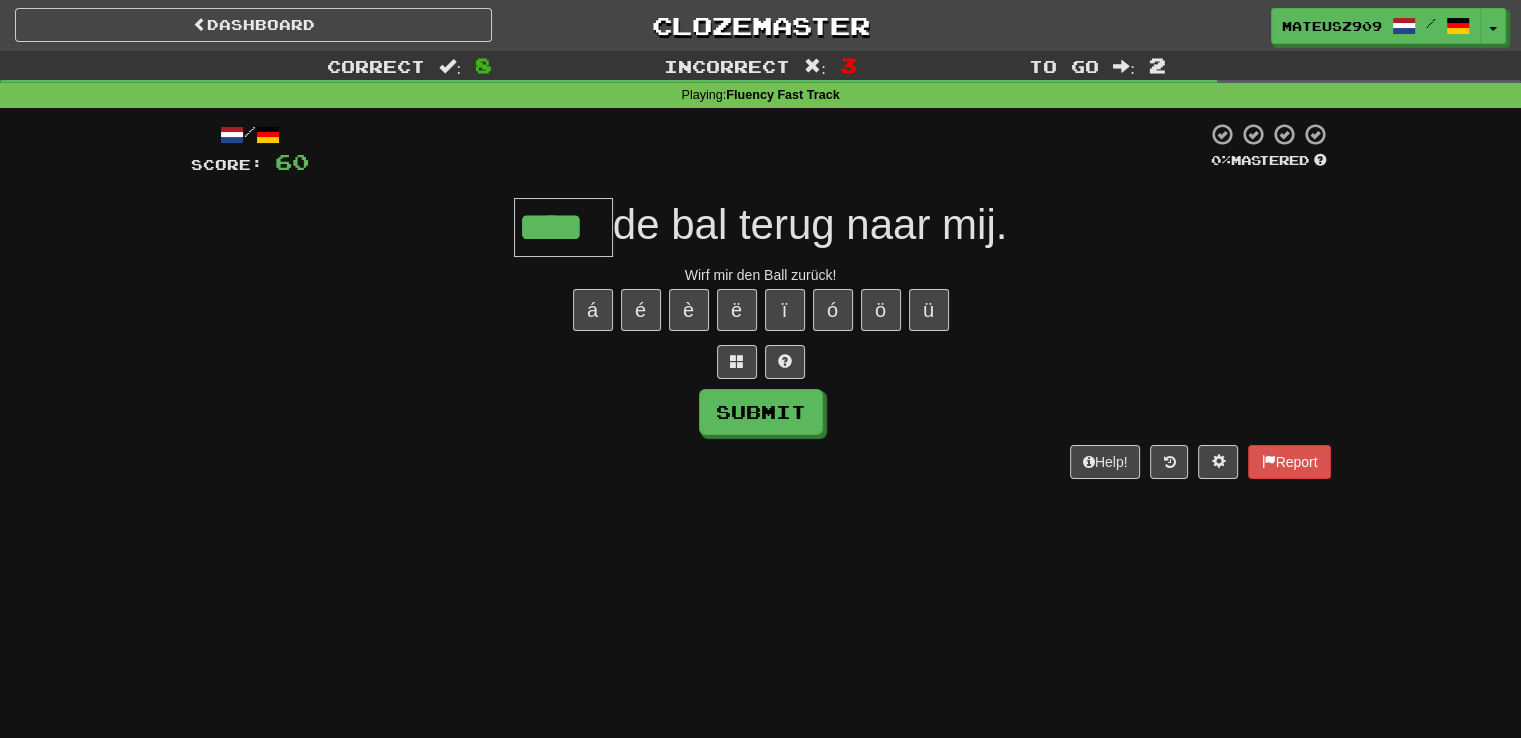 type on "****" 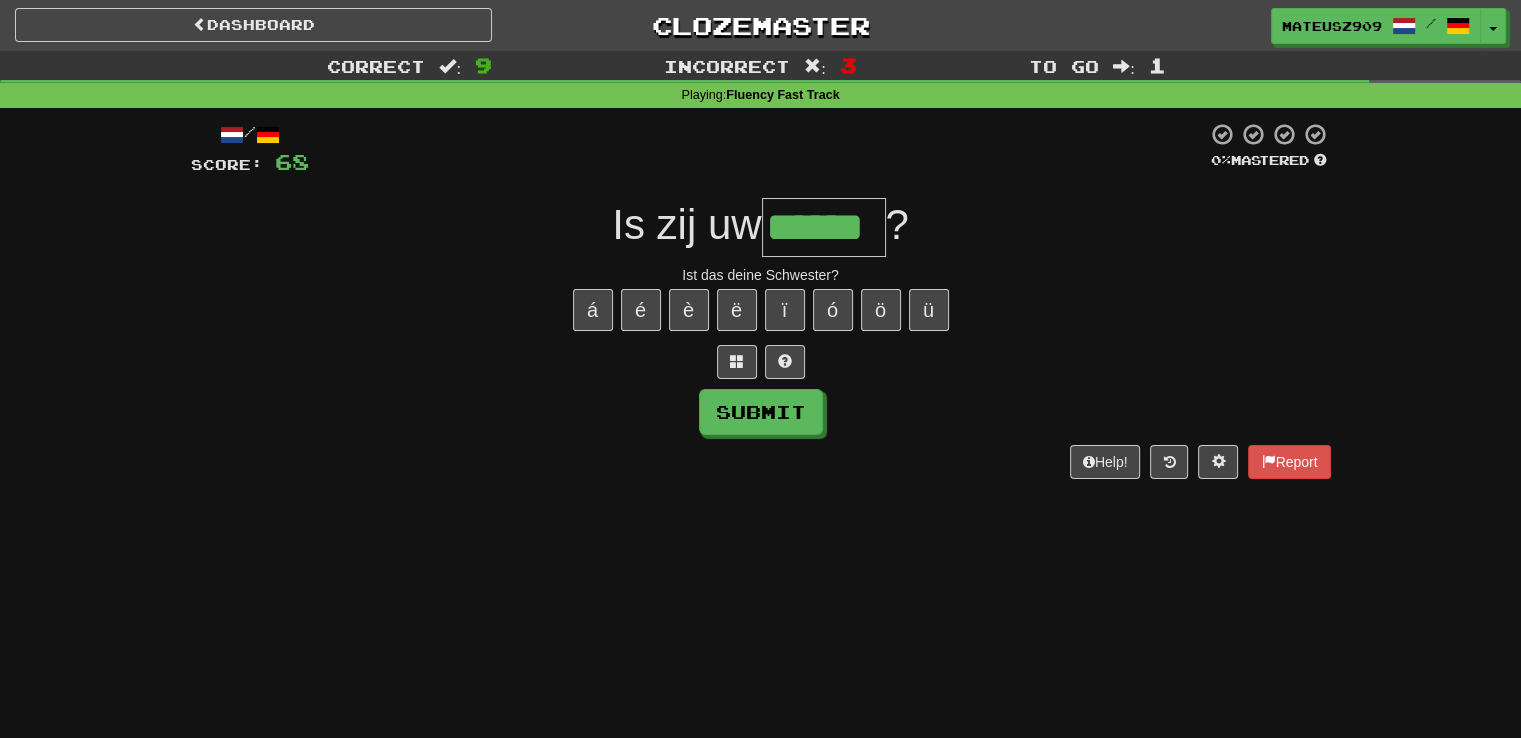 type on "******" 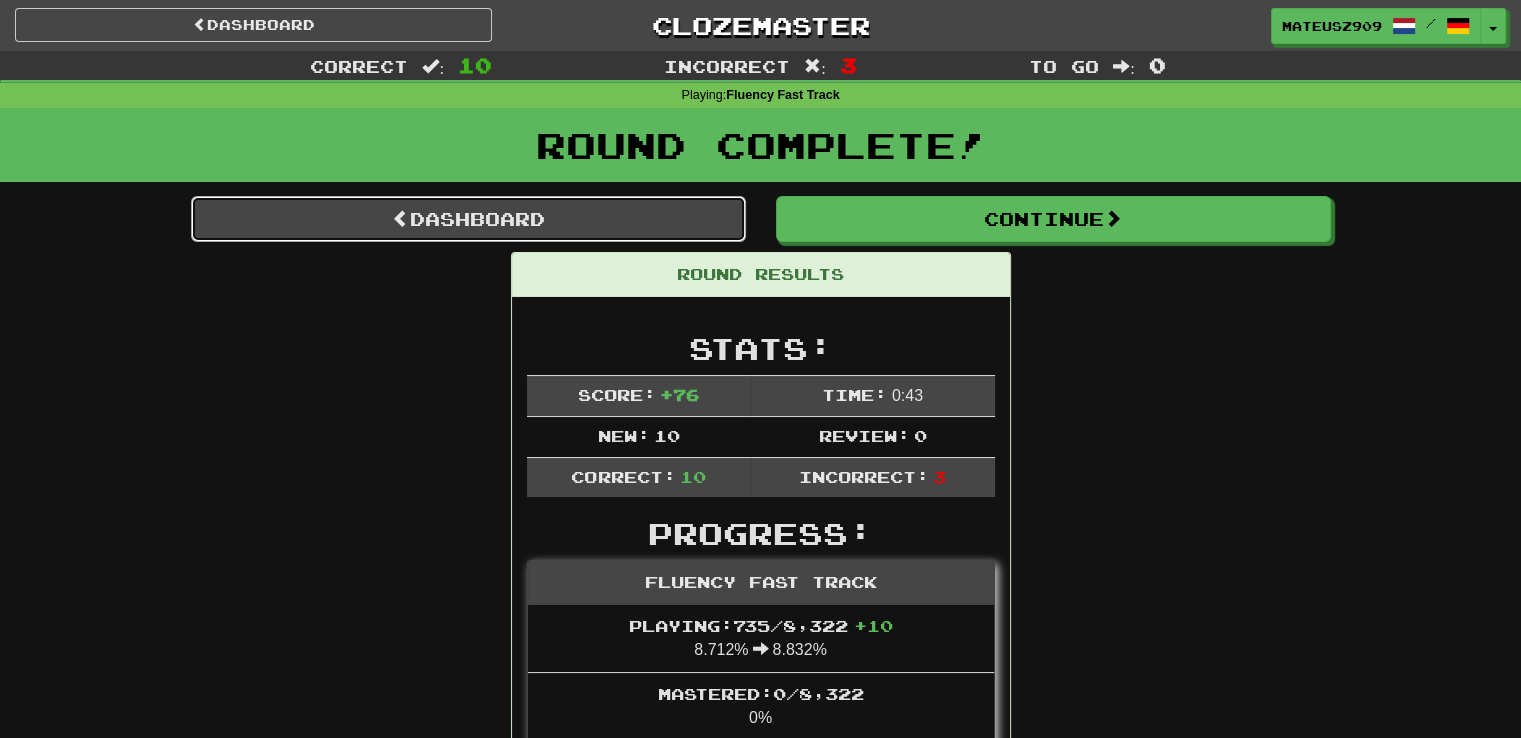 click on "Dashboard" at bounding box center [468, 219] 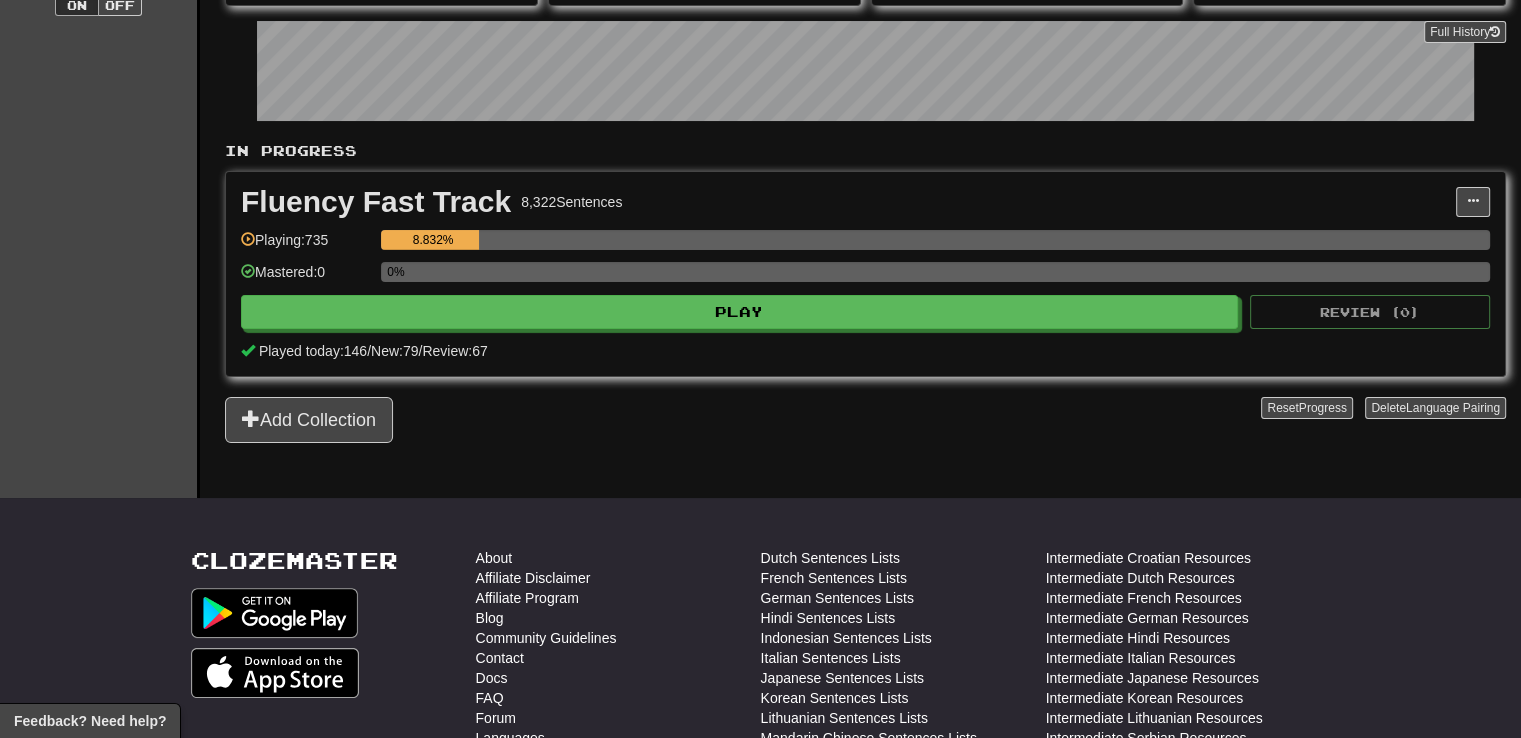 click on "Clozemaster Dashboard Collections Cloze-Reading Dark Mode On Off Dashboard Collections Pro Cloze-Reading Nederlands  /  Deutsch Nederlands  /  Deutsch Streak:  4   Review:  0 Points today:  746 Deutsch  /  English Streak:  0   Review:  47,476 Points today:  0 Português  /  English Streak:  0   Review:  27,949 Points today:  0 Português  /  Polski Streak:  0   Review:  14,053 Daily Goal:  0  /  1000 Español  /  English Streak:  0   Review:  22,146 Points today:  0 English  /  Polski Streak:  0   Review:  9,439 Points today:  0 Français  /  English Streak:  0   Review:  6,180 Points today:  0 Italiano  /  English Streak:  0   Review:  5,277 Points today:  0 Русский  /  English Streak:  0   Review:  1,227 Points today:  0 Nederlands  /  English Streak:  0   Review:  491 Points today:  0 Español  /  Português Streak:  0   Review:  35 Points today:  0 Italiano  /  Português Streak:  0   Review:  40 Points today:  0 Español  /  Deutsch Streak:  0   Review:  44 Points today:  0 0" at bounding box center (760, 434) 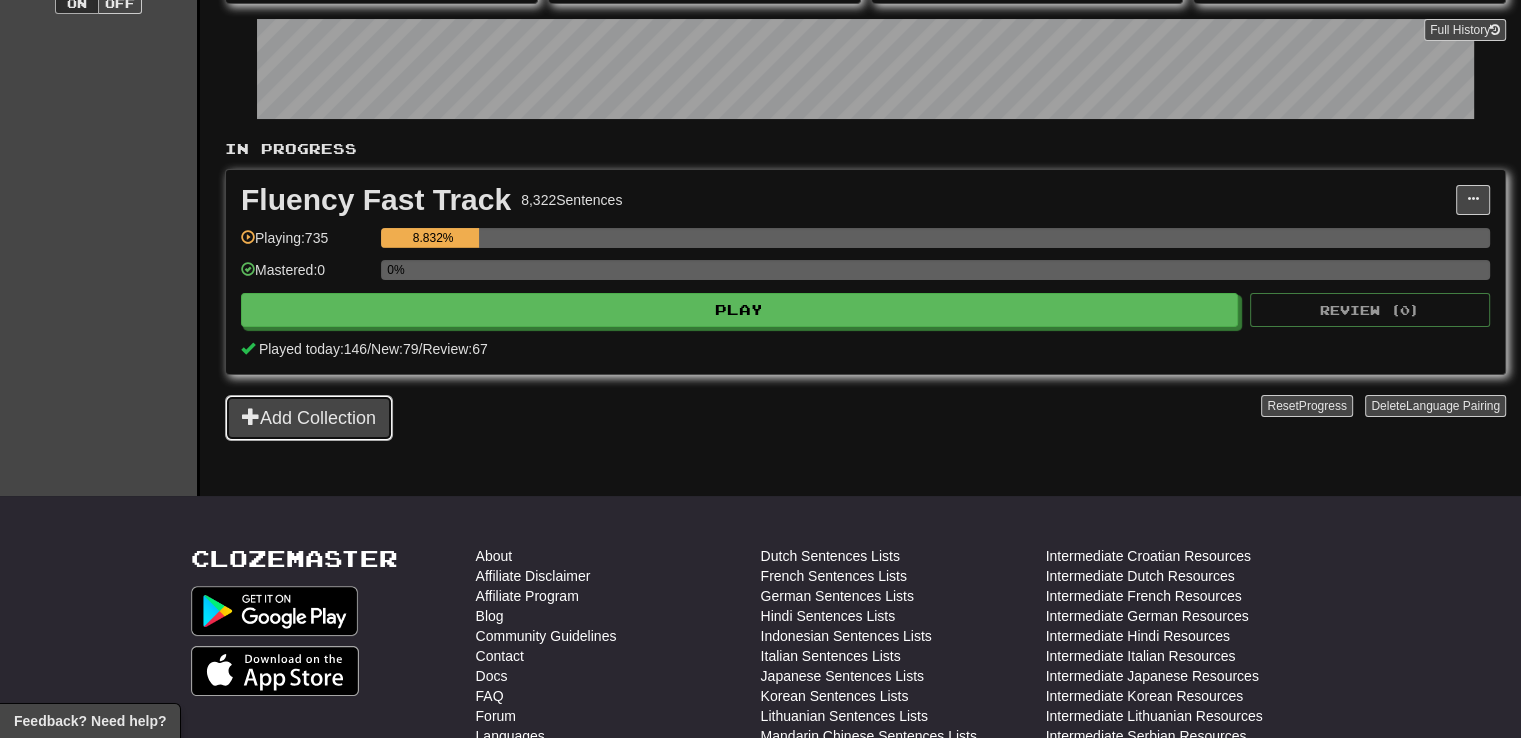 click on "Add Collection" at bounding box center [309, 418] 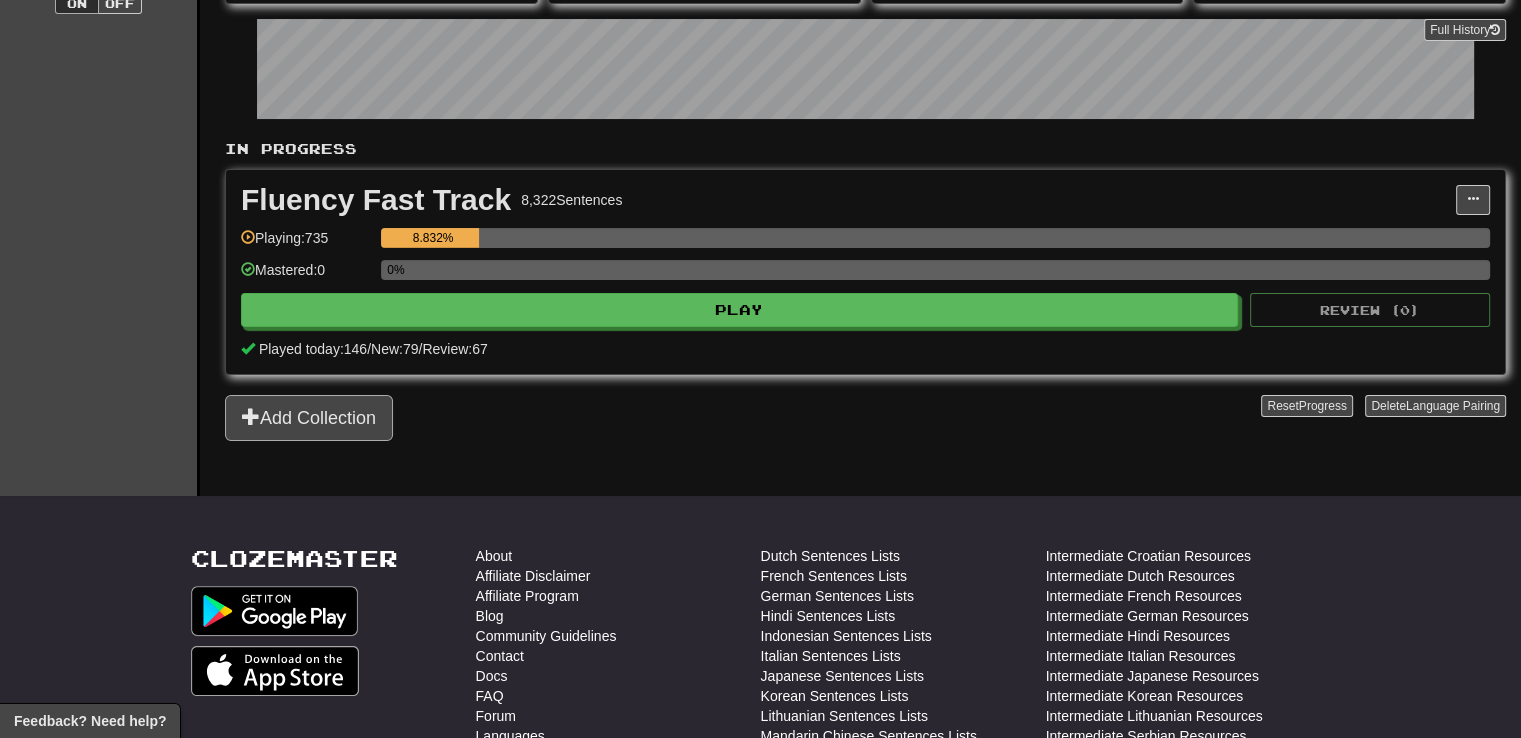scroll, scrollTop: 0, scrollLeft: 0, axis: both 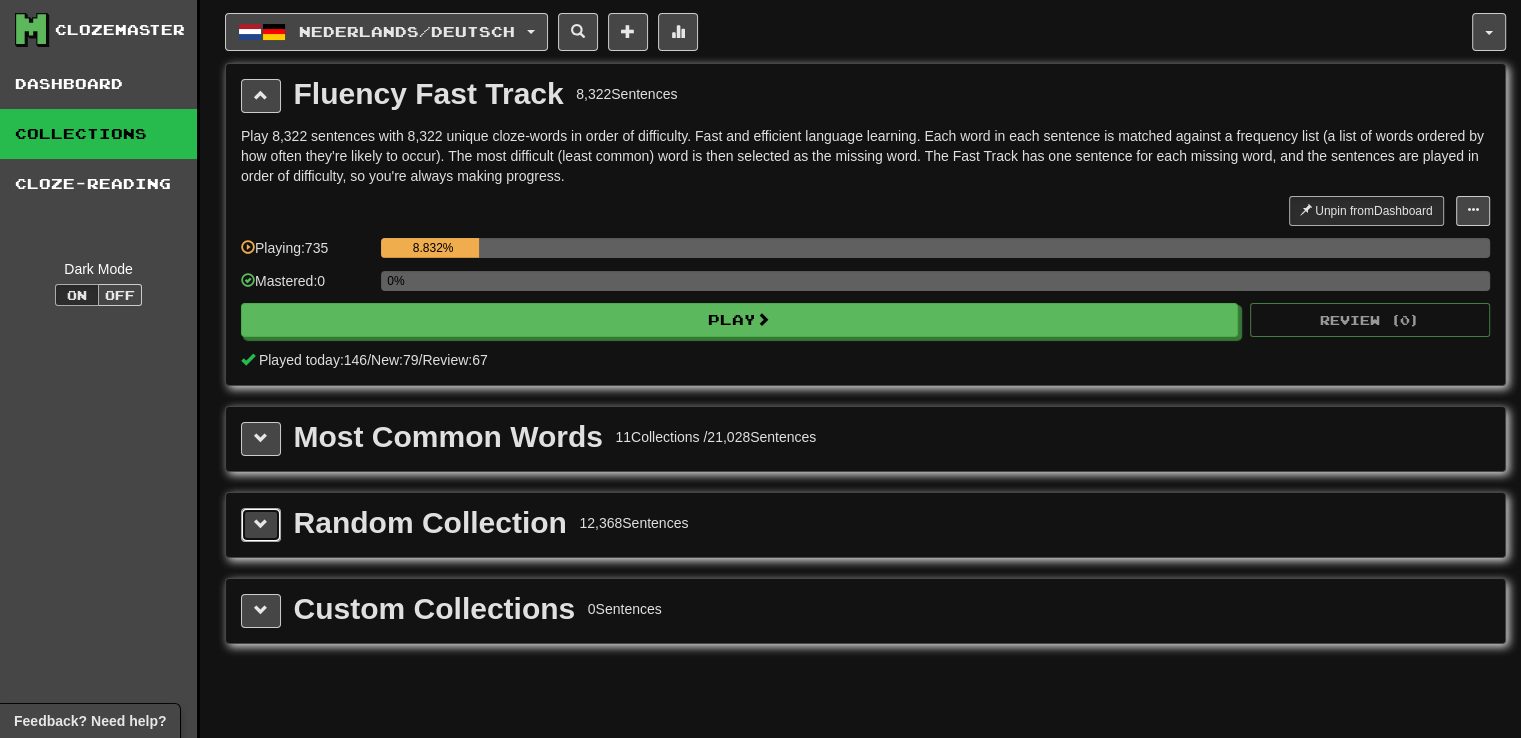 click at bounding box center [261, 524] 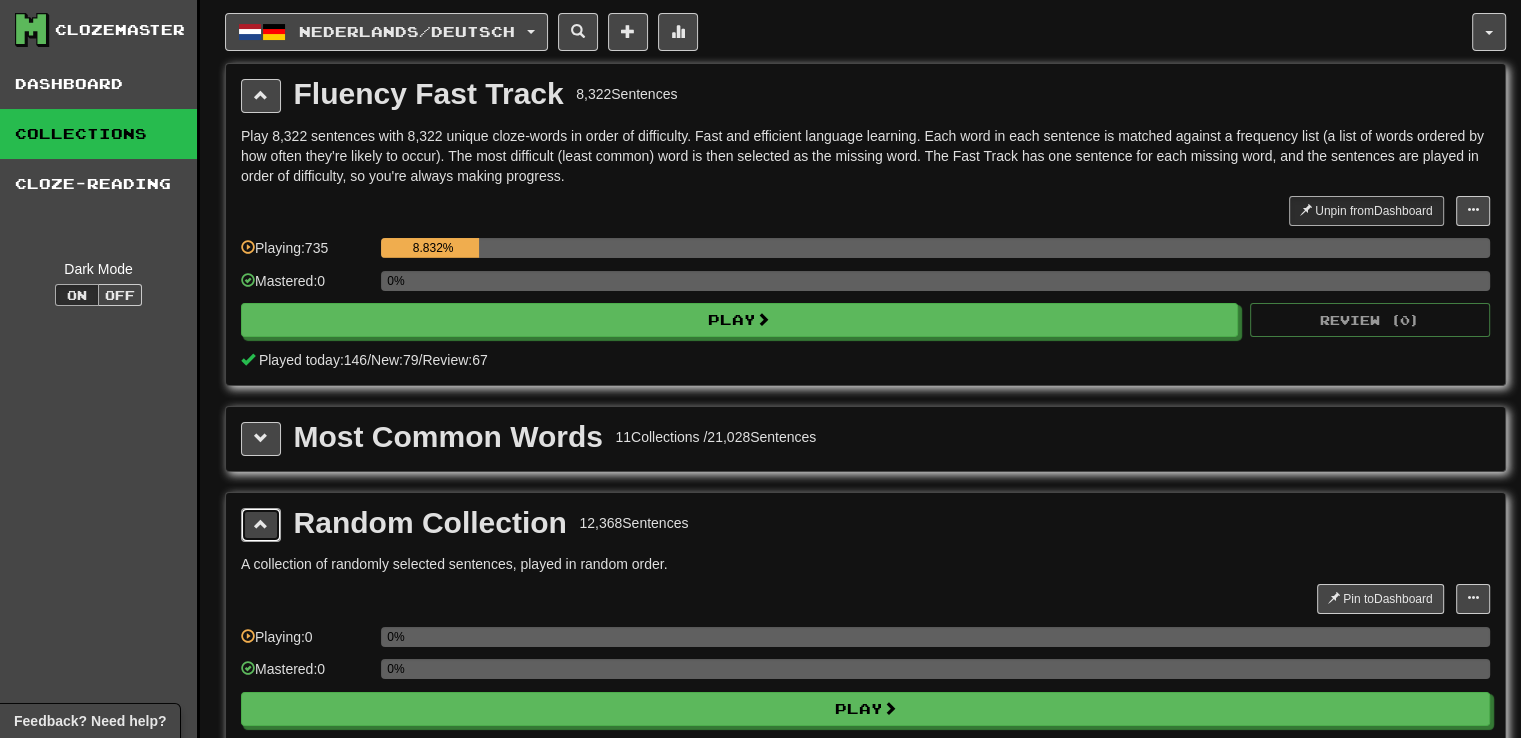 click at bounding box center (261, 524) 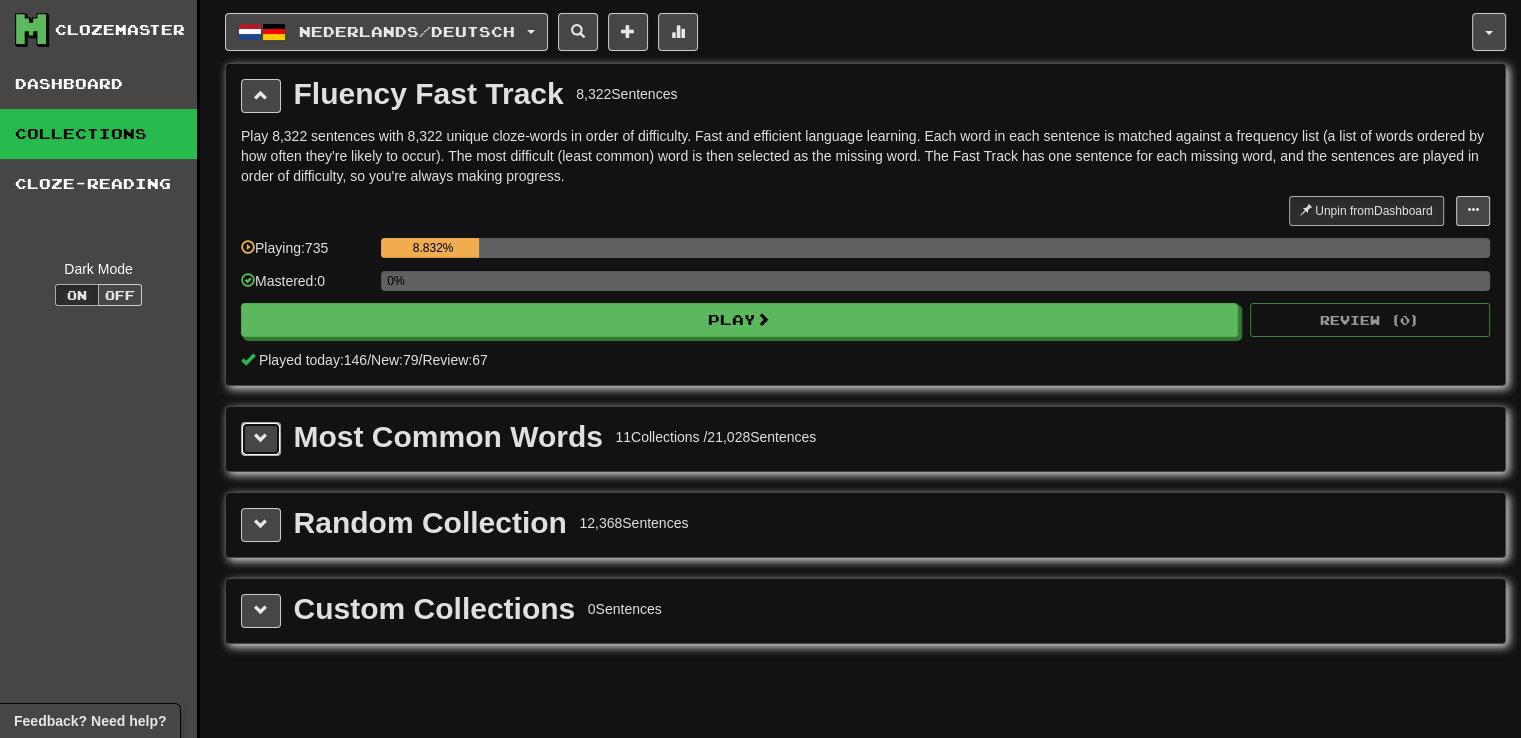 click at bounding box center (261, 439) 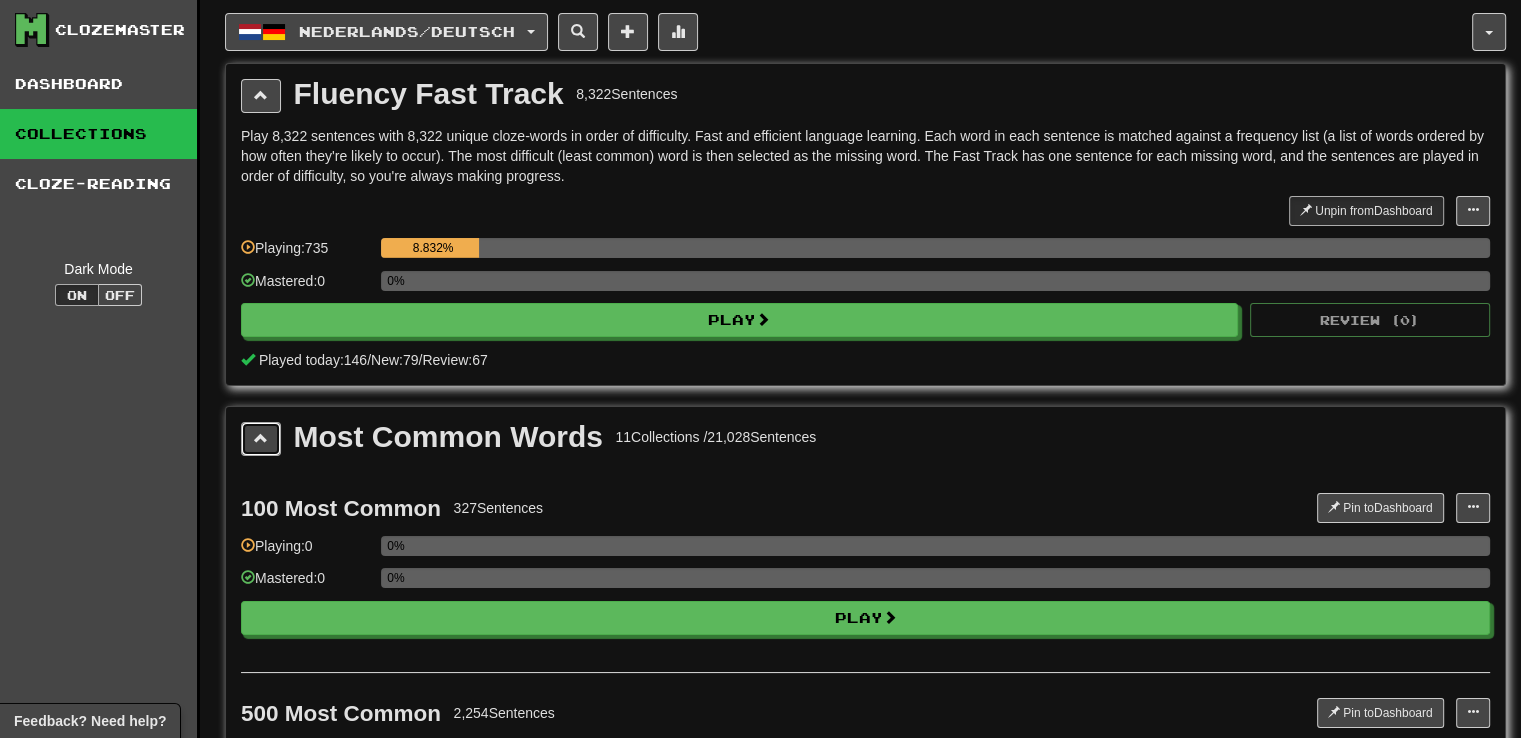 click at bounding box center [261, 439] 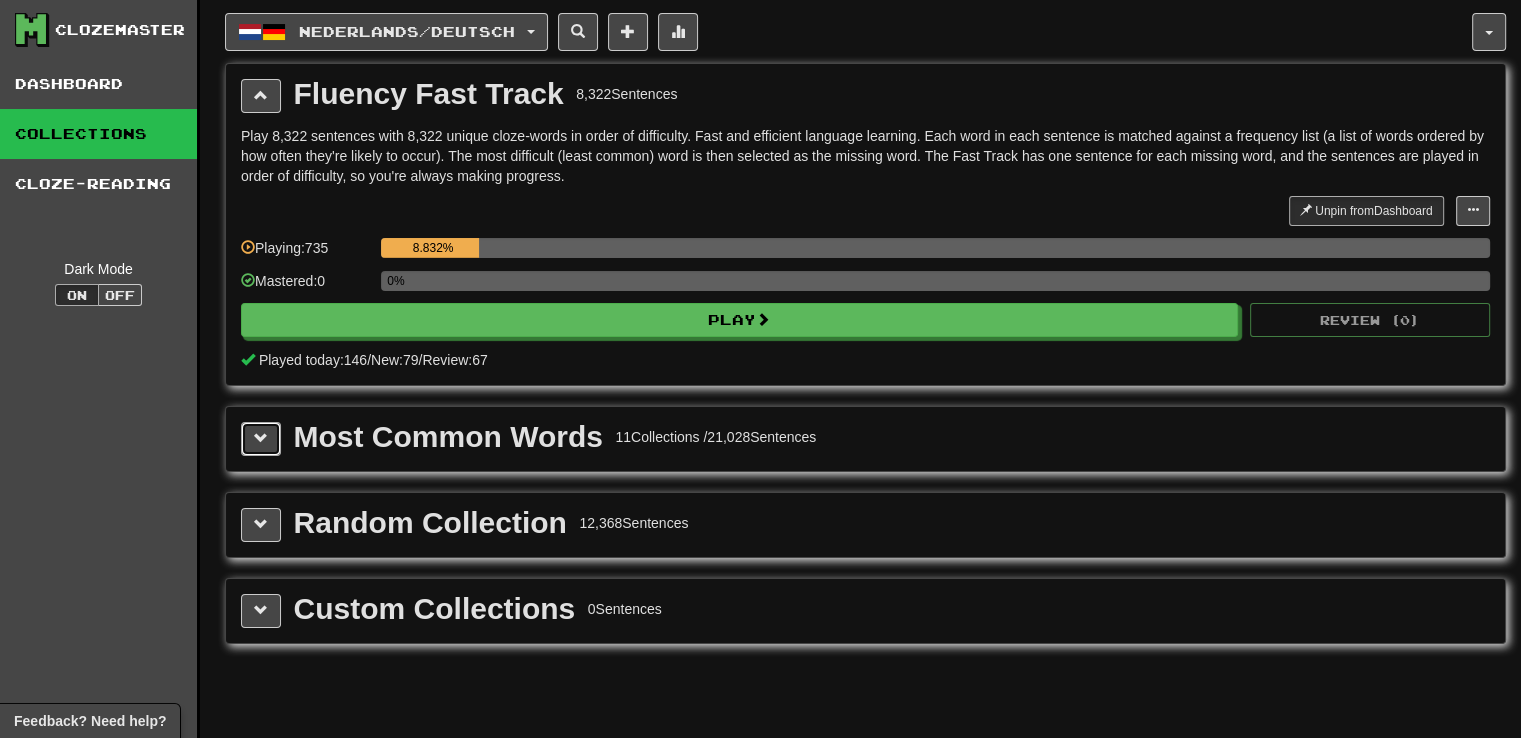click at bounding box center (261, 439) 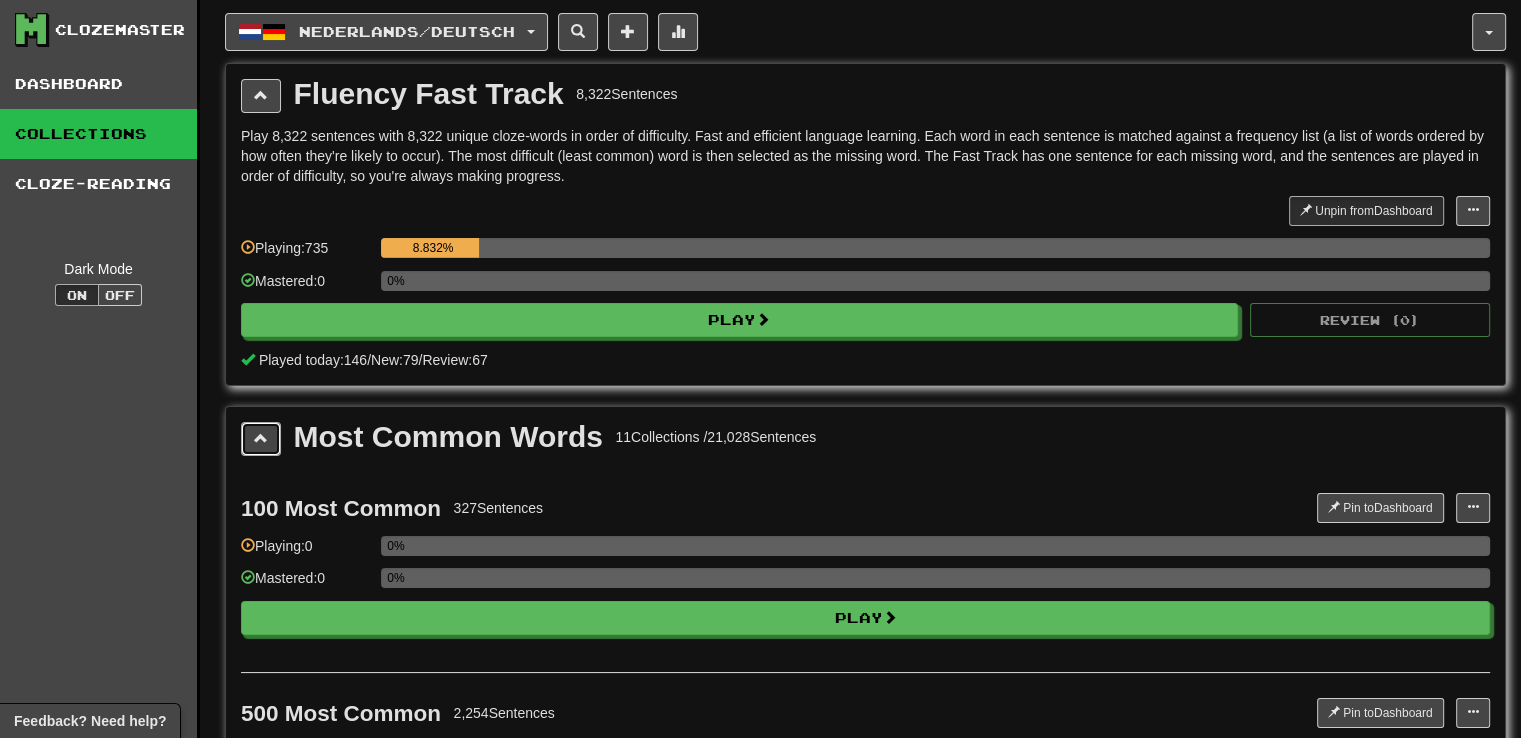 type 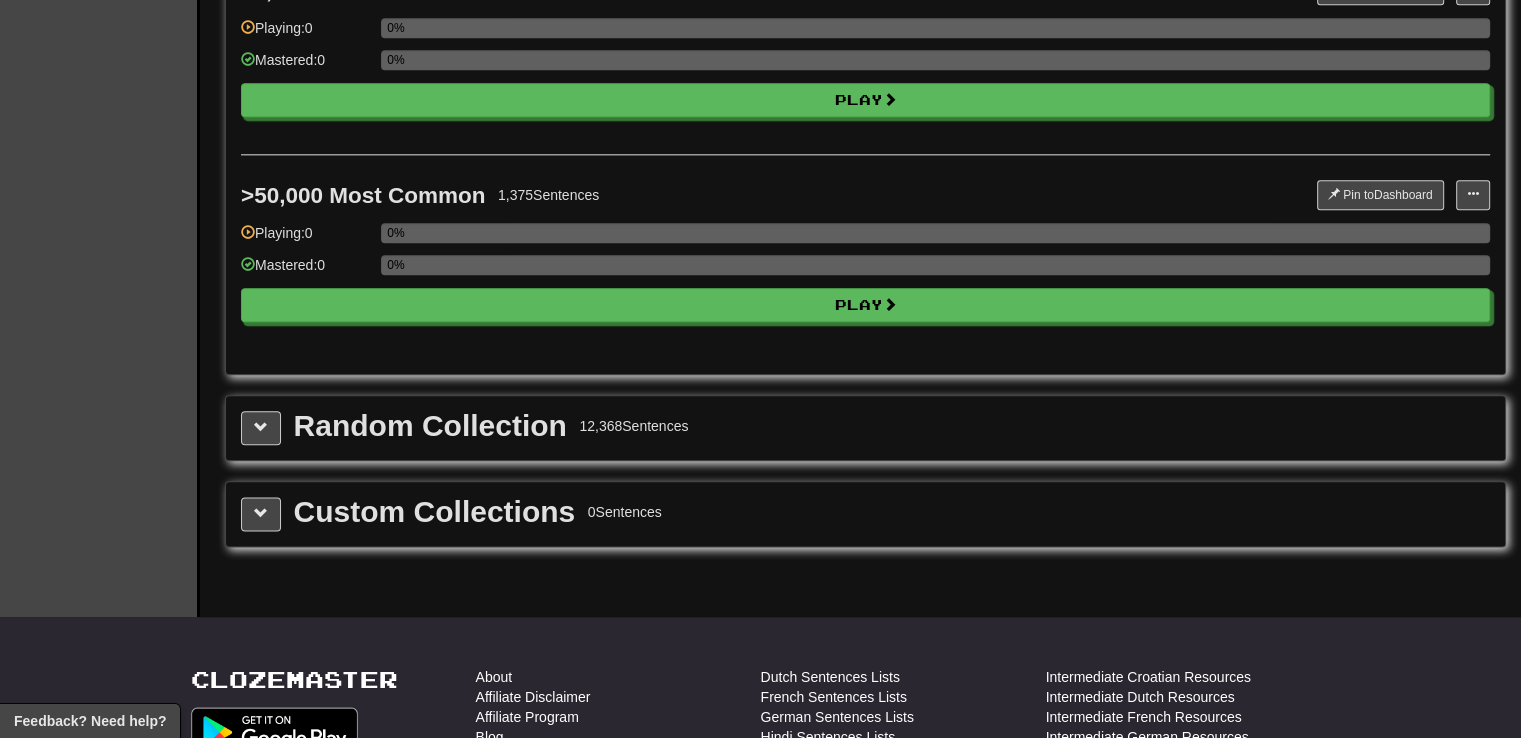 scroll, scrollTop: 2360, scrollLeft: 0, axis: vertical 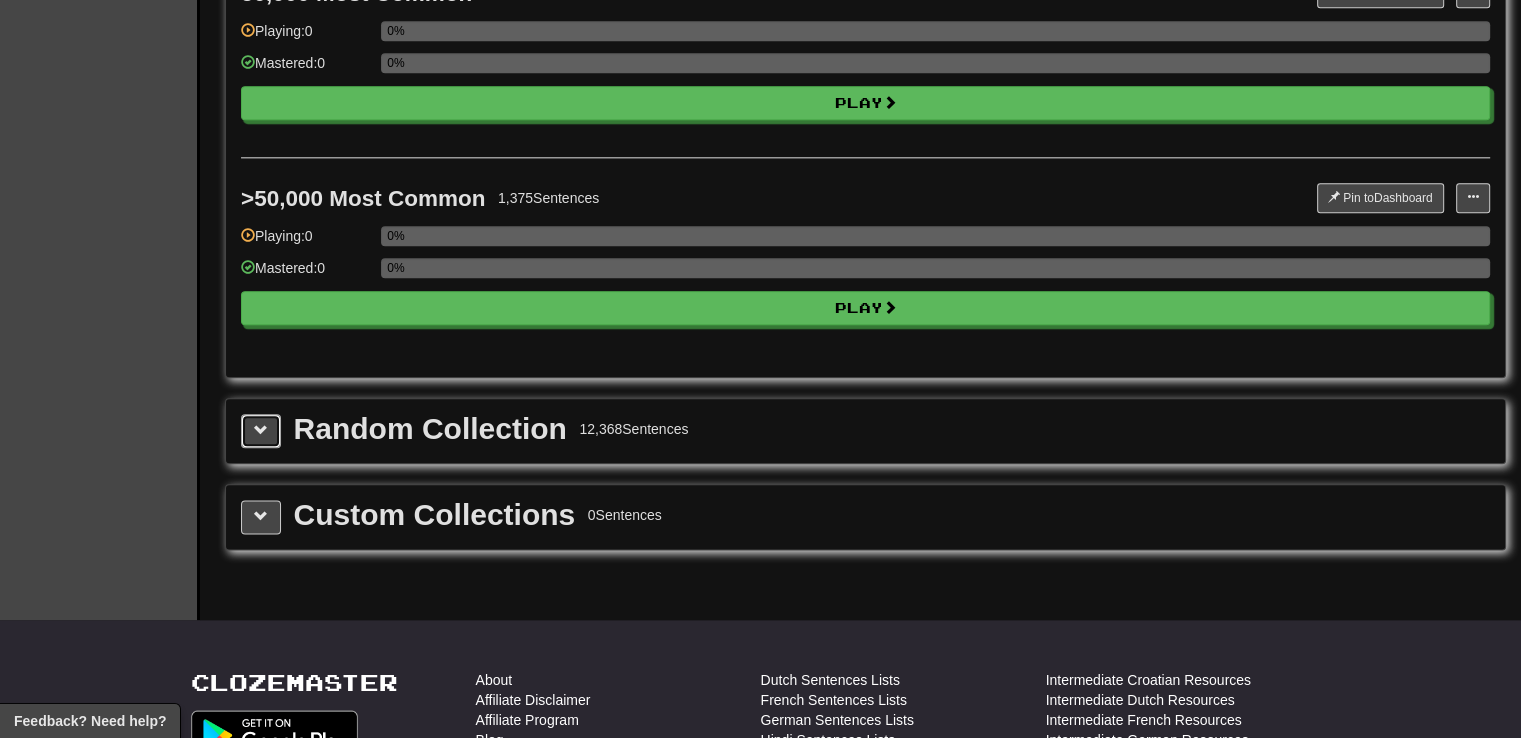 click at bounding box center (261, 431) 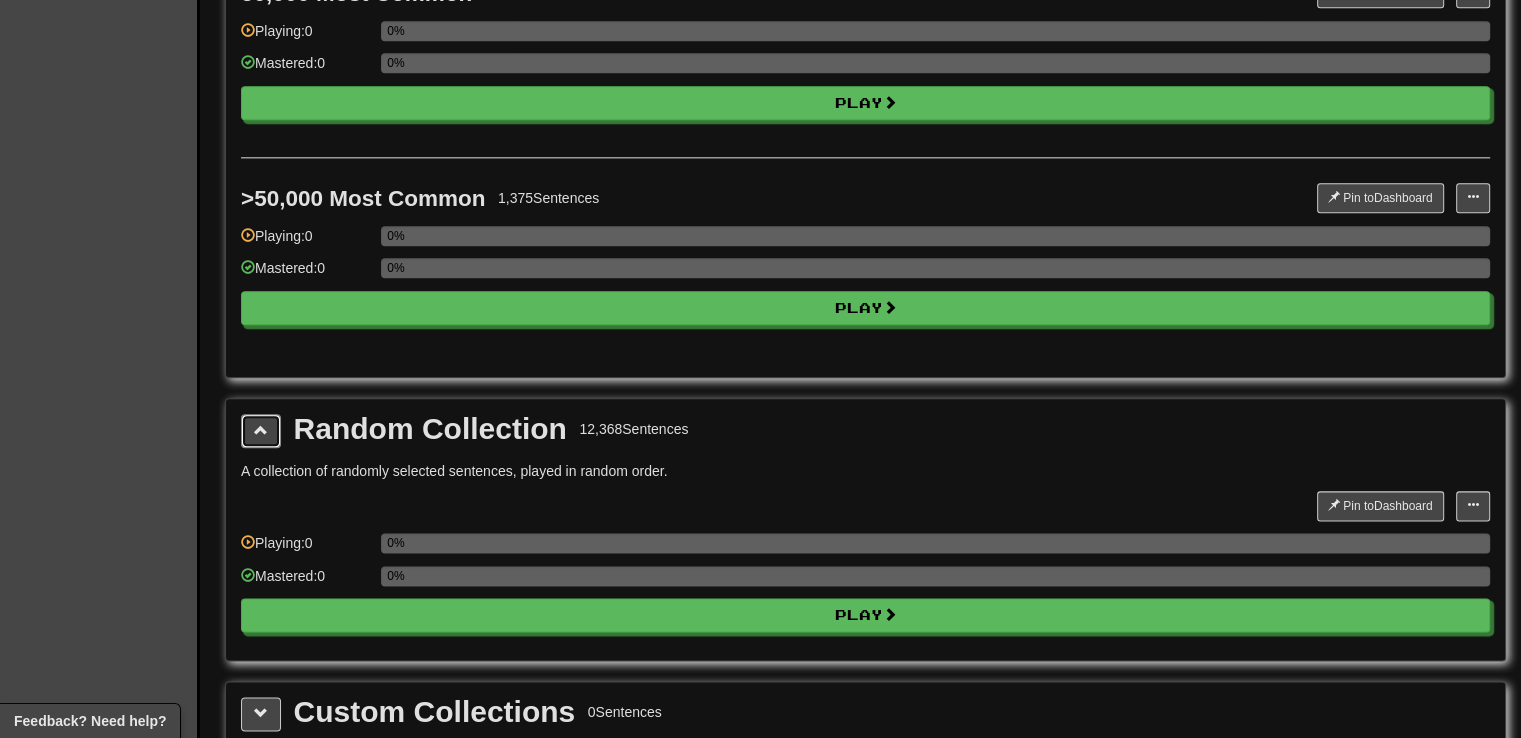 type 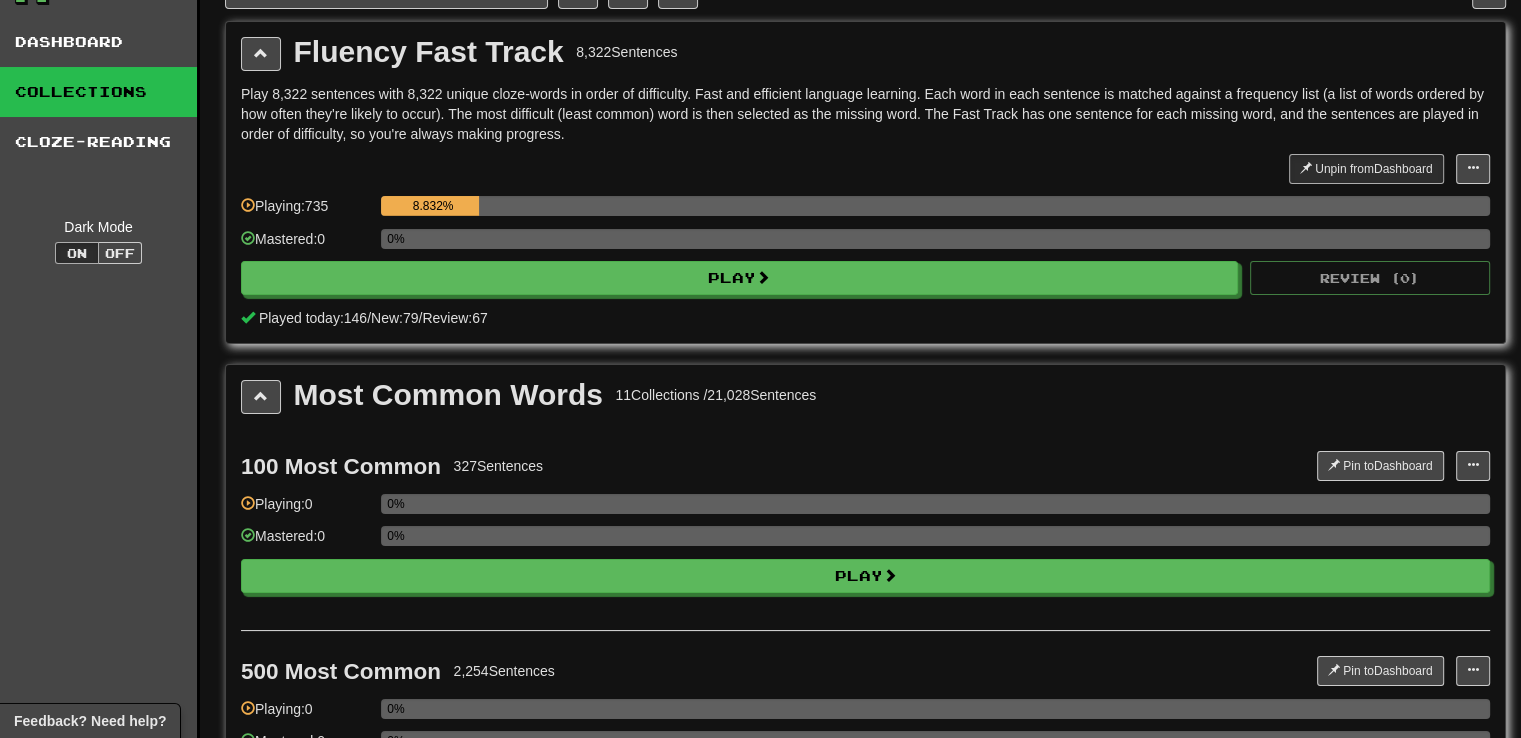 scroll, scrollTop: 40, scrollLeft: 0, axis: vertical 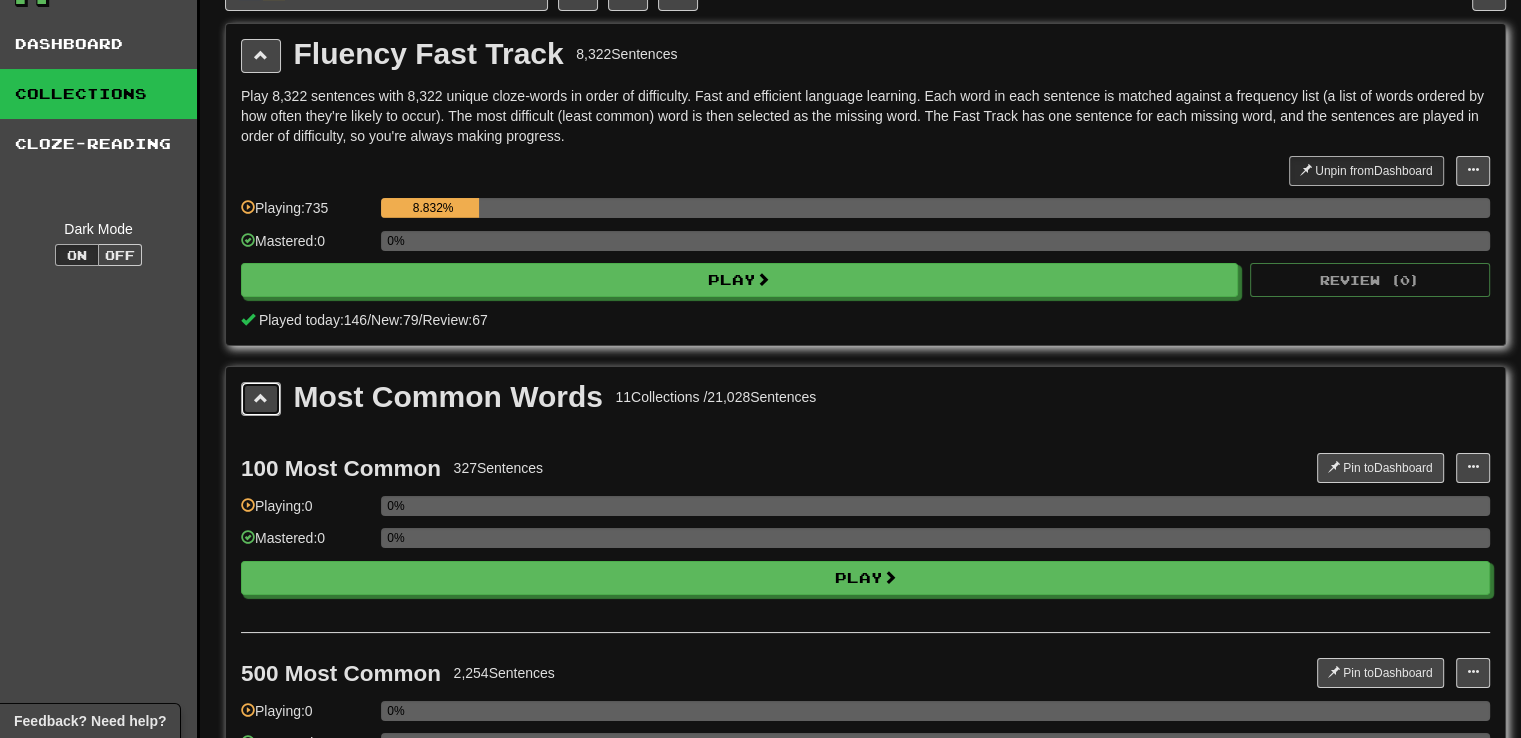 click at bounding box center (261, 398) 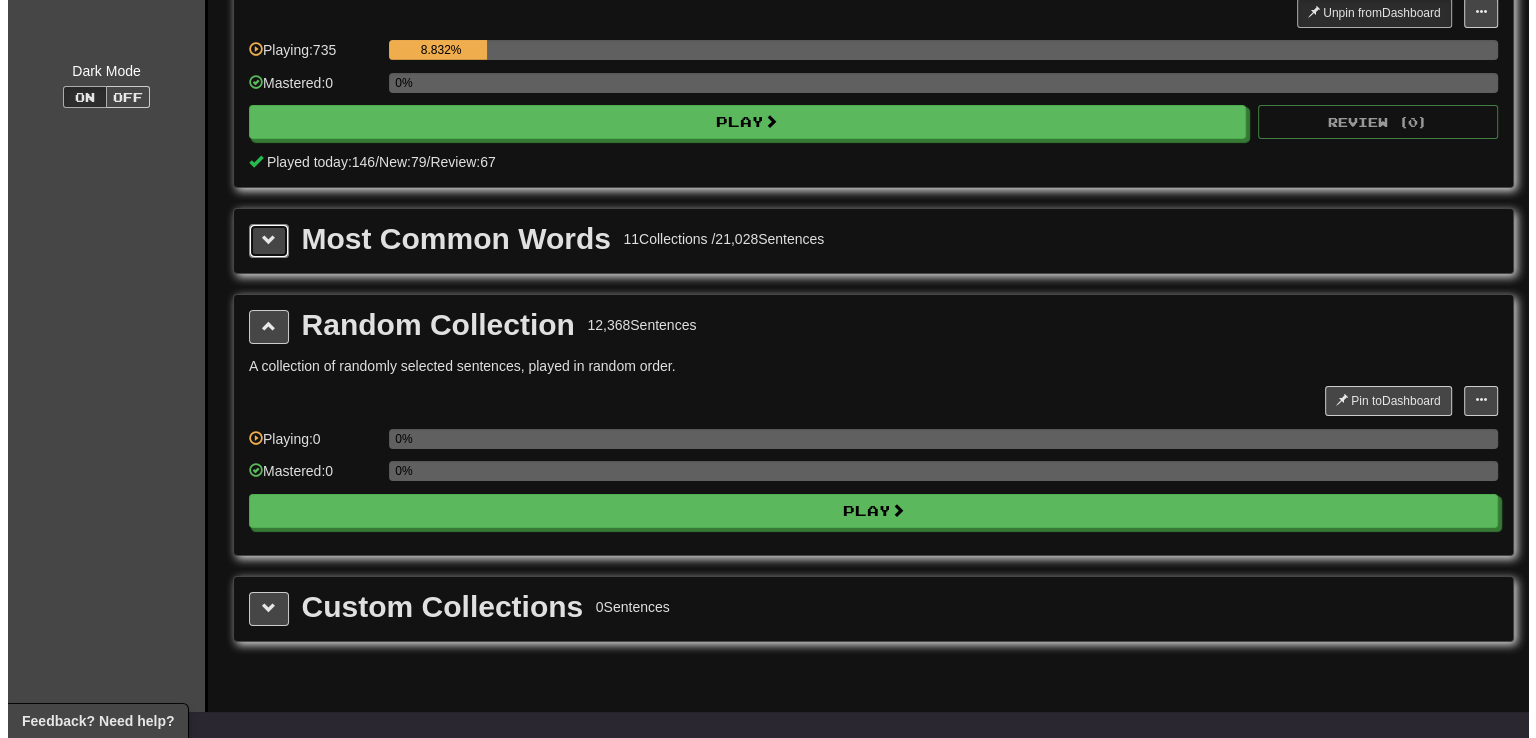 scroll, scrollTop: 200, scrollLeft: 0, axis: vertical 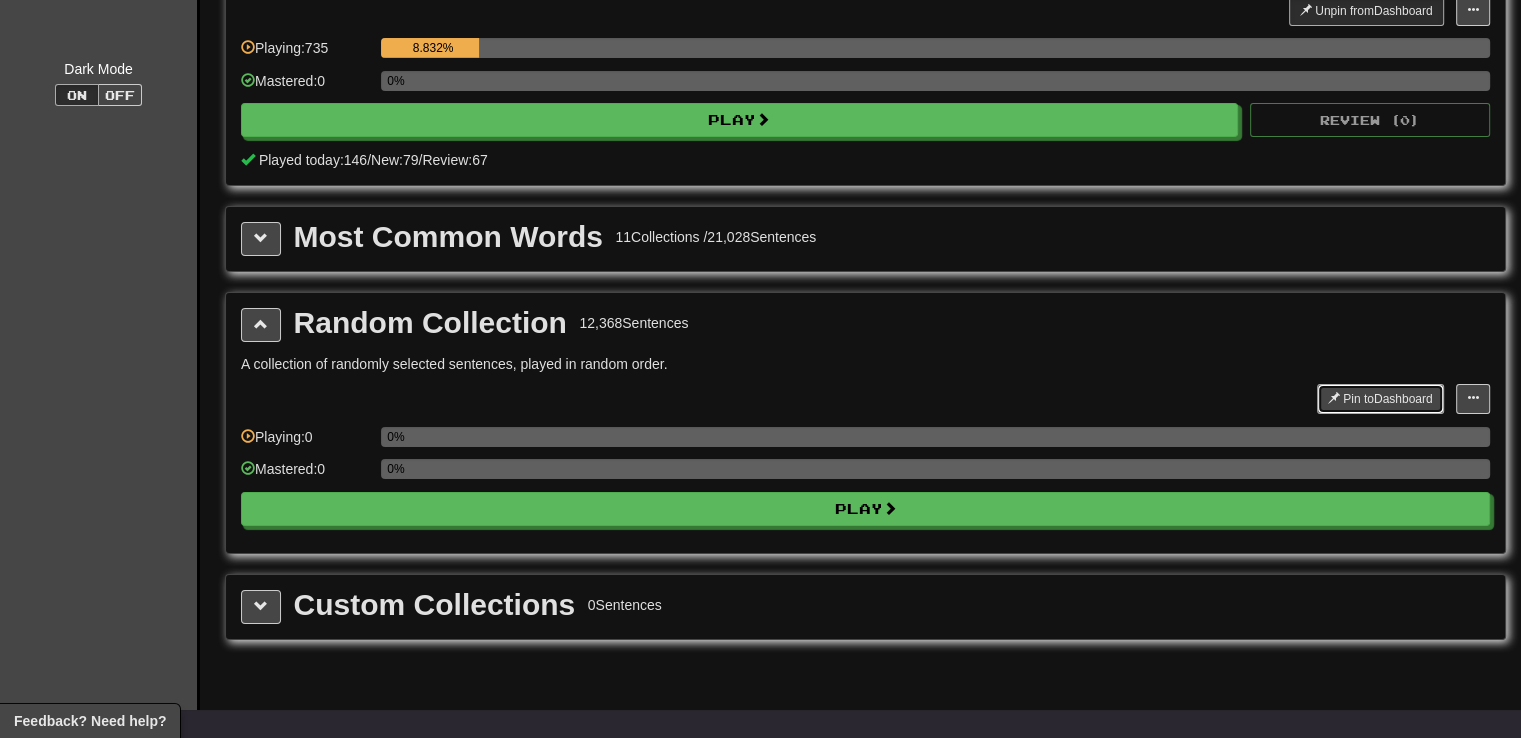 click at bounding box center [1334, 398] 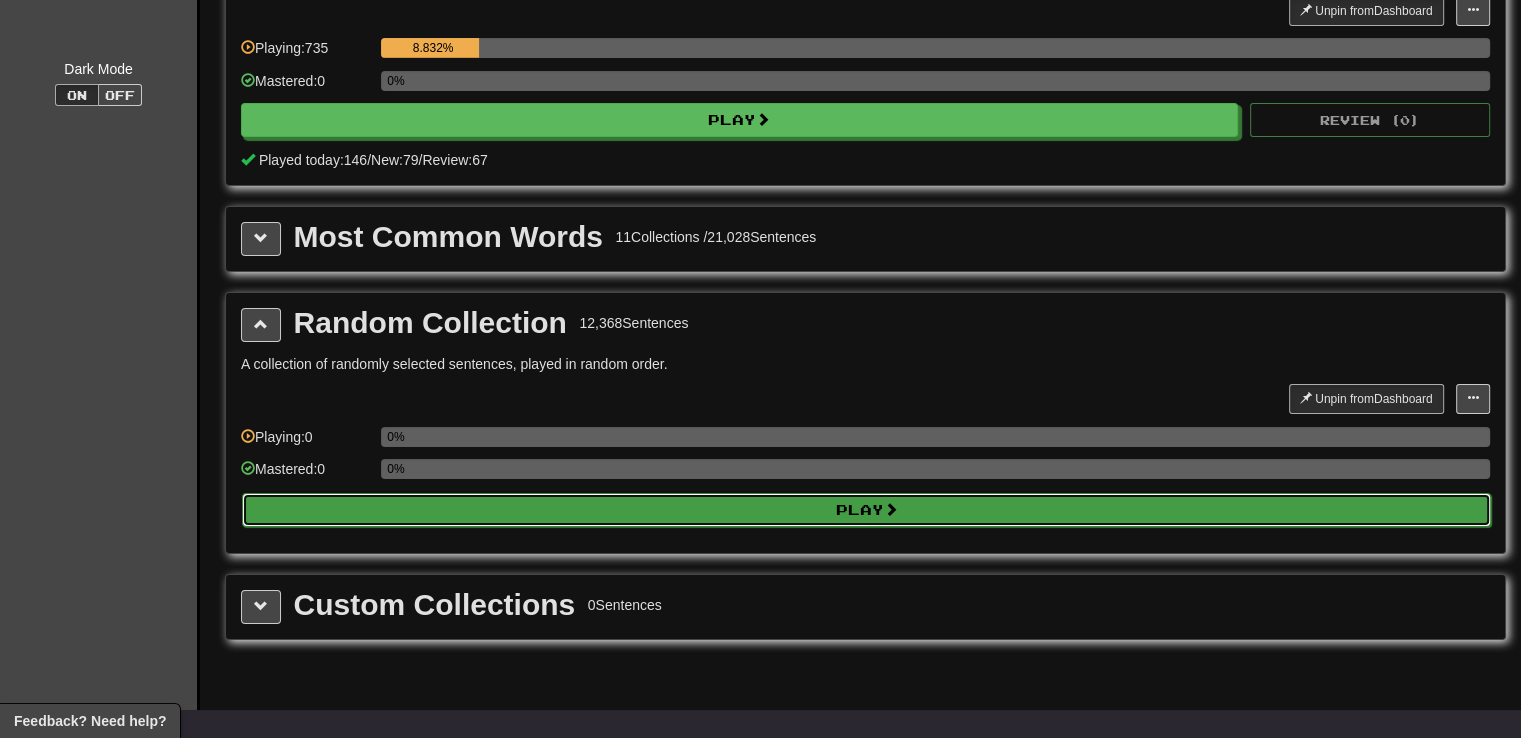 click on "Play" at bounding box center [866, 510] 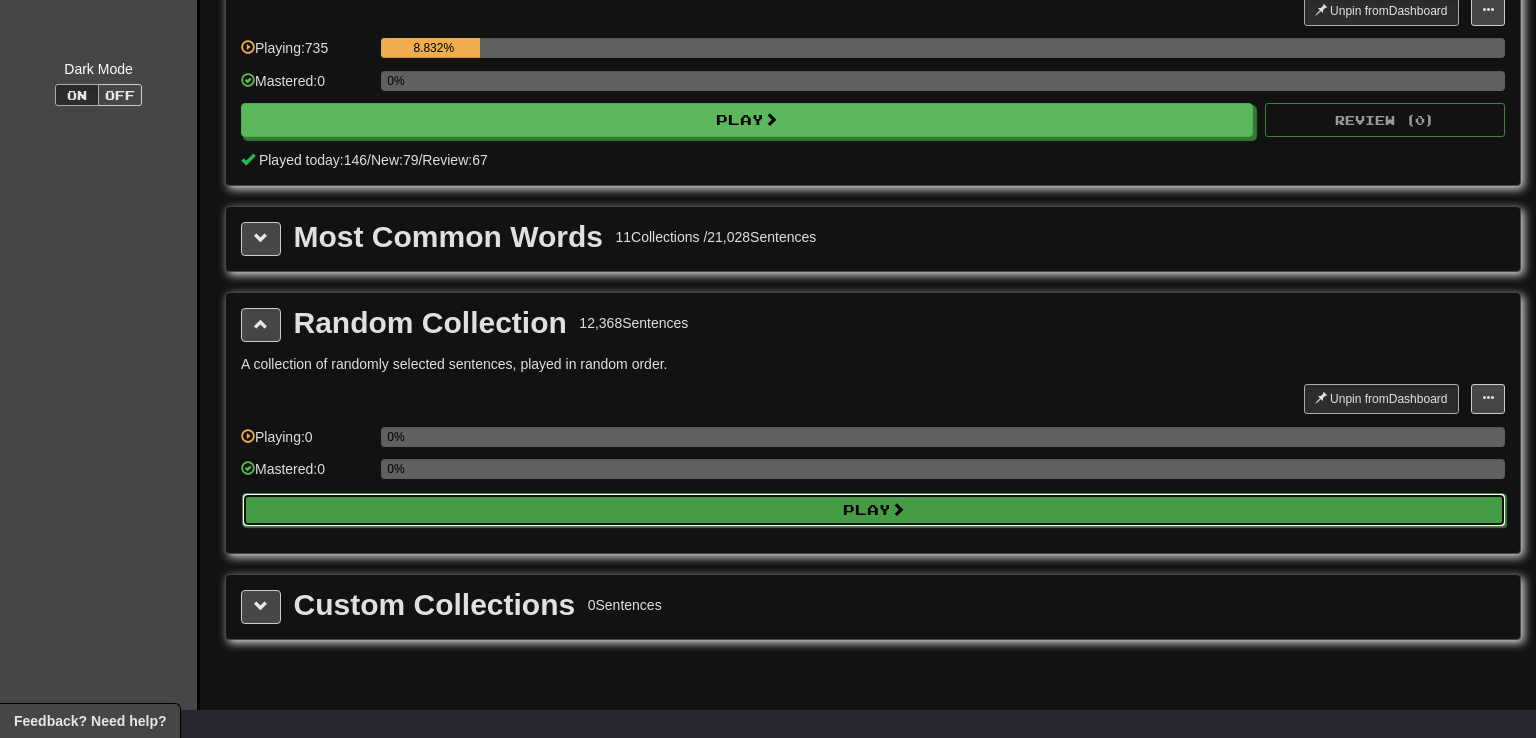 select on "**" 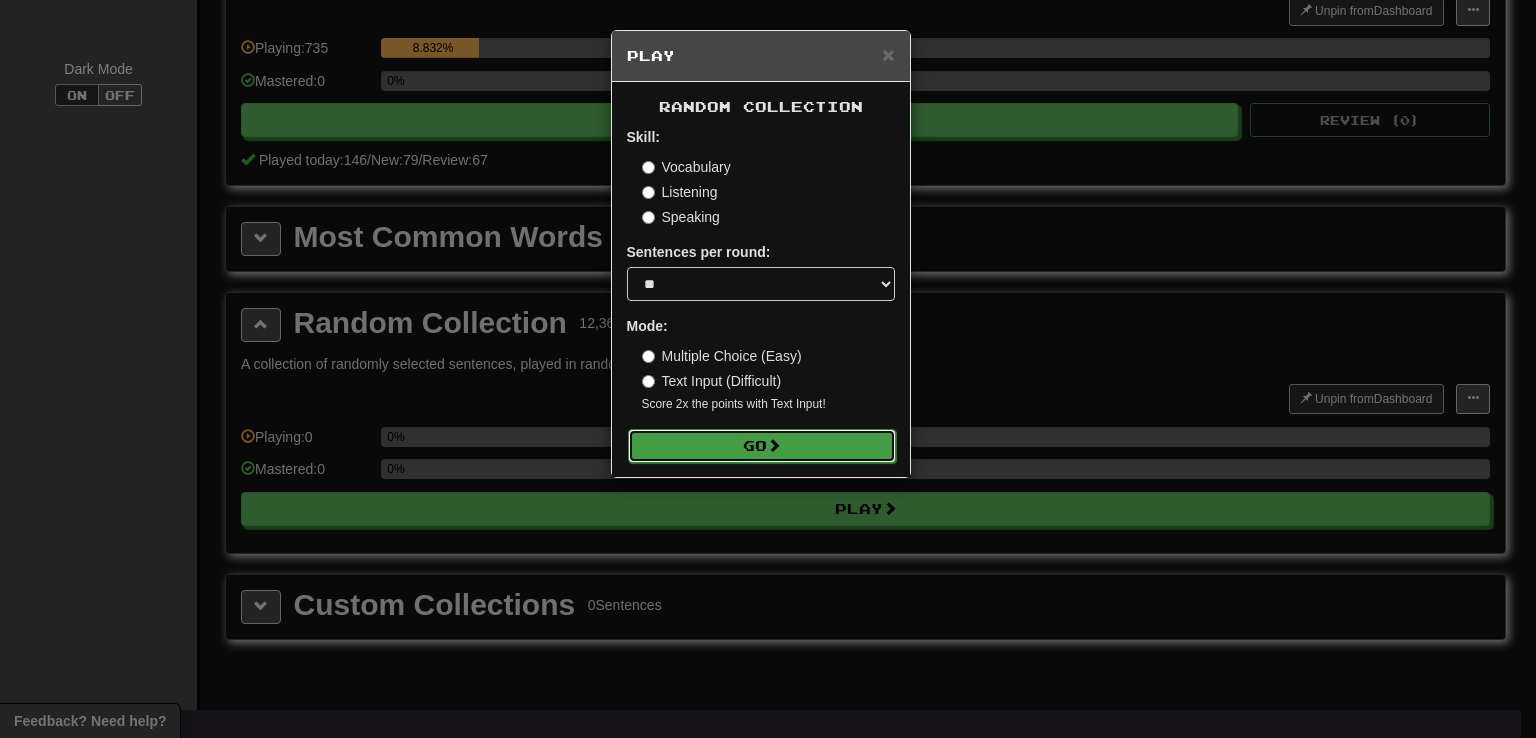 click on "Go" at bounding box center [762, 446] 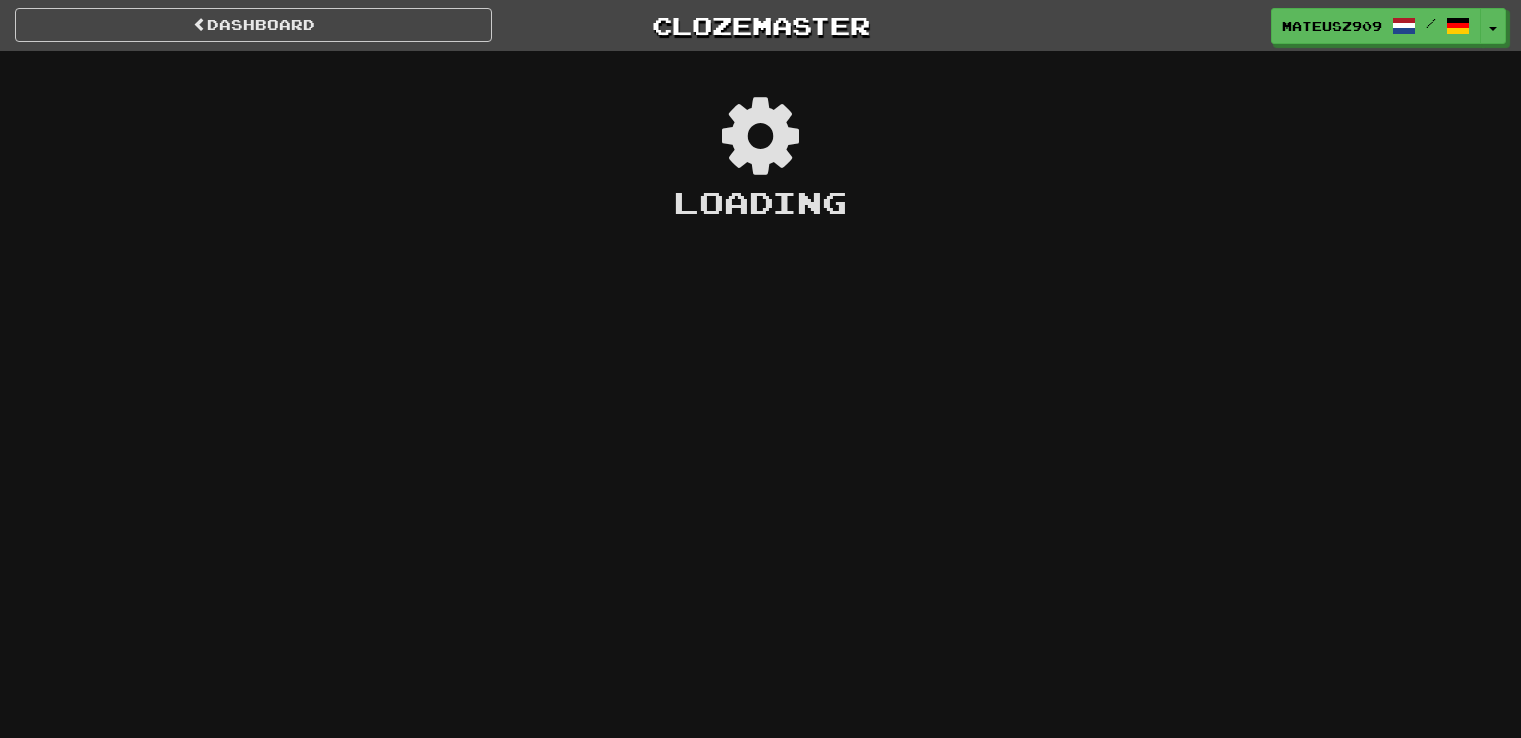 scroll, scrollTop: 0, scrollLeft: 0, axis: both 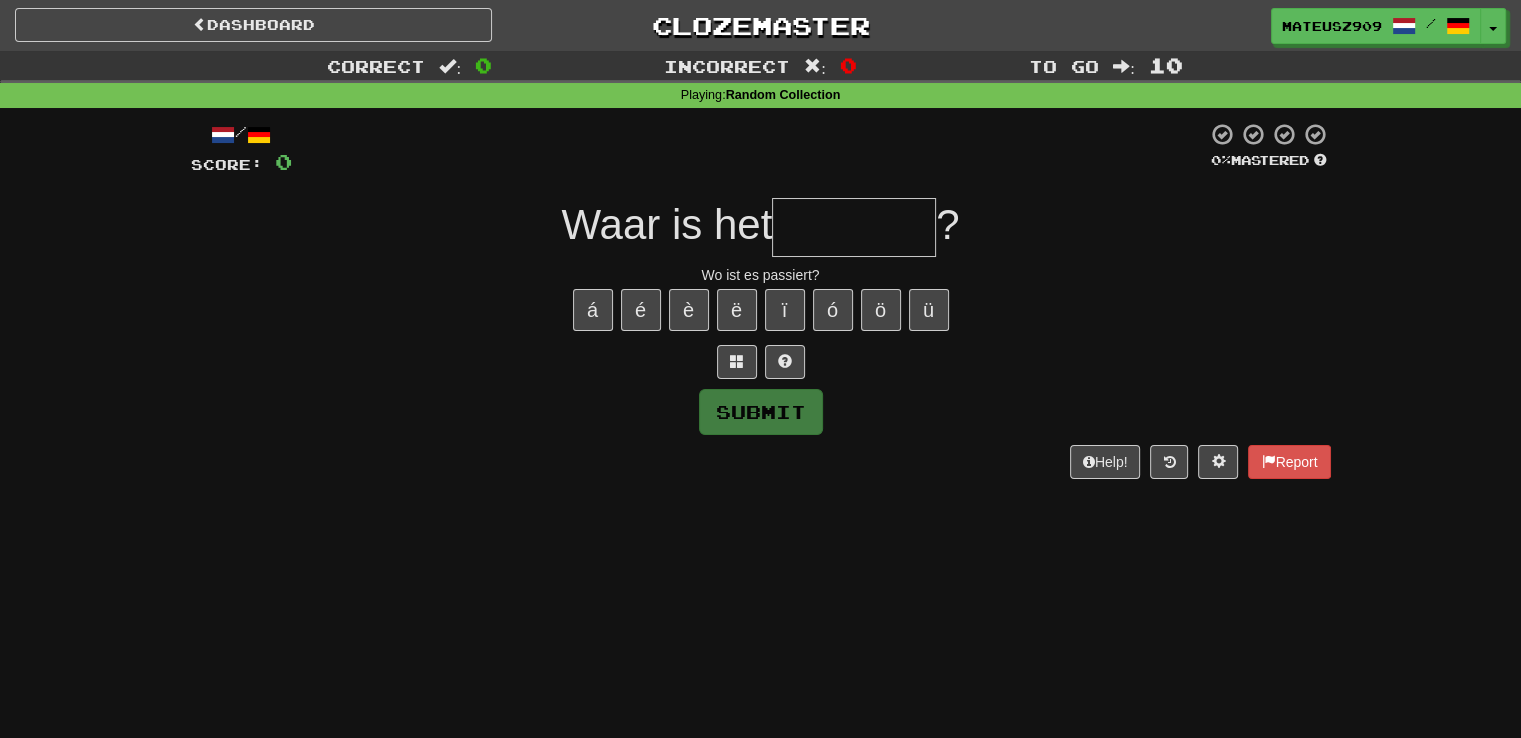 type on "*" 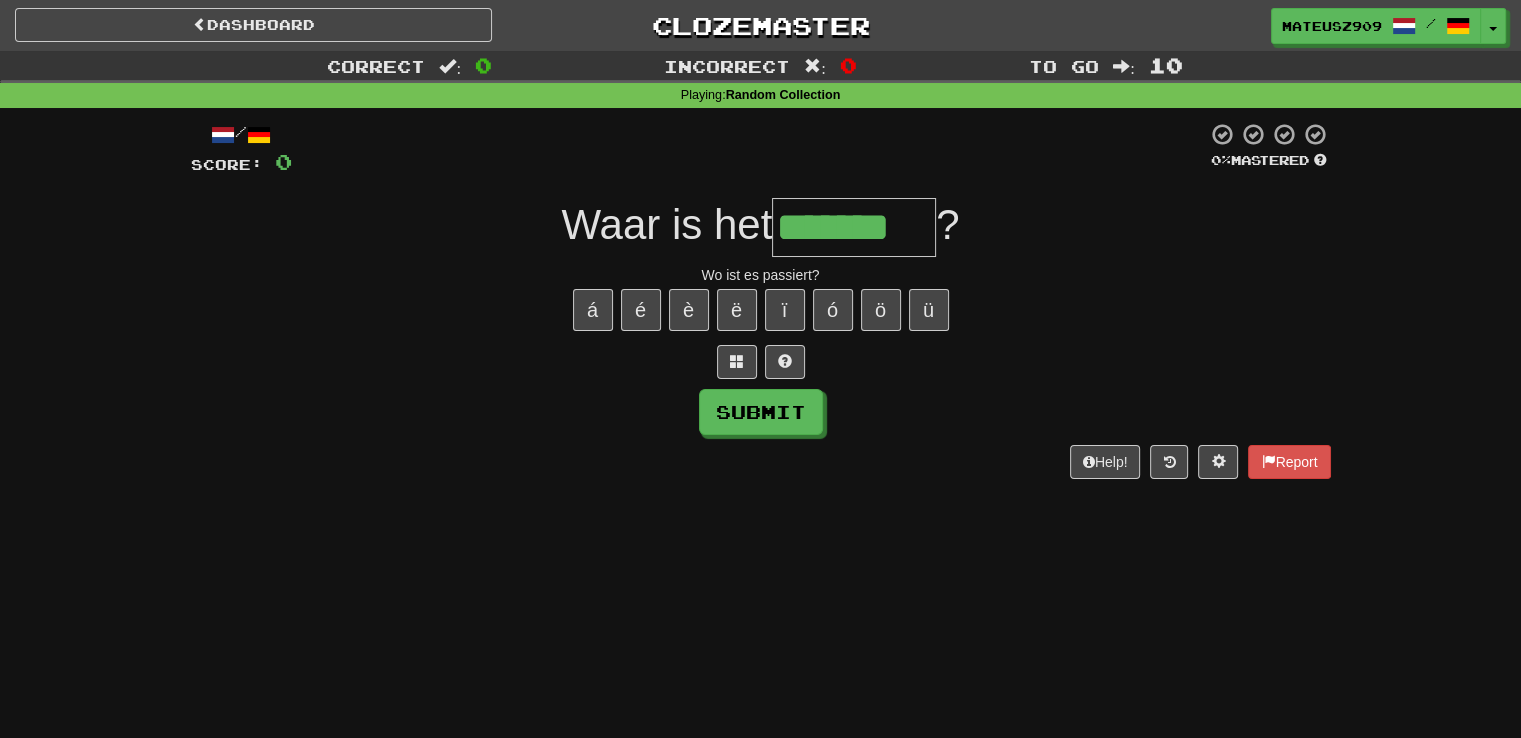 type on "*******" 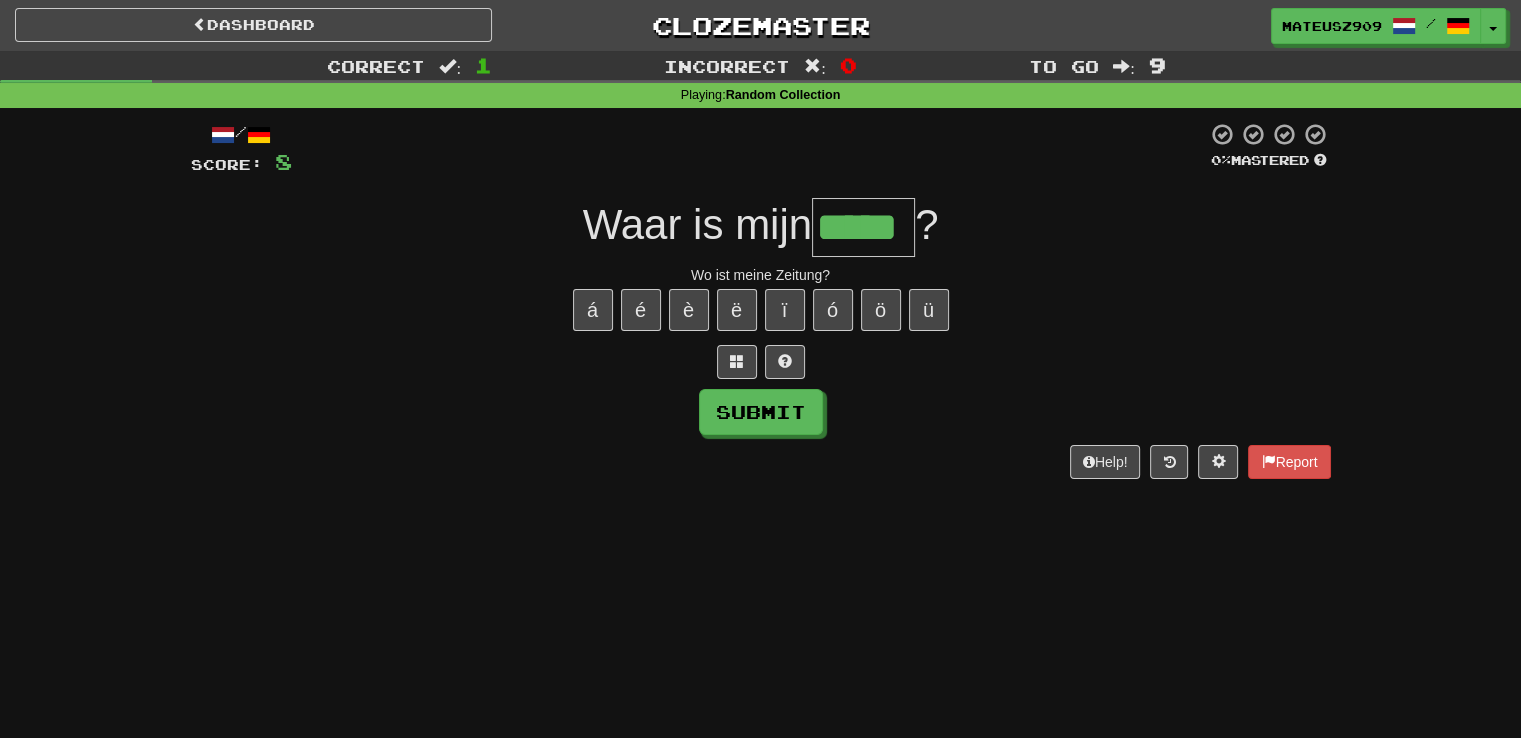 type on "*****" 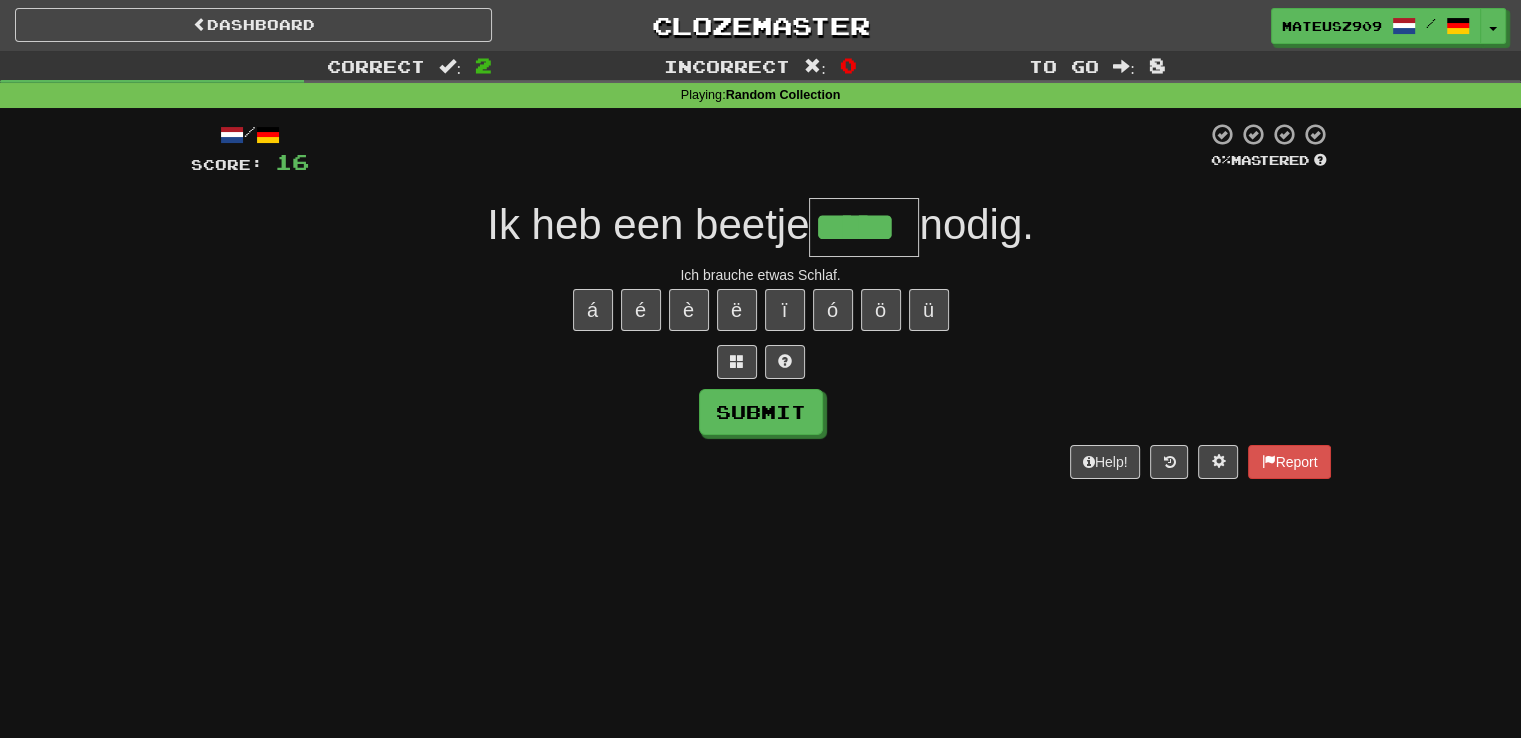 type on "*****" 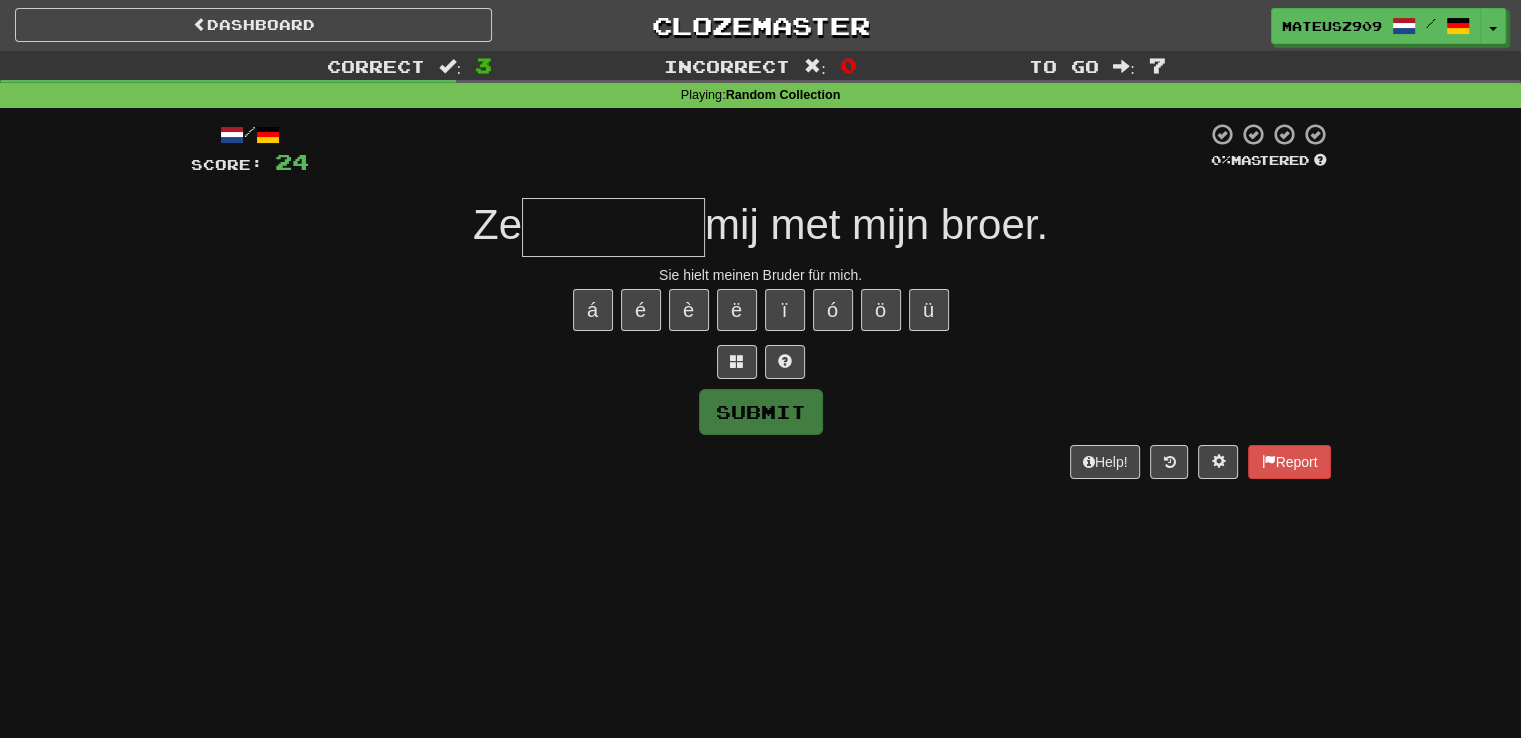 type on "*" 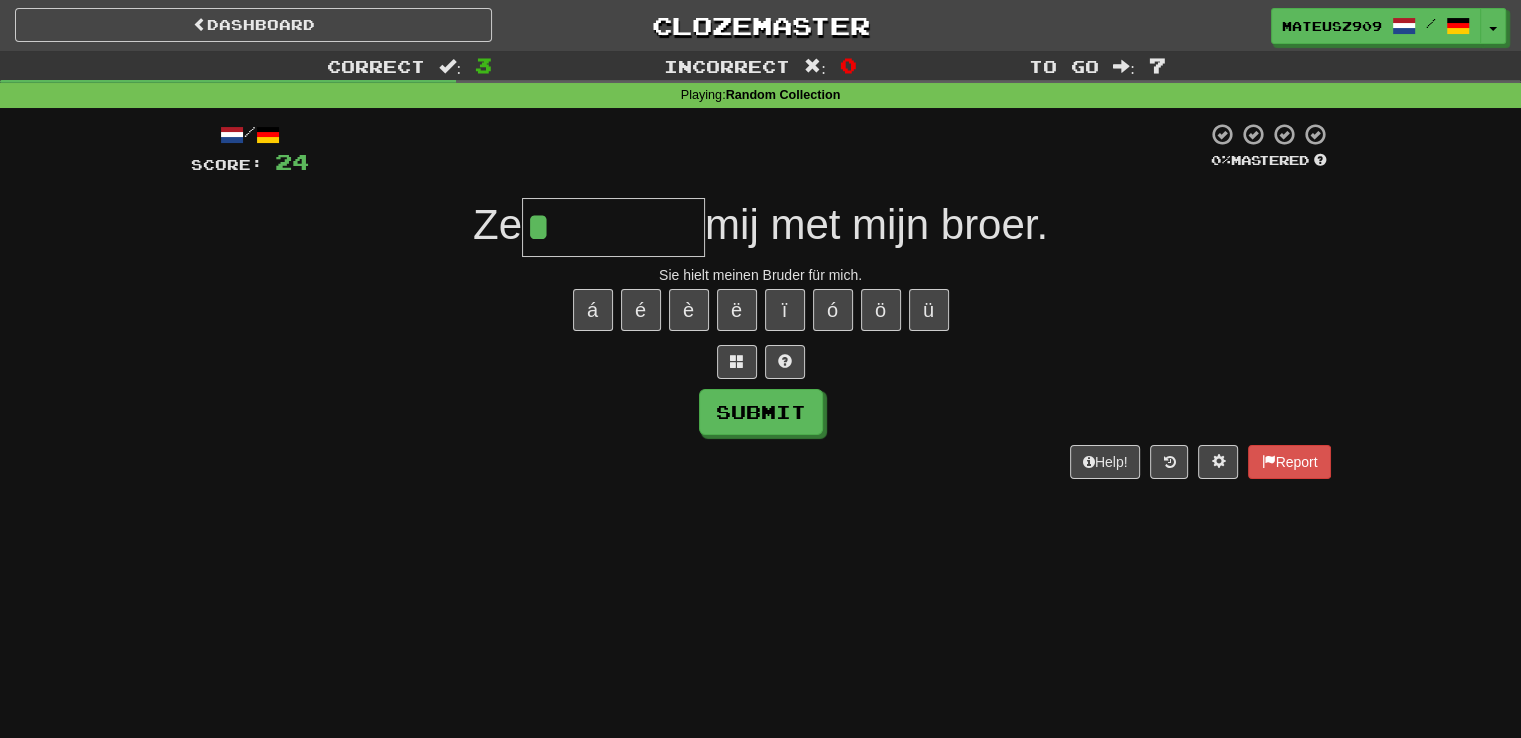 type on "********" 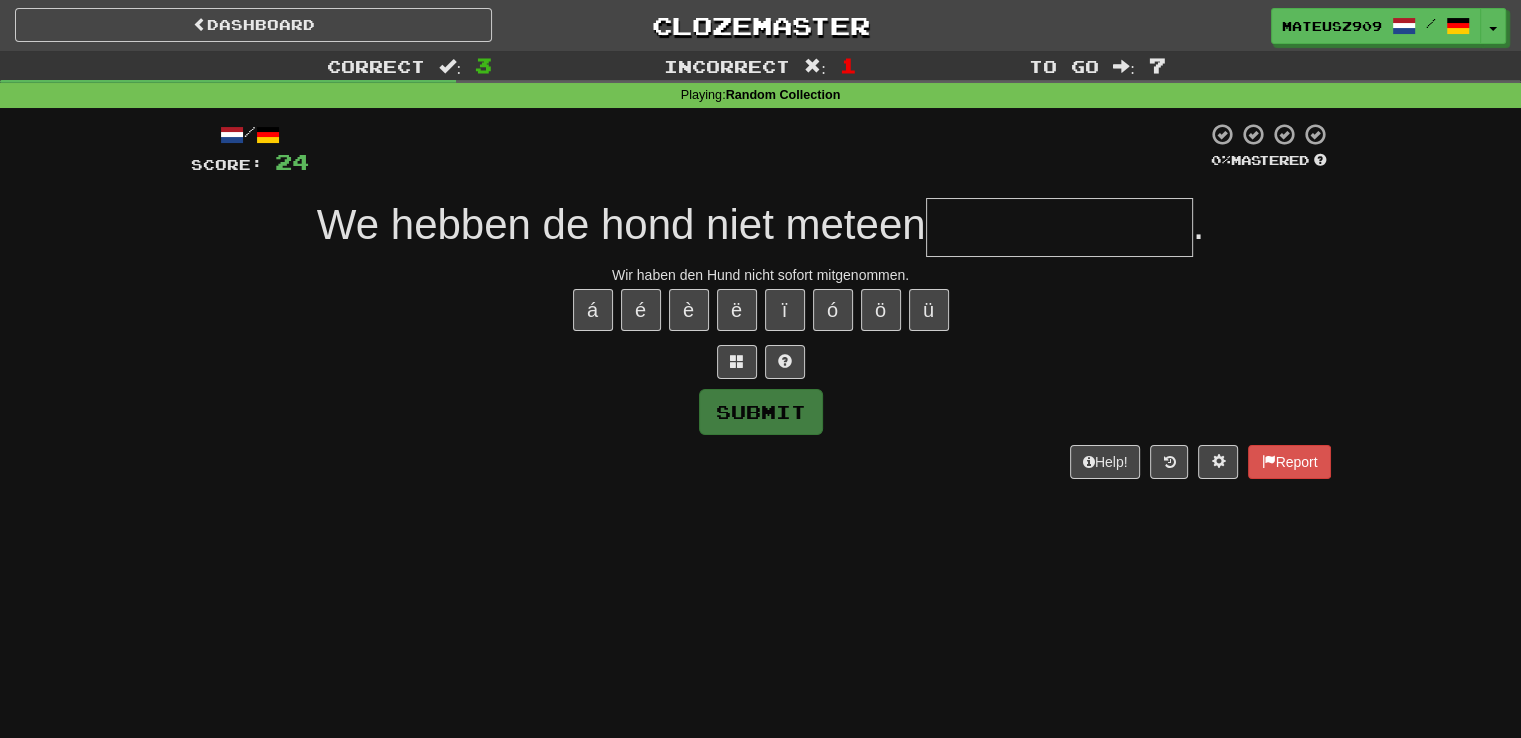 type on "**********" 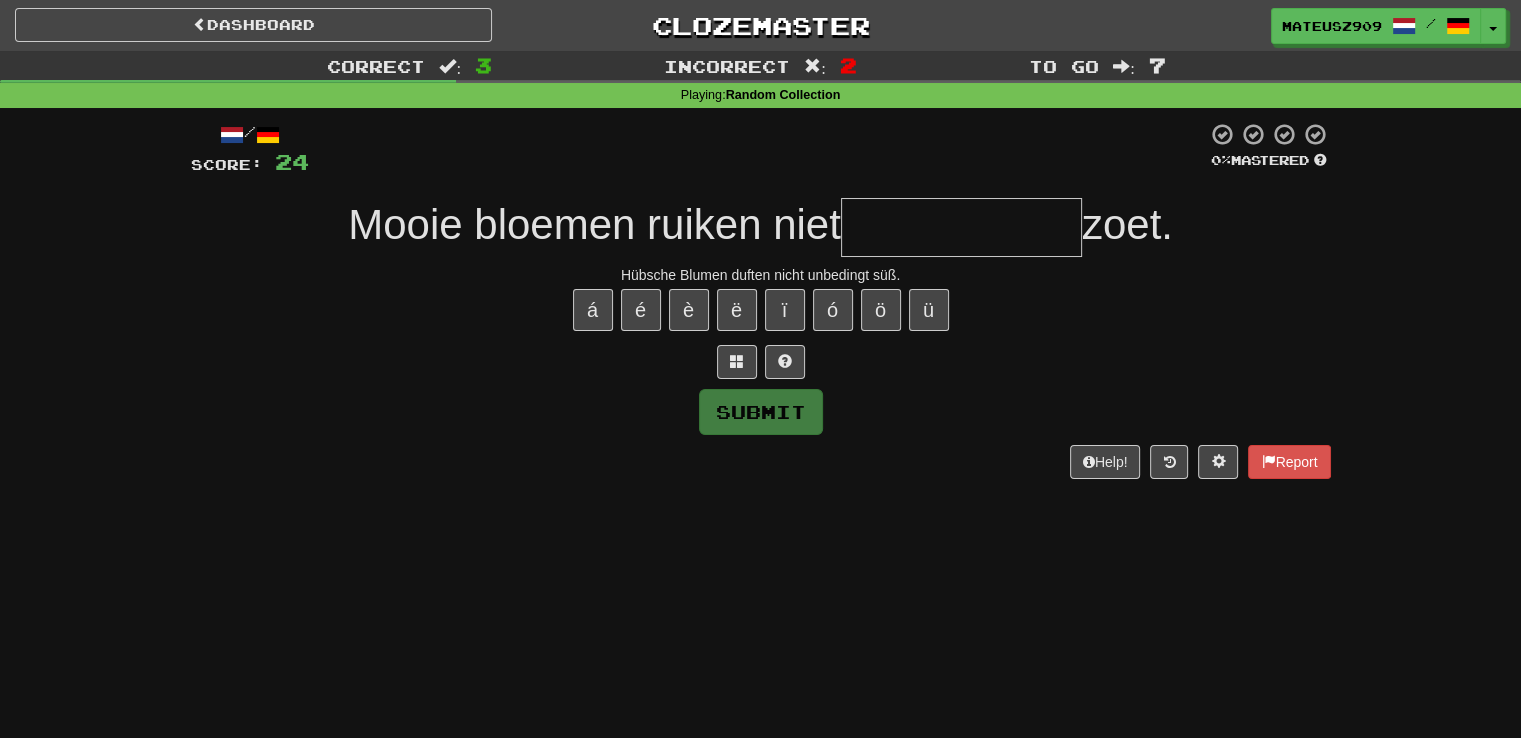 type on "**********" 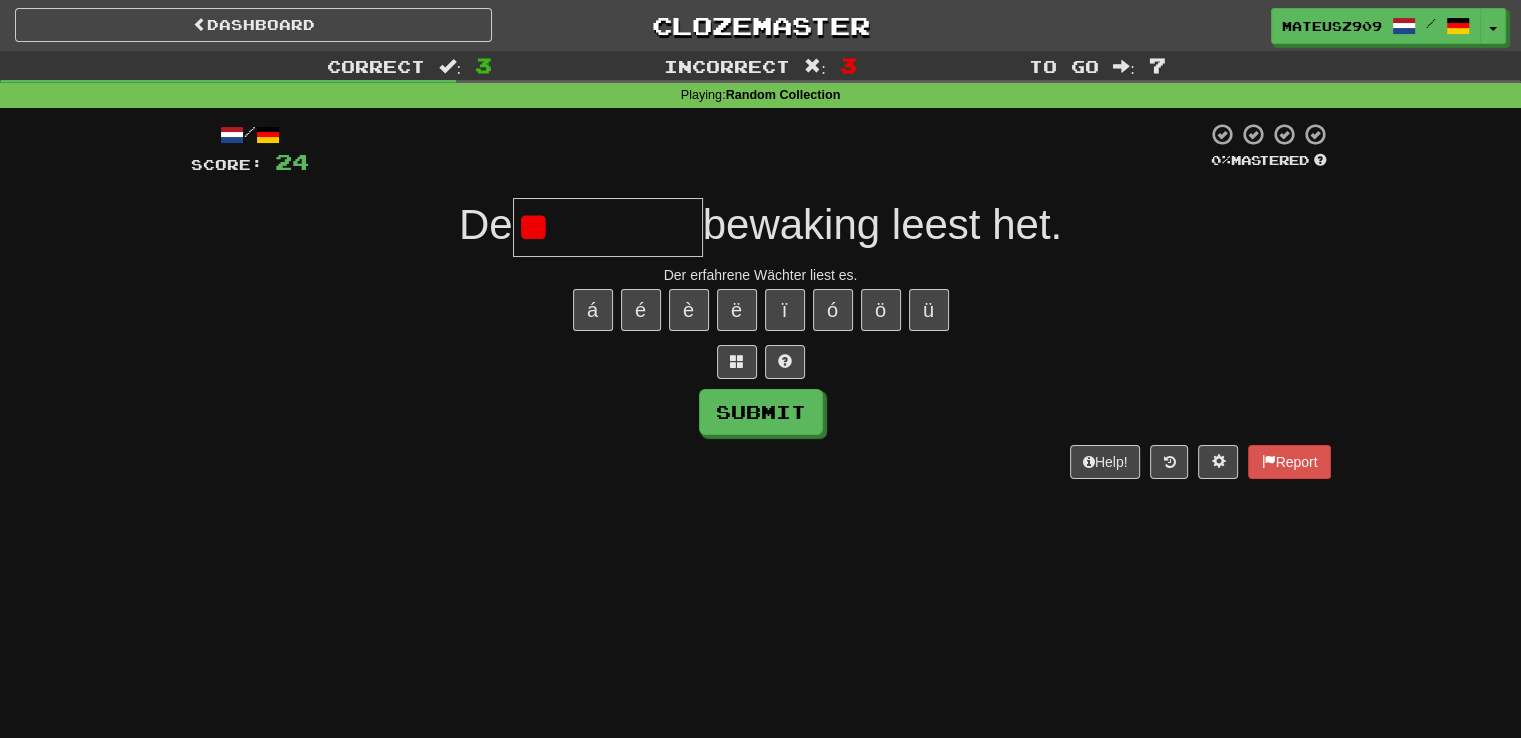 type on "*" 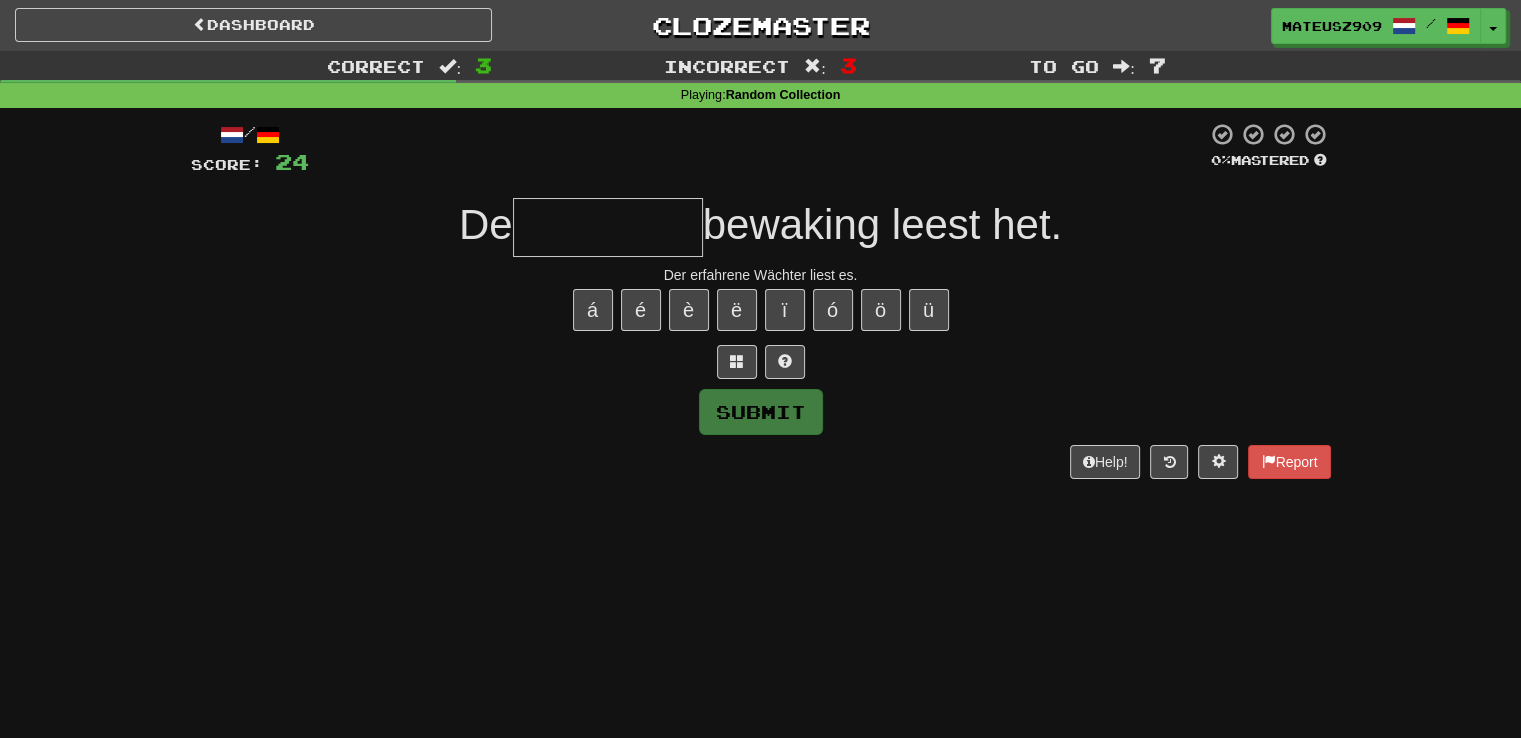 type on "*" 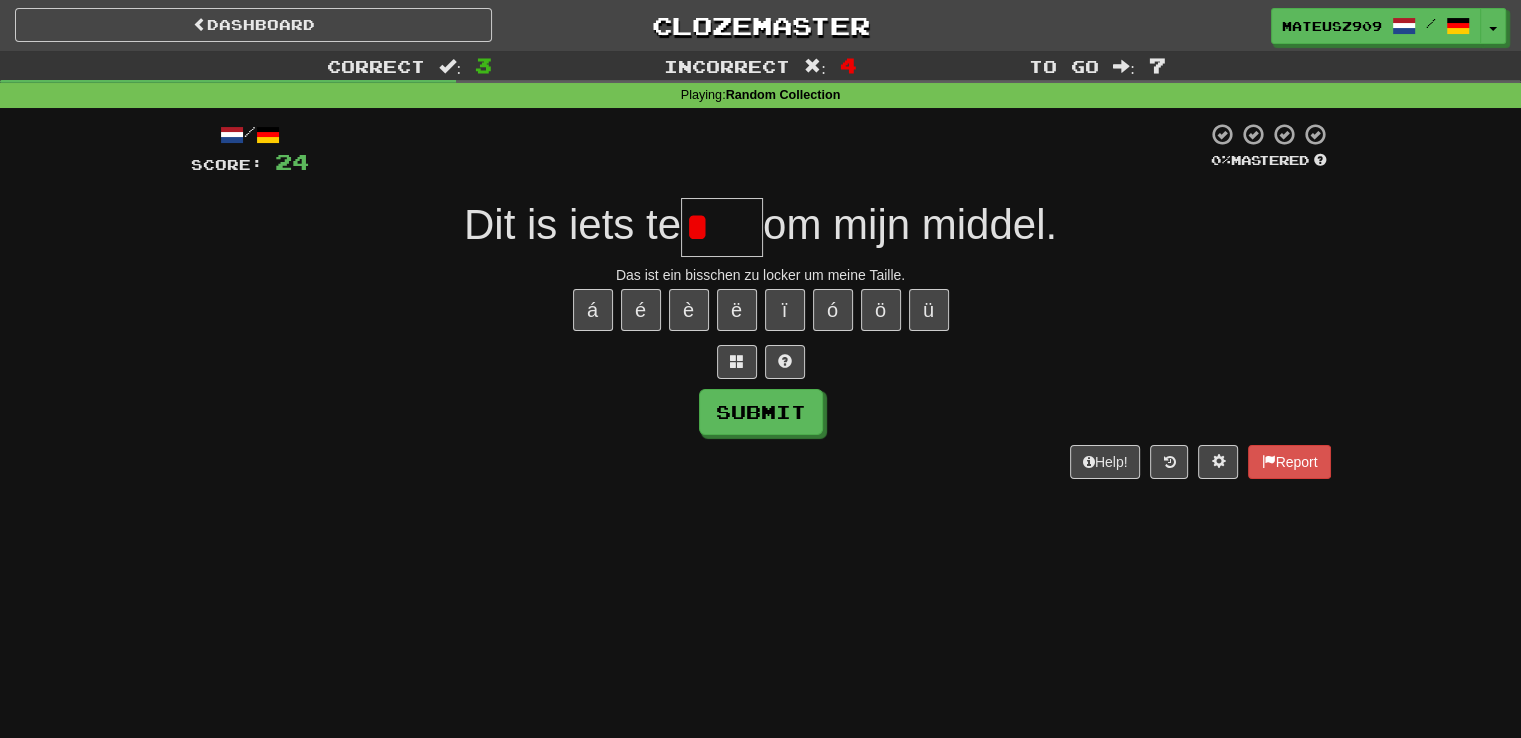 type on "****" 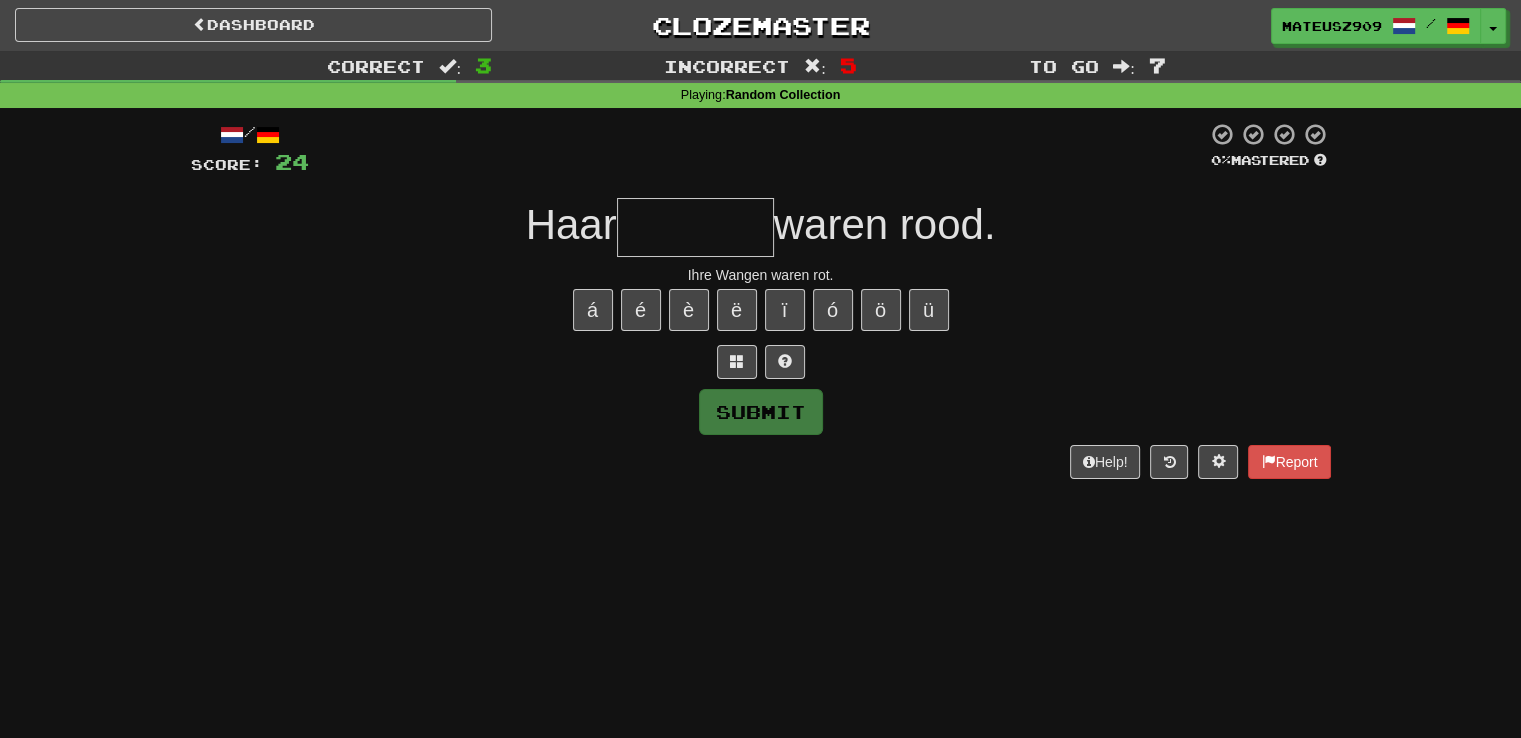 type on "*" 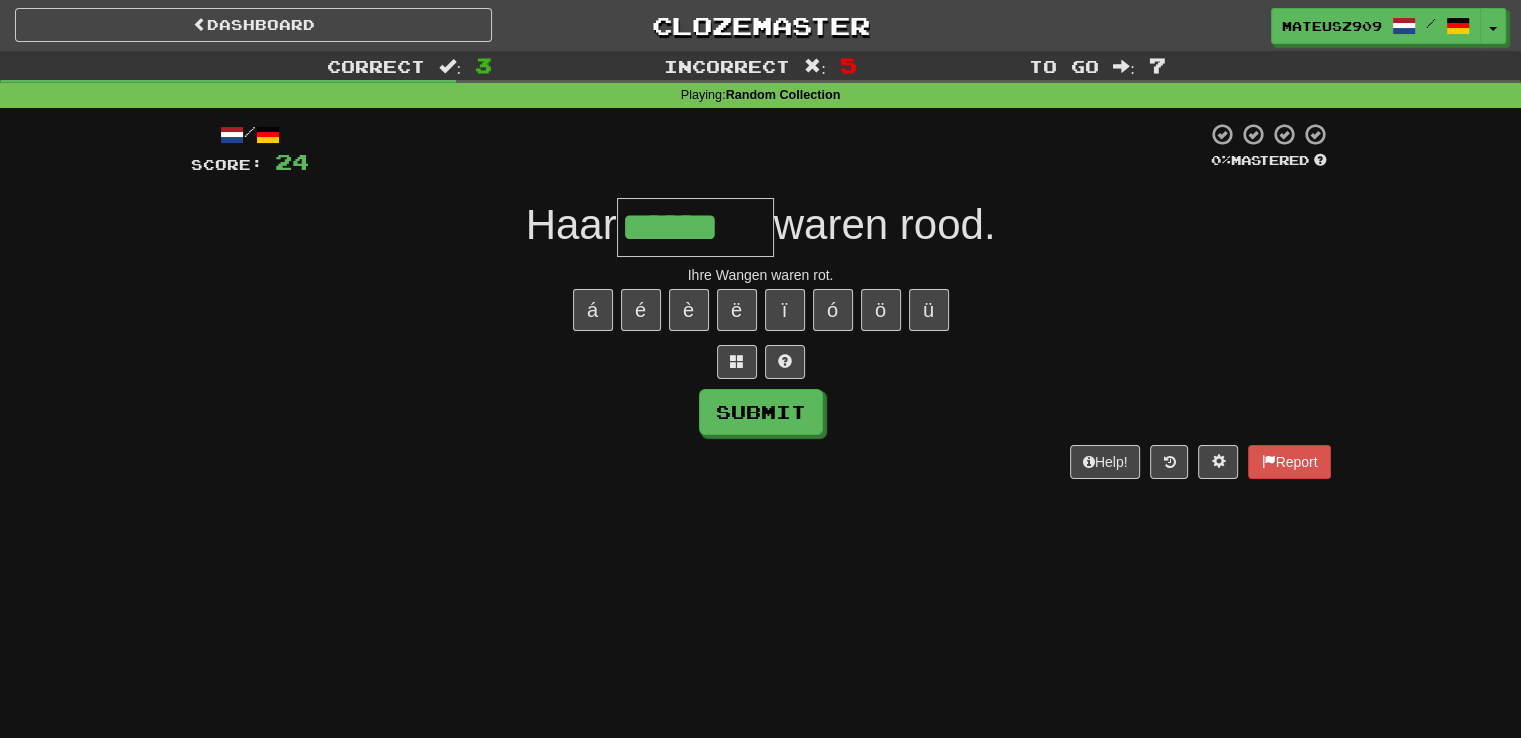 type on "******" 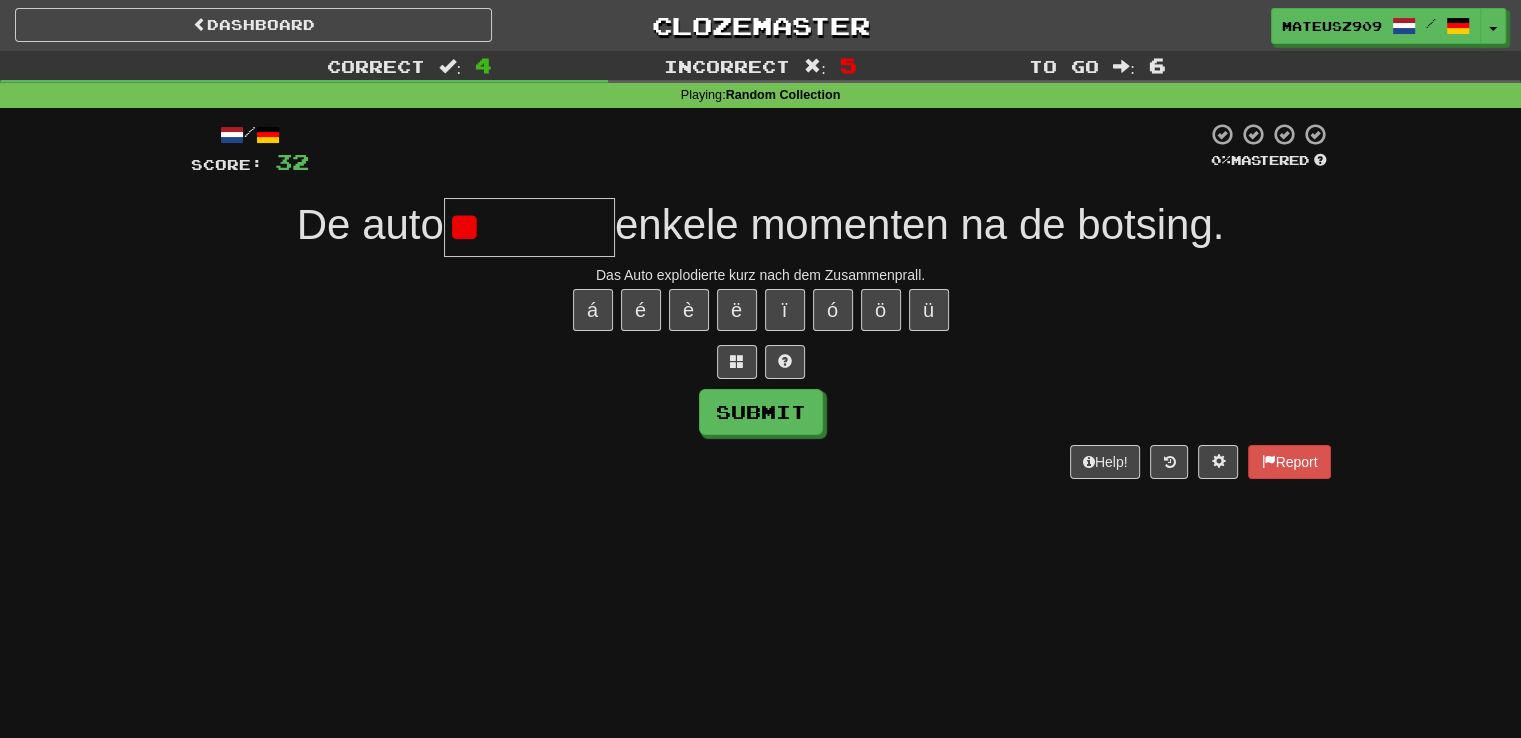 type on "*" 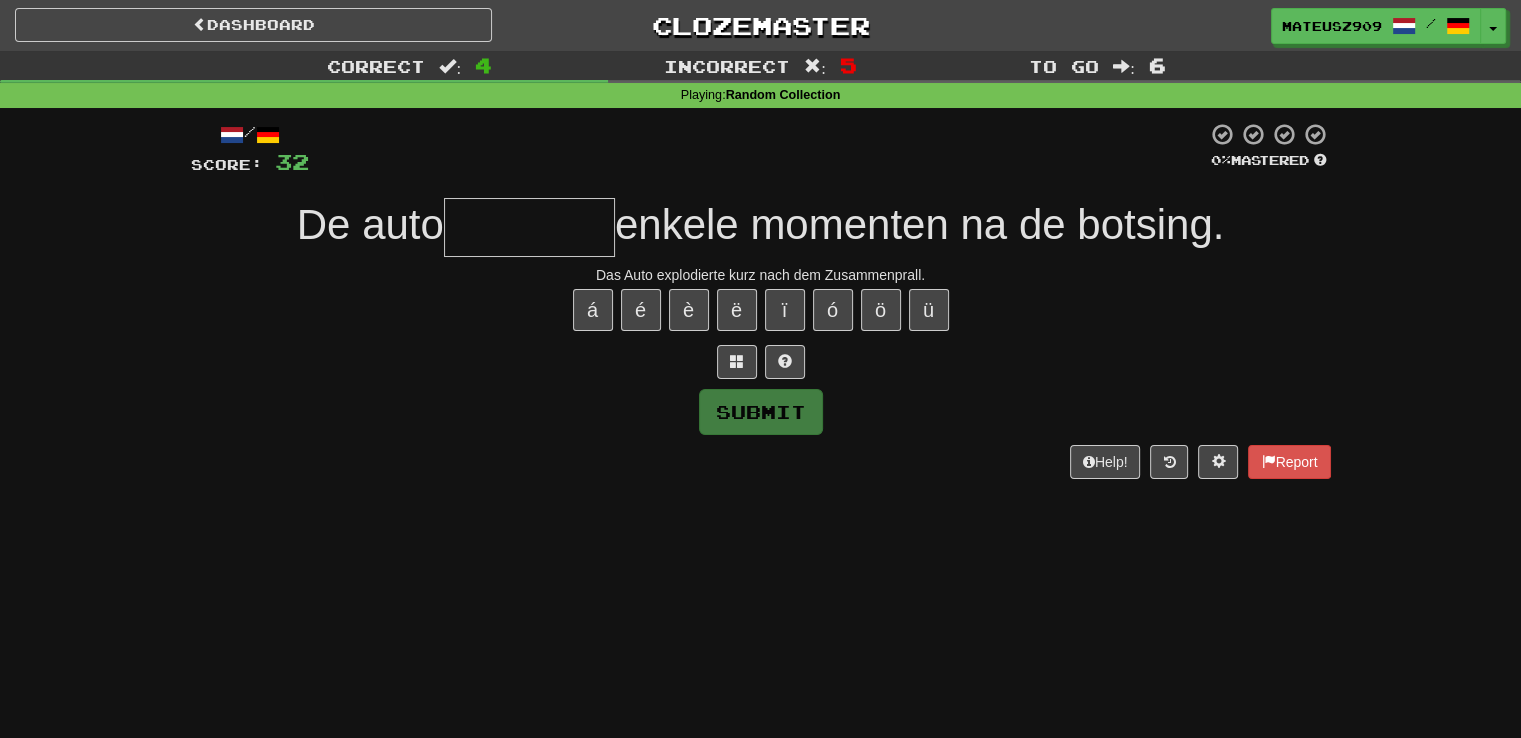 type on "*********" 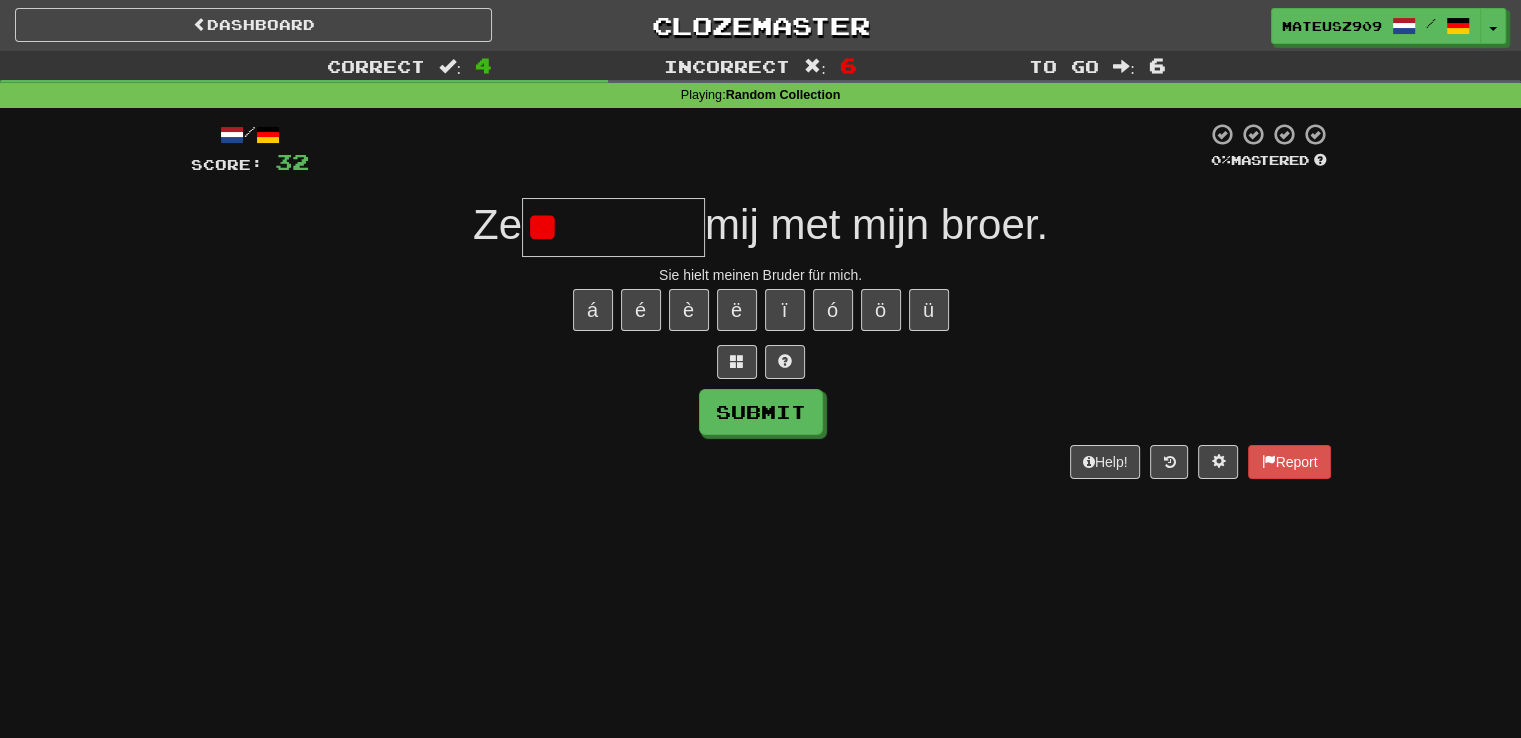 type on "*" 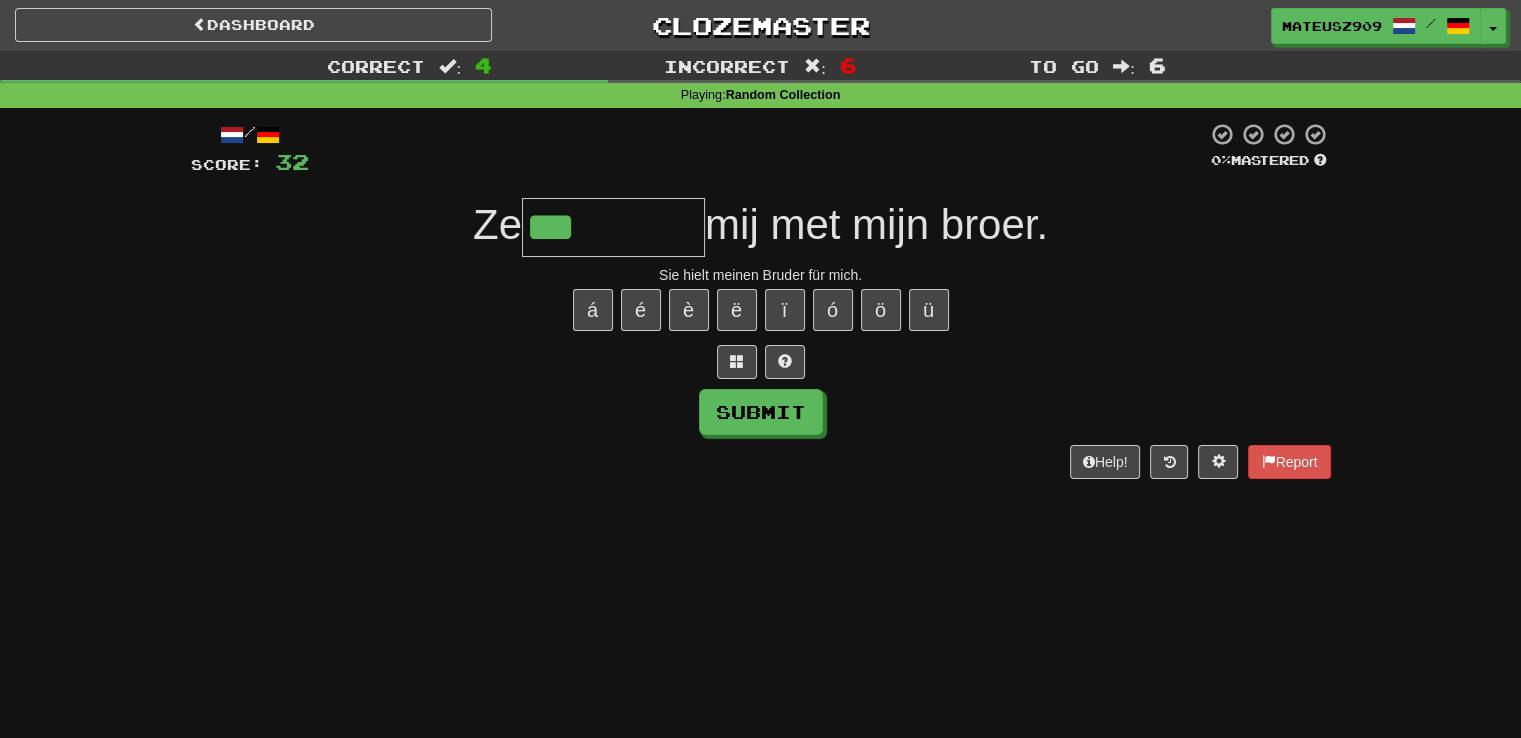 type on "********" 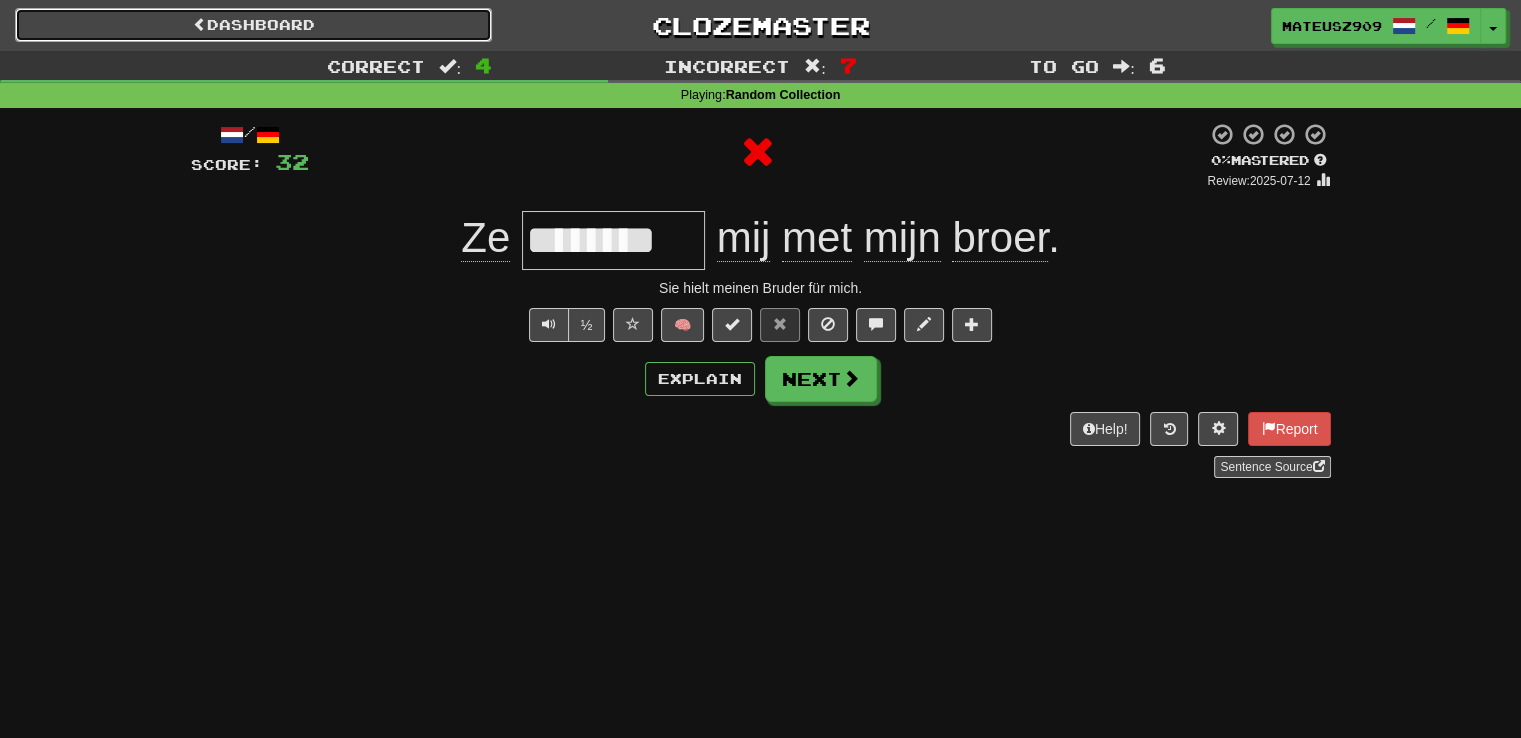 click on "Dashboard" at bounding box center (253, 25) 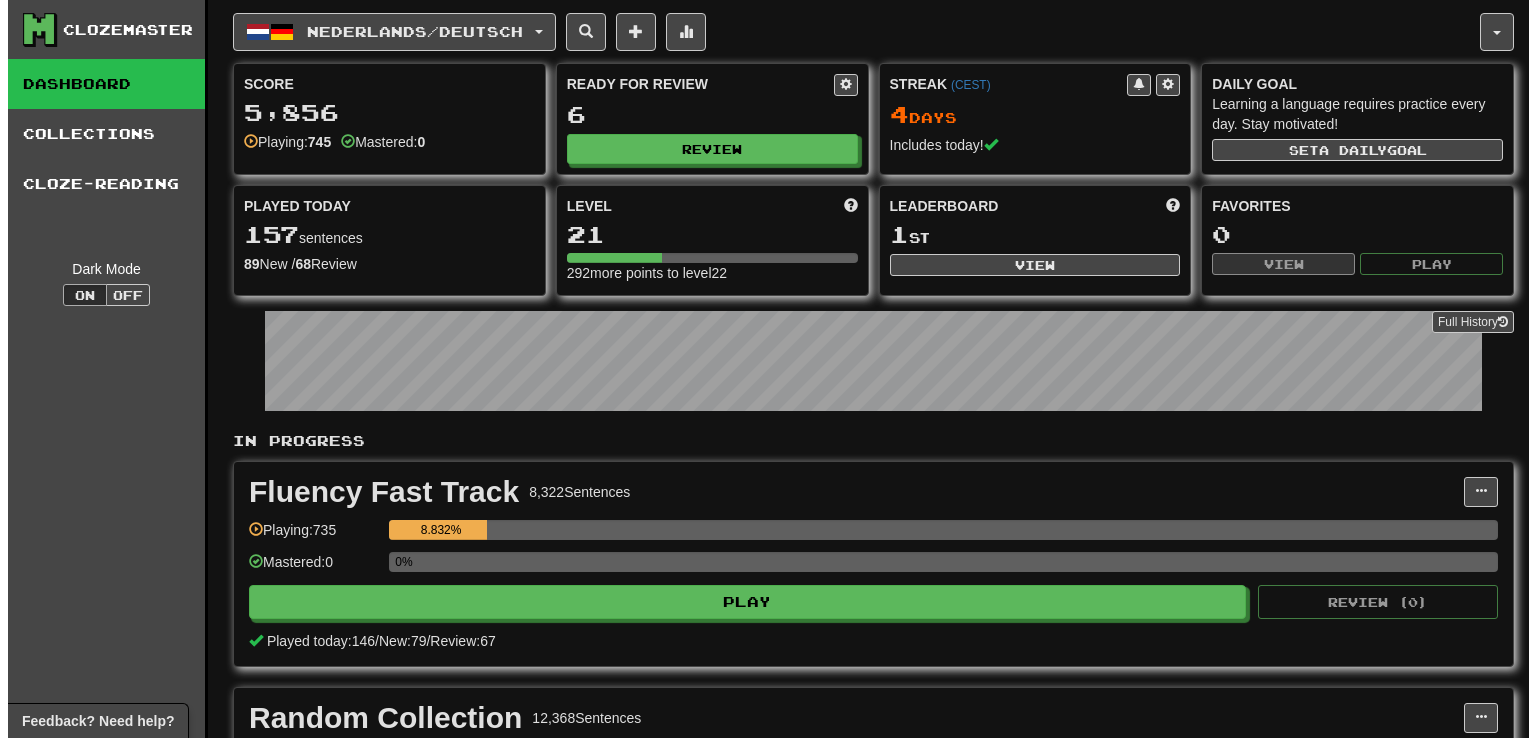 scroll, scrollTop: 0, scrollLeft: 0, axis: both 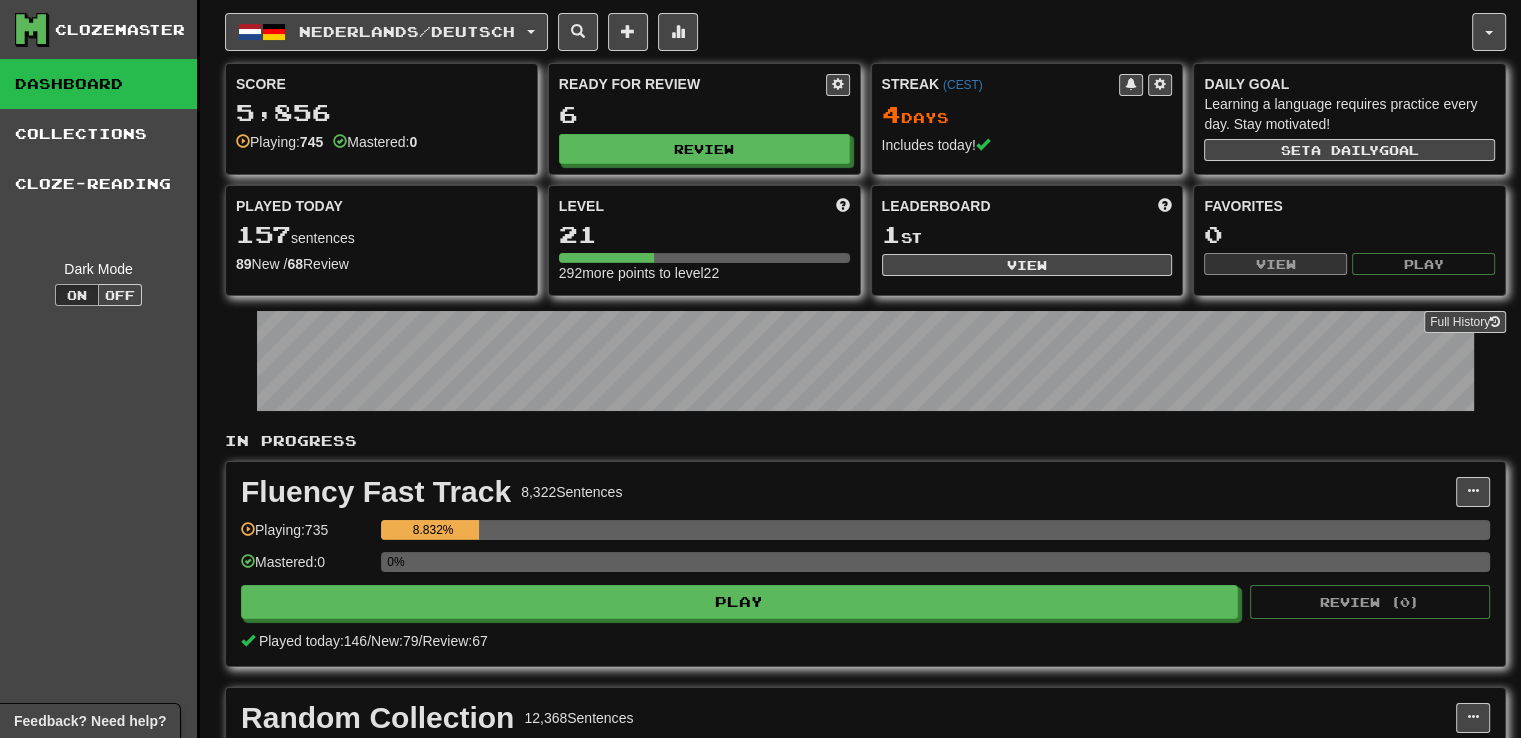 click on "Fluency Fast Track 8,322  Sentences Manage Sentences Unpin from Dashboard  Playing:  735 8.832%  Mastered:  0 0% Play Review ( 0 )   Played today:  146  /  New:  79  /  Review:  67" at bounding box center (865, 564) 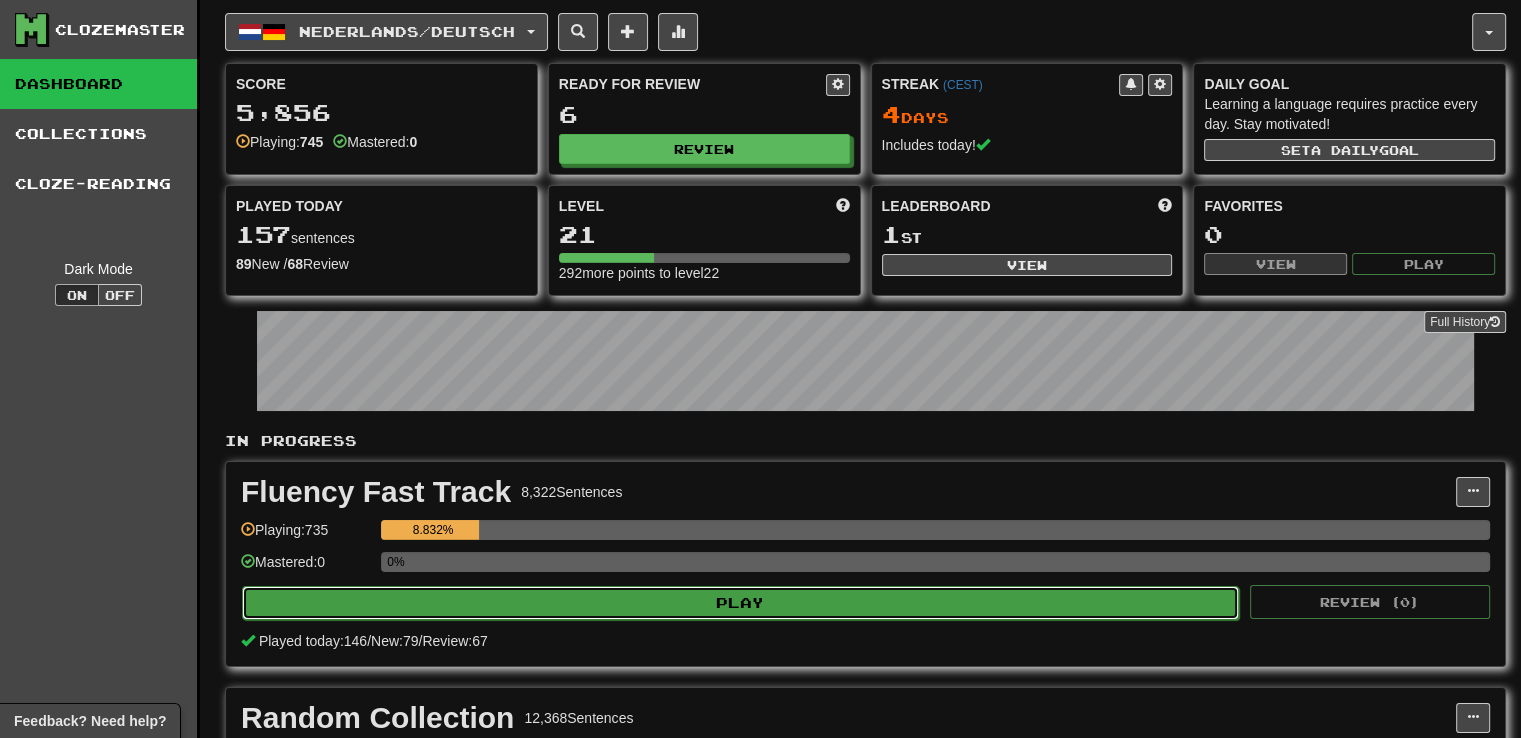 click on "Play" at bounding box center [740, 603] 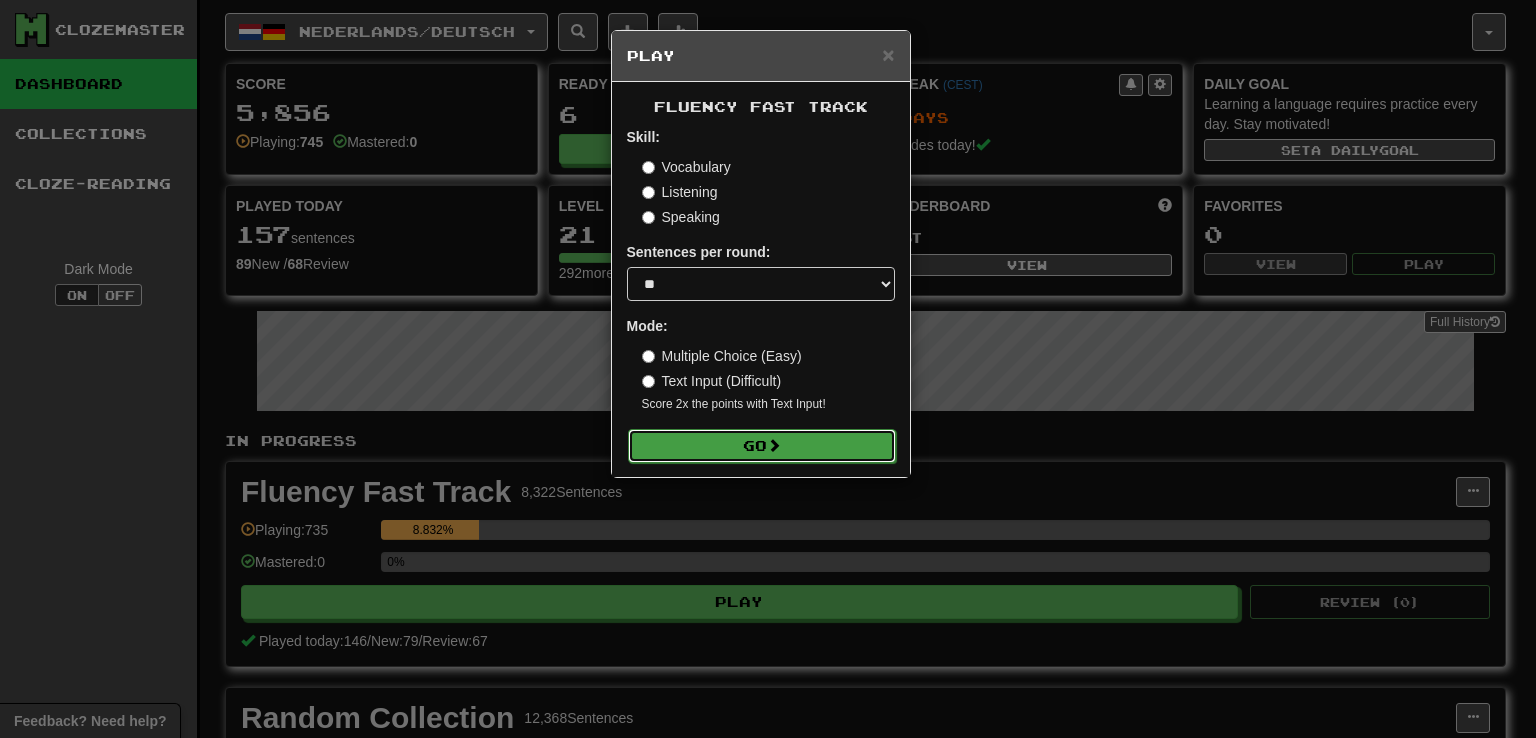 click on "Go" at bounding box center (762, 446) 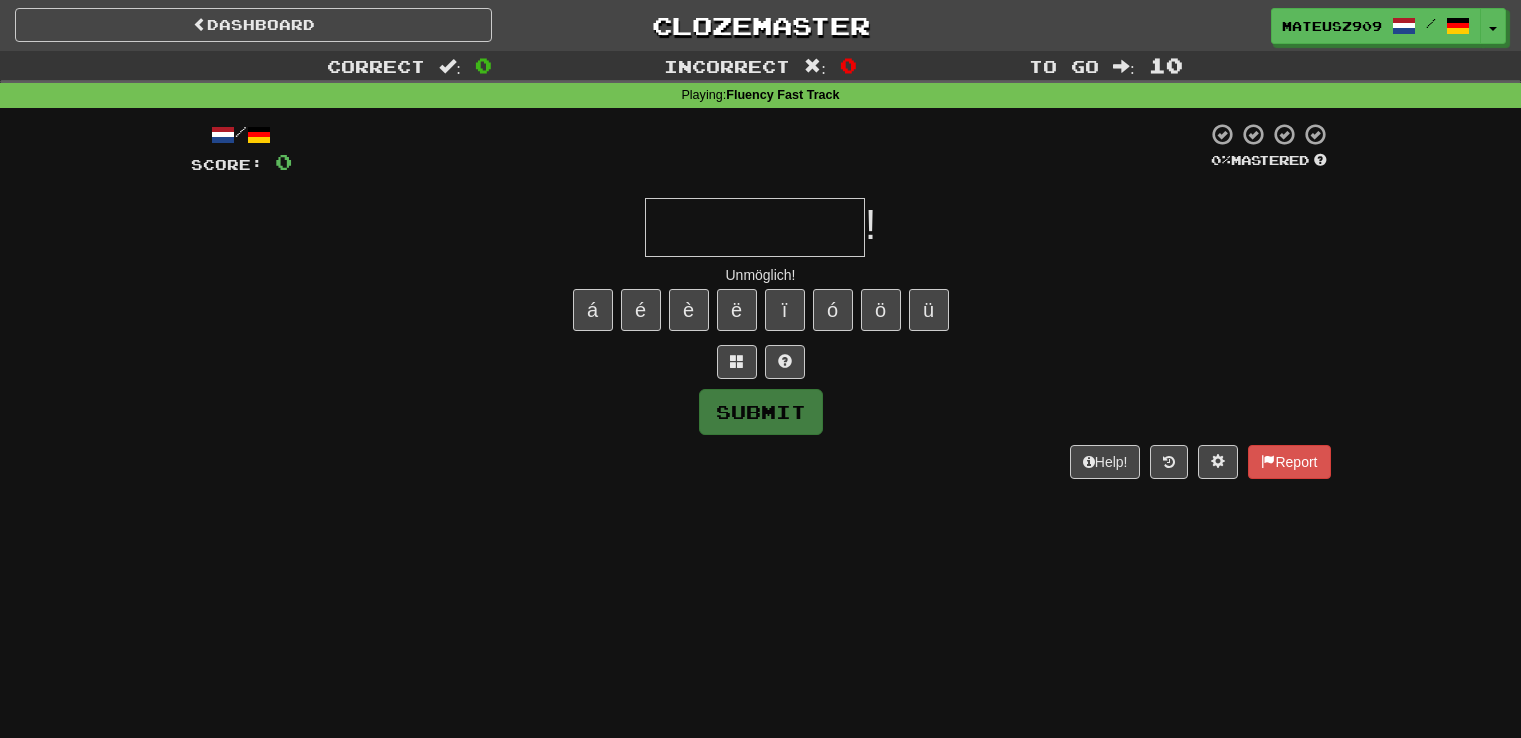 scroll, scrollTop: 0, scrollLeft: 0, axis: both 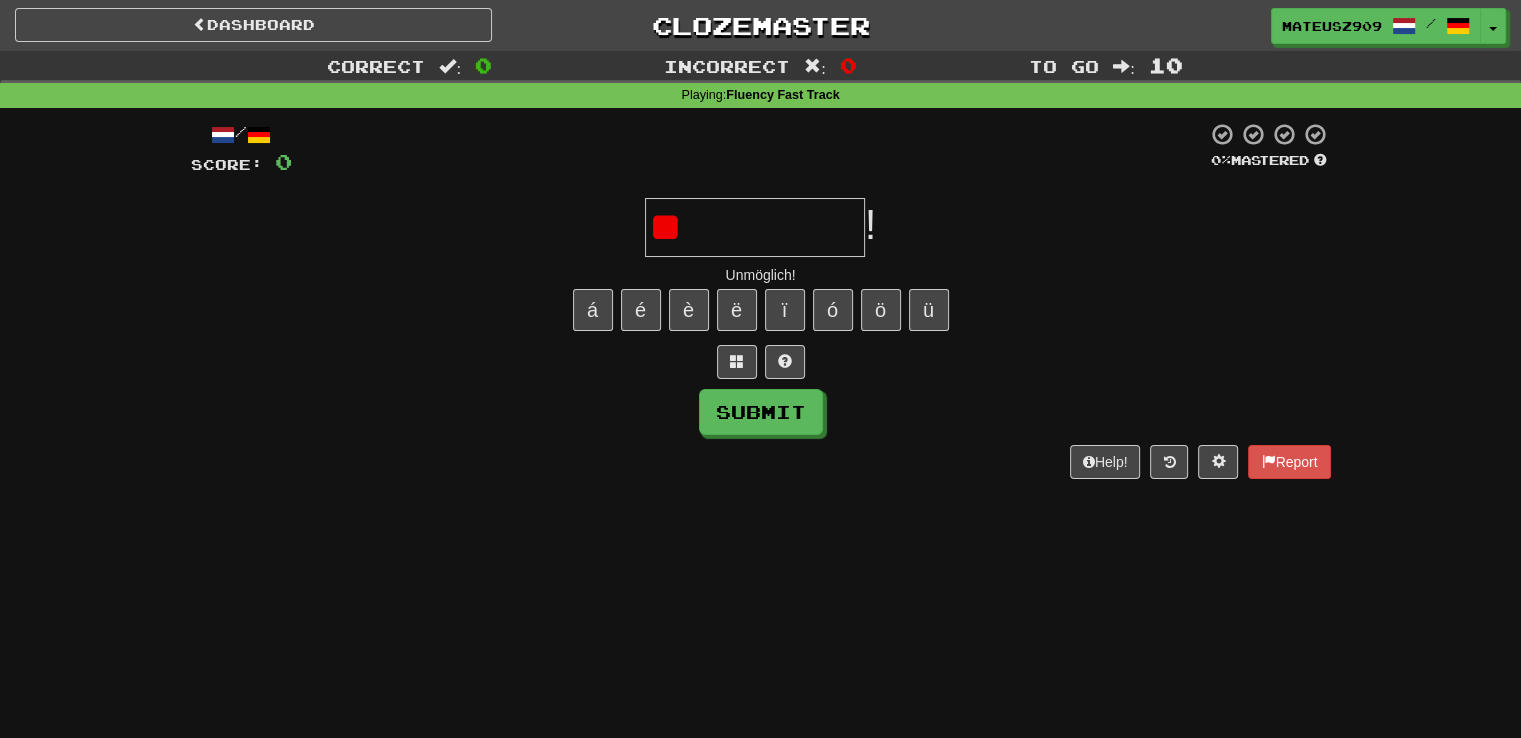 type on "*" 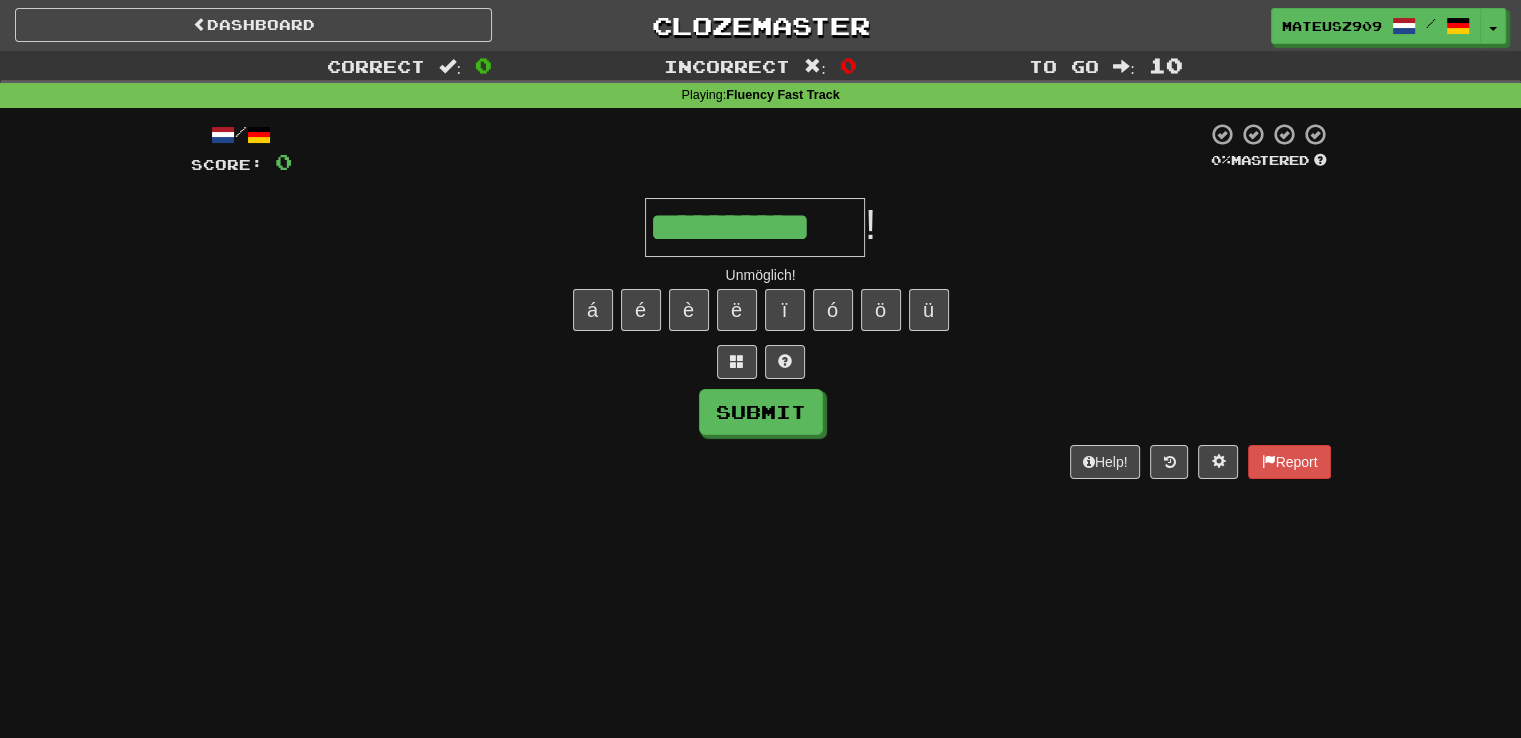 type on "**********" 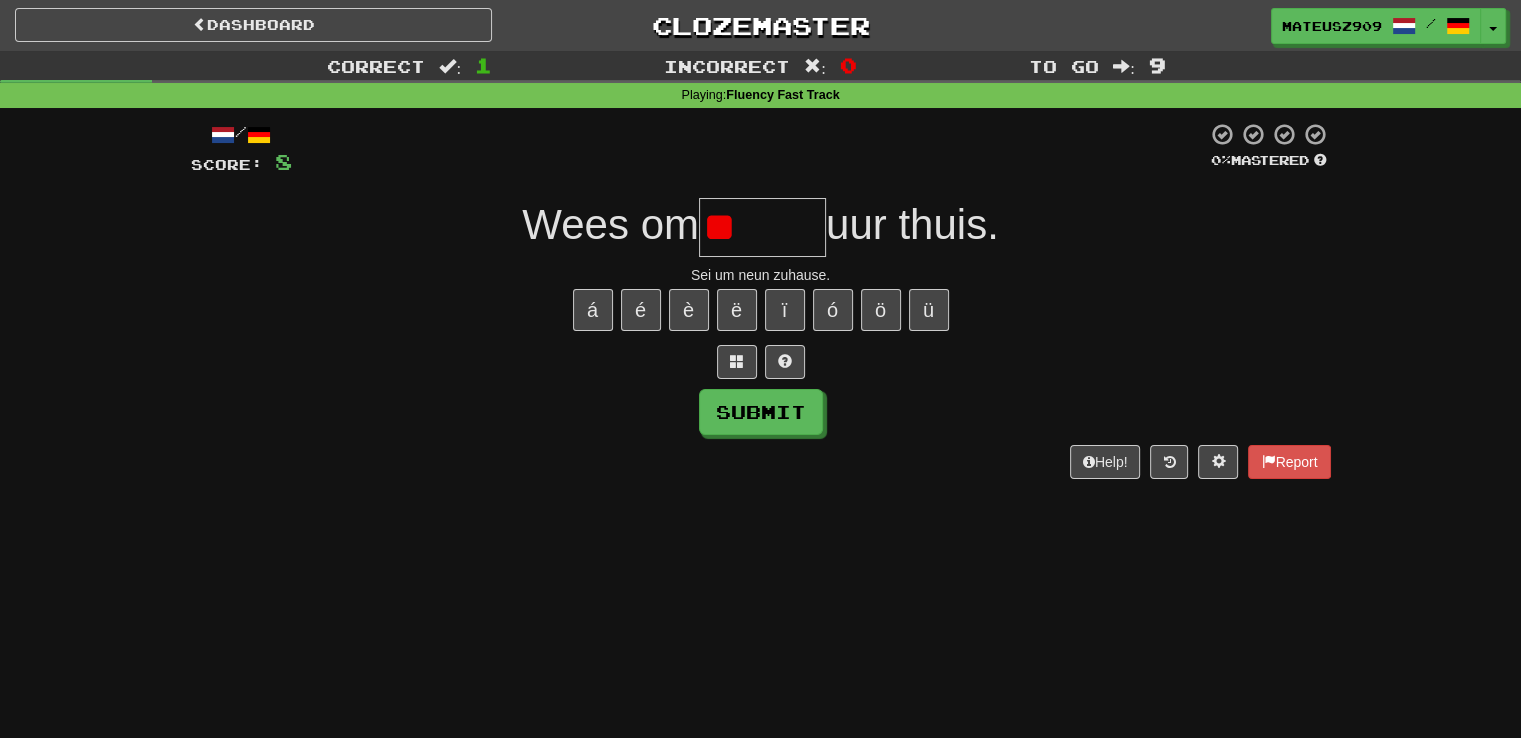 type on "*" 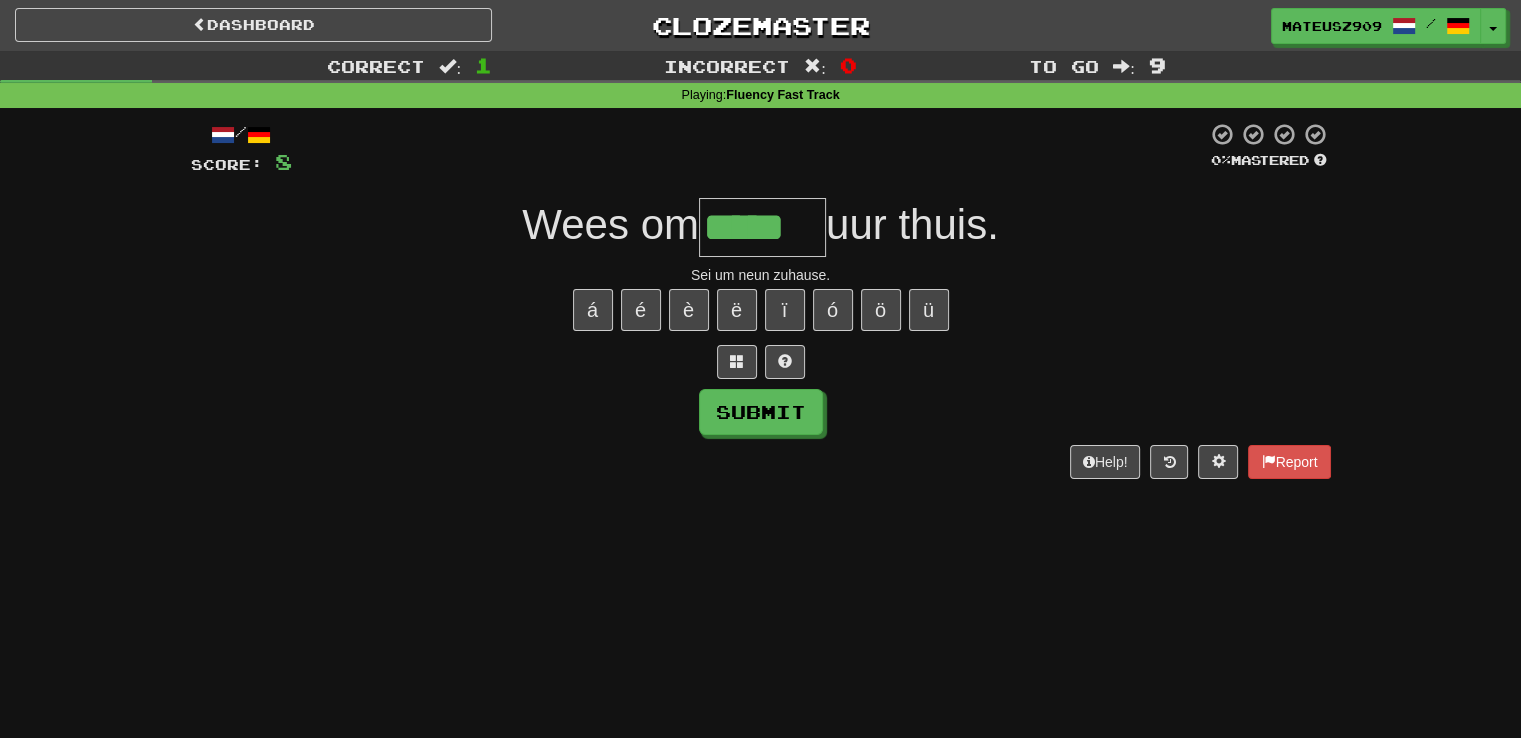 type on "*****" 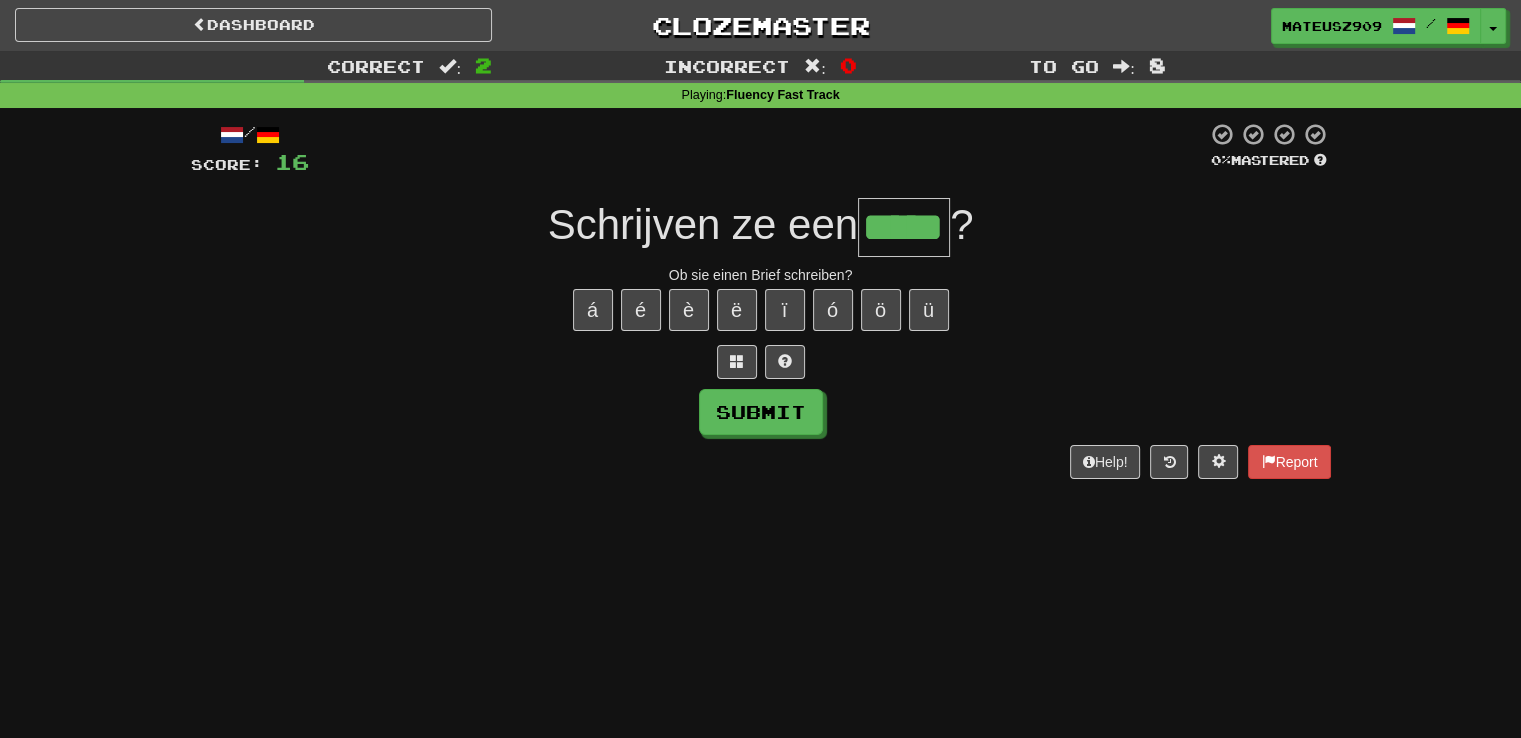 type on "*****" 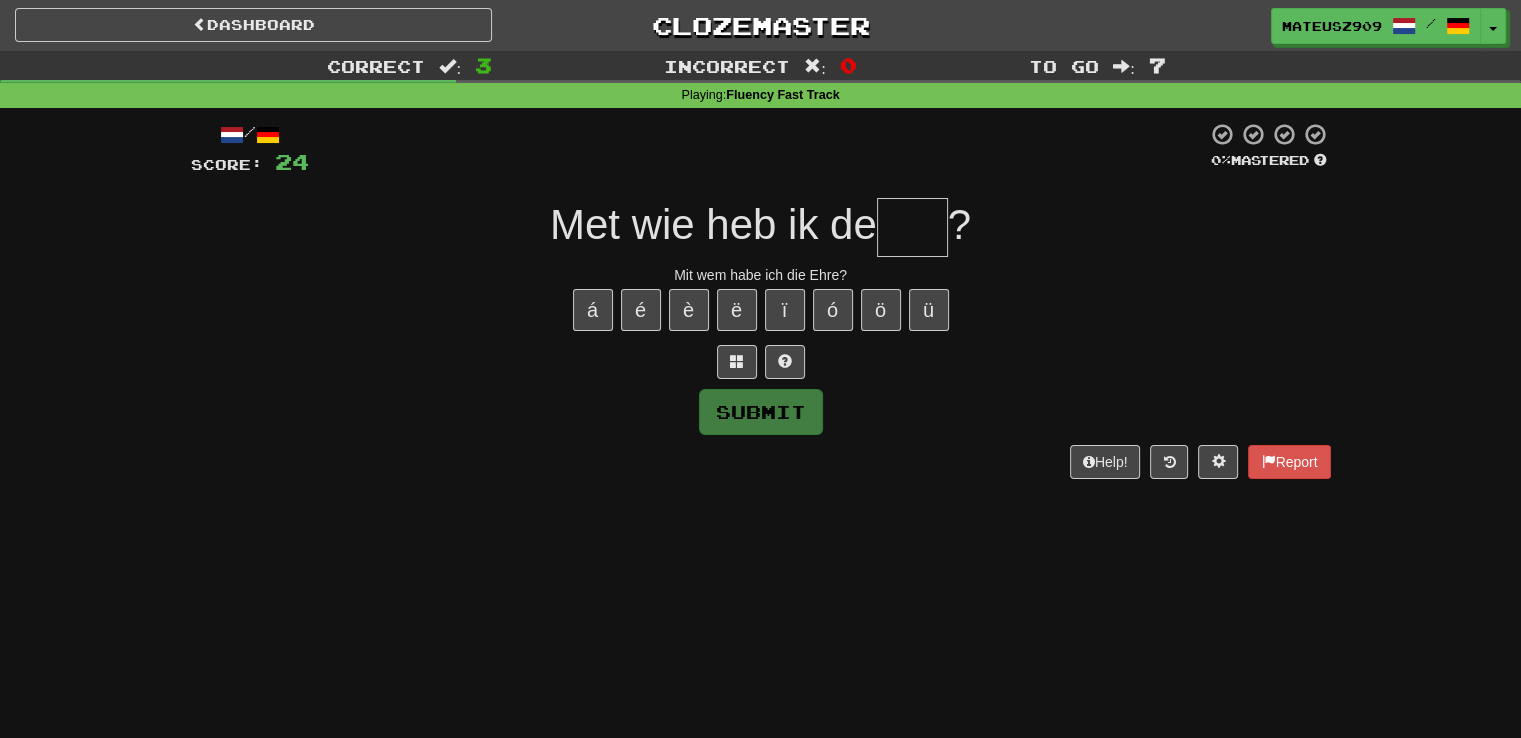 type on "*" 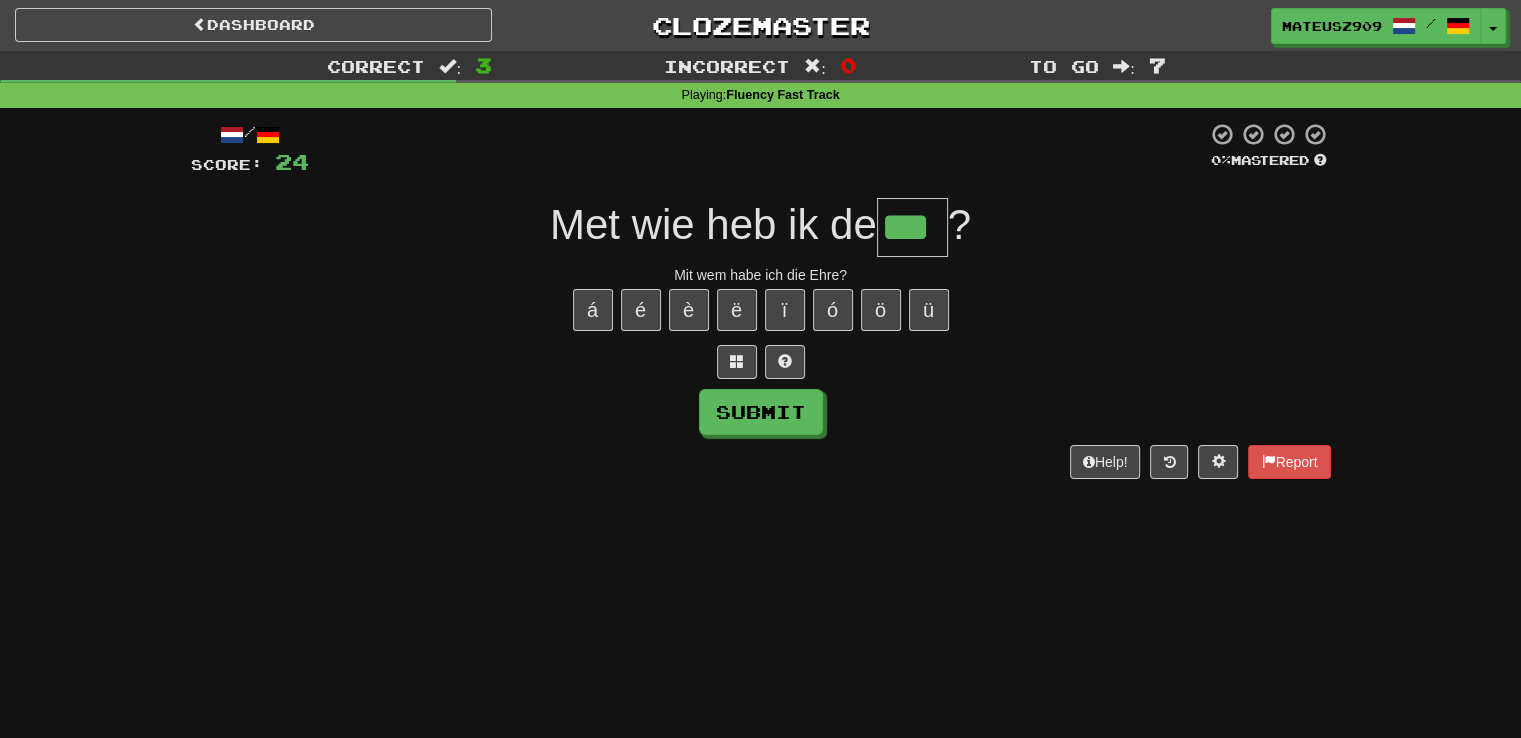 type on "***" 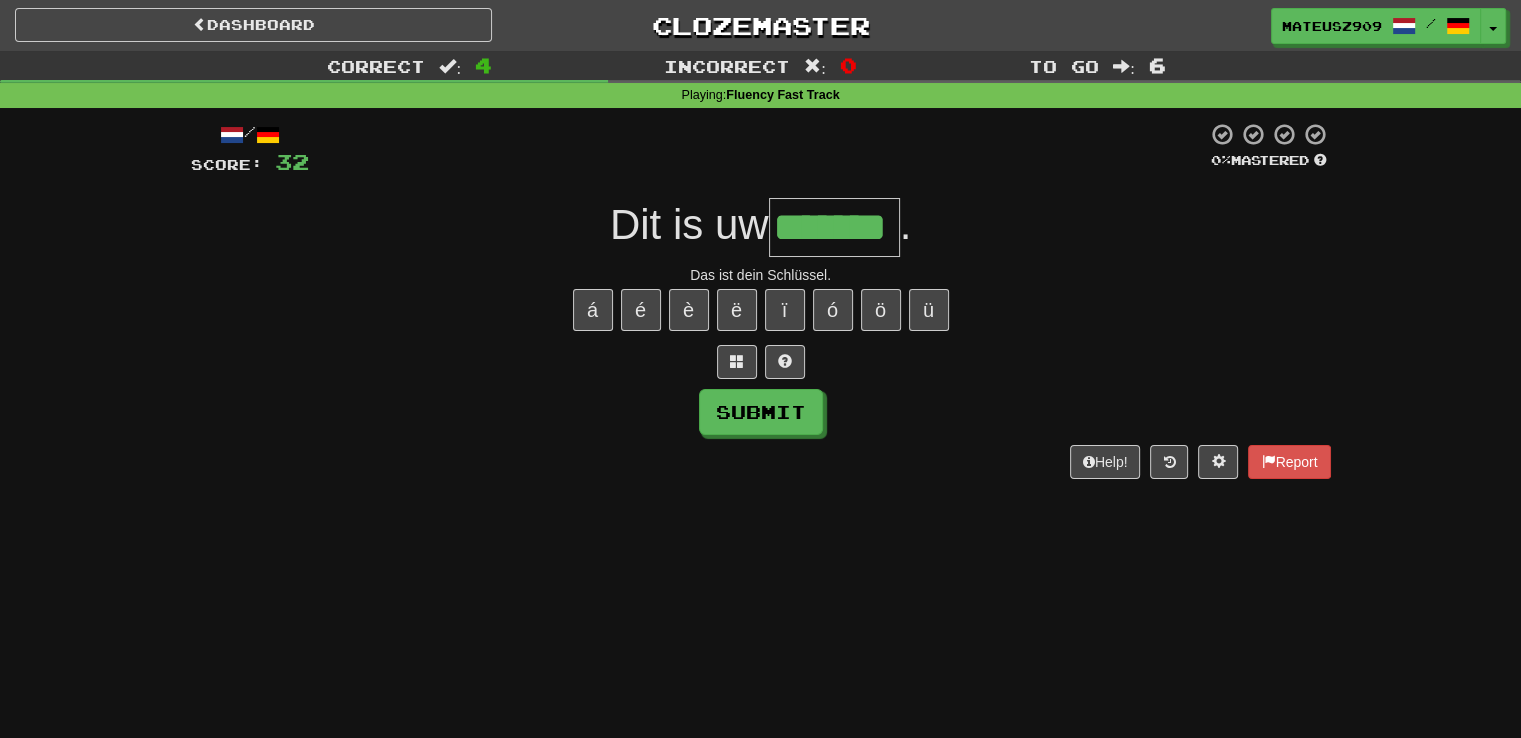 type on "*******" 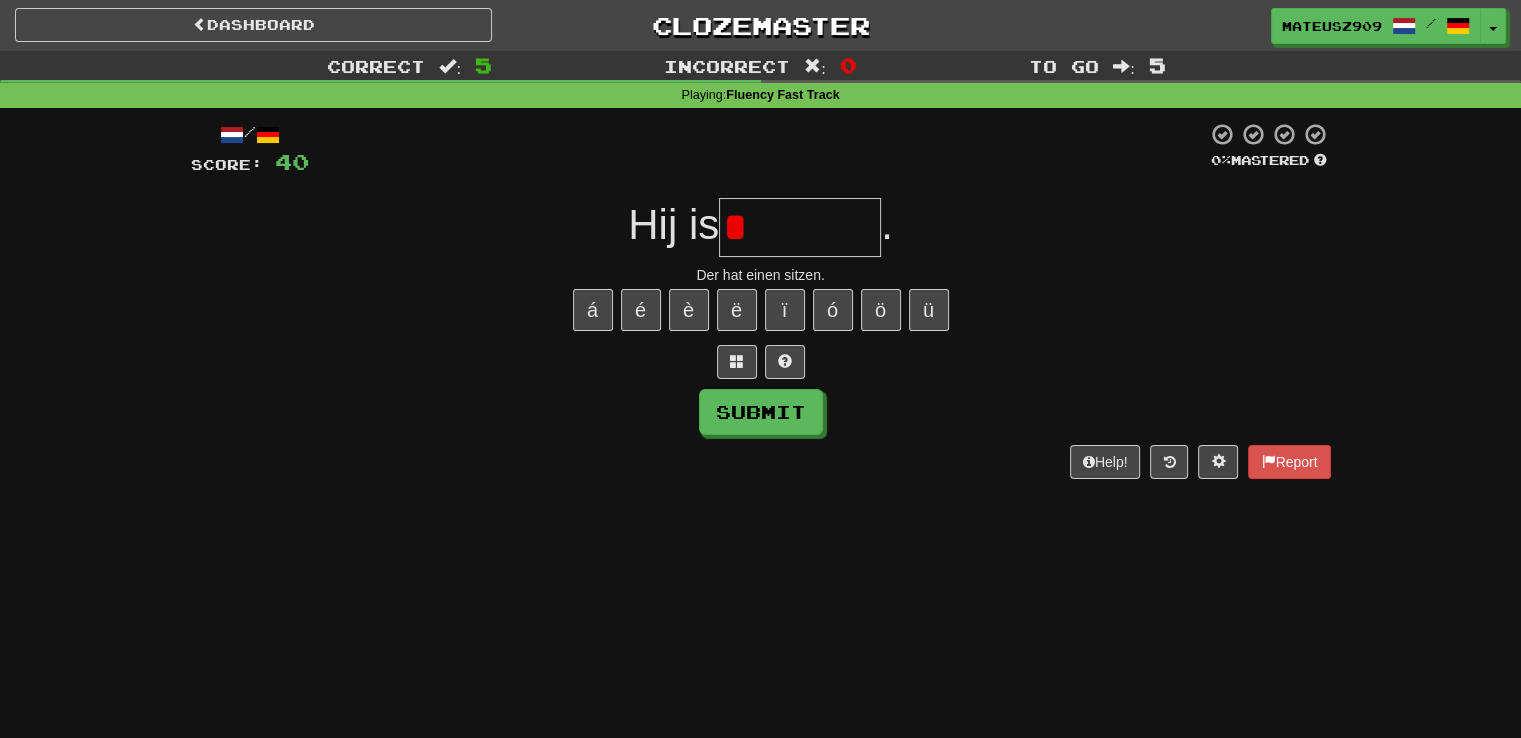 type on "*******" 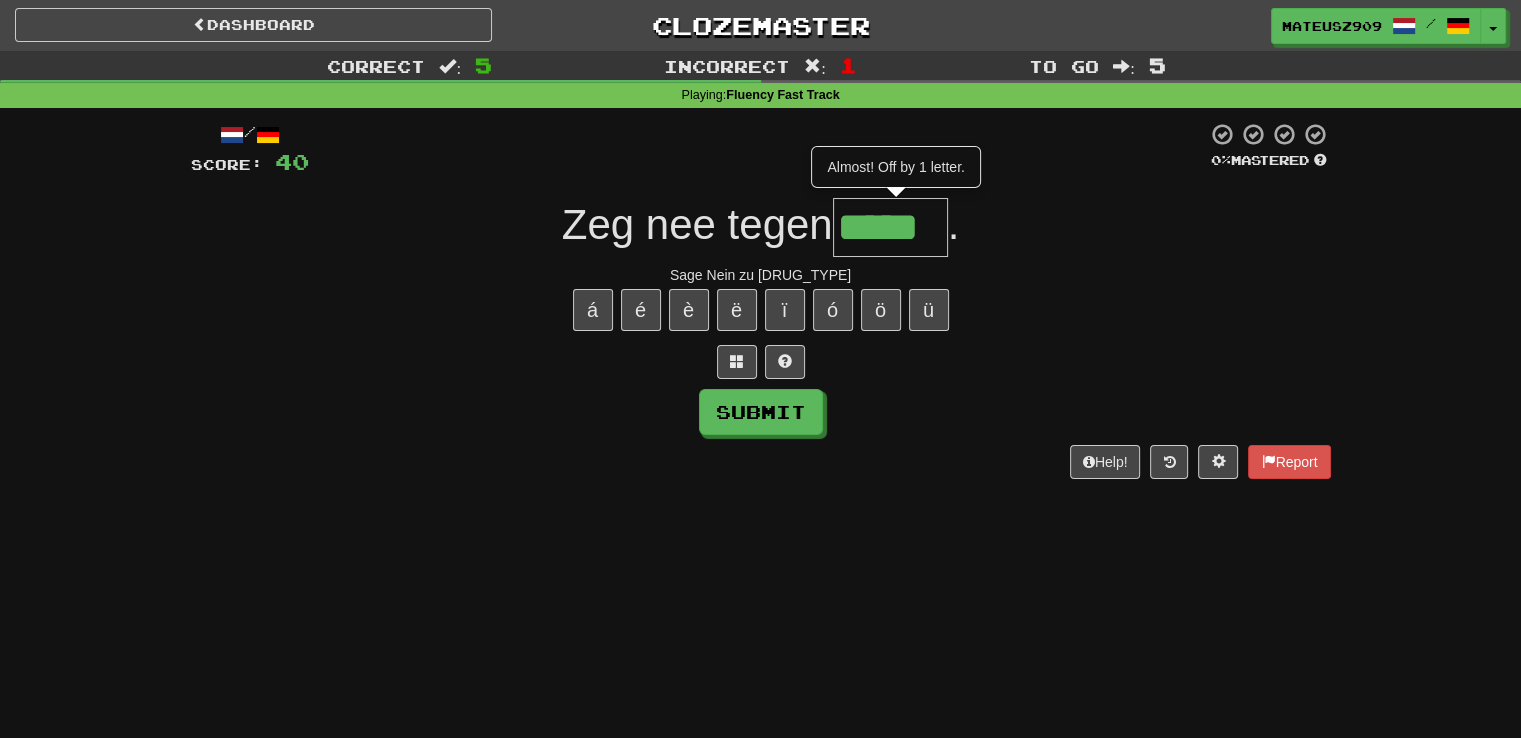 type on "*****" 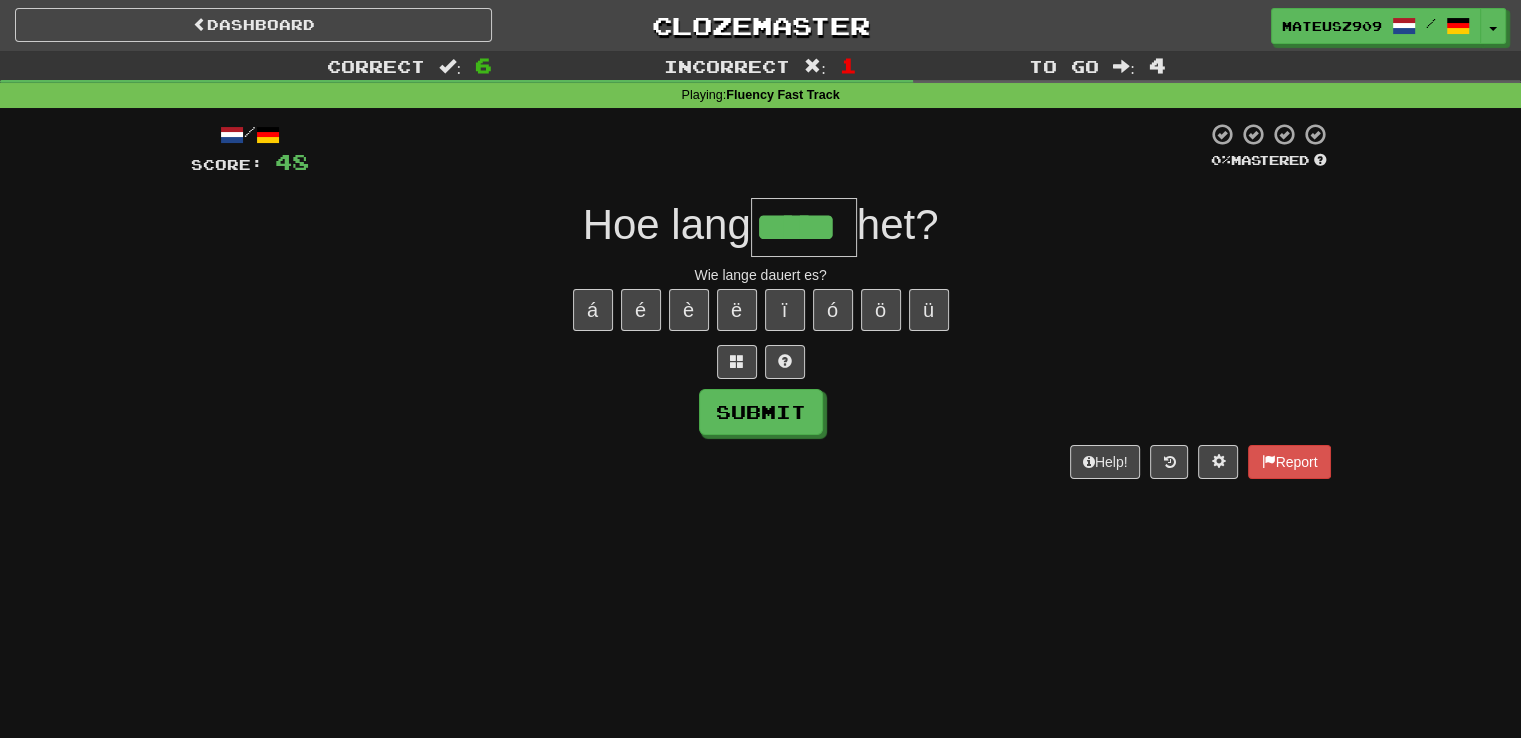 type on "*****" 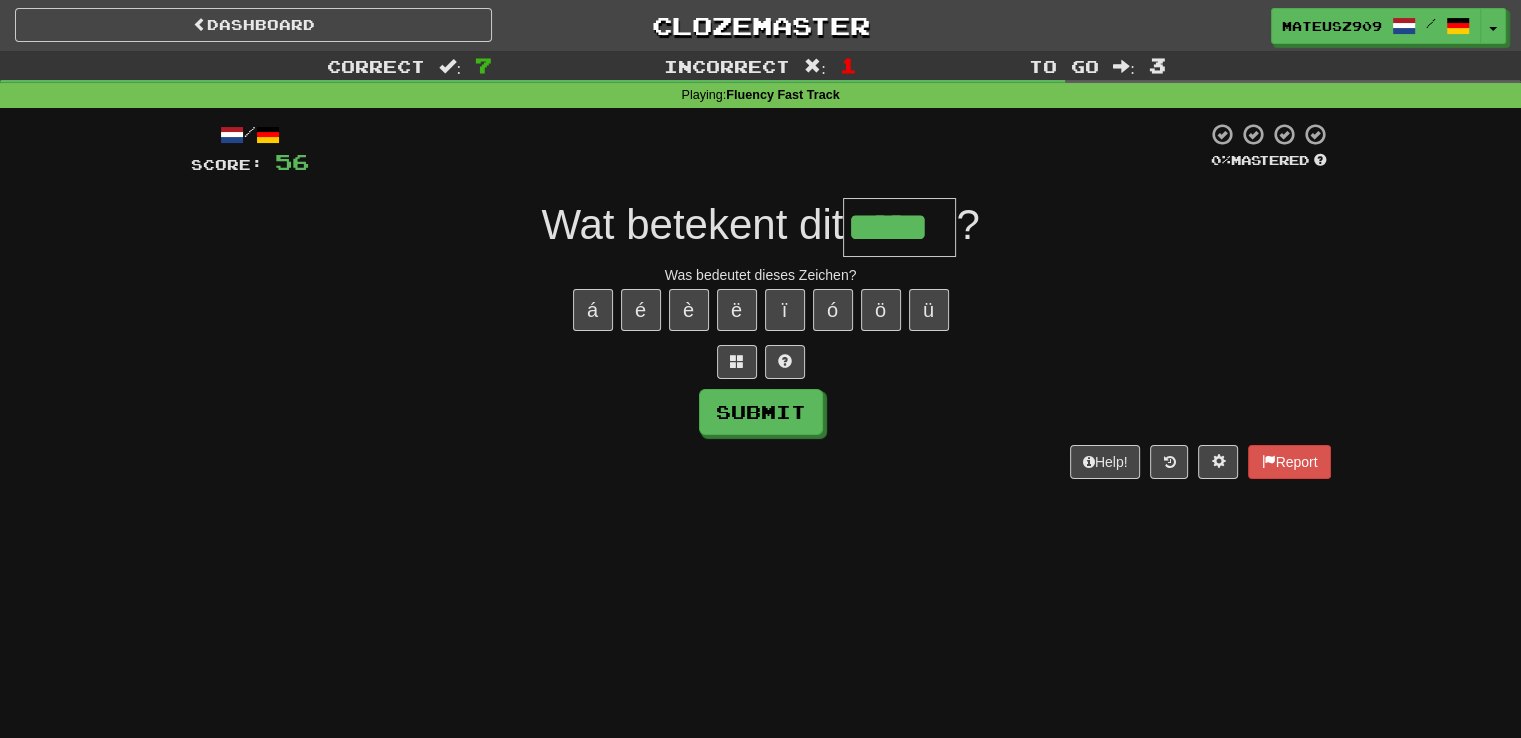 type on "*****" 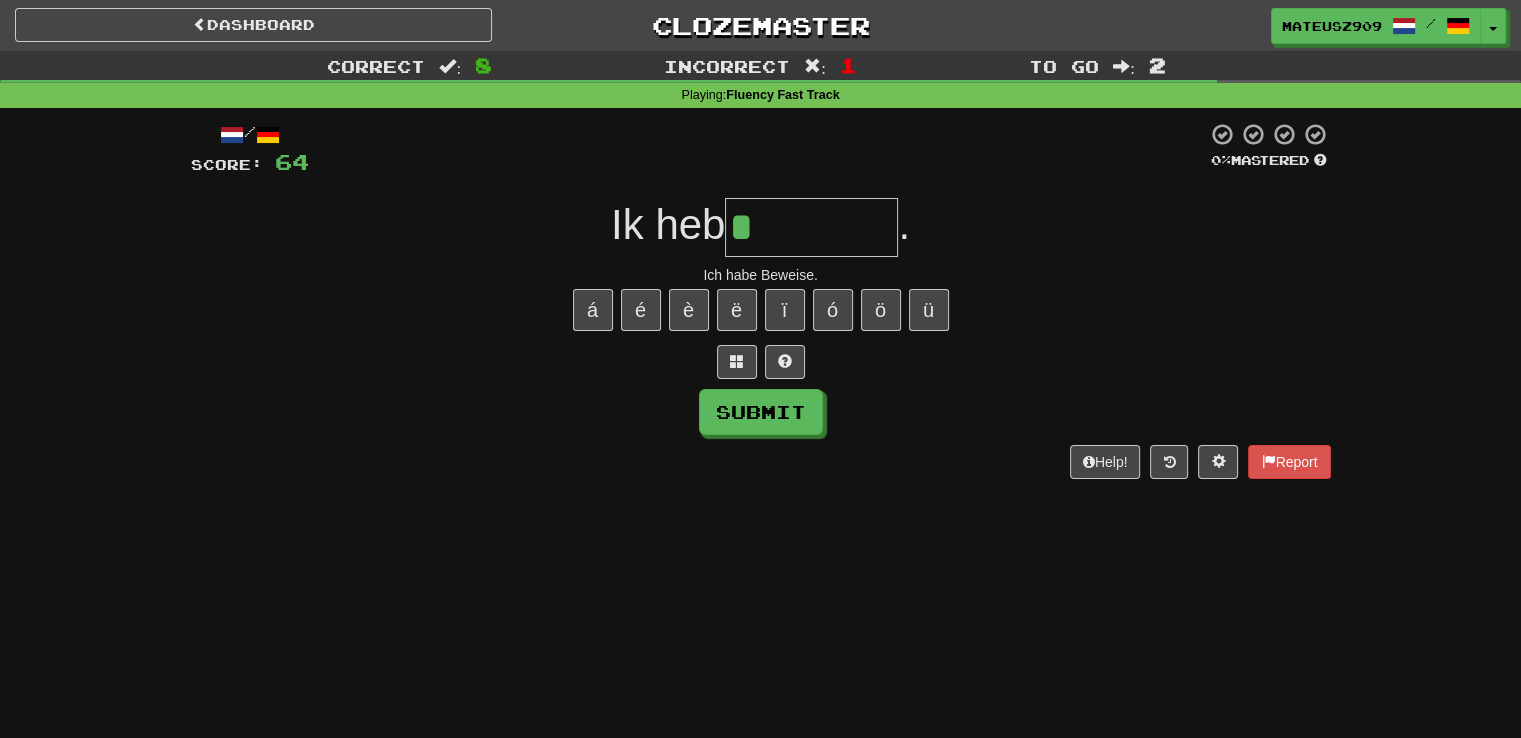 type on "********" 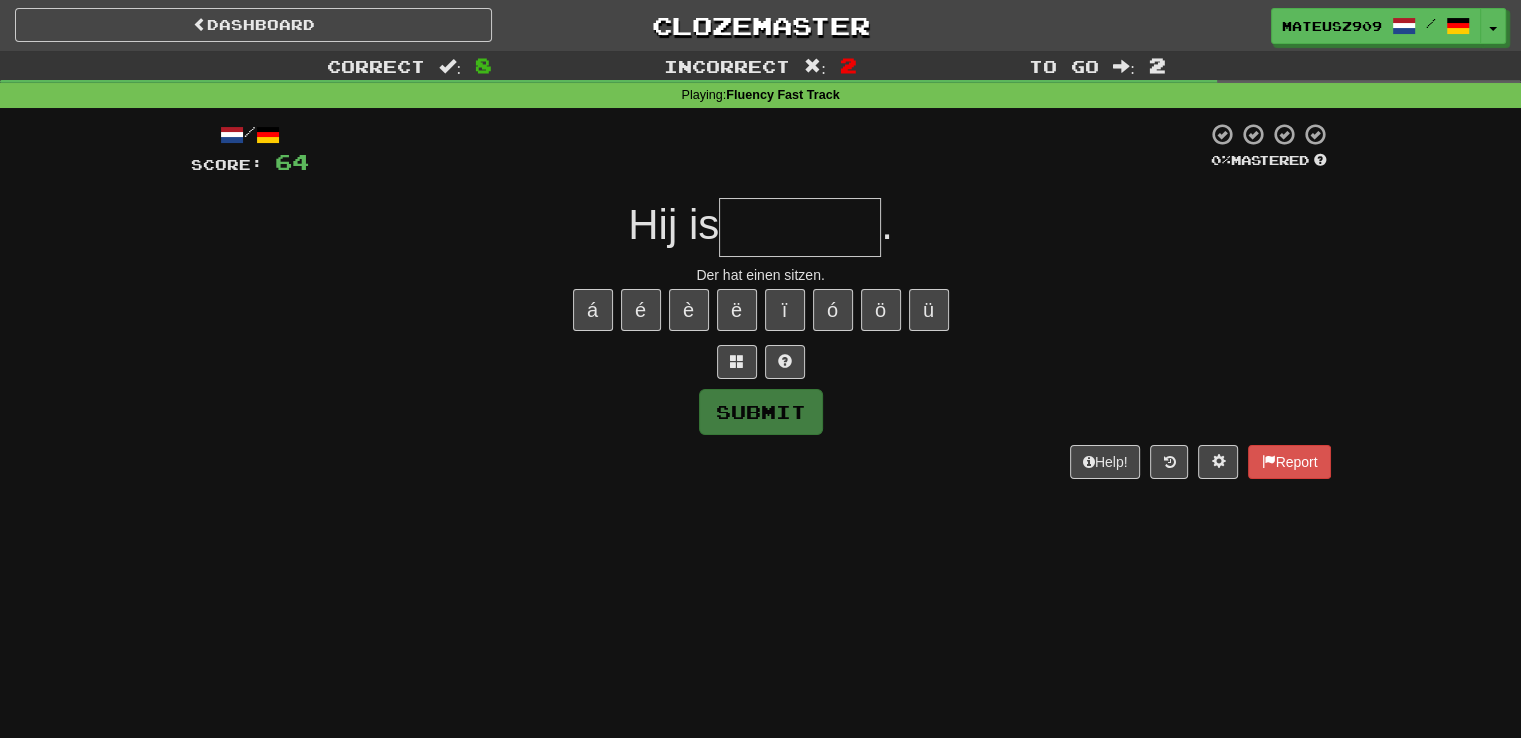 type on "*******" 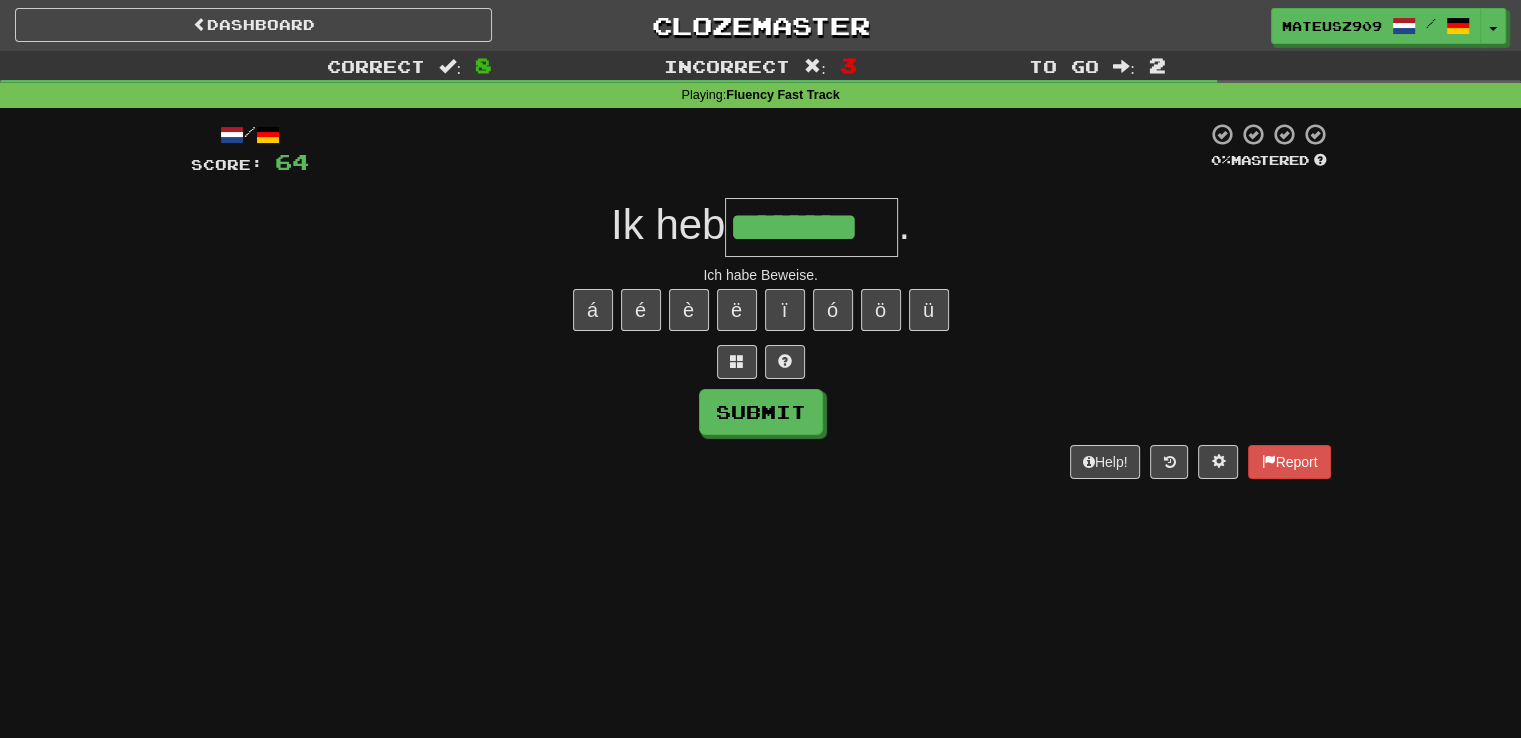 type on "********" 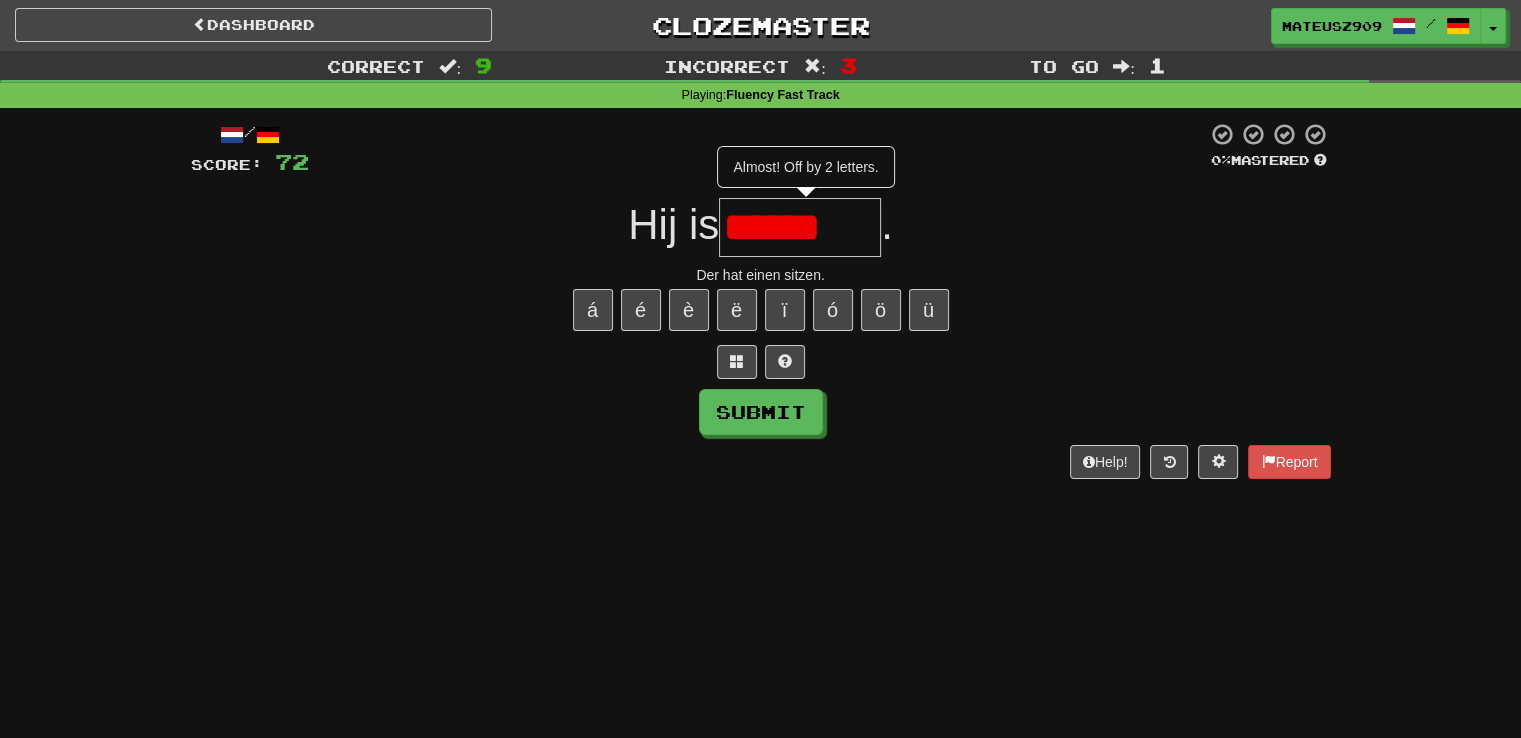 type on "*******" 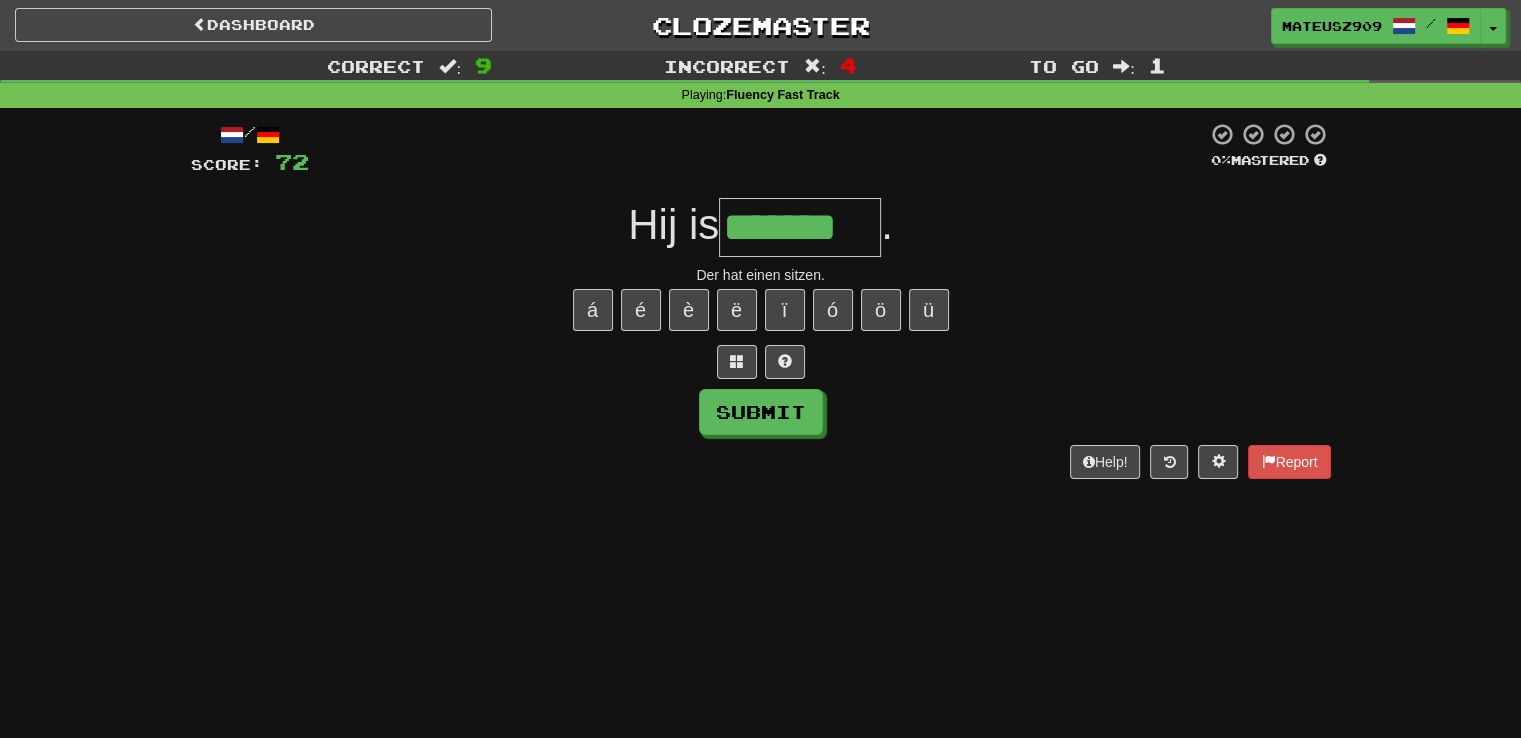 type on "*******" 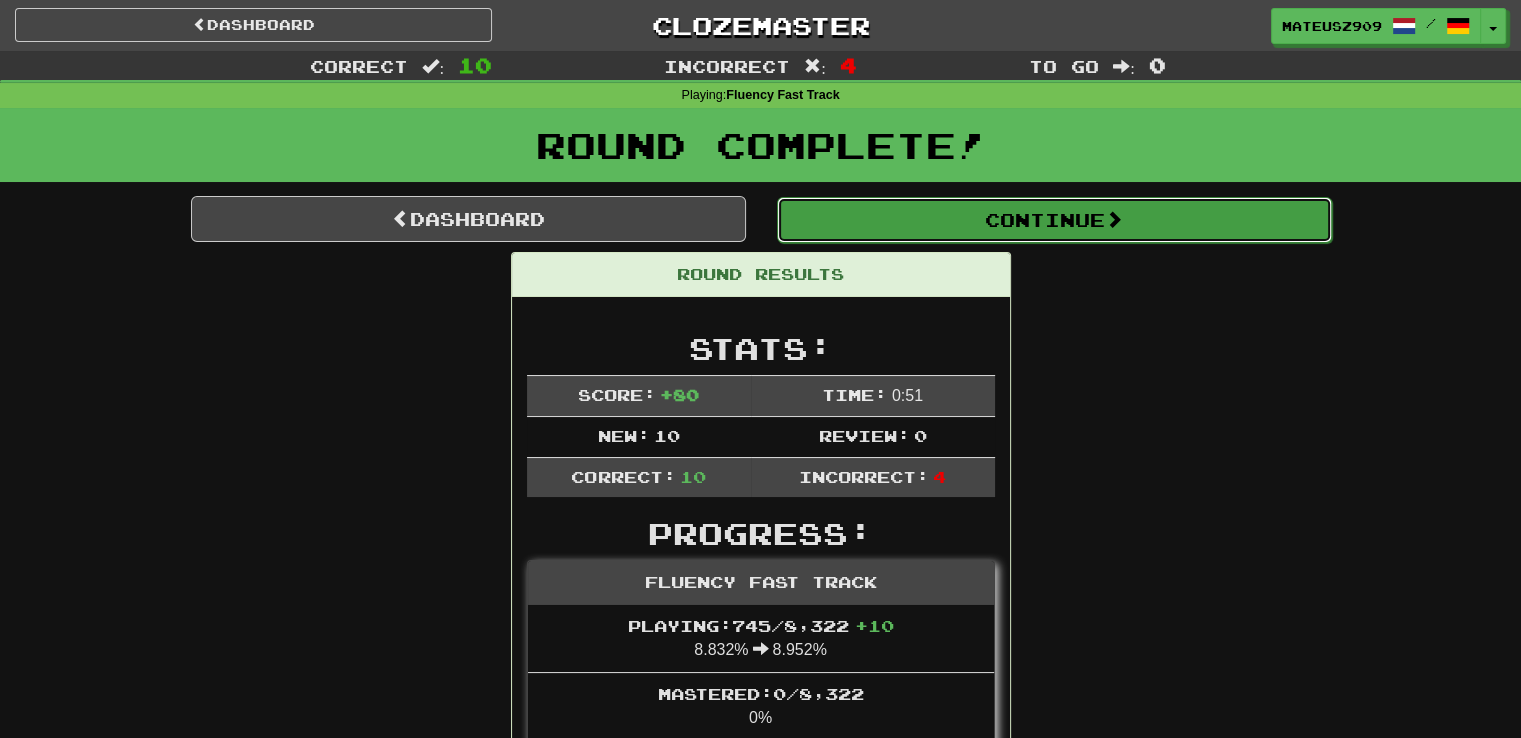 click on "Continue" at bounding box center (1054, 220) 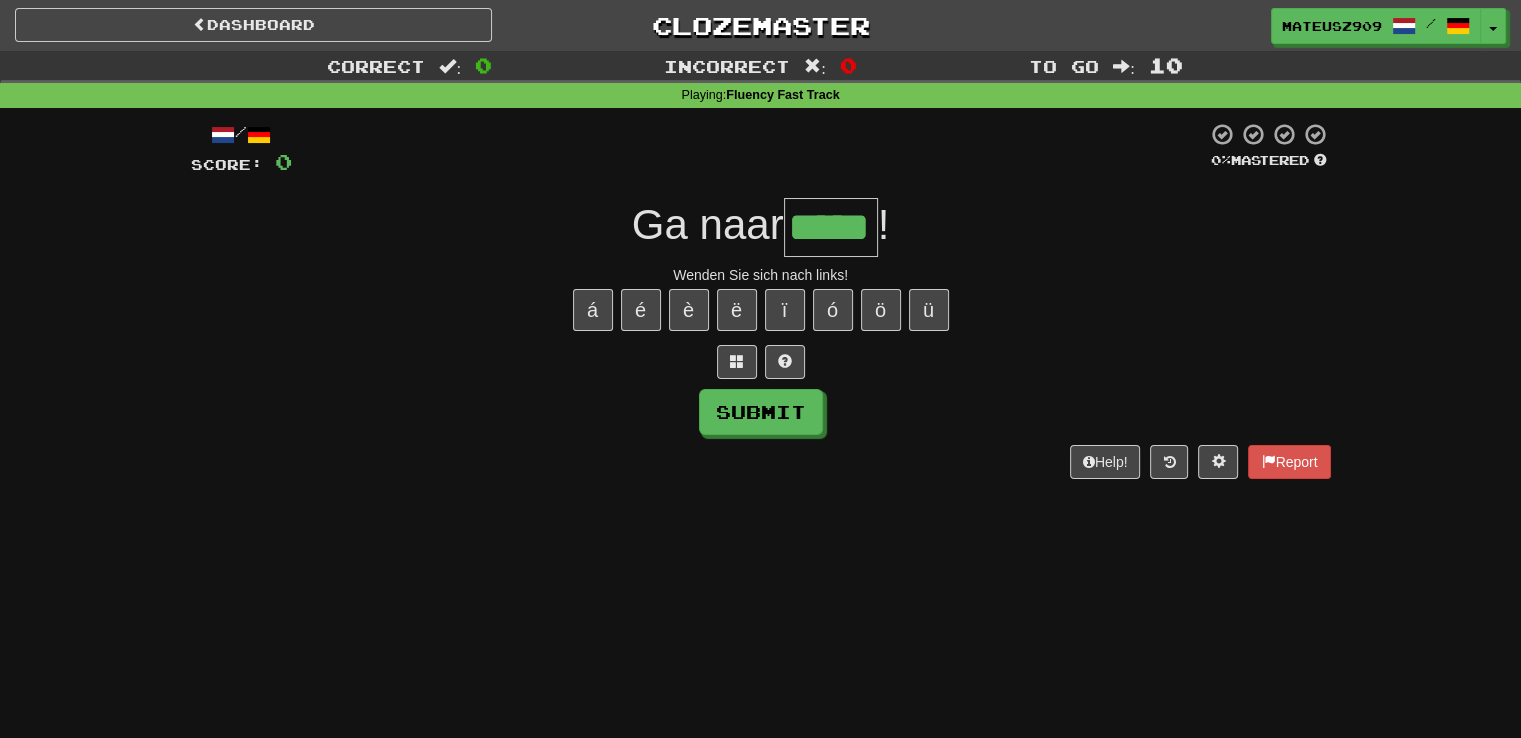 type on "*****" 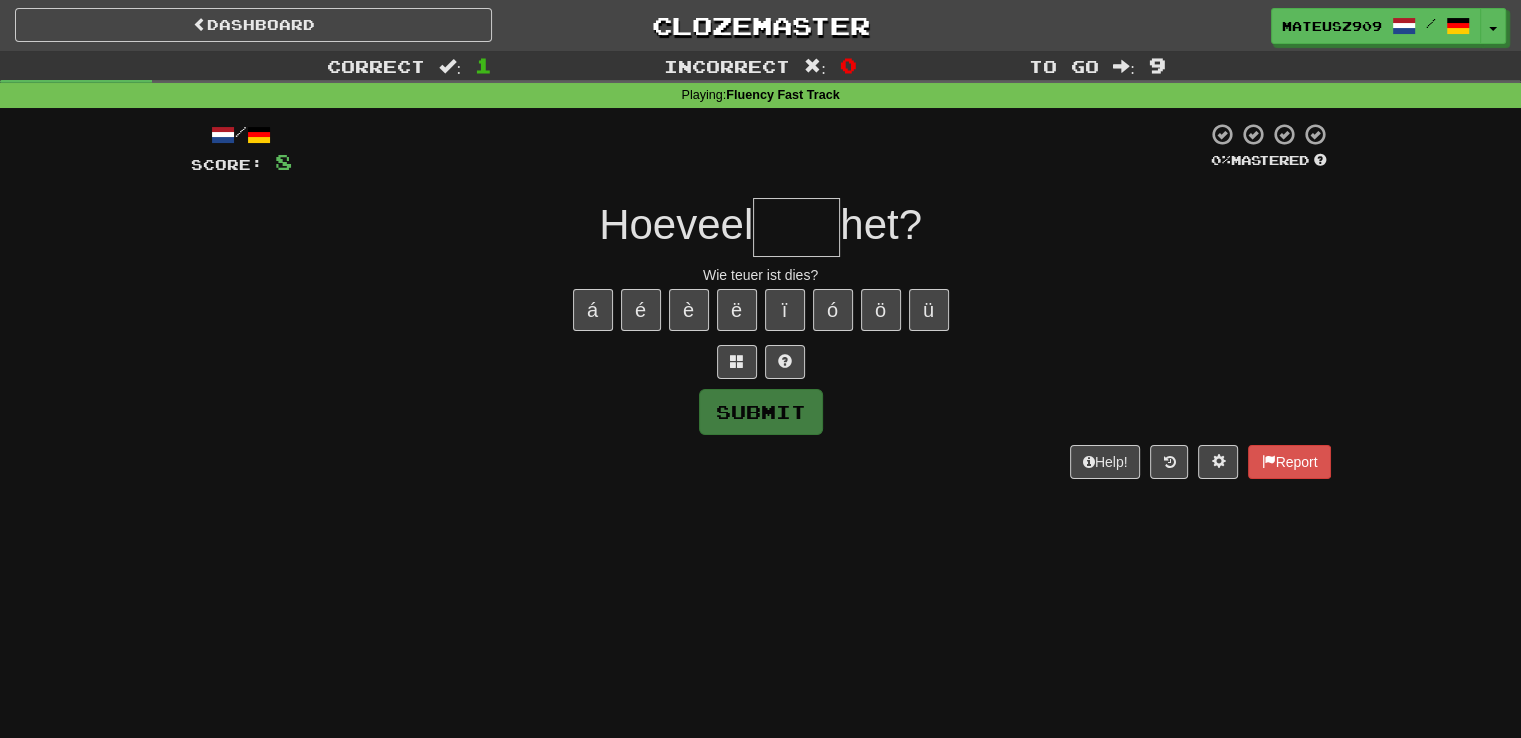 type on "*" 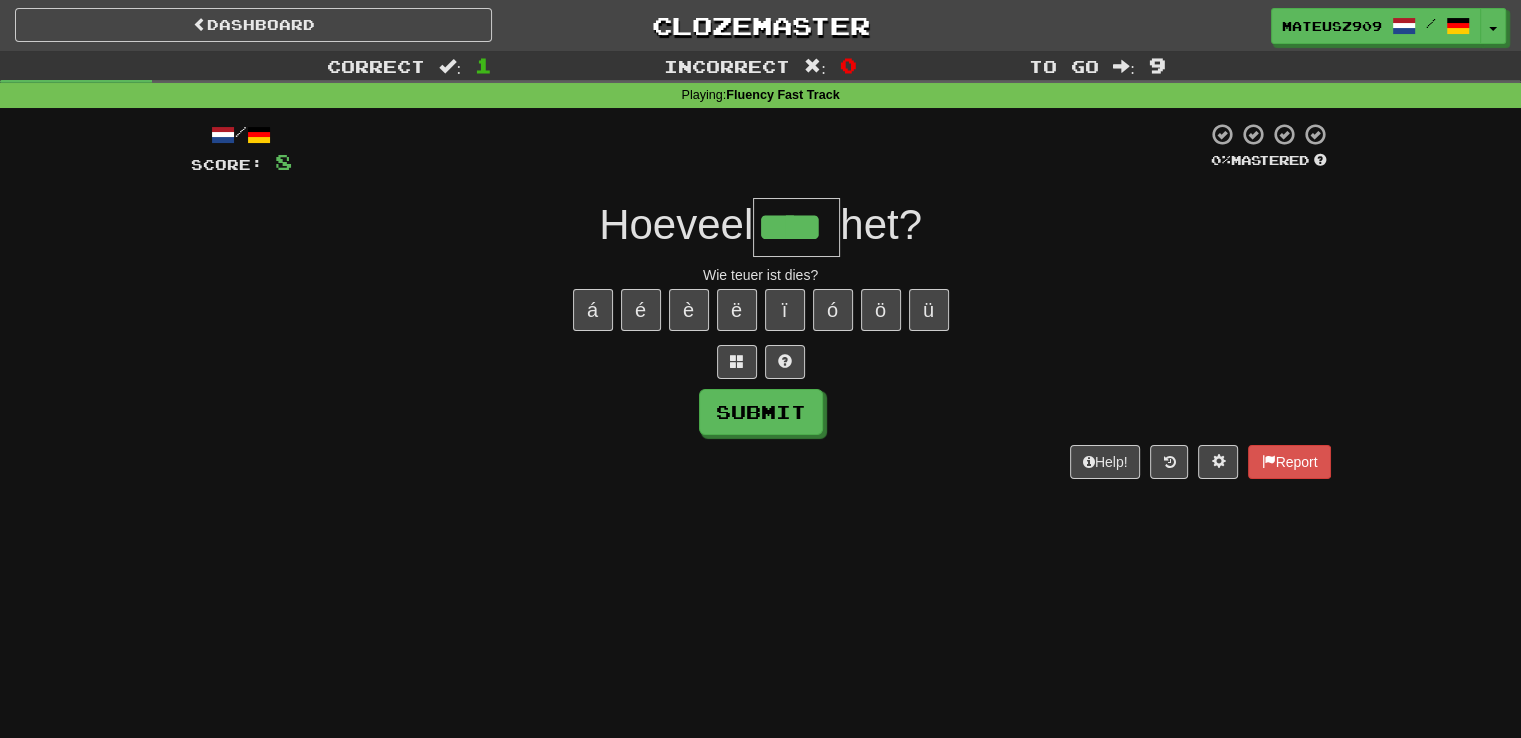 type on "****" 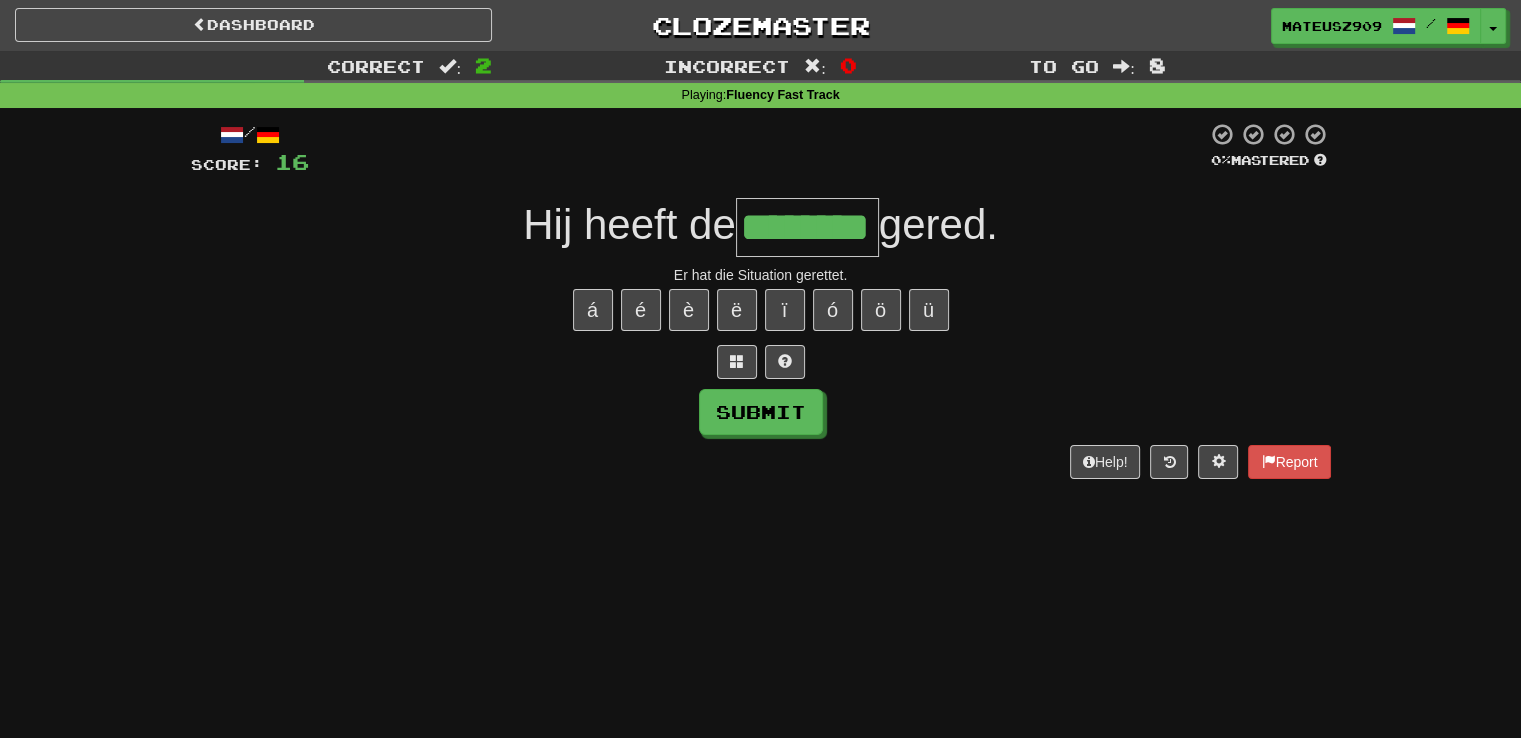 type on "********" 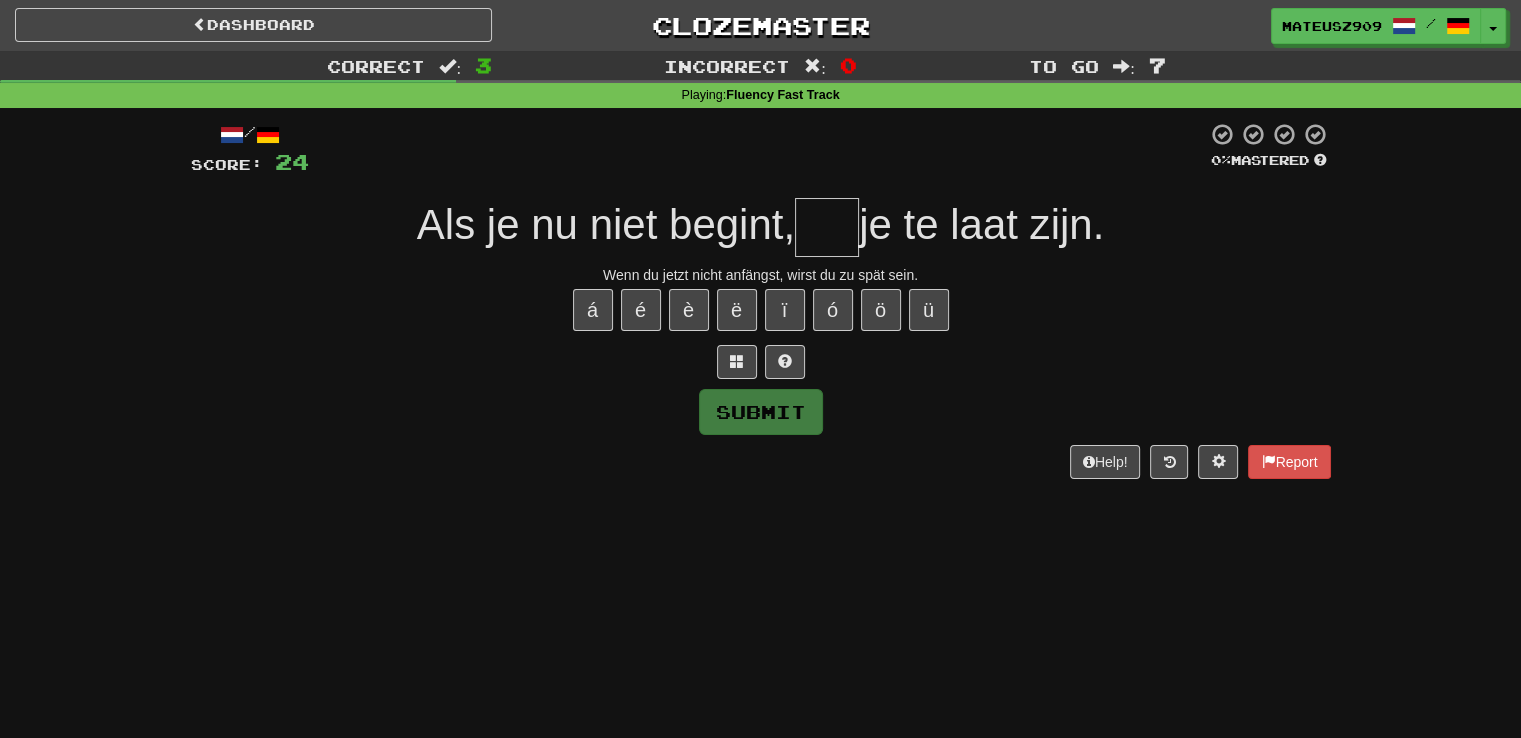 type on "*" 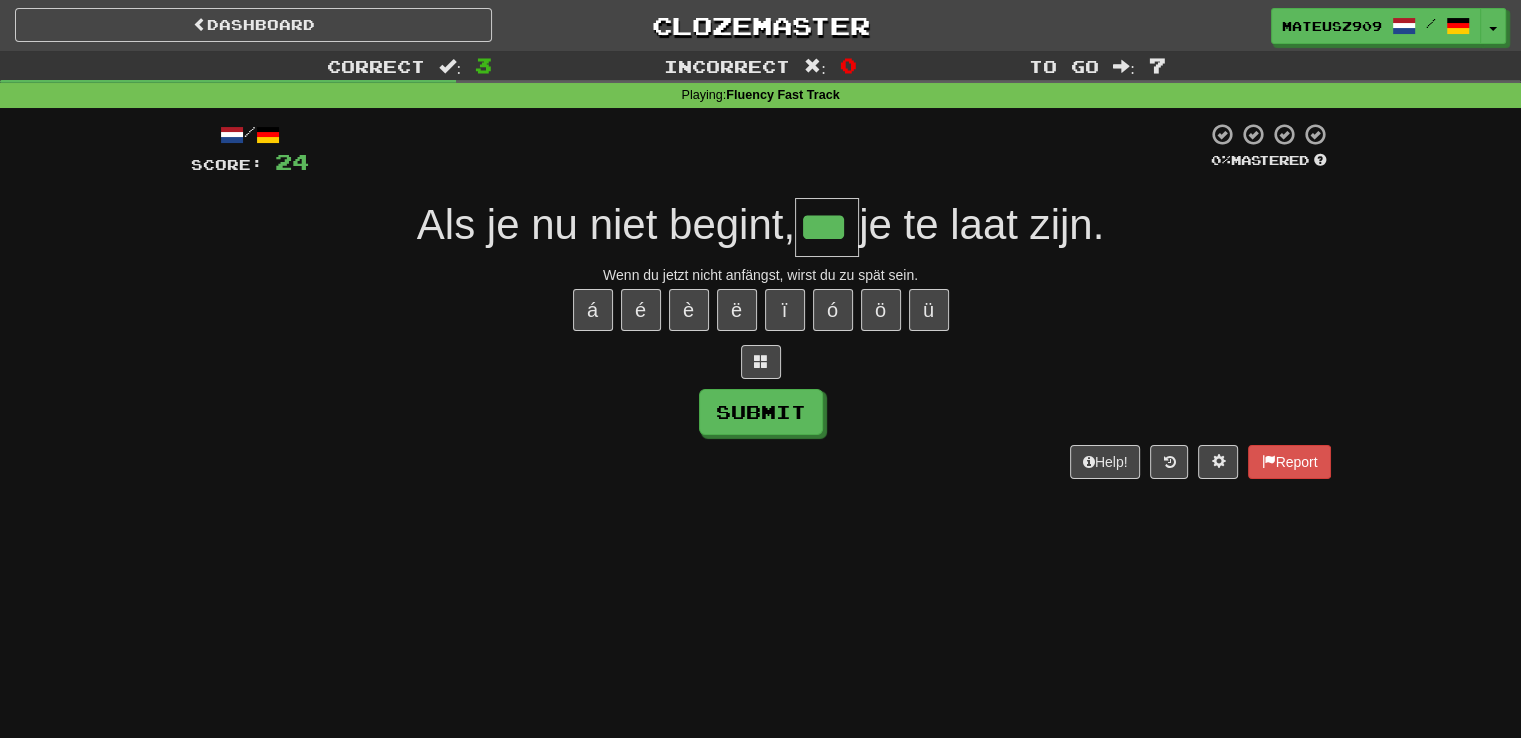 type on "***" 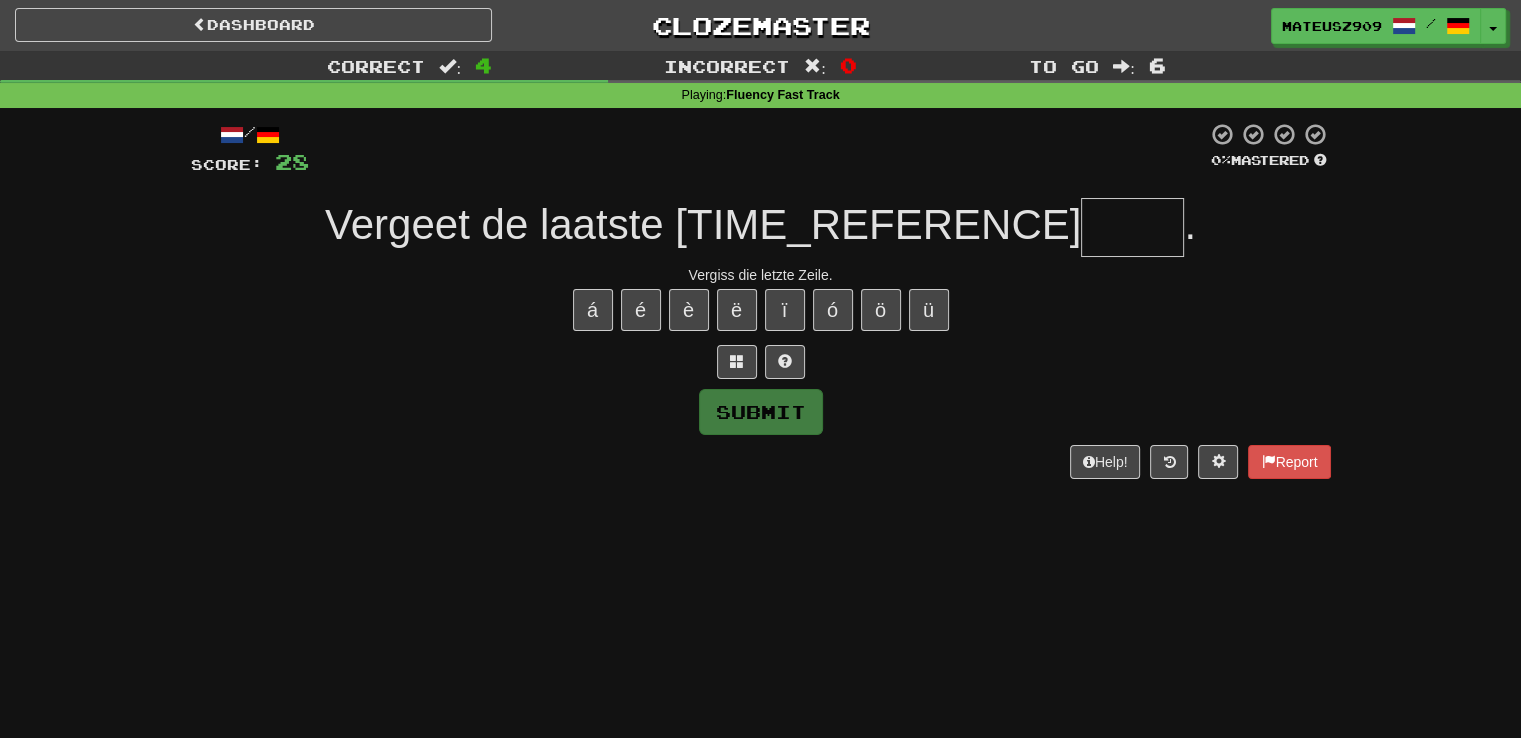 type on "*" 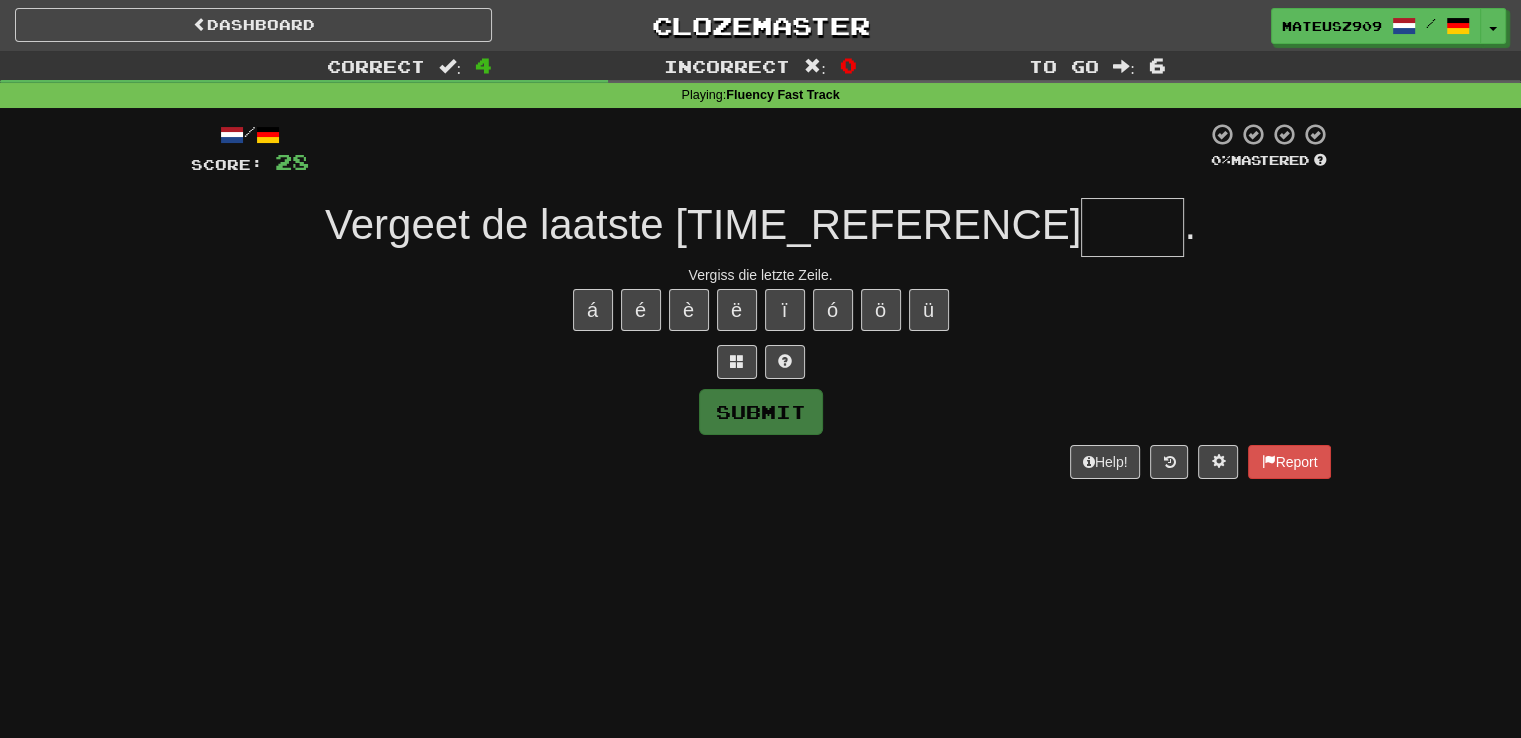 type on "*****" 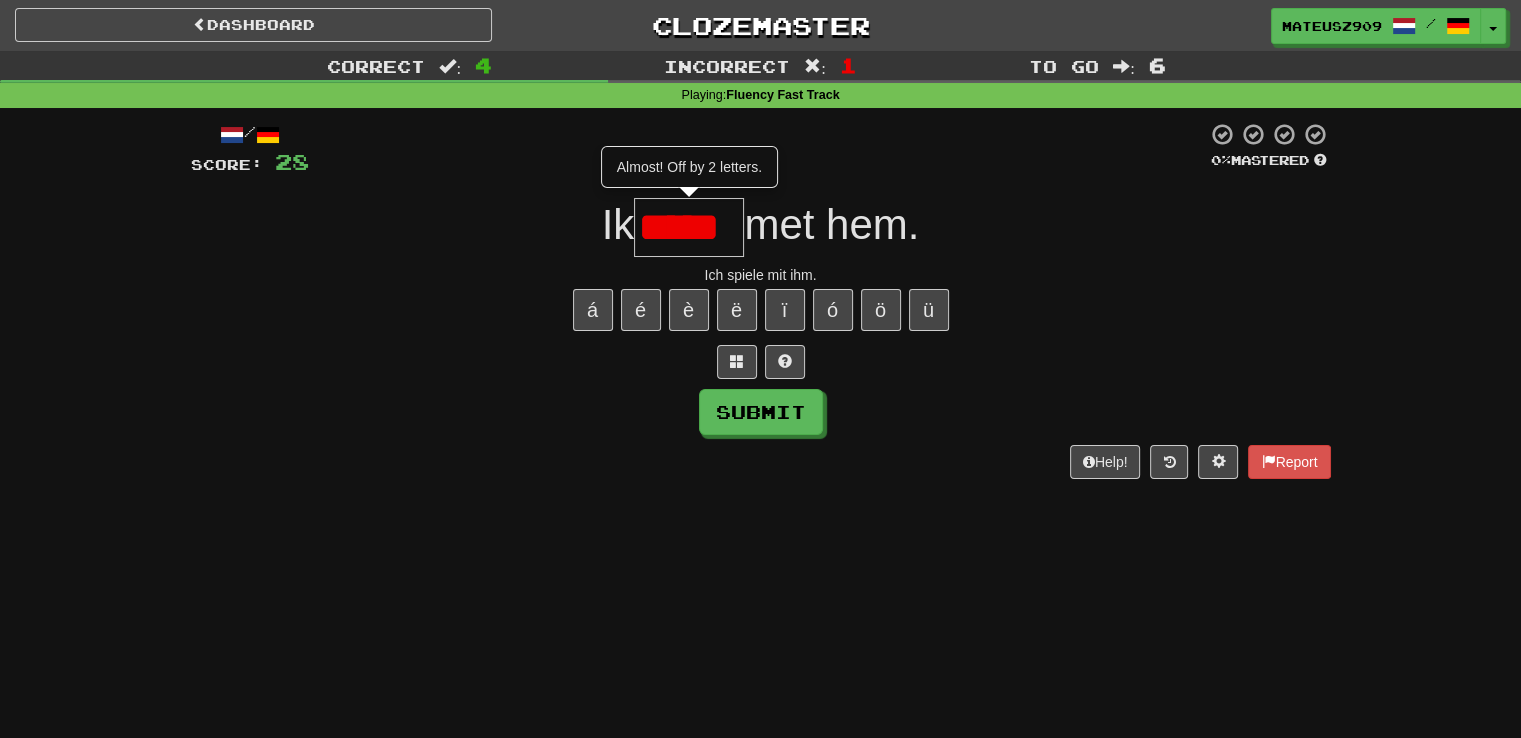 type on "*****" 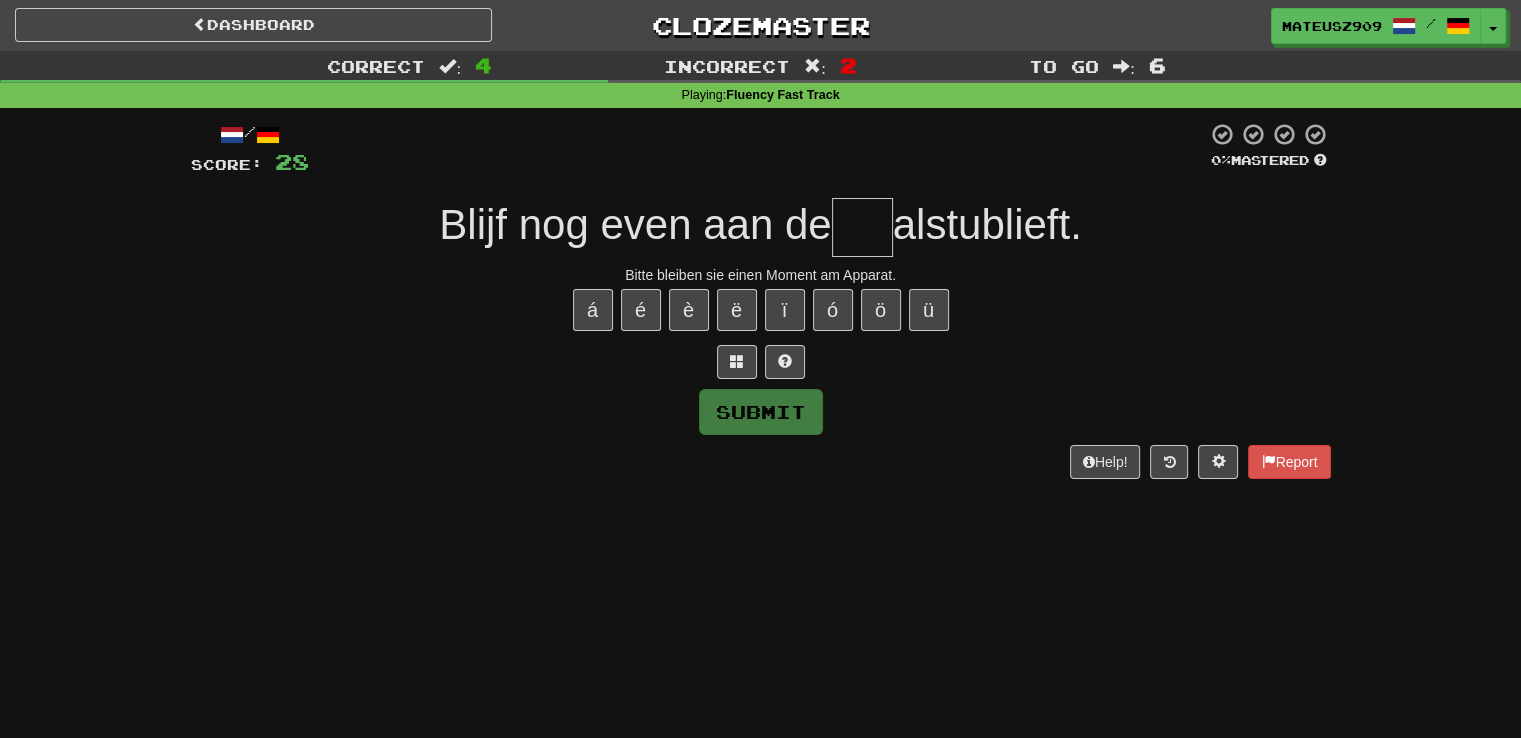 type on "*" 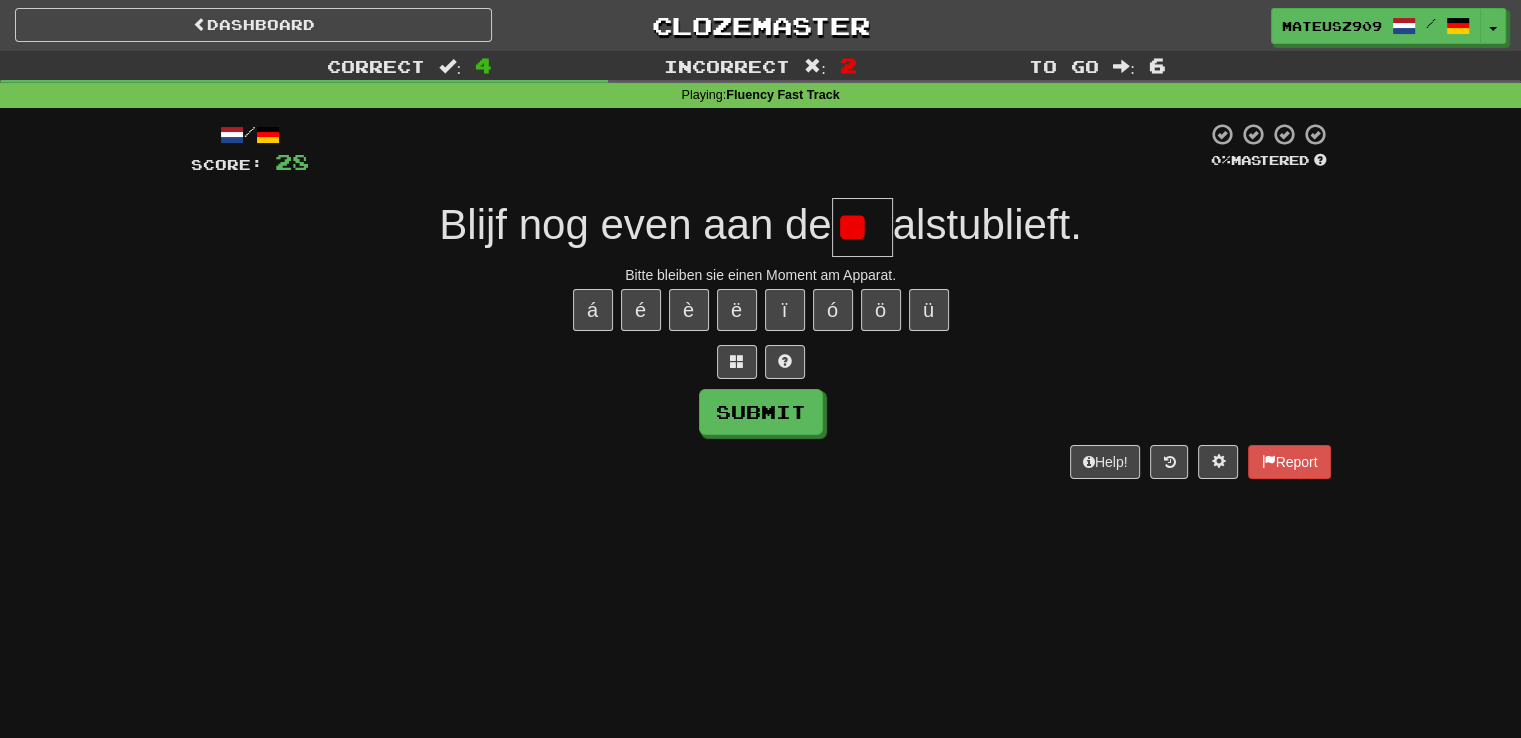 type on "****" 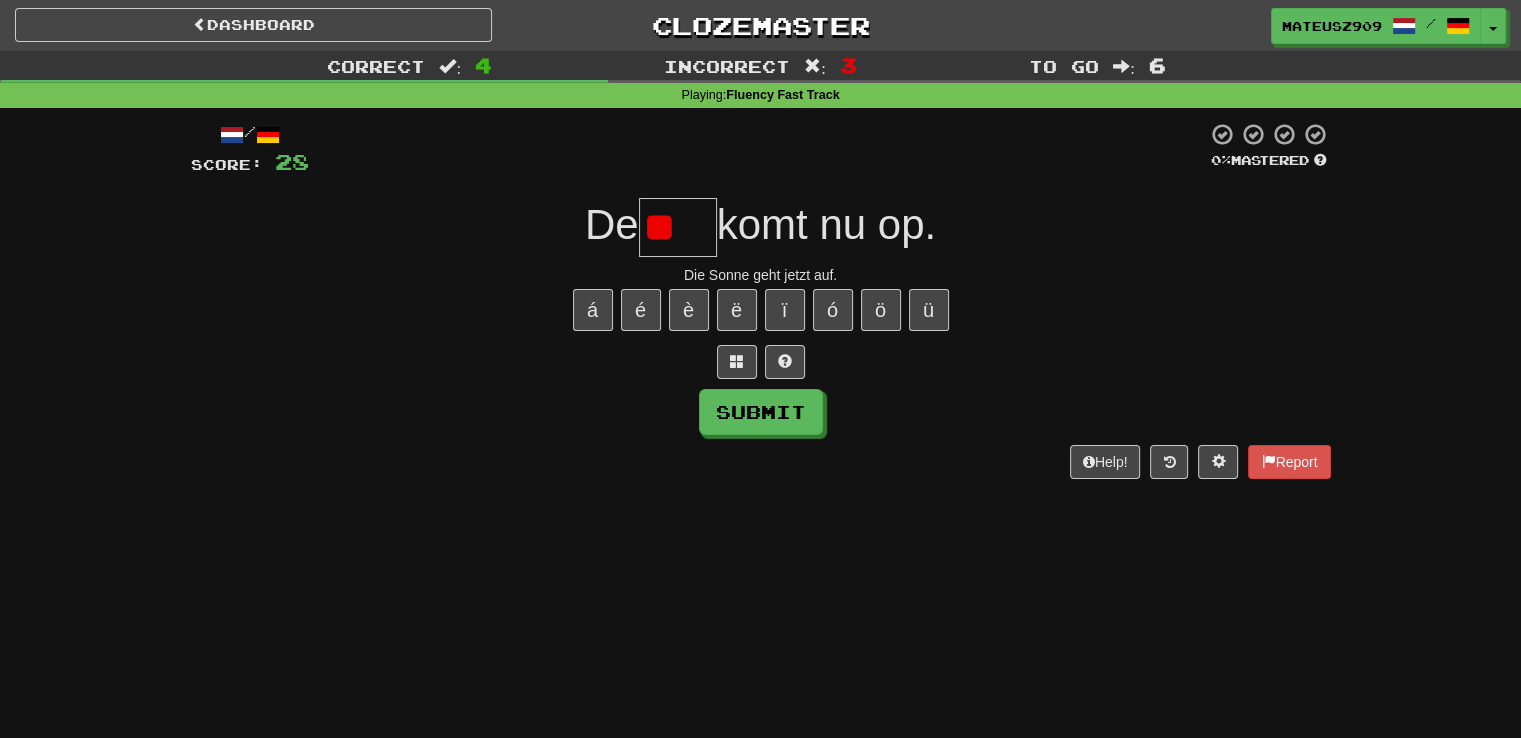 type on "*" 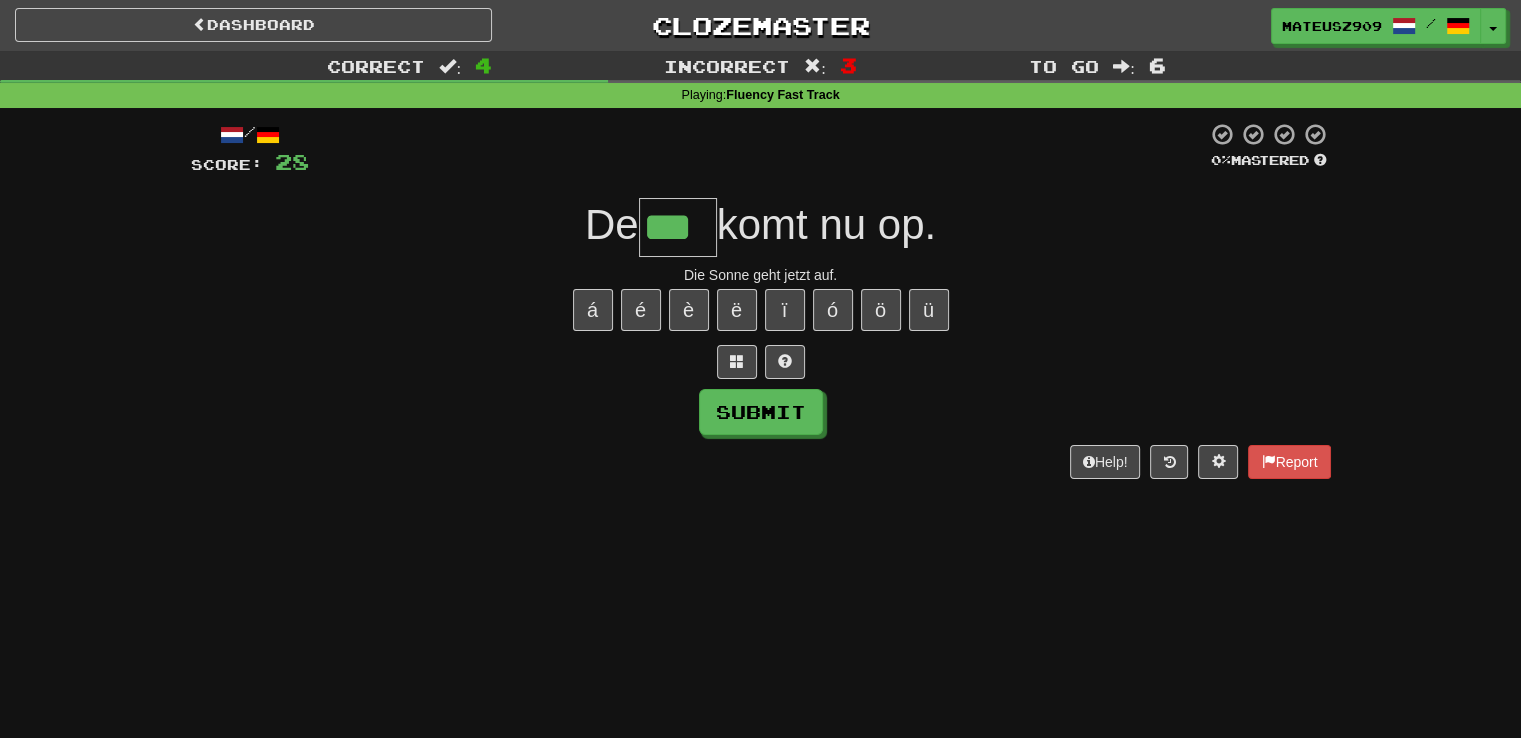 type on "***" 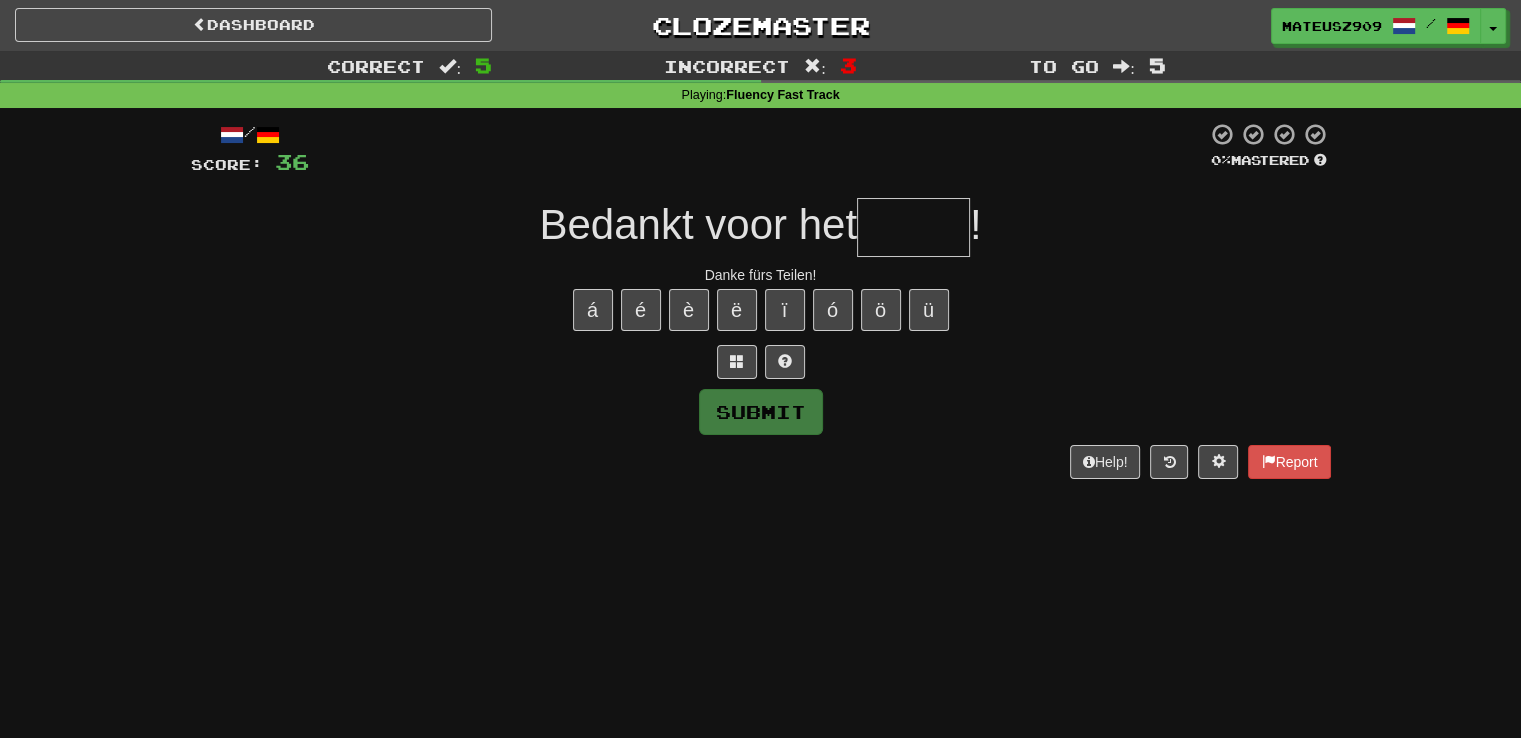 type on "*" 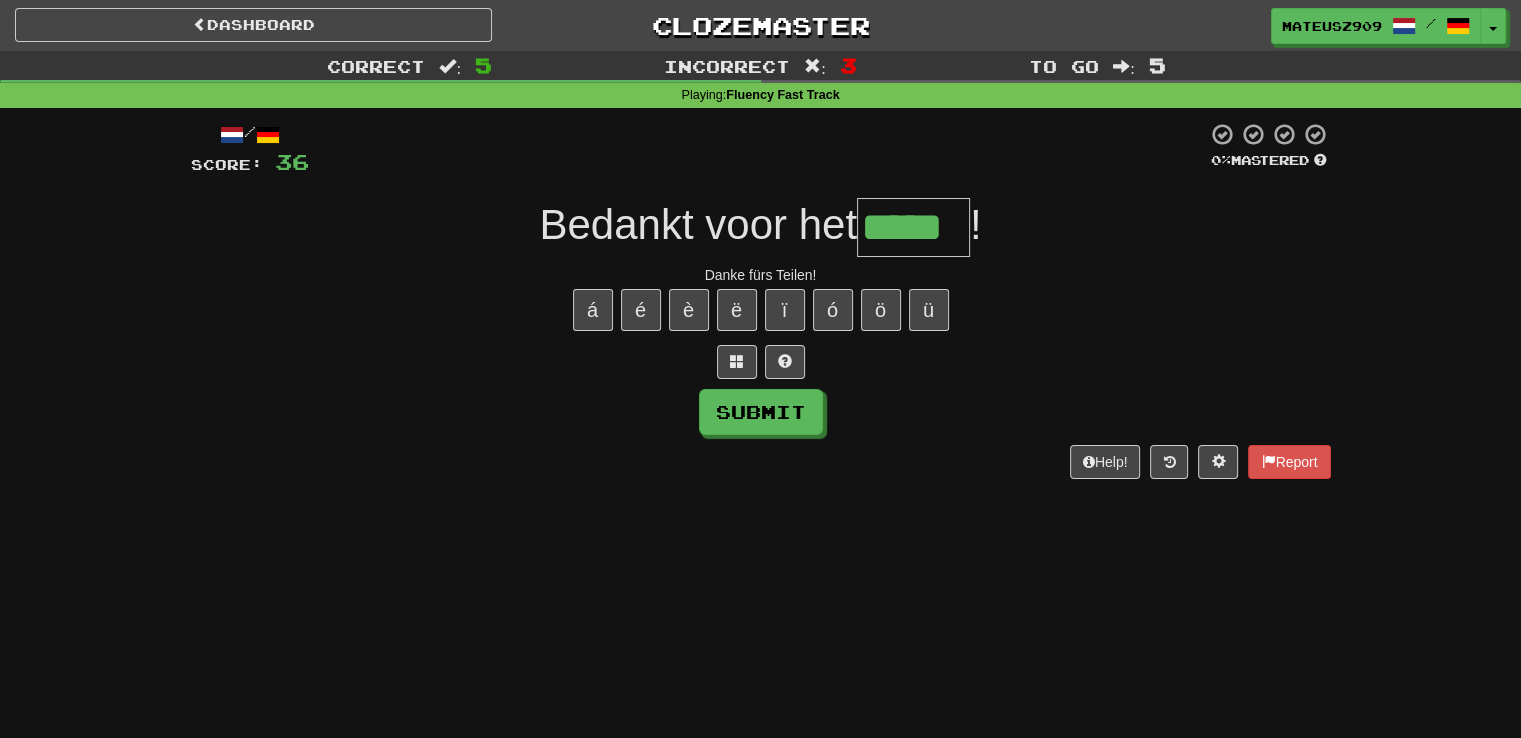 type on "*****" 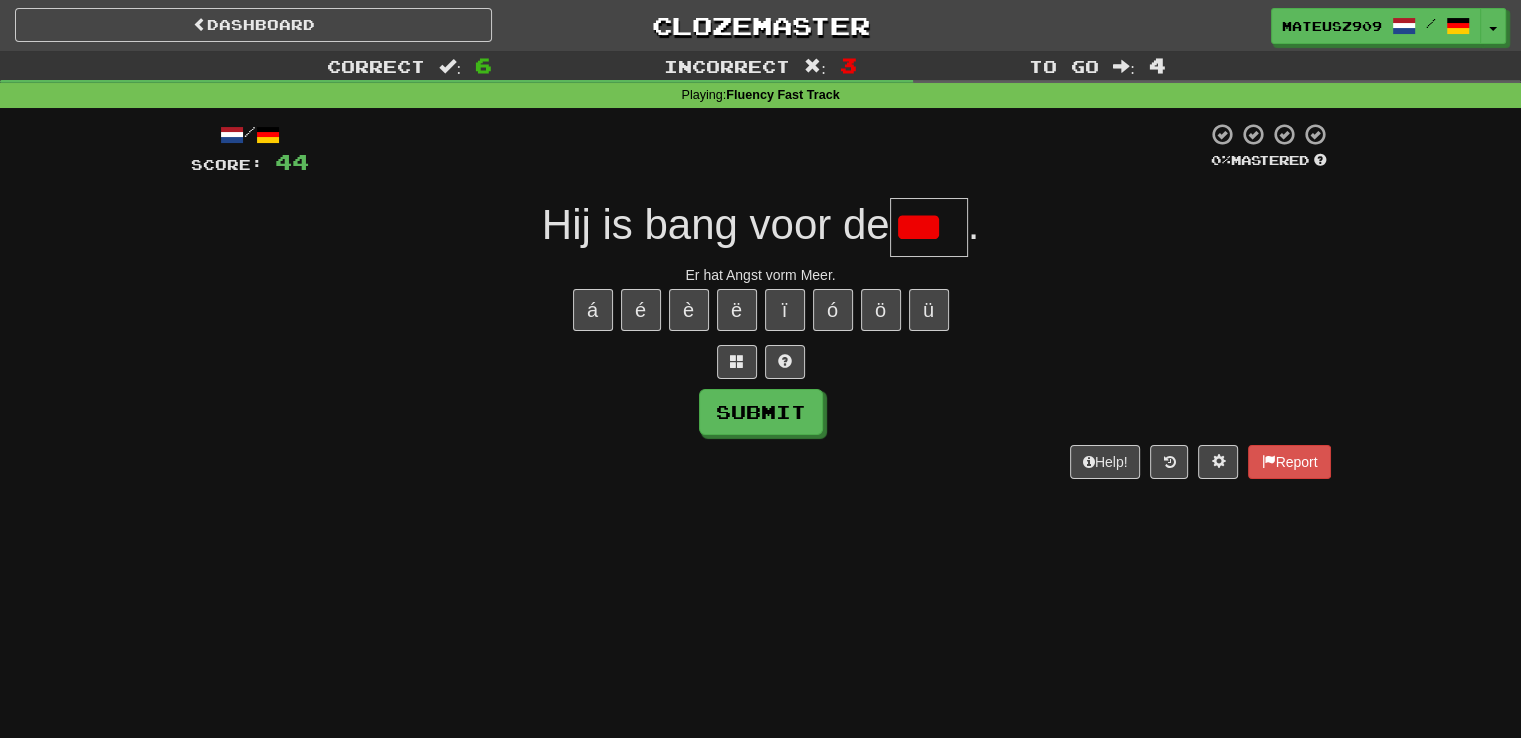 scroll, scrollTop: 0, scrollLeft: 1, axis: horizontal 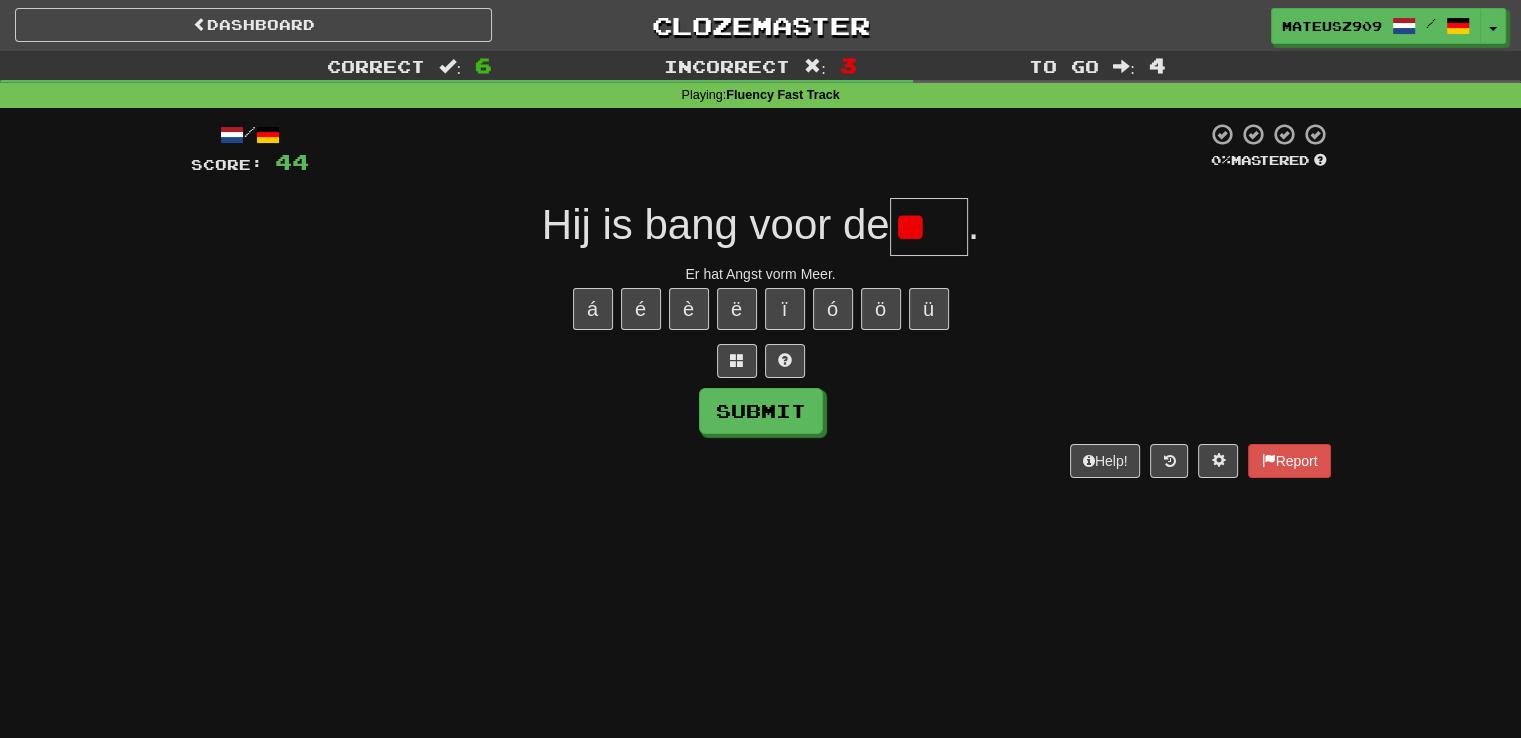 type on "*" 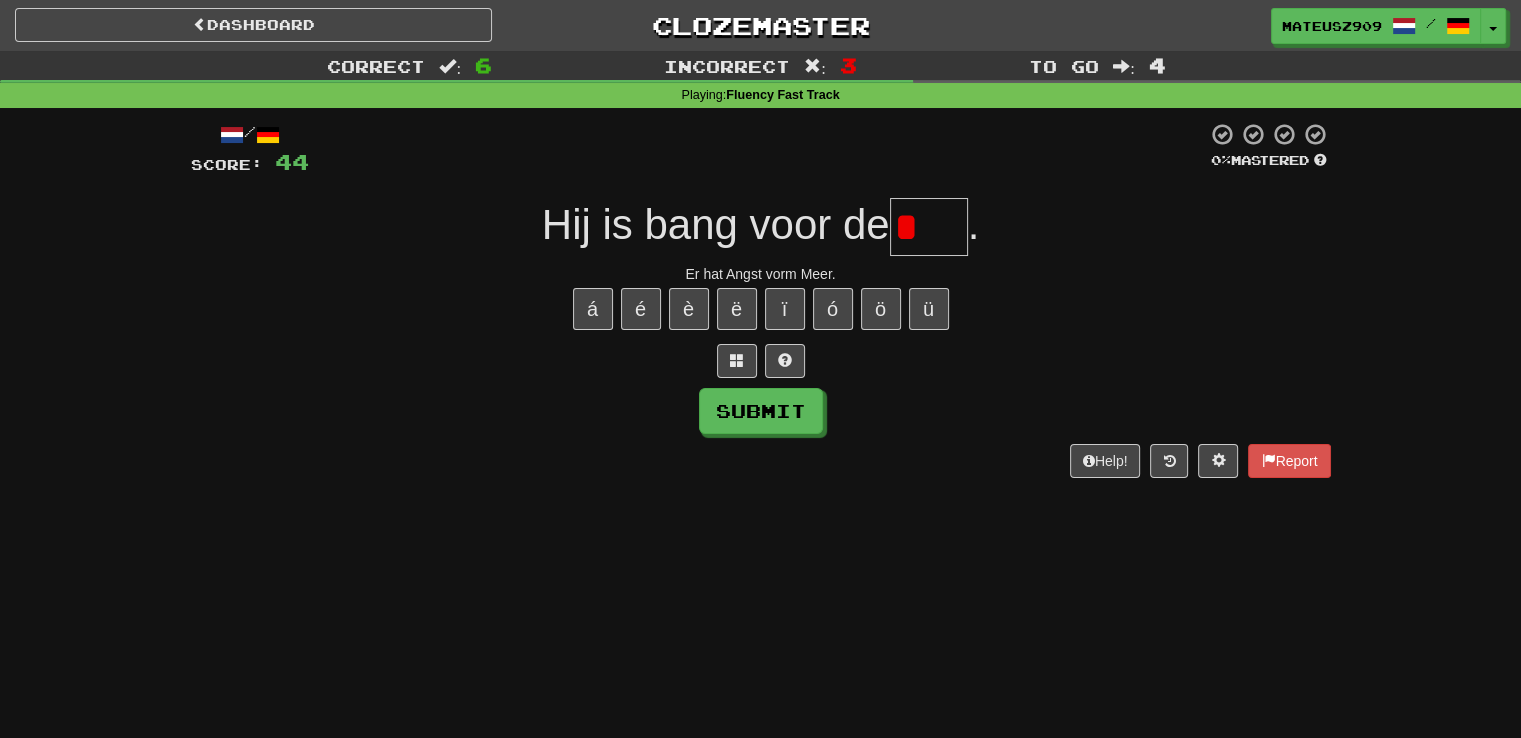 scroll, scrollTop: 0, scrollLeft: 0, axis: both 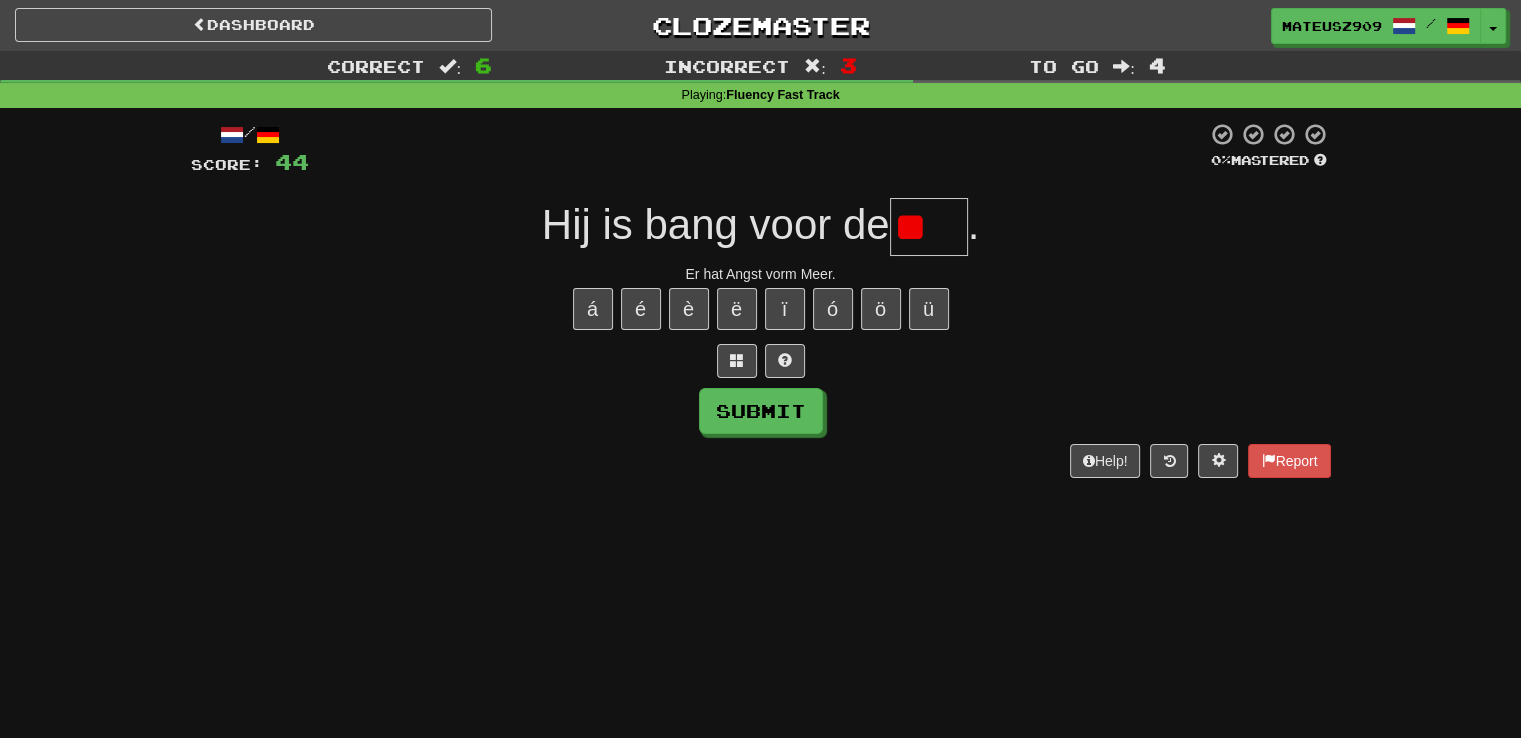 type on "*" 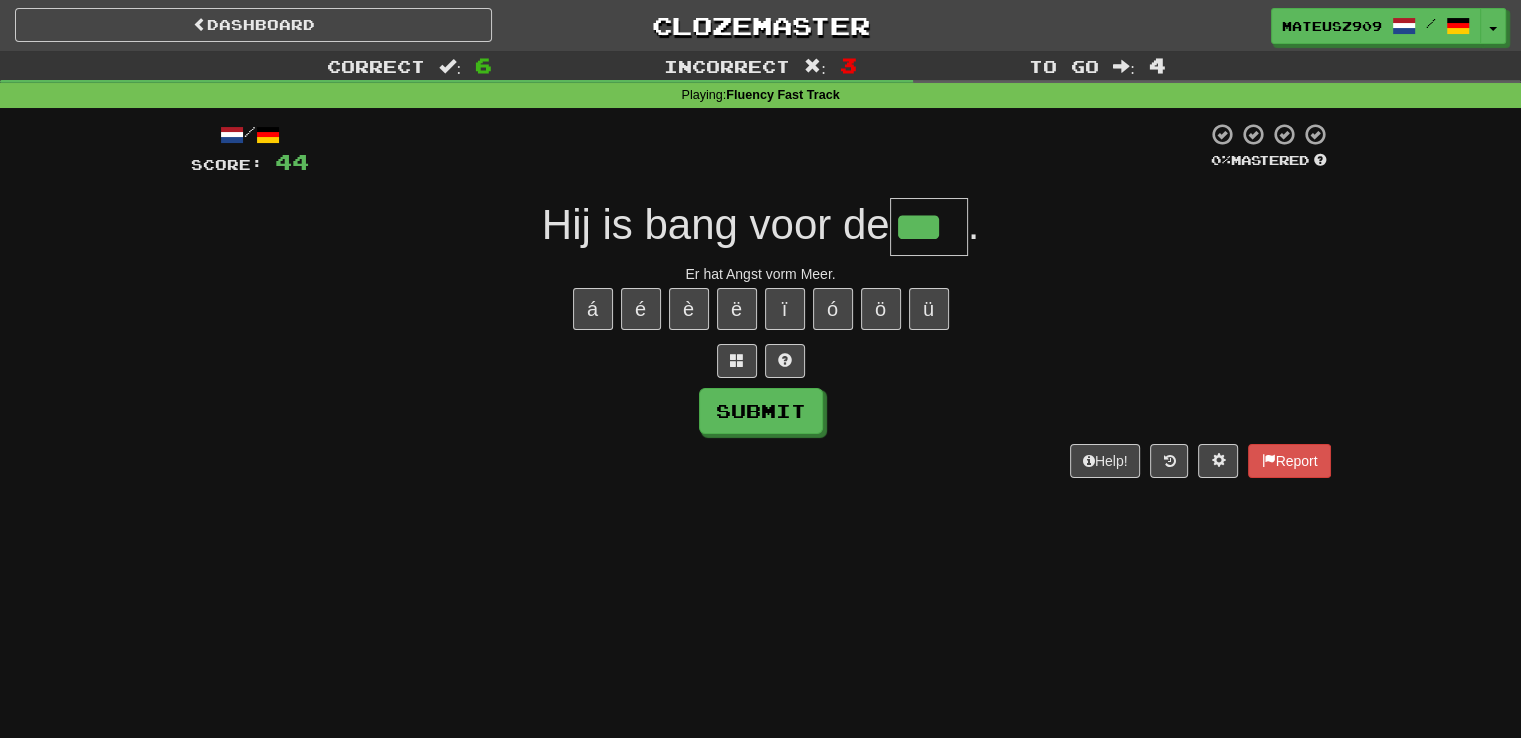 type on "***" 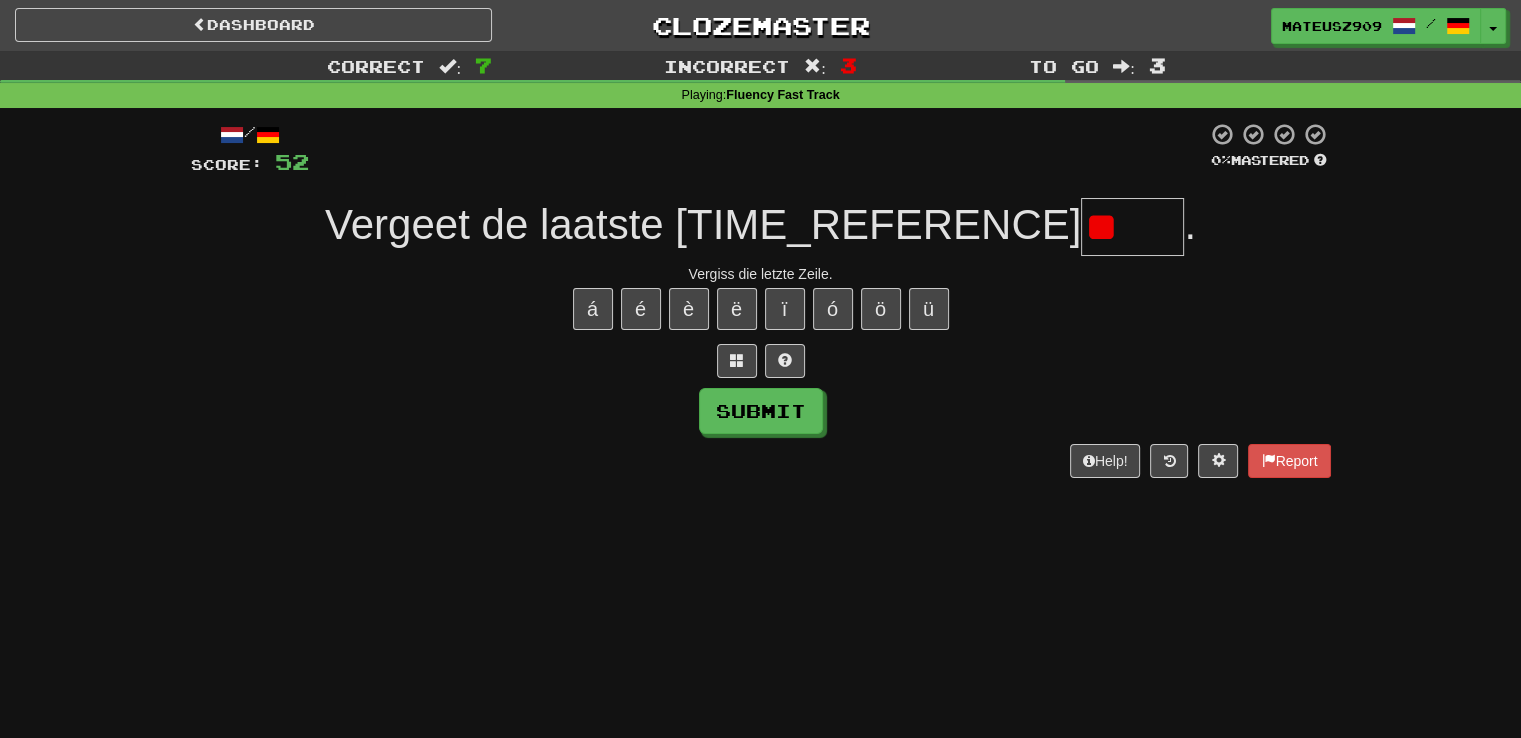 type on "*****" 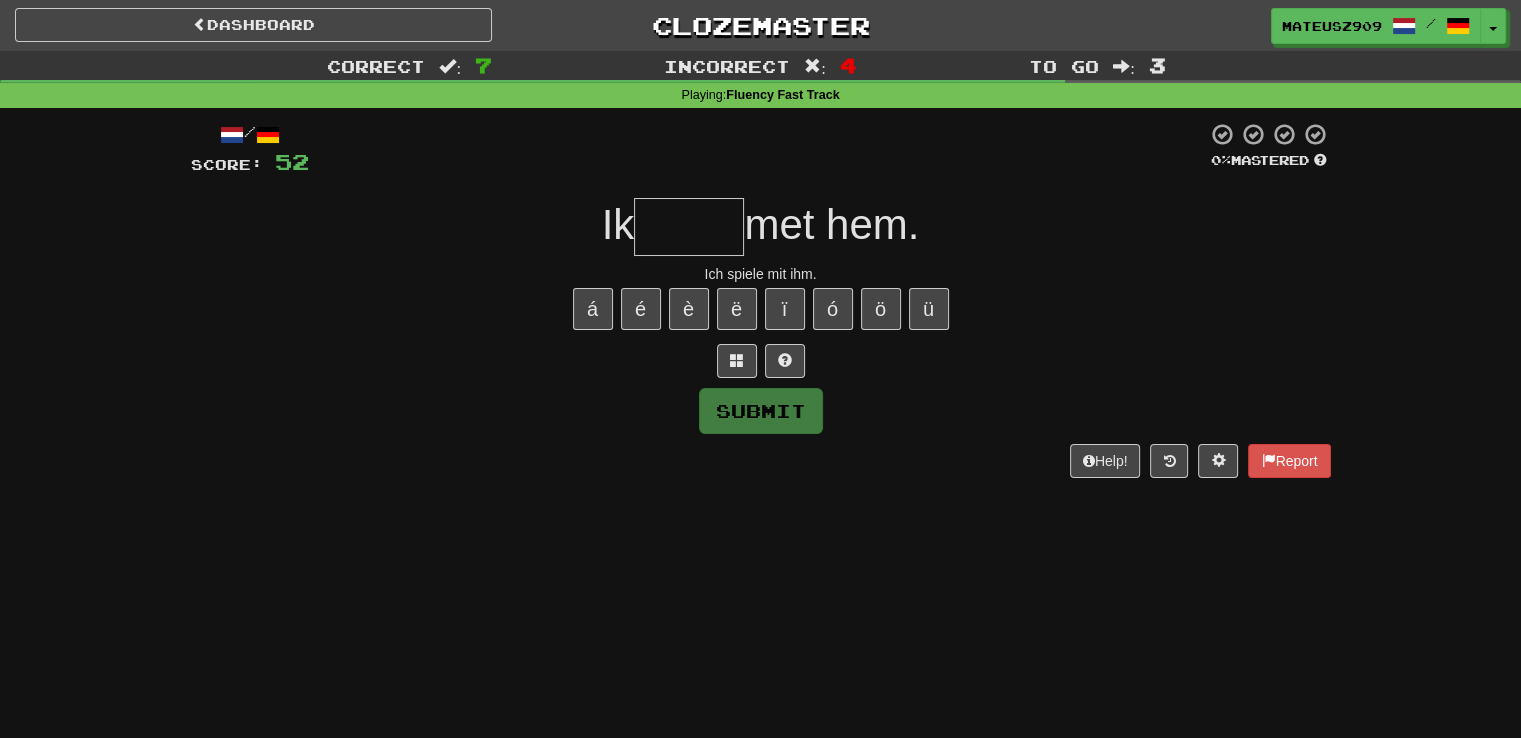 type on "*" 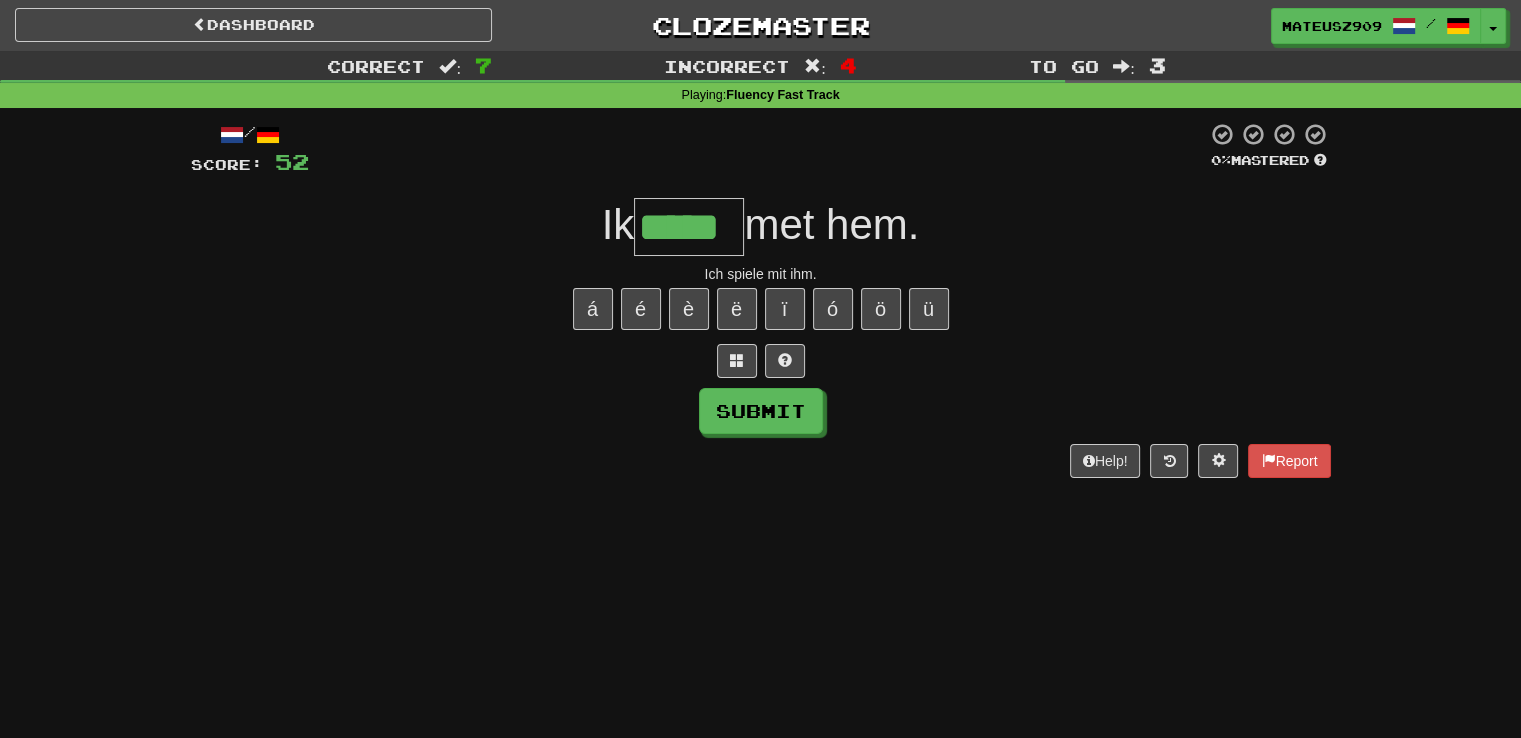type on "*****" 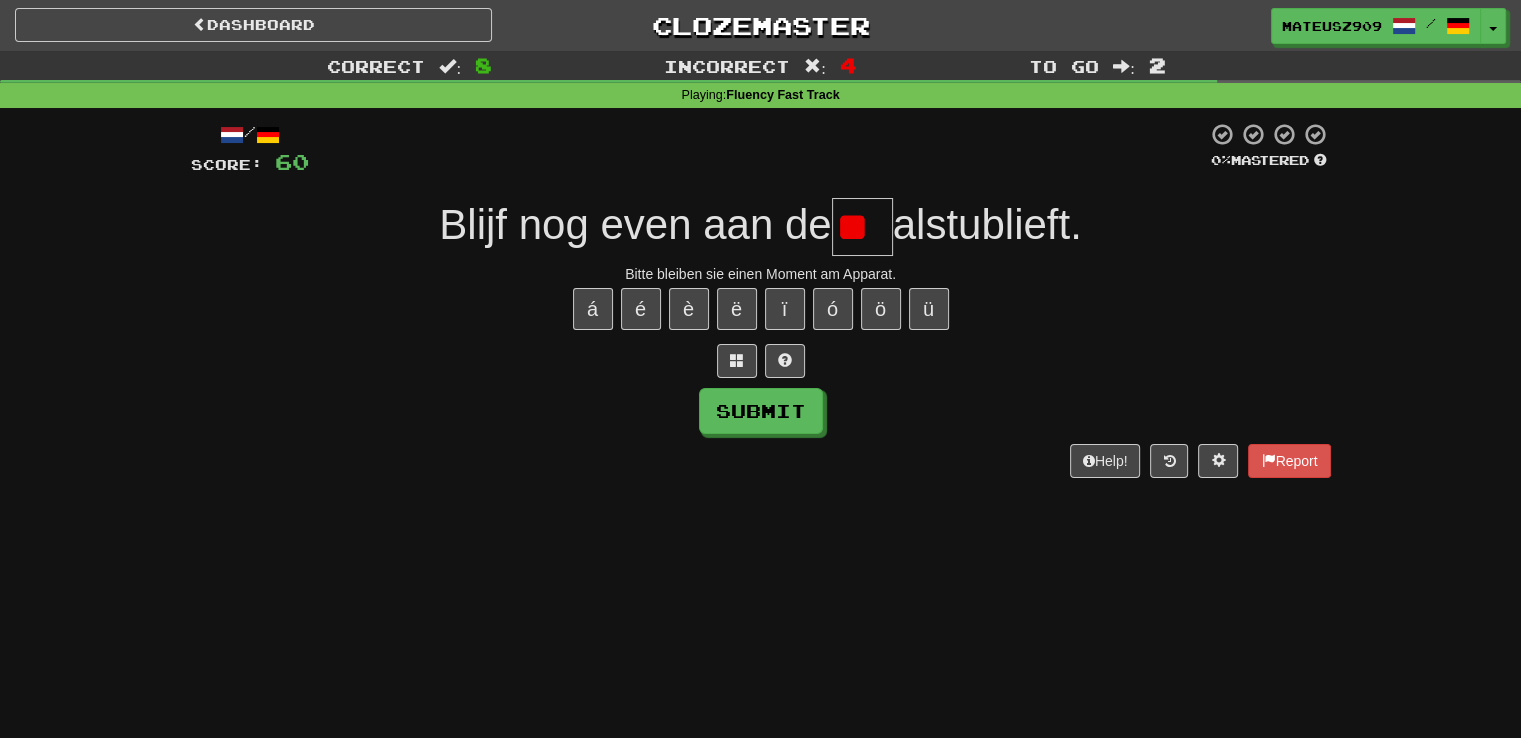 type on "*" 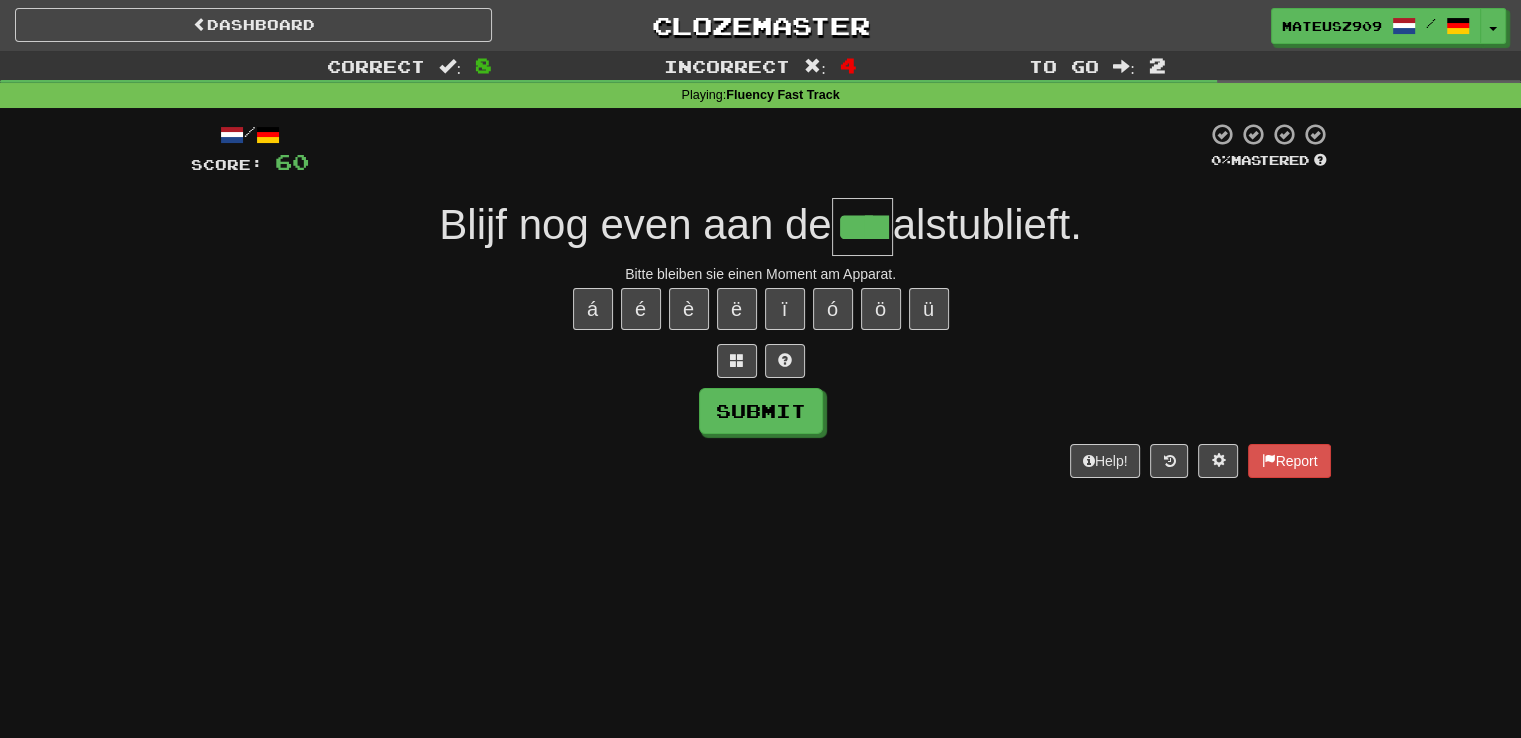 type on "****" 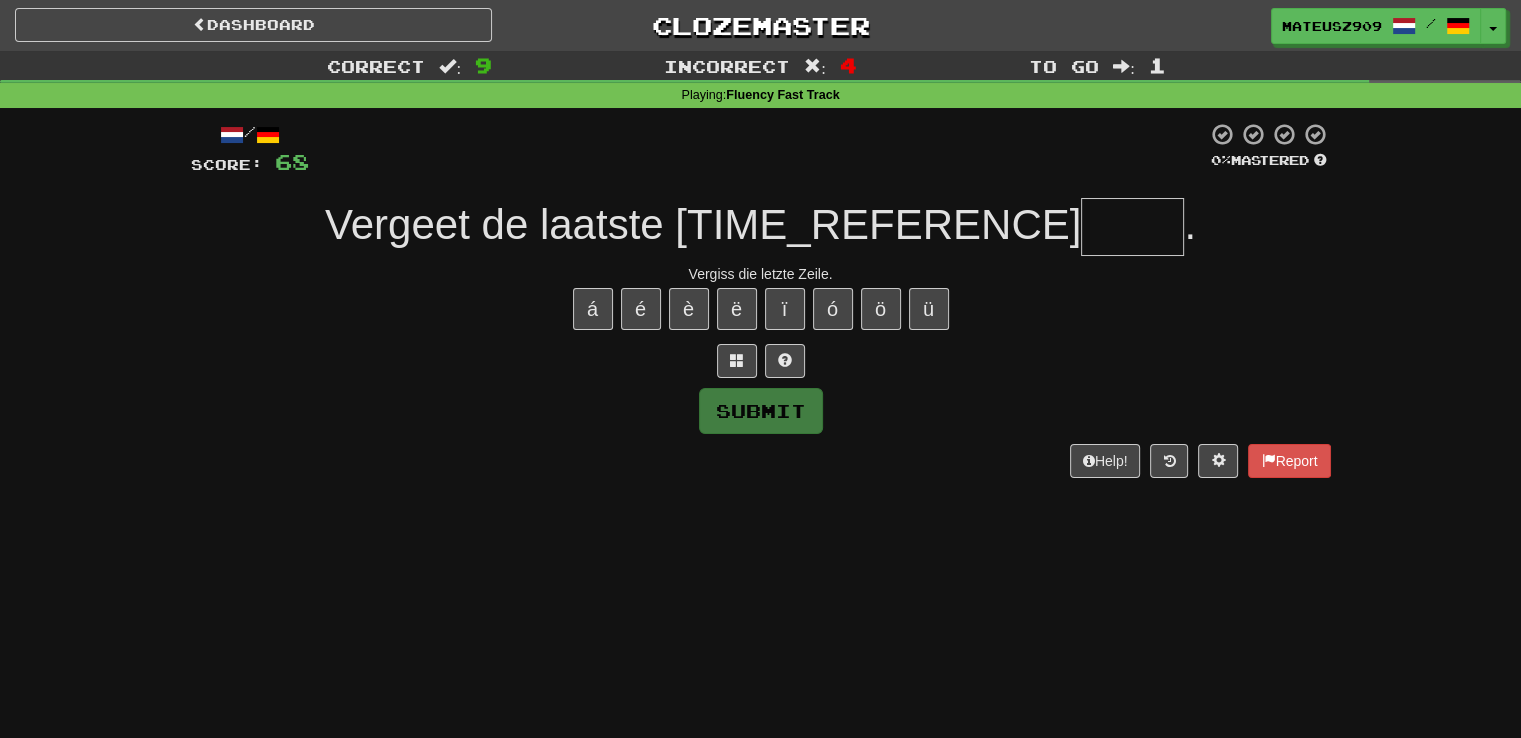 type on "*****" 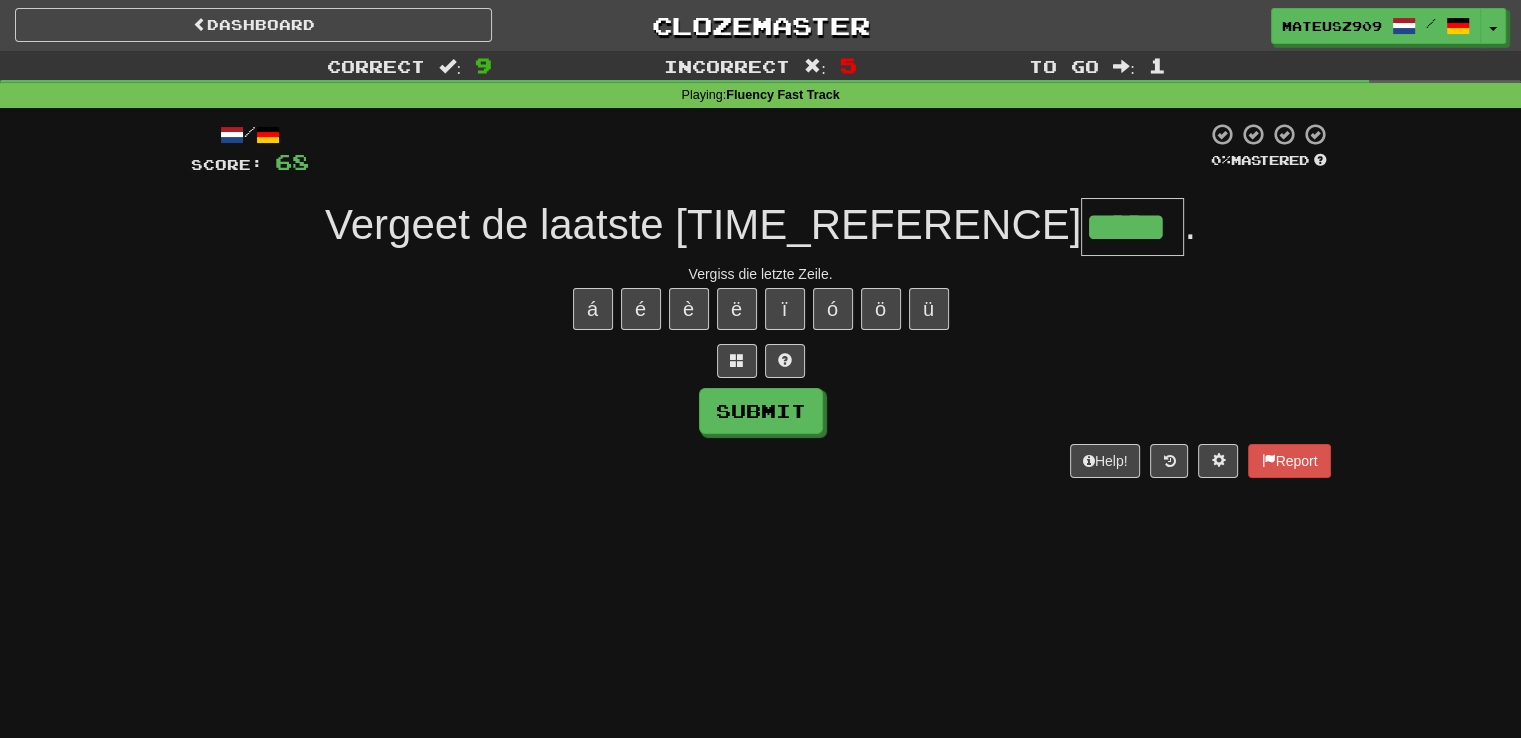 type on "*****" 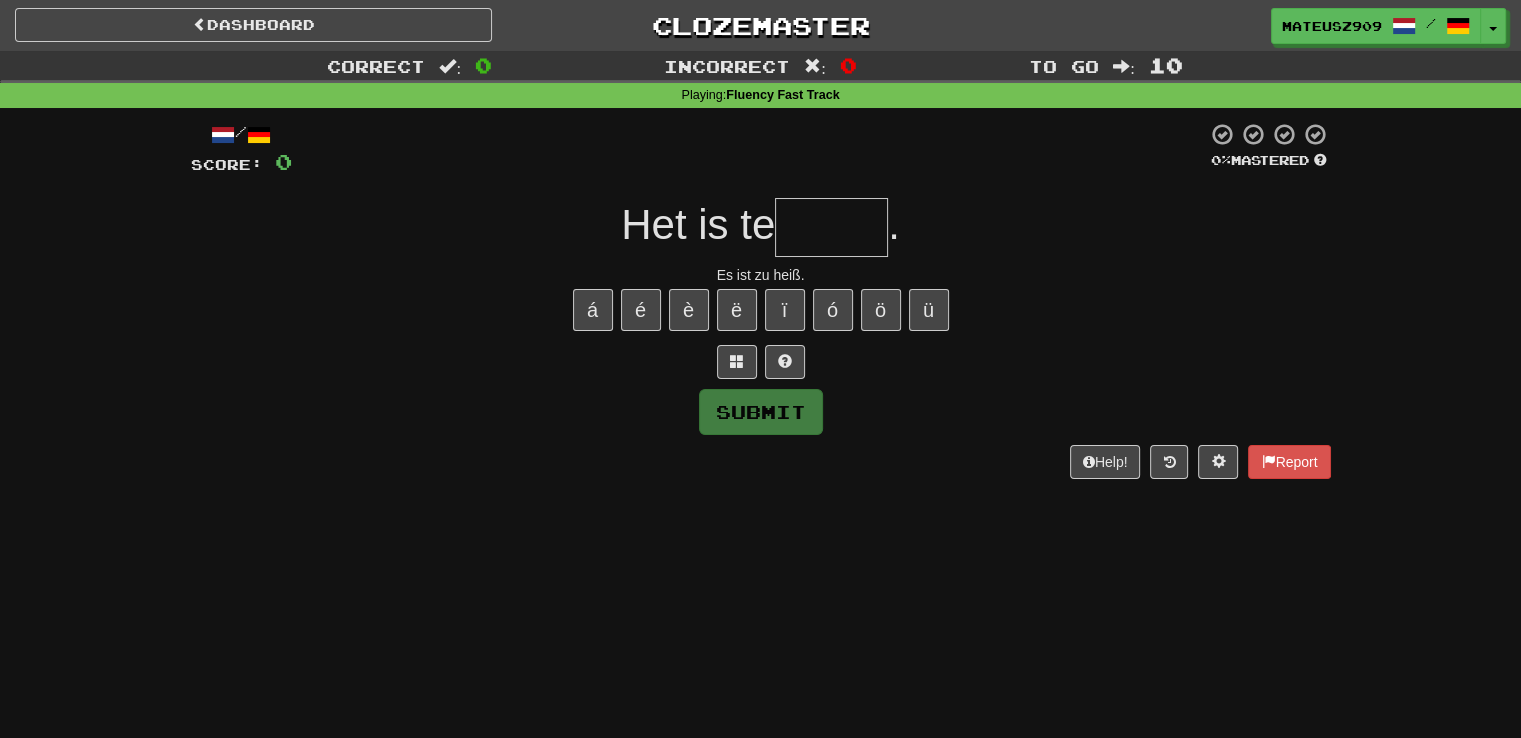 type on "*" 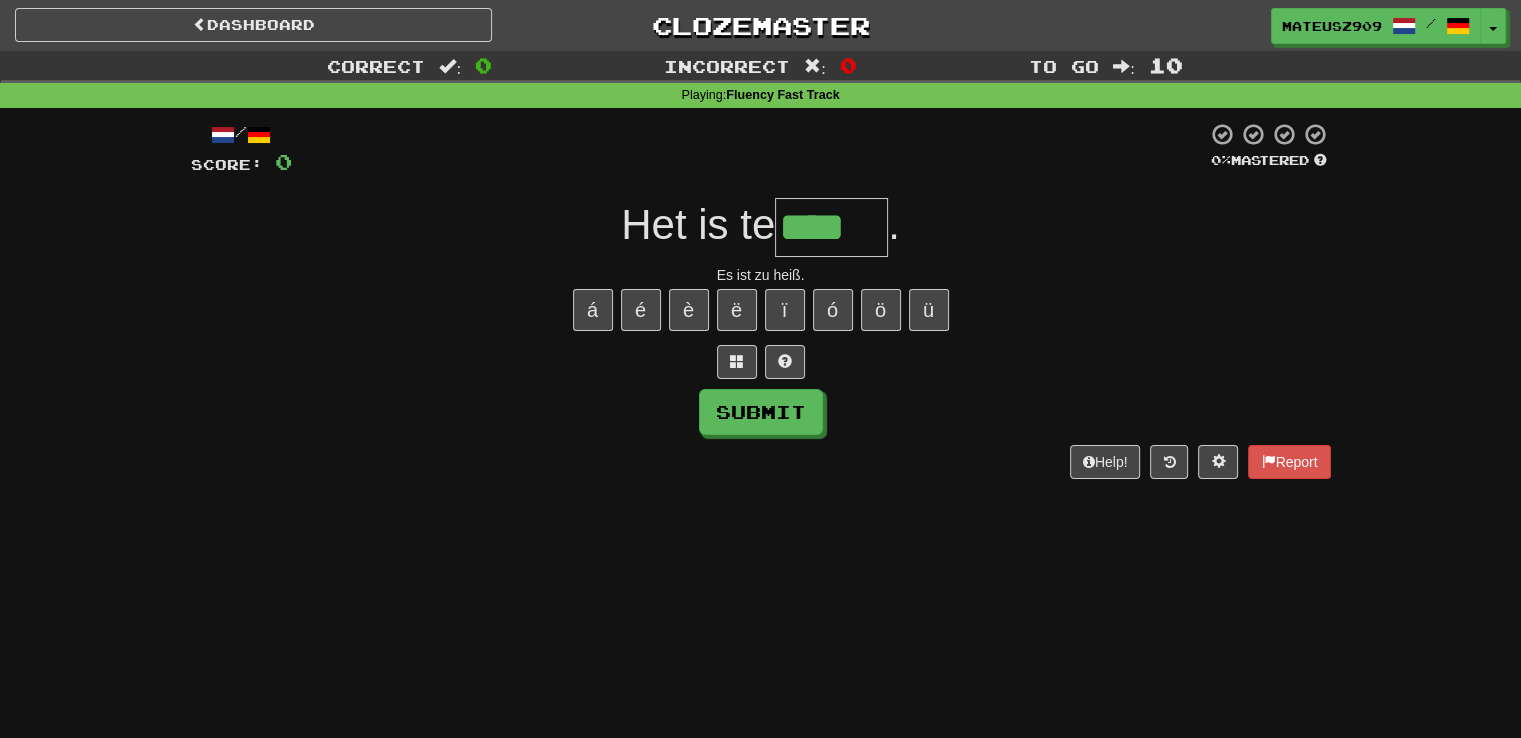 type on "****" 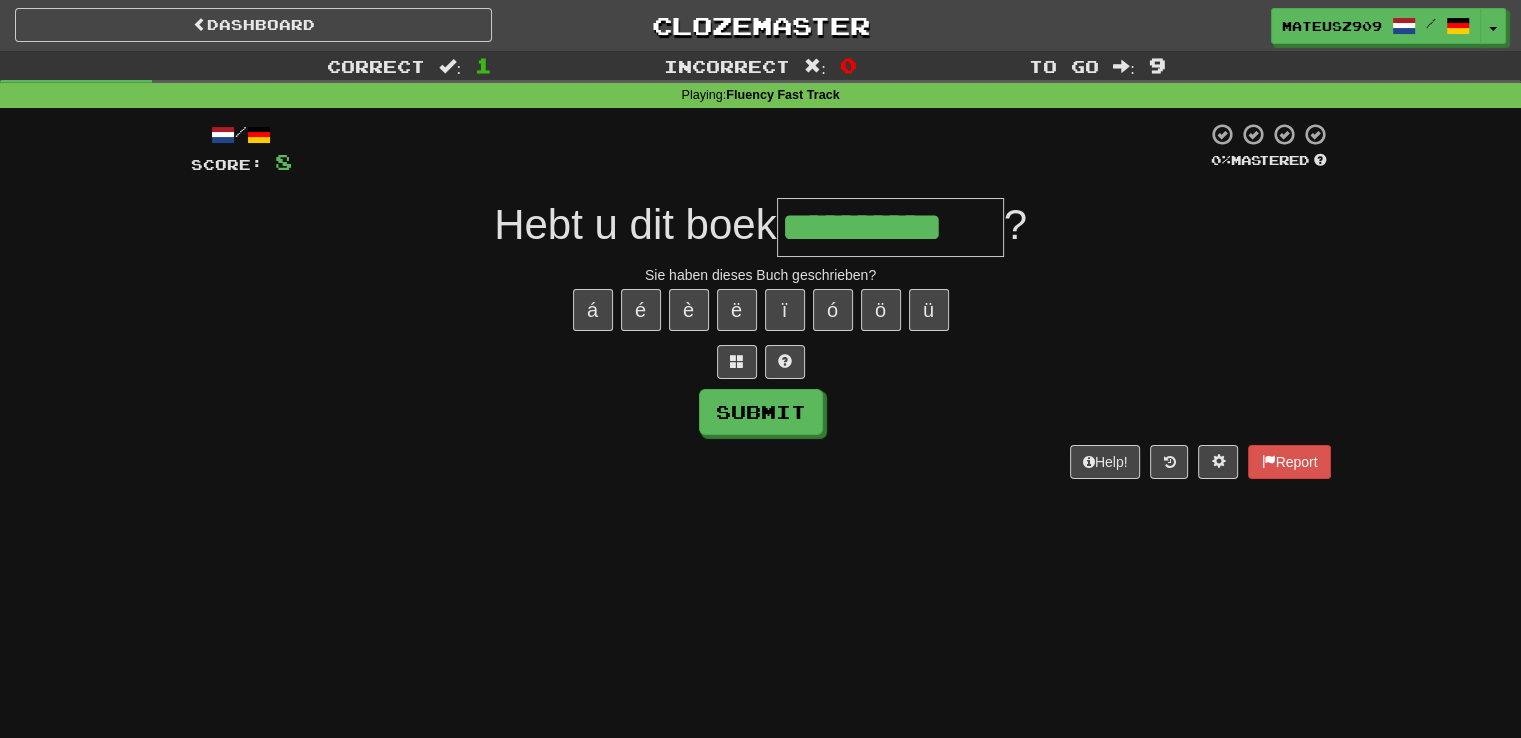 type on "**********" 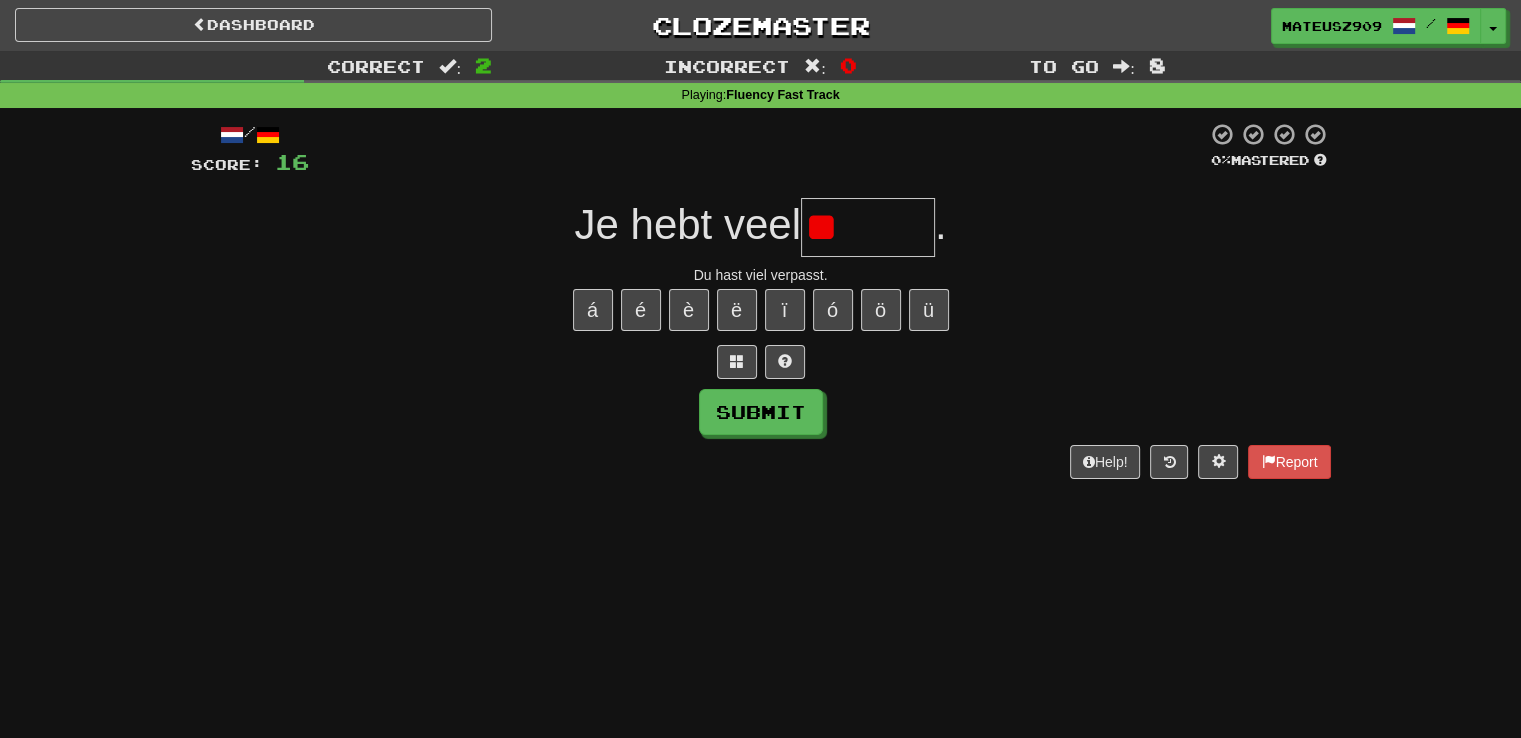 type on "*" 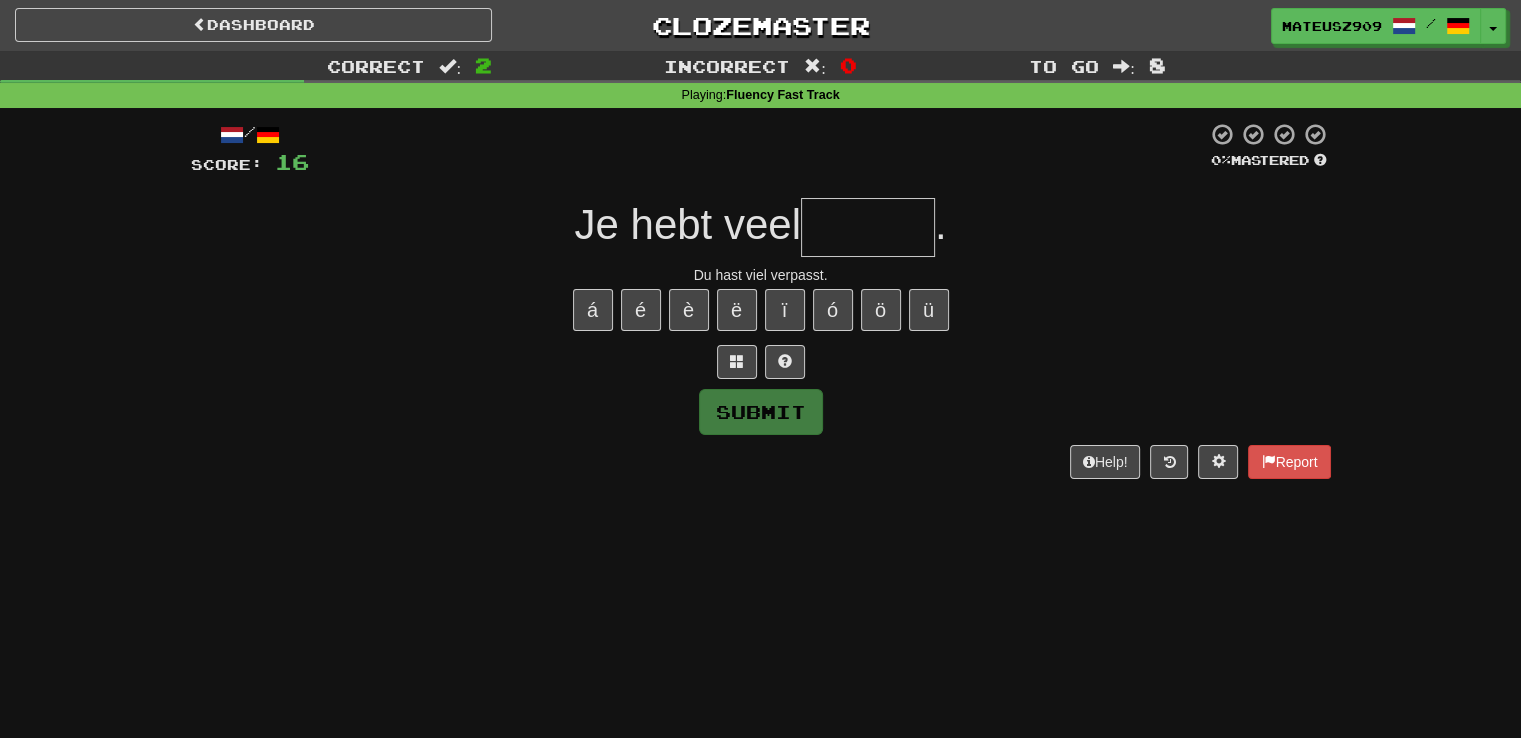 type on "*" 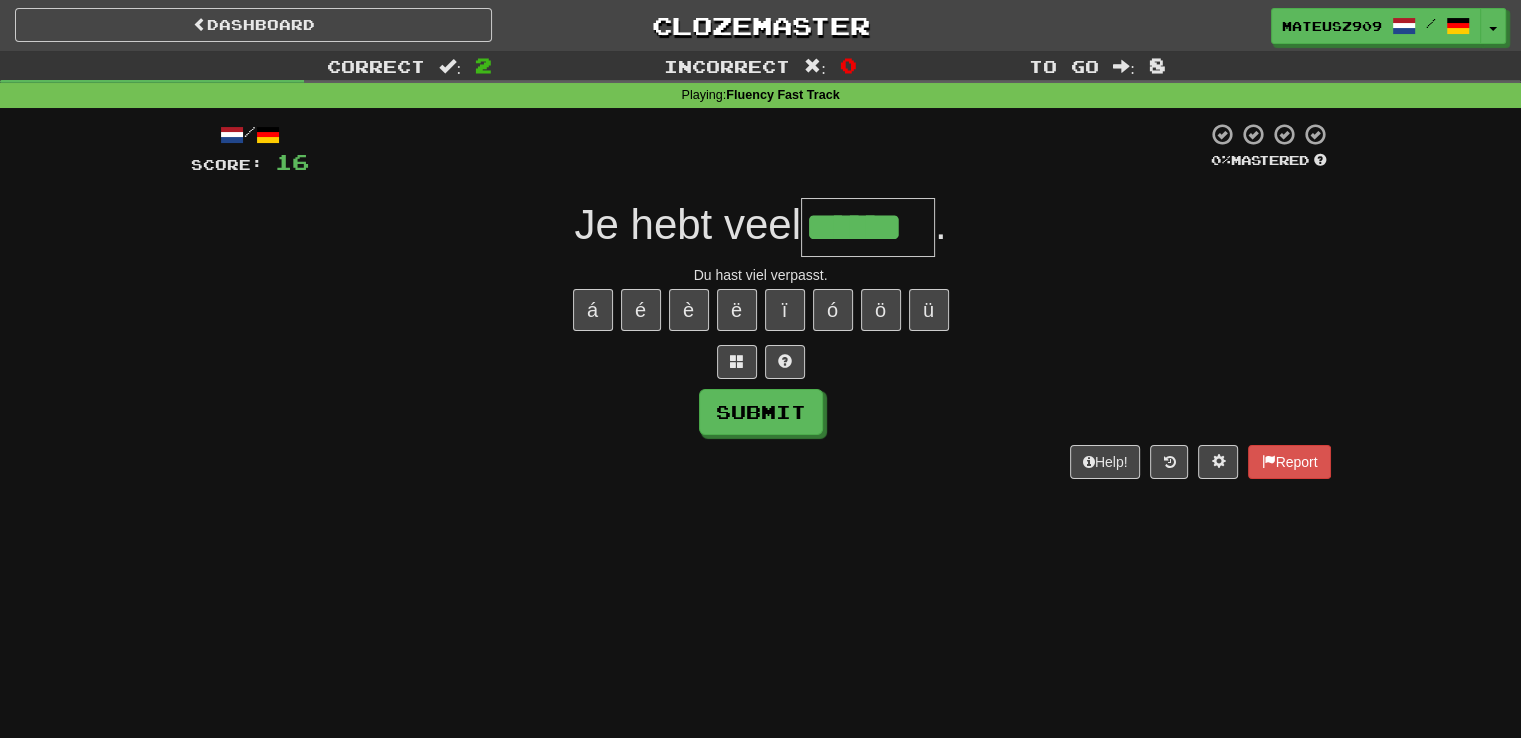 type on "******" 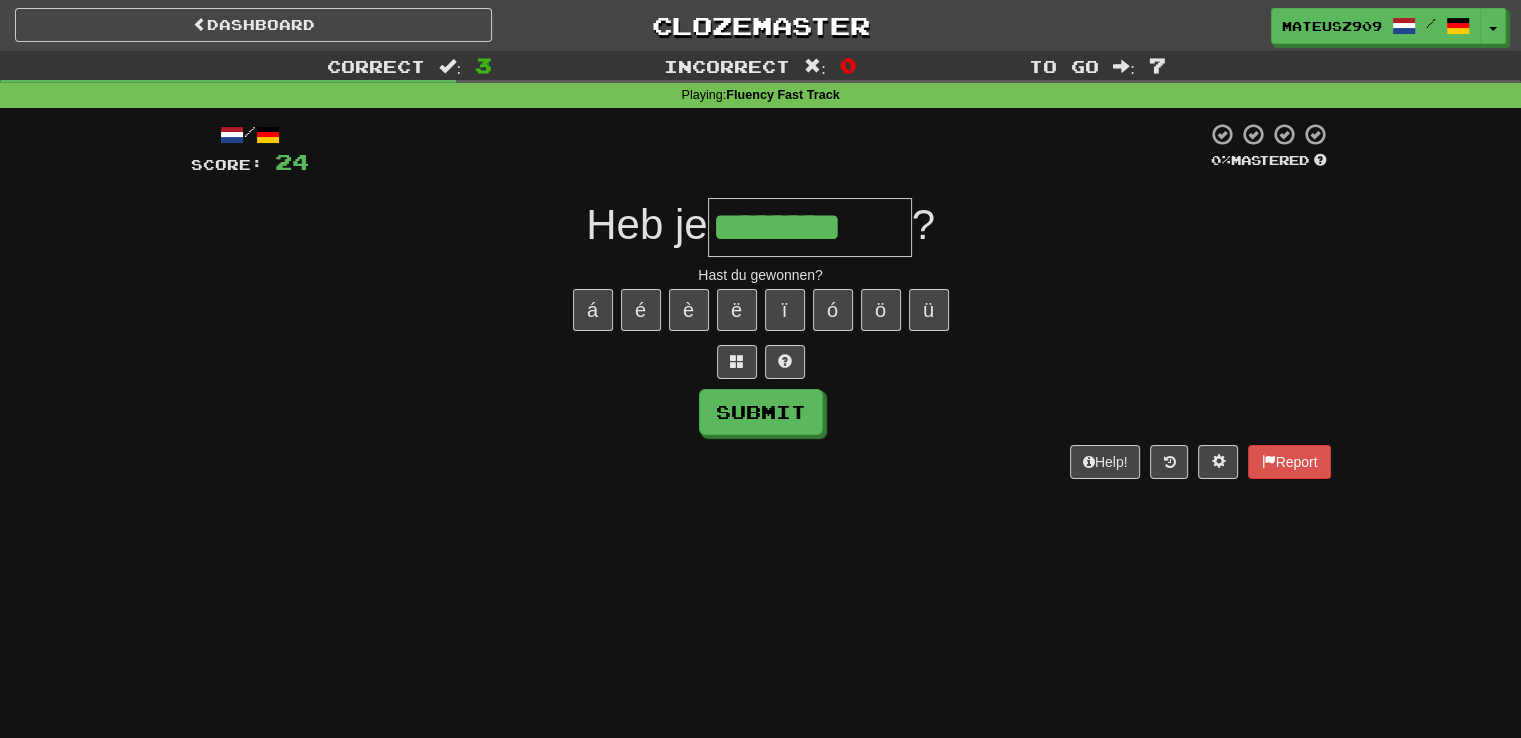 type on "********" 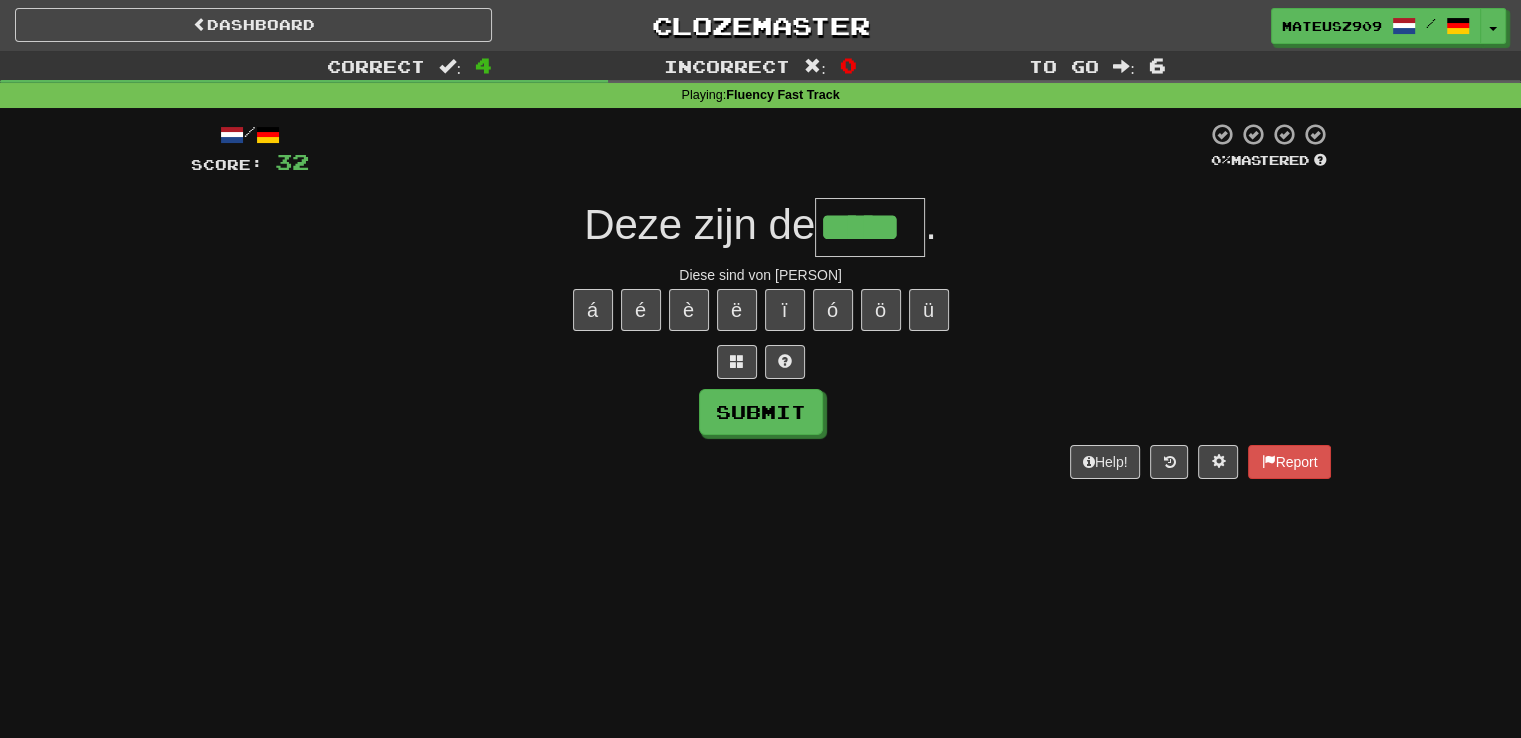 type on "*****" 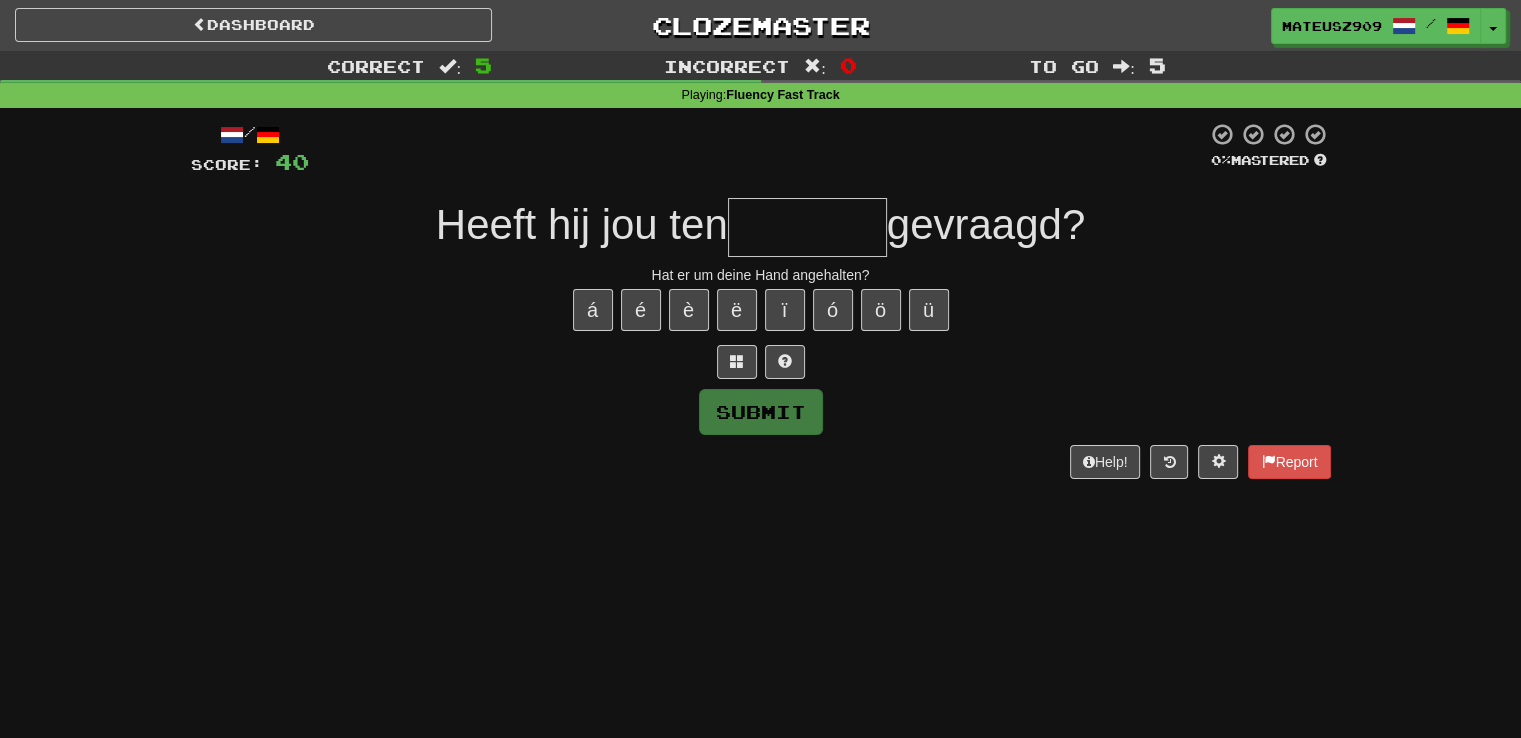 type on "********" 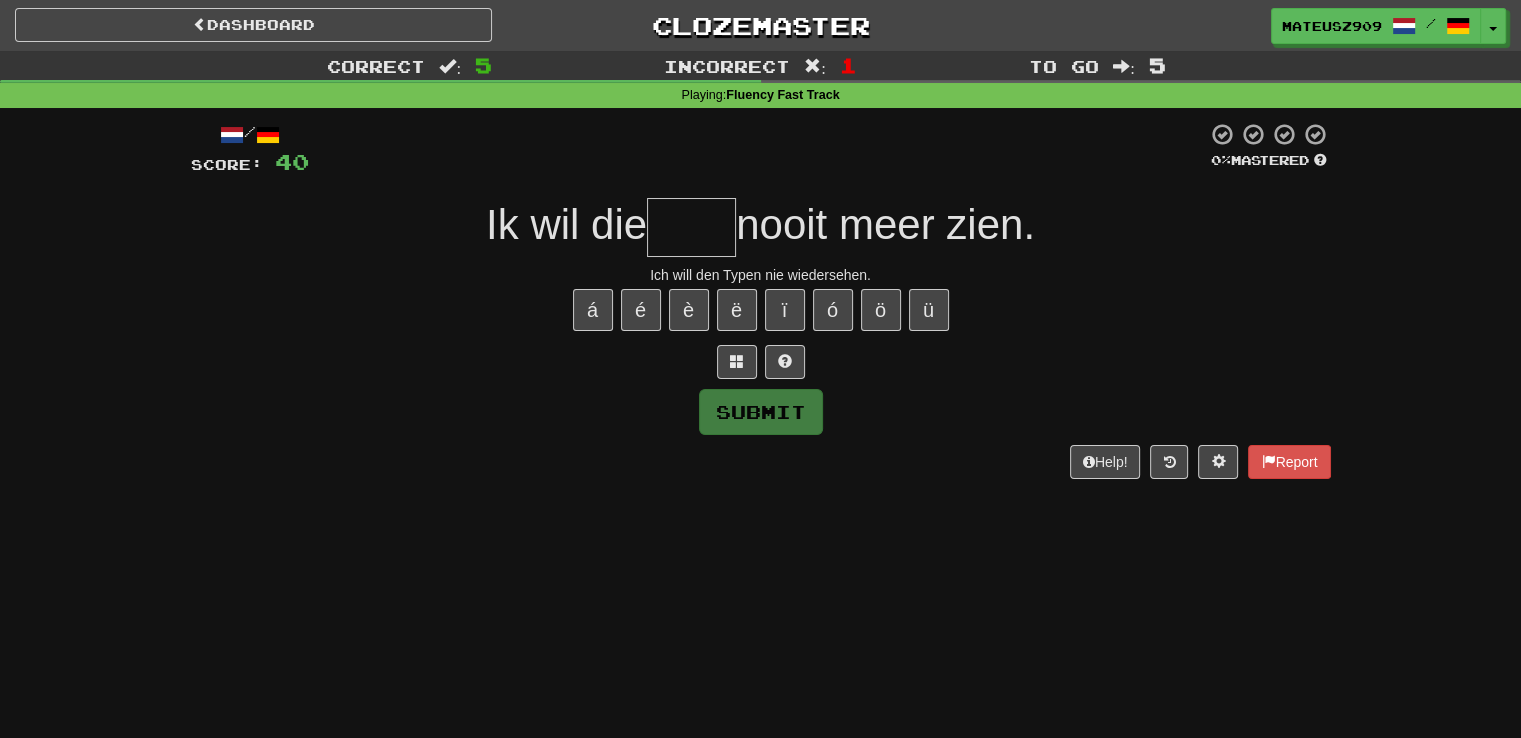 type on "*" 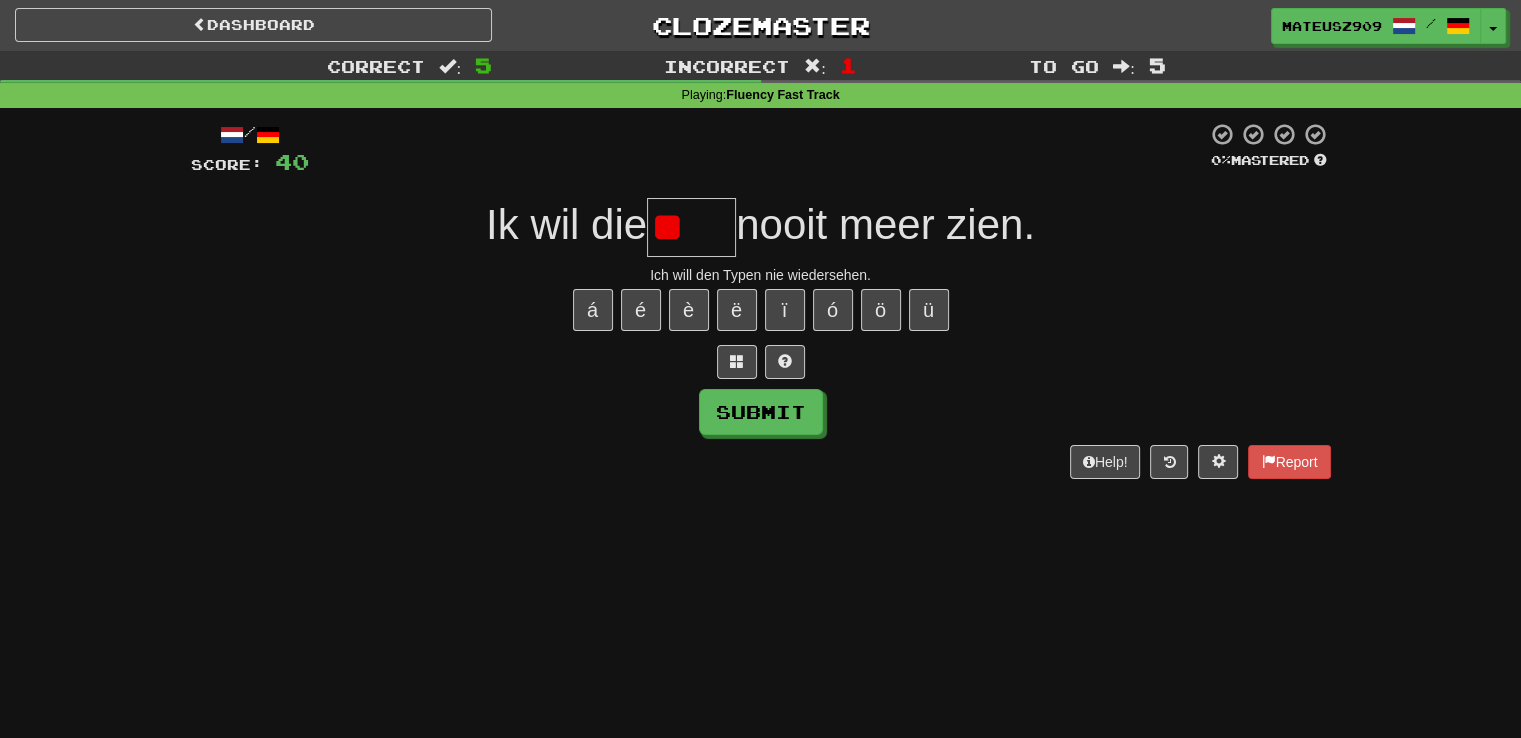 type on "*" 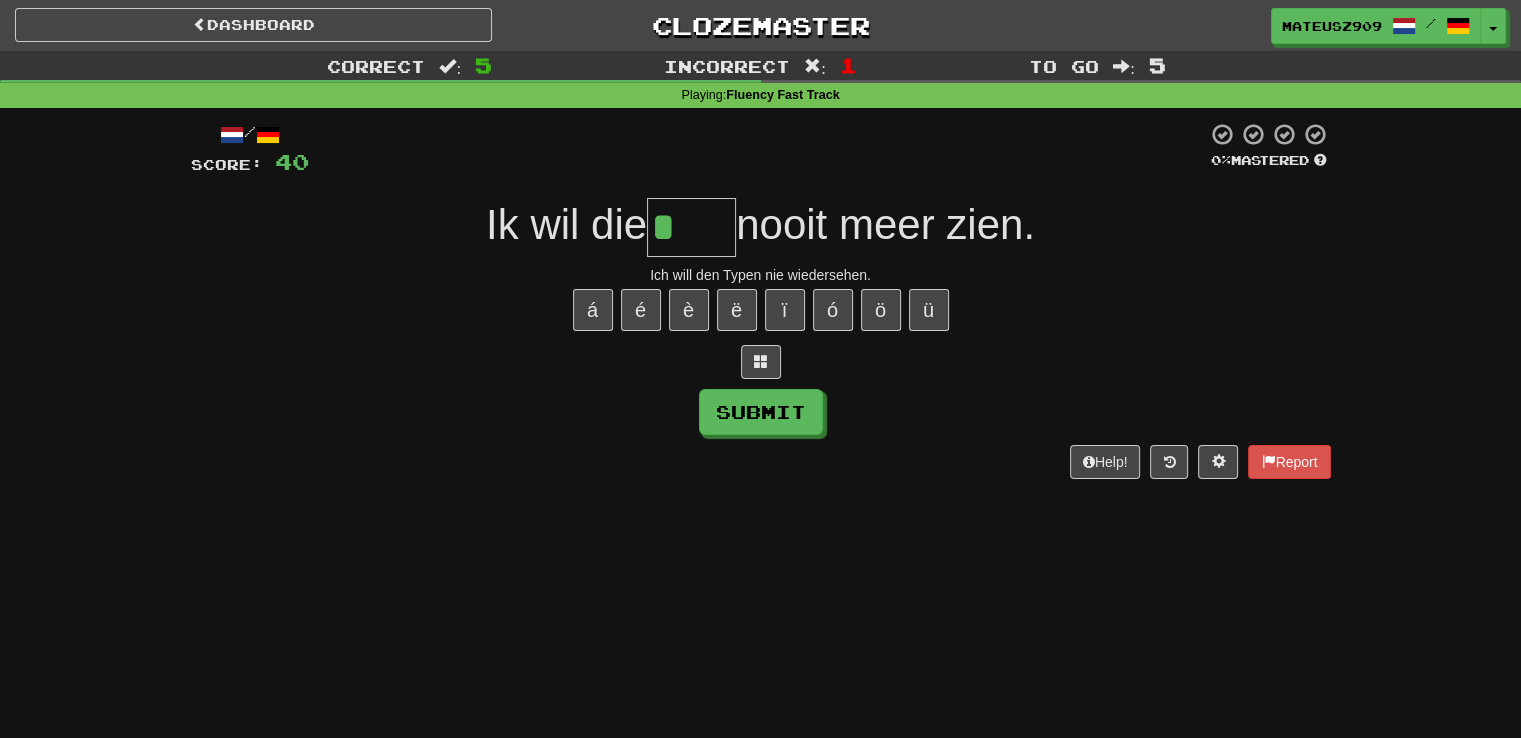type on "****" 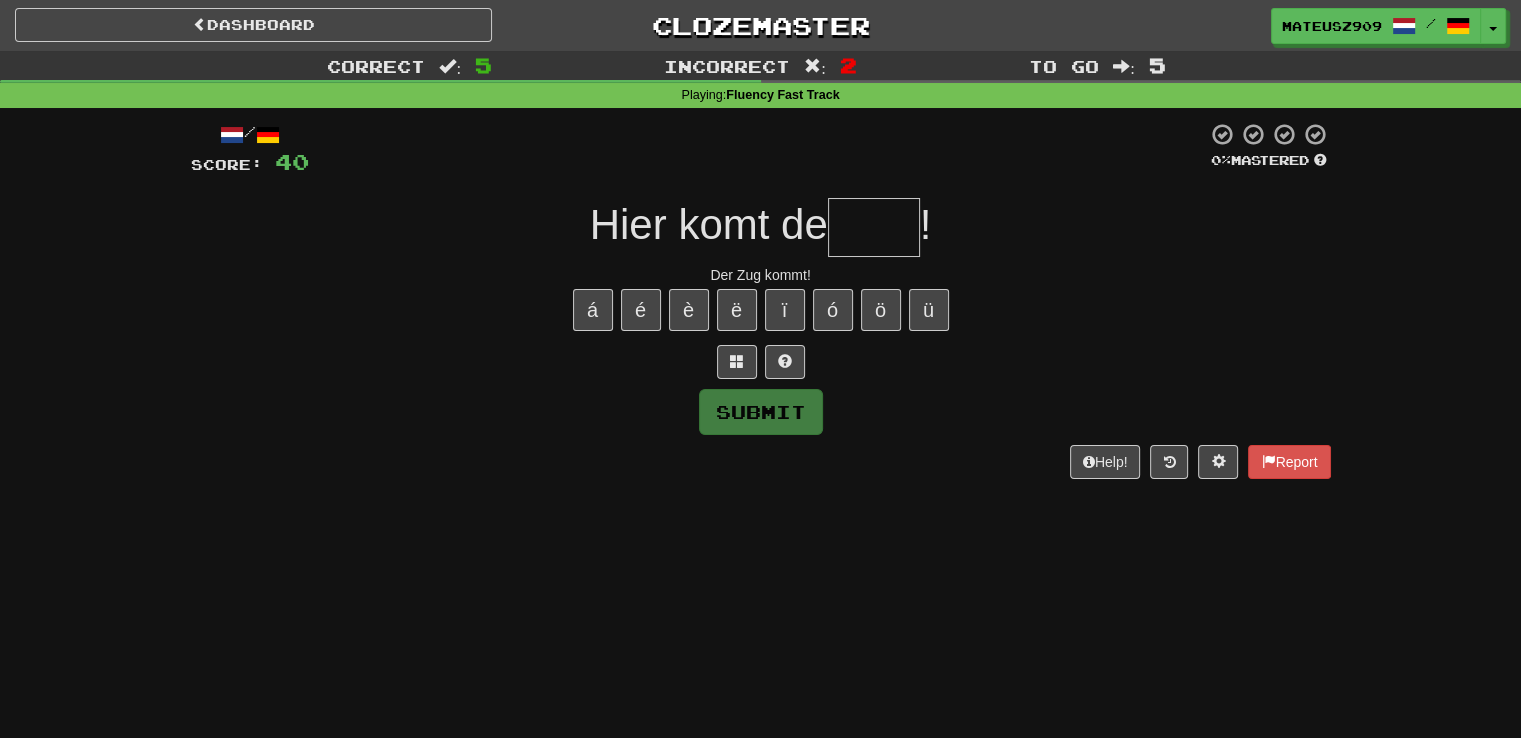 type on "*" 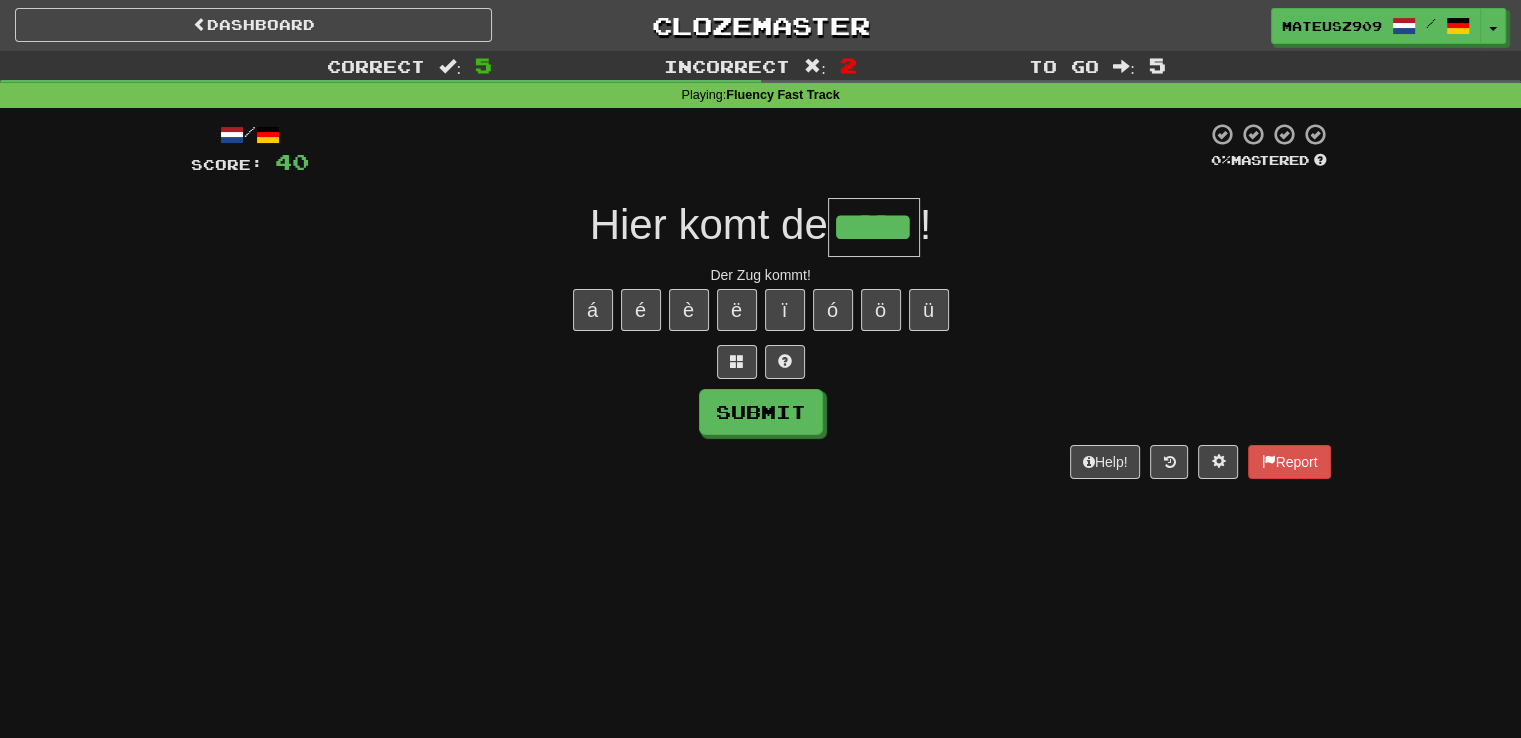 type on "*****" 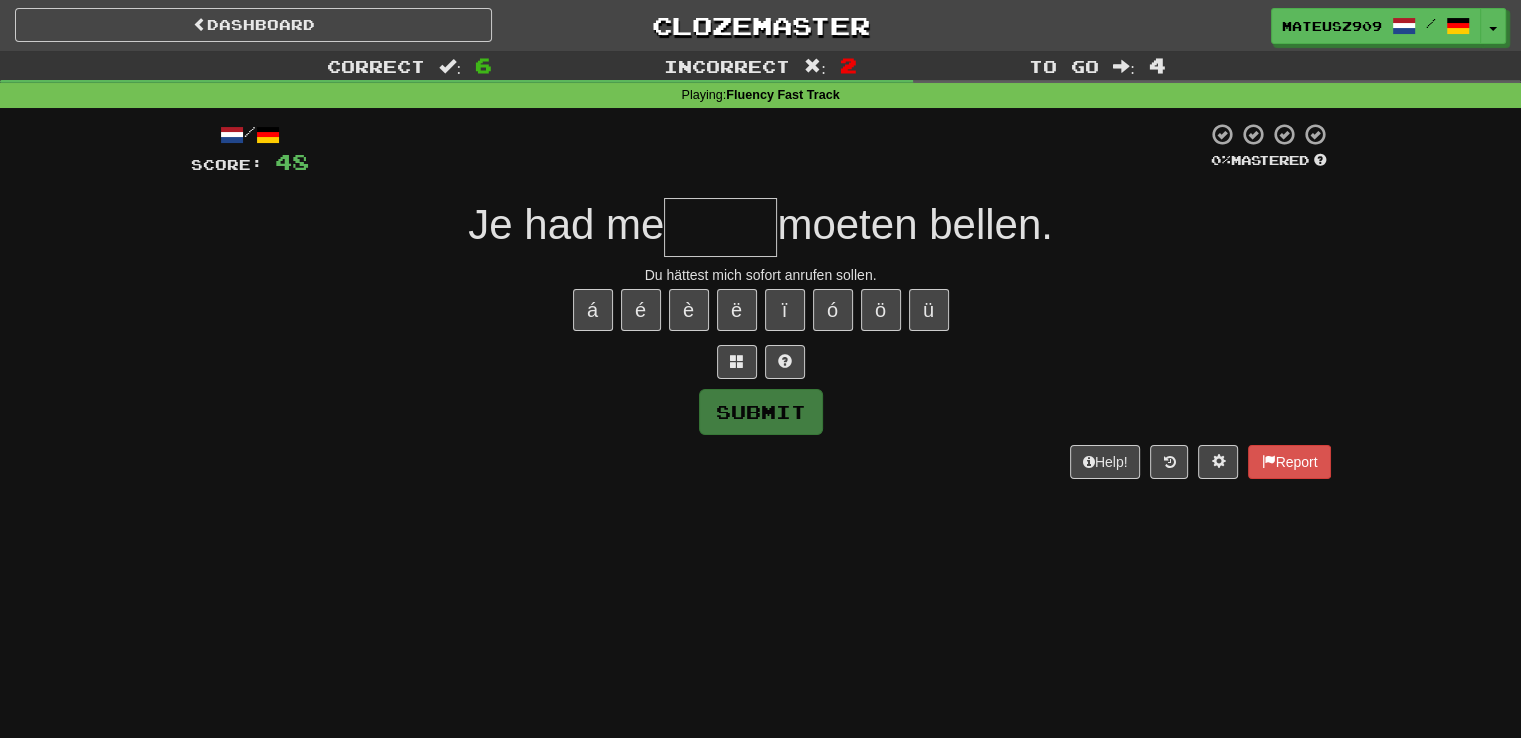 type on "*" 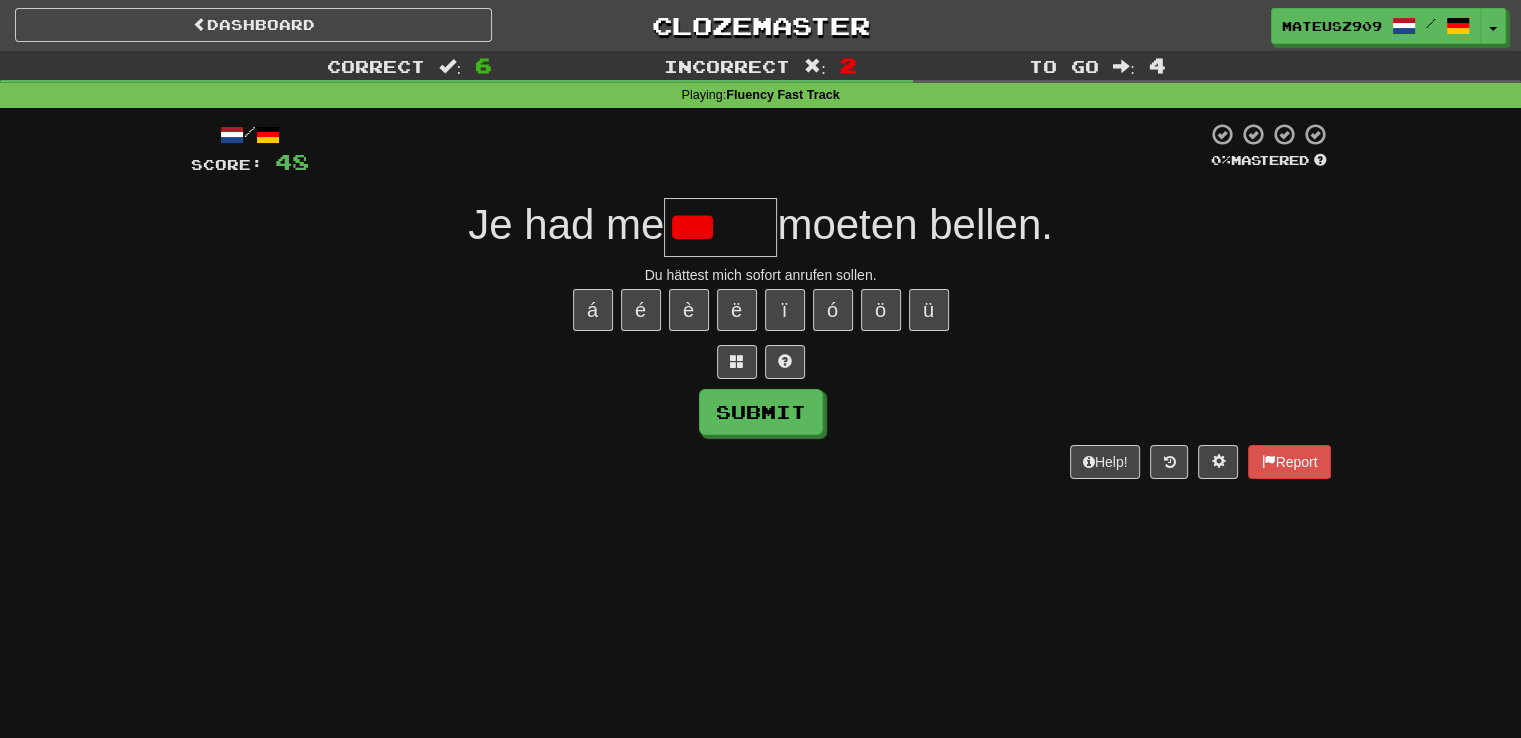 type on "******" 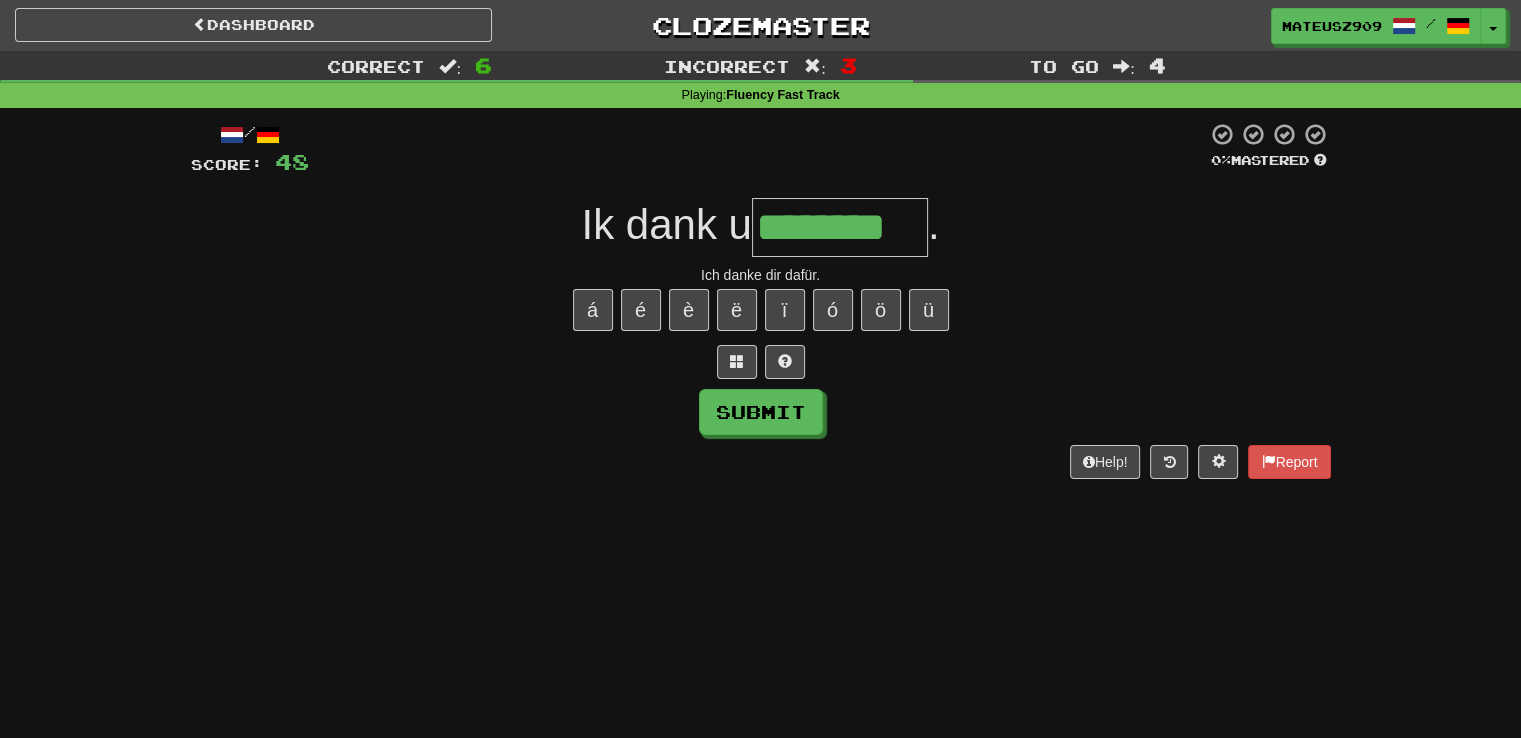type on "********" 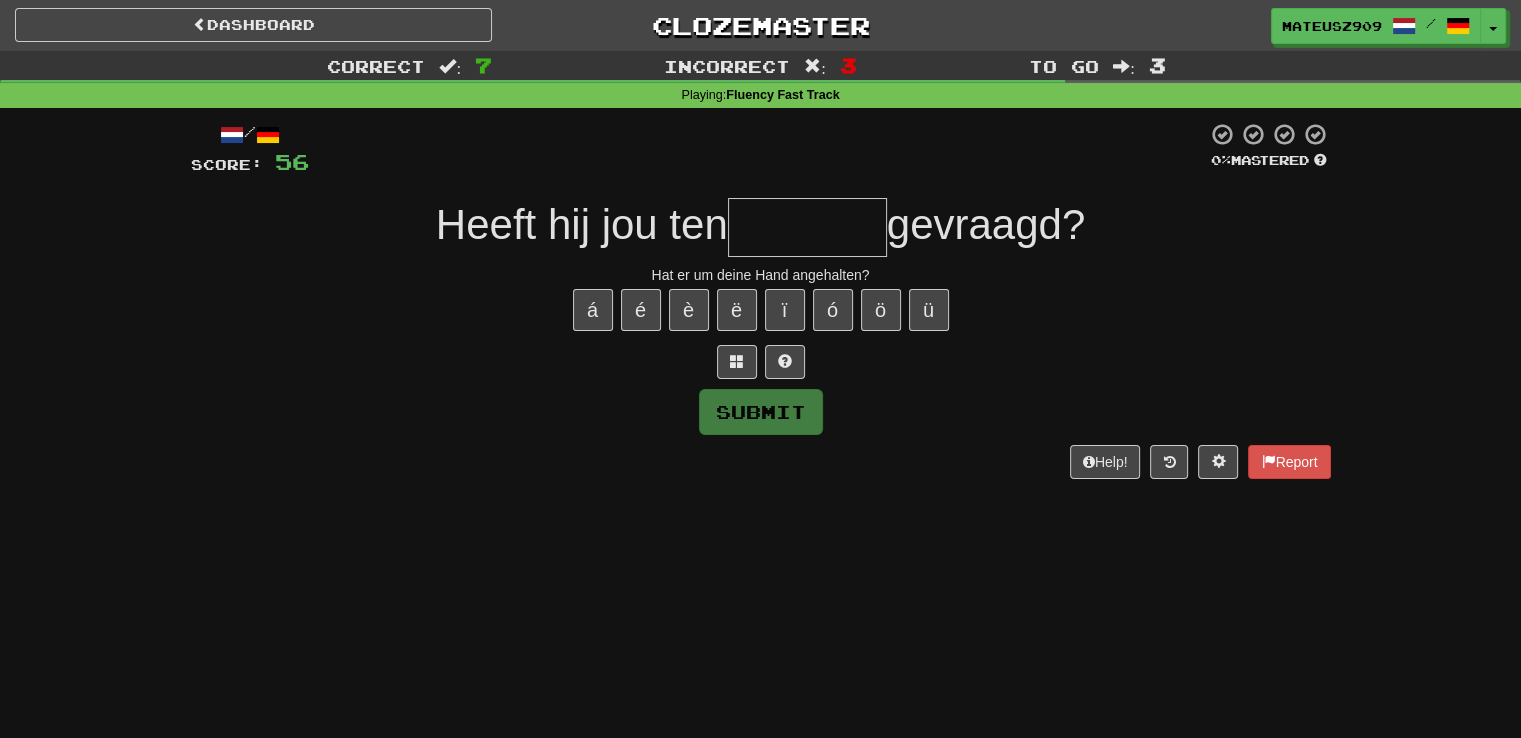 type on "********" 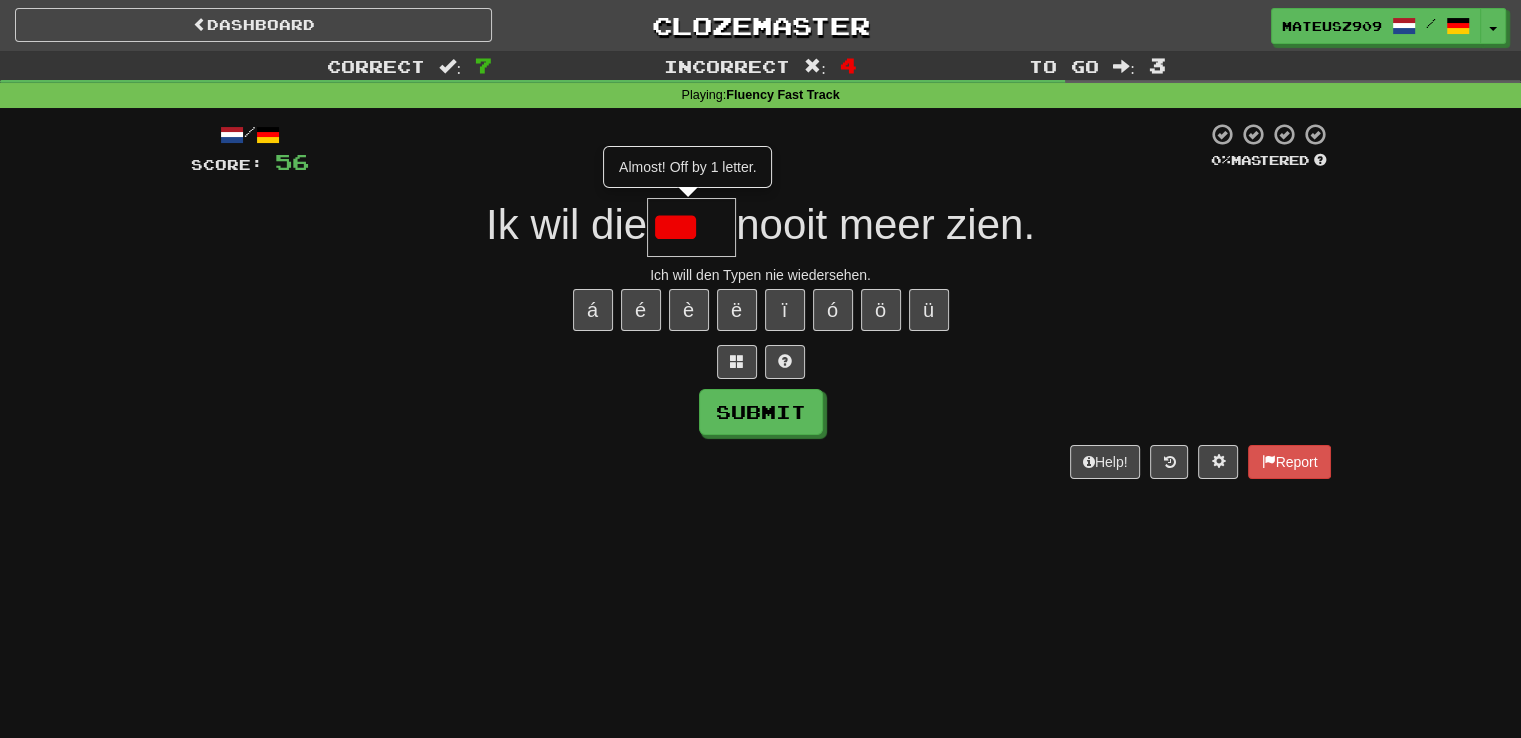 type on "****" 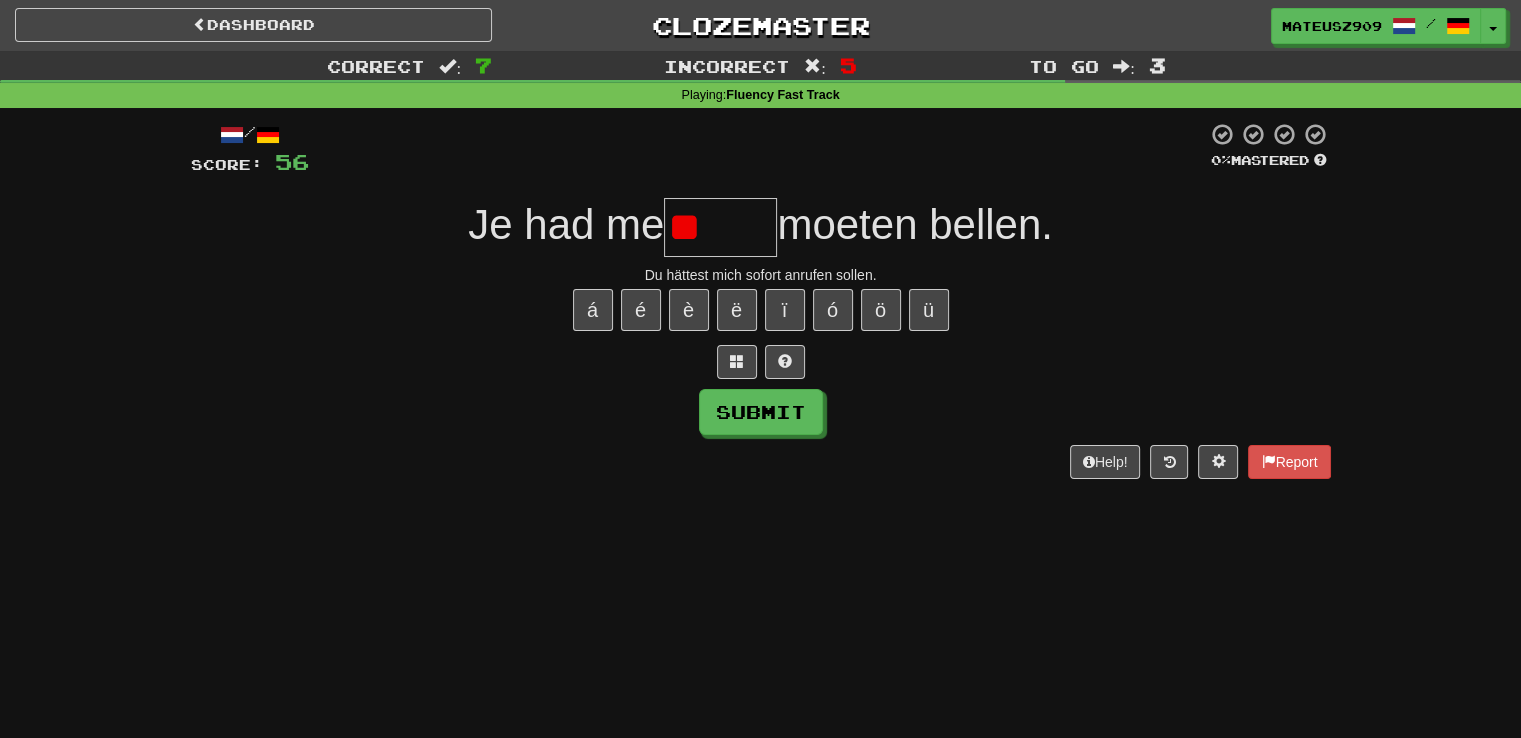 type on "*" 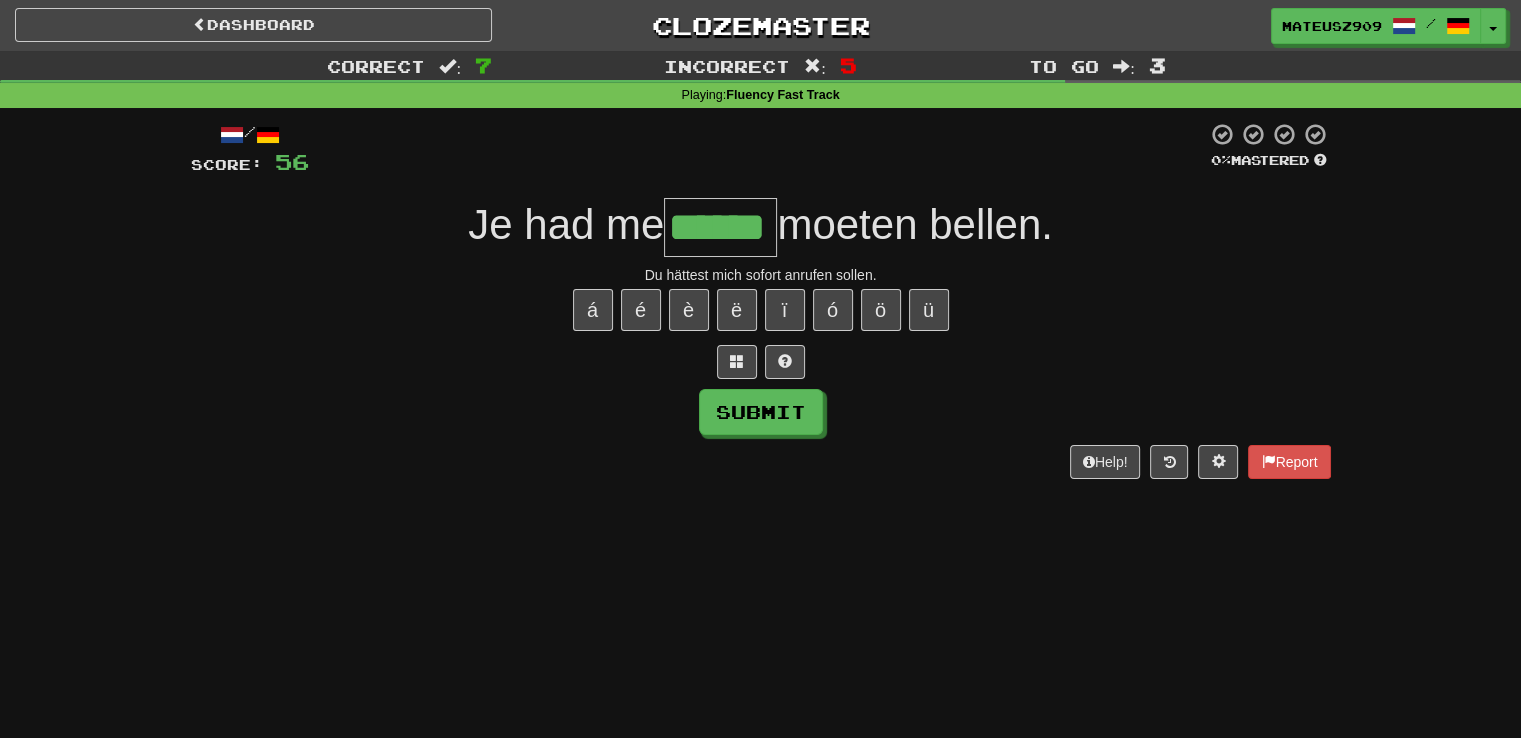 type on "******" 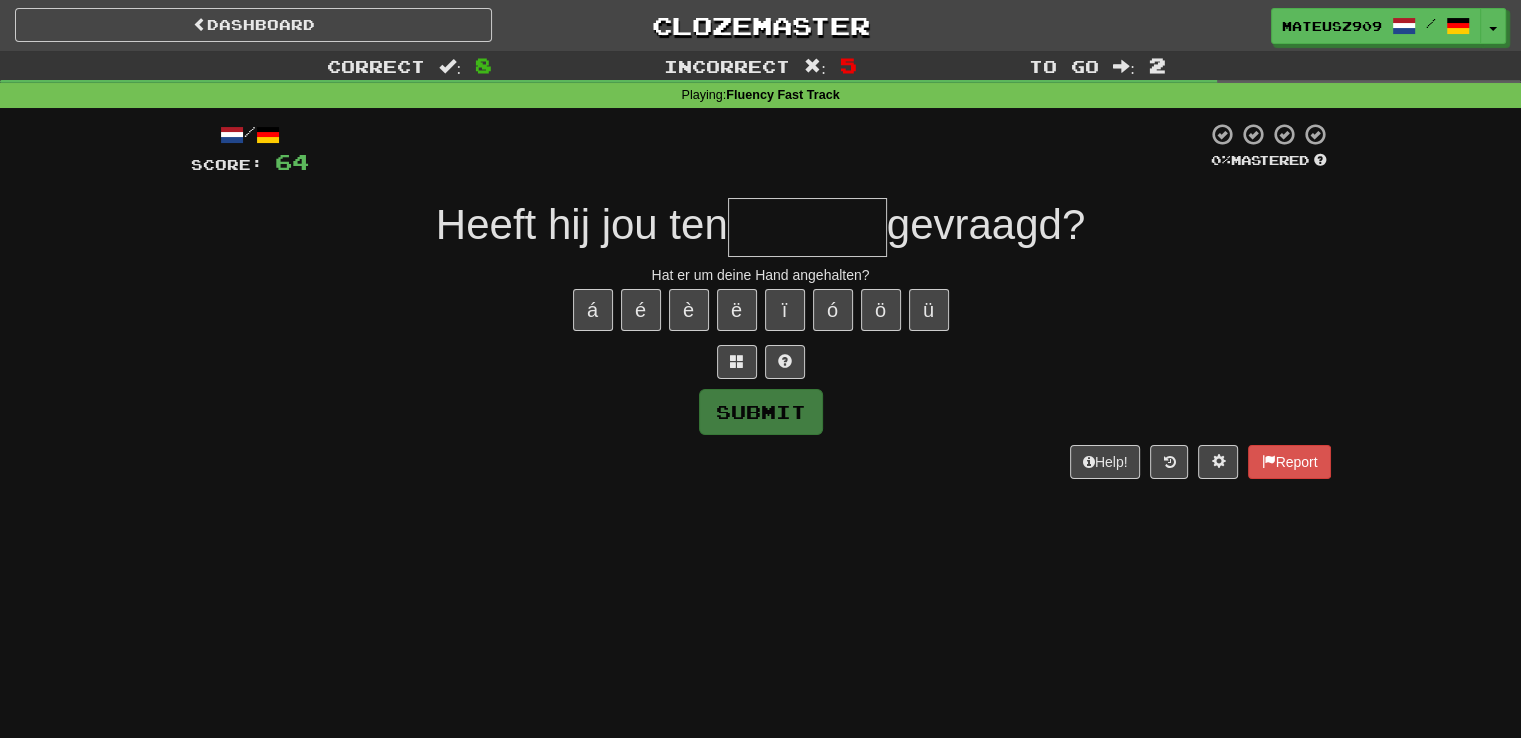 type on "********" 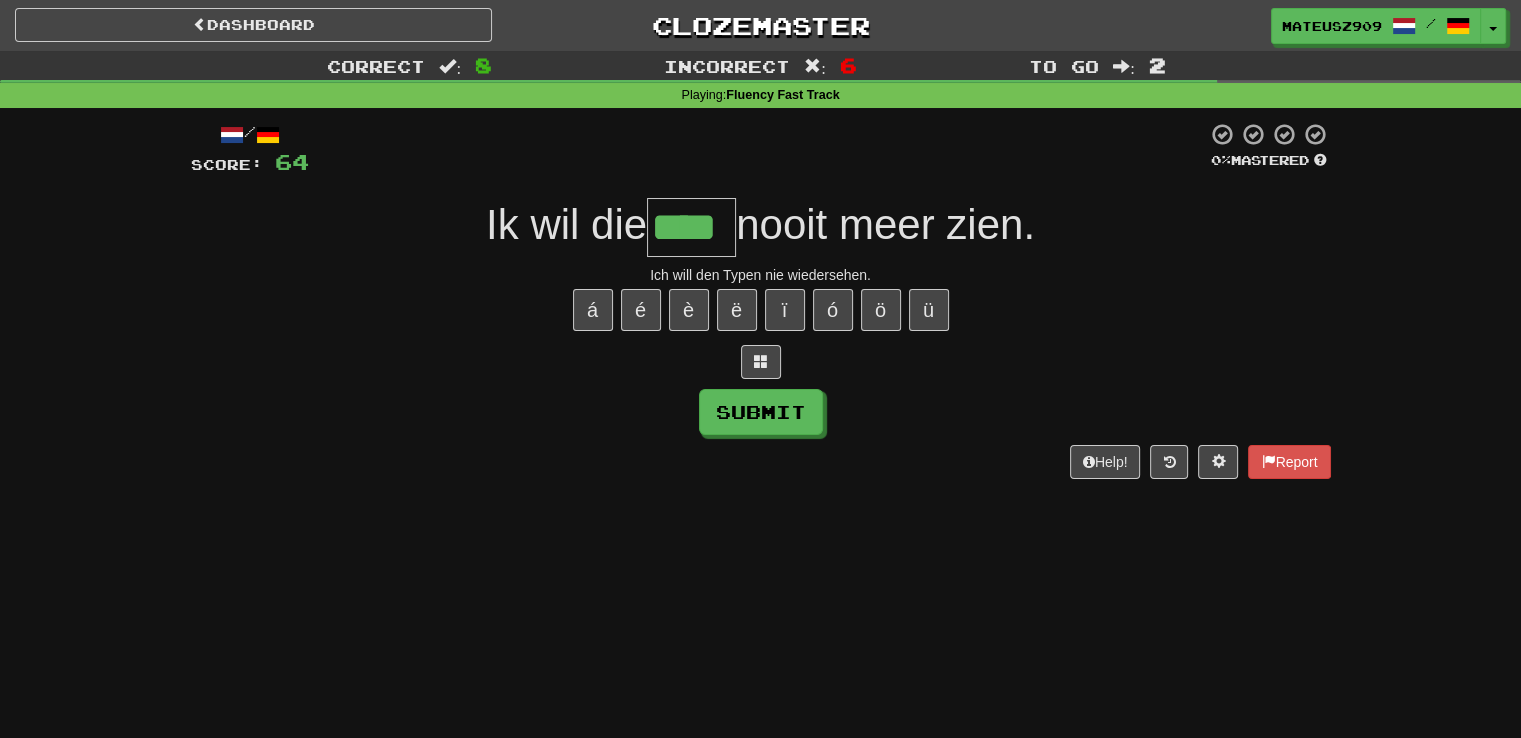 type on "****" 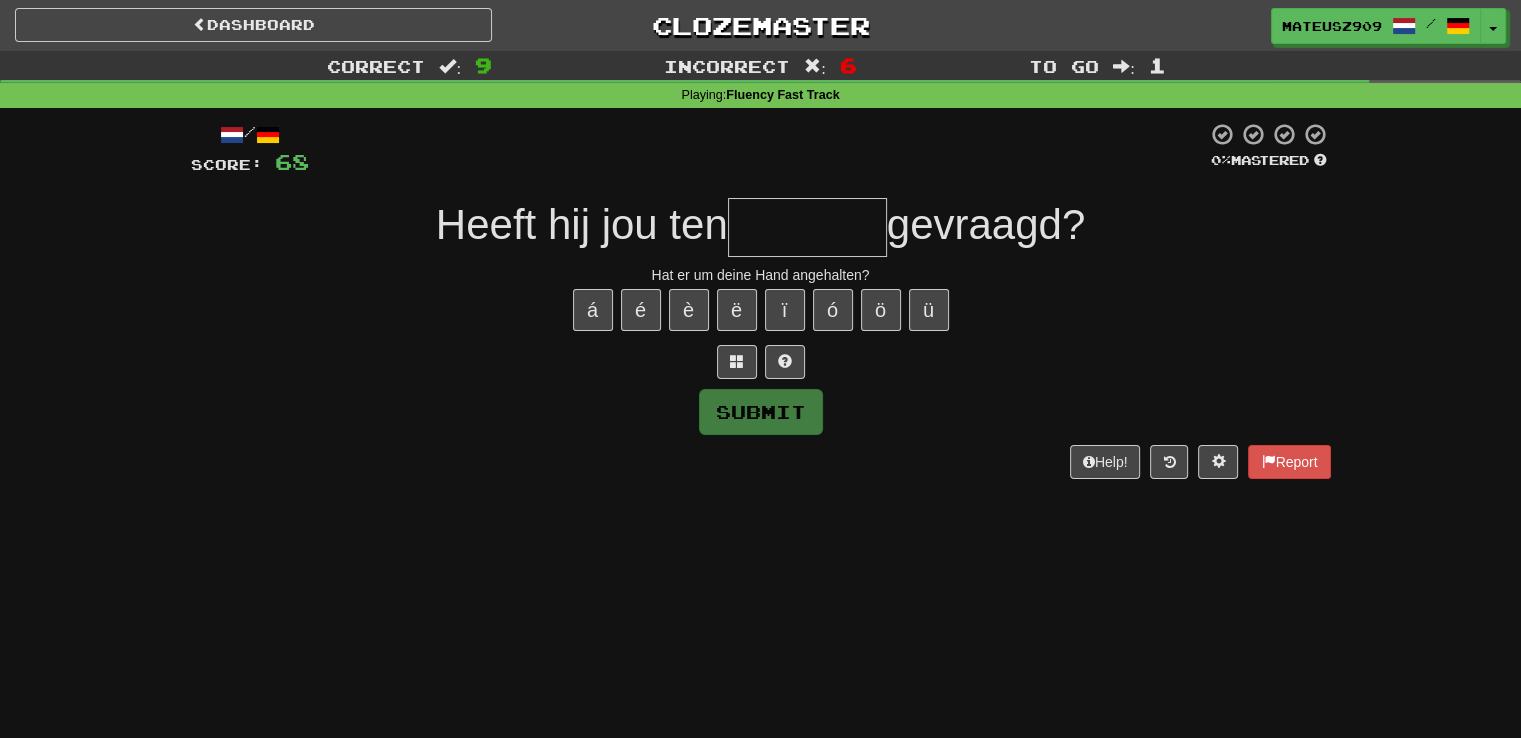 type on "********" 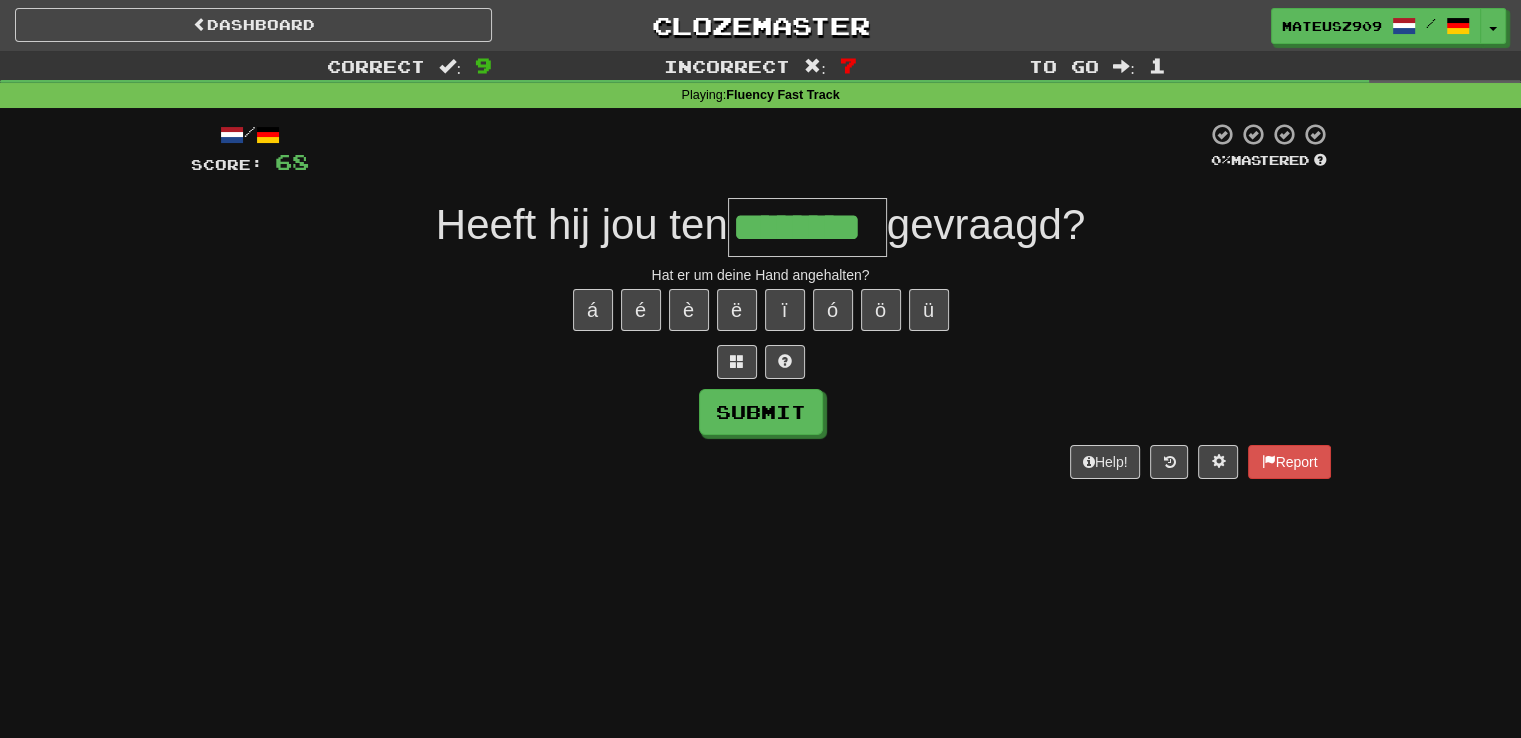 type on "********" 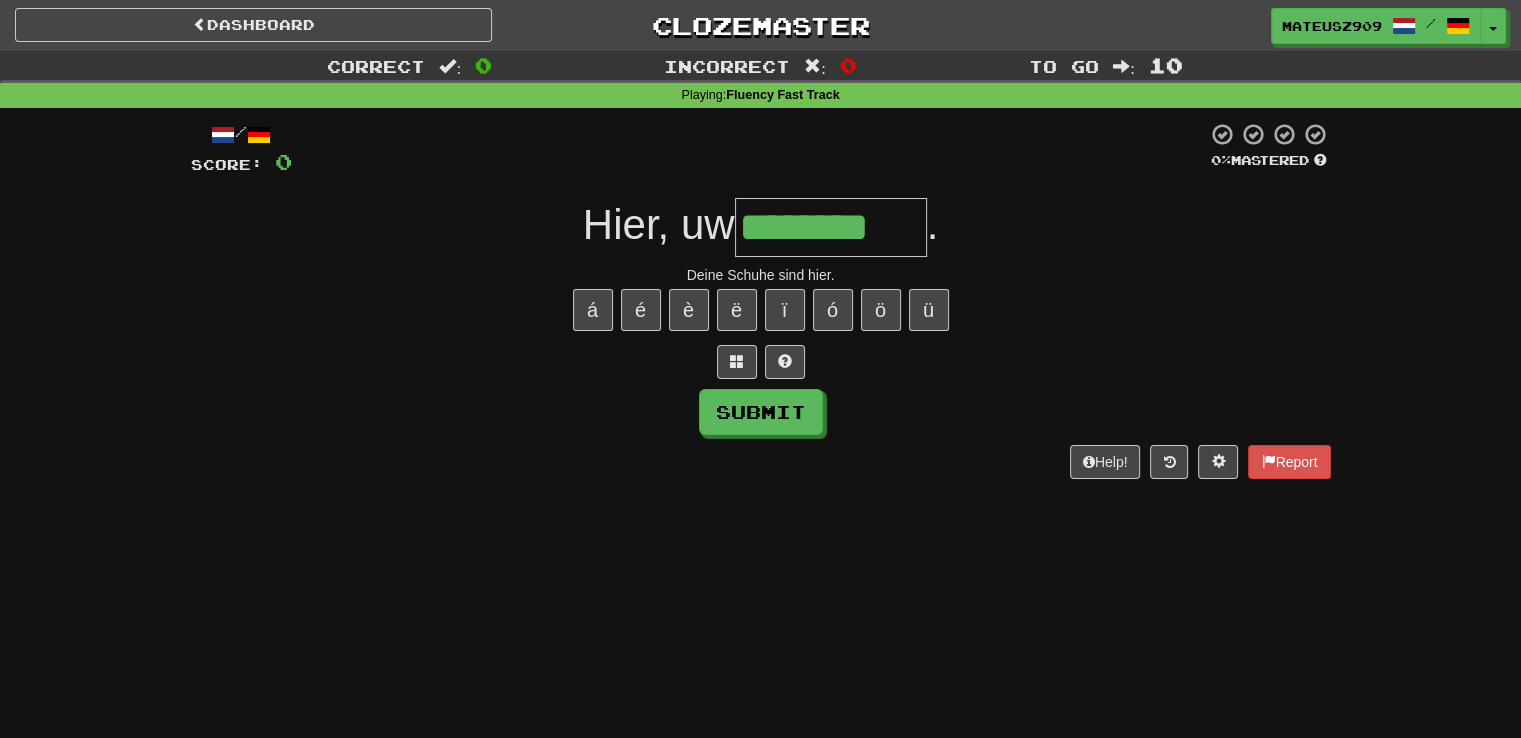 type on "********" 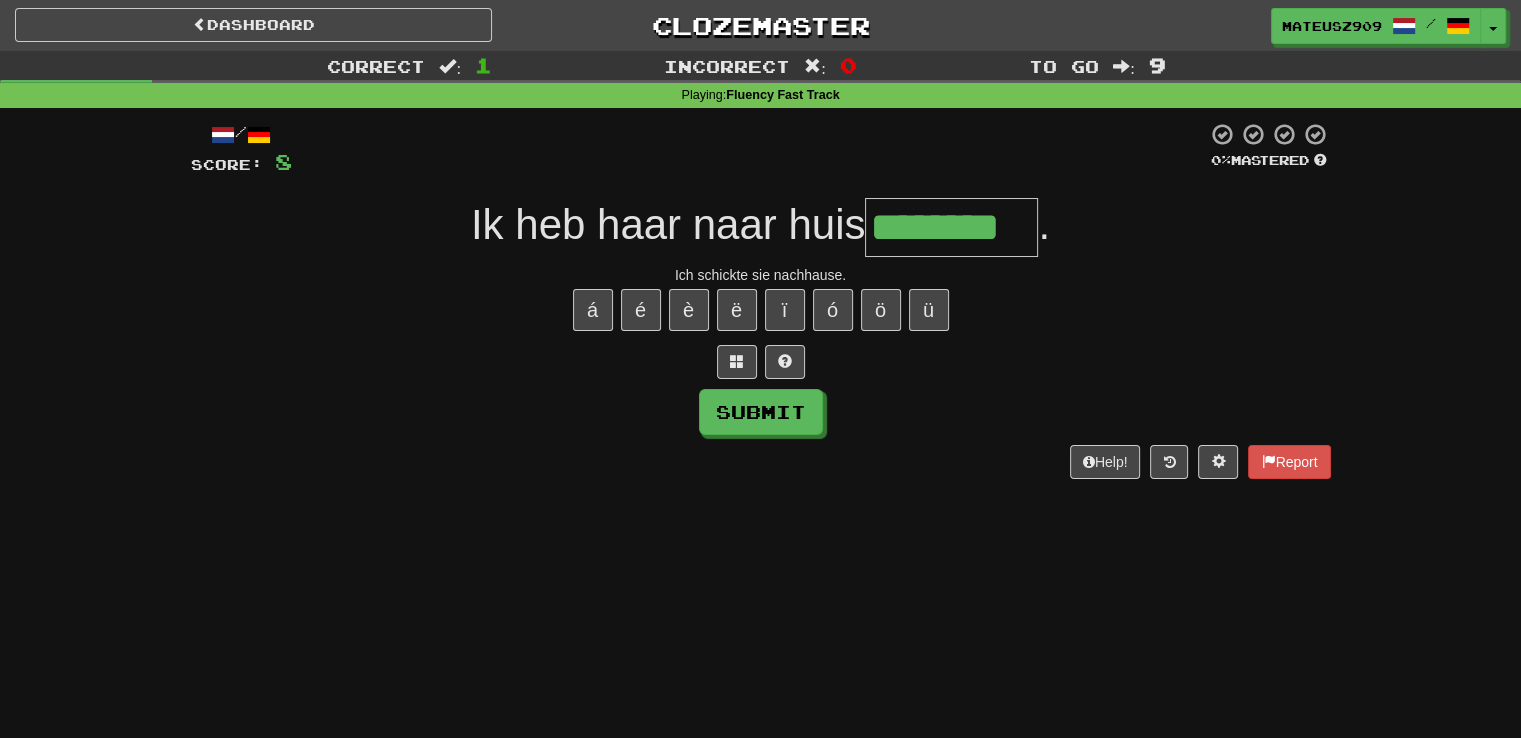 type on "********" 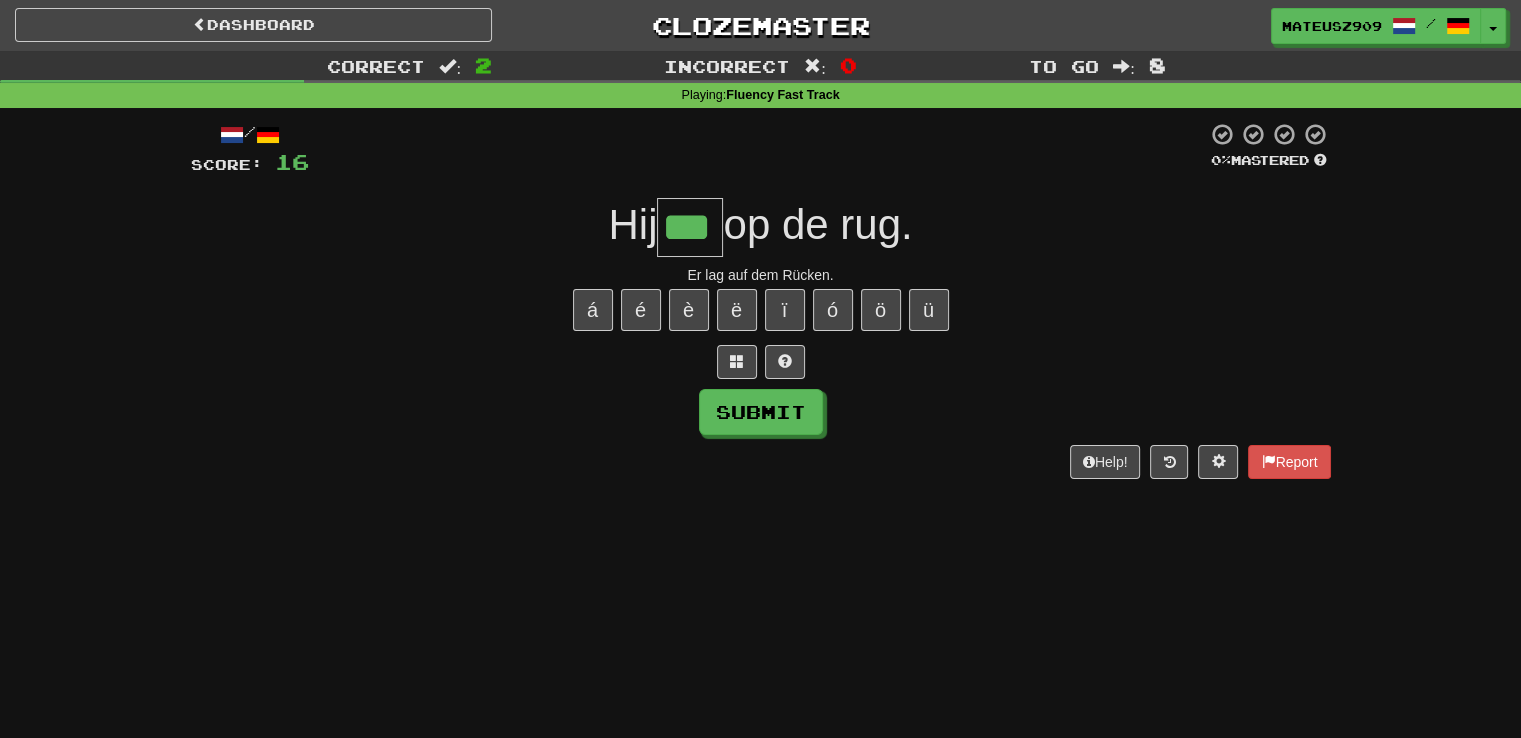 type on "***" 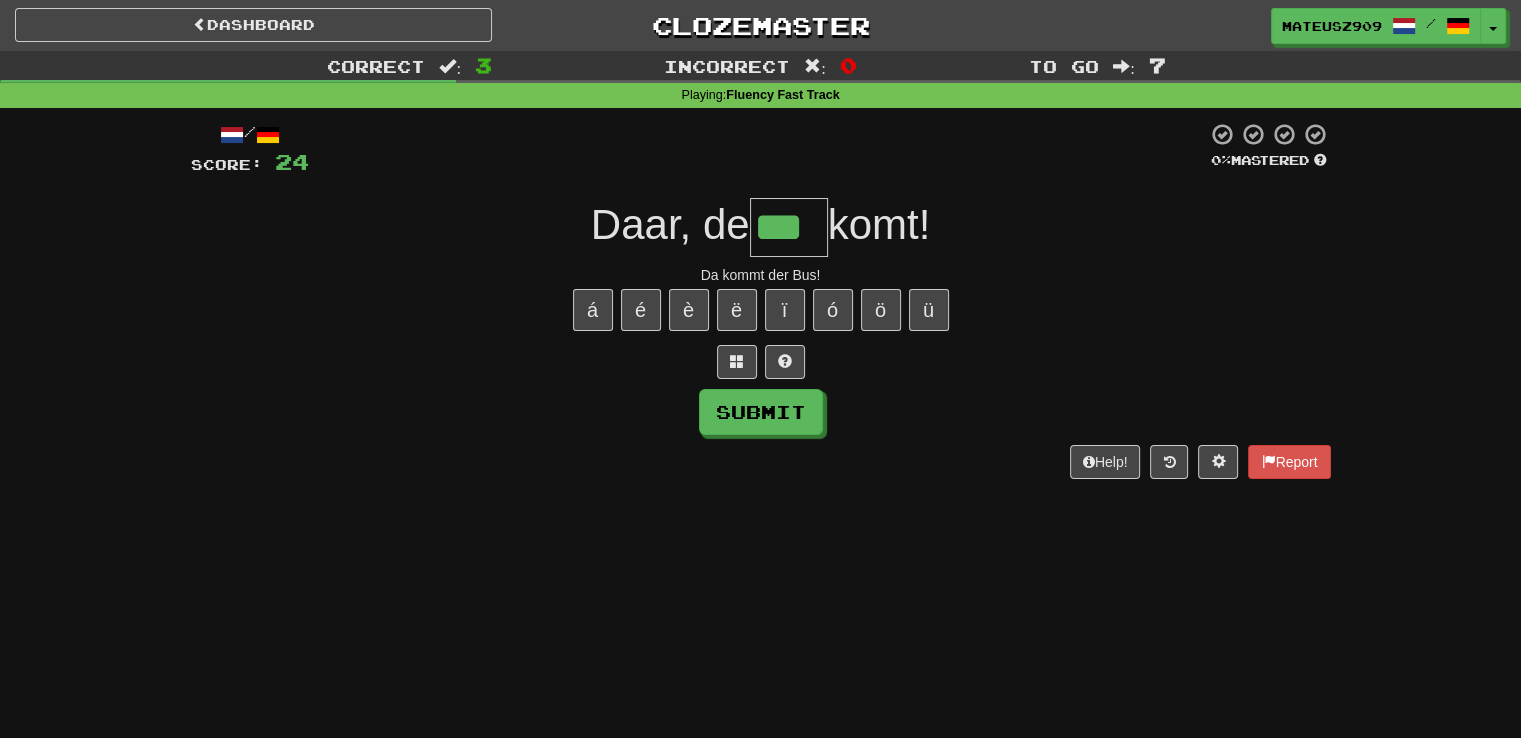 type on "***" 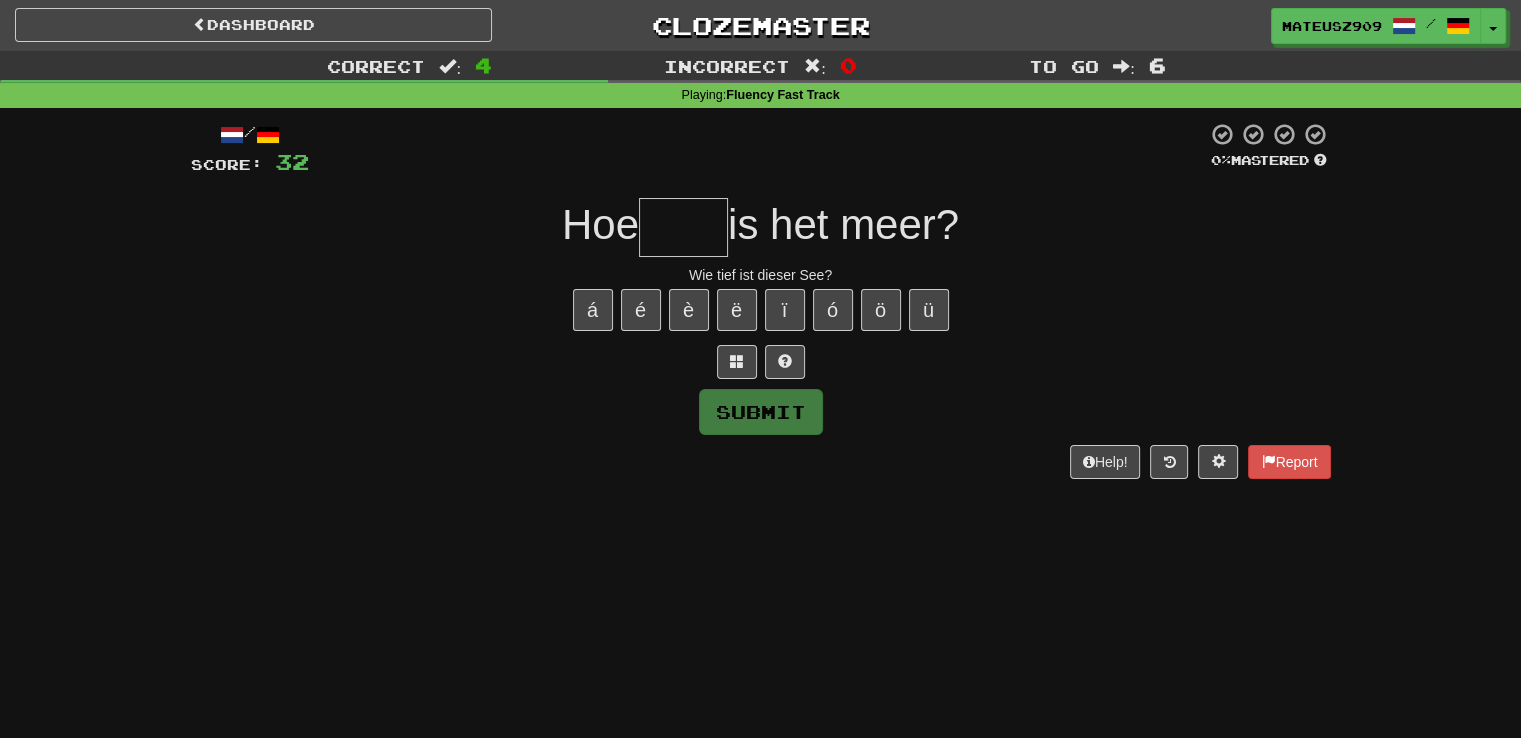 type on "*" 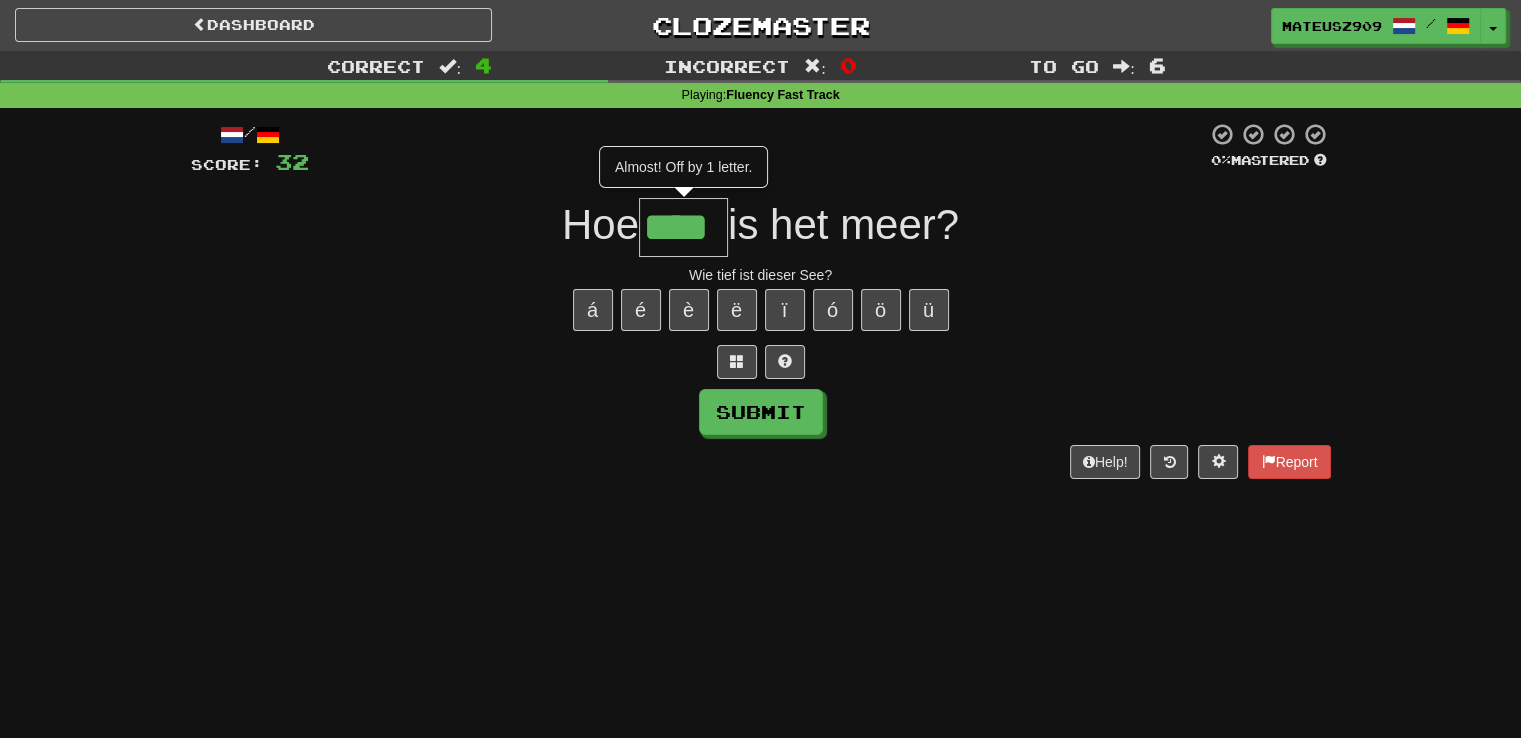 type on "****" 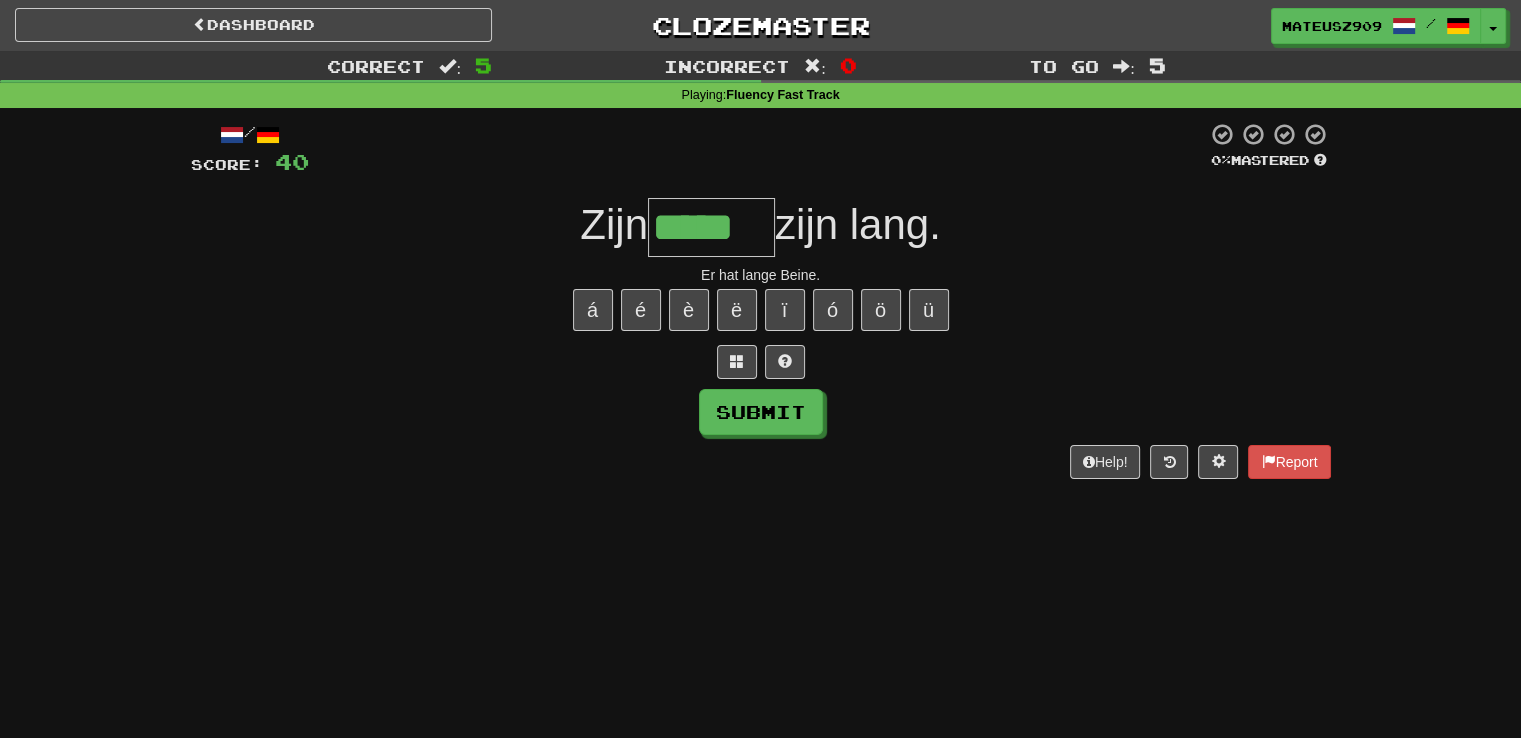 type on "*****" 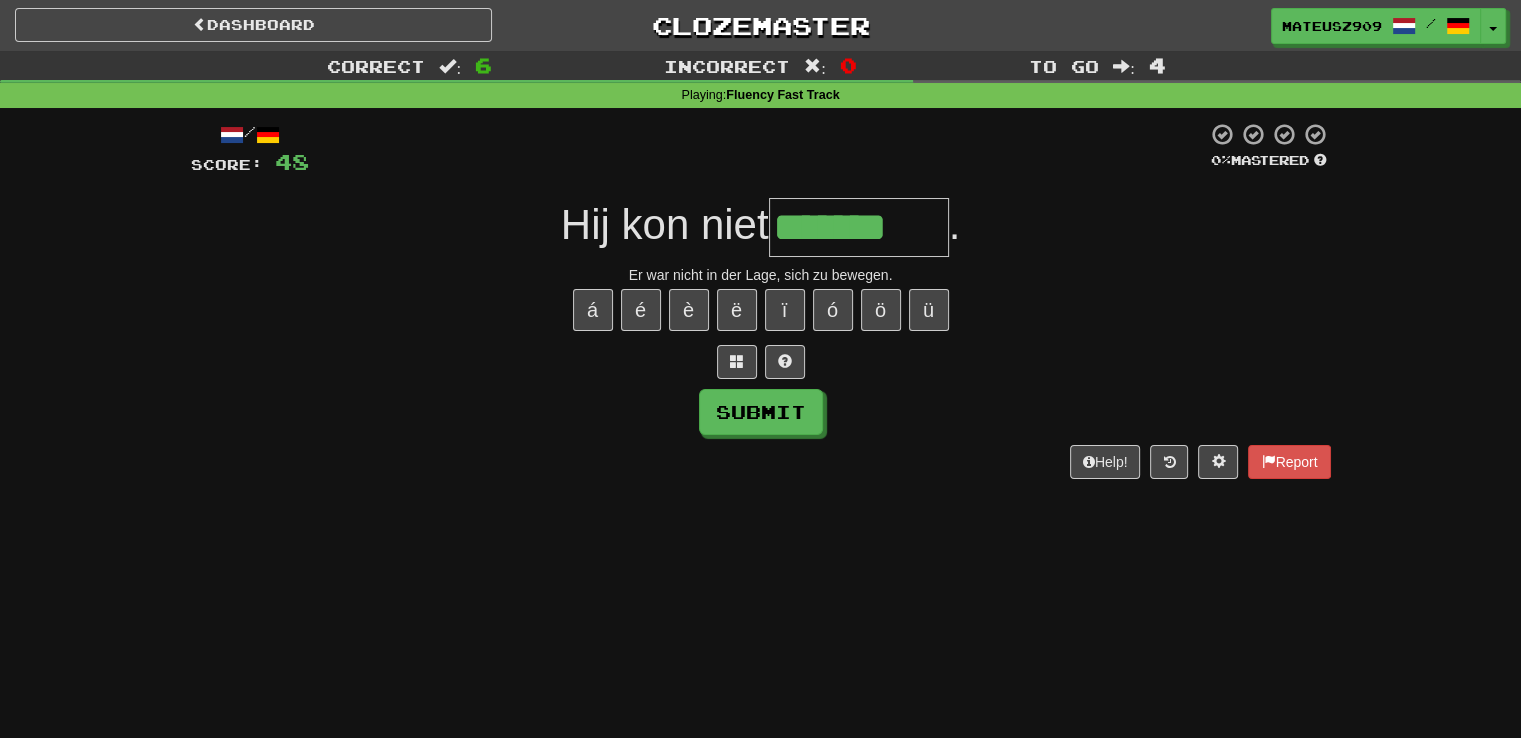 type on "*******" 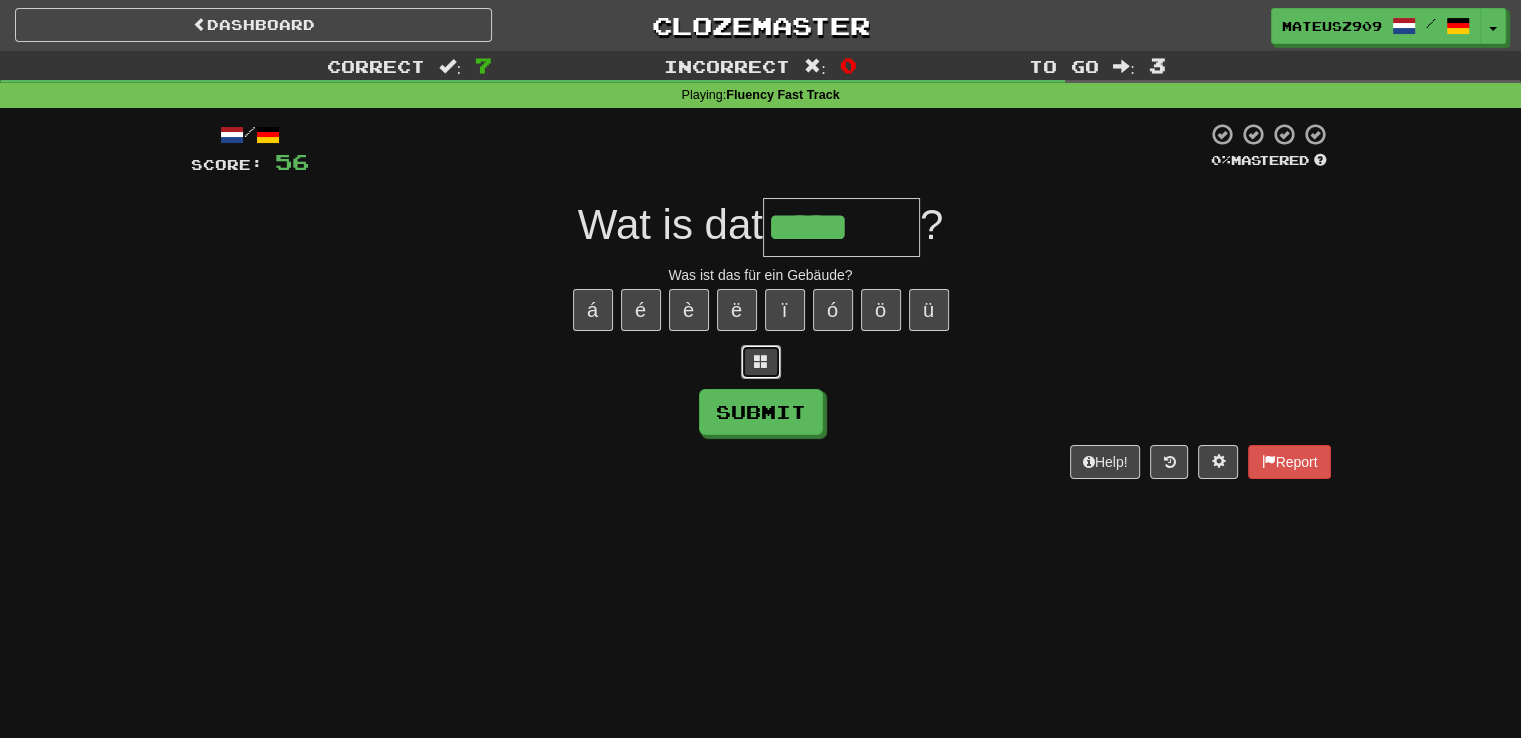 click at bounding box center [761, 362] 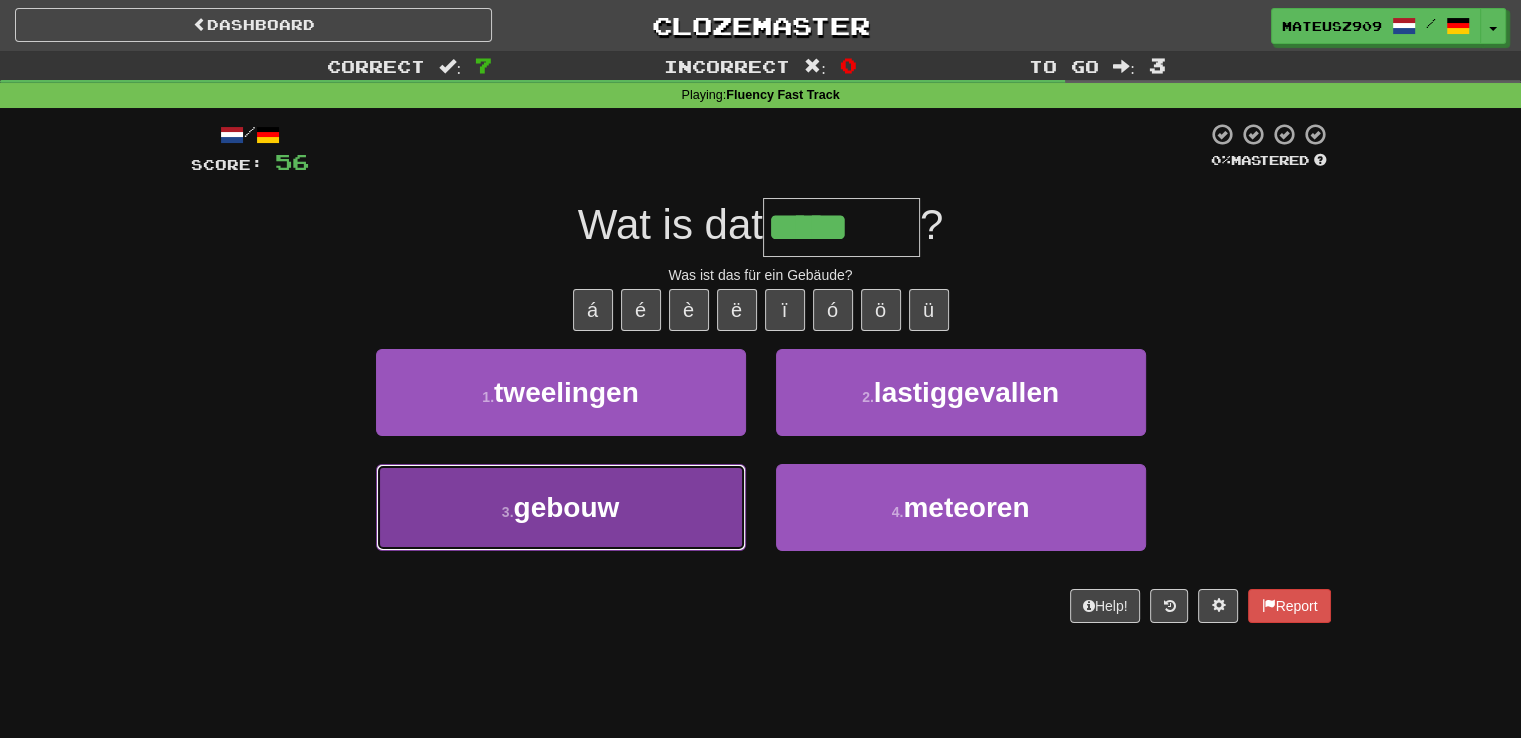 click on "3 .  gebouw" at bounding box center [561, 507] 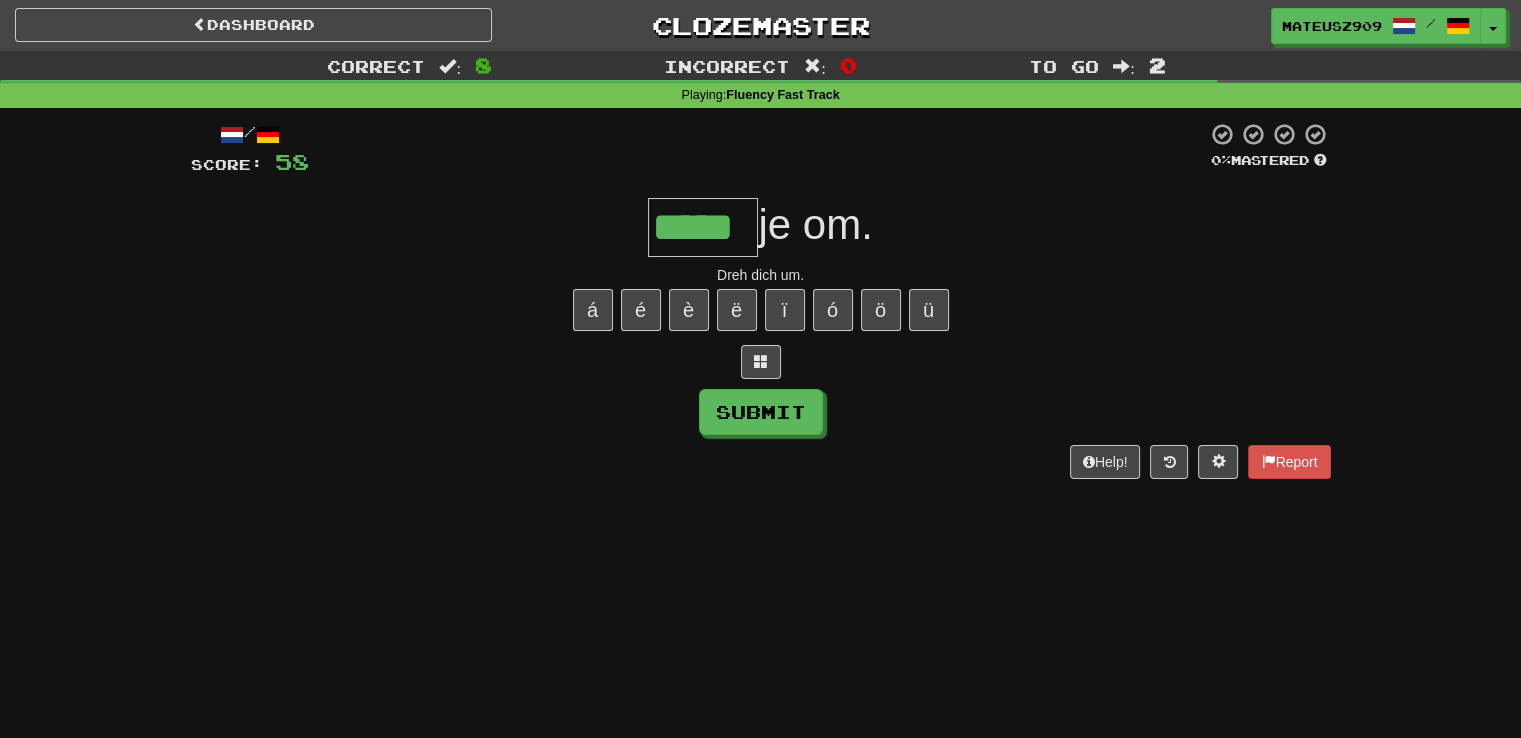 type on "*****" 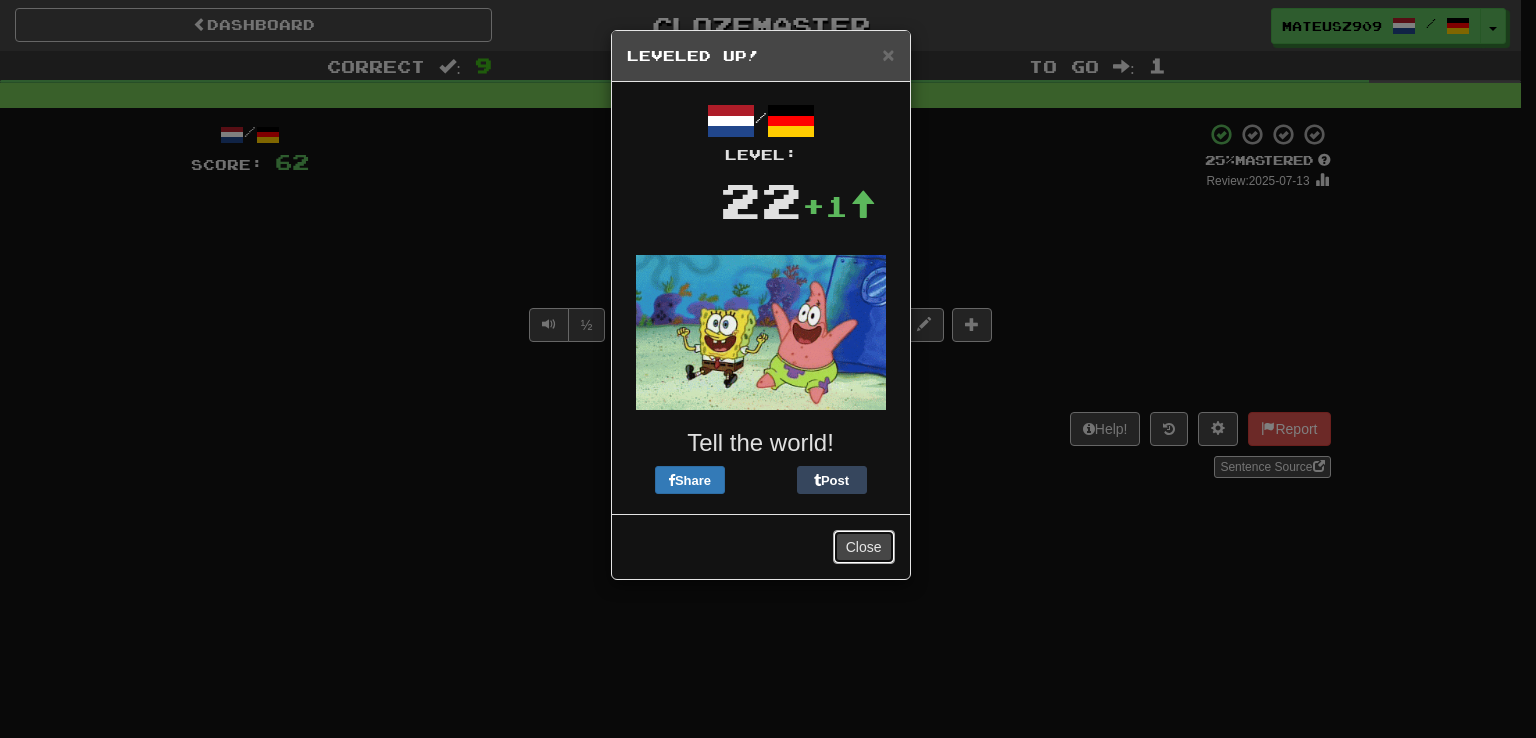 click on "Close" at bounding box center [864, 547] 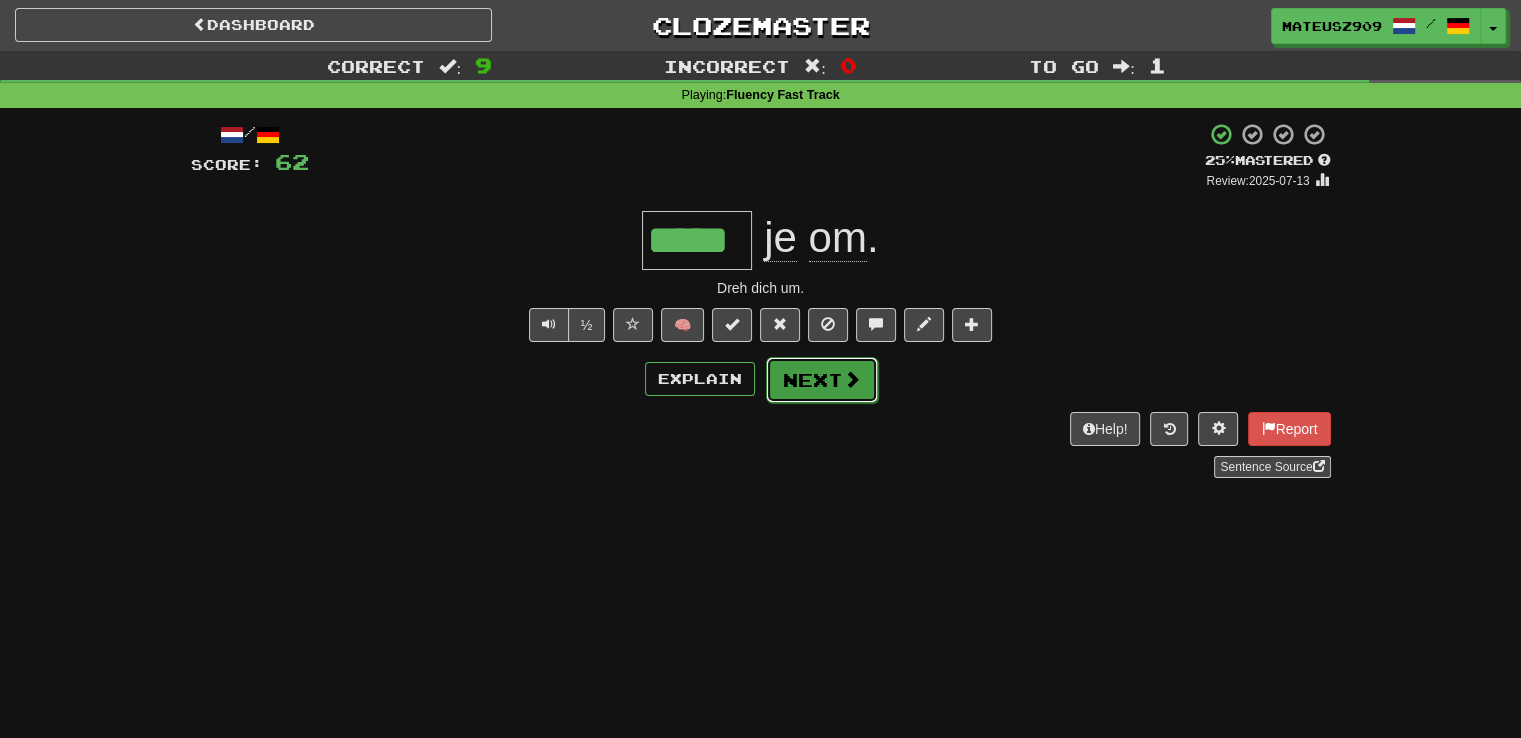 click on "Next" at bounding box center [822, 380] 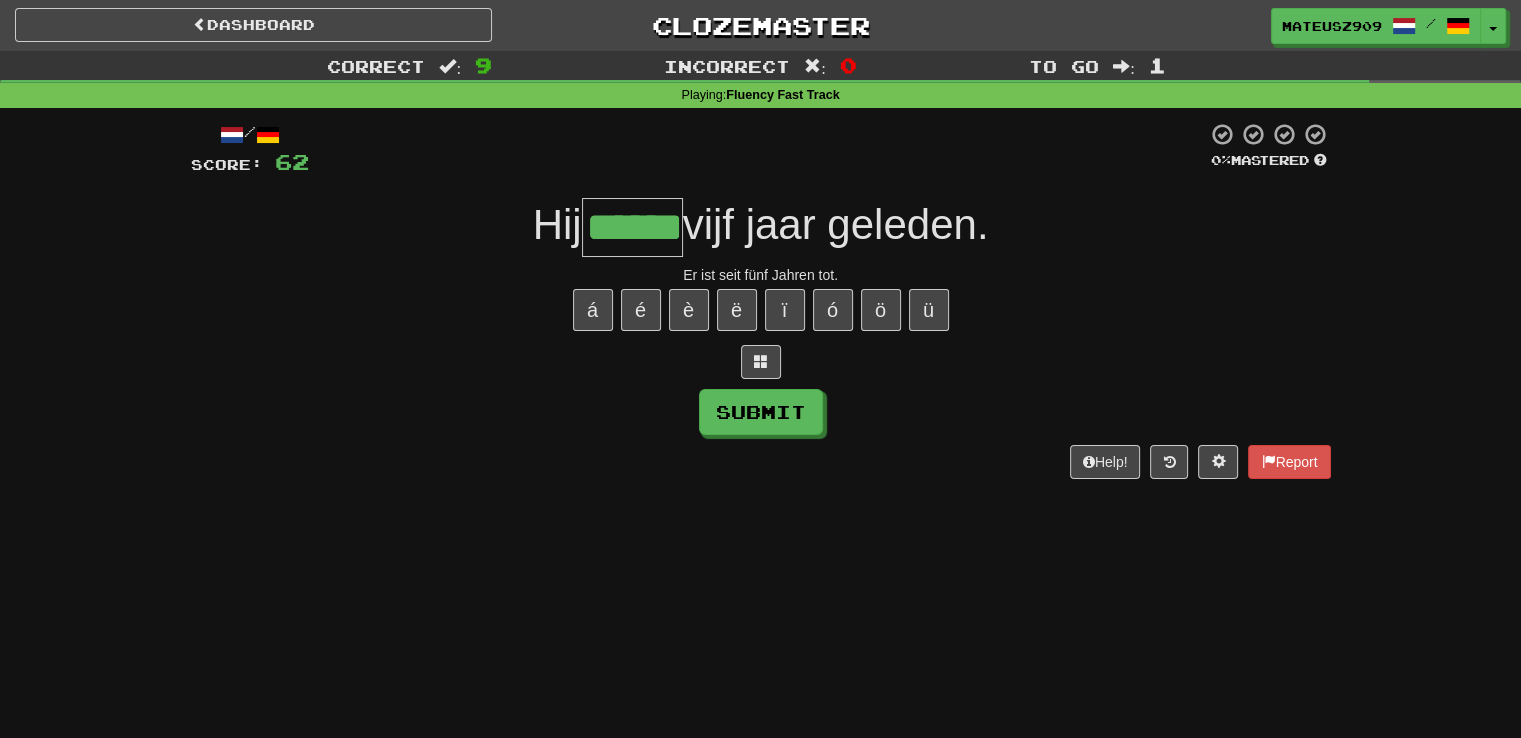 type on "******" 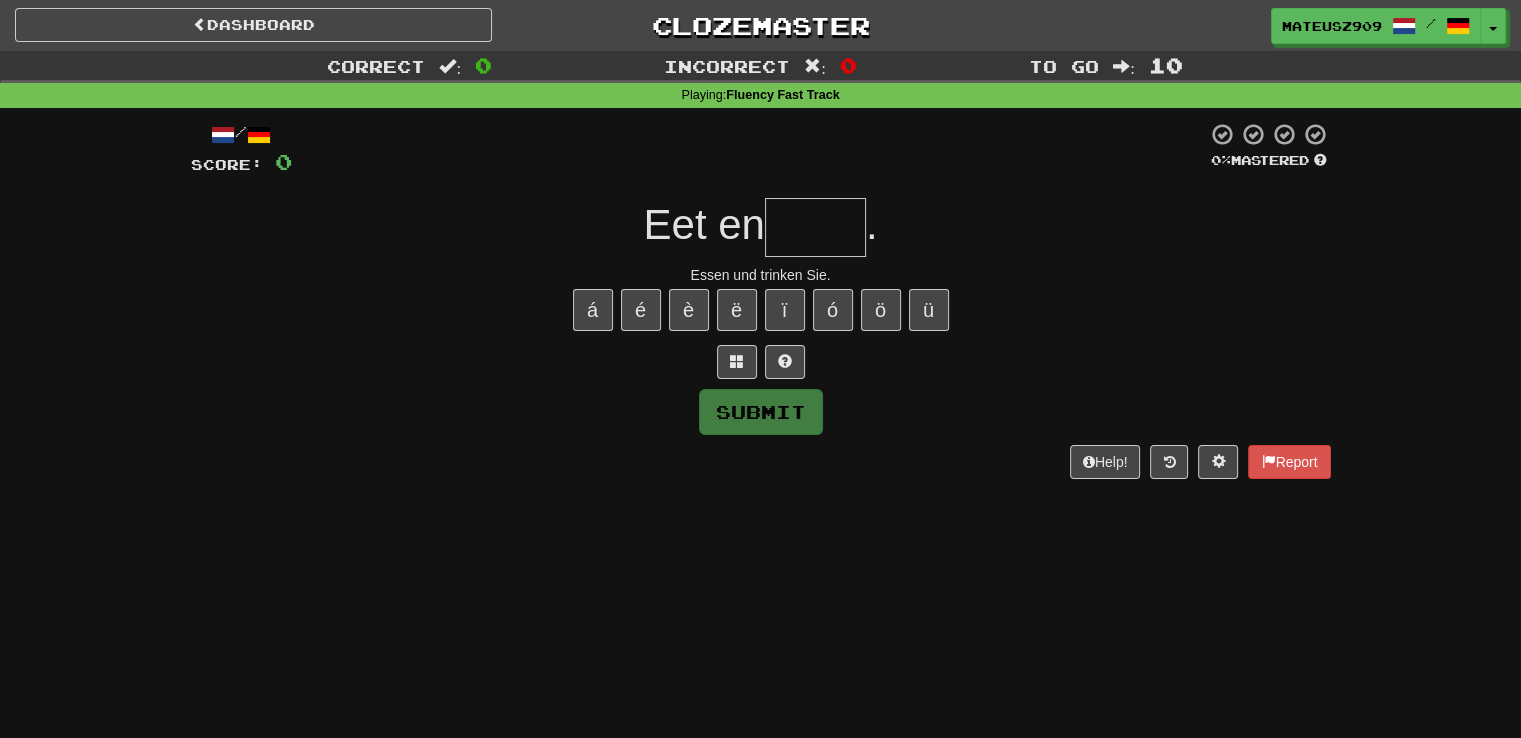 type on "*" 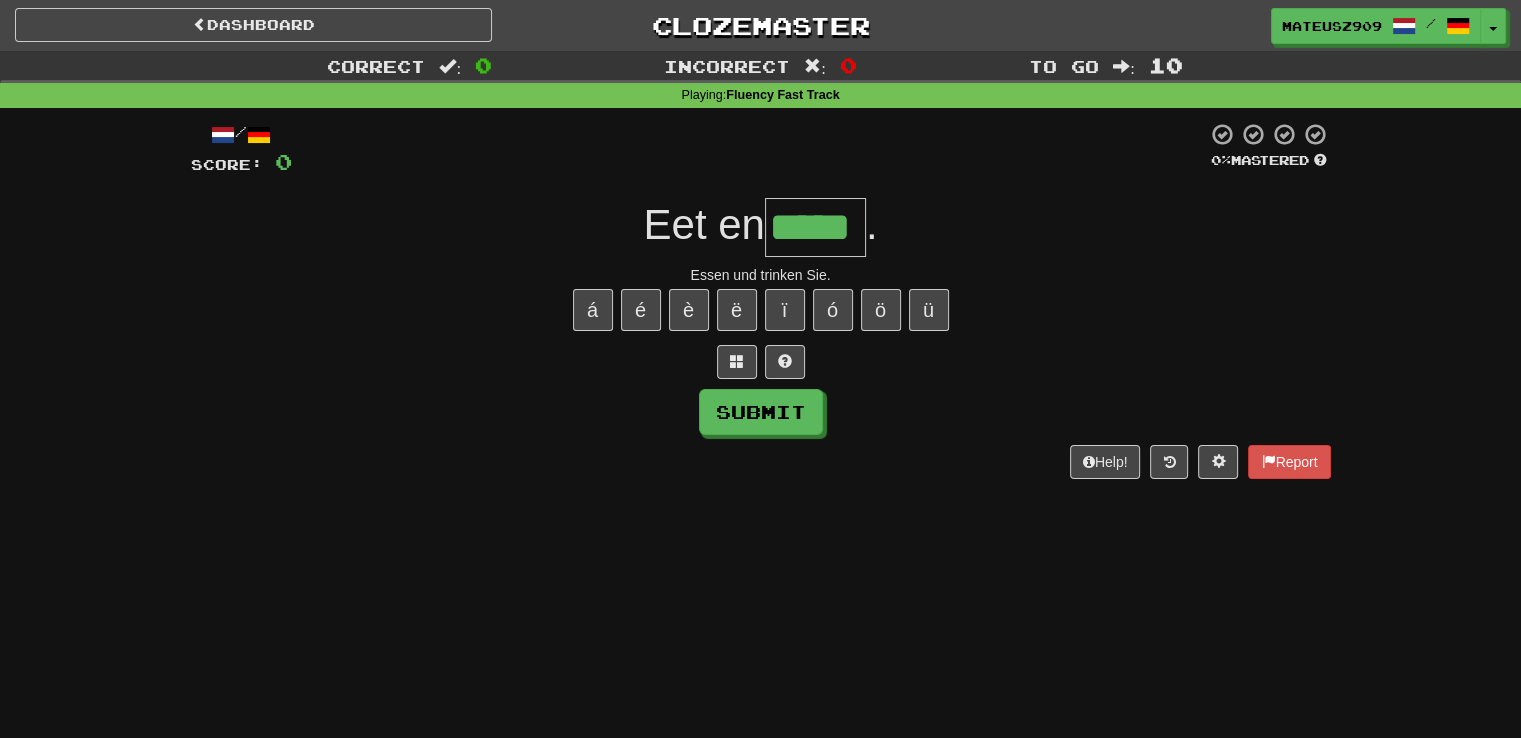 type on "*****" 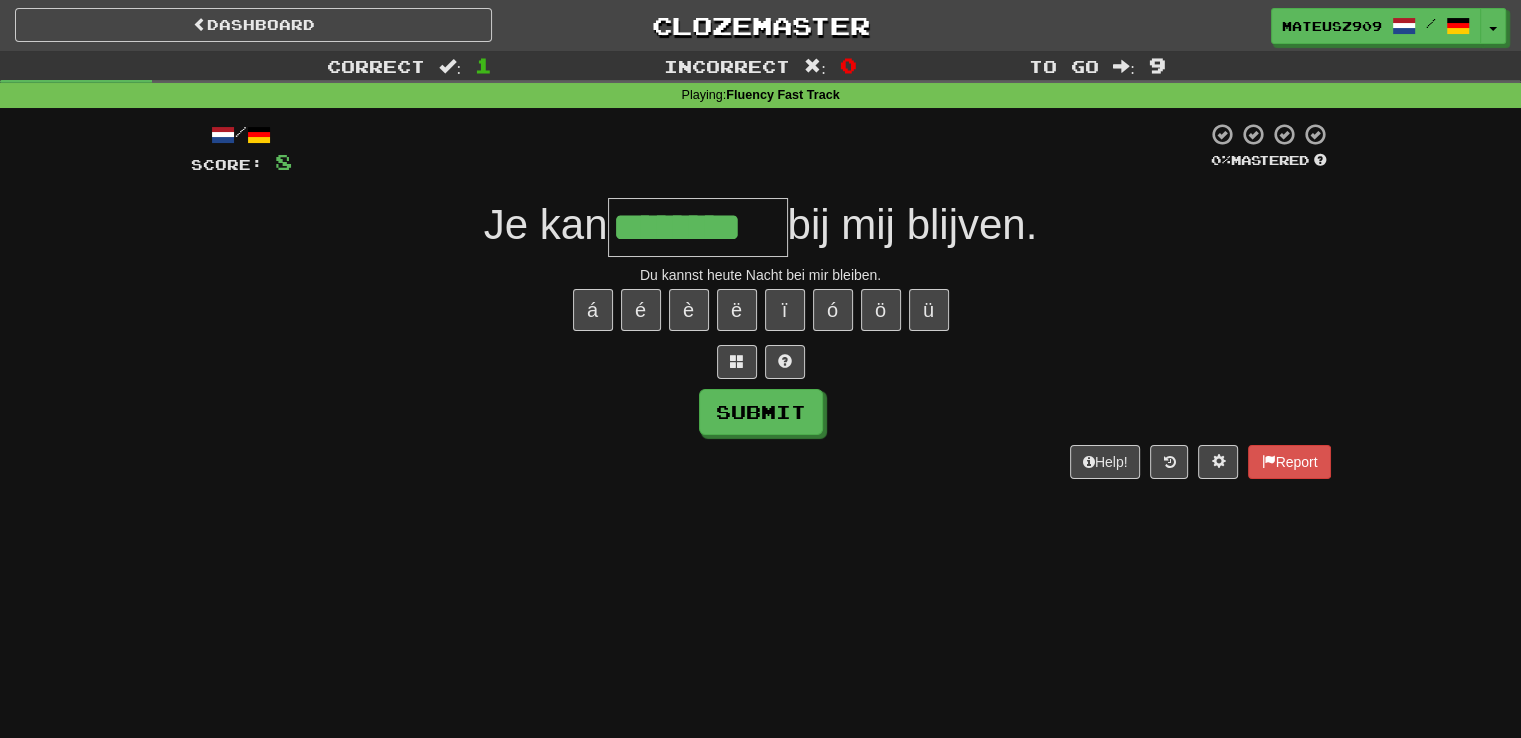 type on "********" 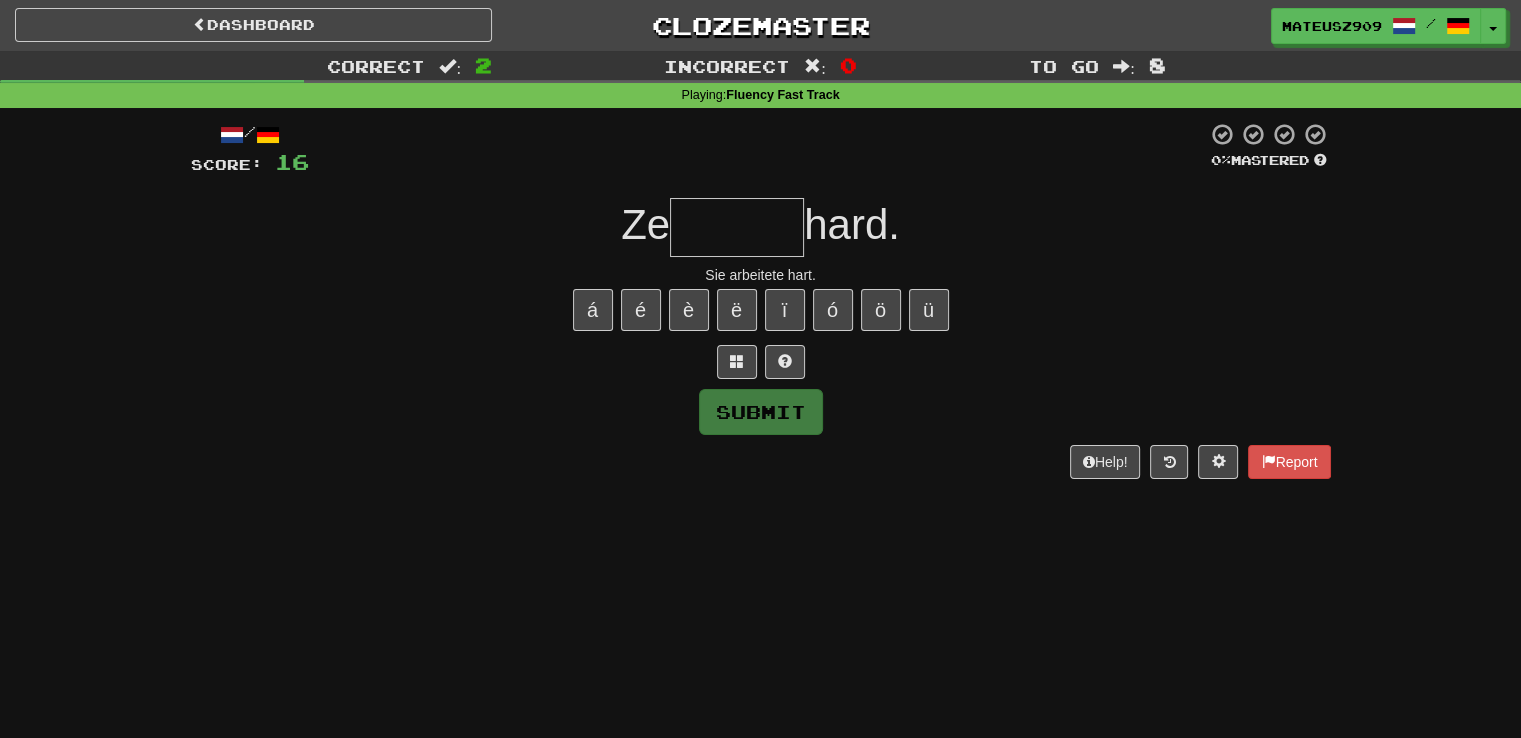 type on "*" 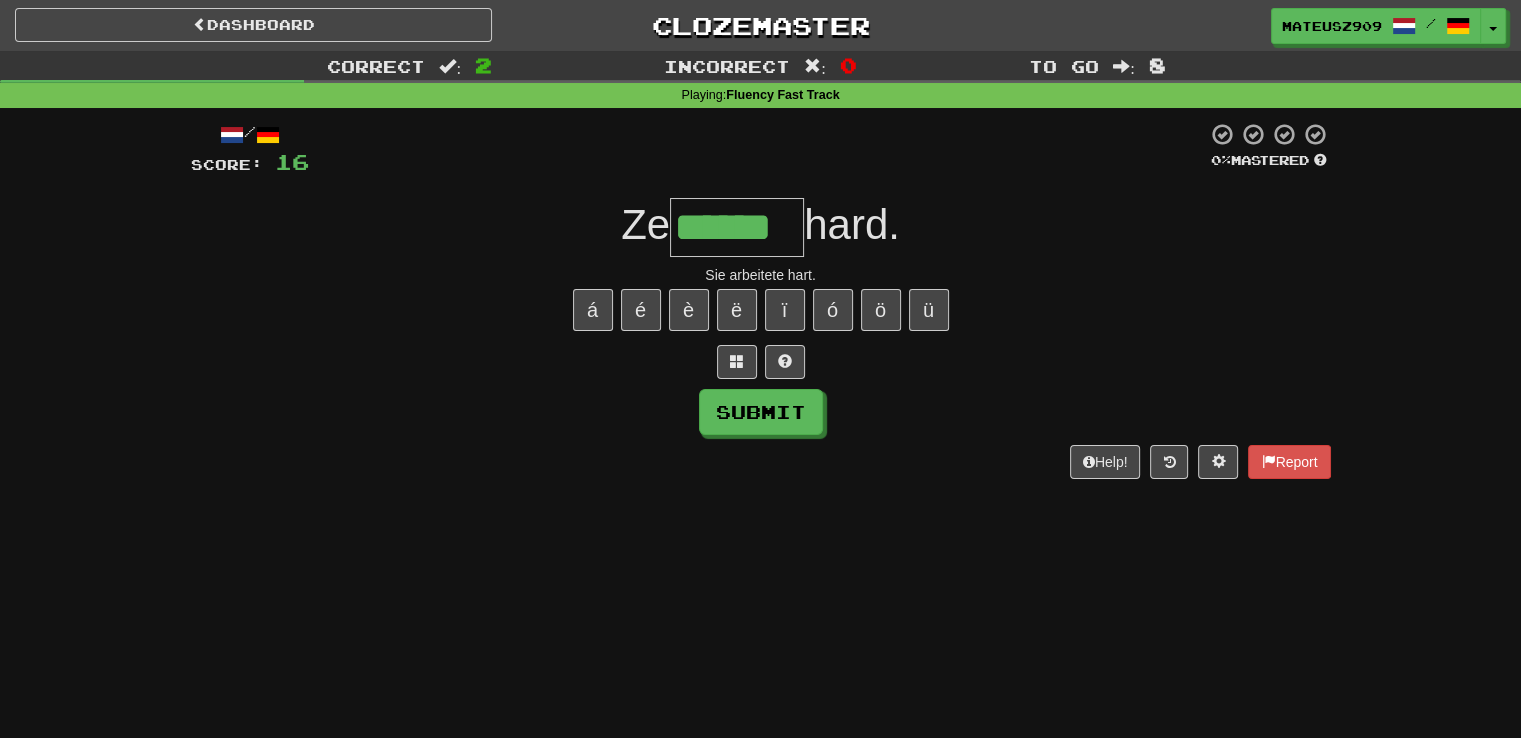 type on "******" 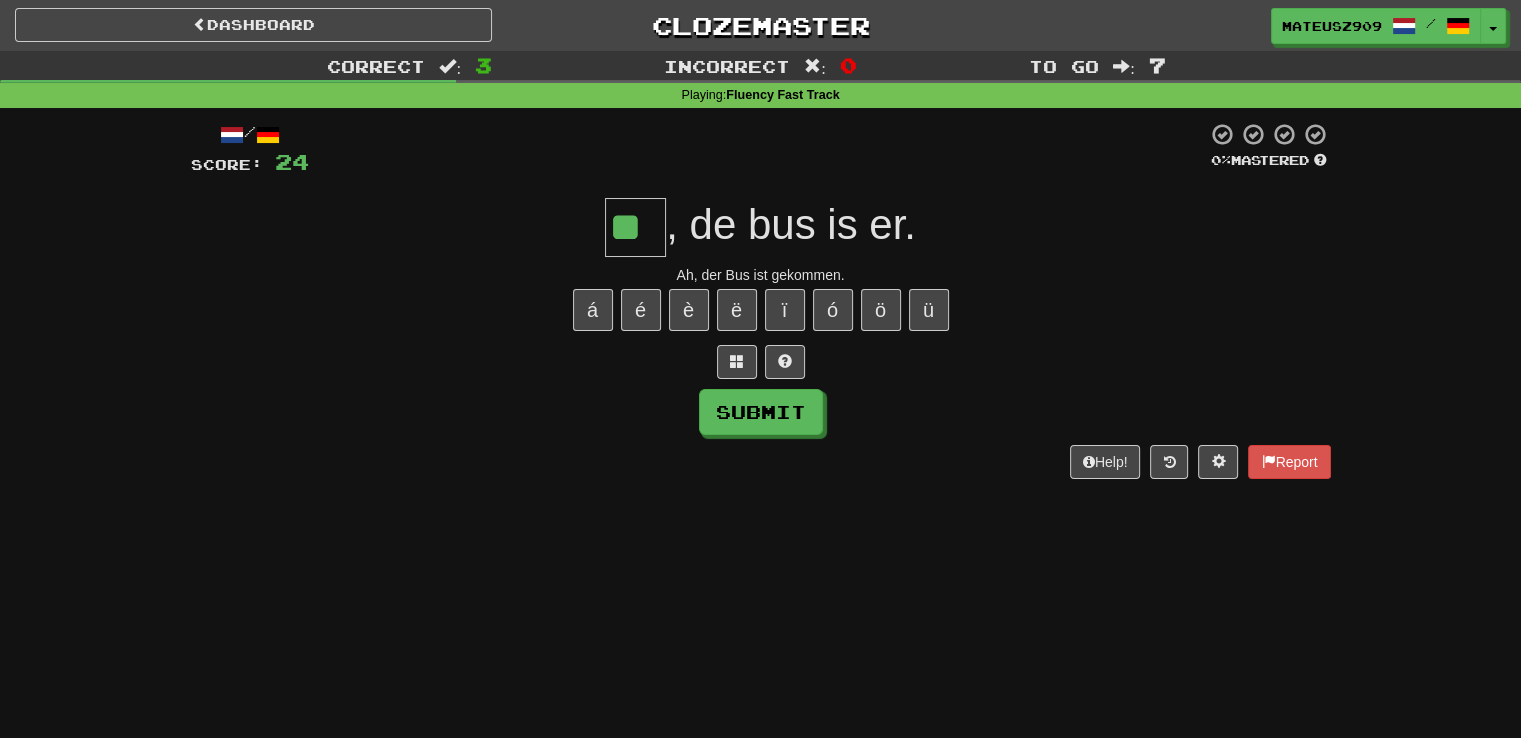 type on "**" 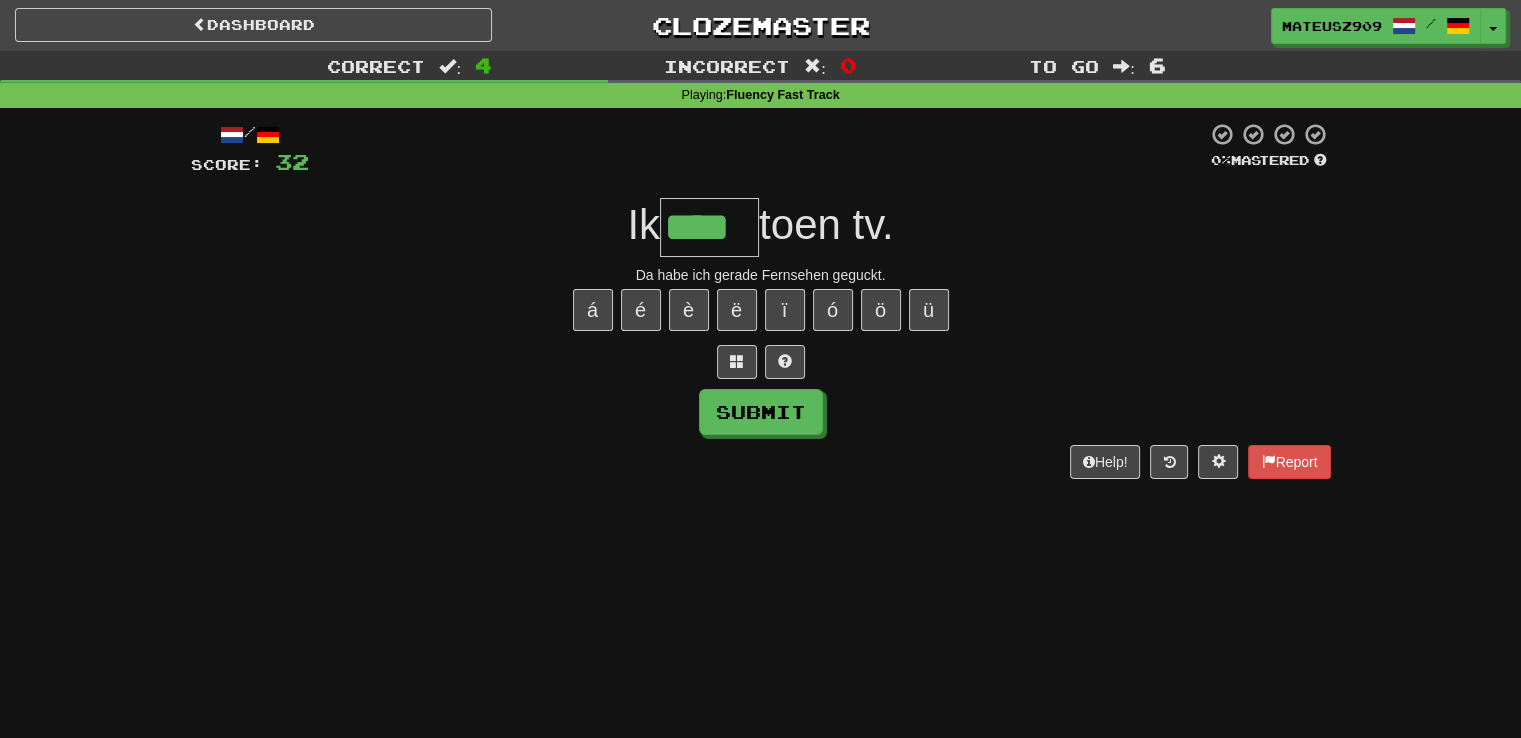 type on "****" 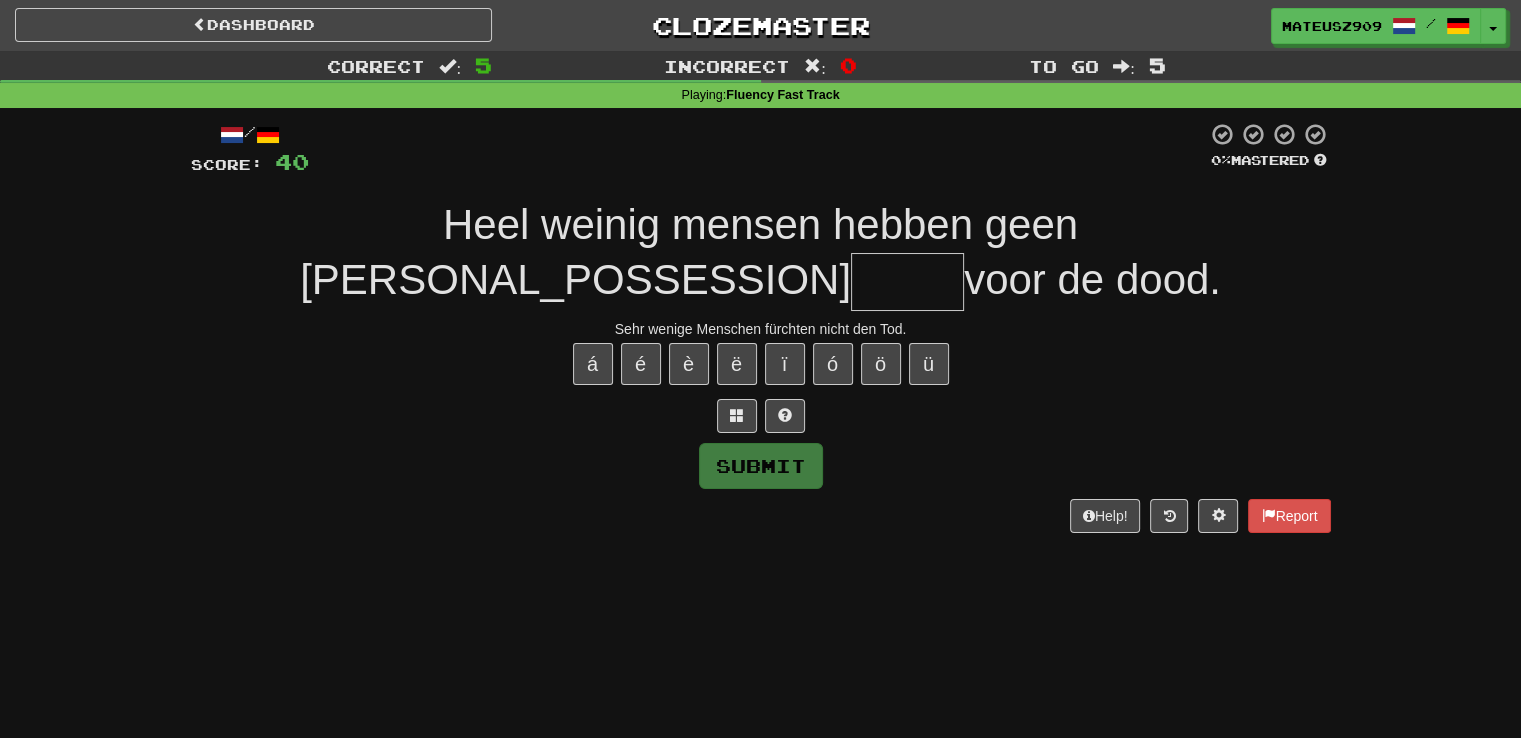 type on "*" 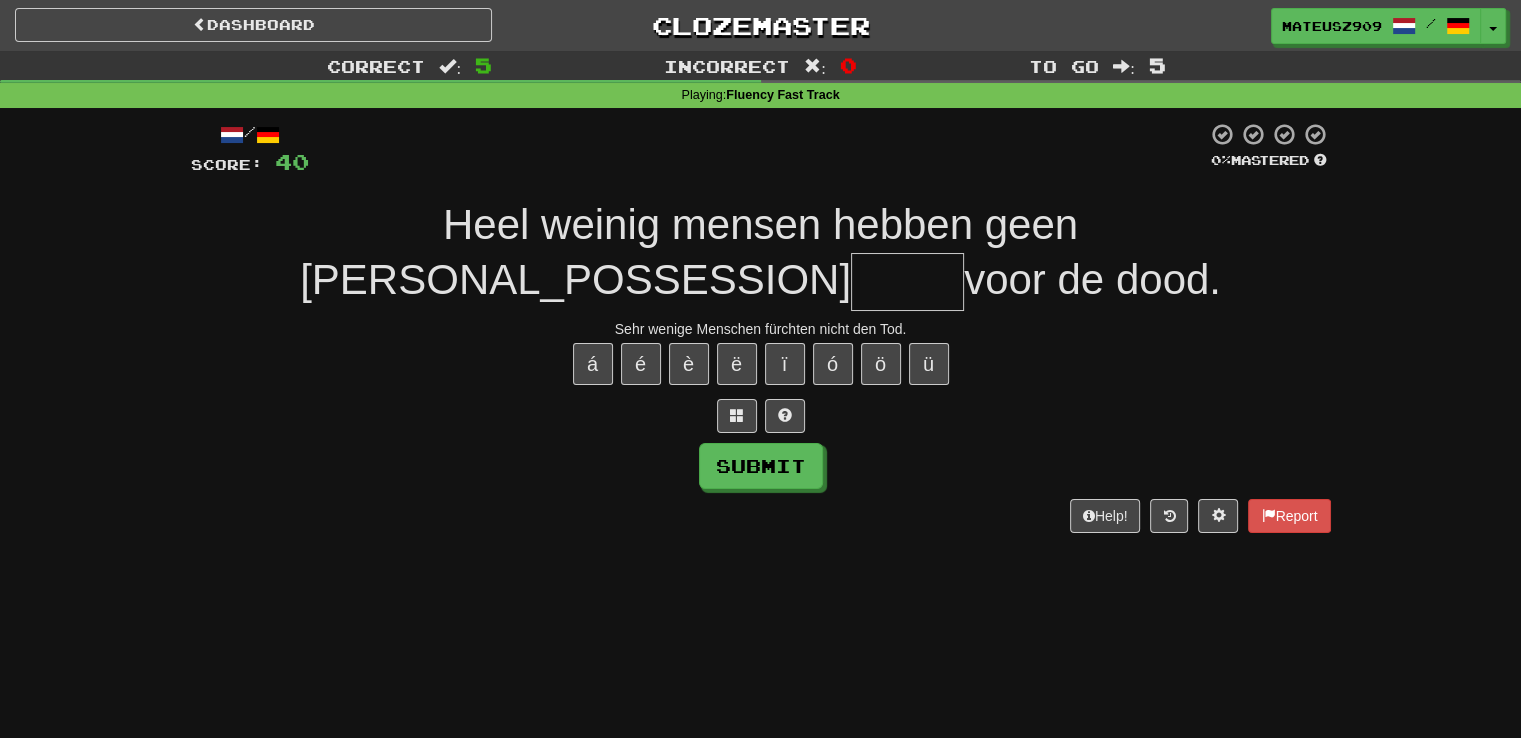 type on "*" 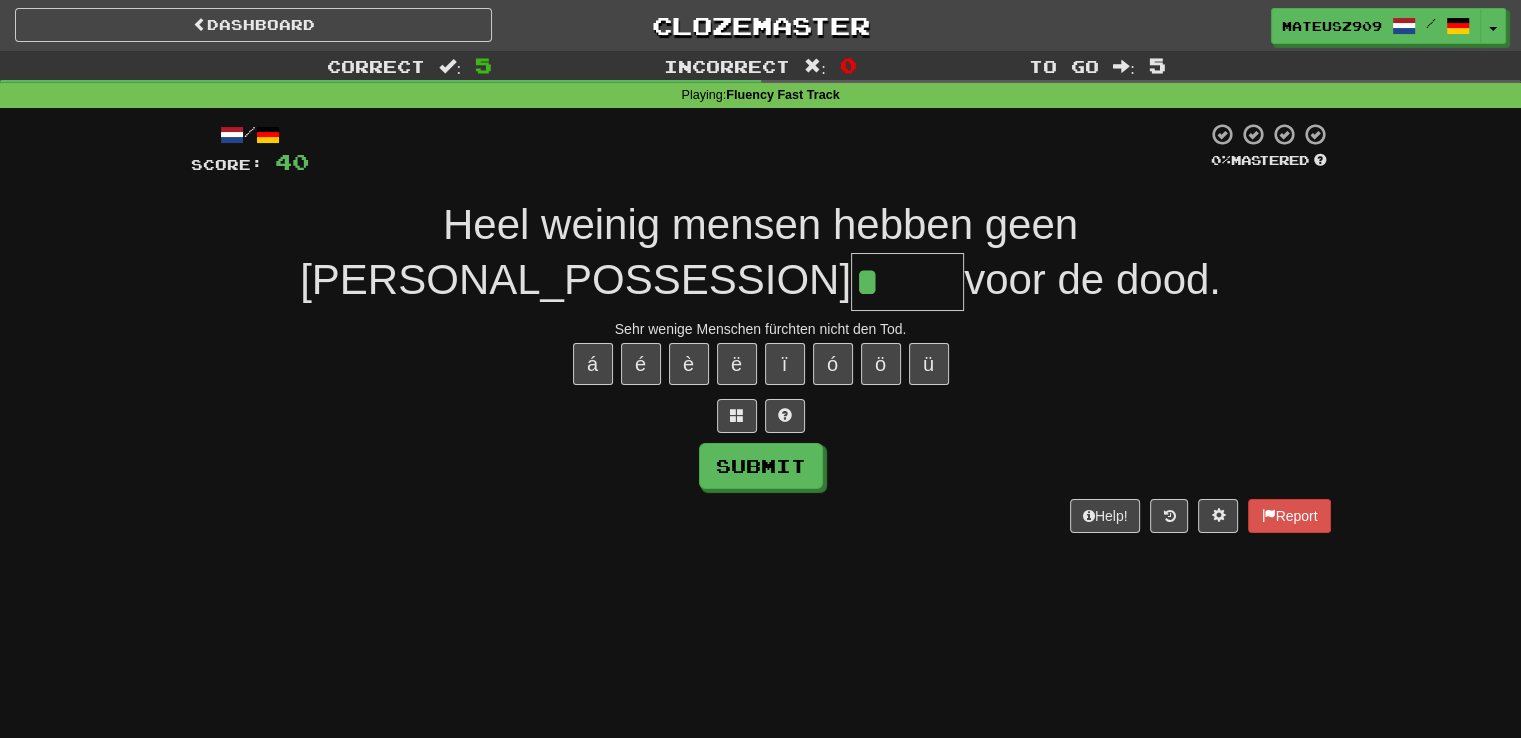 type on "*****" 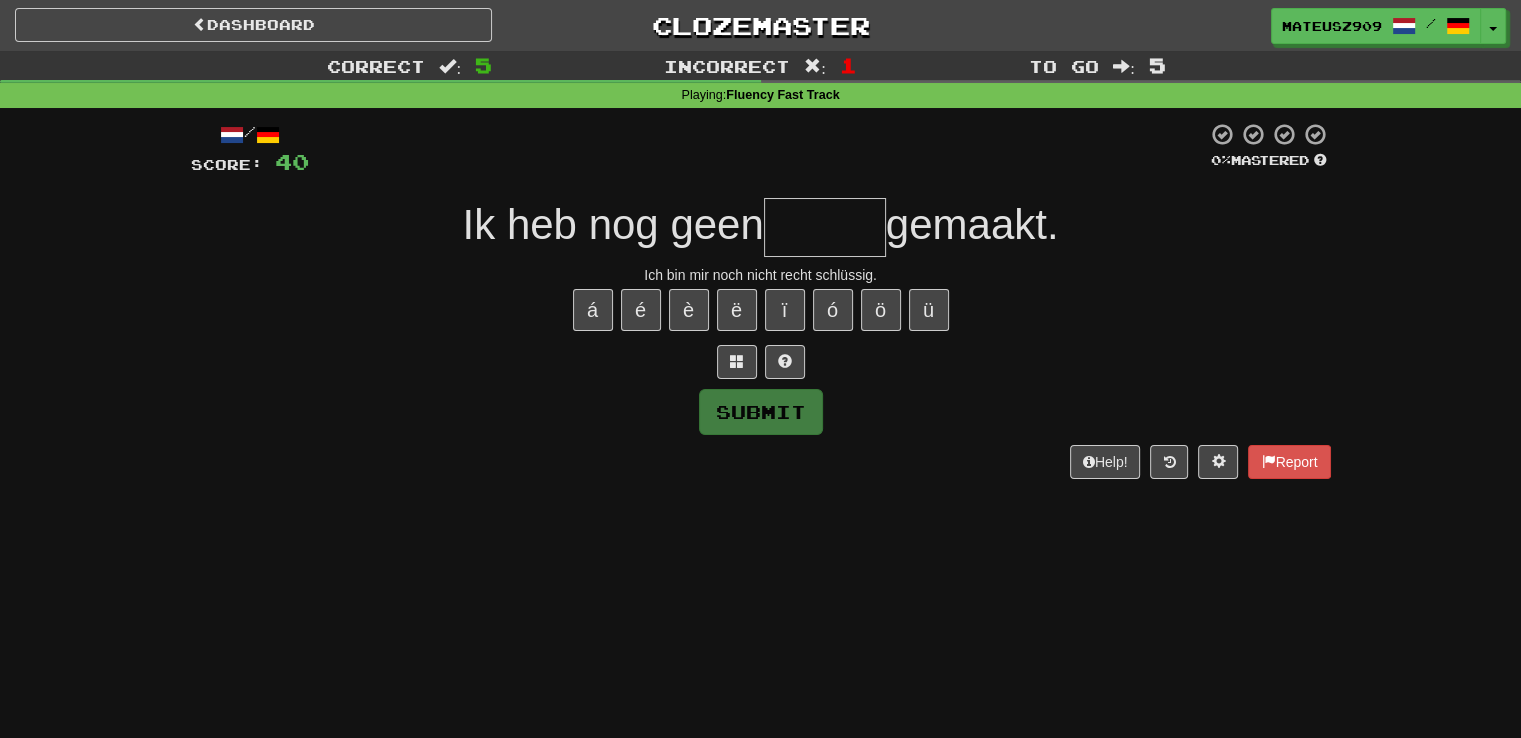 type on "*****" 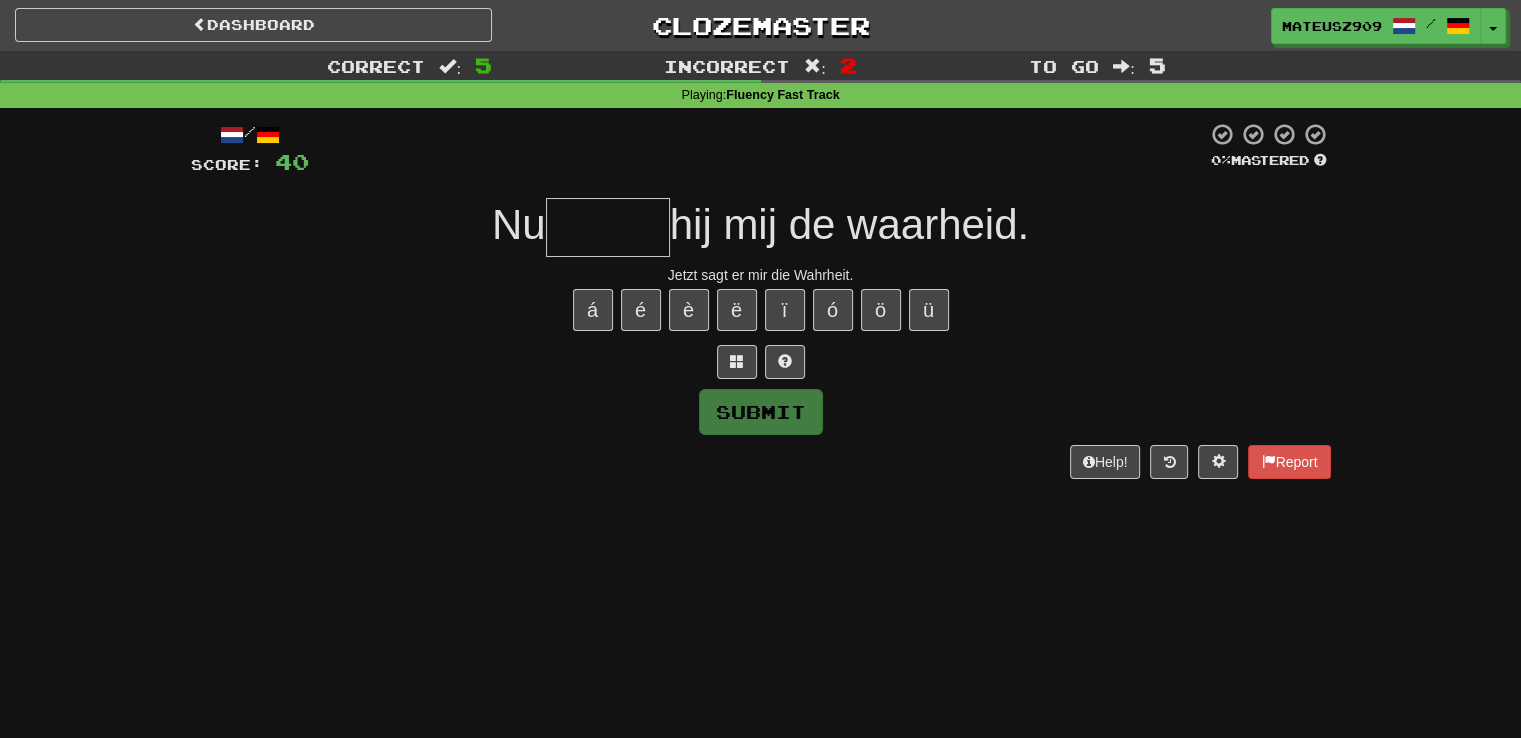 type on "*" 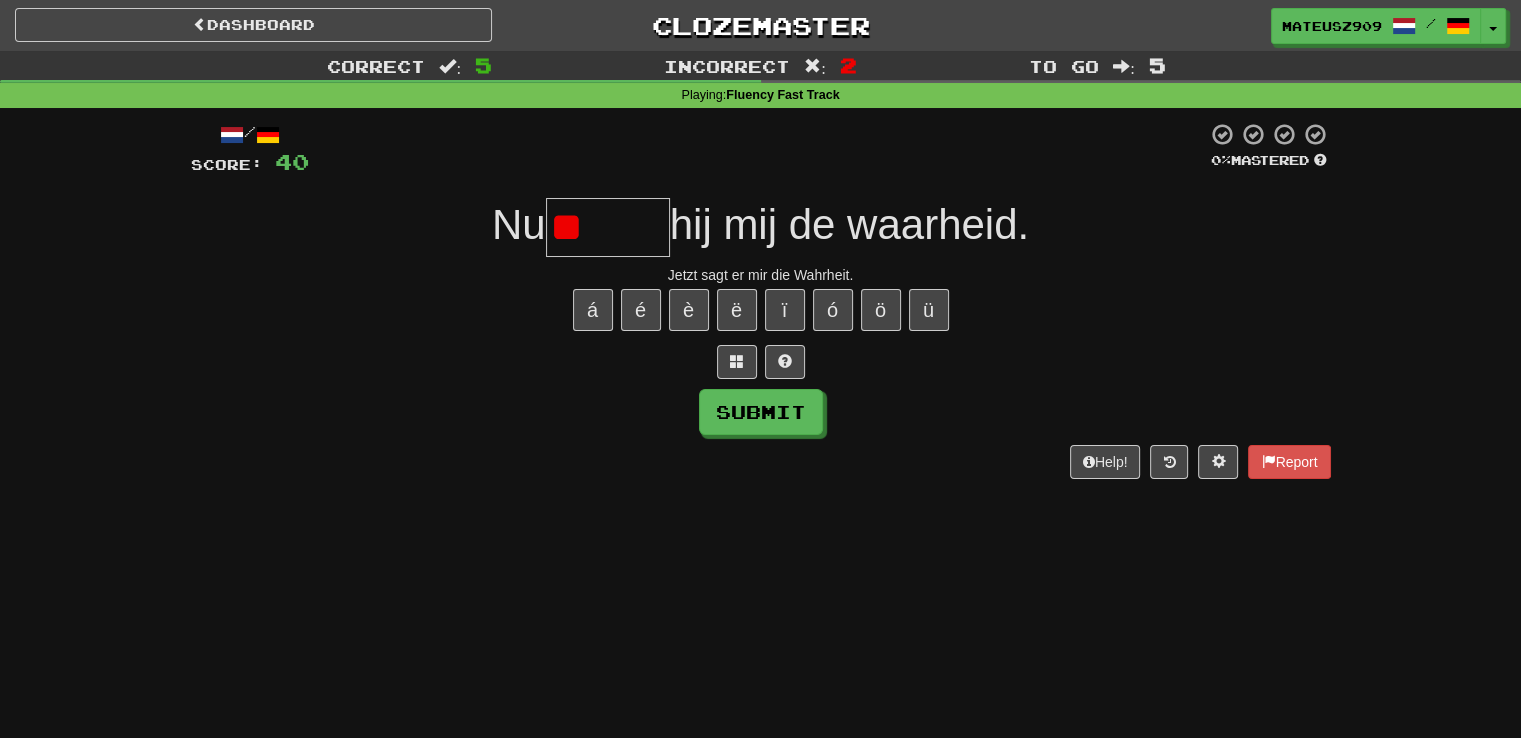 type on "*" 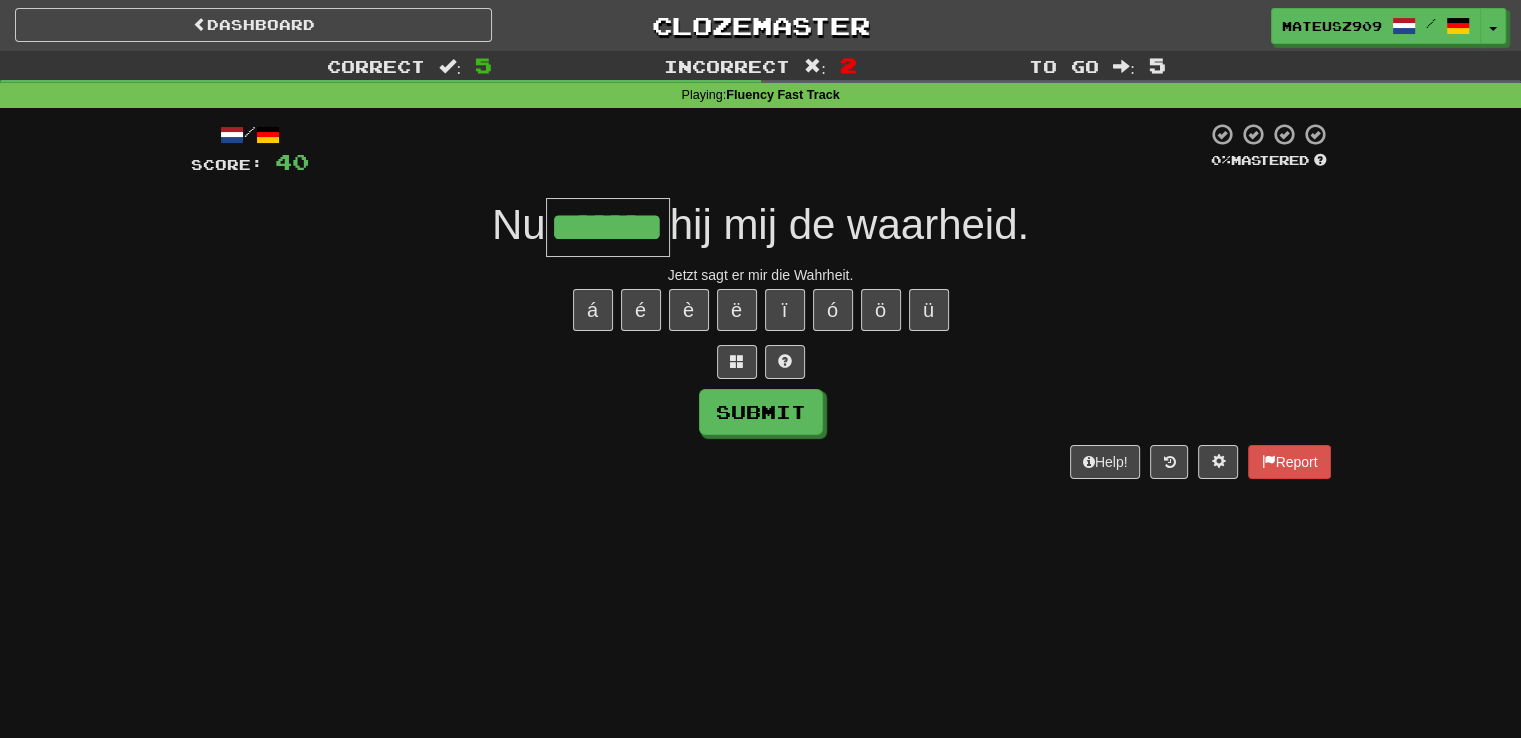 type on "*******" 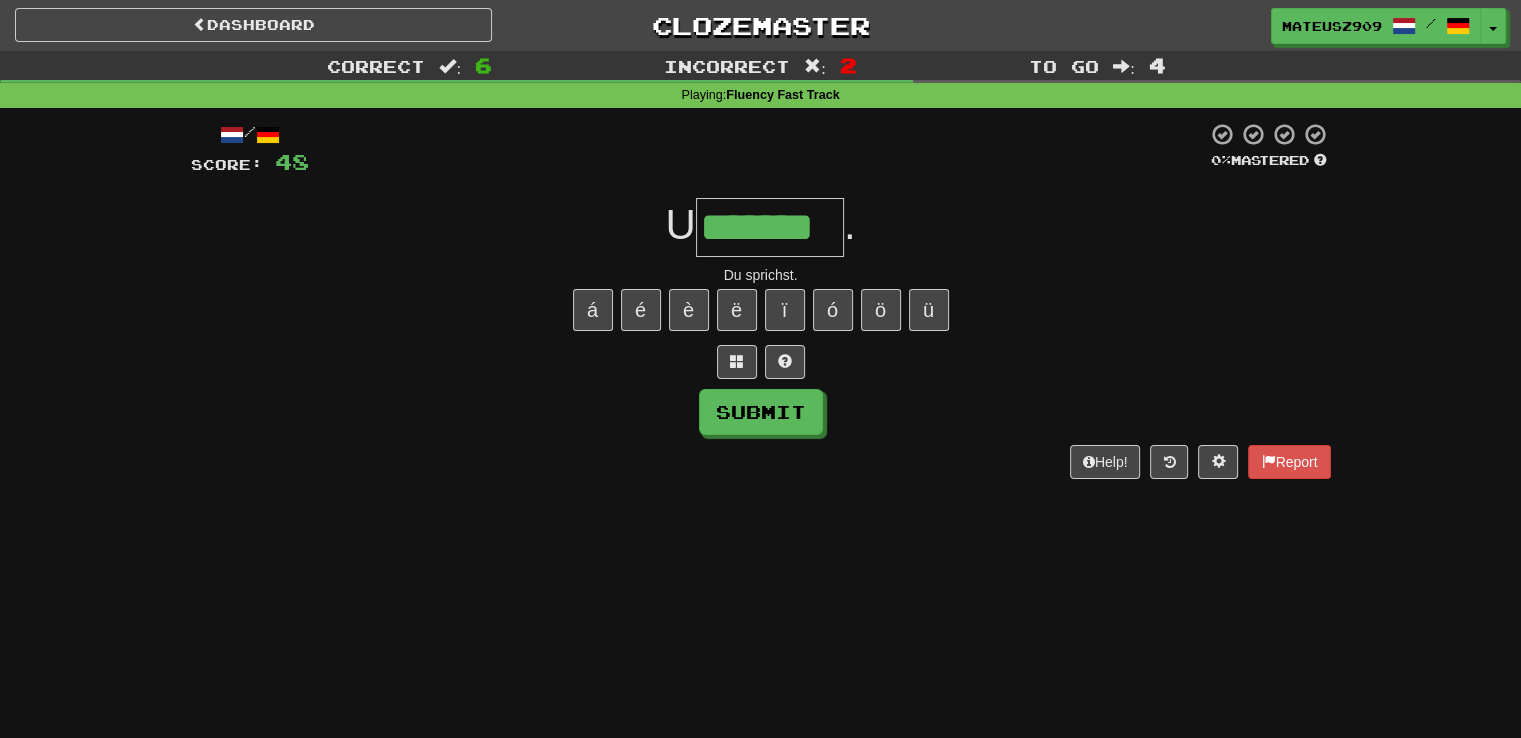 type on "*******" 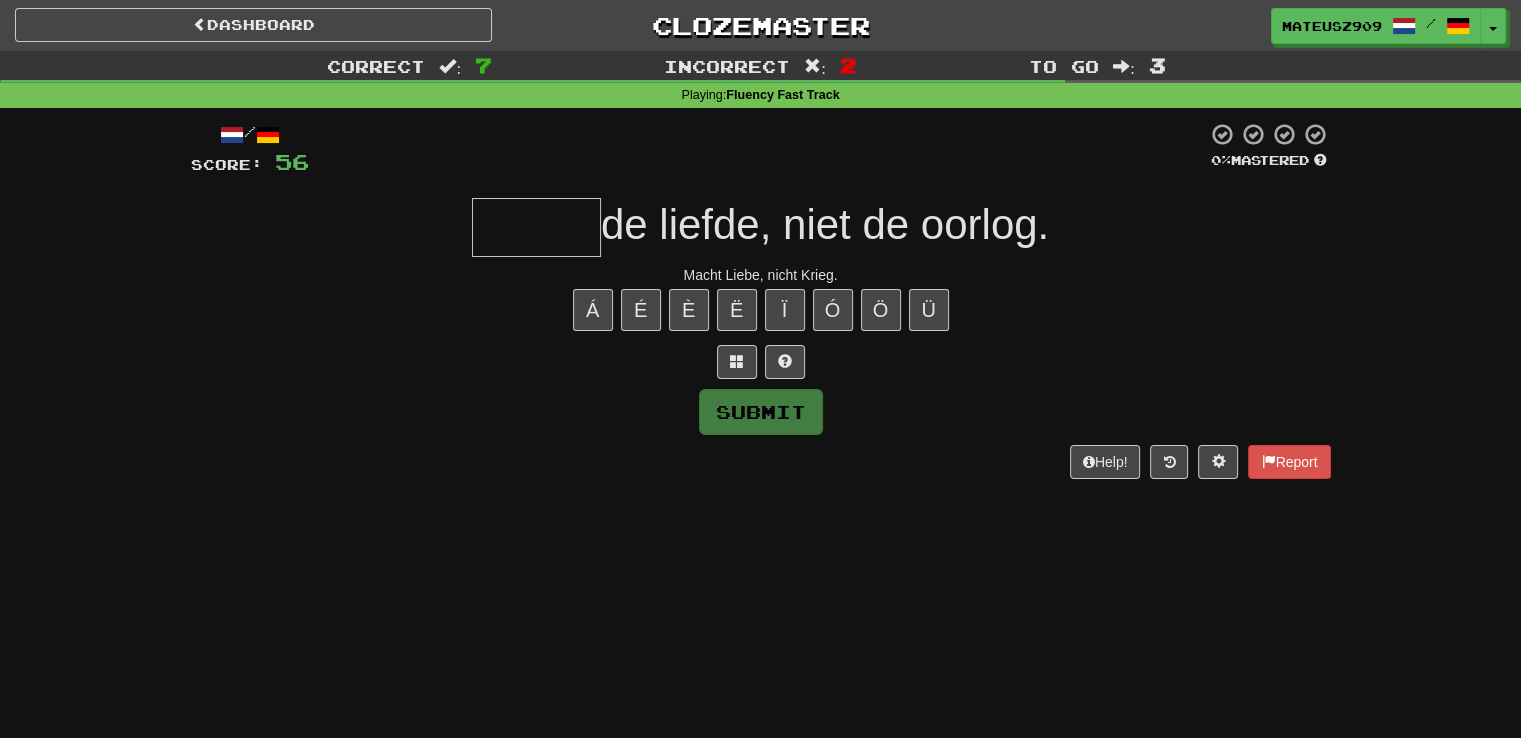 type on "*" 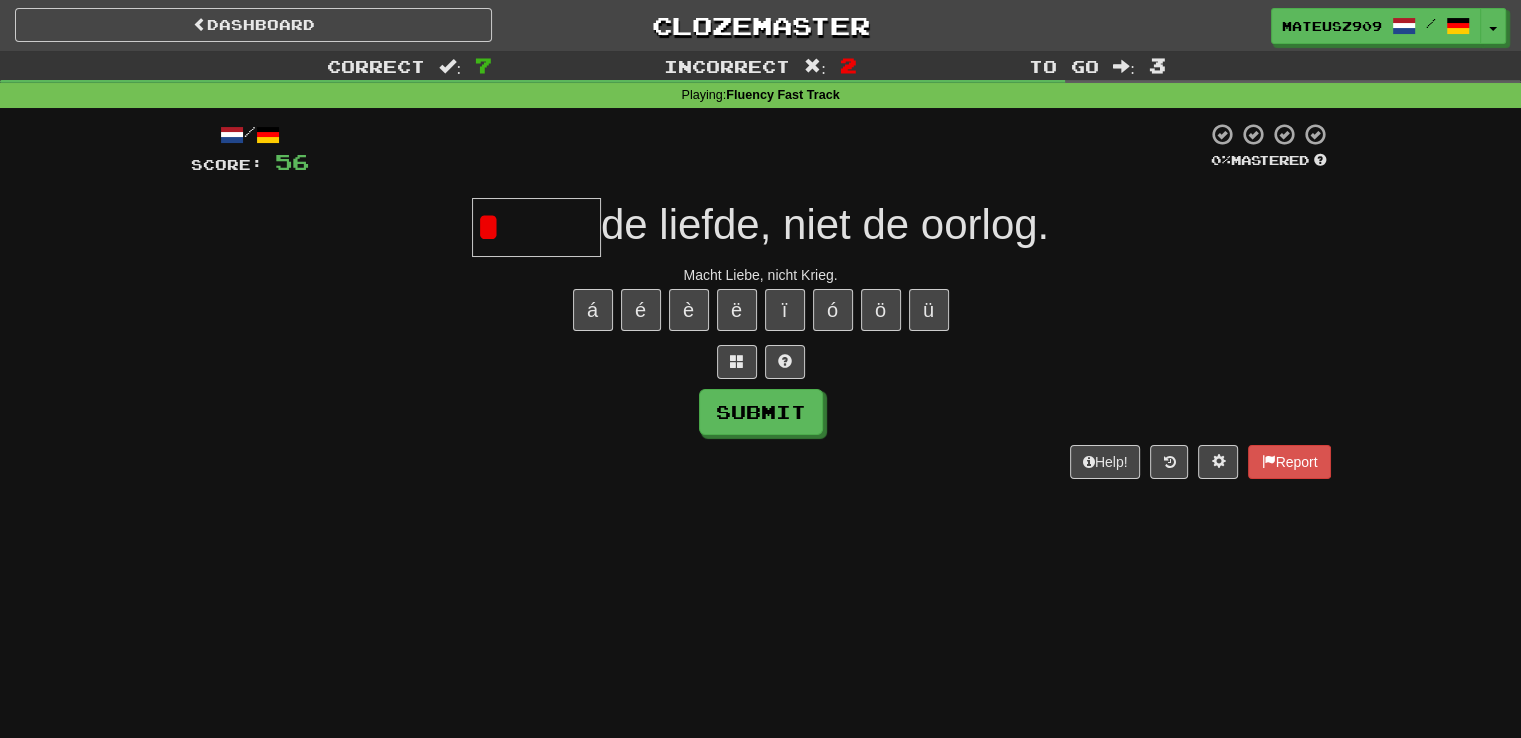 type on "*******" 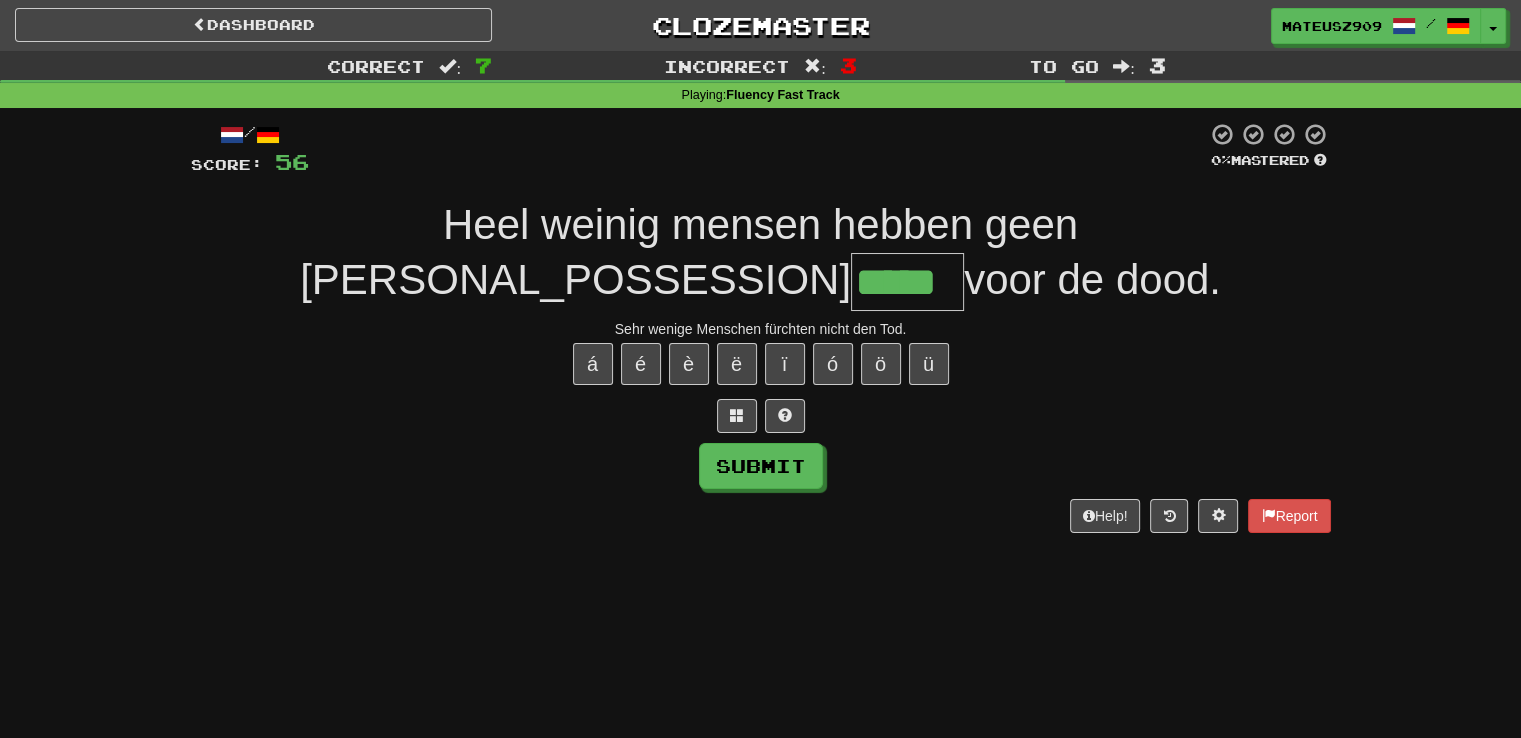 type on "*****" 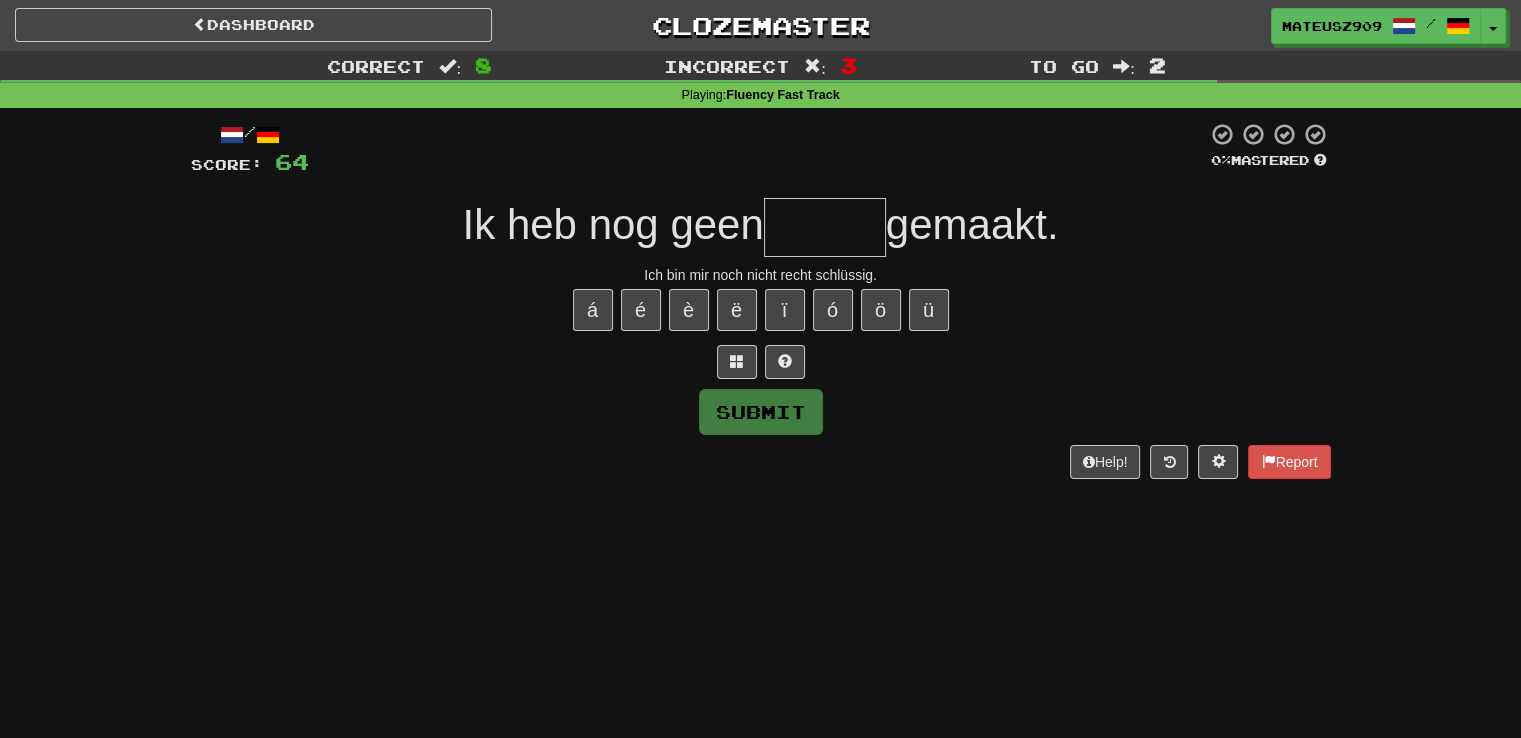 type on "*" 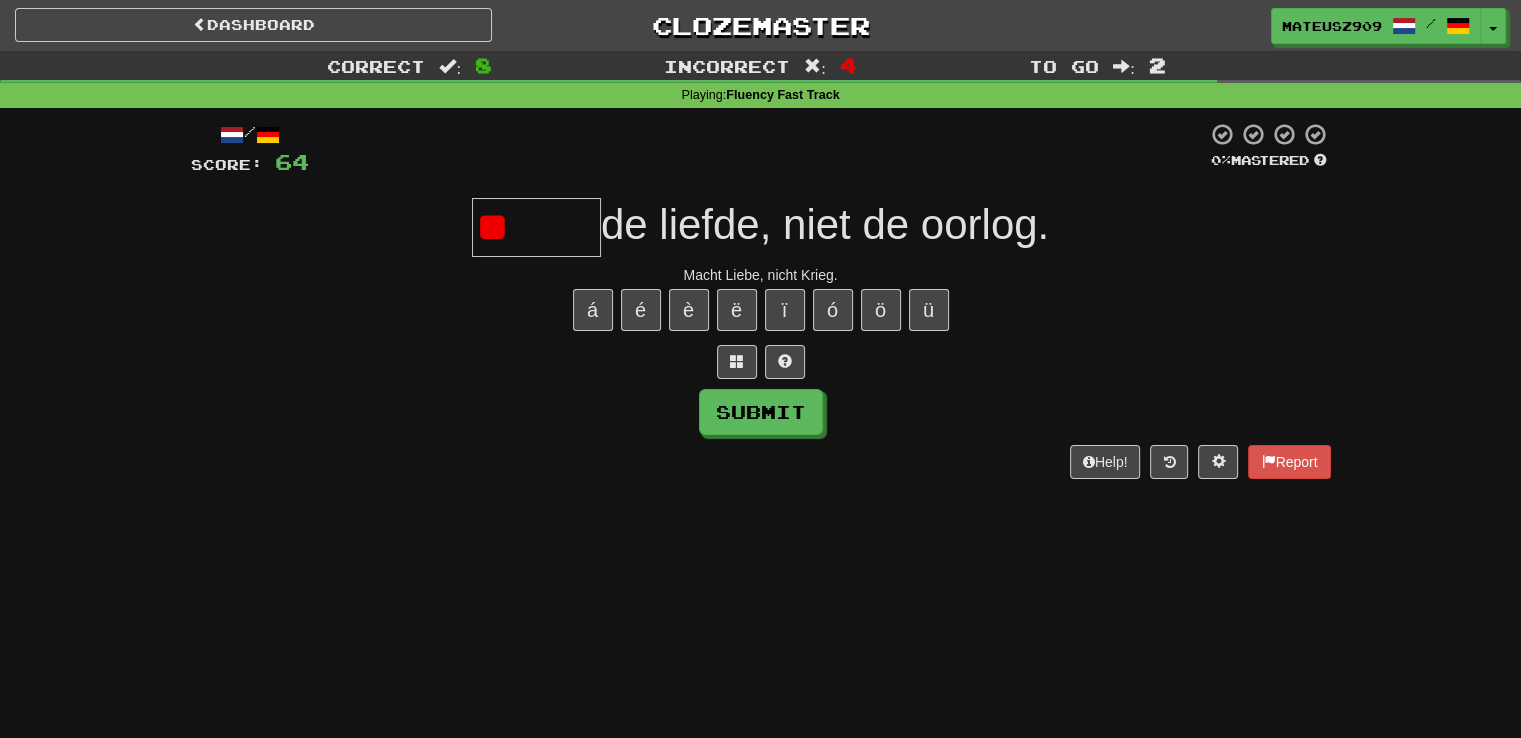type on "*" 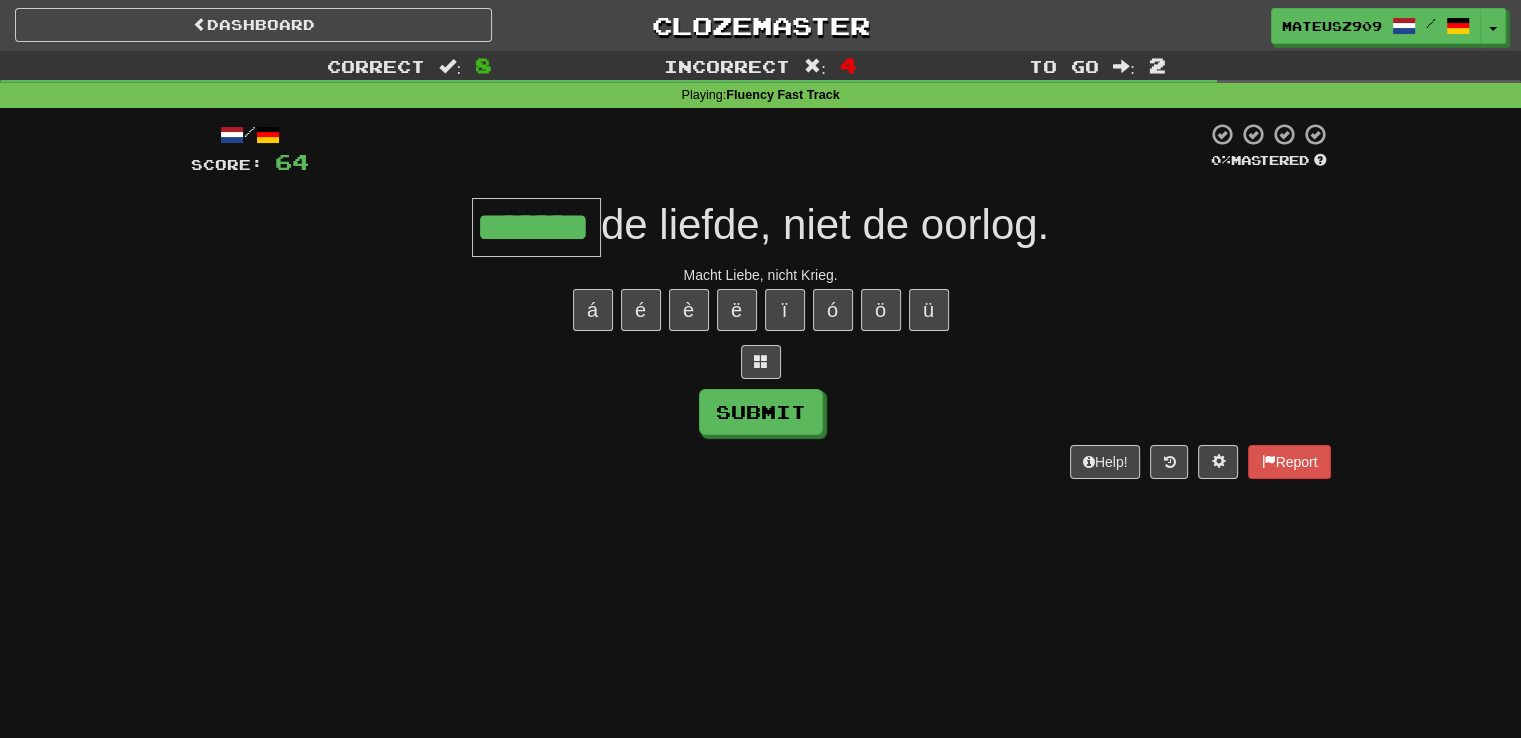 type on "*******" 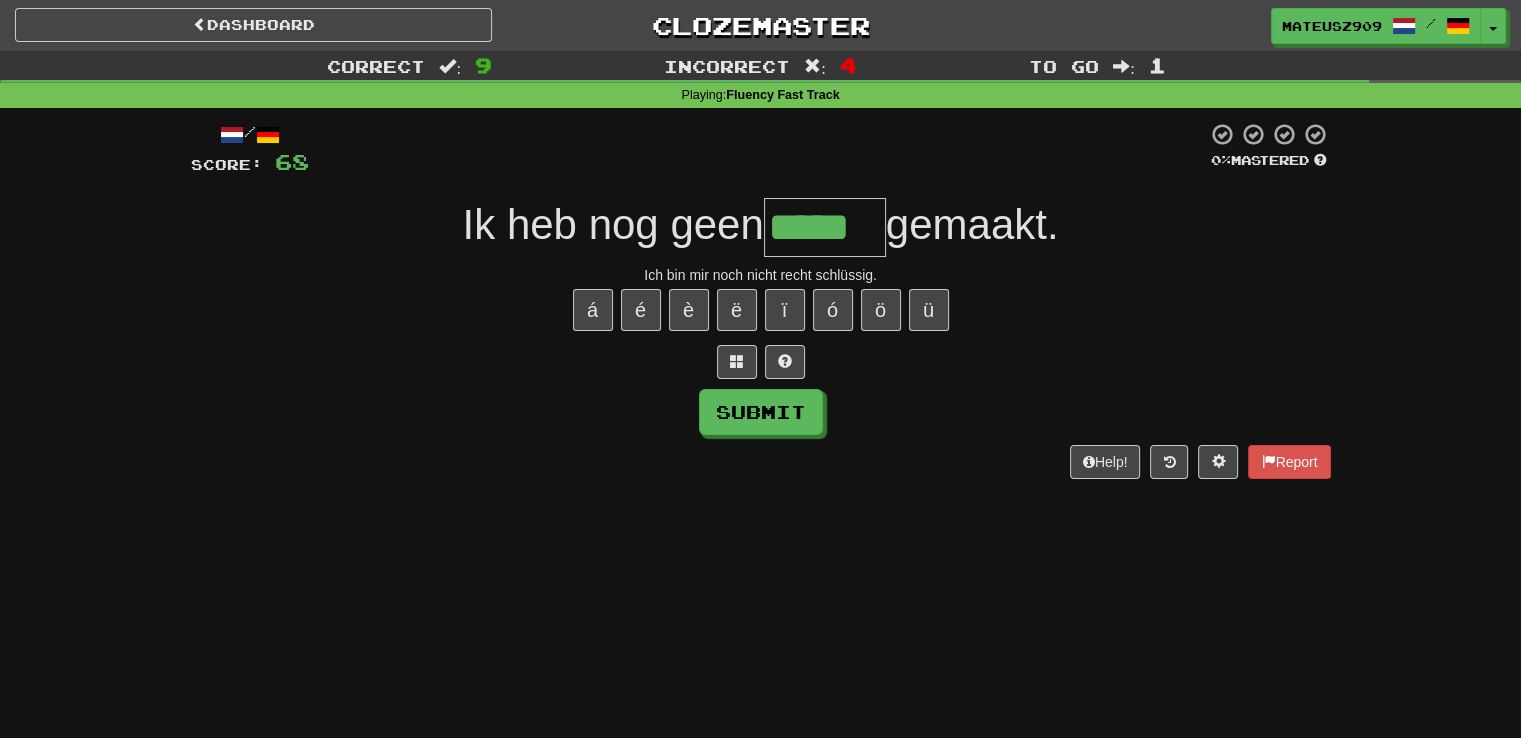 type on "*****" 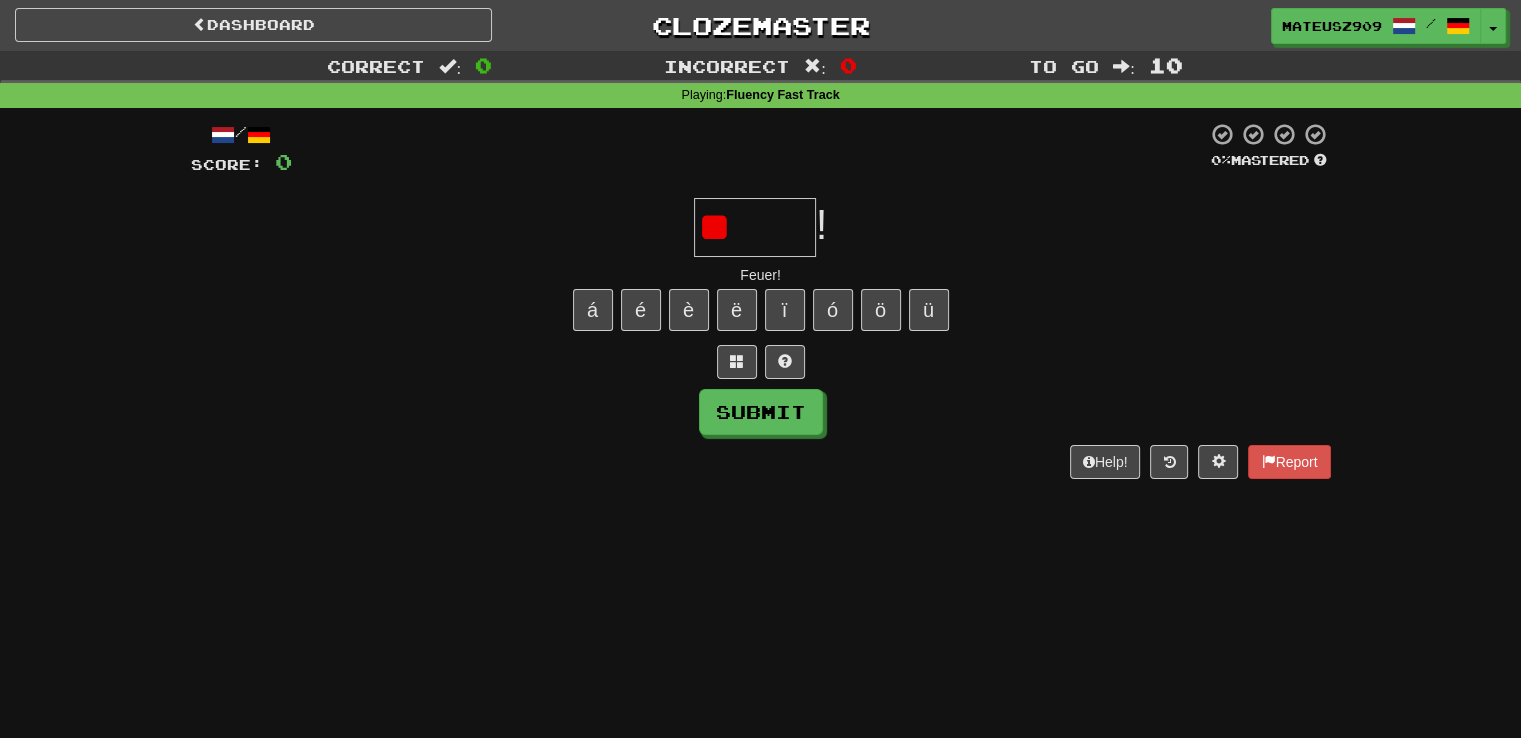 type on "*" 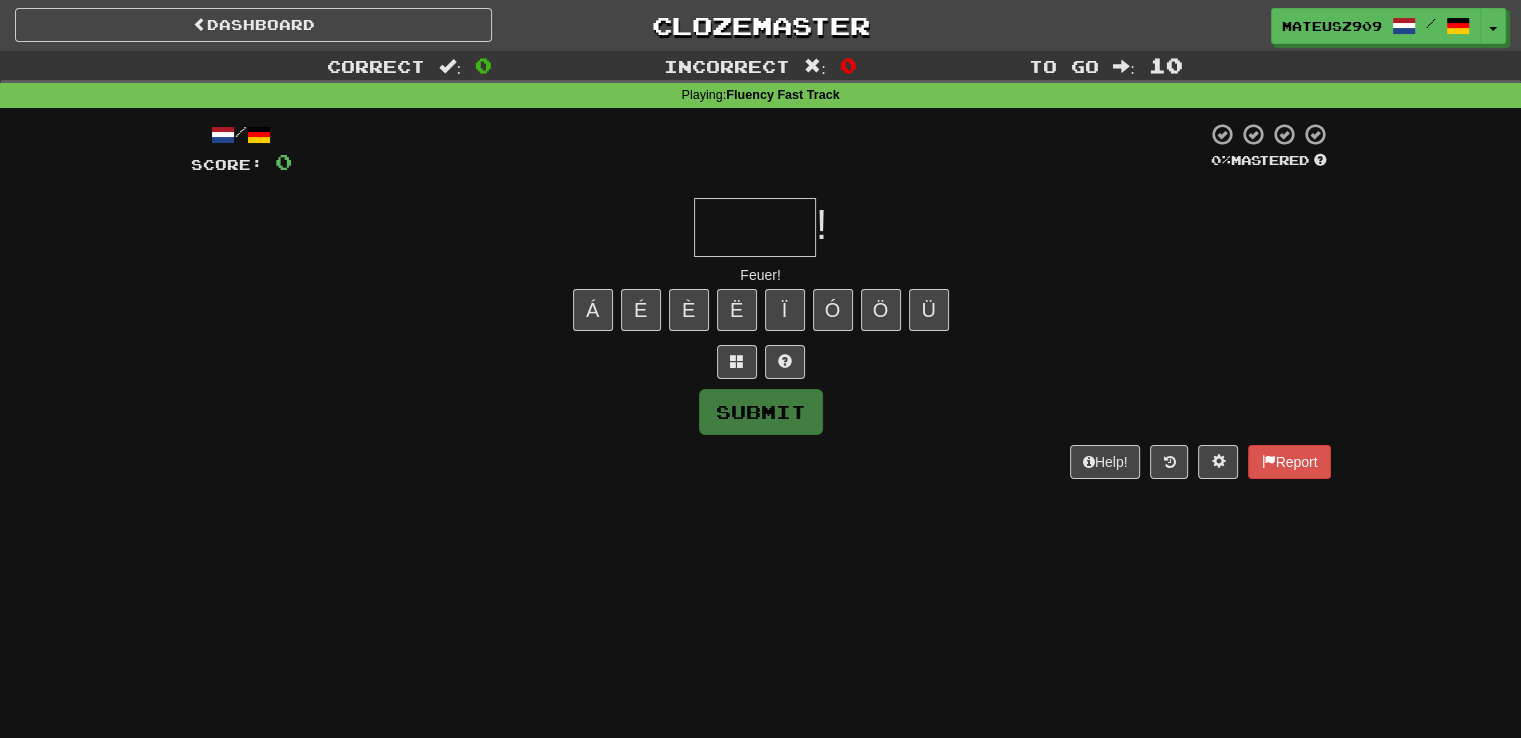 type on "*" 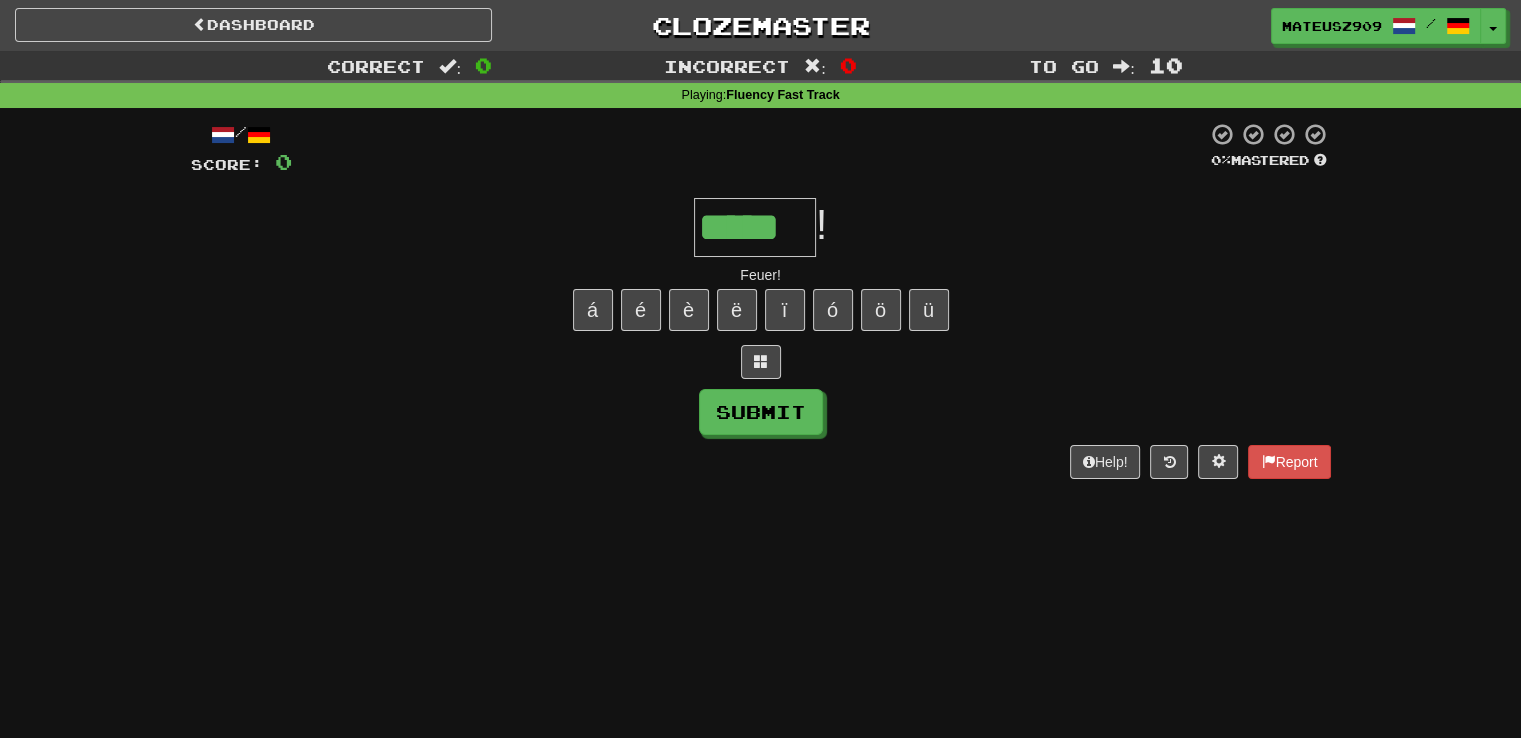 type on "*****" 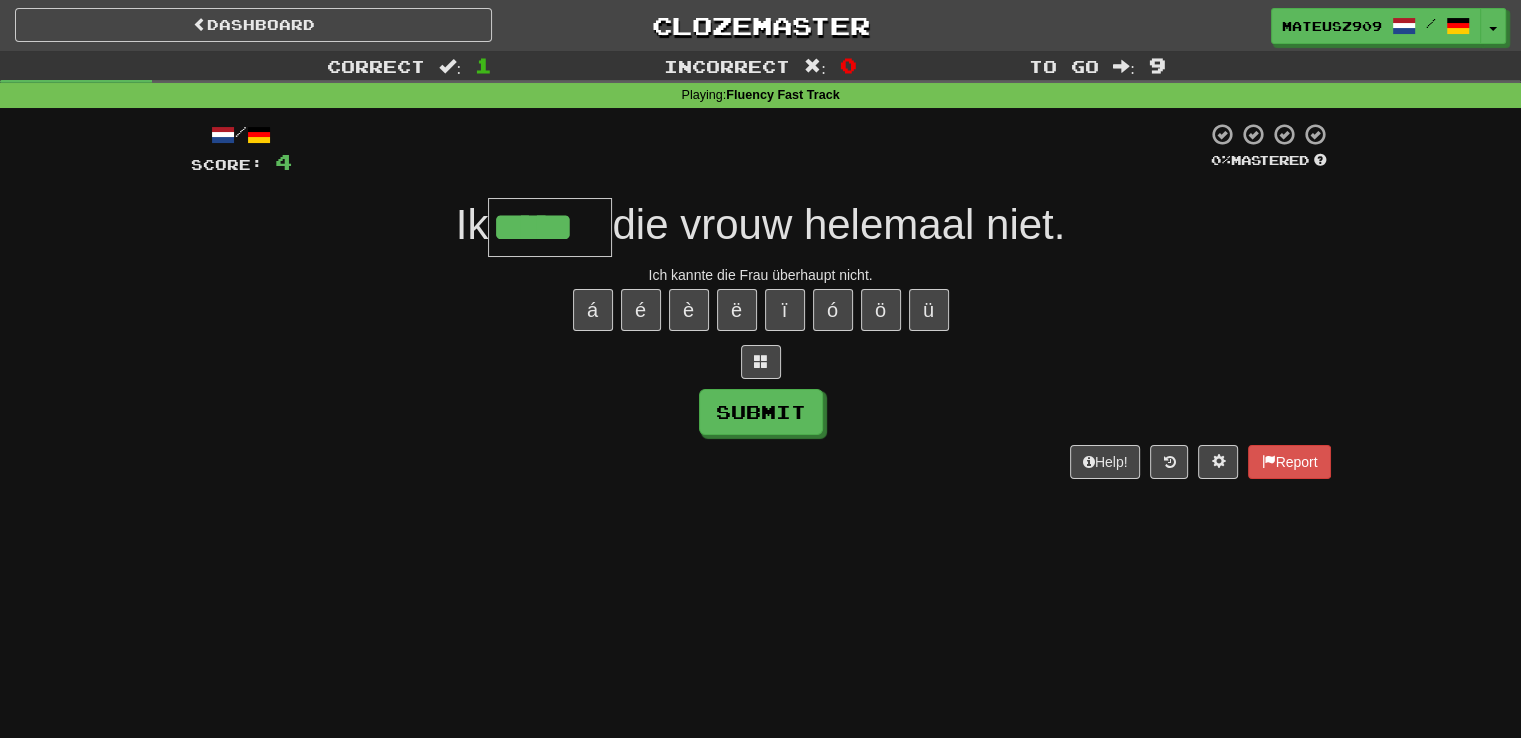 type on "*****" 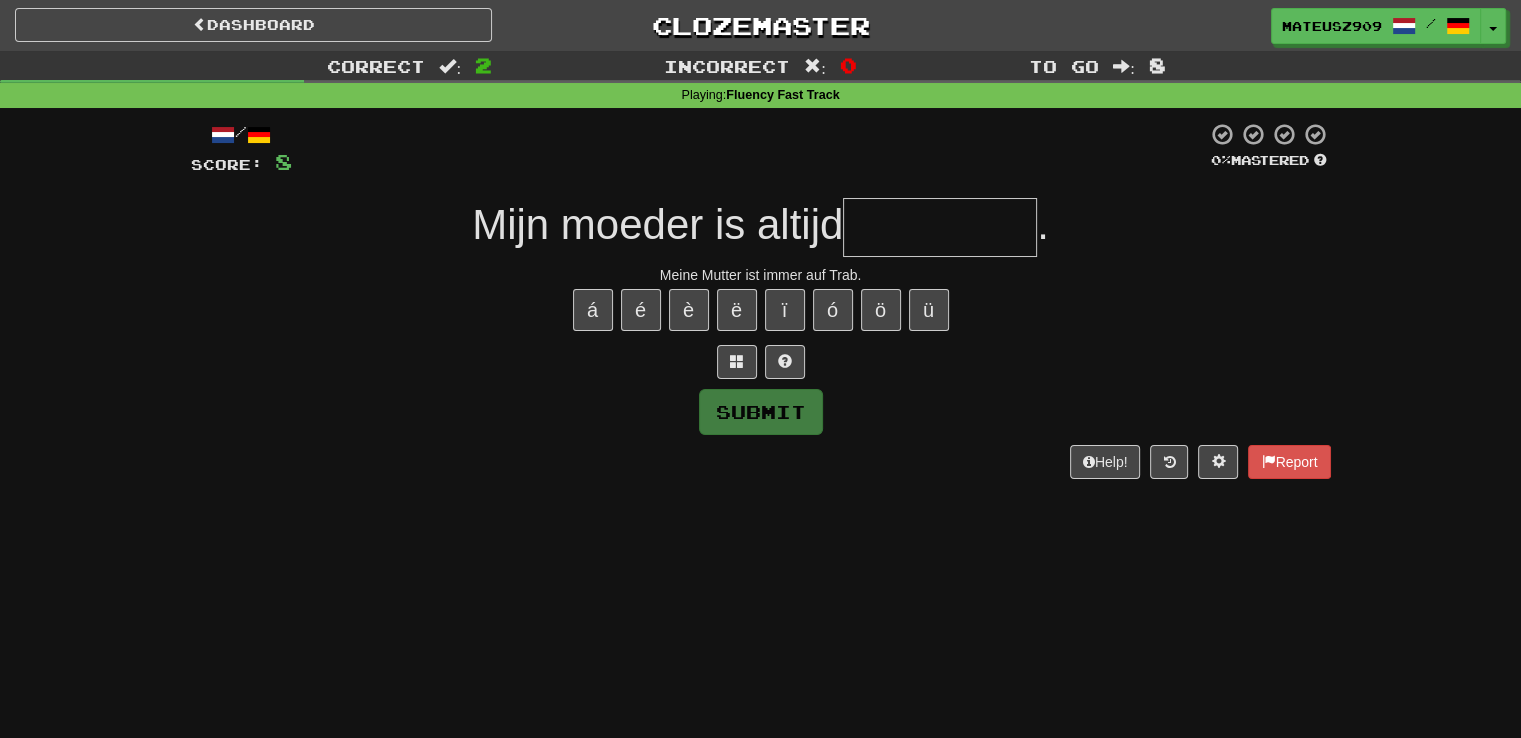 type on "********" 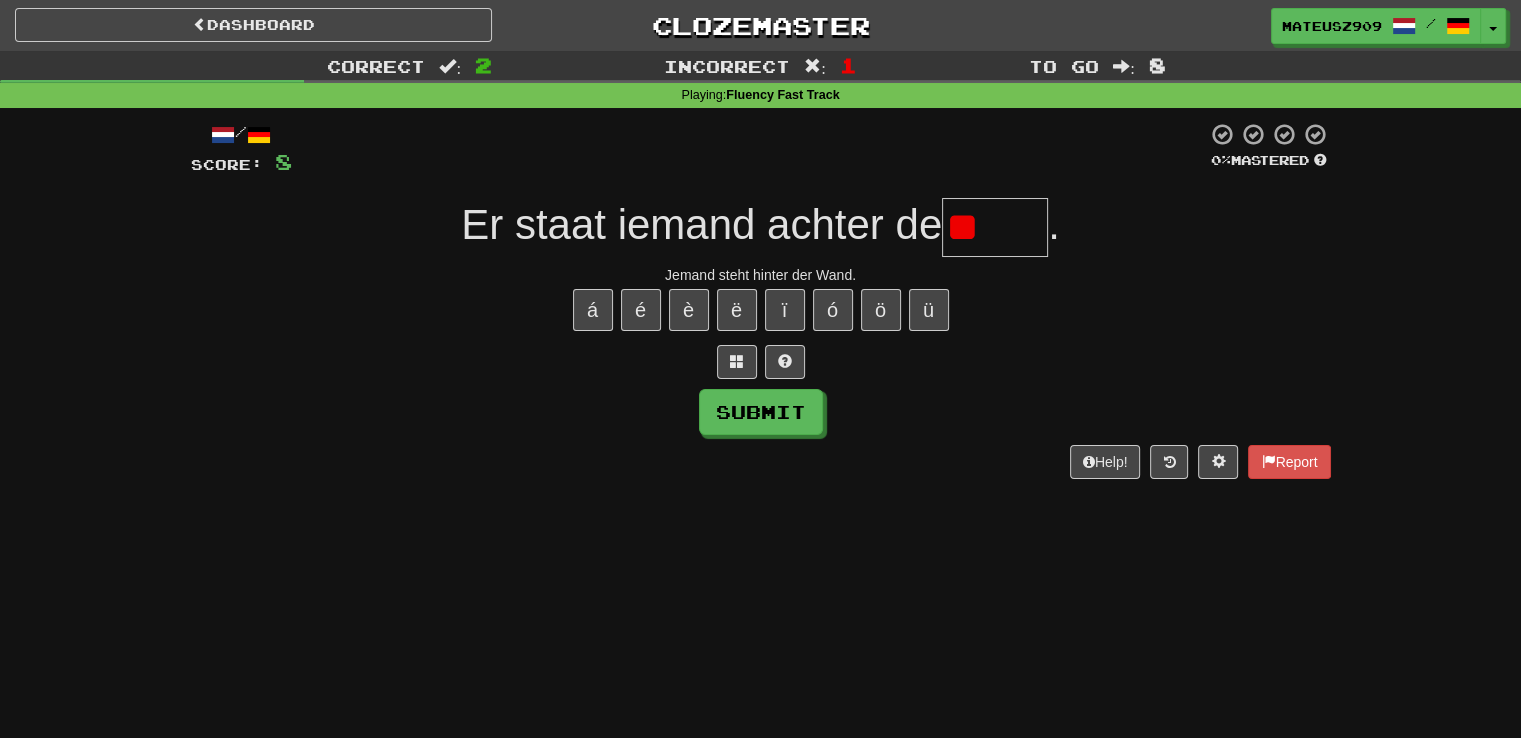type on "*" 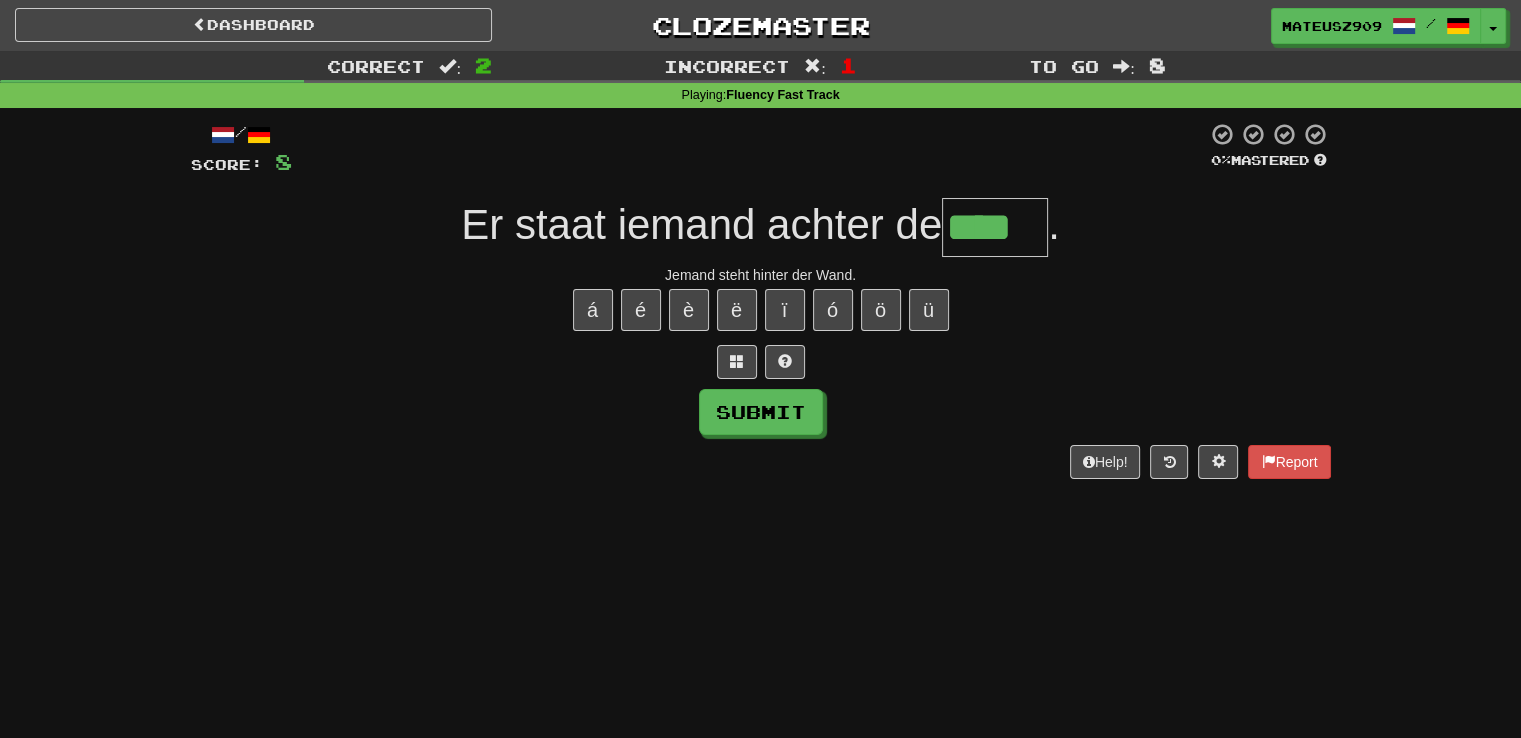 type on "****" 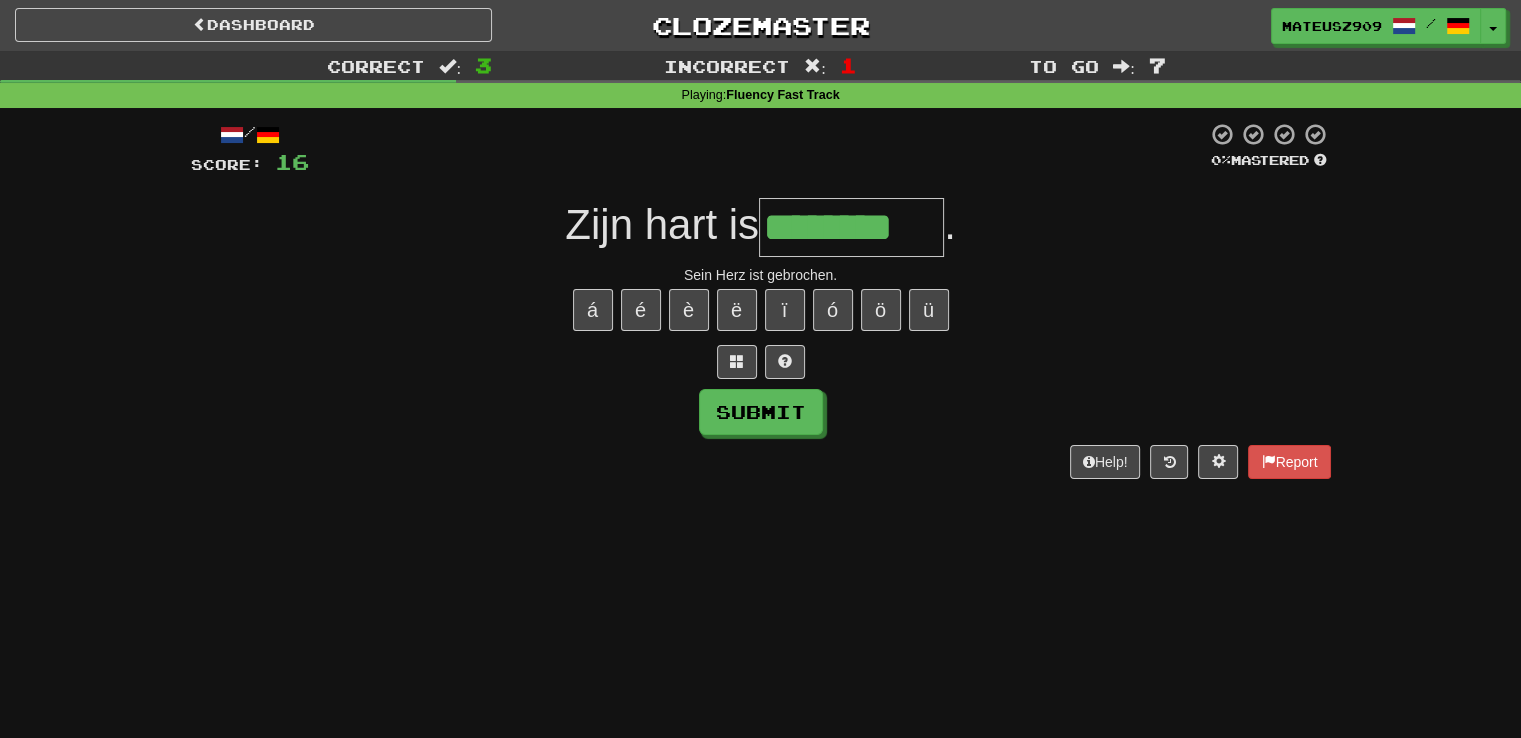 type on "********" 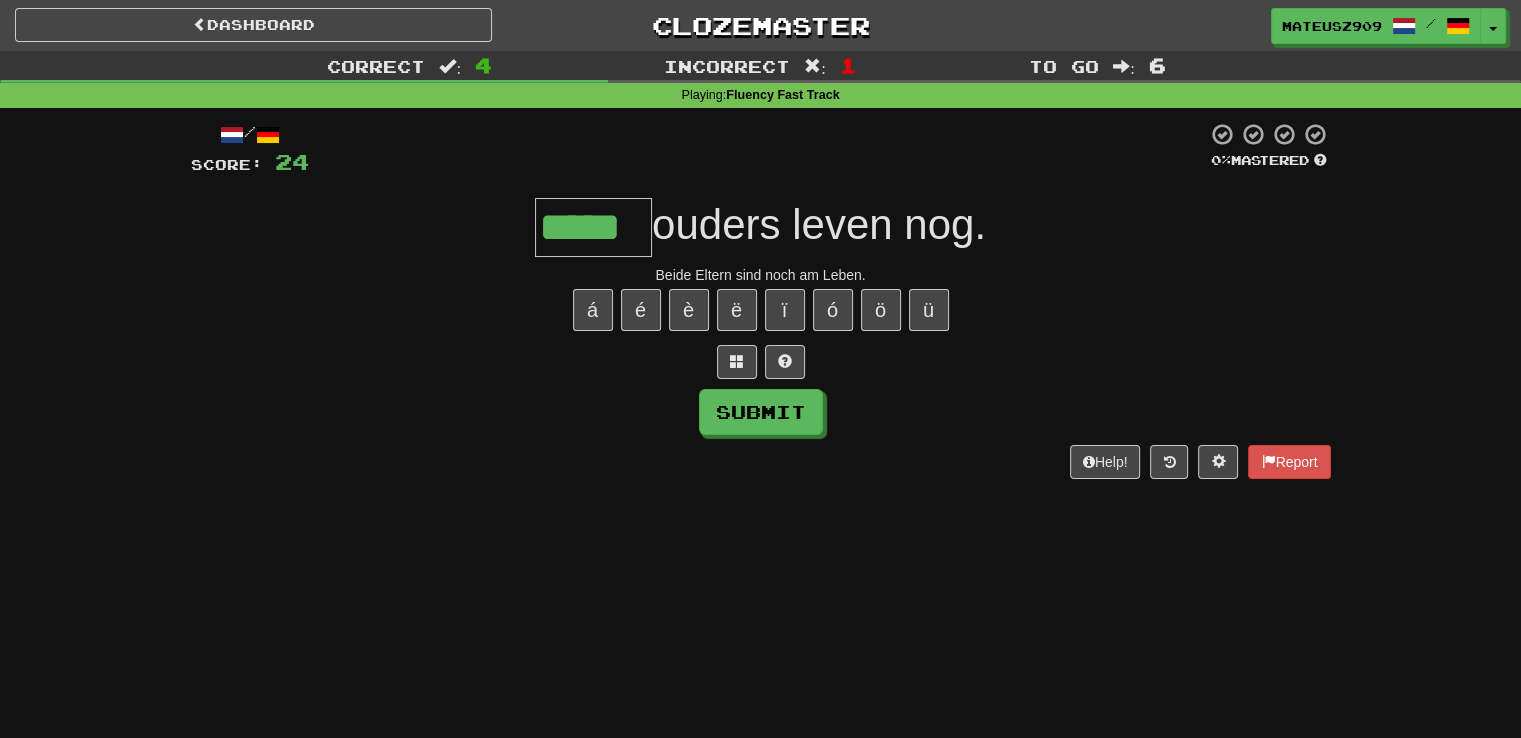 type on "*****" 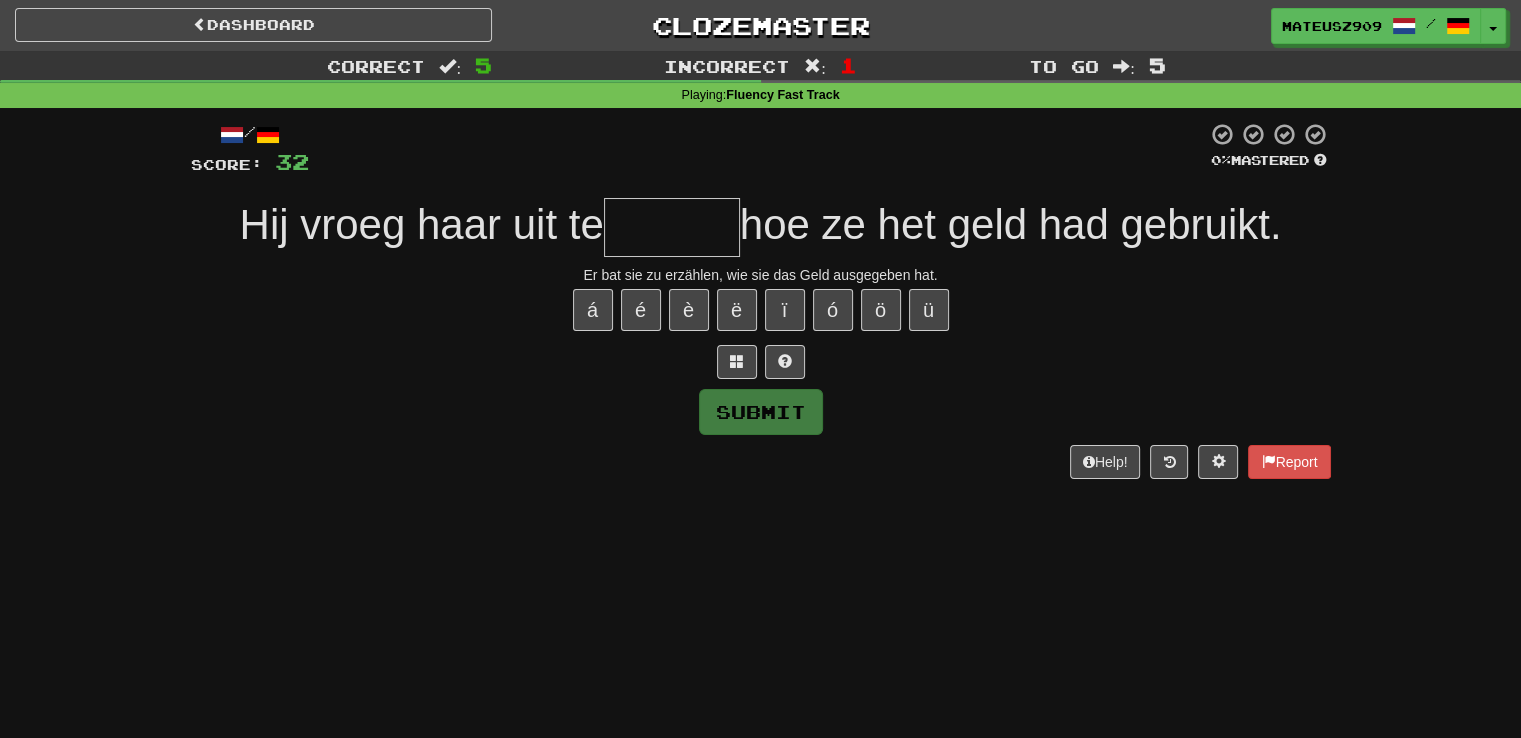 type on "*" 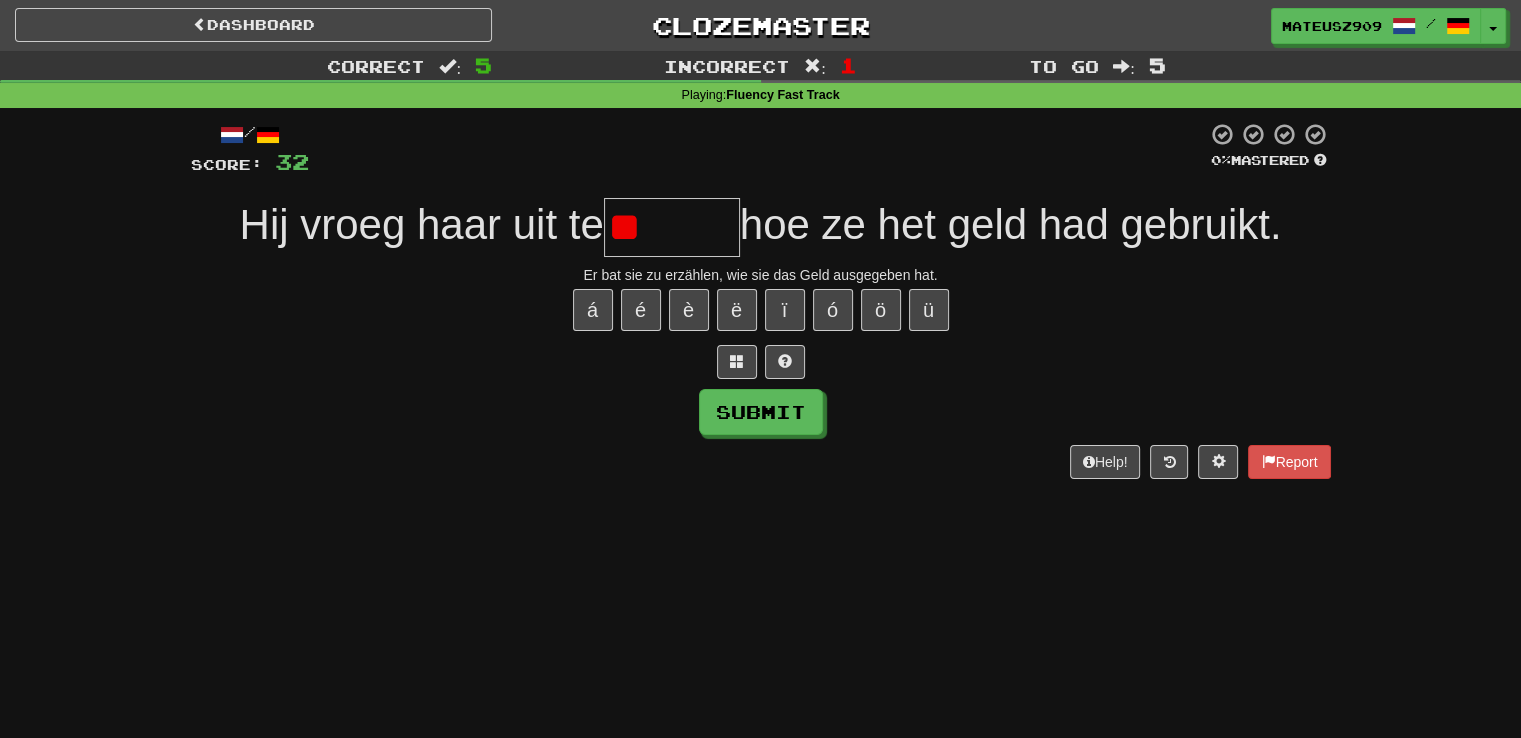 type on "******" 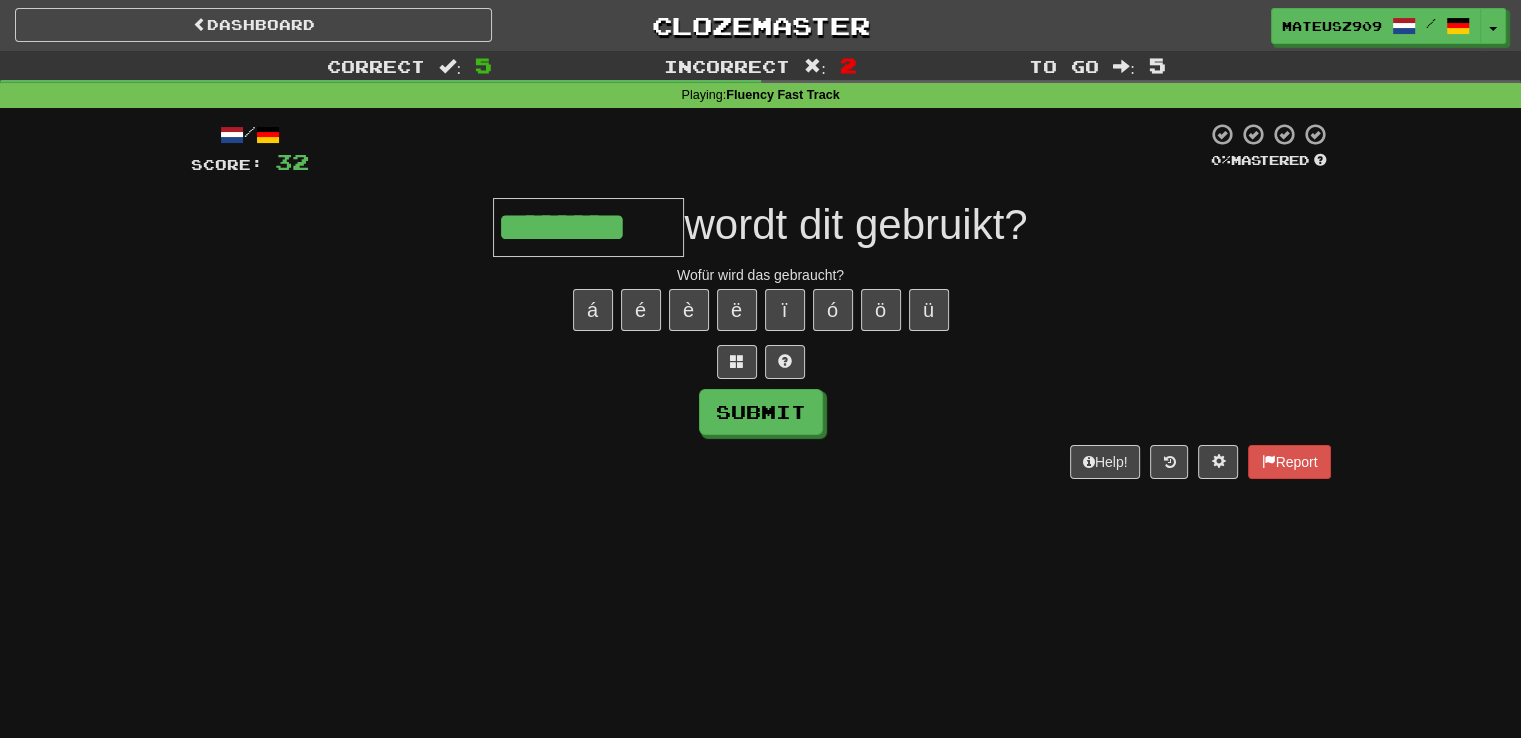 type on "********" 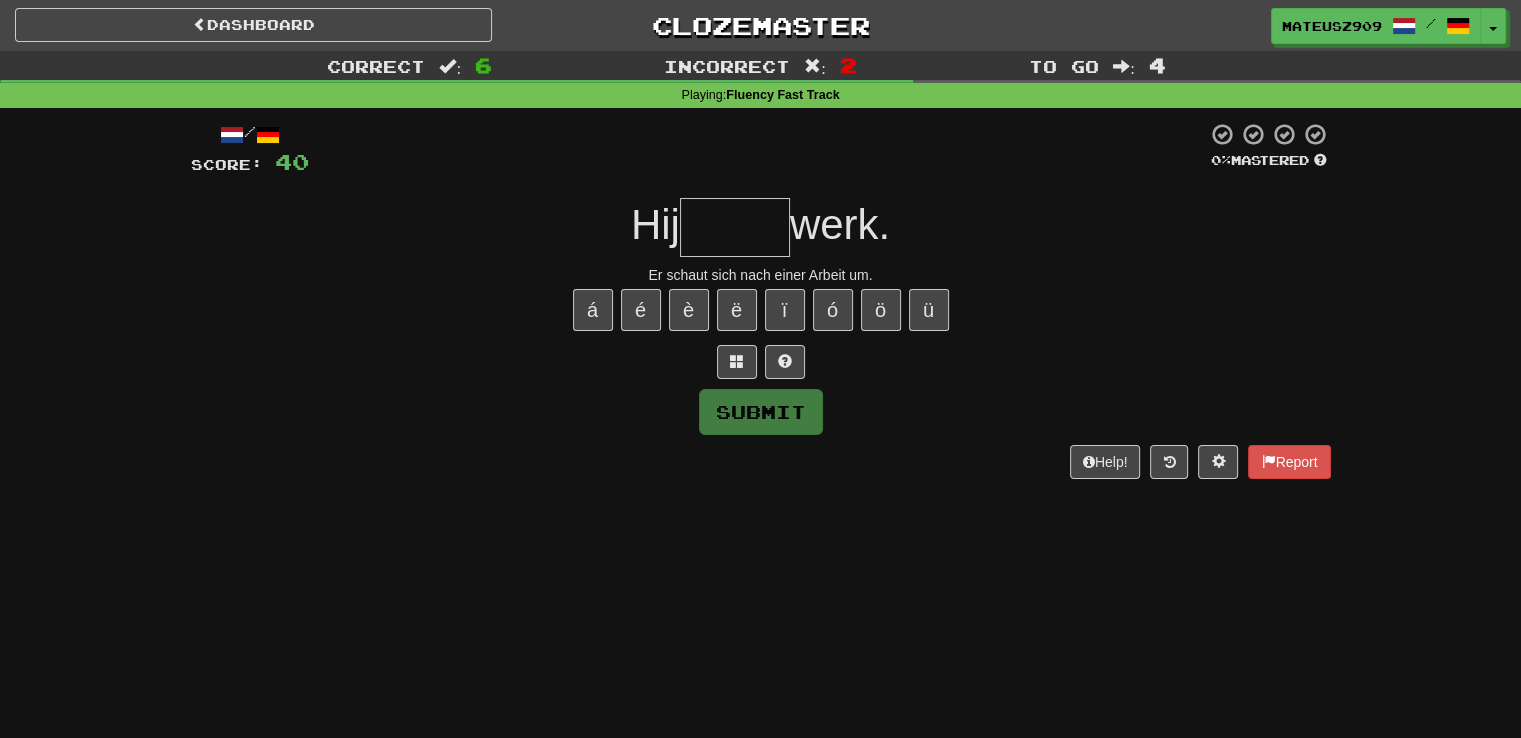 type on "*" 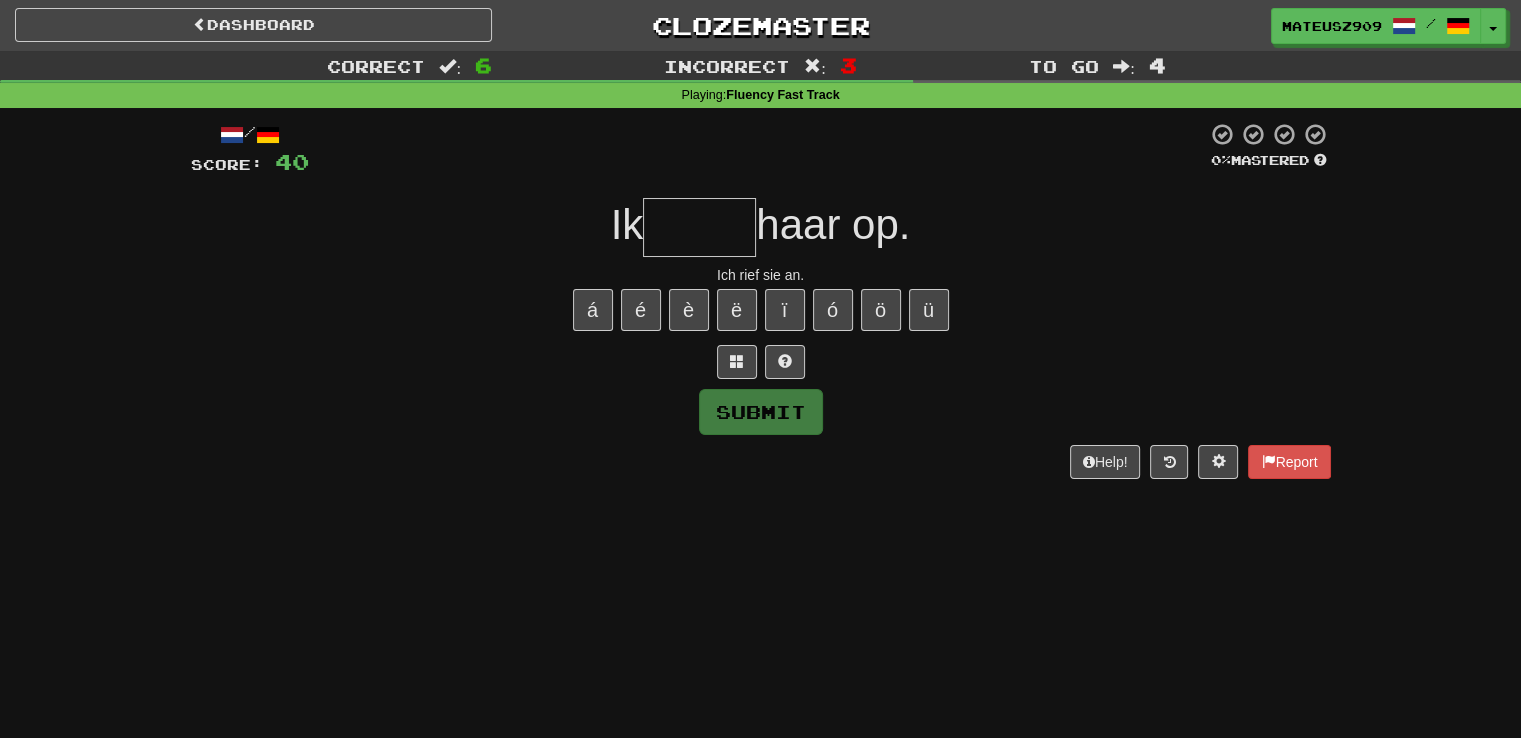 type on "*****" 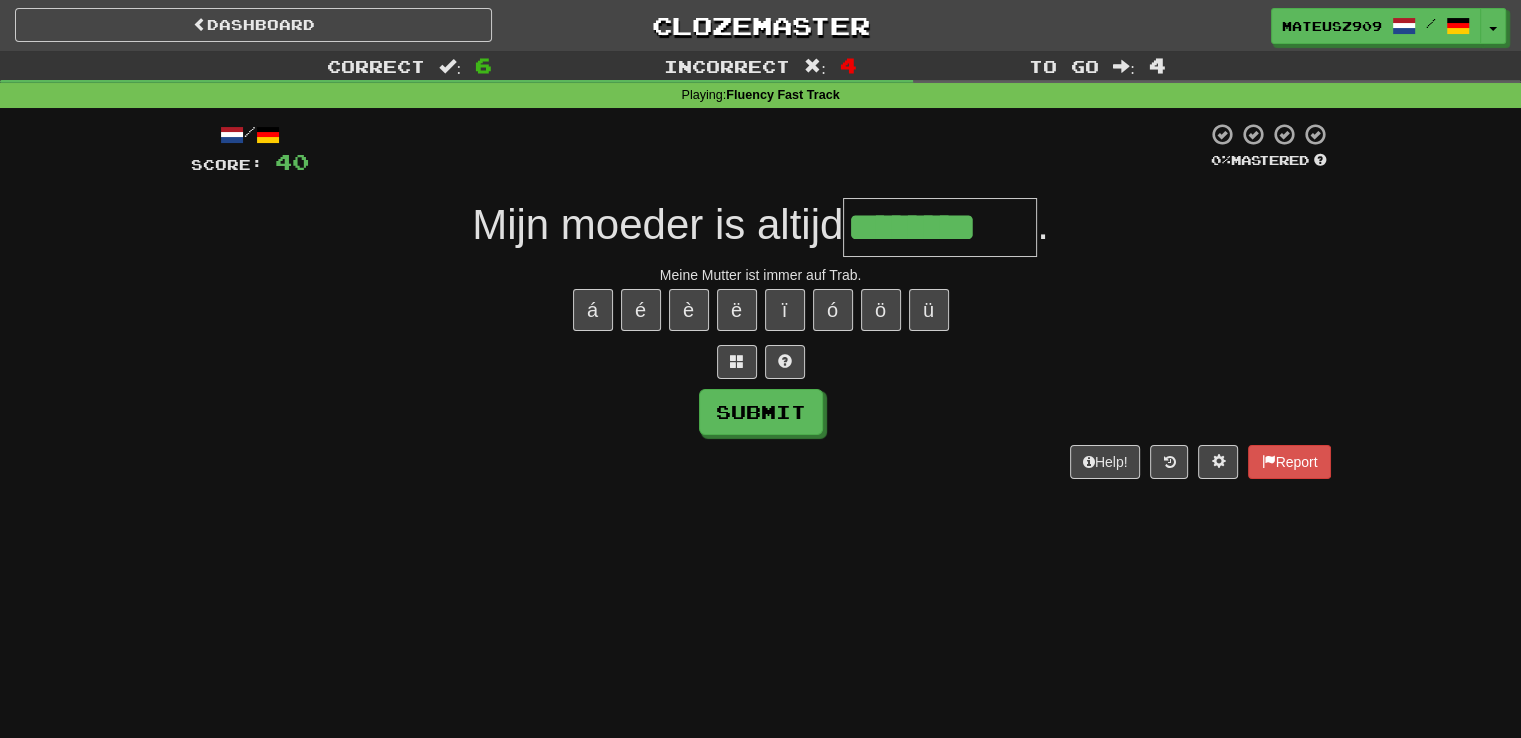 type on "********" 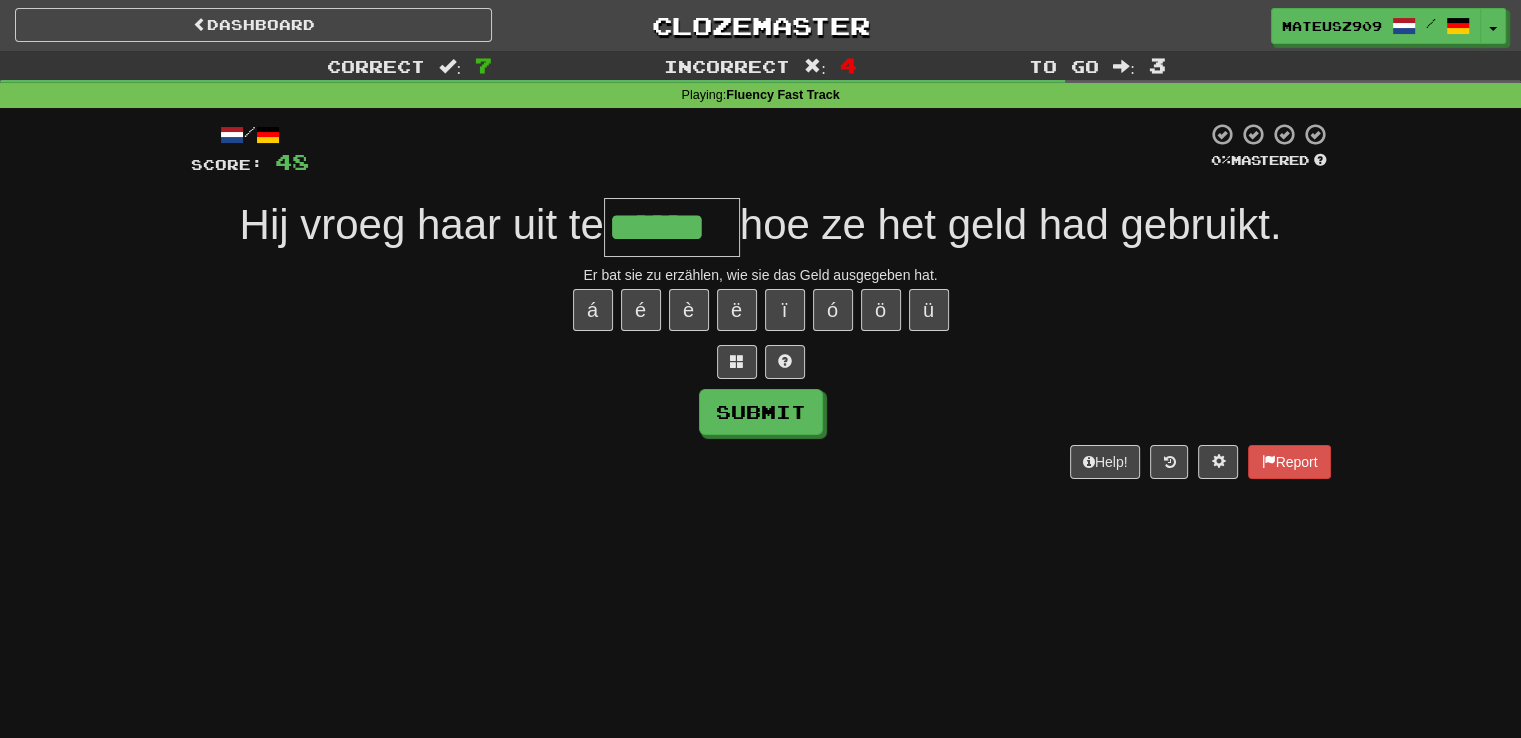 type on "******" 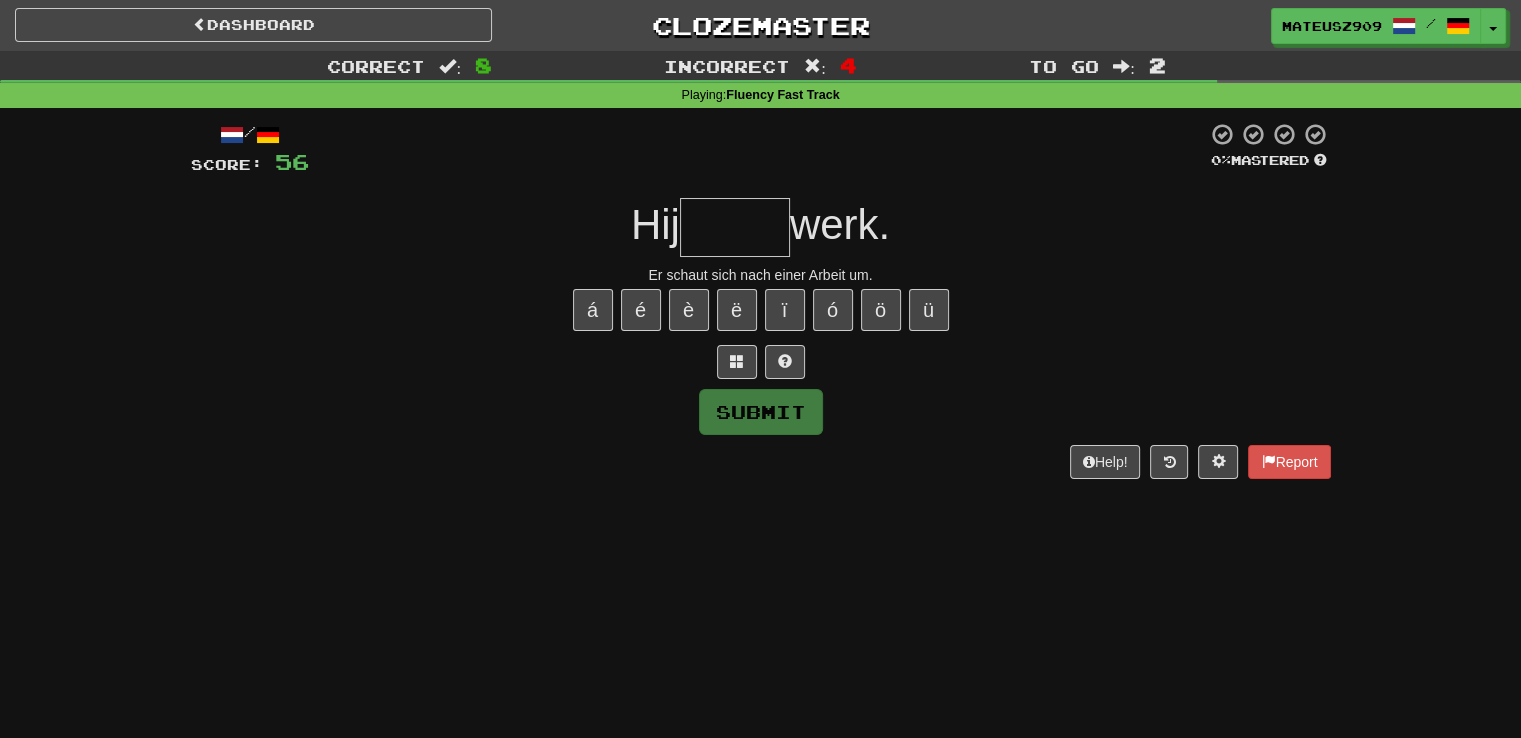 type on "*" 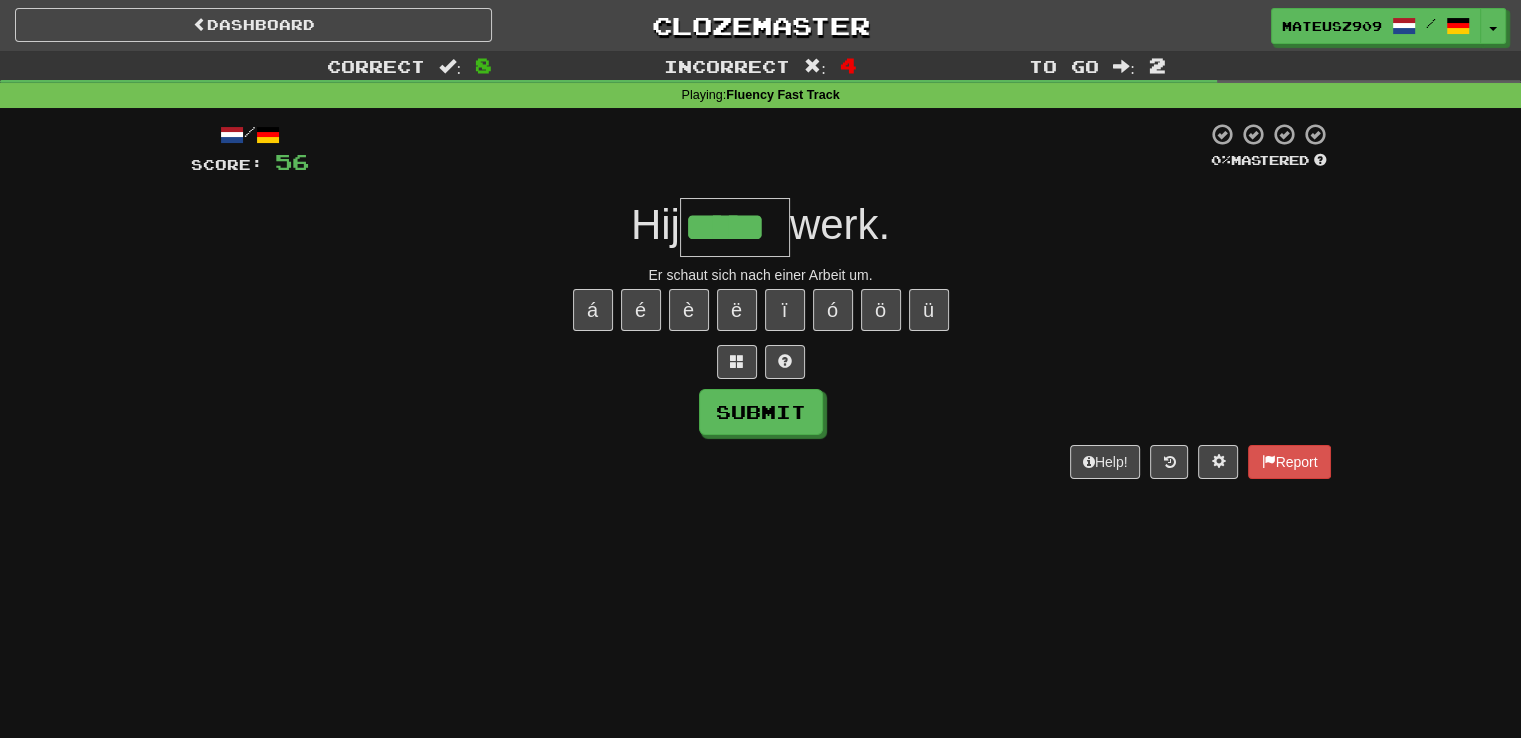 type on "*****" 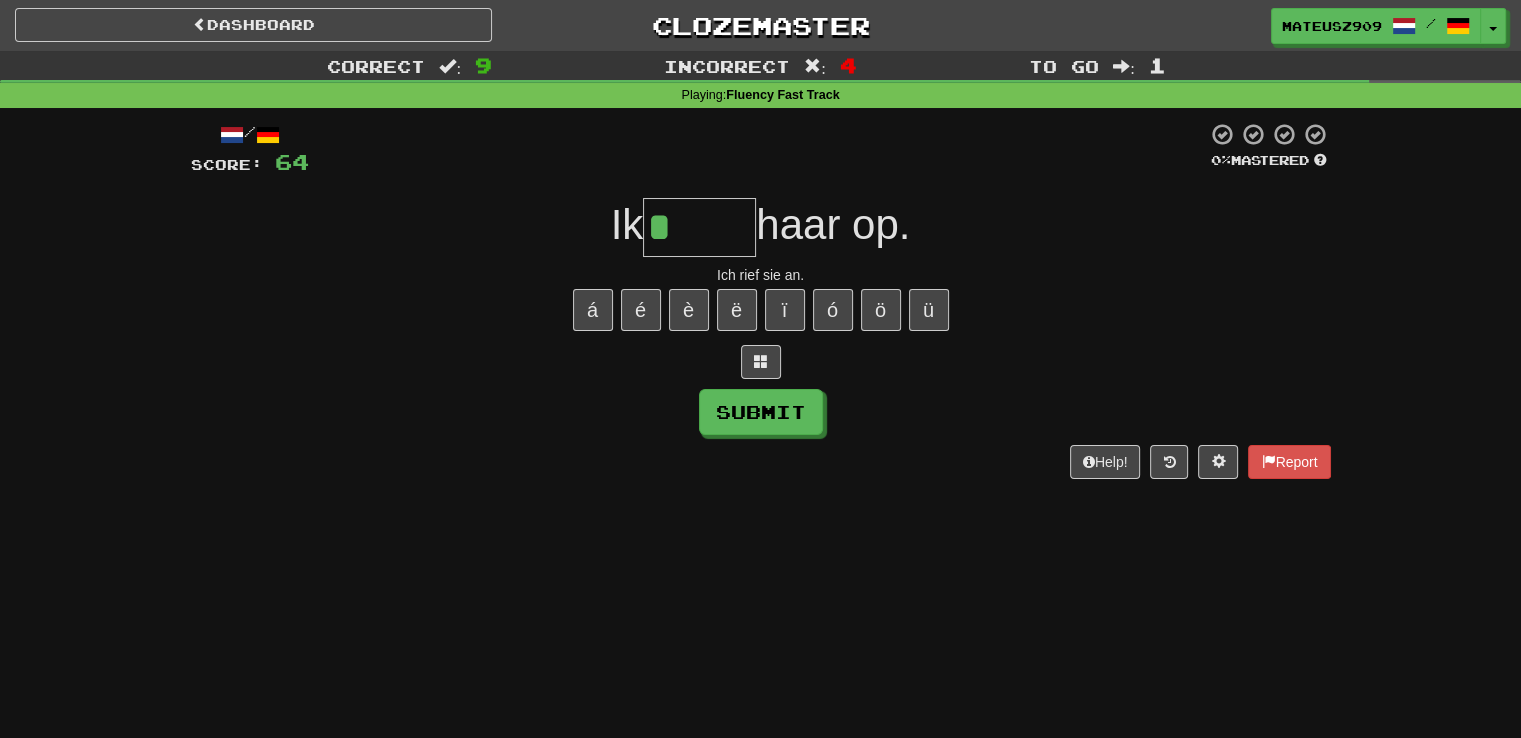 type on "*****" 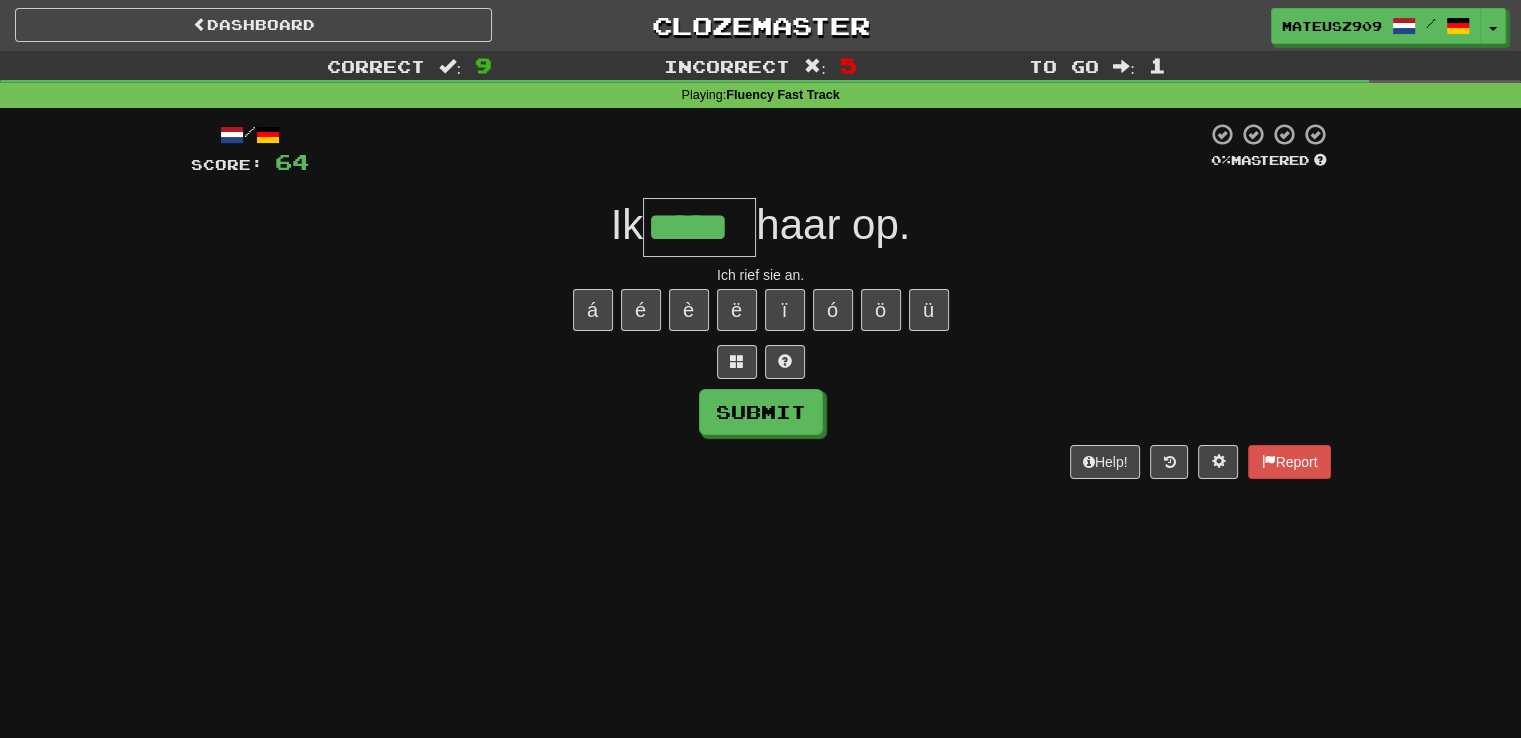 type on "*****" 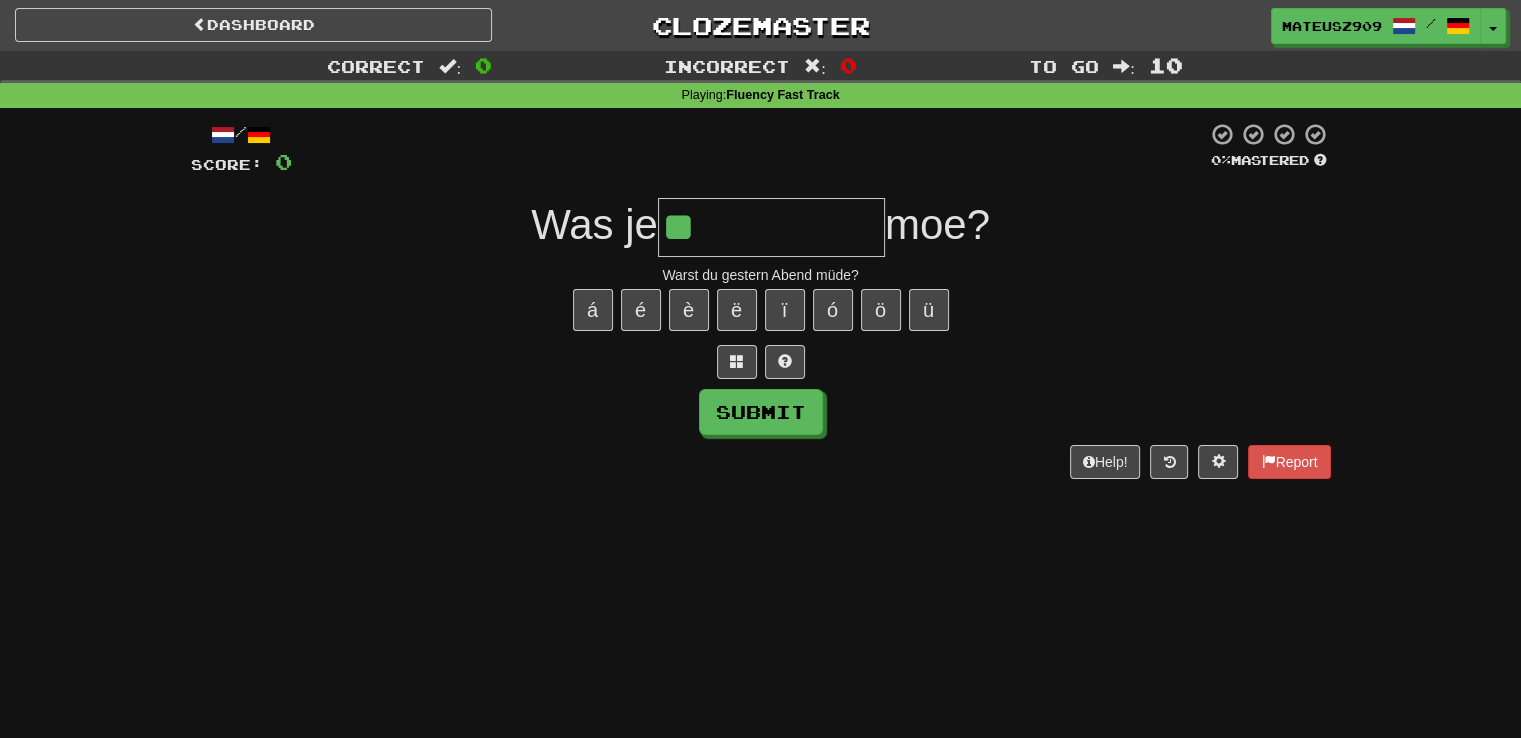 type on "**********" 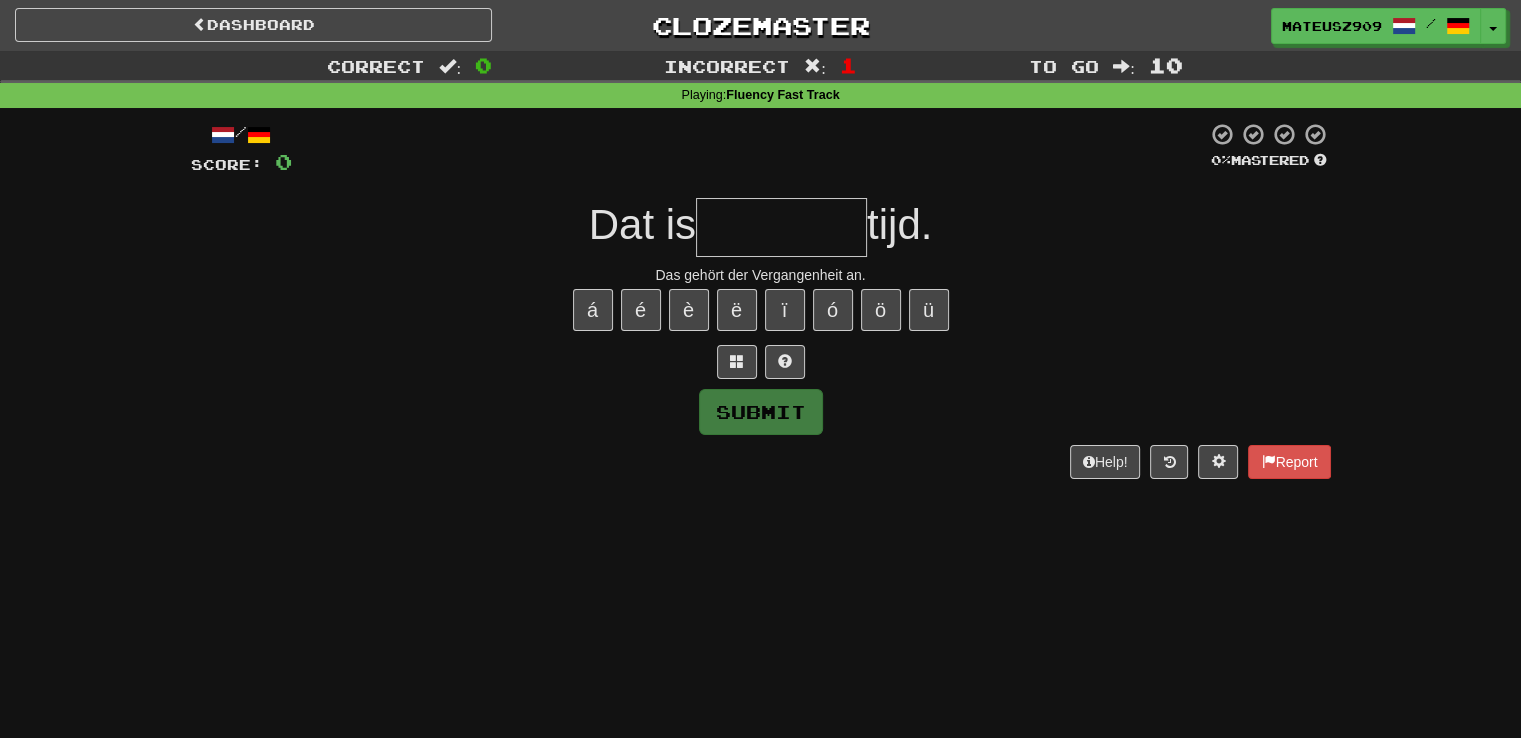 type on "********" 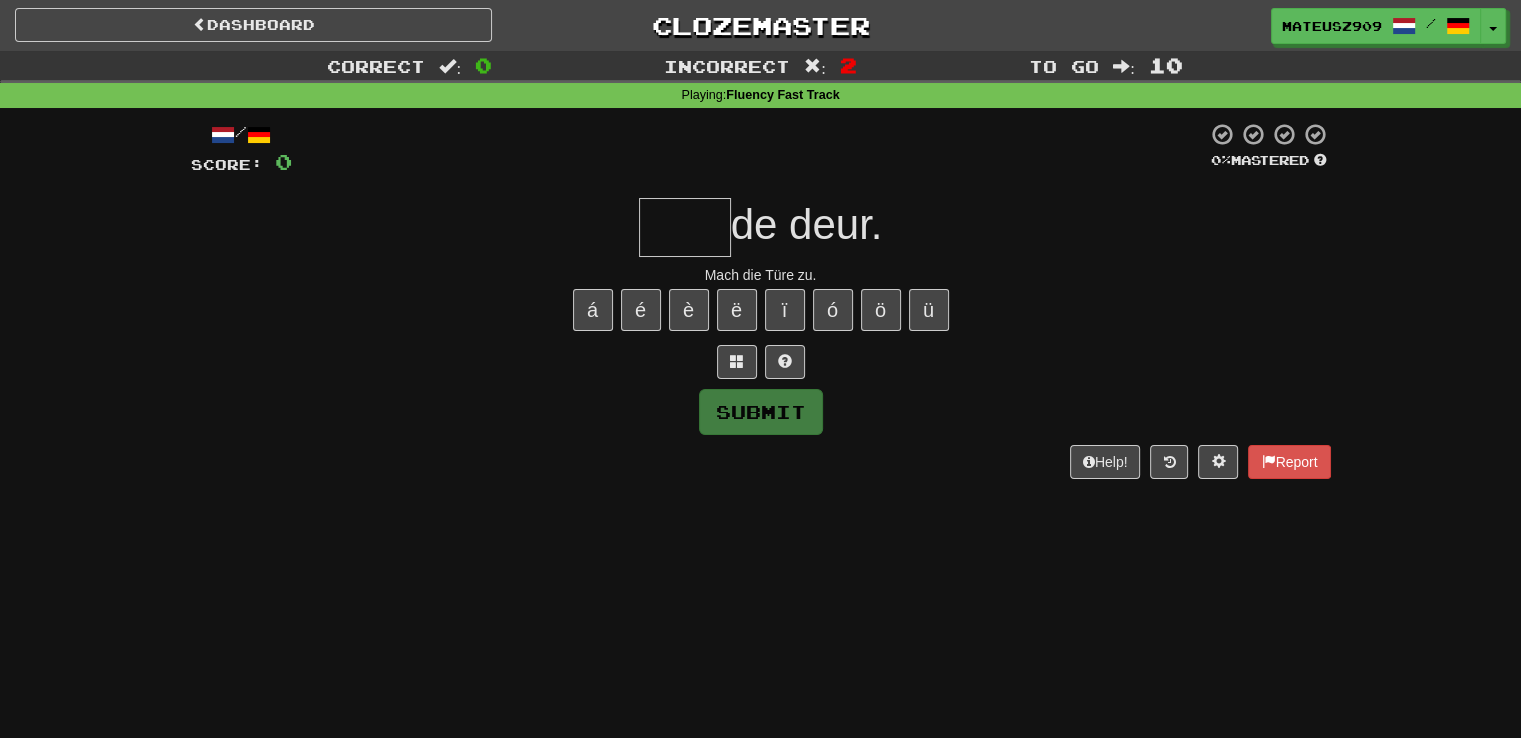 type on "*" 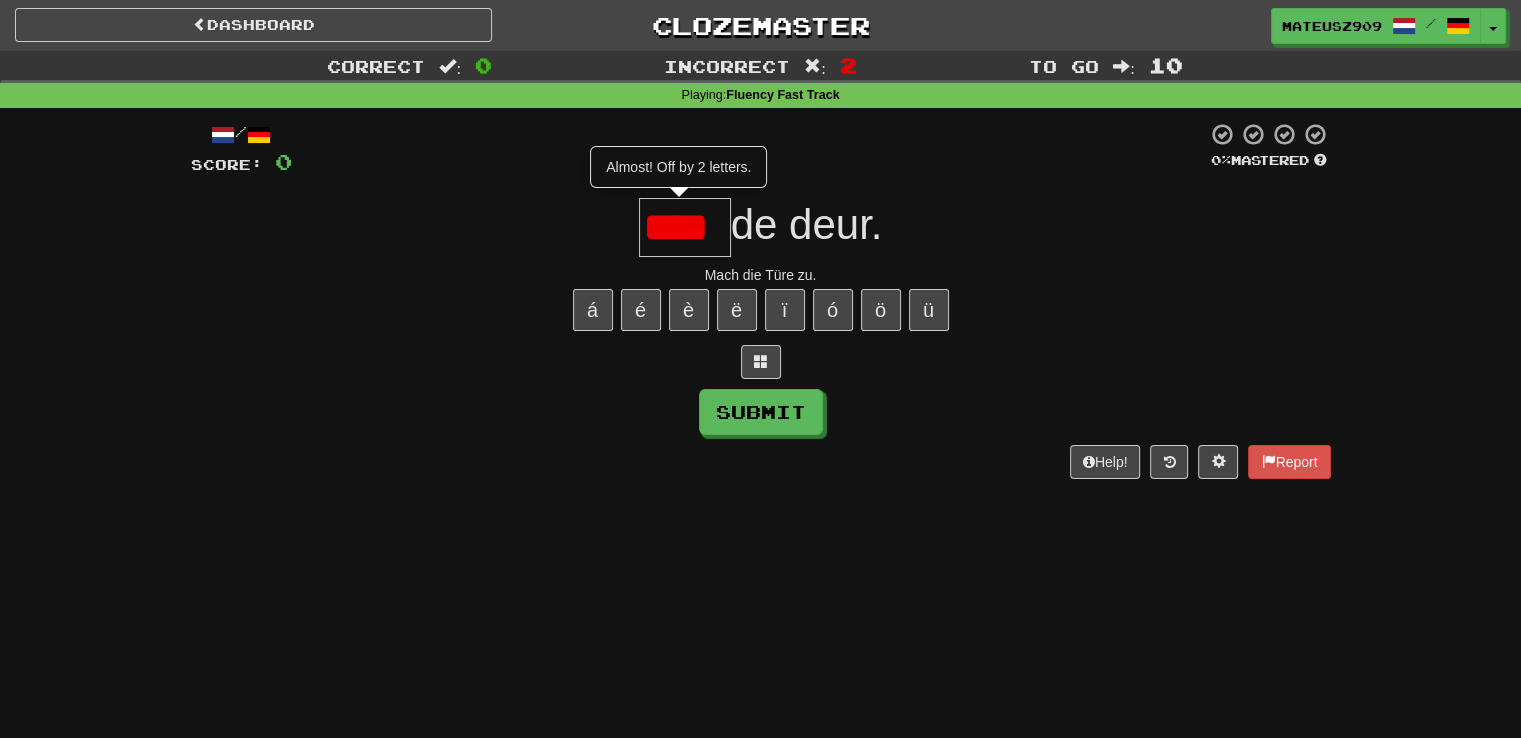 type on "*****" 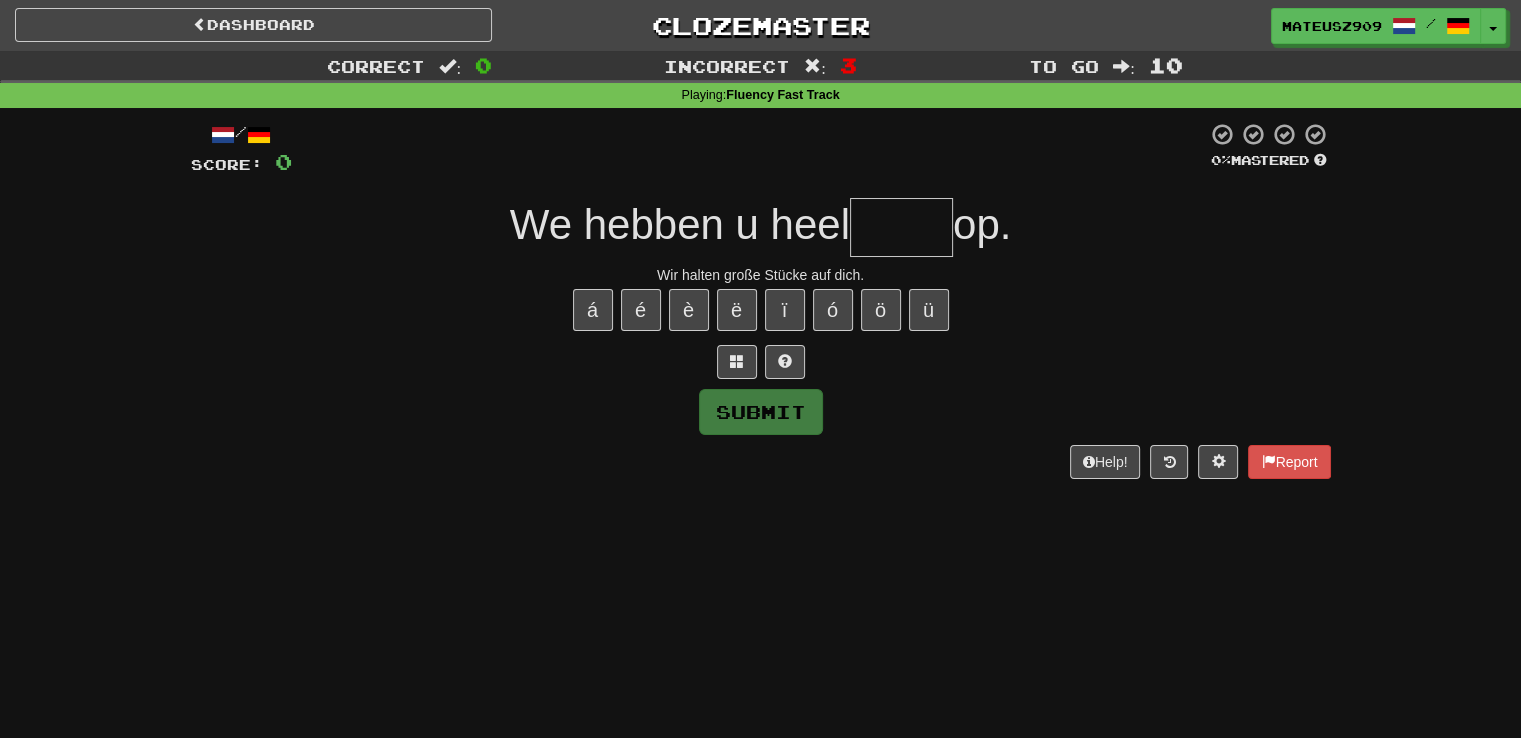 type on "****" 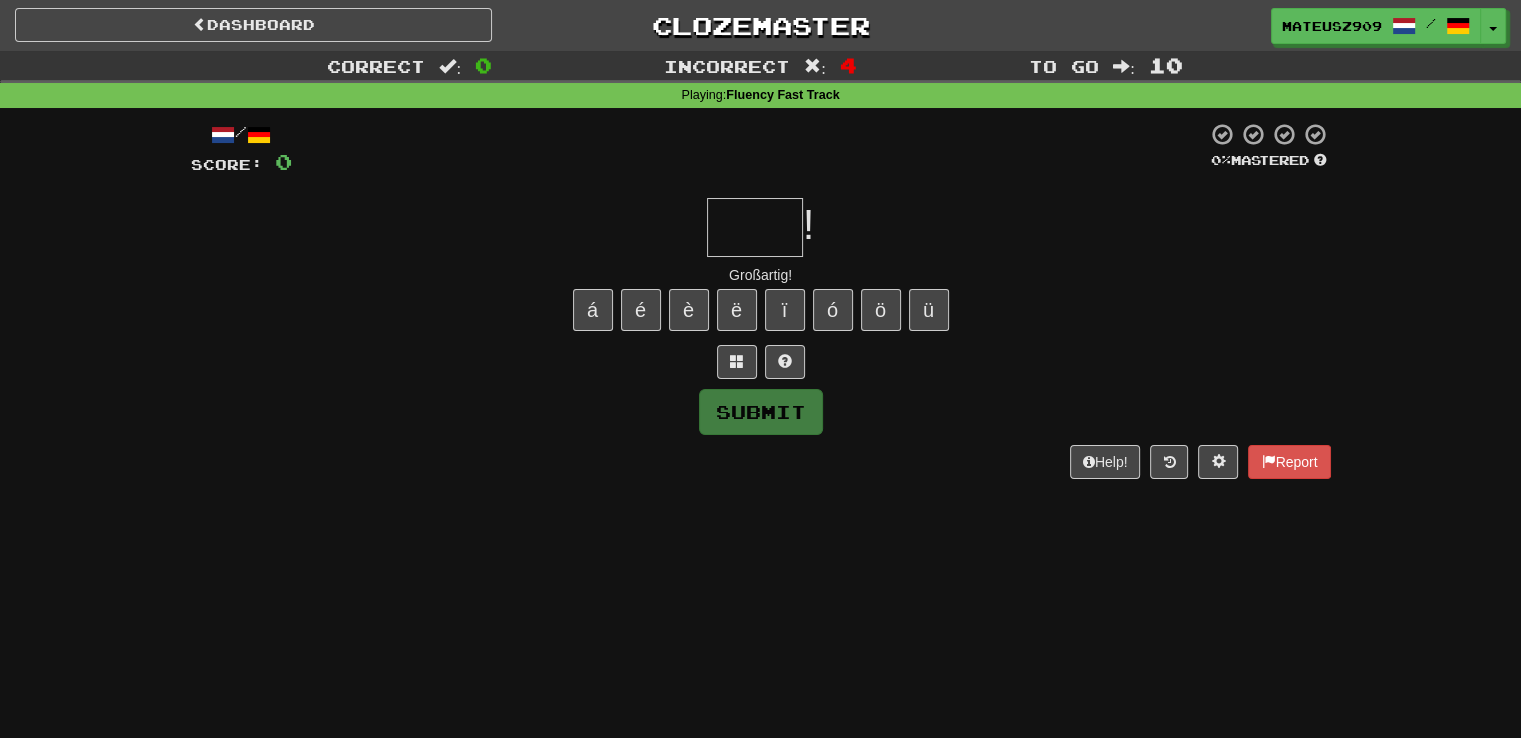 type on "*" 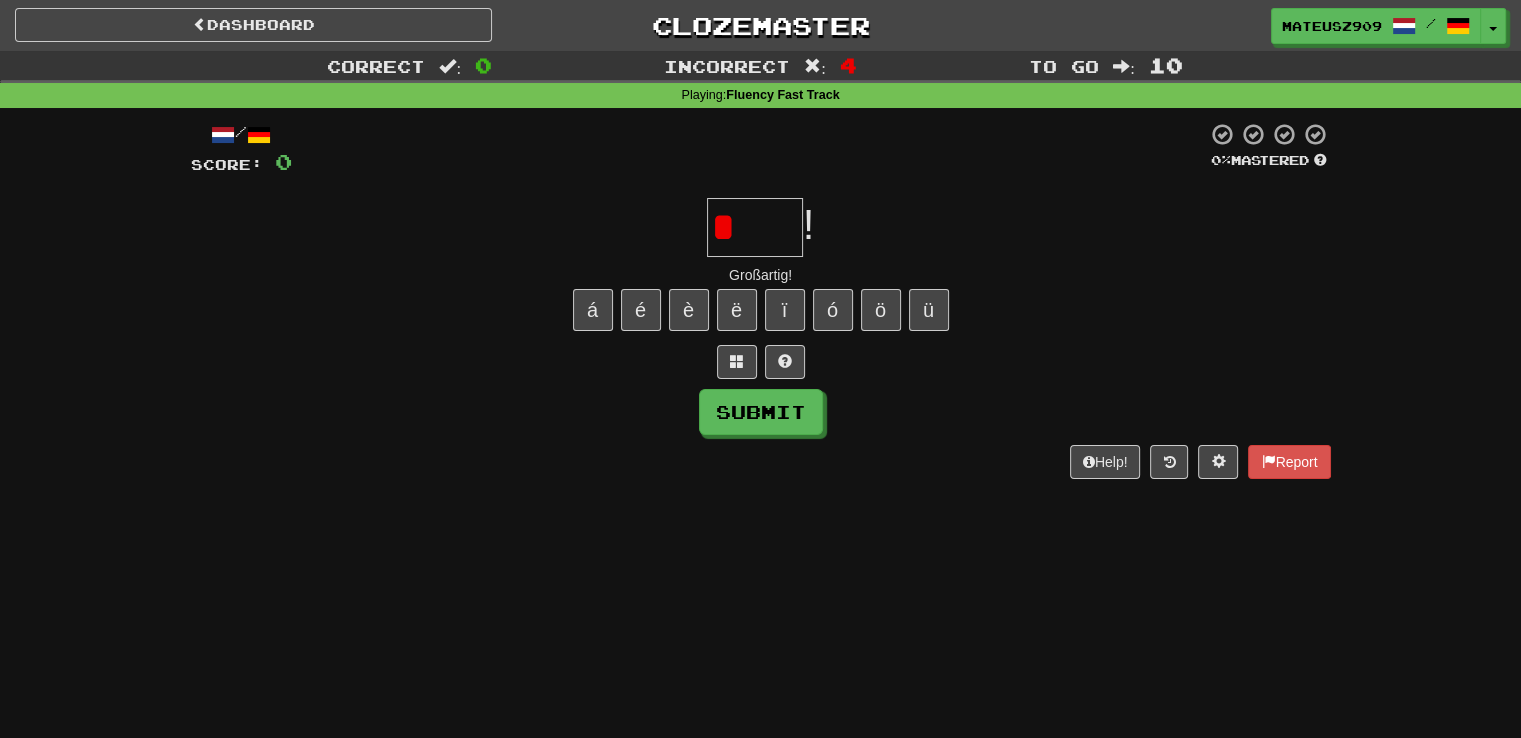 type on "****" 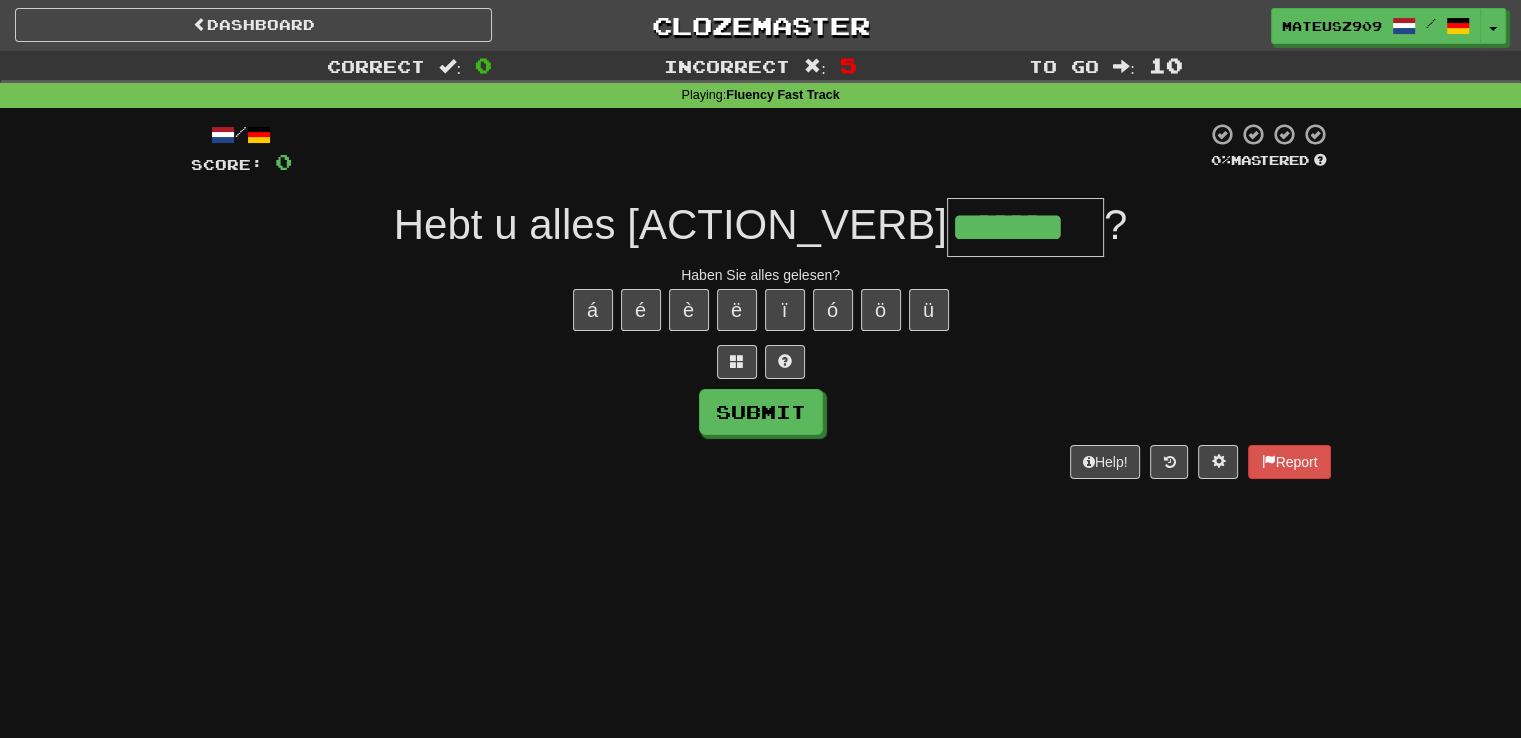 type on "*******" 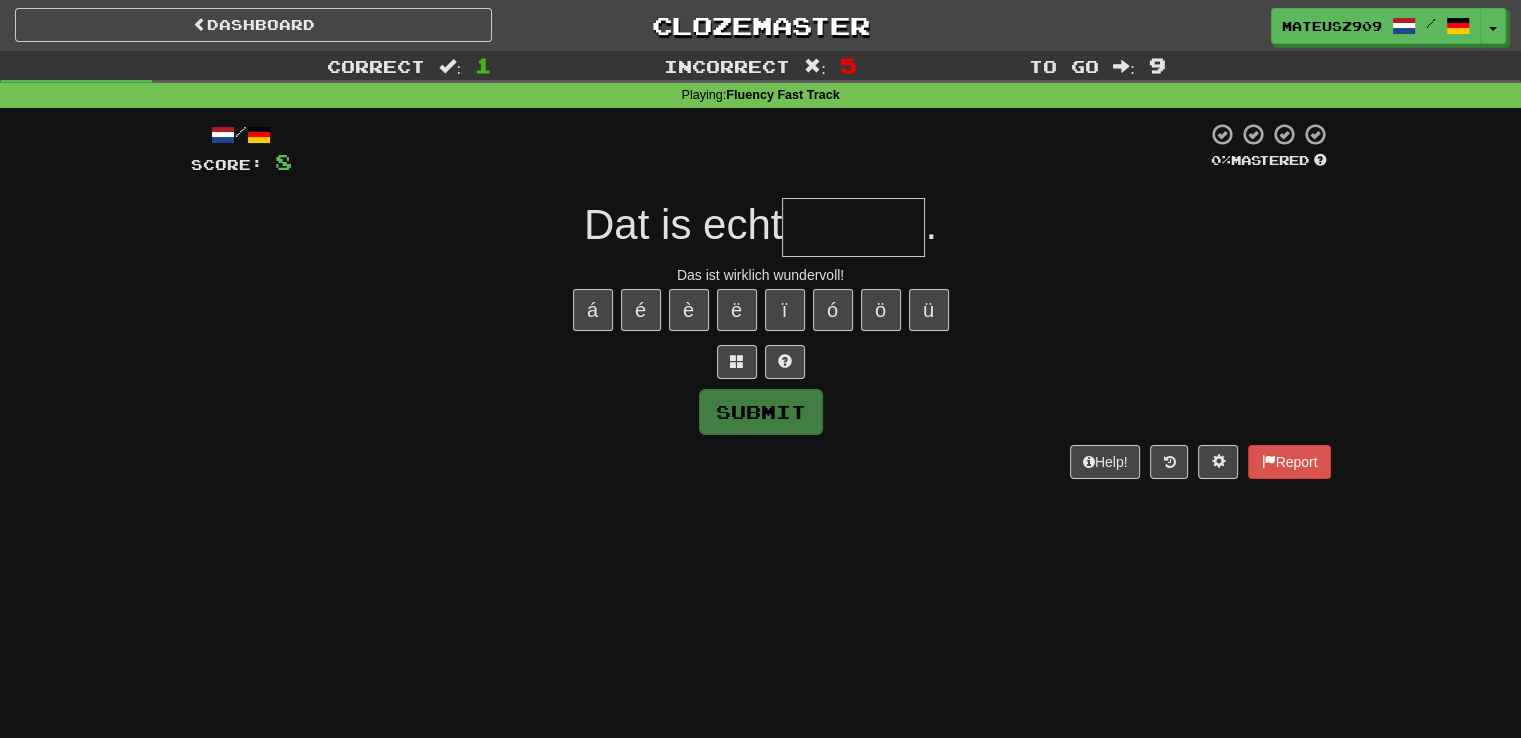 type on "*" 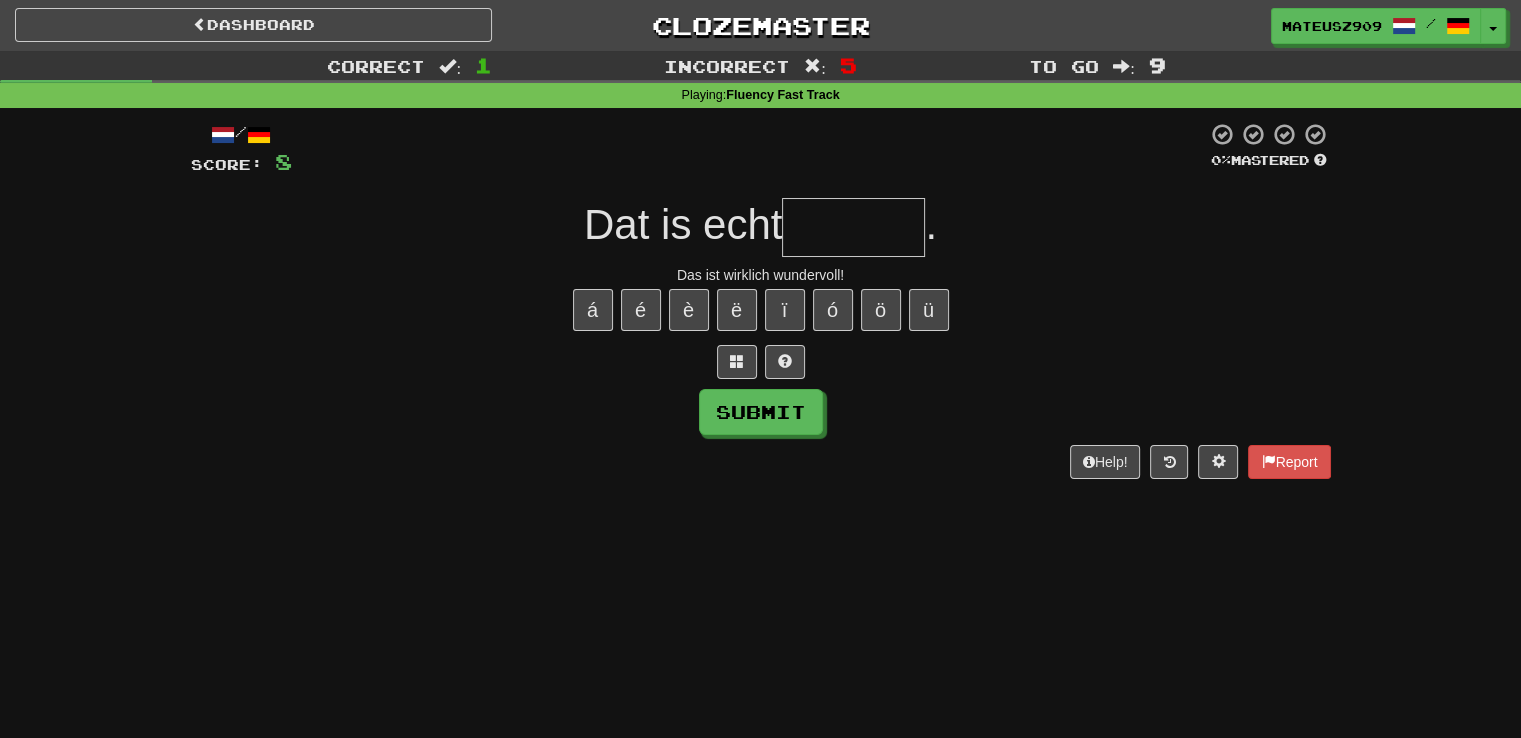type on "*" 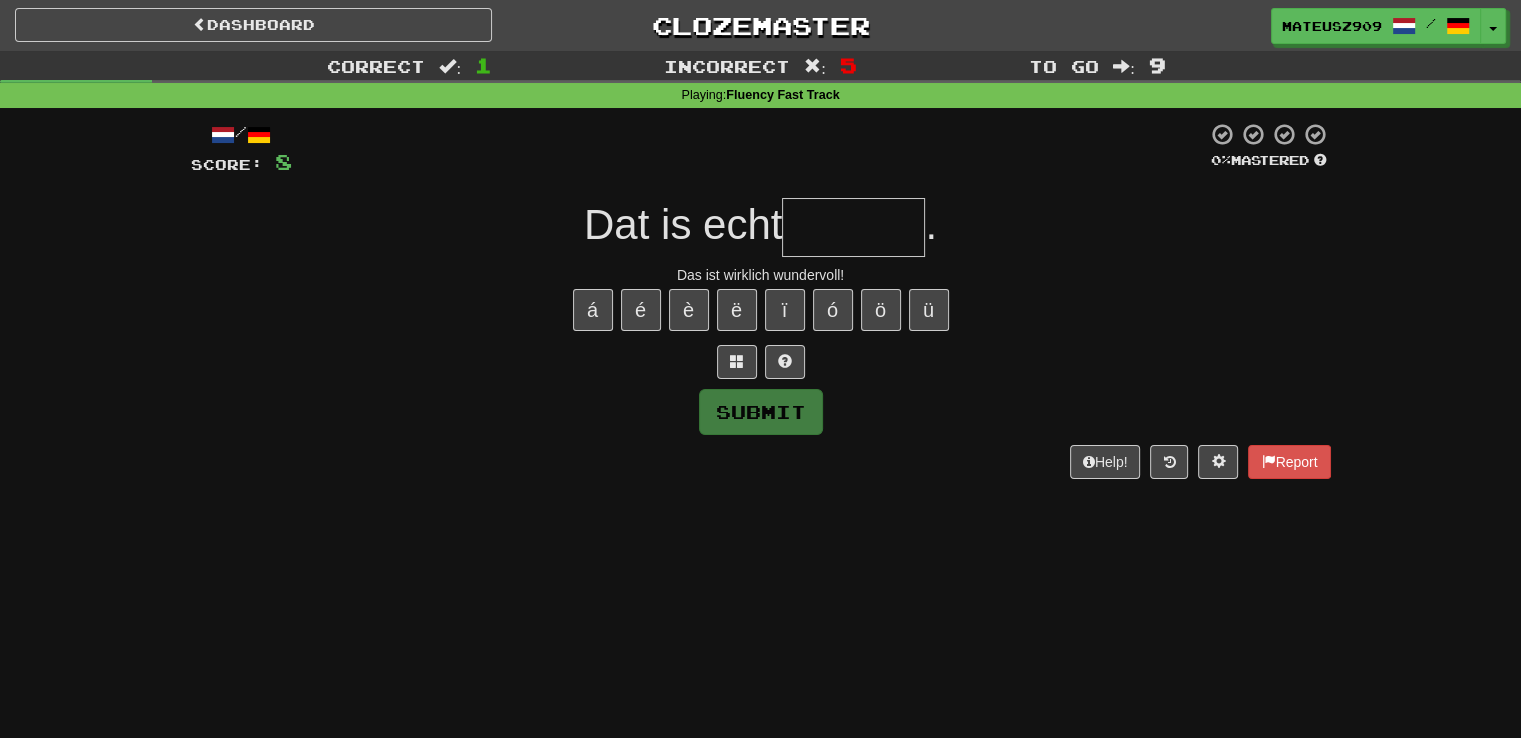 type on "*" 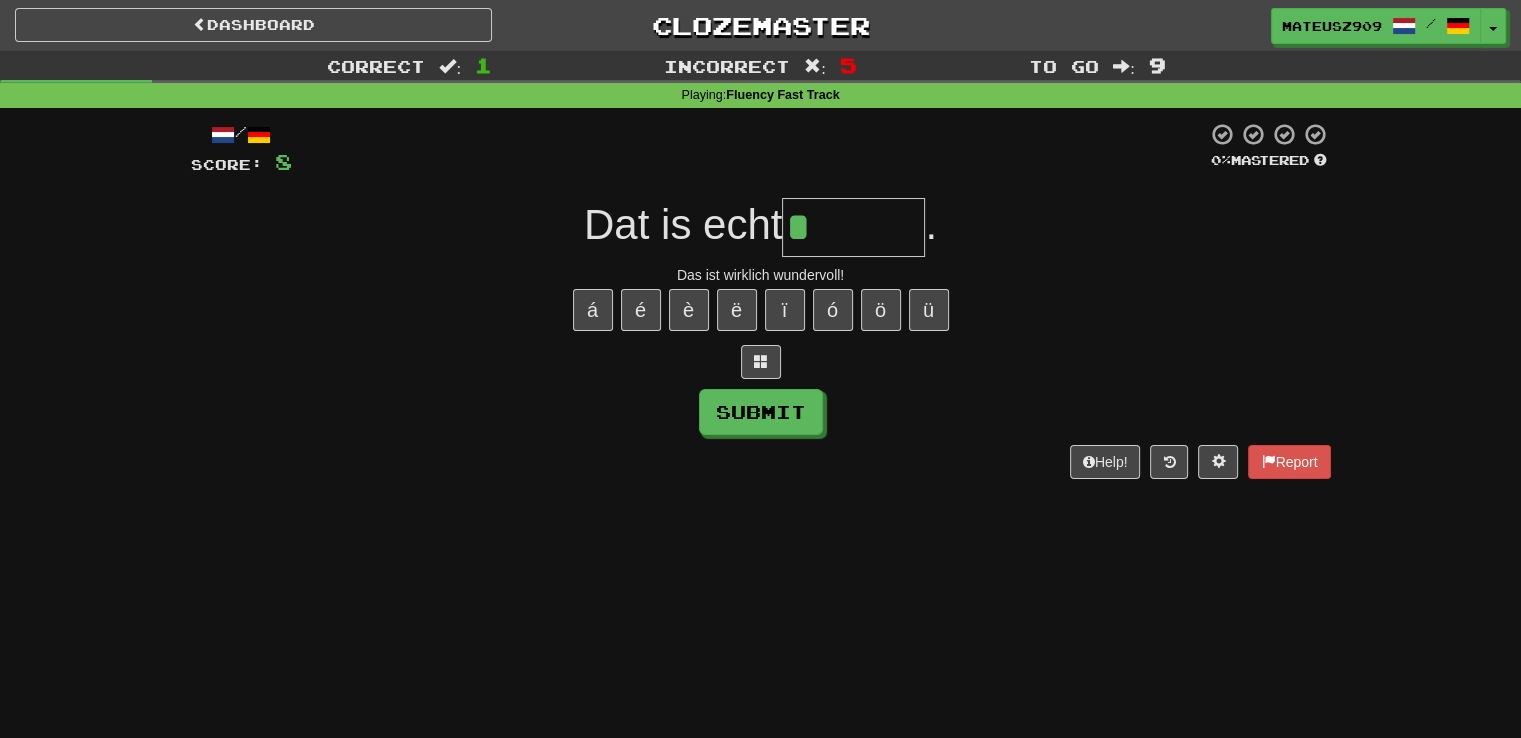 type on "********" 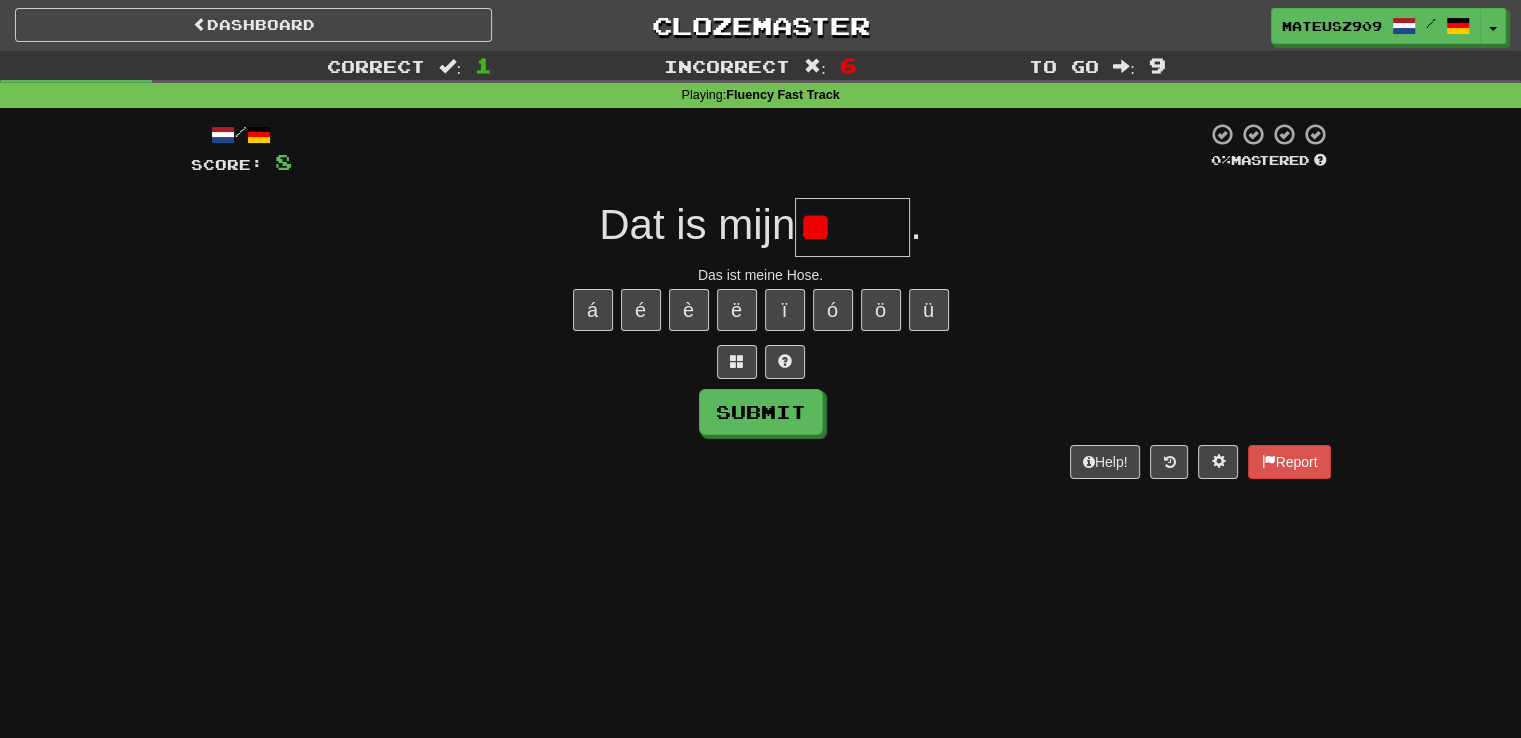 type on "*" 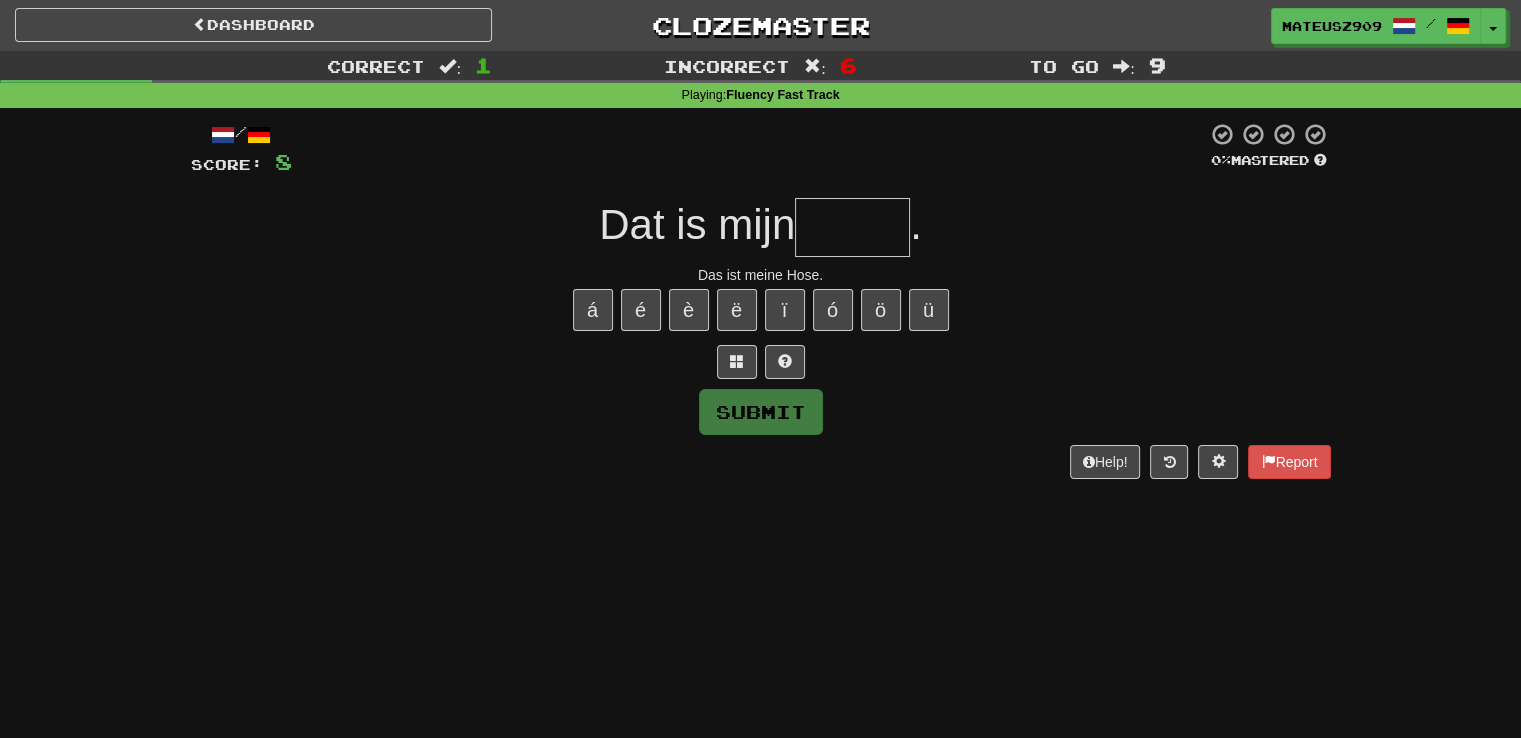 type on "*" 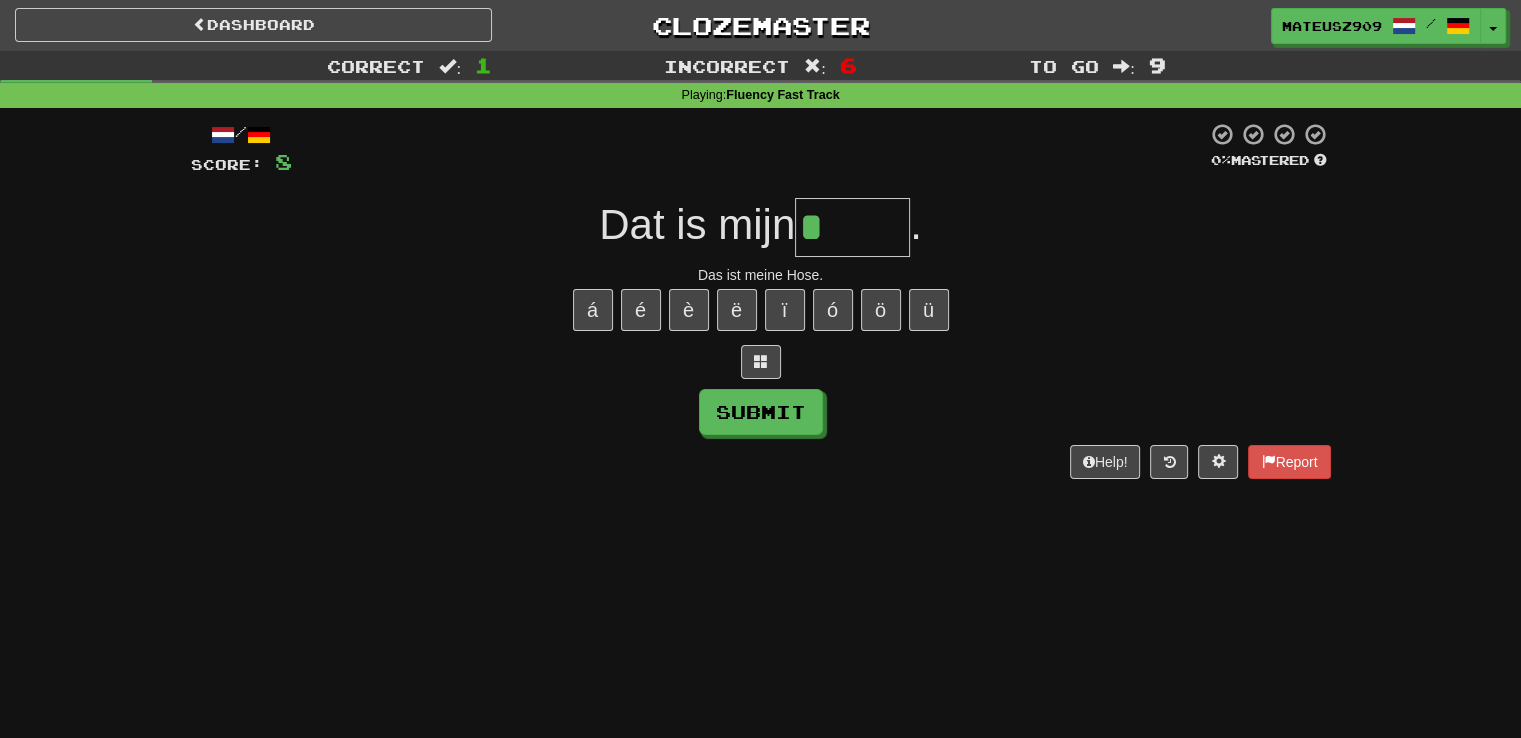 type on "*****" 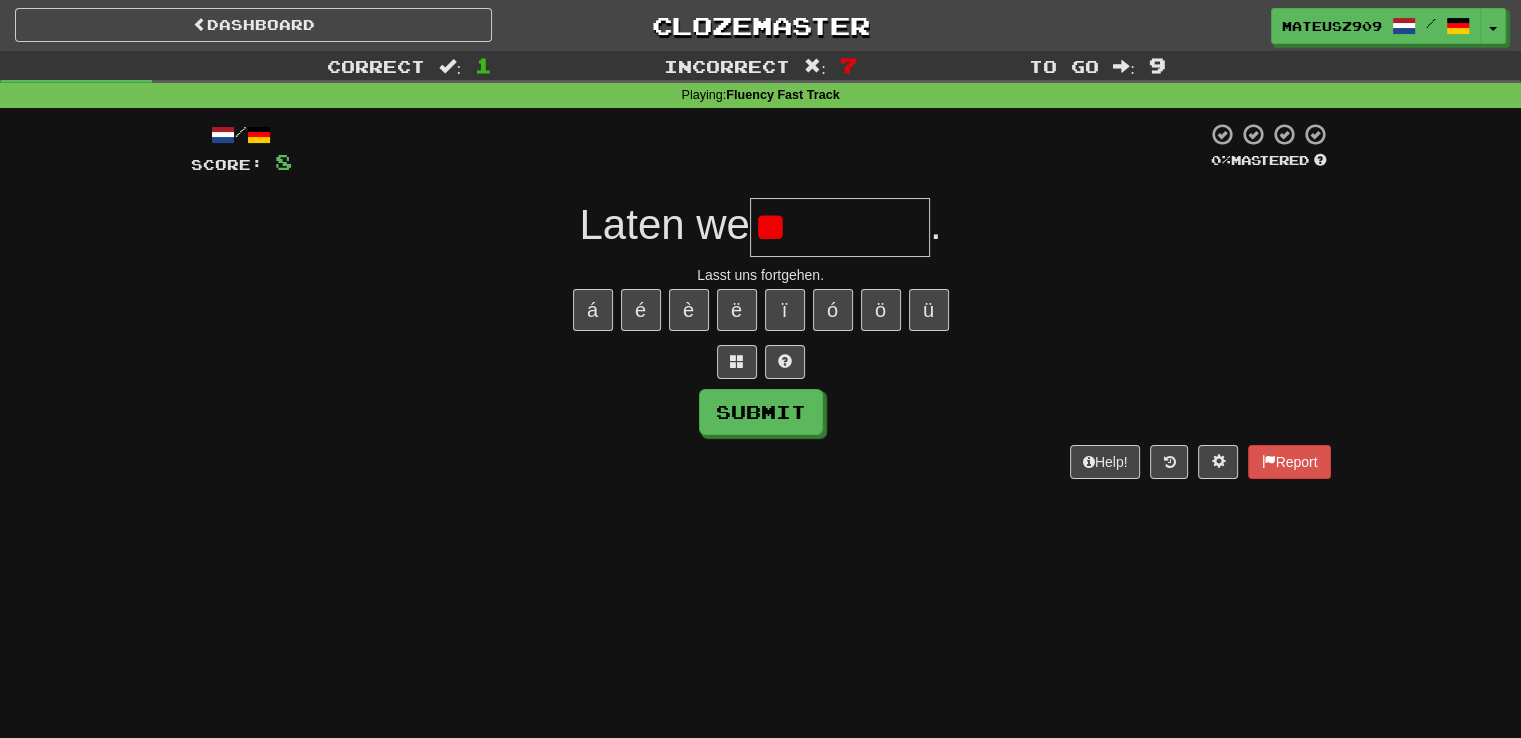 type on "*" 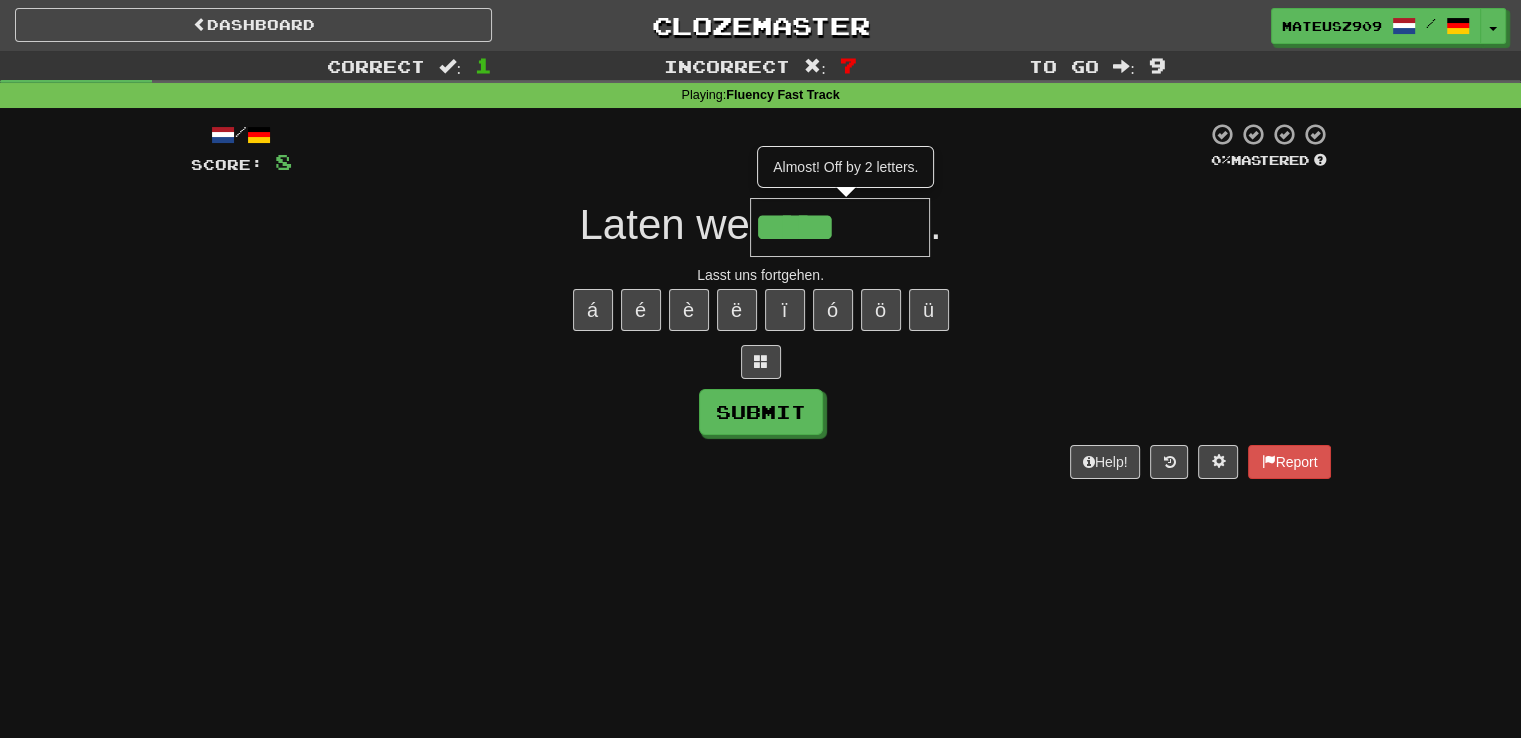 type on "*******" 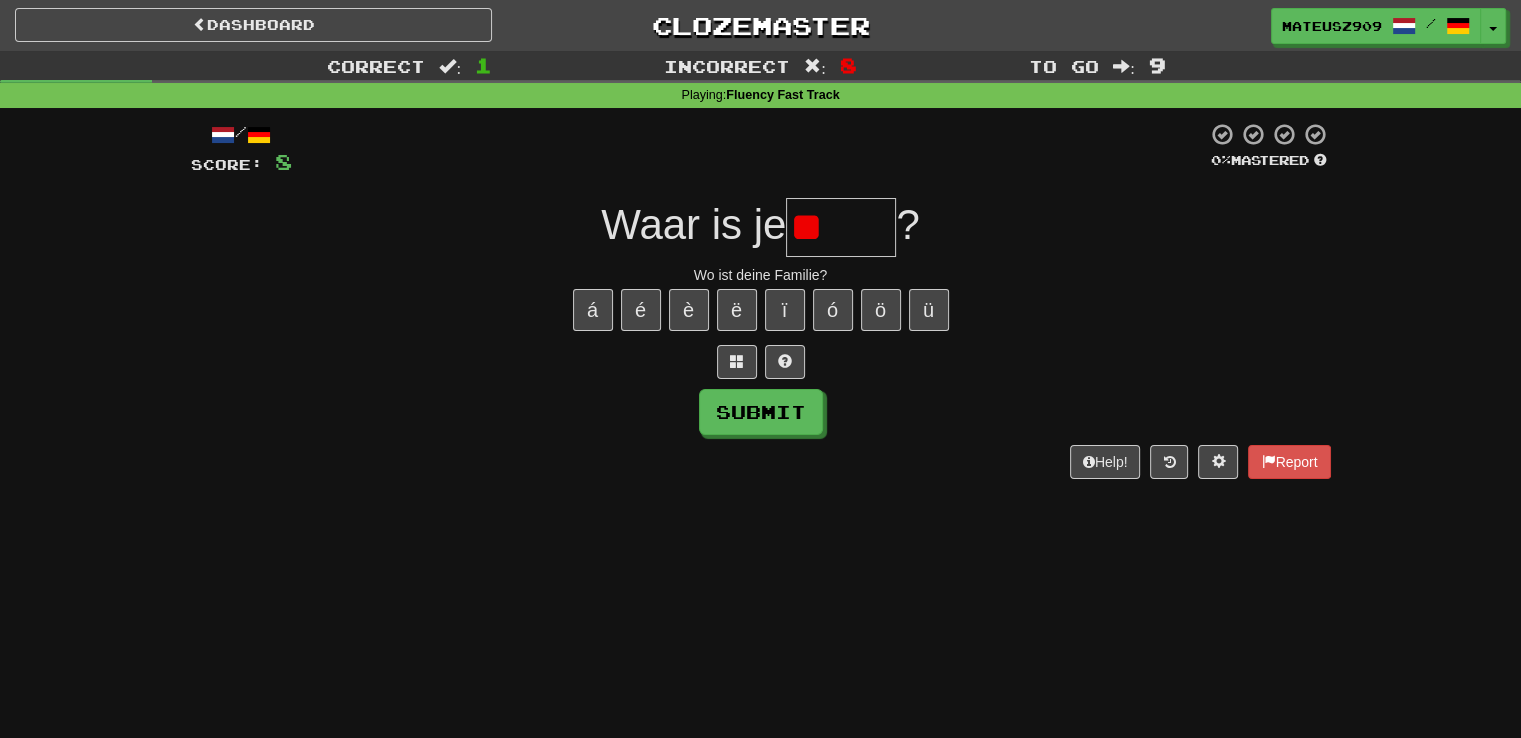 type on "*" 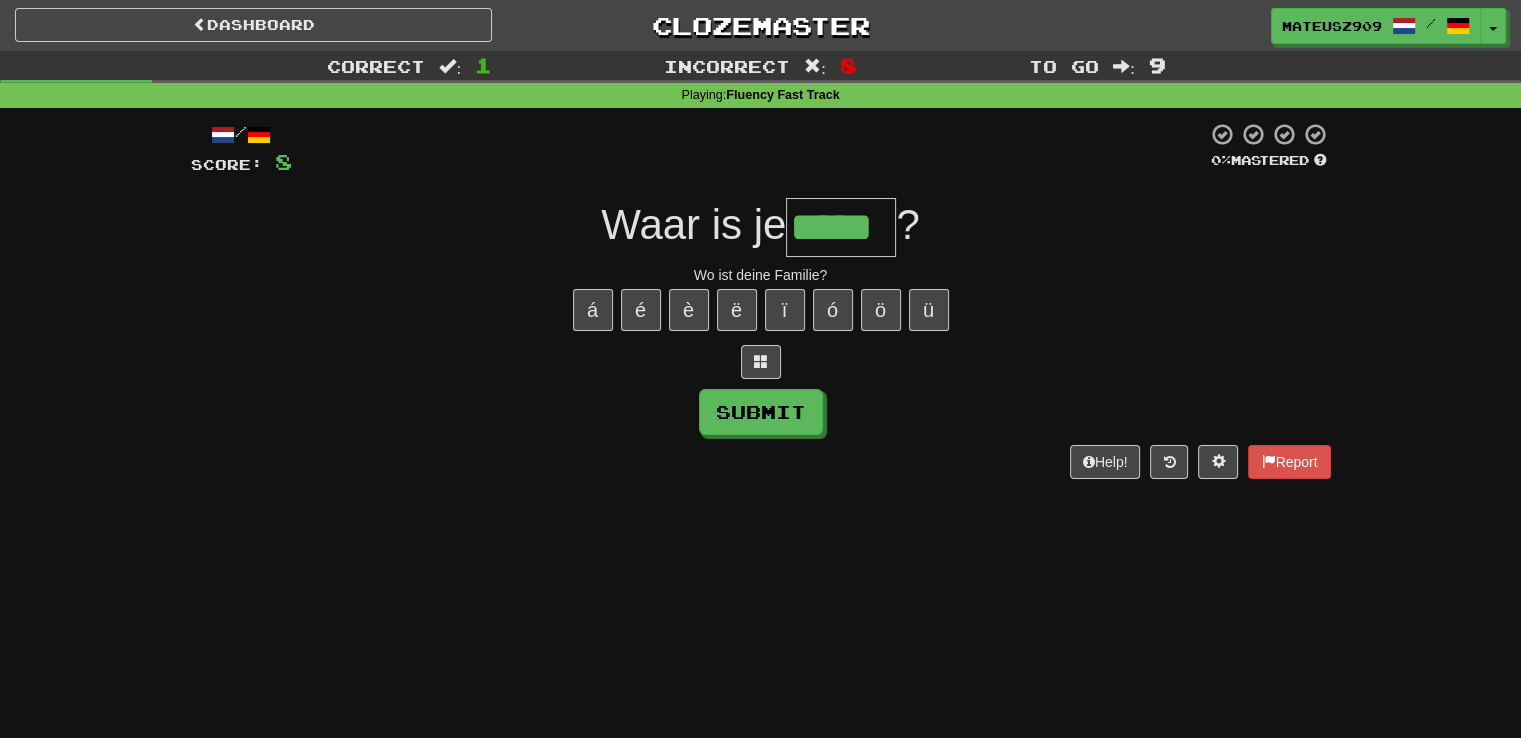 type on "*****" 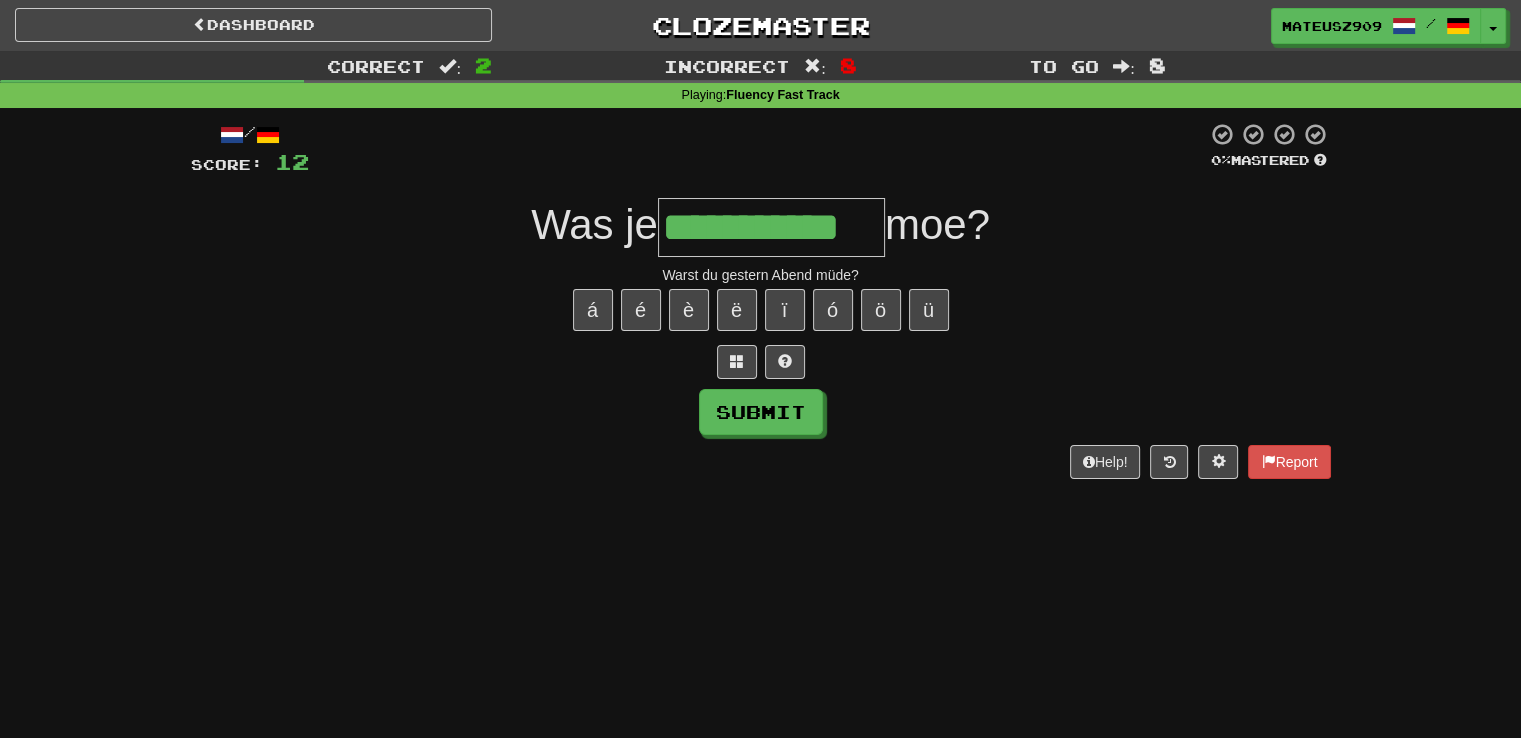 type on "**********" 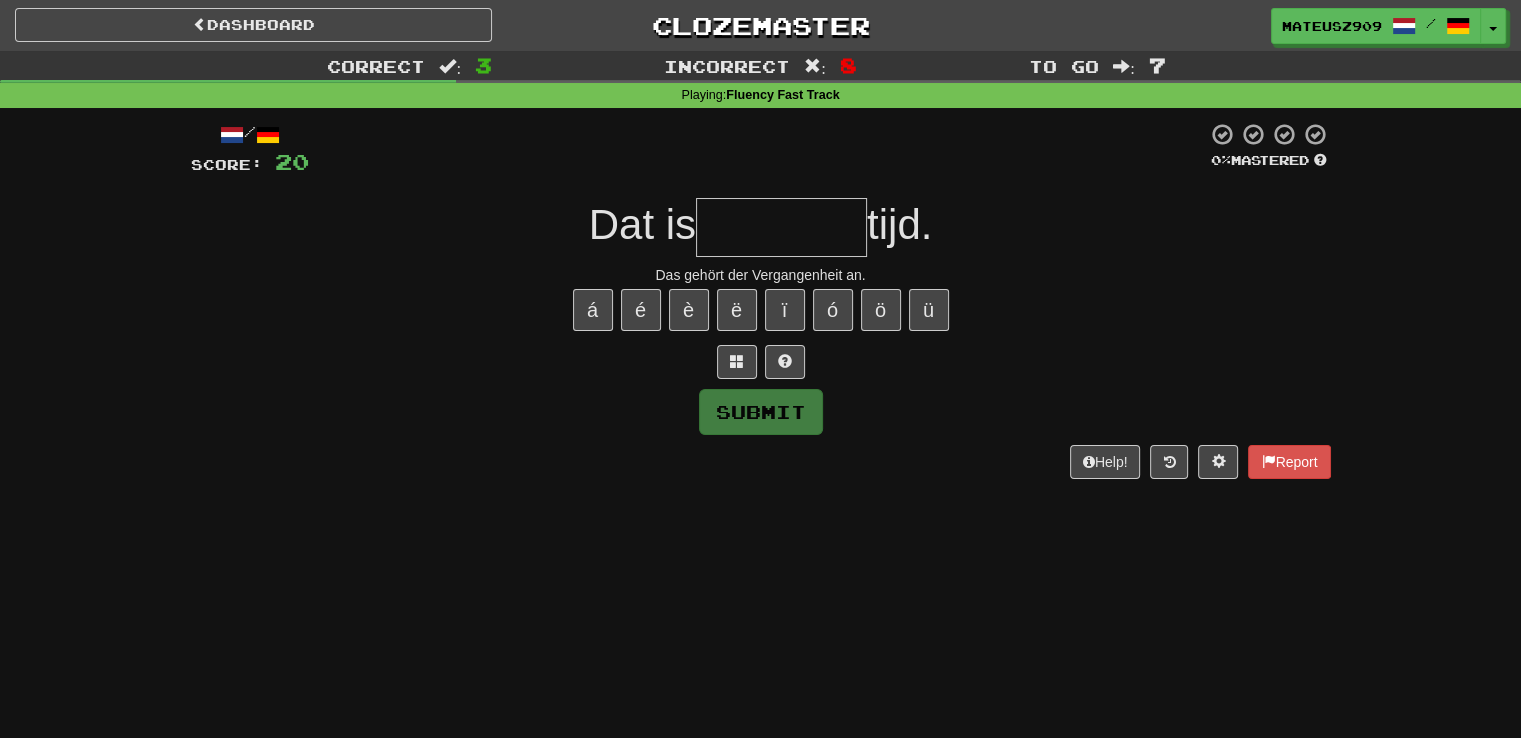type on "*" 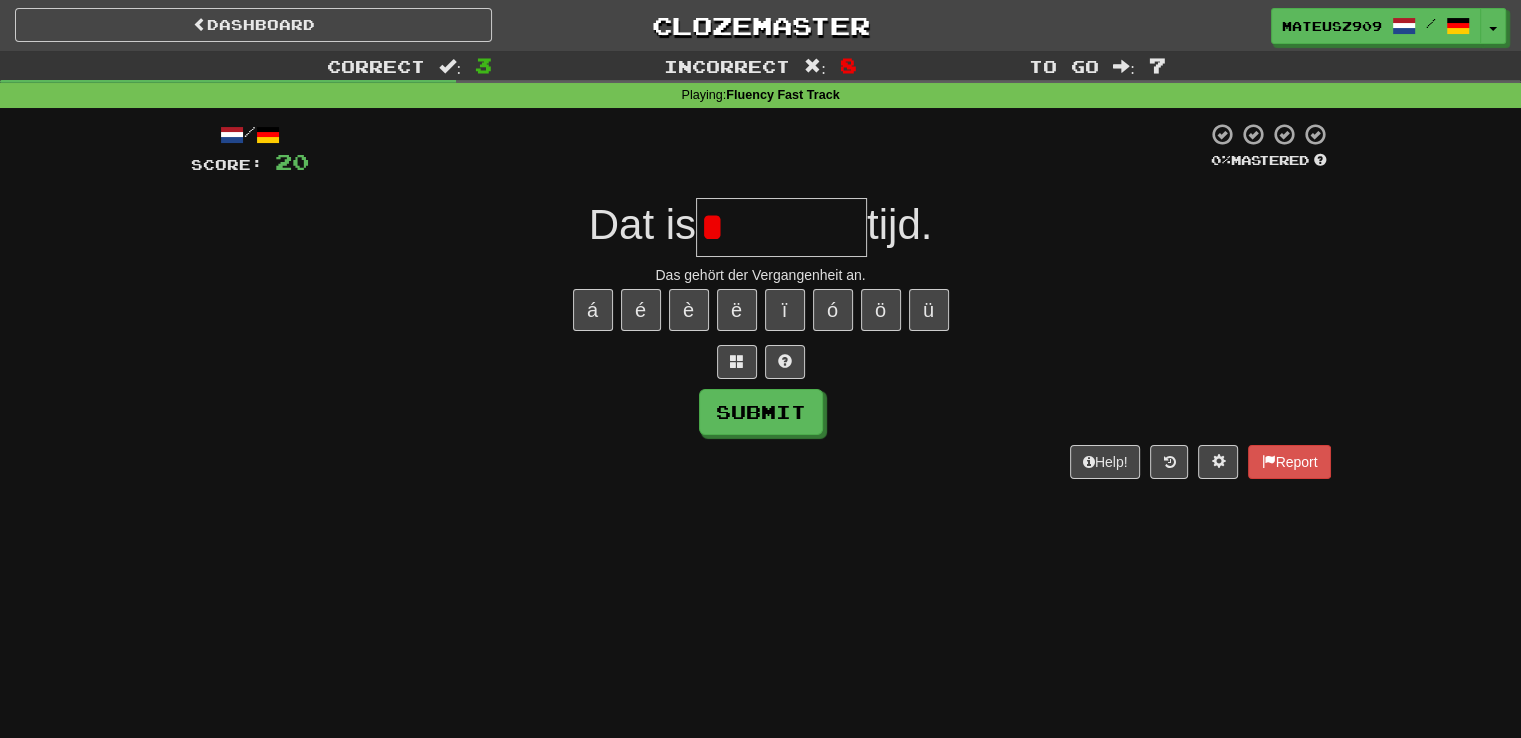 type on "********" 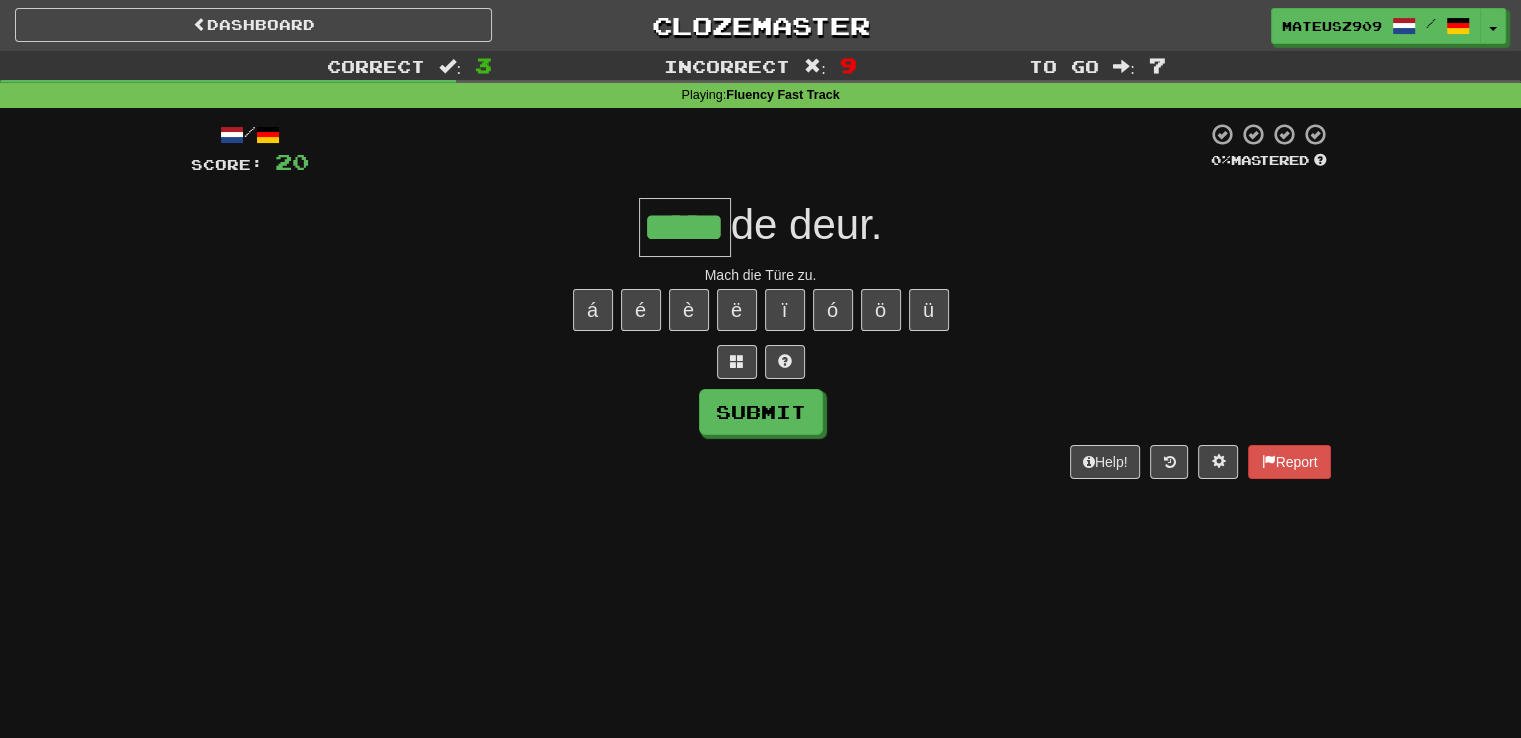 type on "*****" 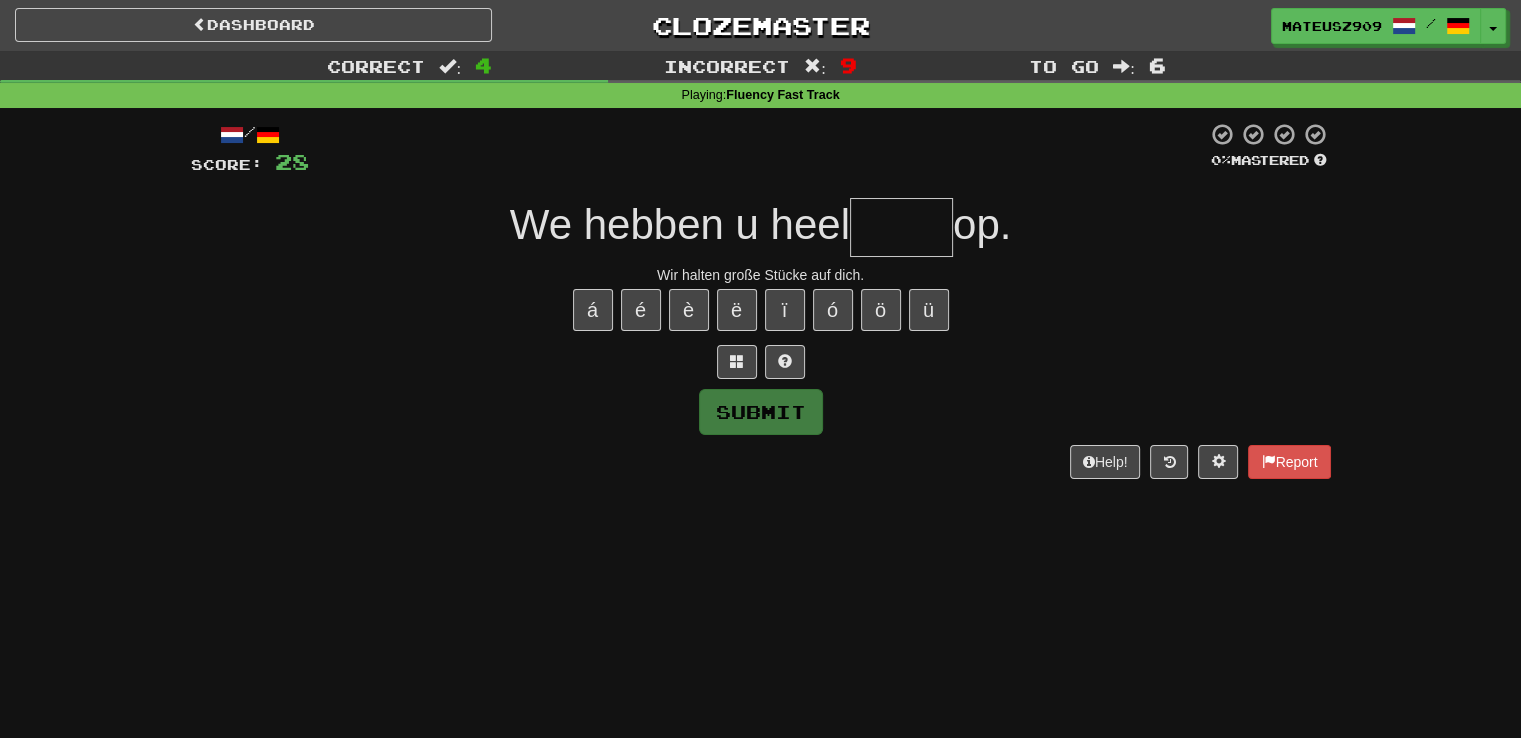 type on "****" 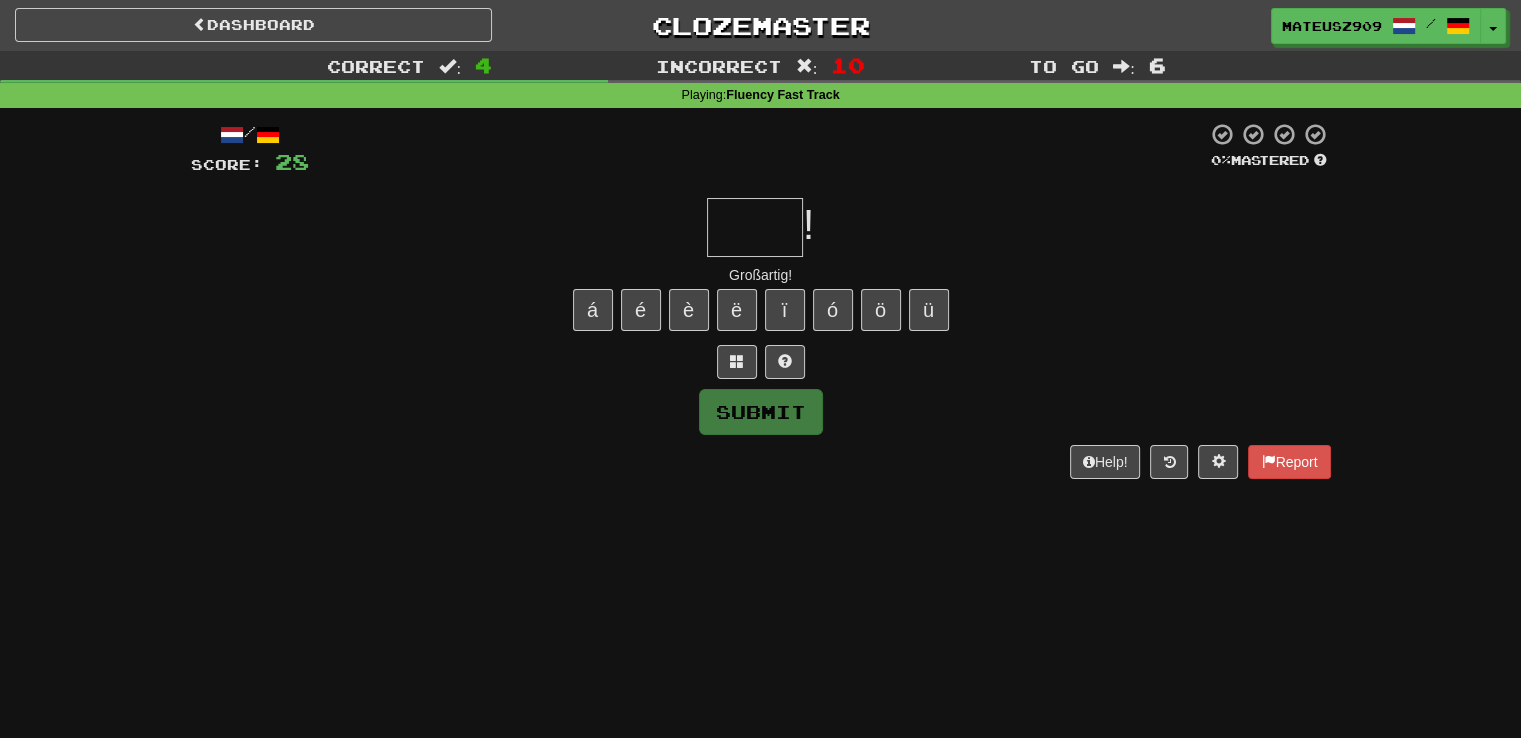 type on "*" 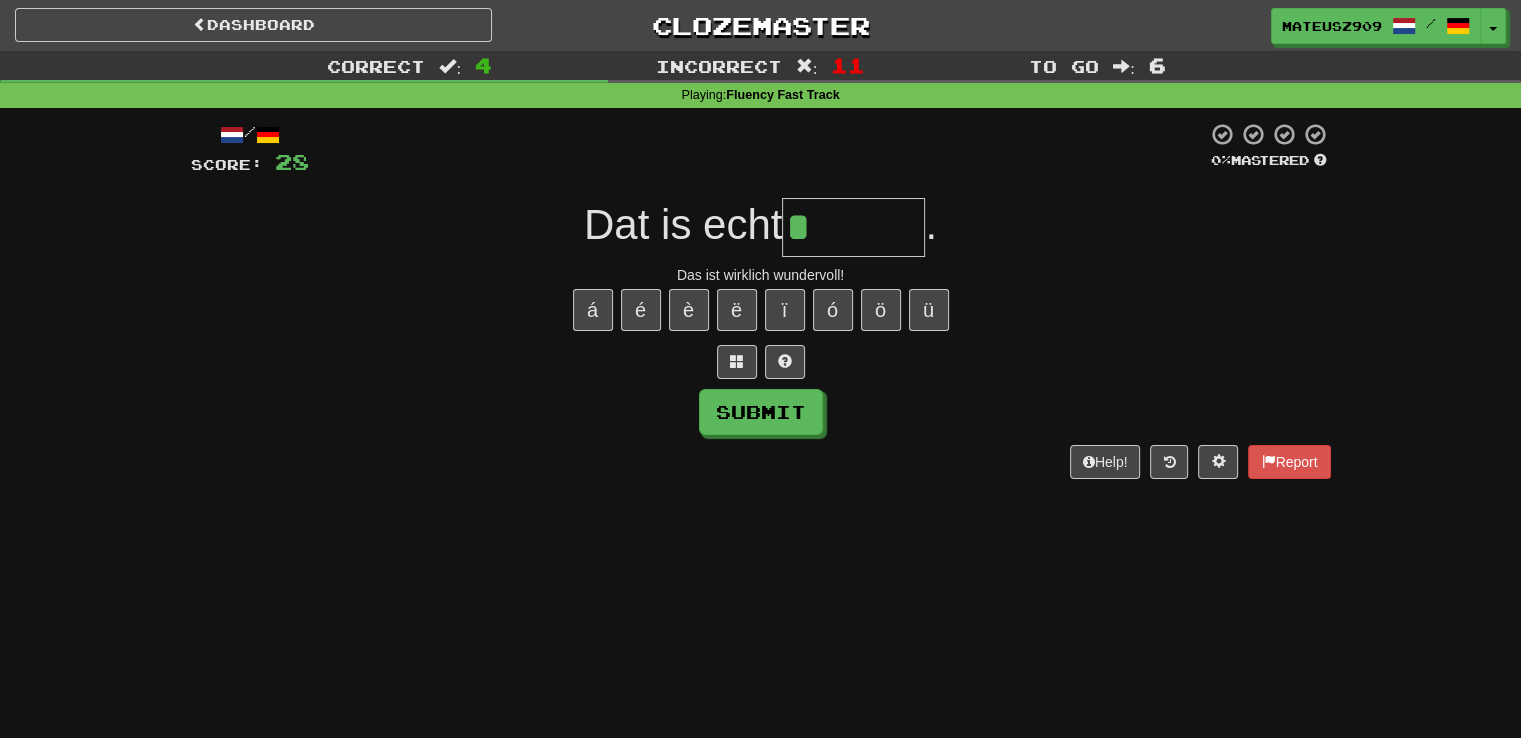 type on "********" 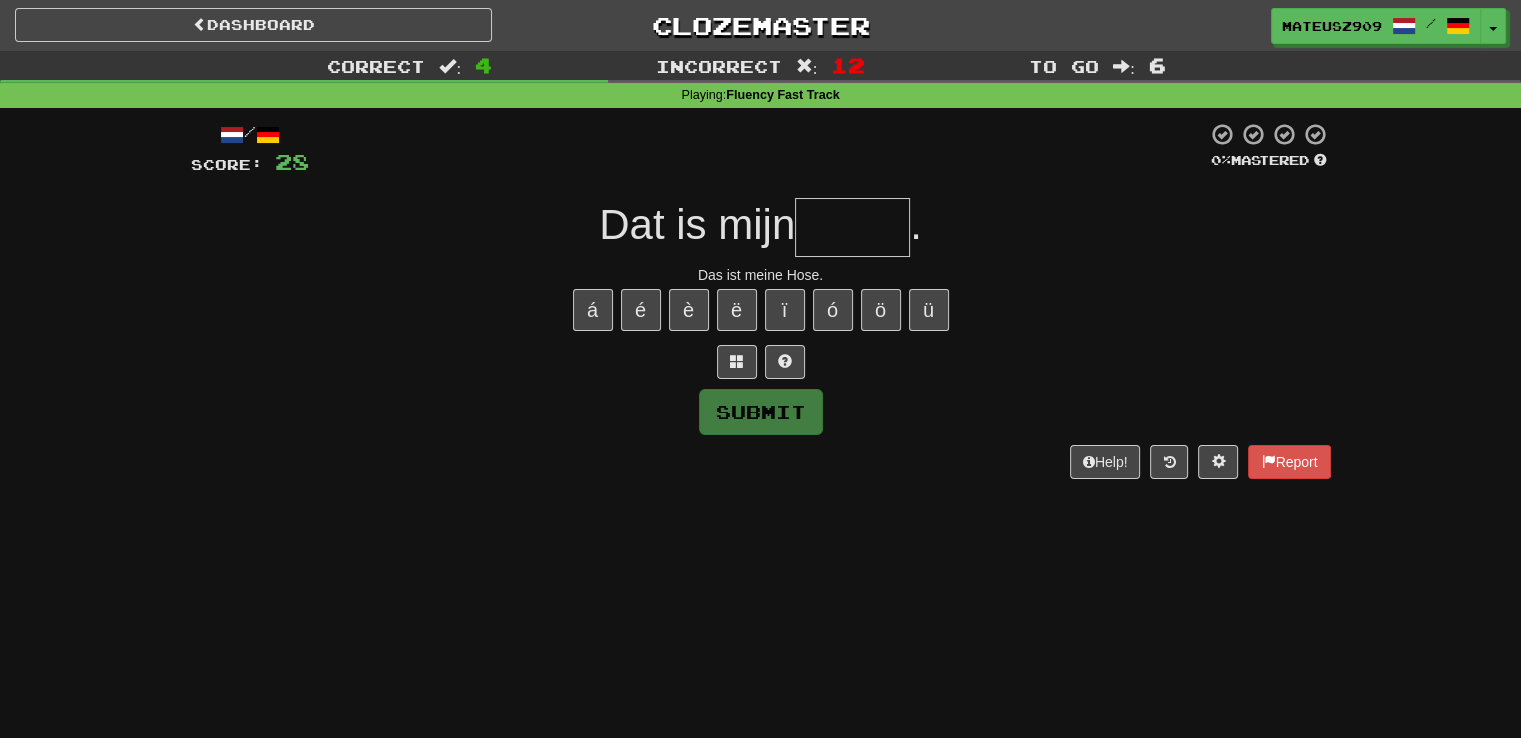 type on "*" 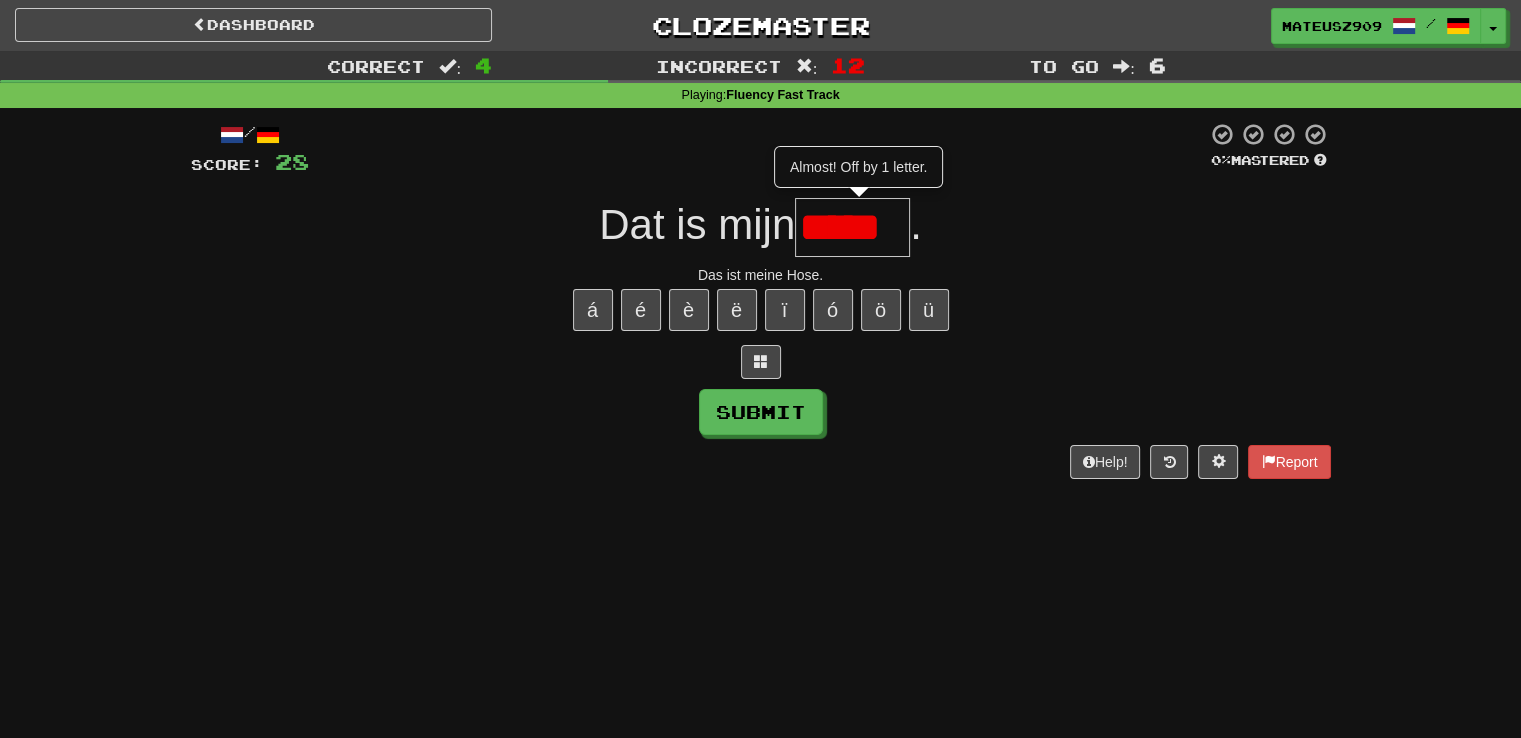 type on "*****" 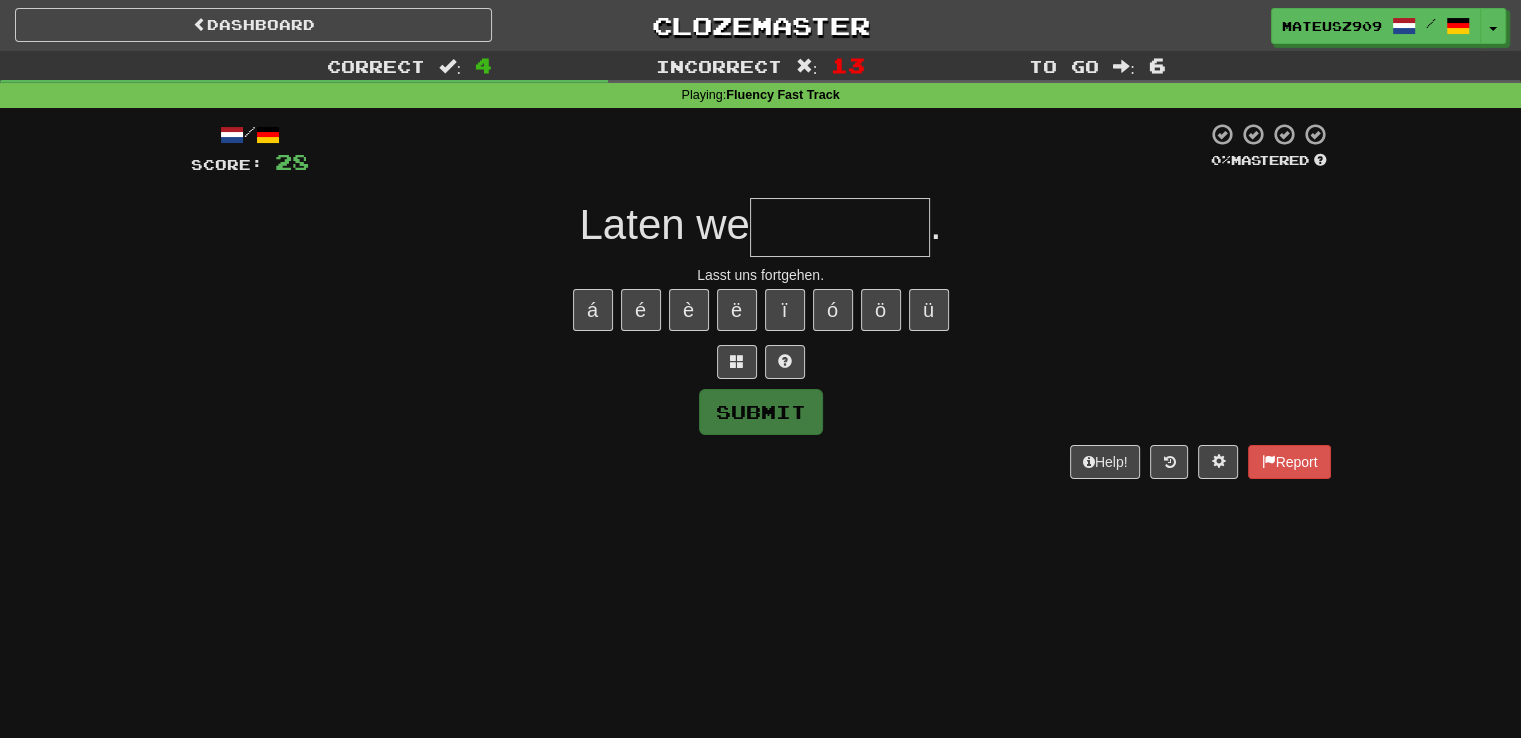 type on "*******" 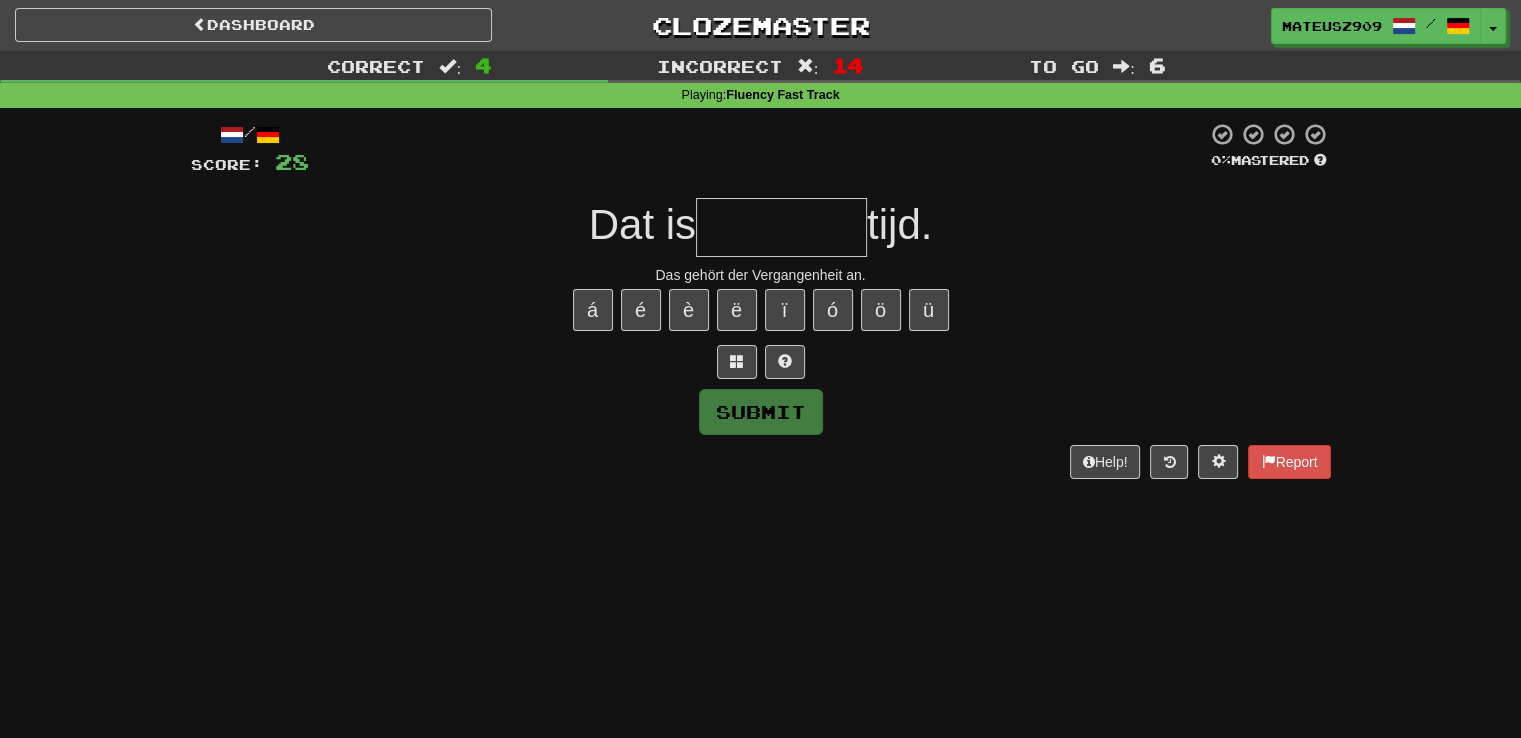 type on "********" 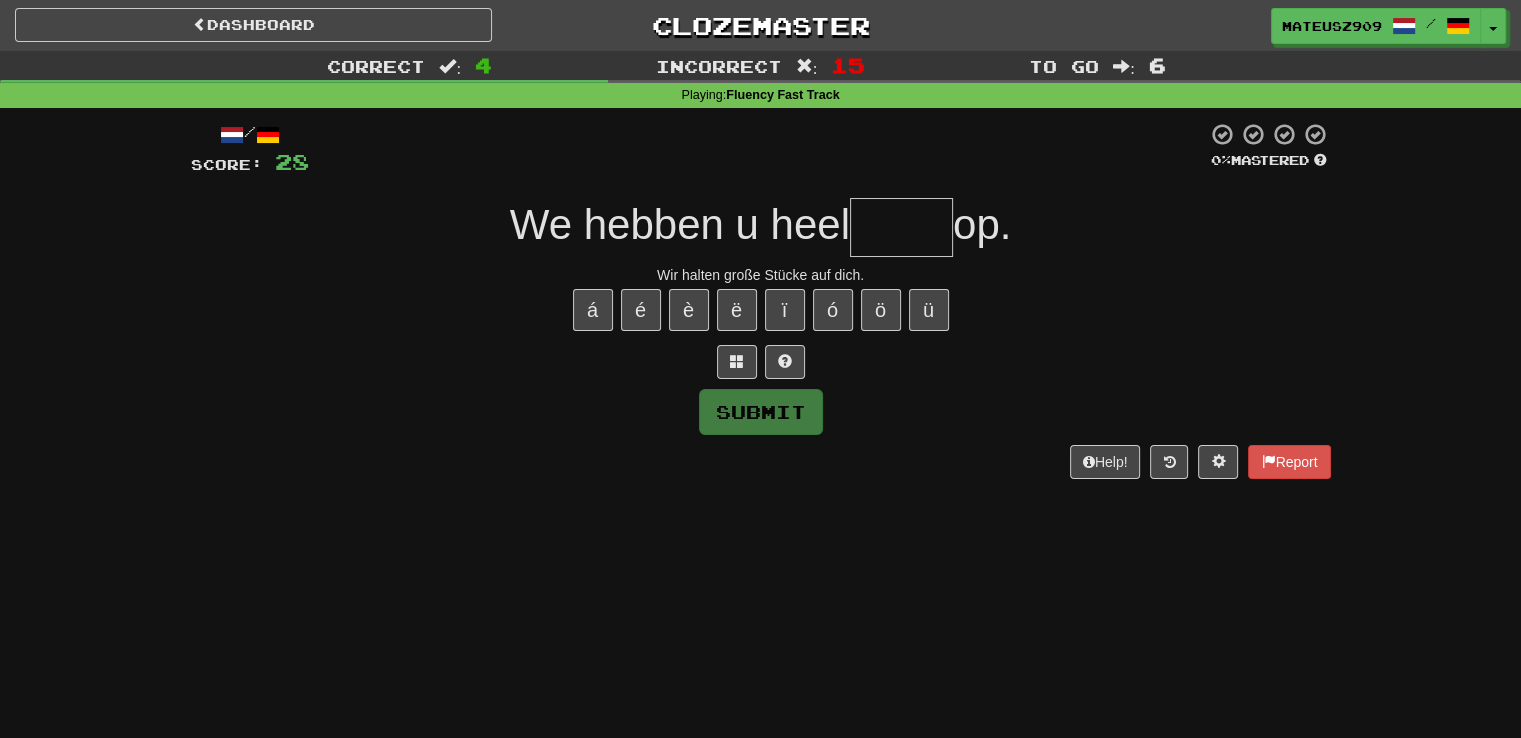type on "*" 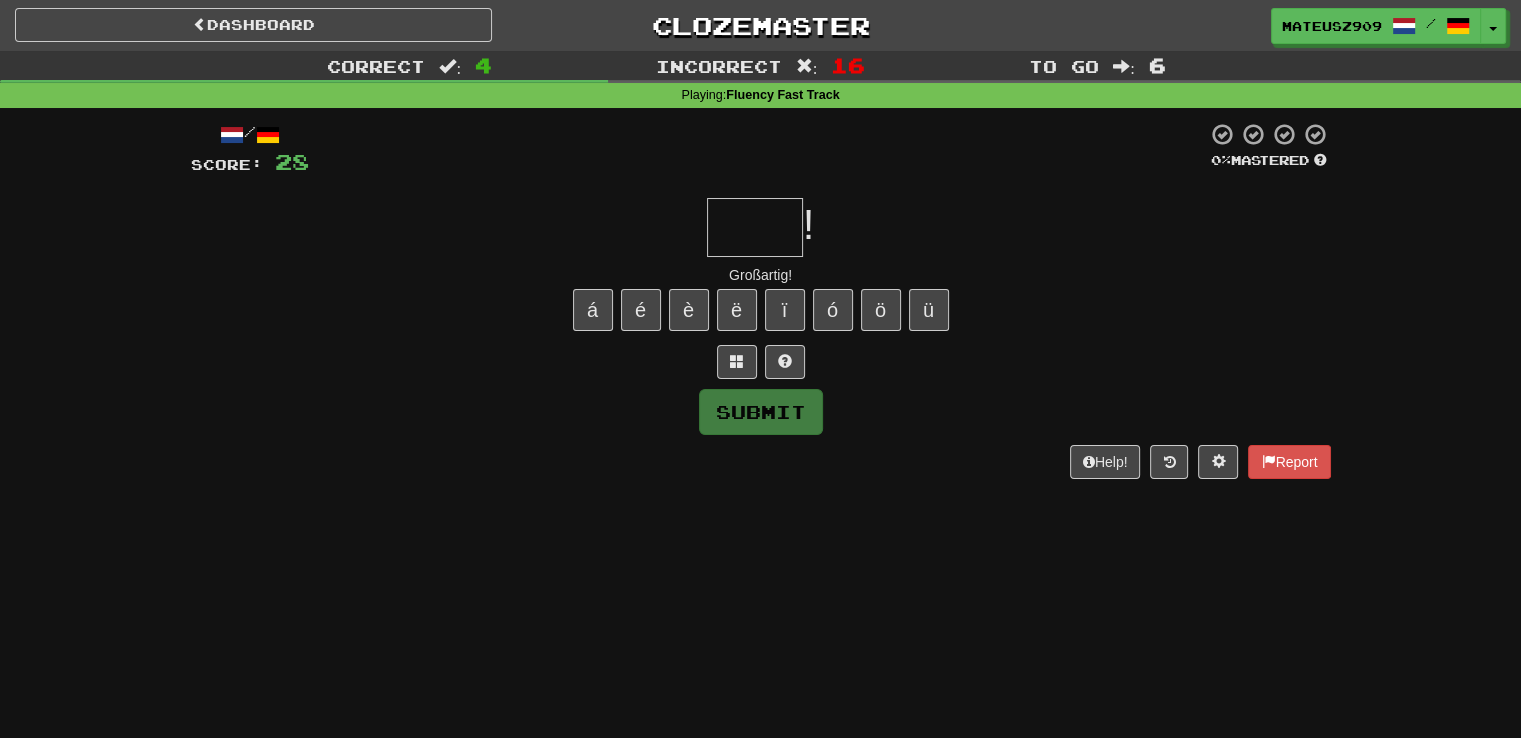 type on "*" 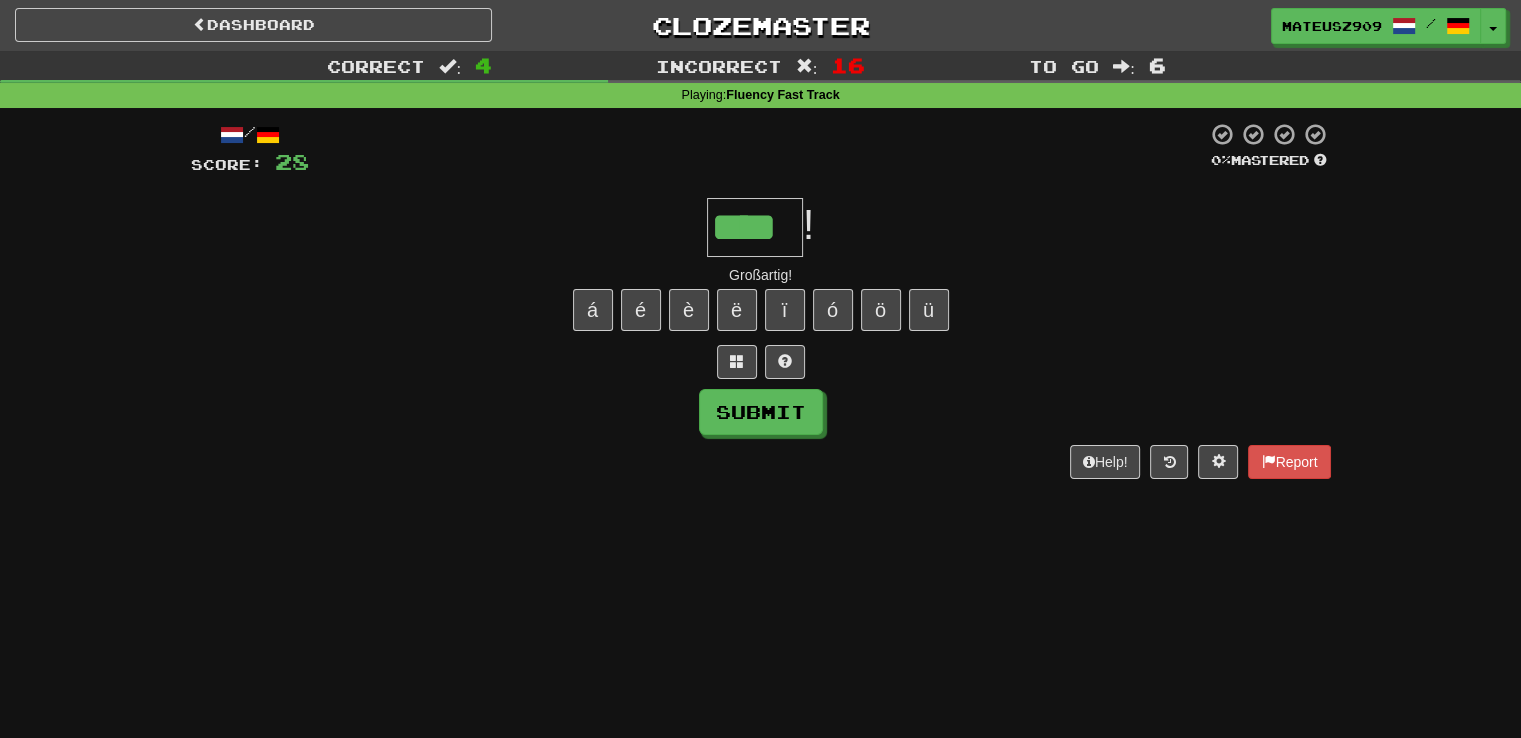 type on "****" 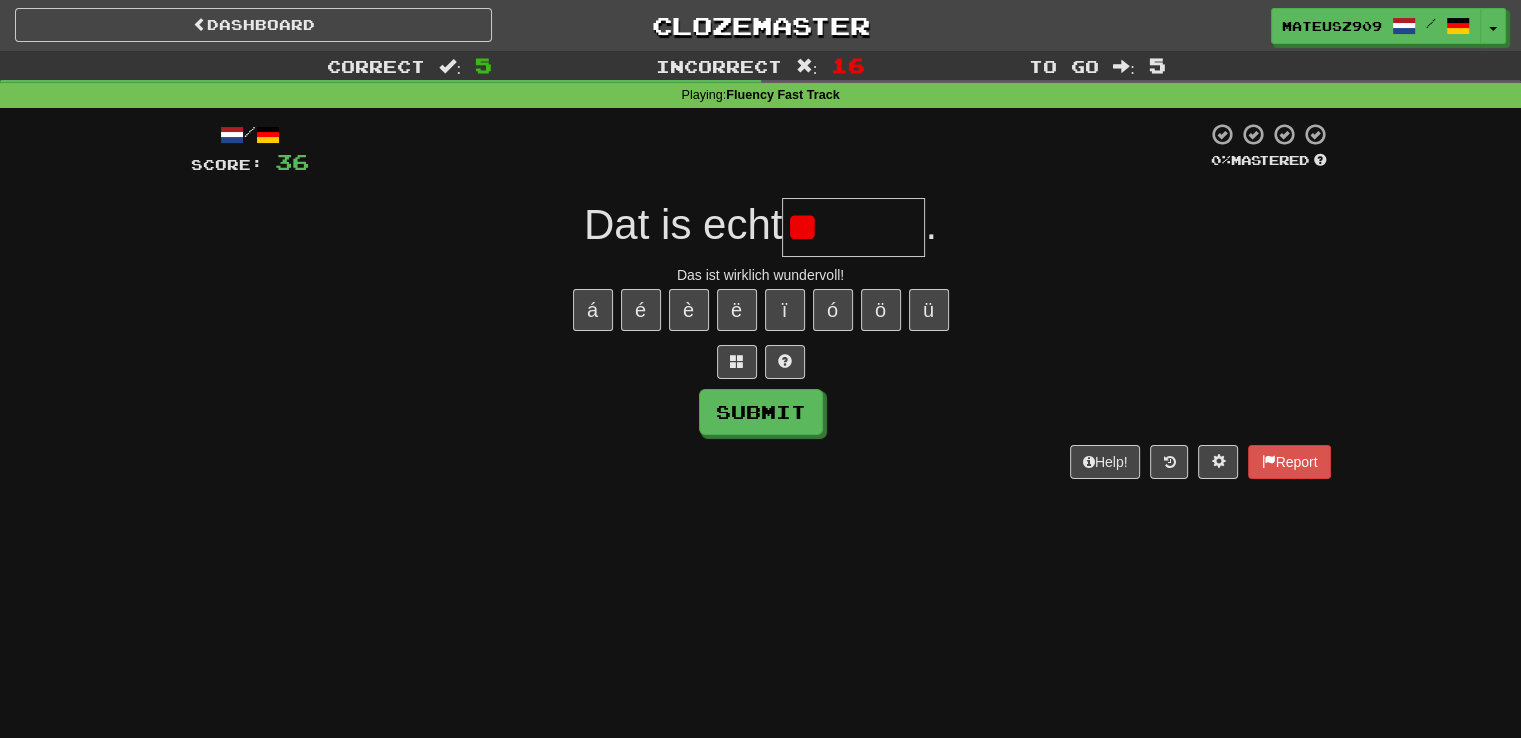 type on "*" 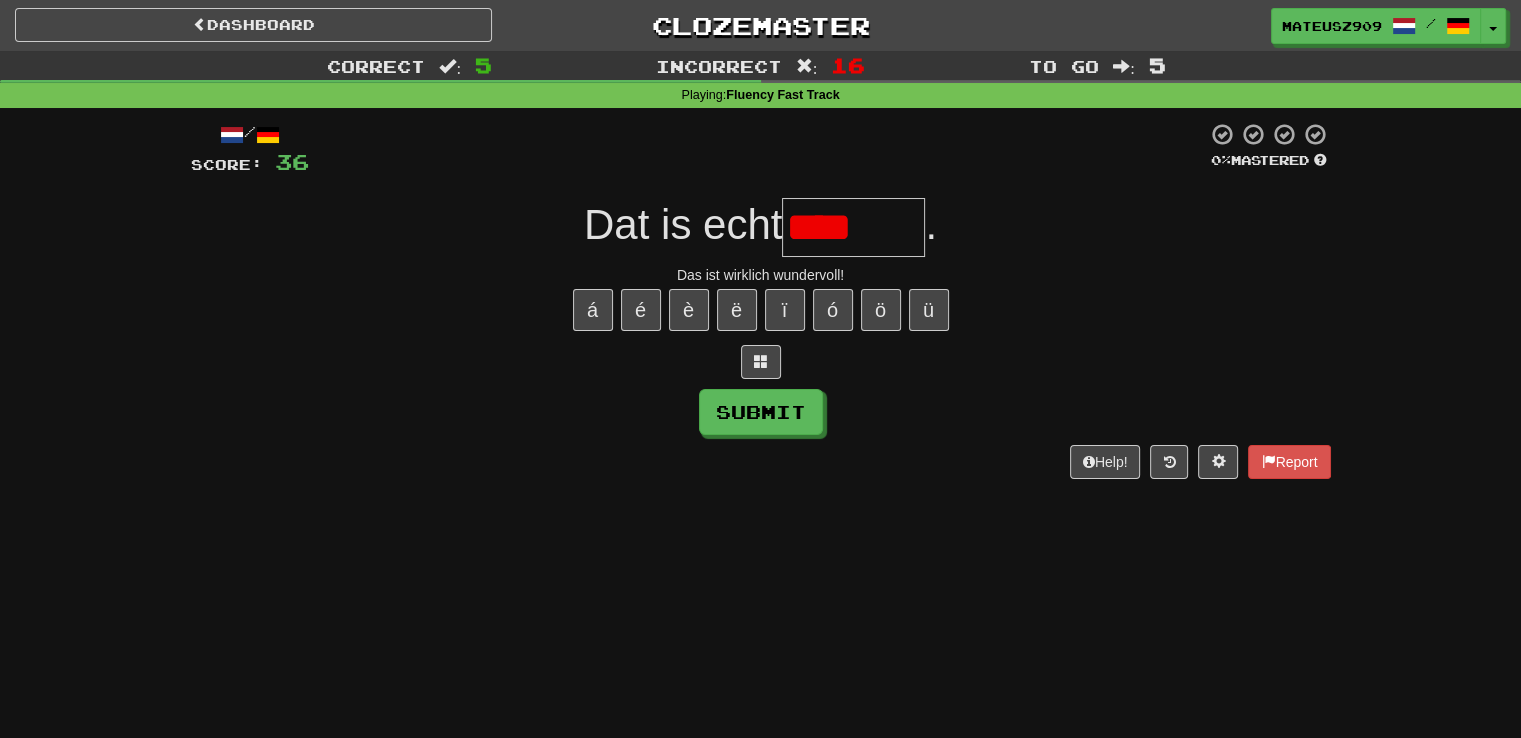 type on "********" 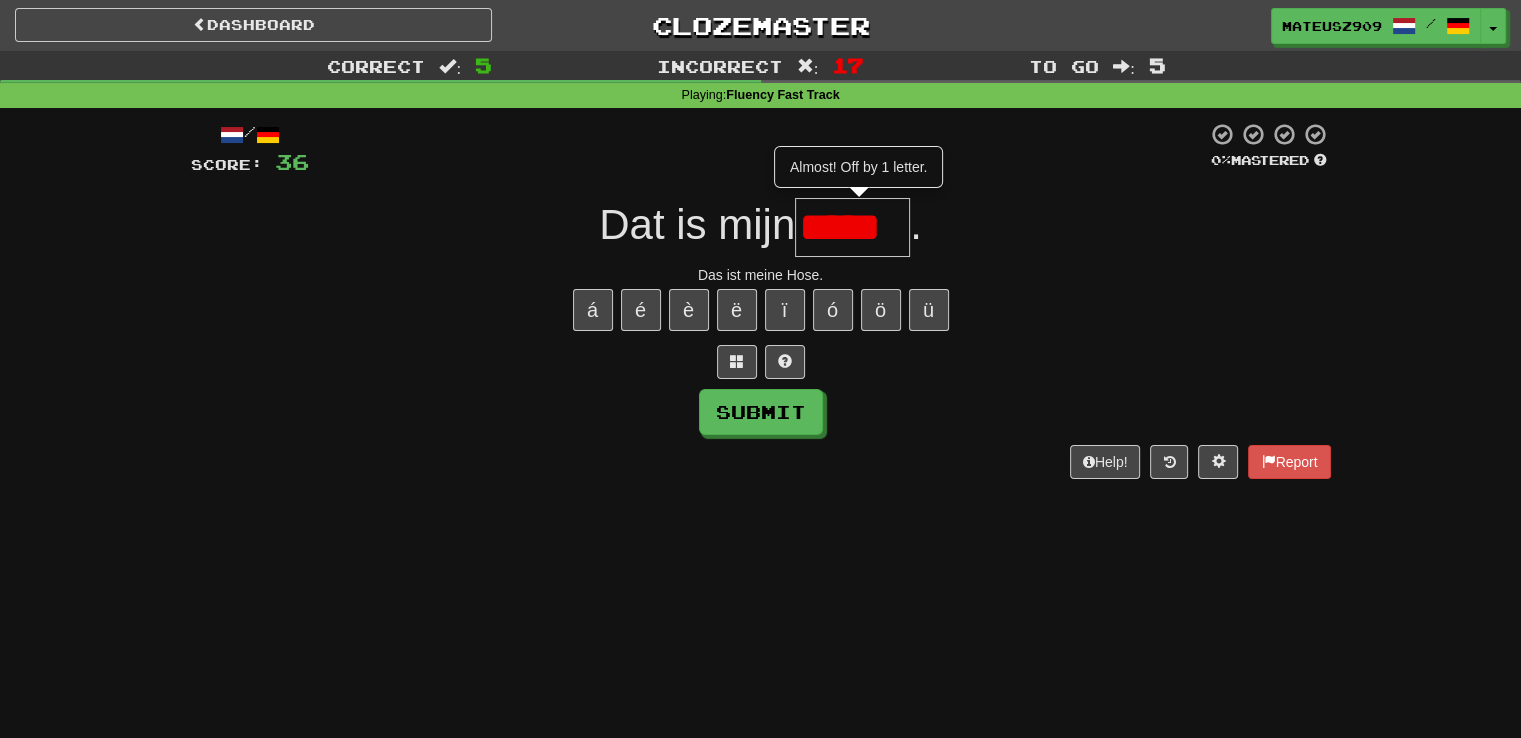 type on "*****" 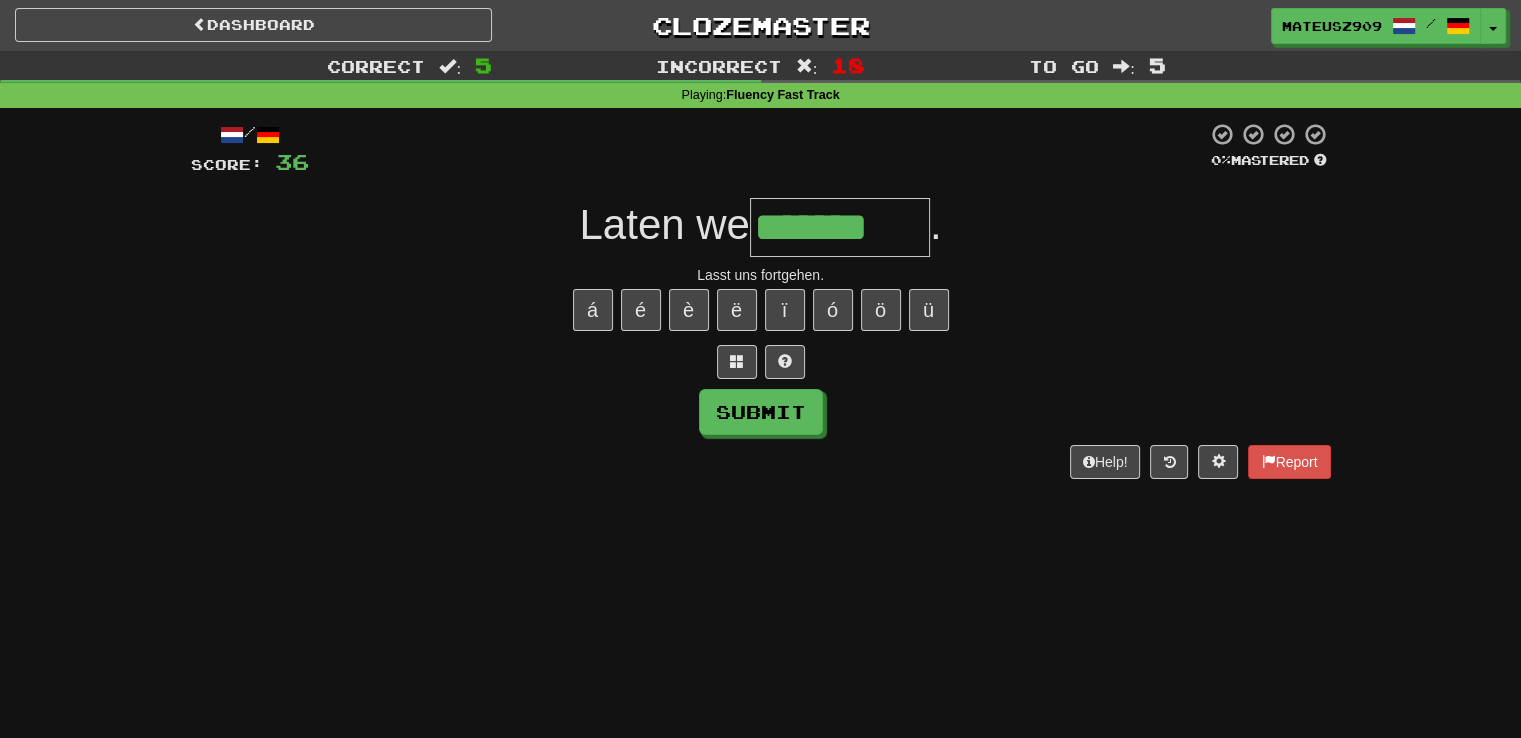 type on "*******" 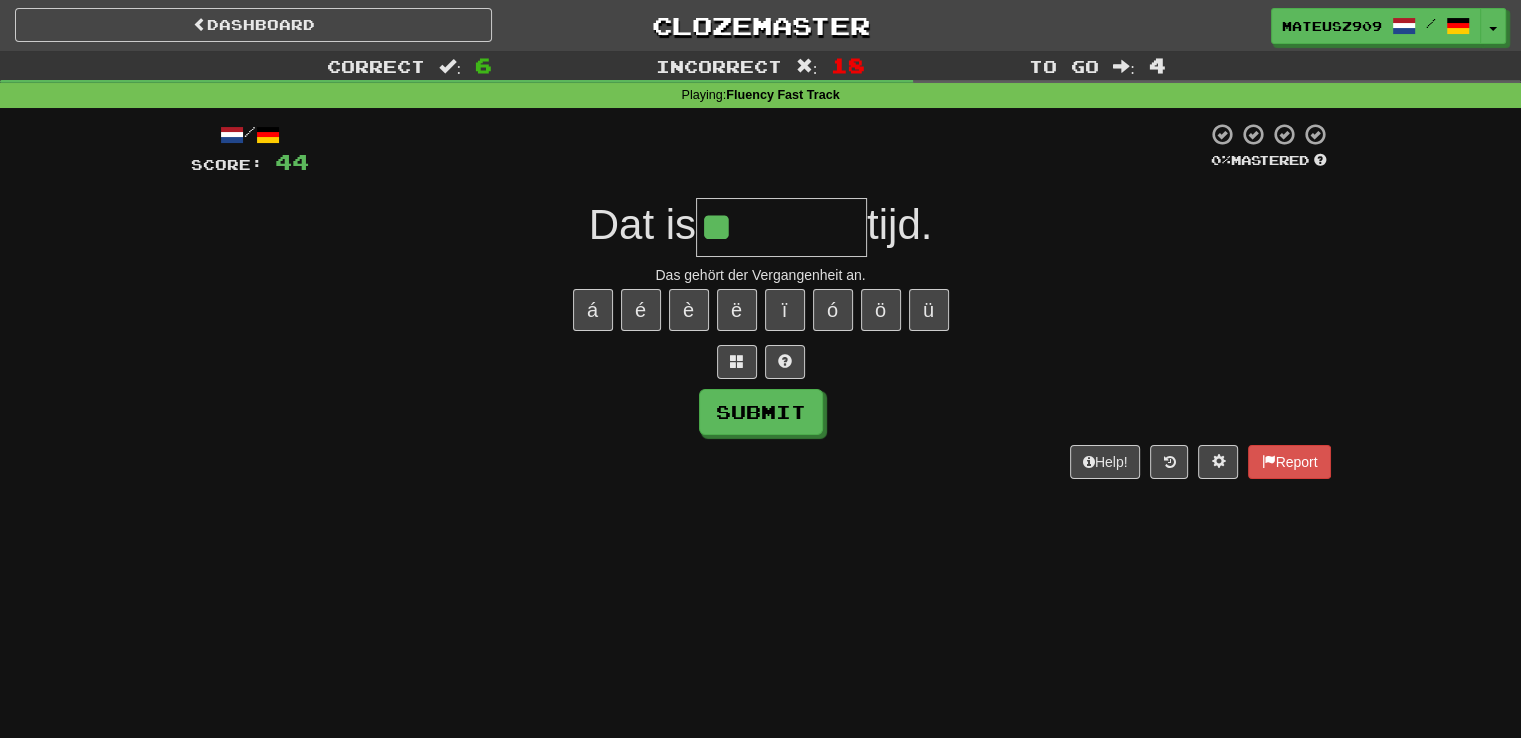 type on "********" 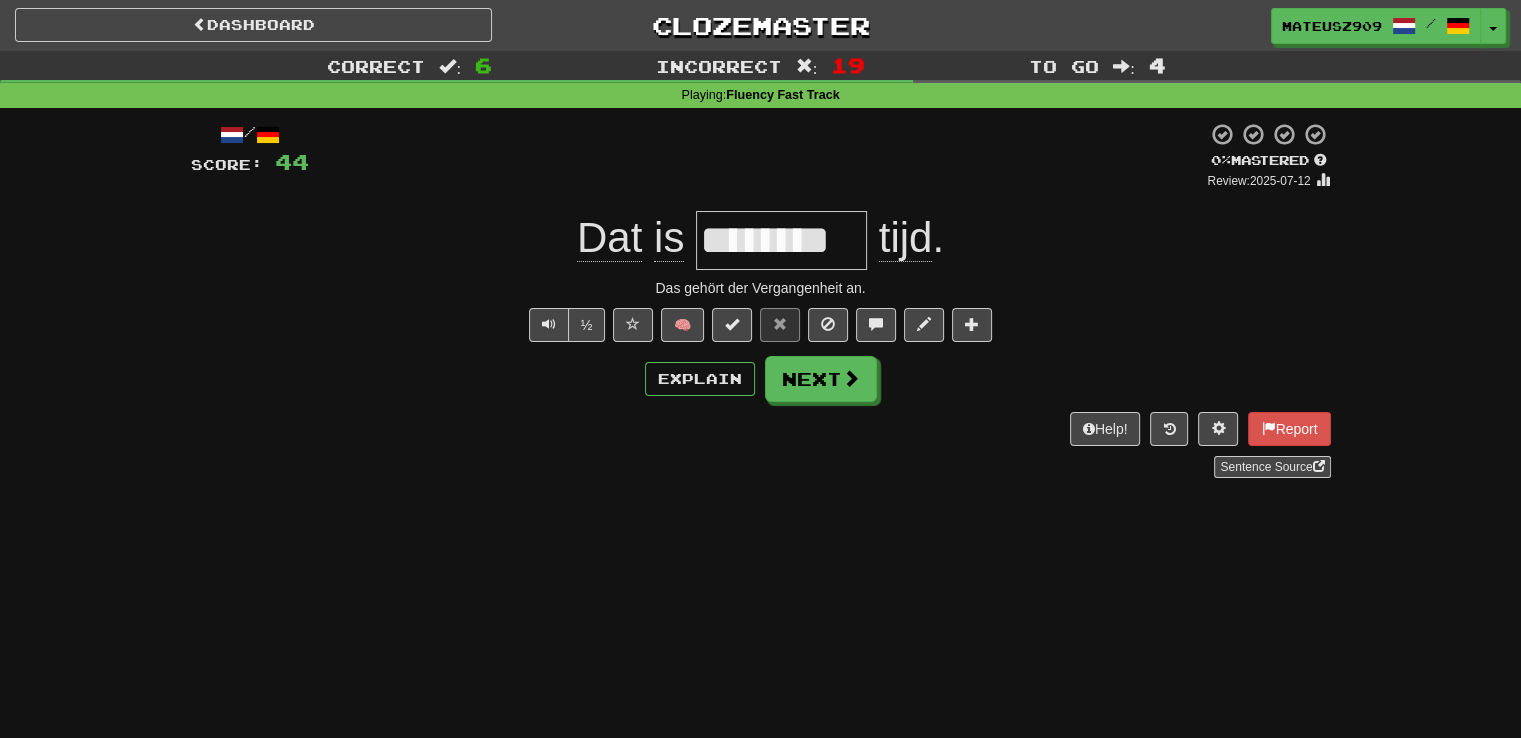 type 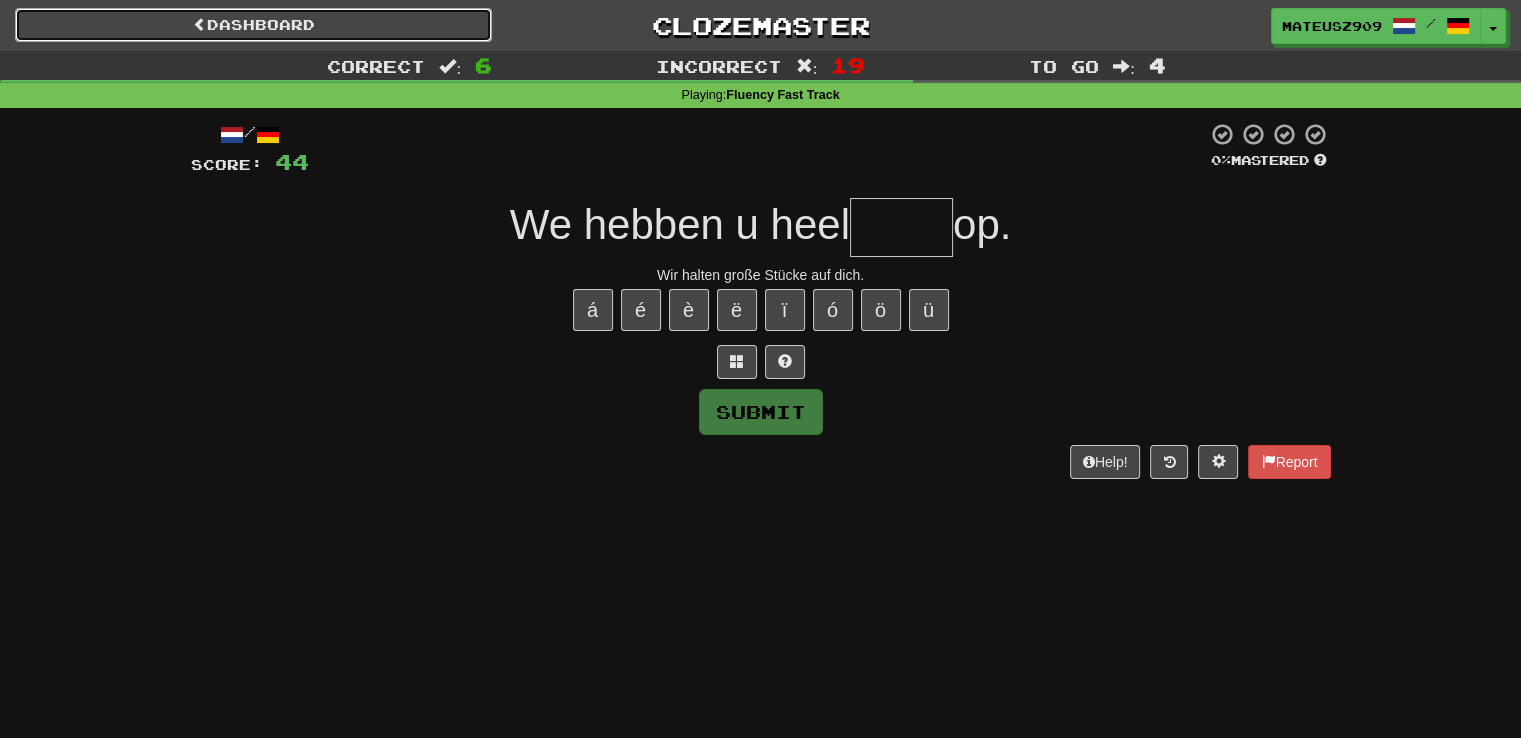 click on "Dashboard" at bounding box center (253, 25) 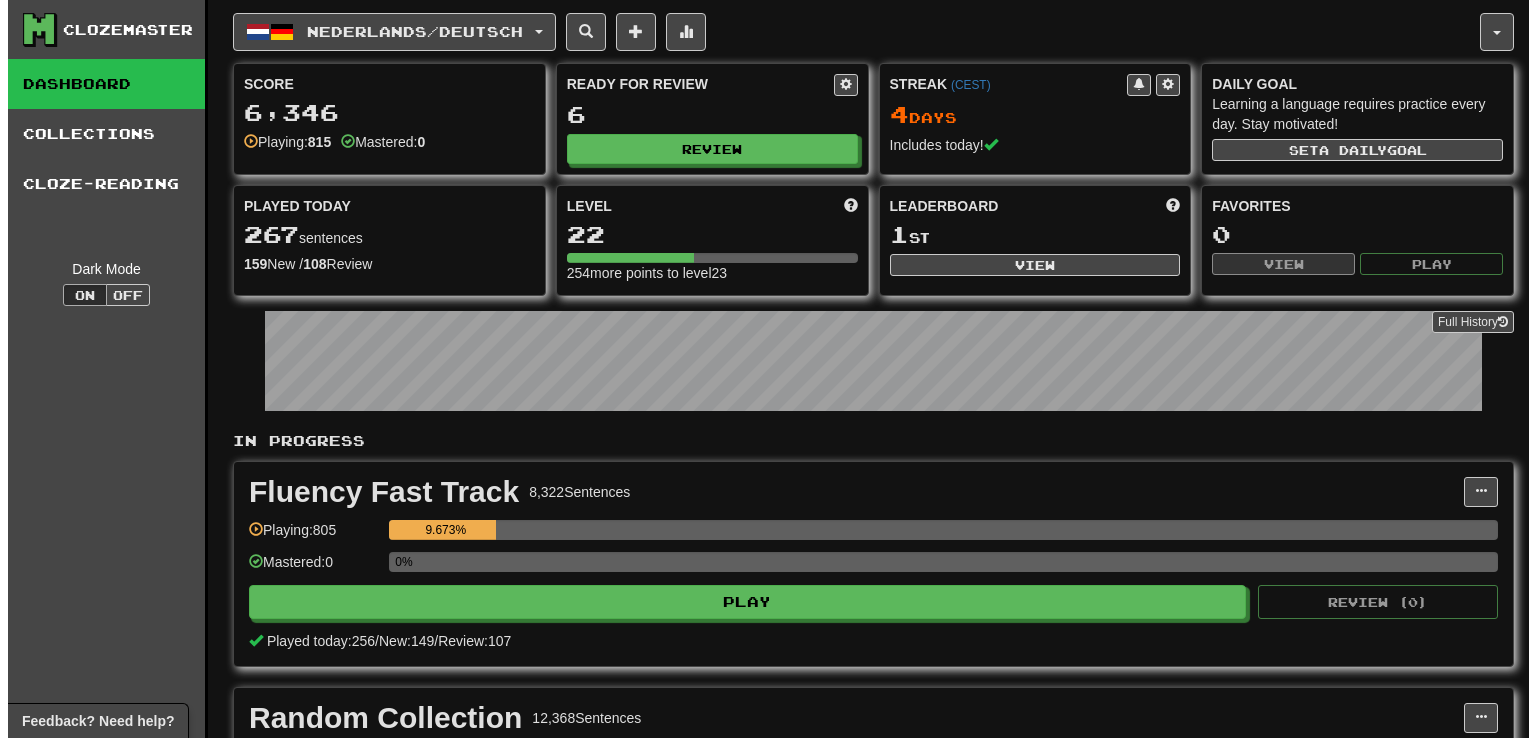 scroll, scrollTop: 0, scrollLeft: 0, axis: both 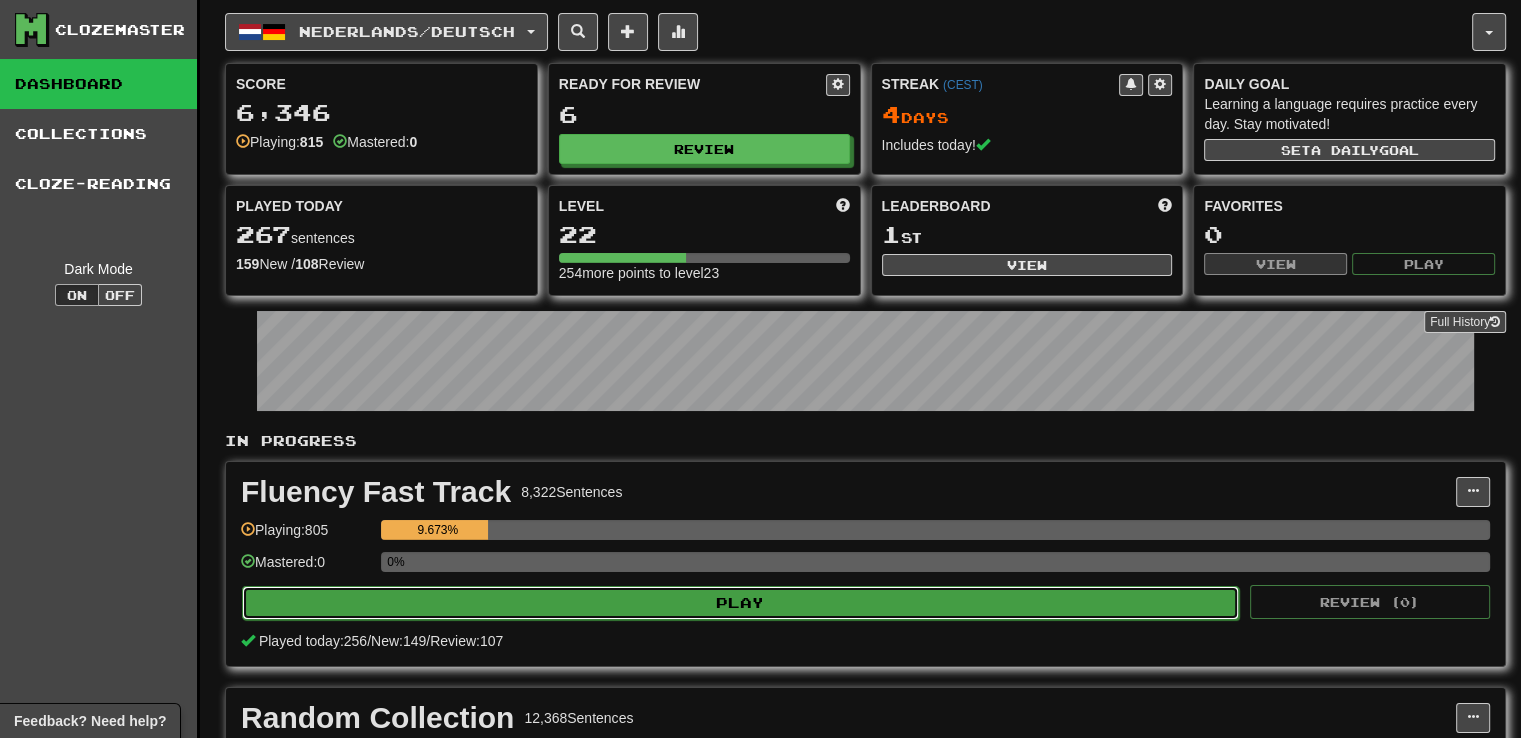 click on "Play" at bounding box center [740, 603] 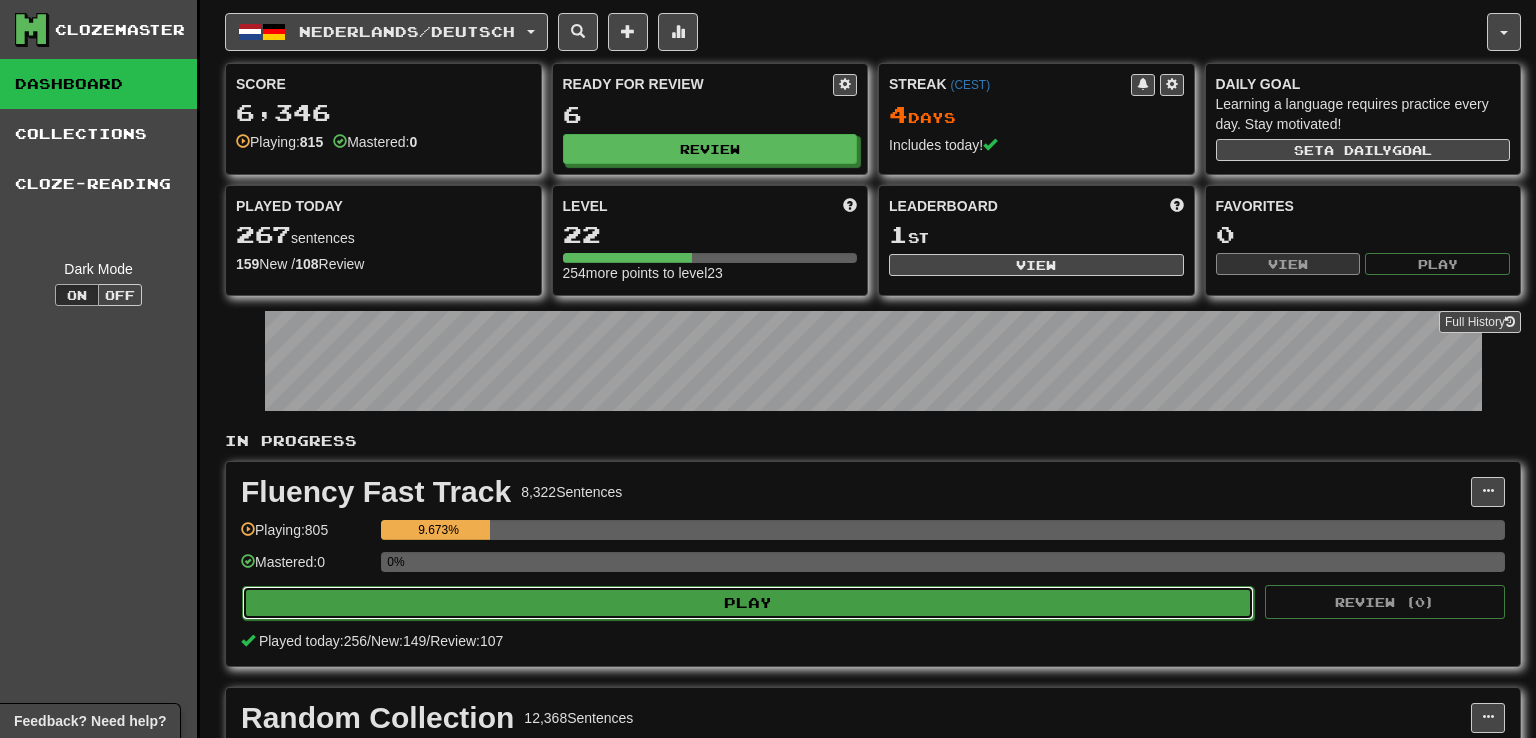 select on "**" 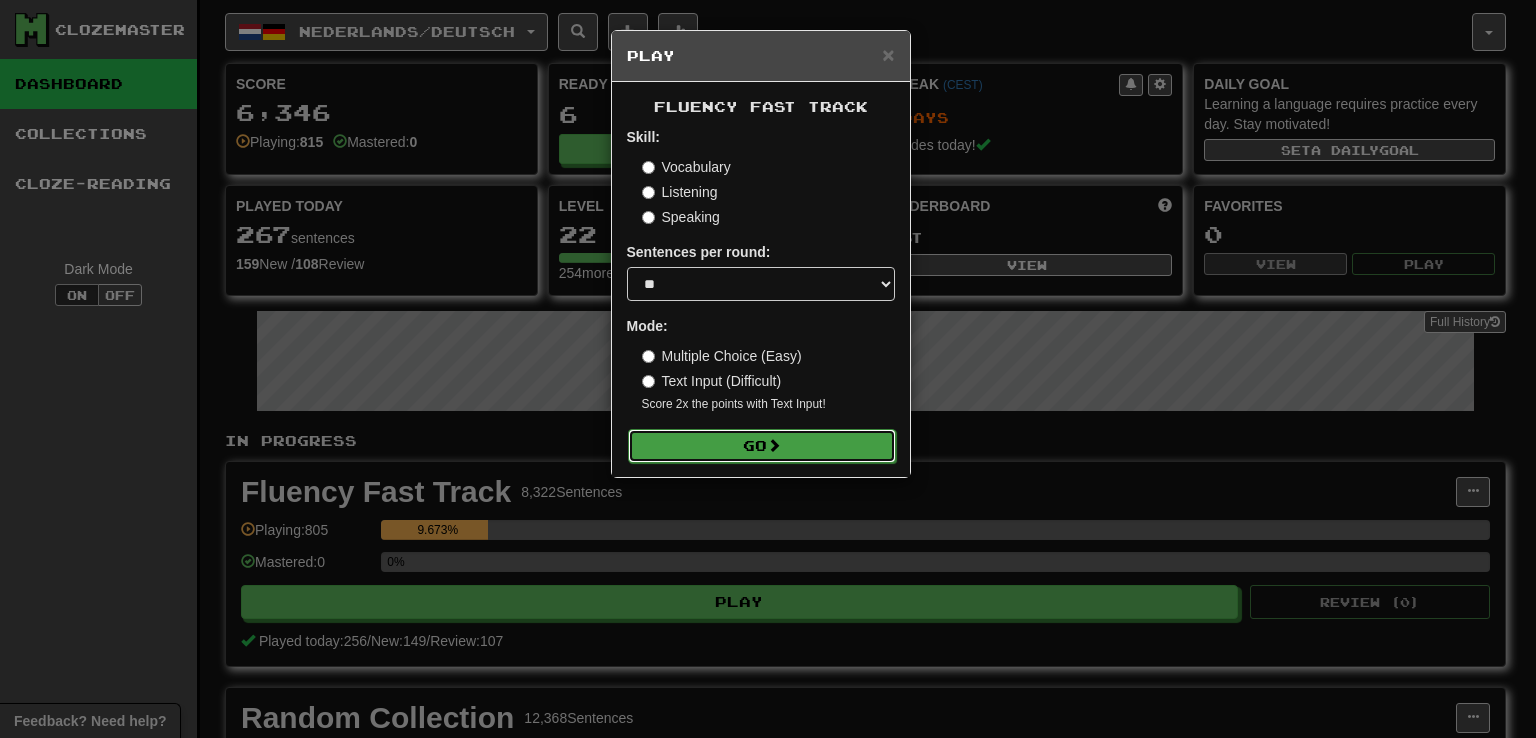 click on "Go" at bounding box center [762, 446] 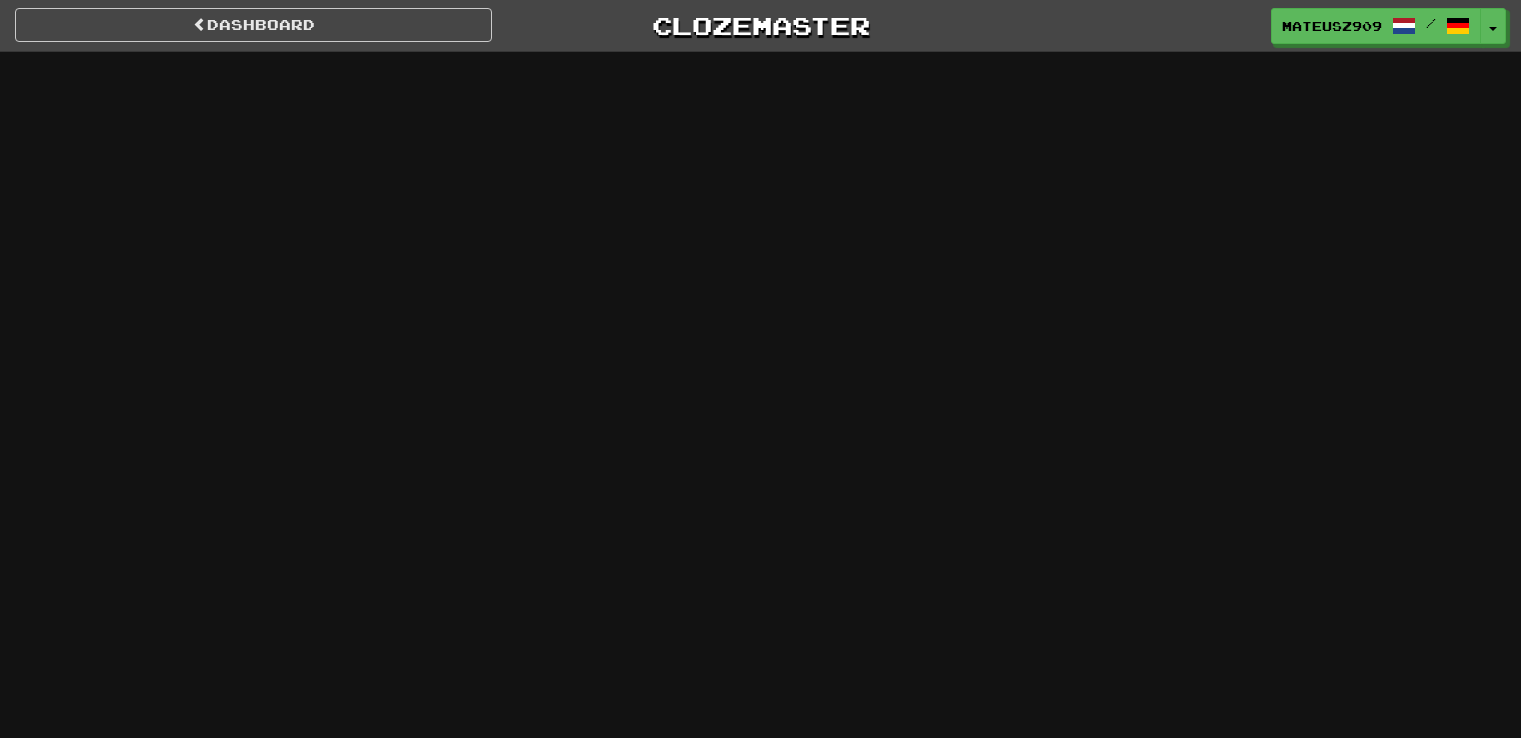 scroll, scrollTop: 0, scrollLeft: 0, axis: both 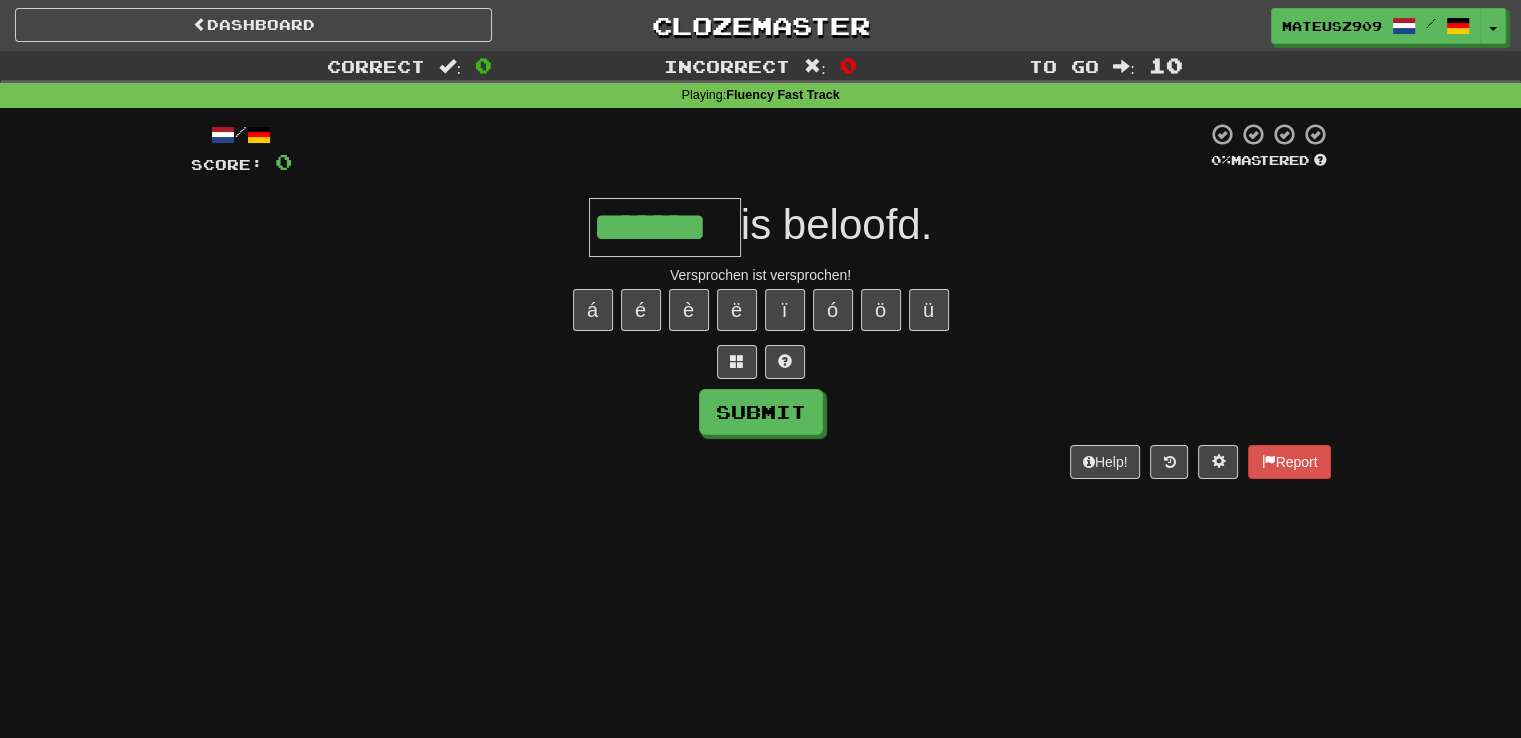type on "*******" 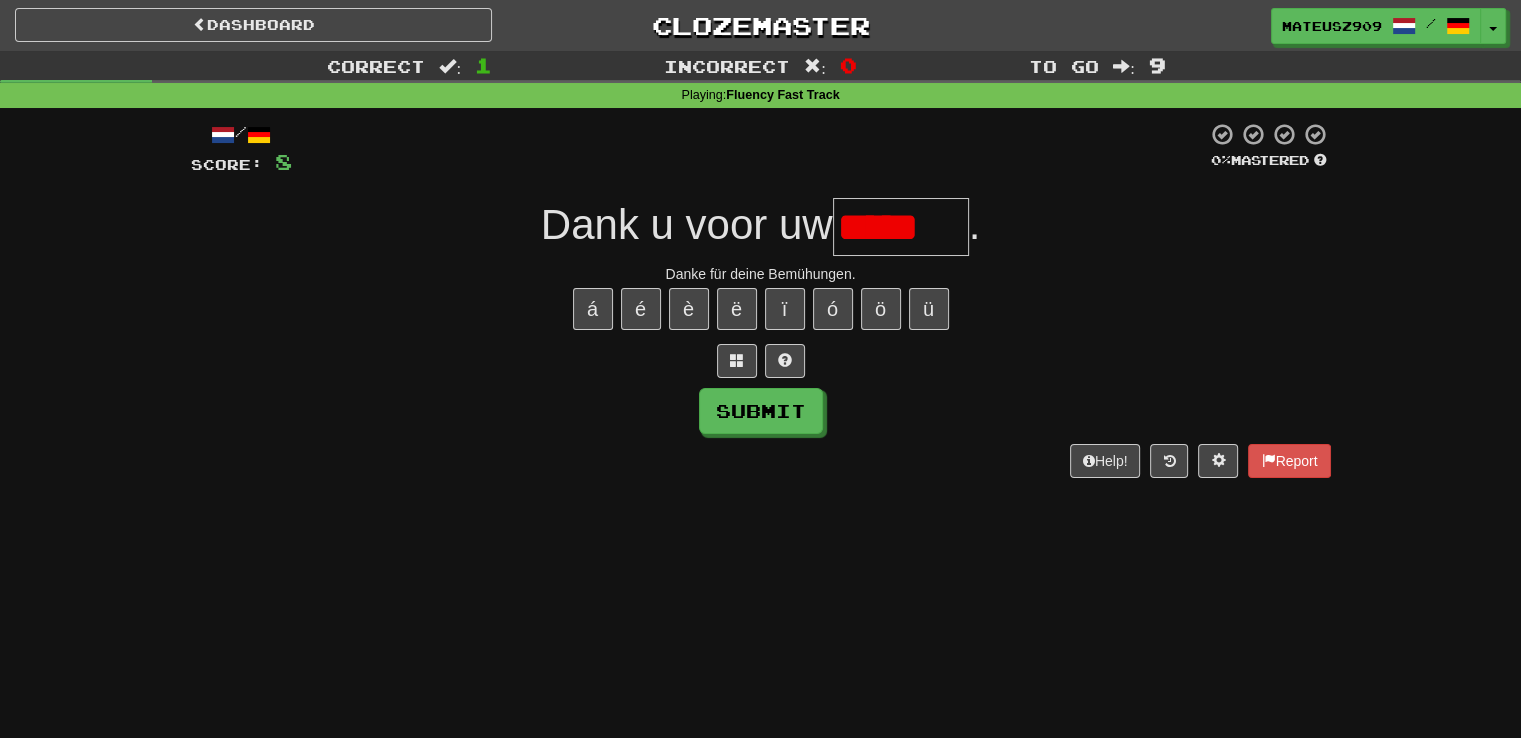 scroll, scrollTop: 0, scrollLeft: 0, axis: both 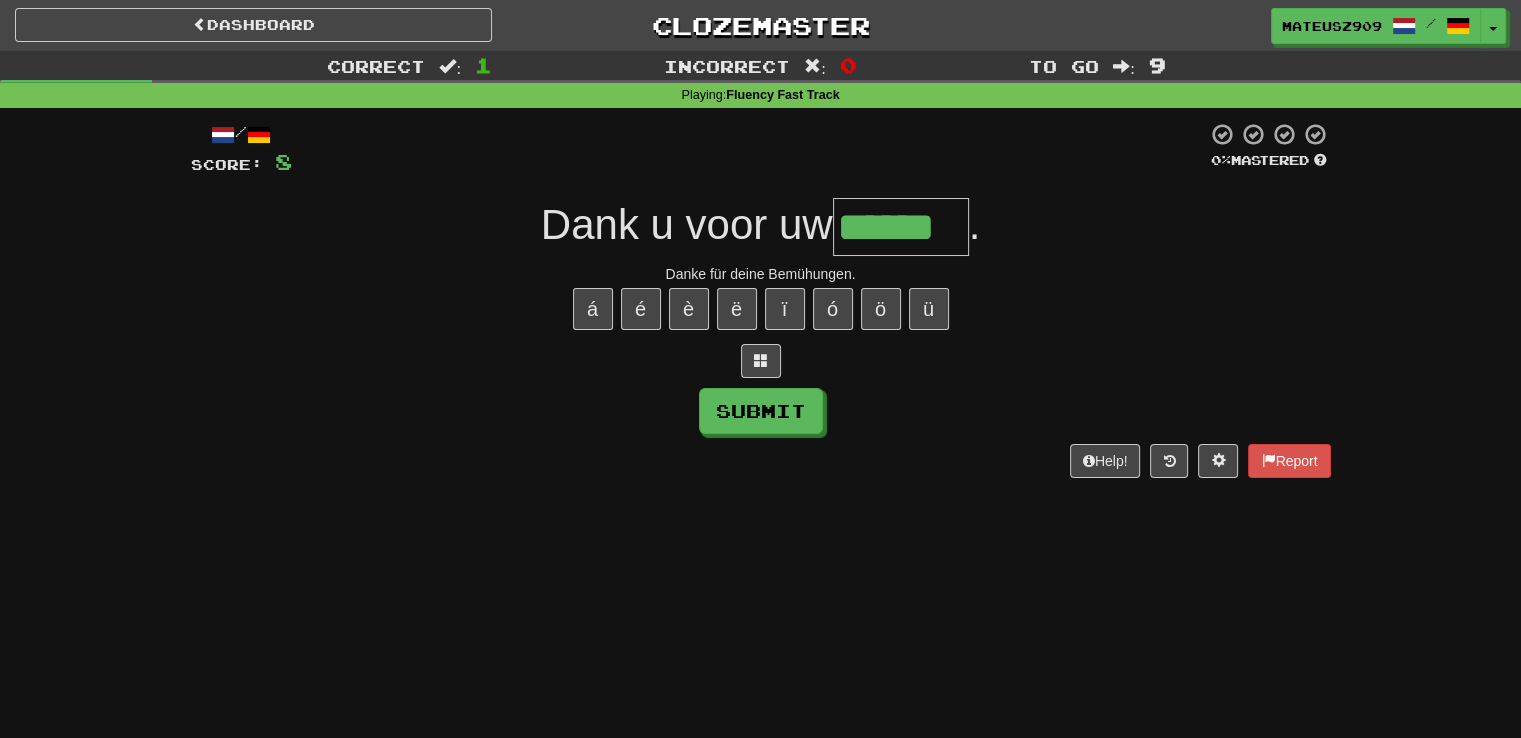 type on "******" 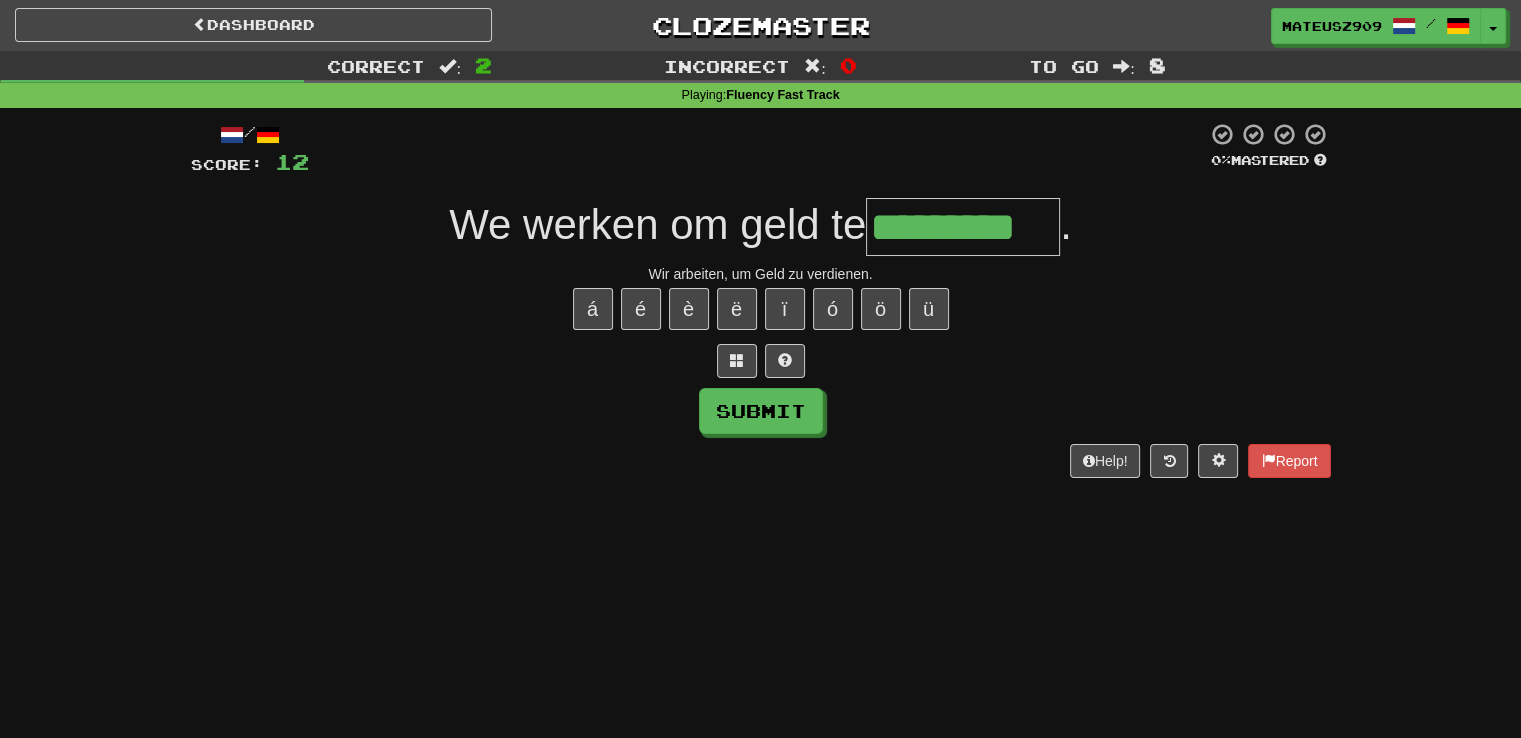 type on "*********" 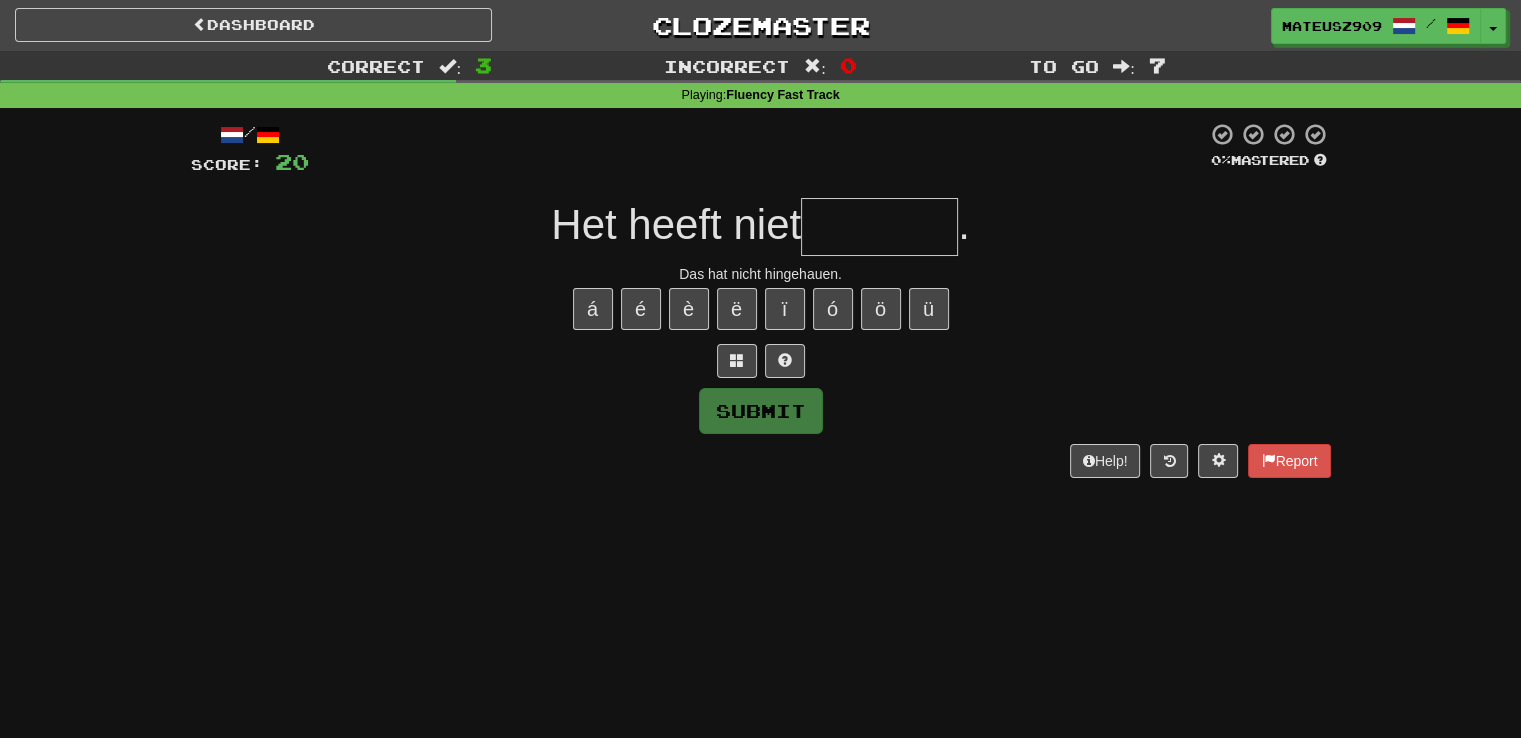 type on "*" 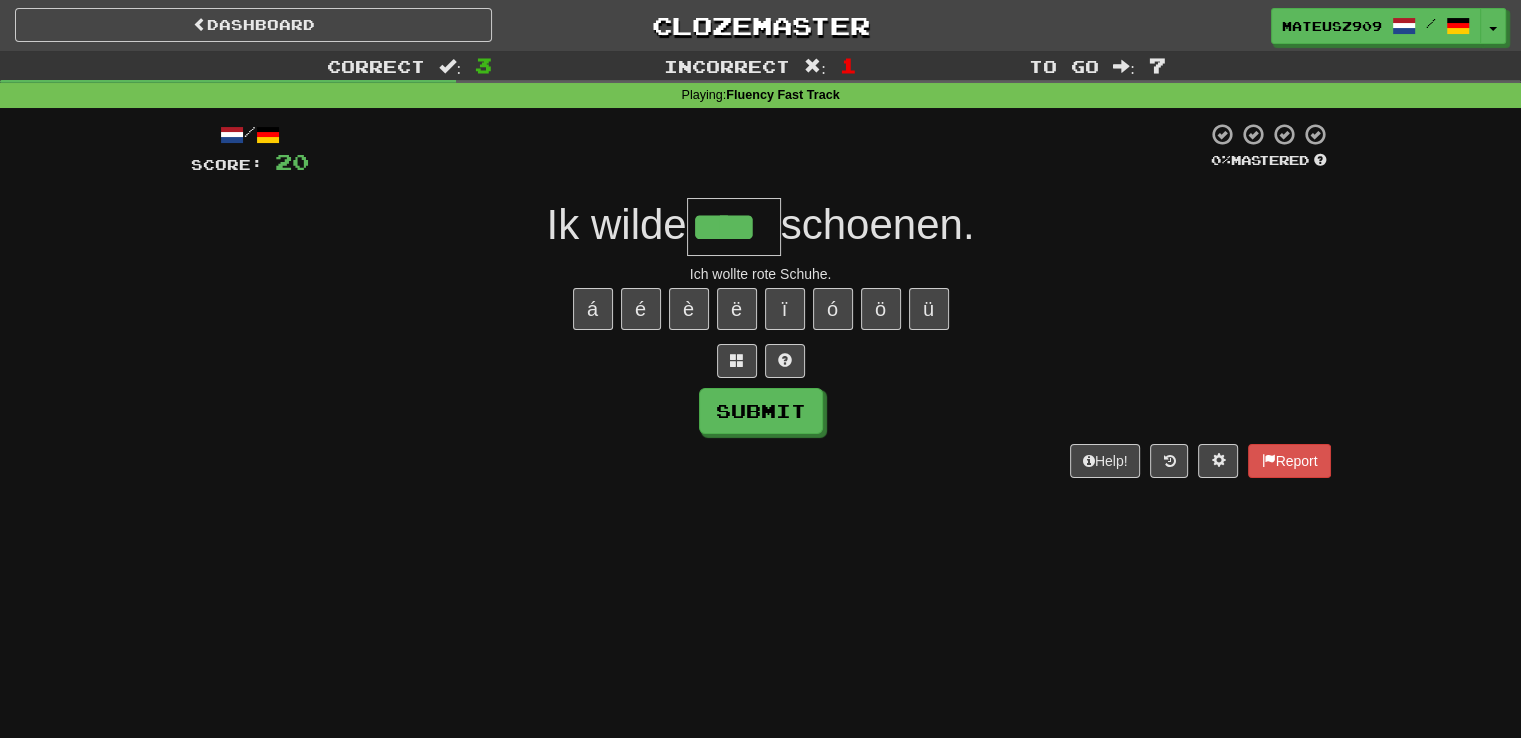 type on "****" 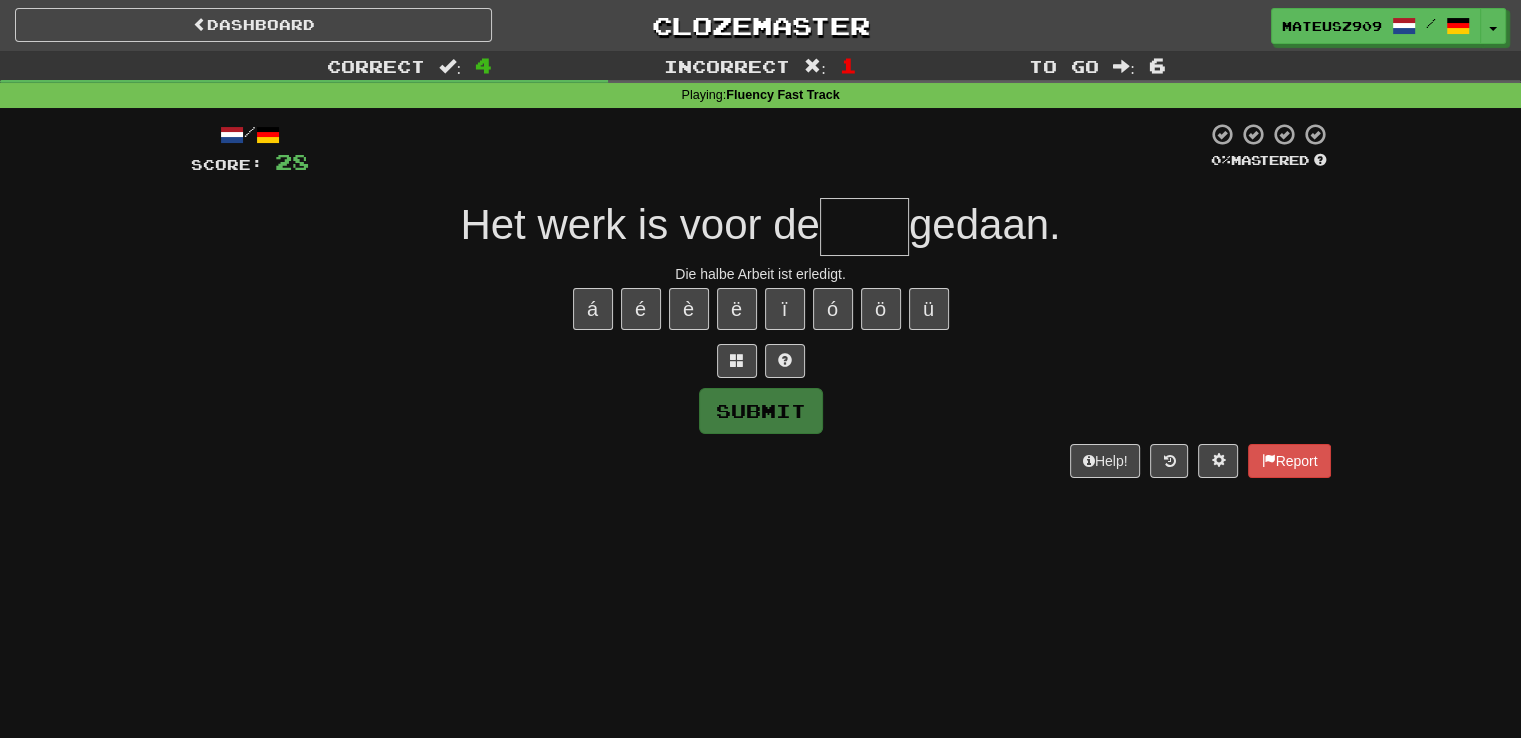 type on "*****" 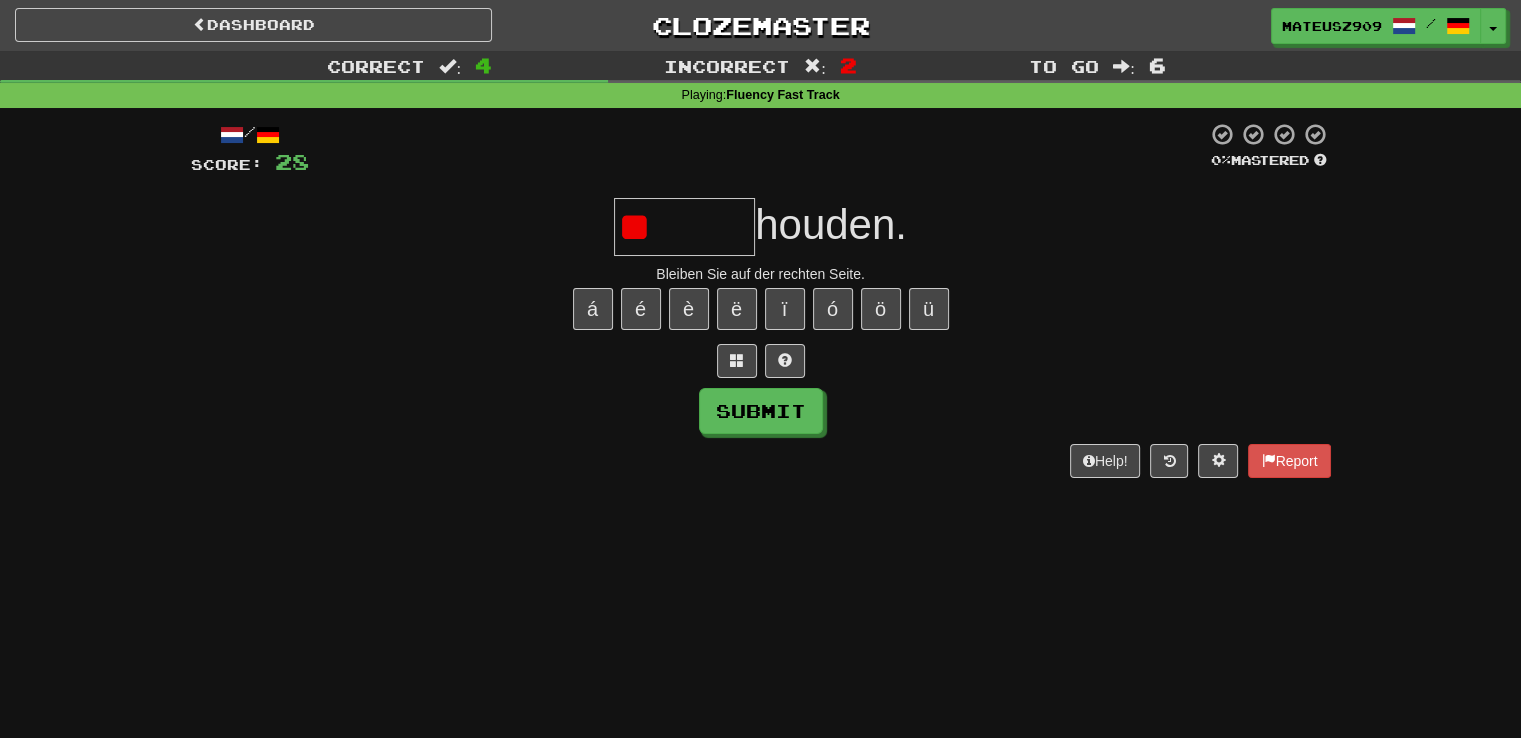 type on "*" 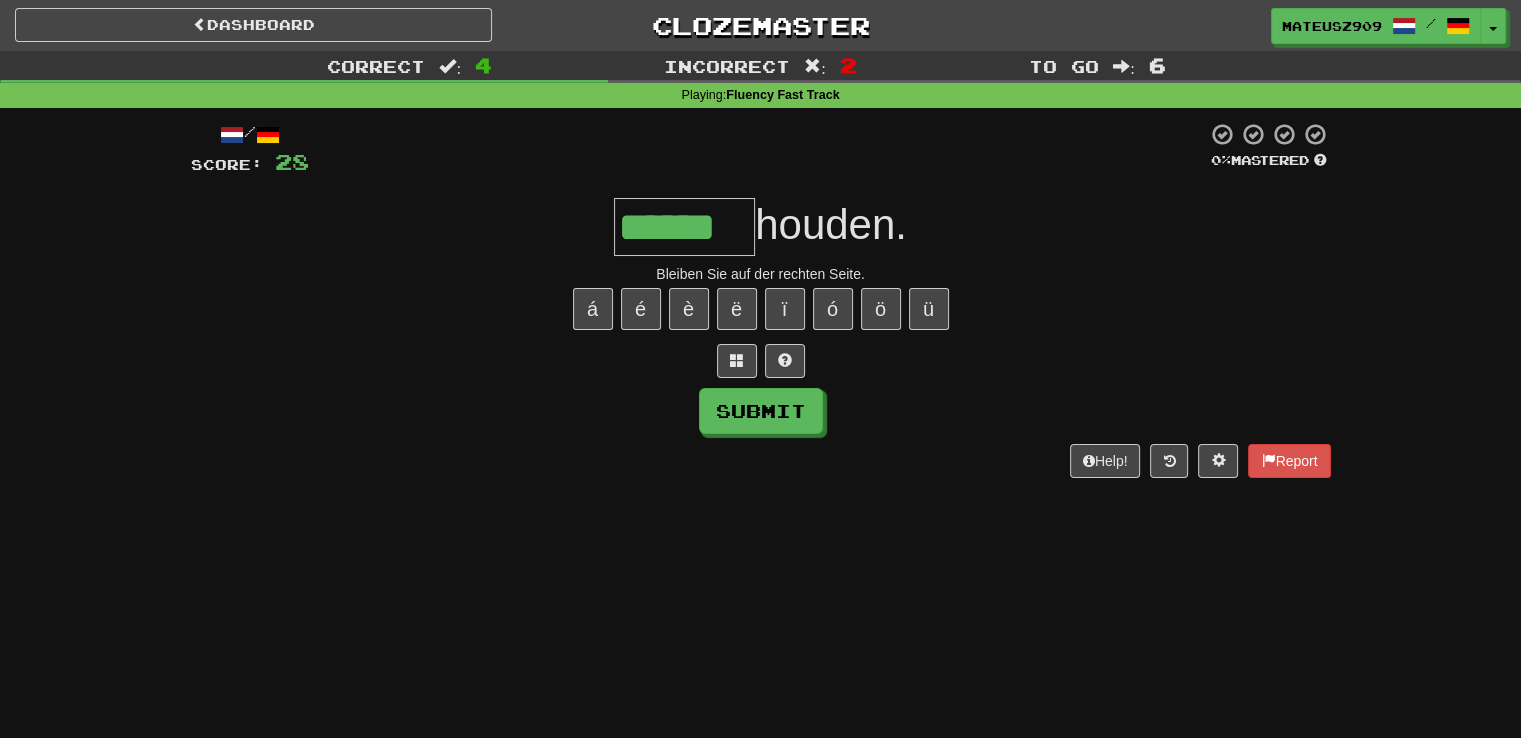 type on "******" 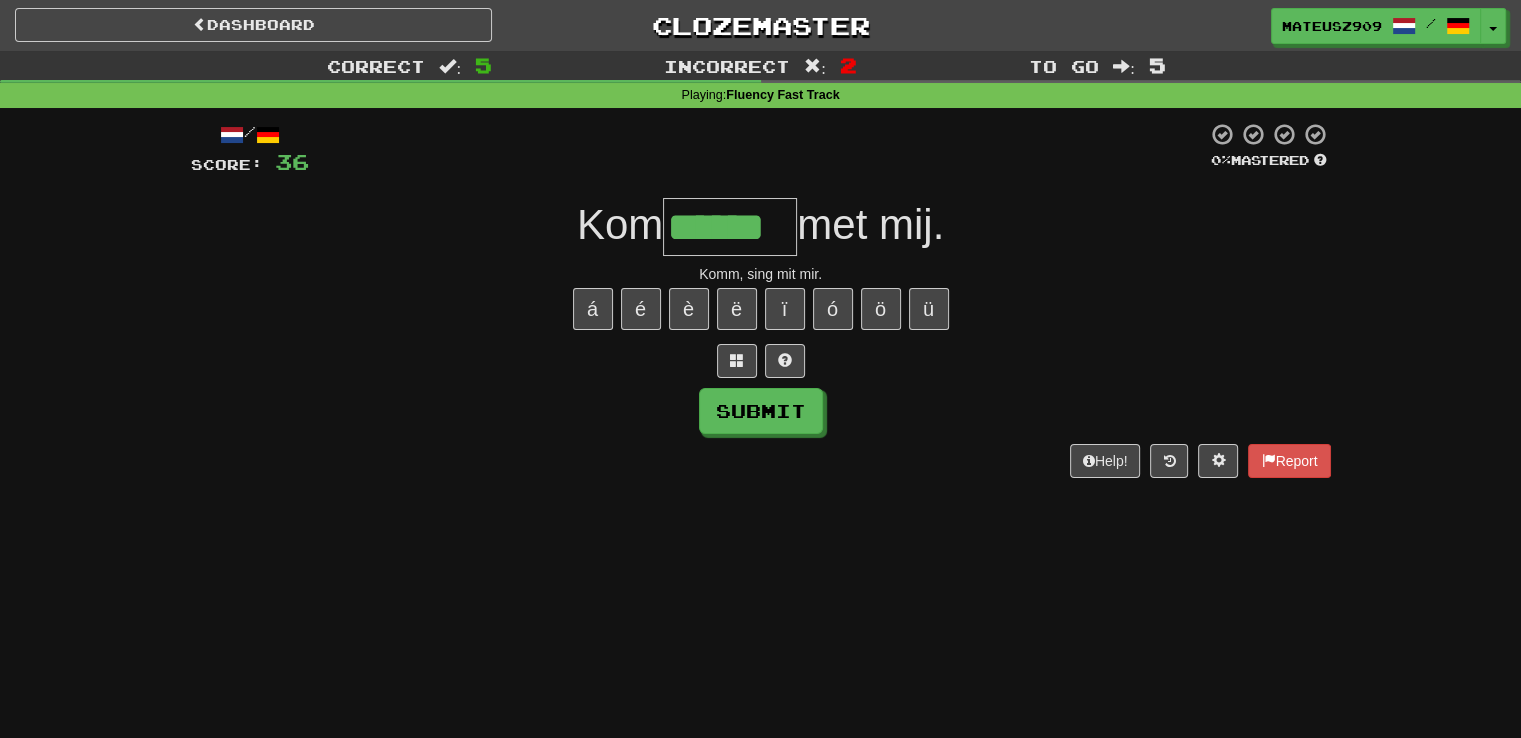 type on "******" 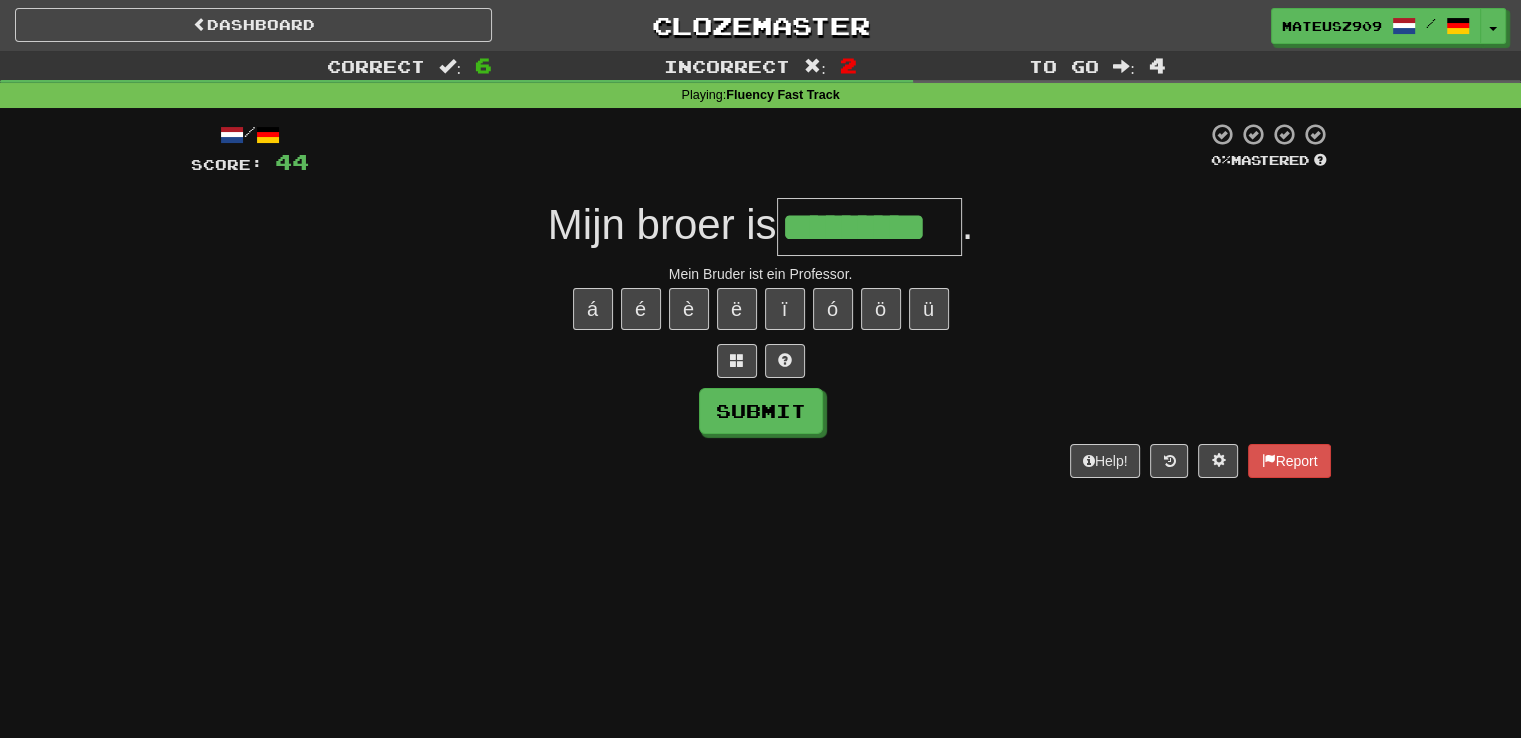 type on "*********" 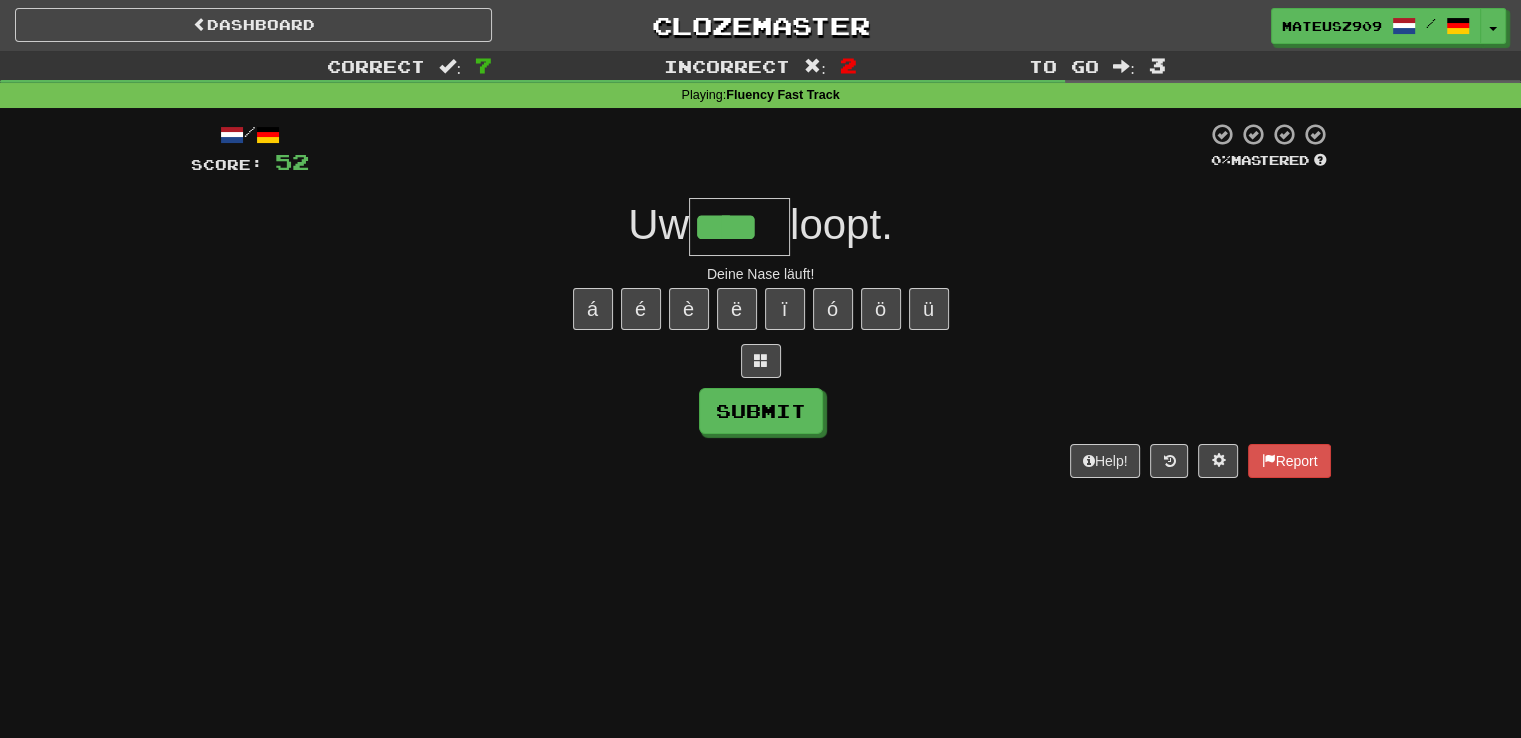 type on "****" 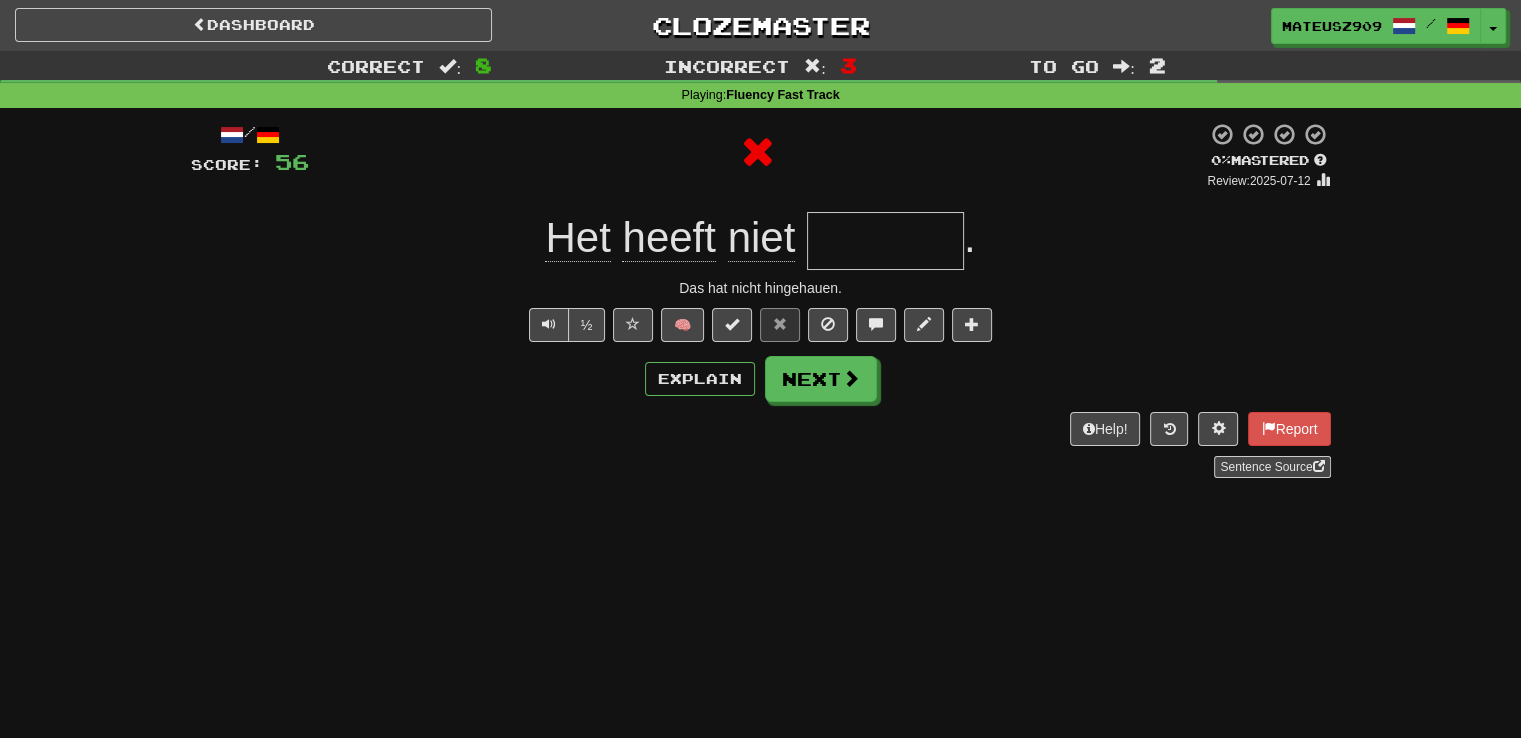 type on "*******" 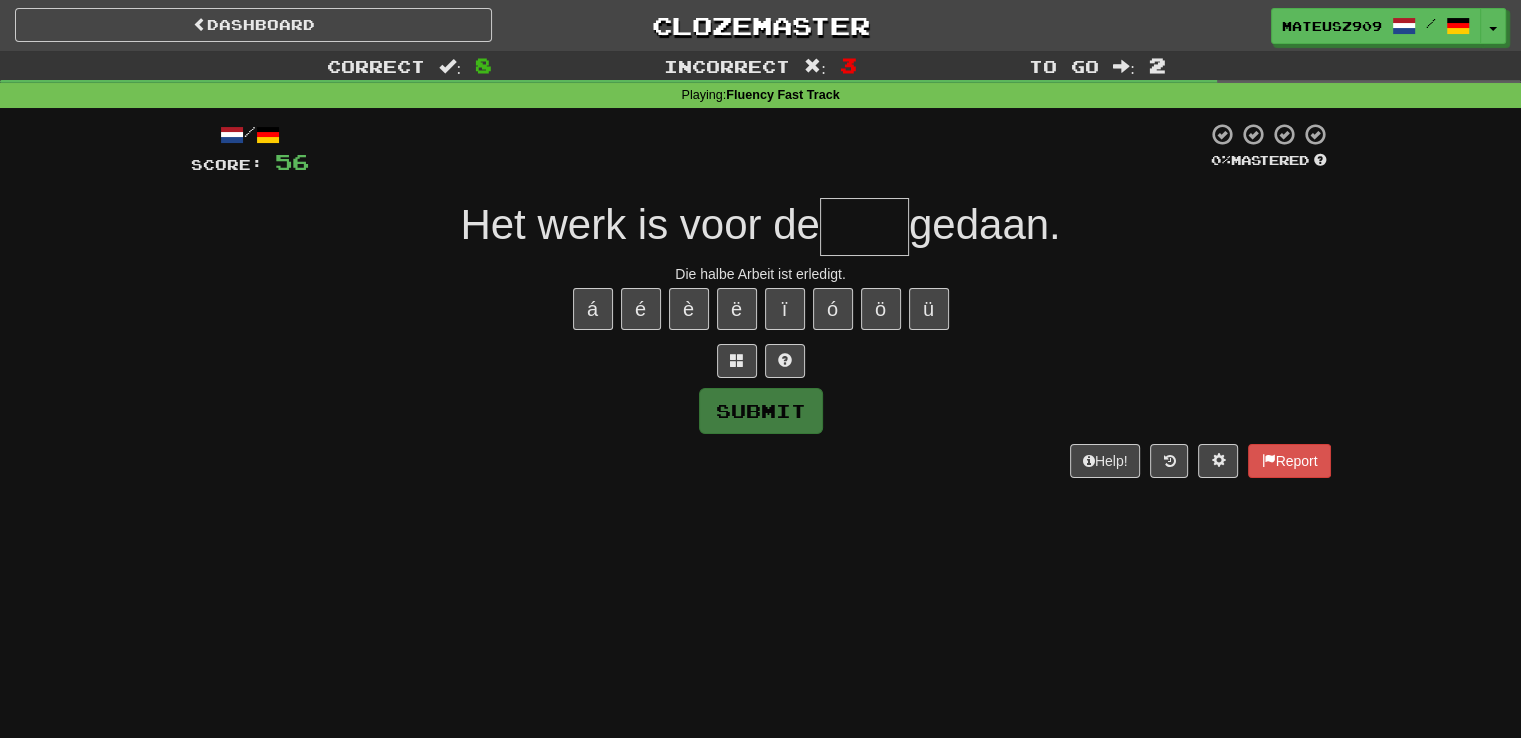 type on "*****" 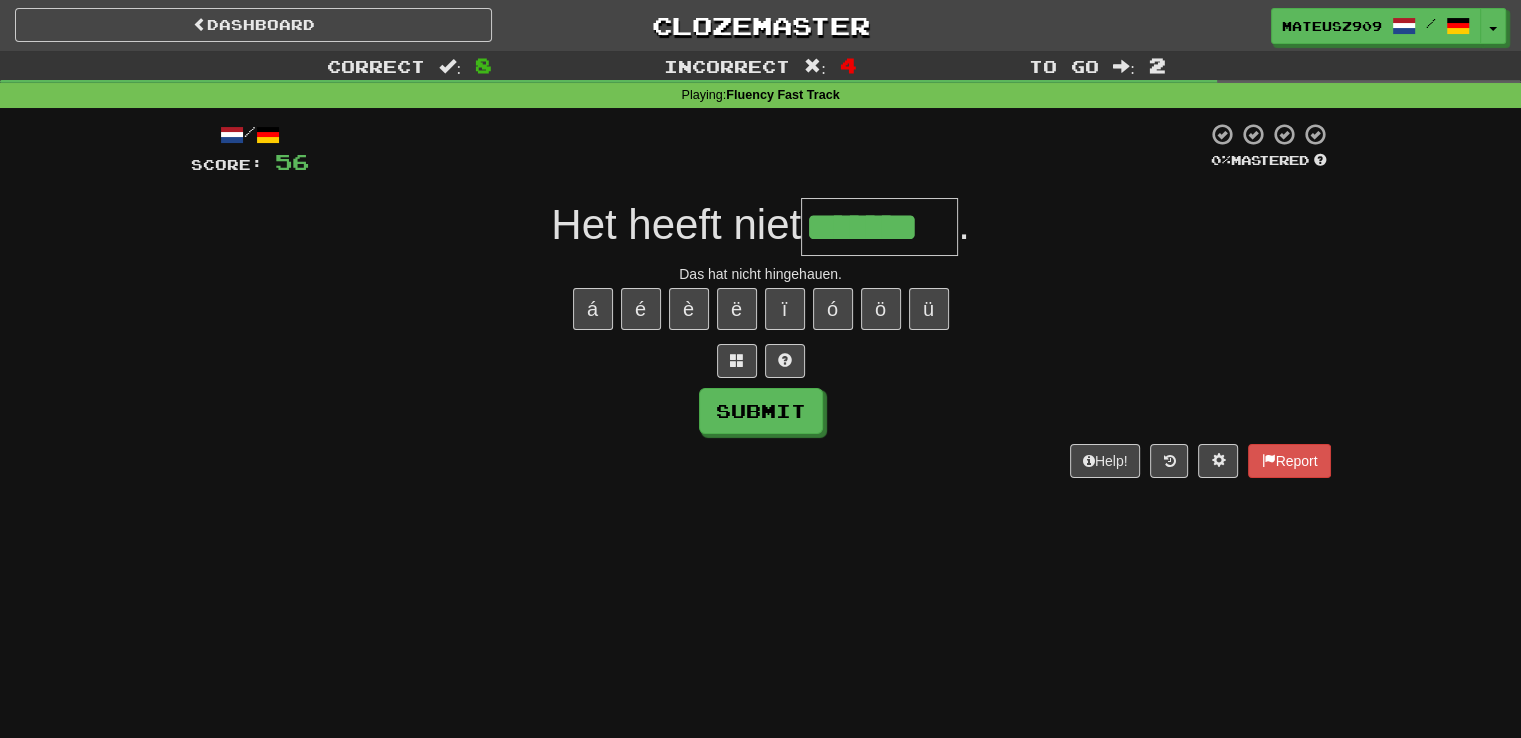 type on "*******" 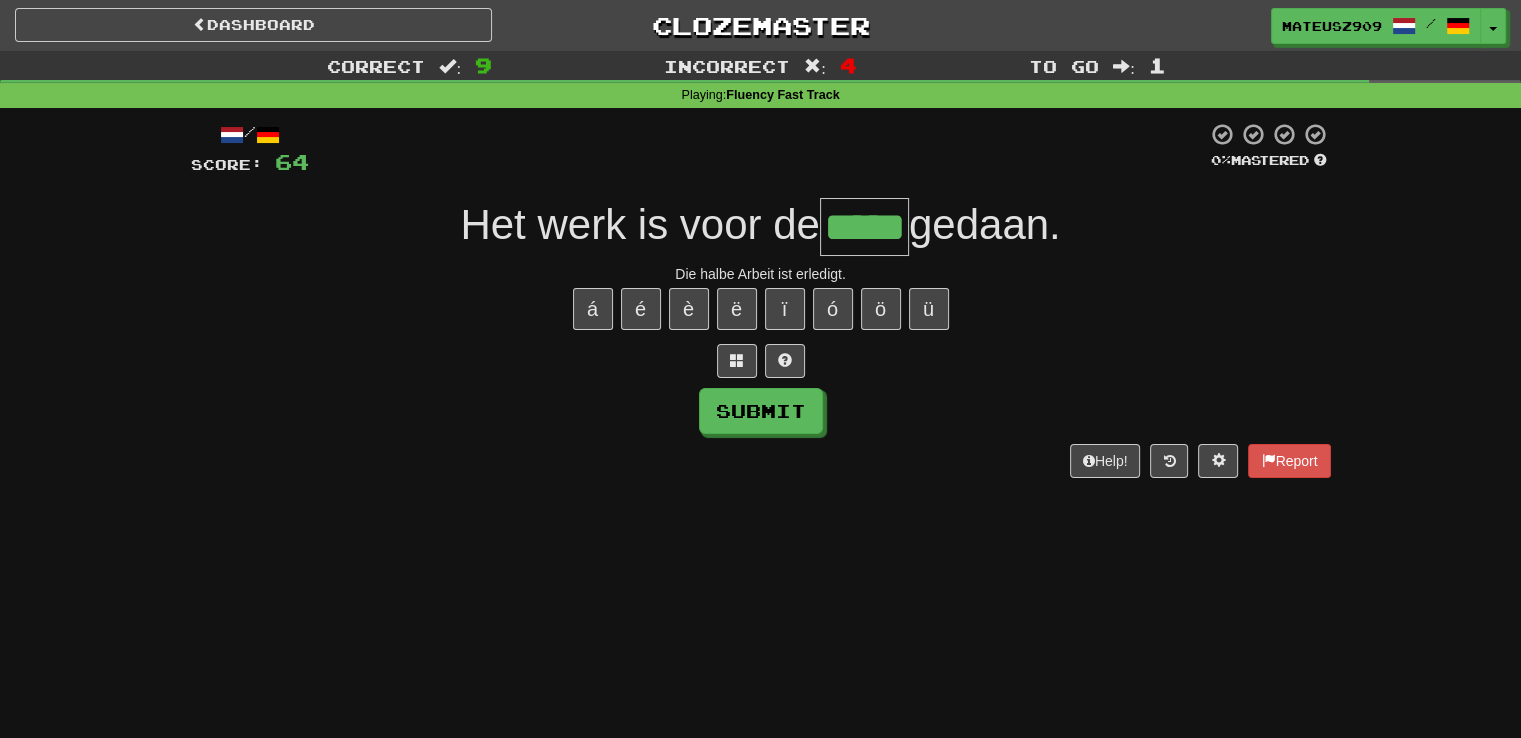 type on "*****" 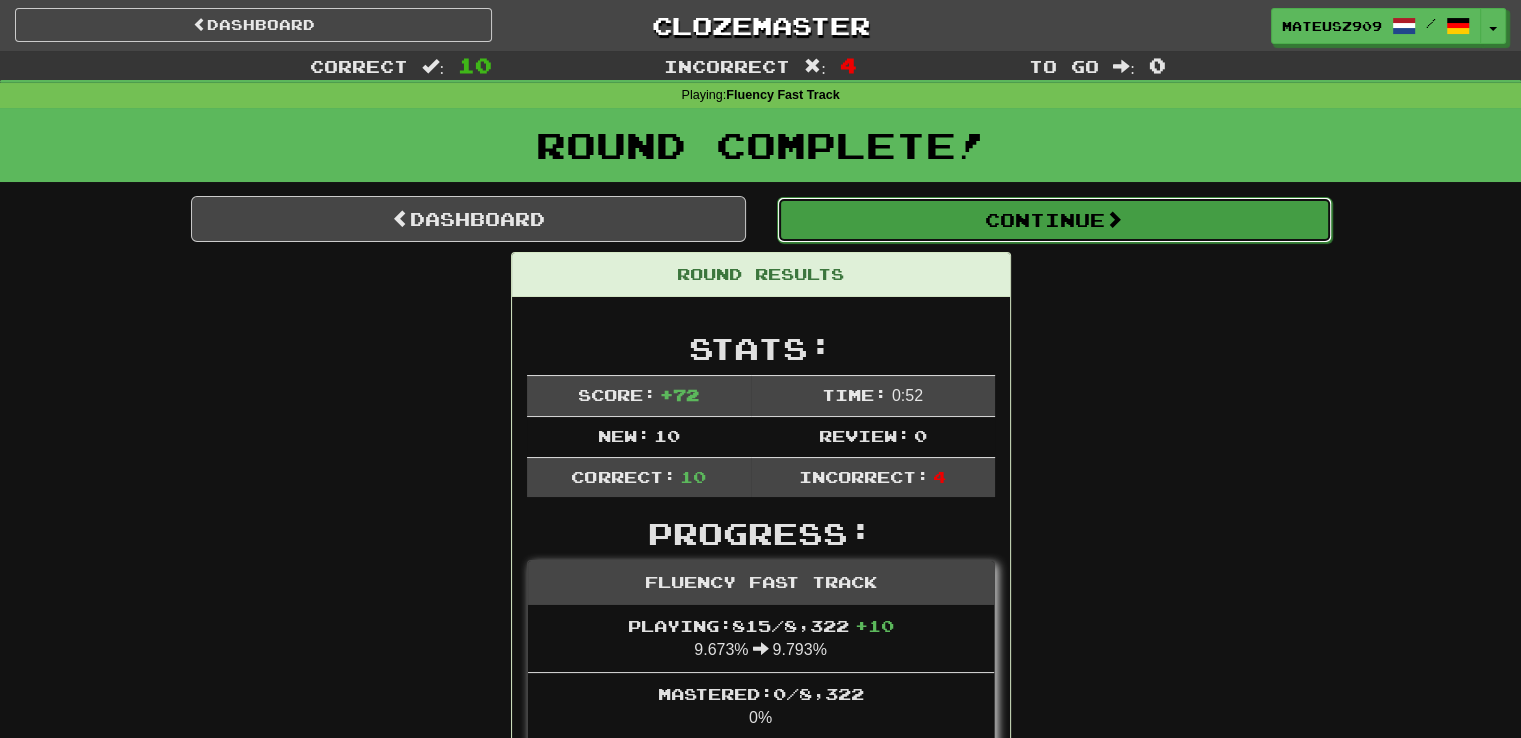 click on "Continue" at bounding box center (1054, 220) 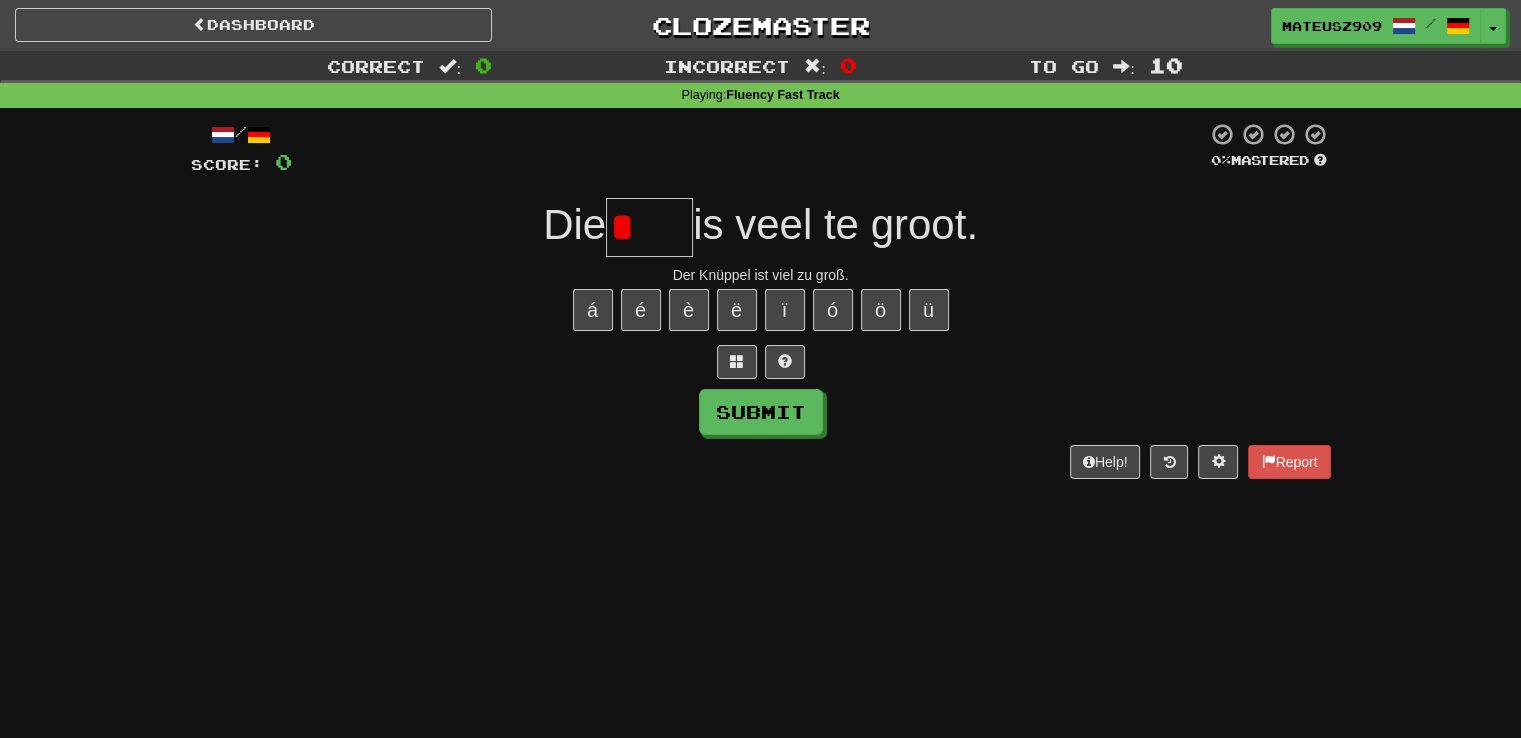 type on "****" 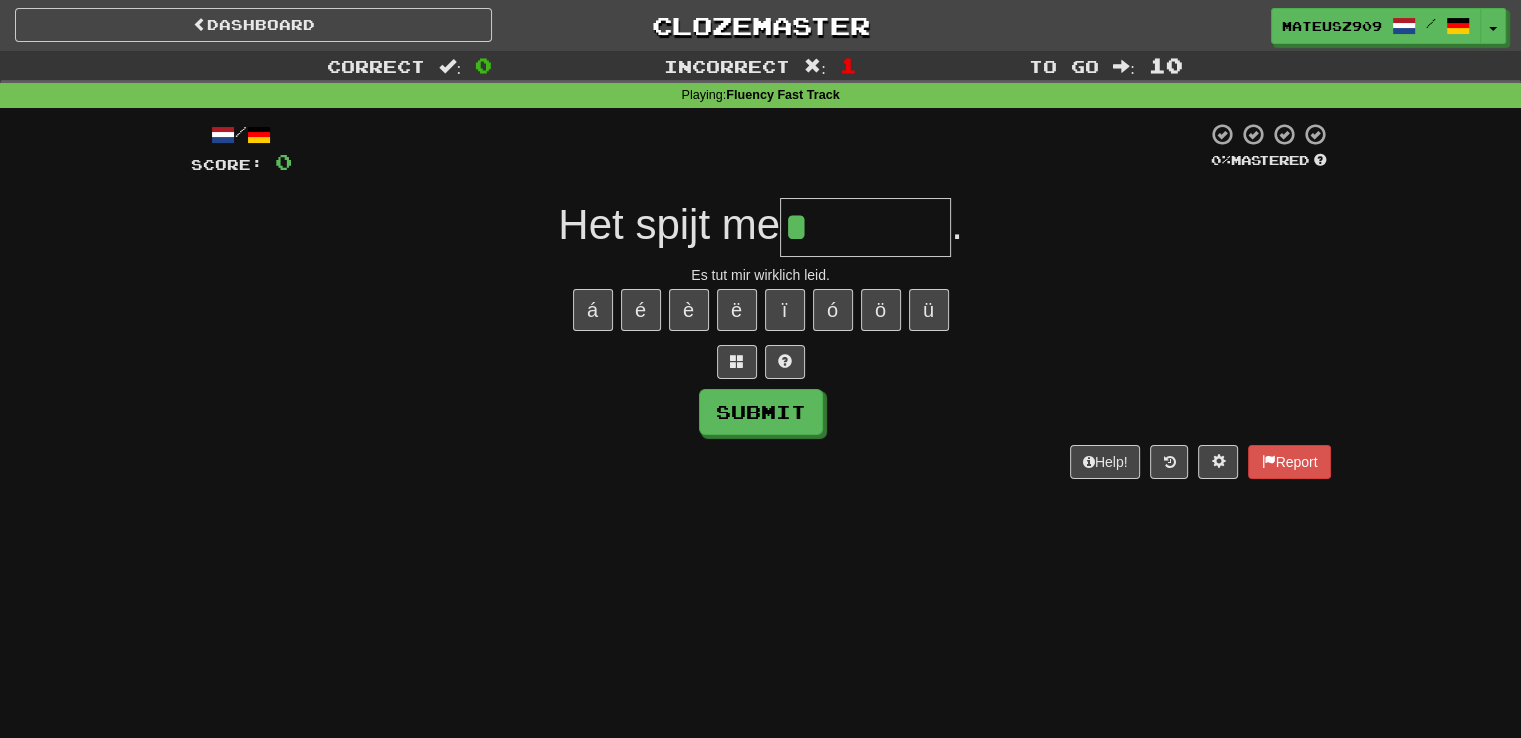 type on "*********" 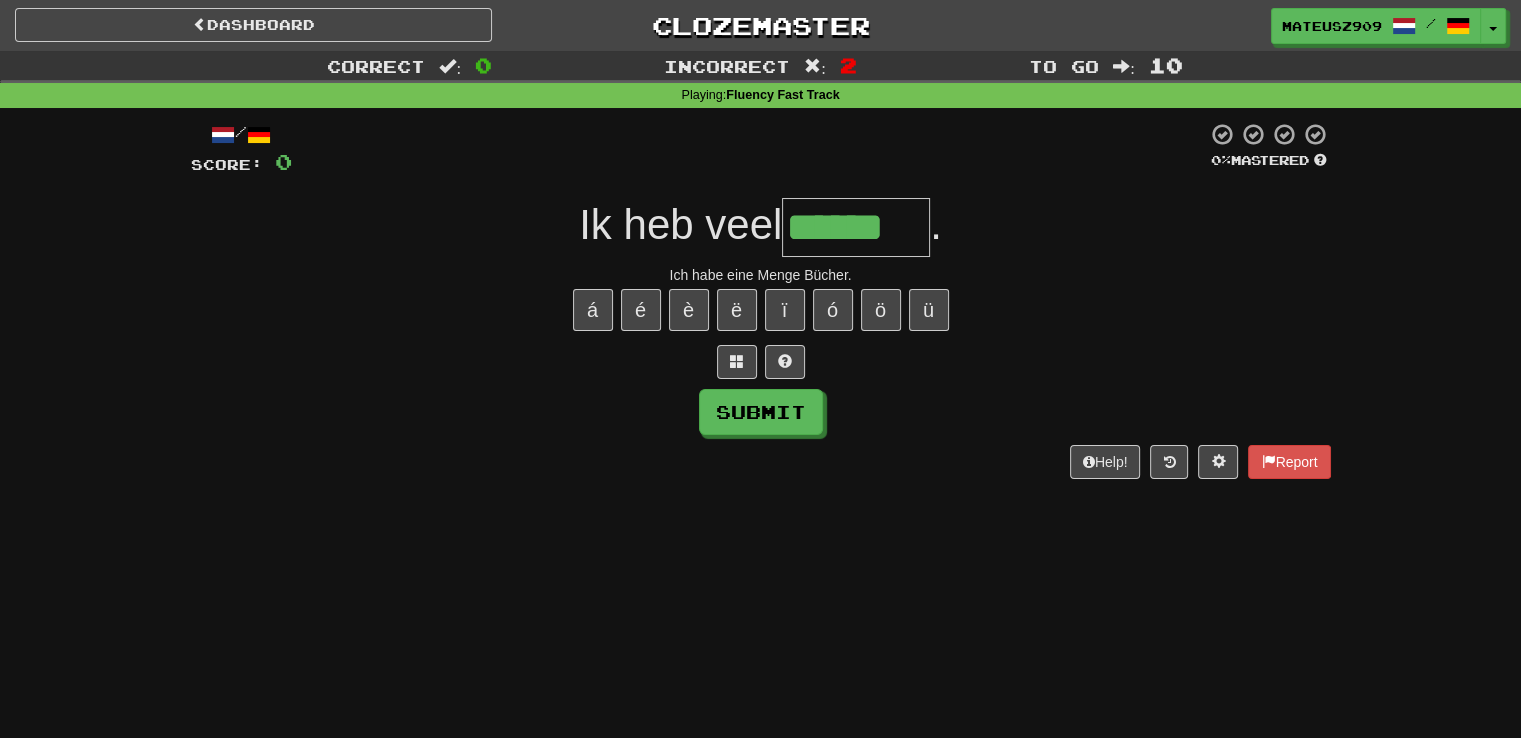 type on "******" 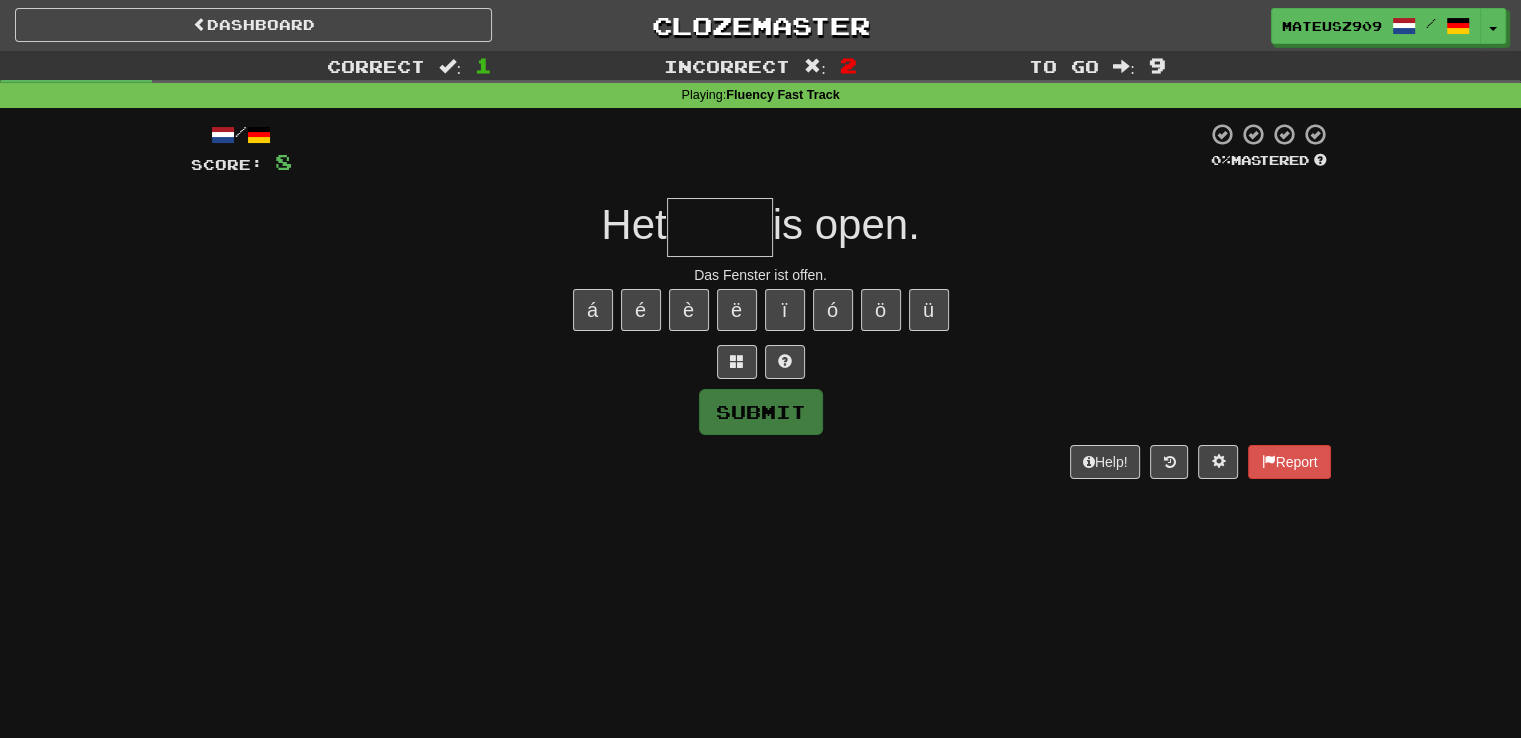 type on "*" 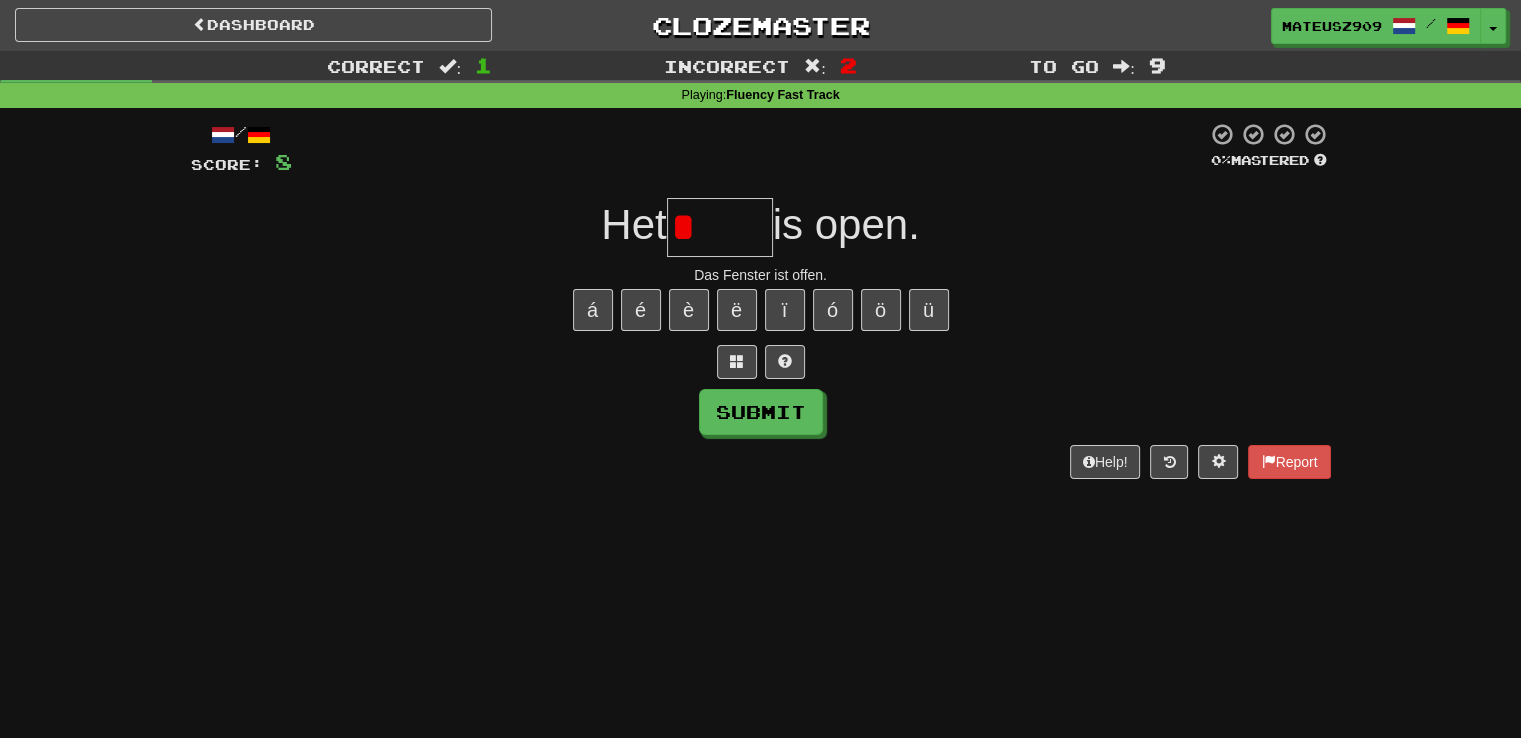 type on "****" 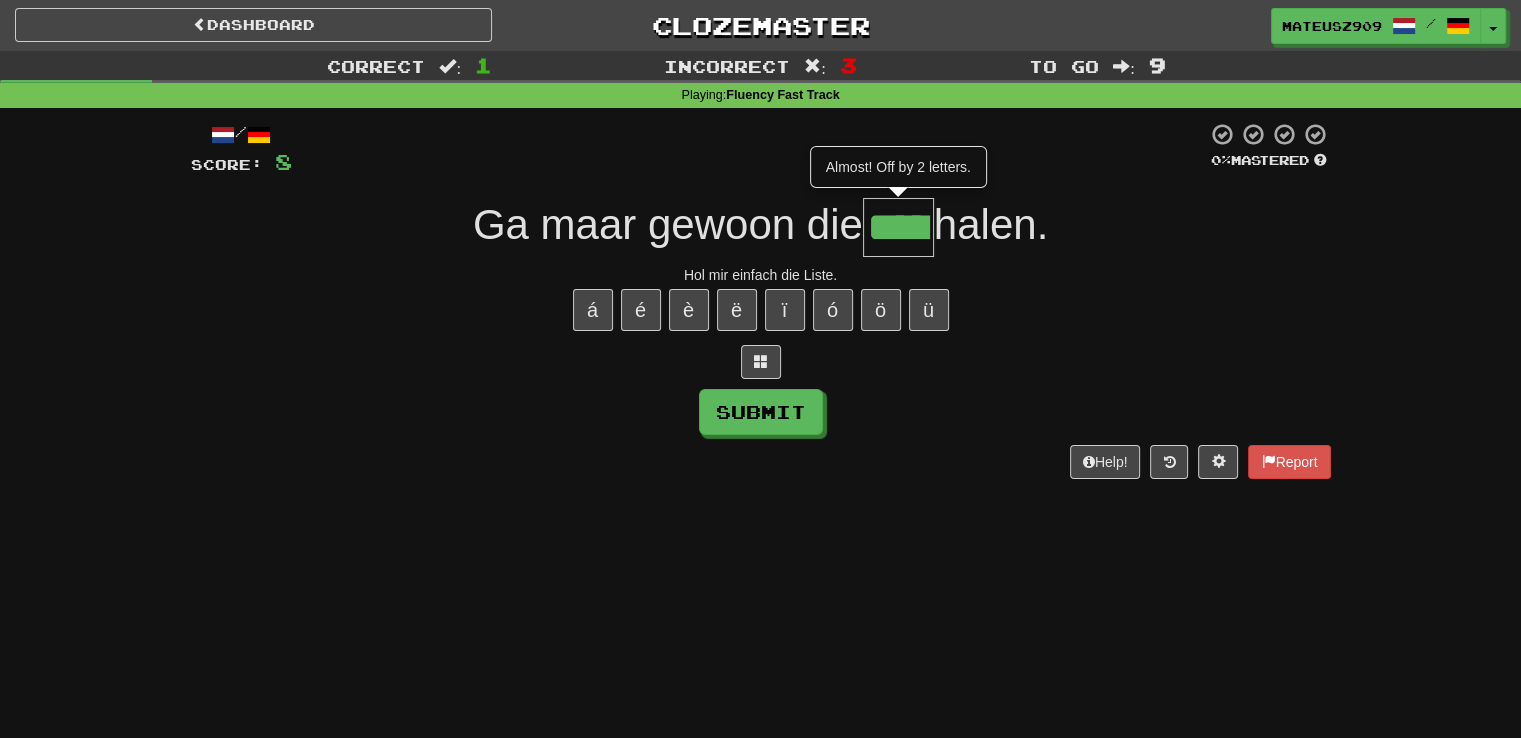 type on "*****" 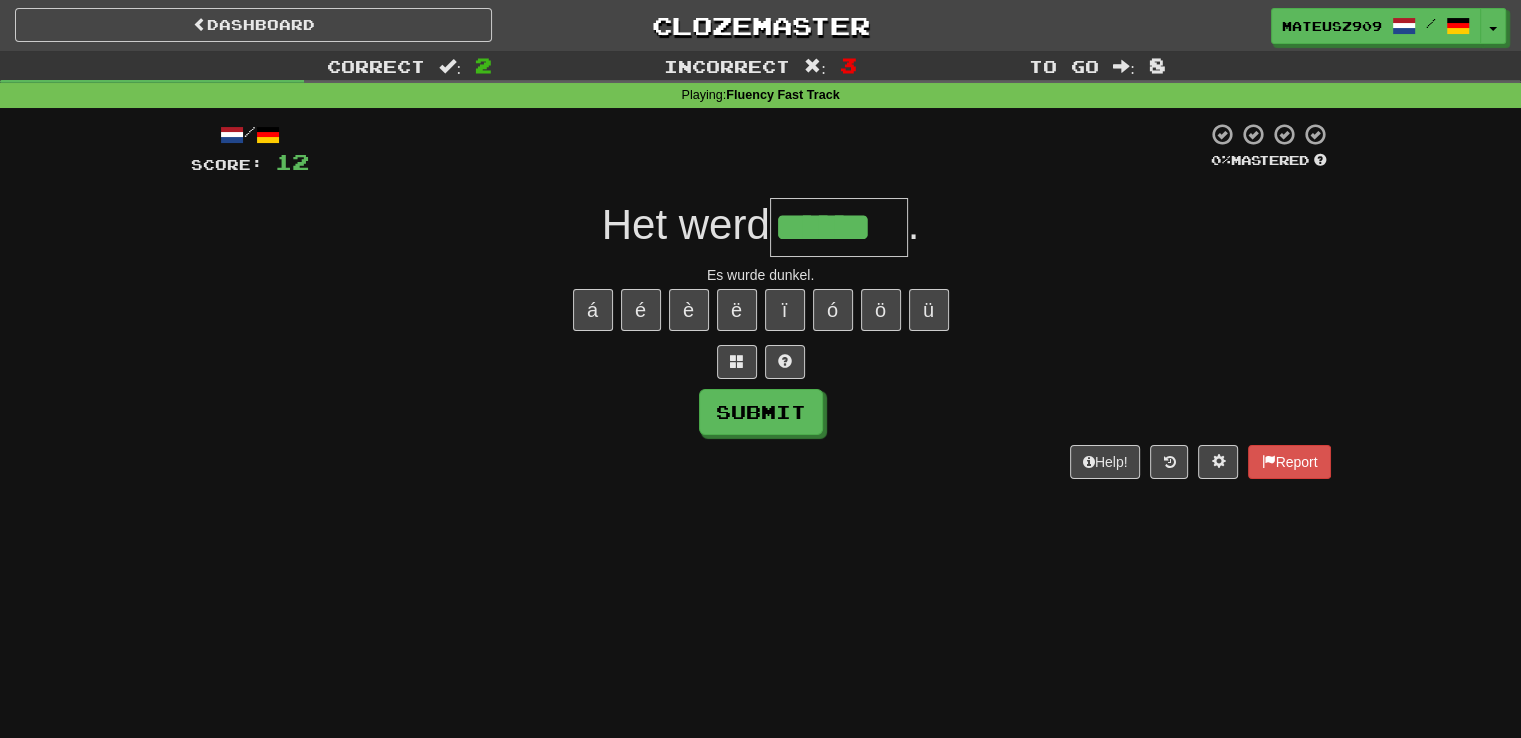 type on "******" 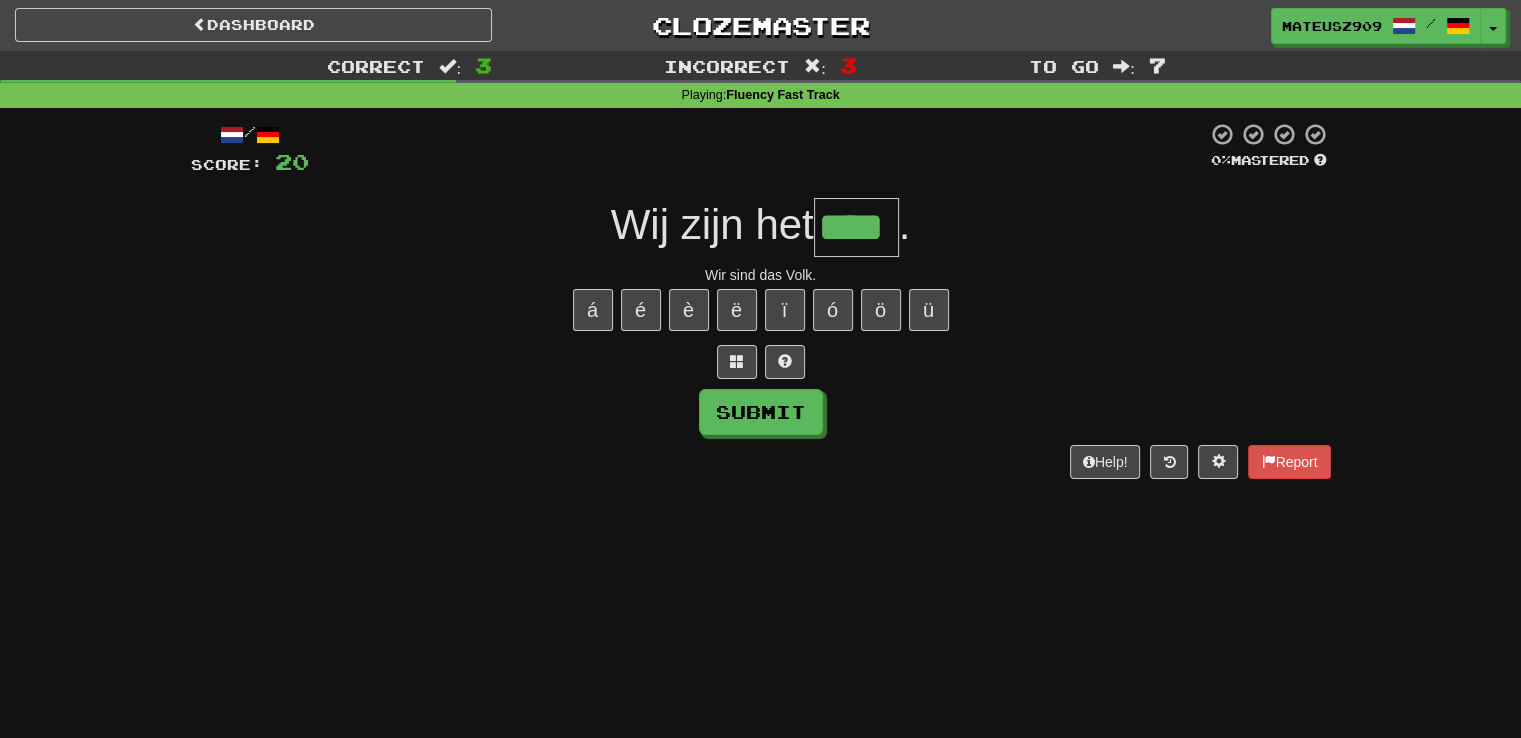 type on "****" 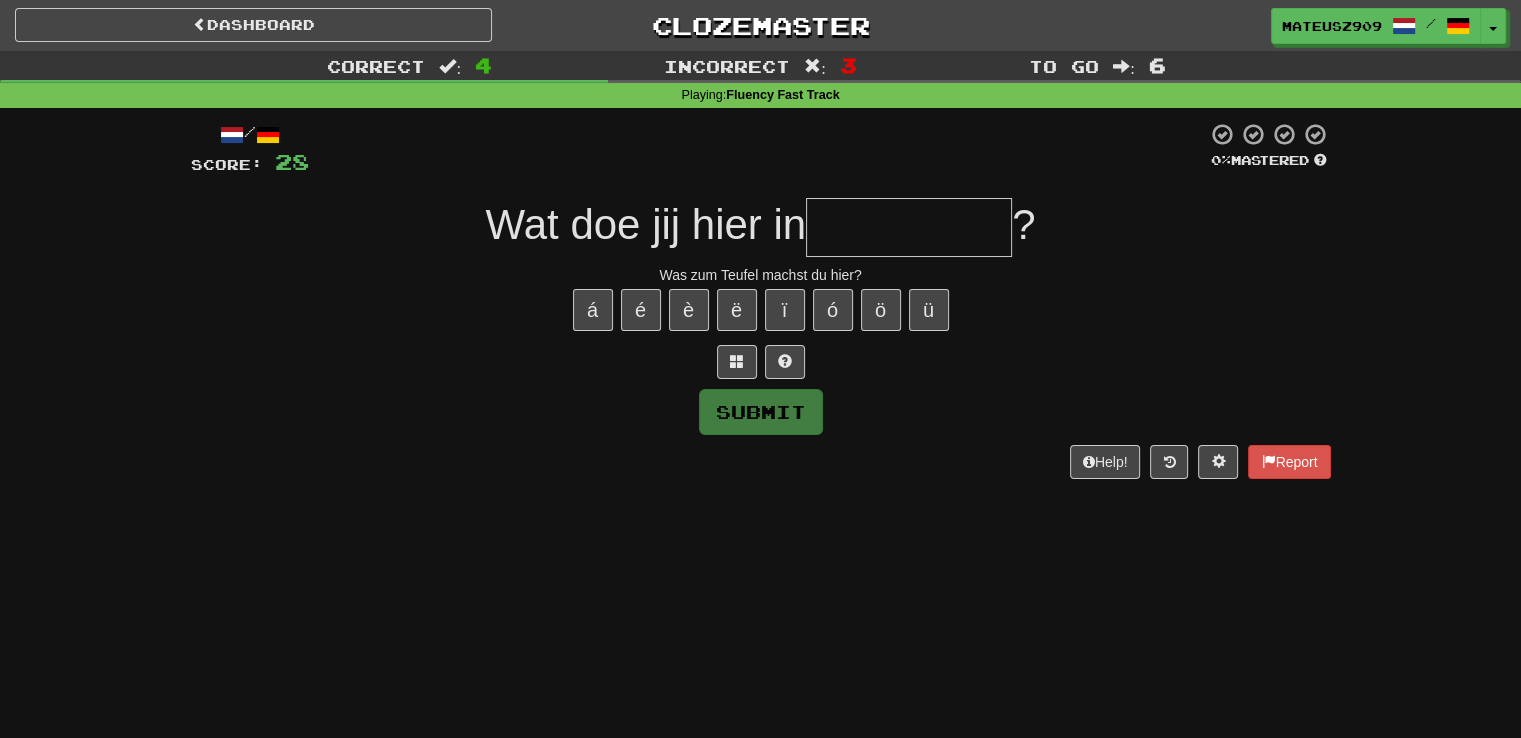 type on "********" 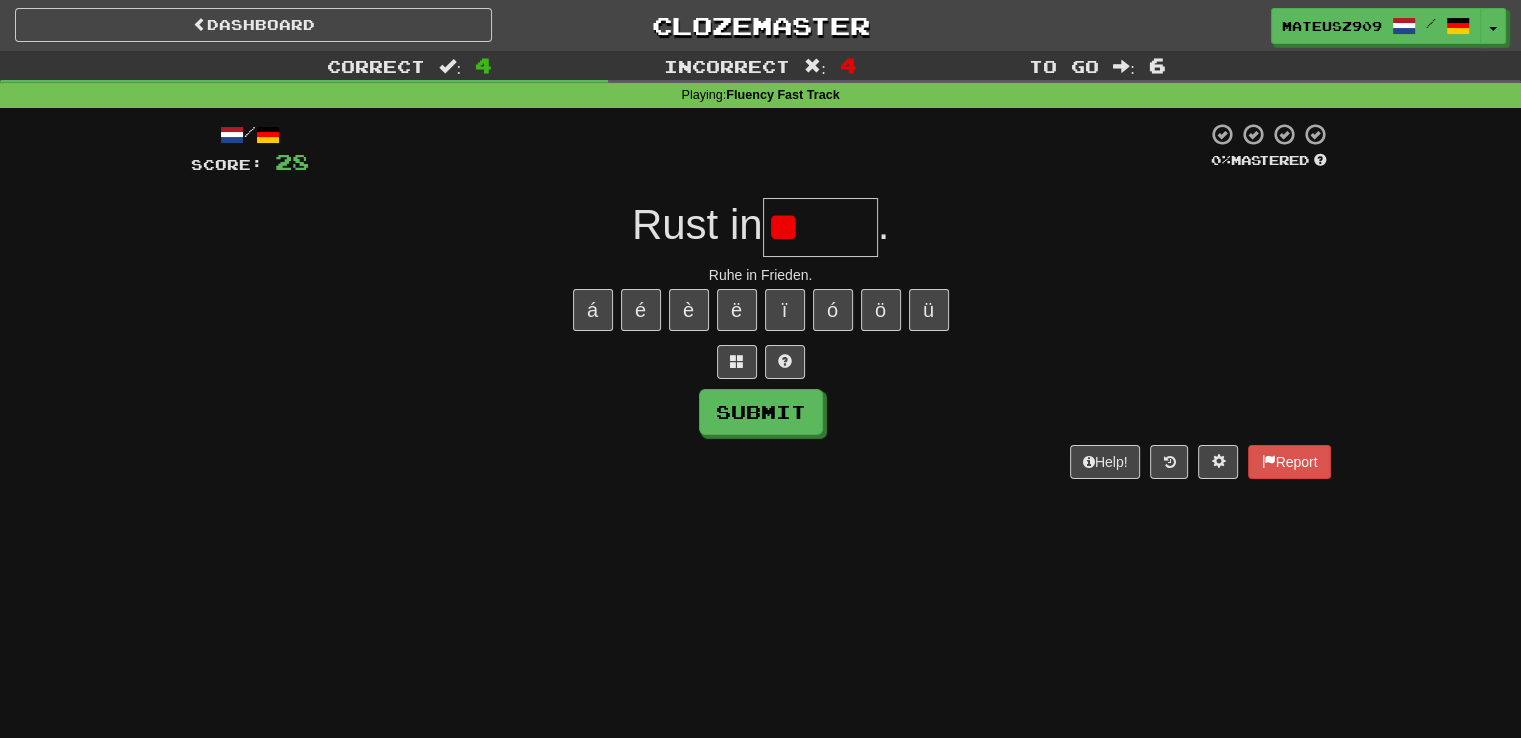 type on "*" 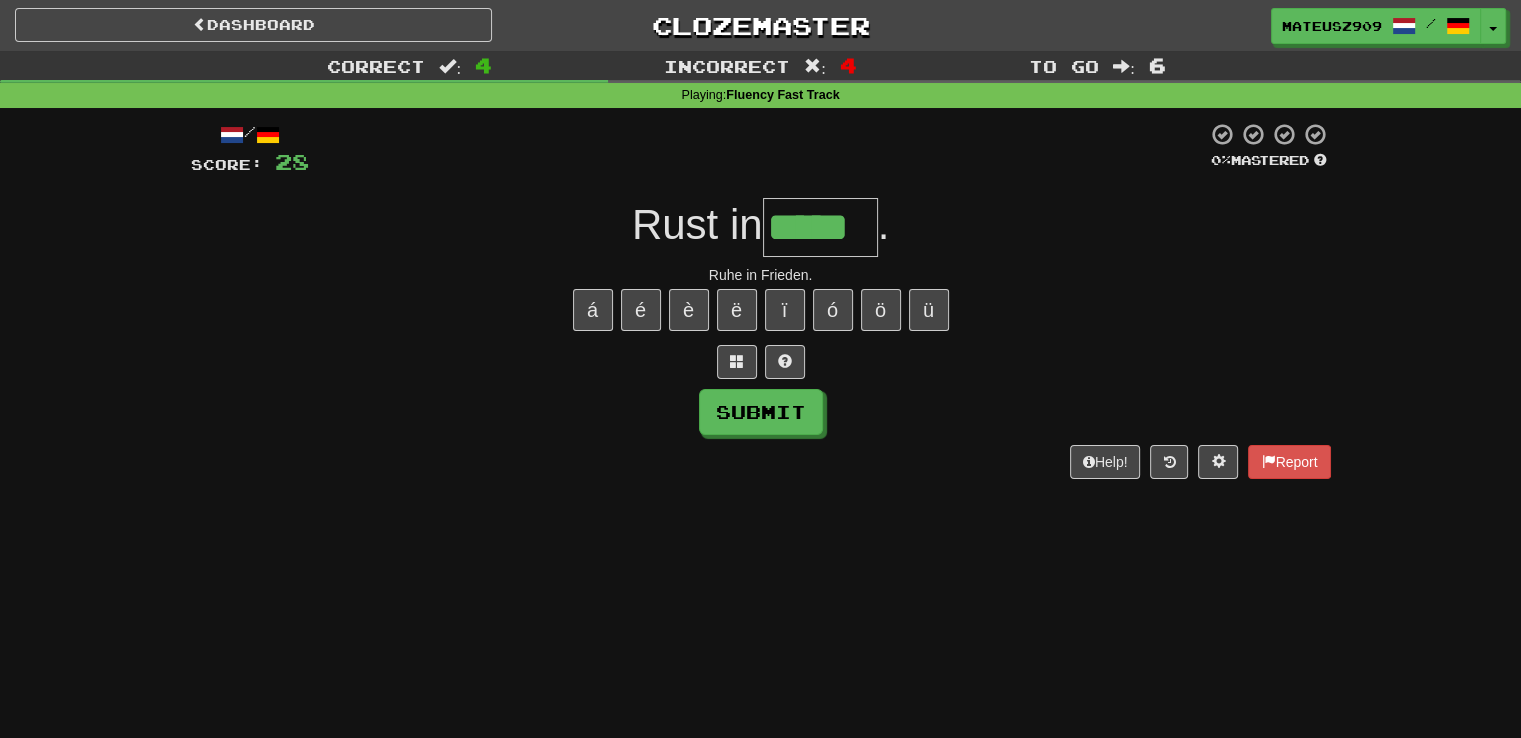 type on "*****" 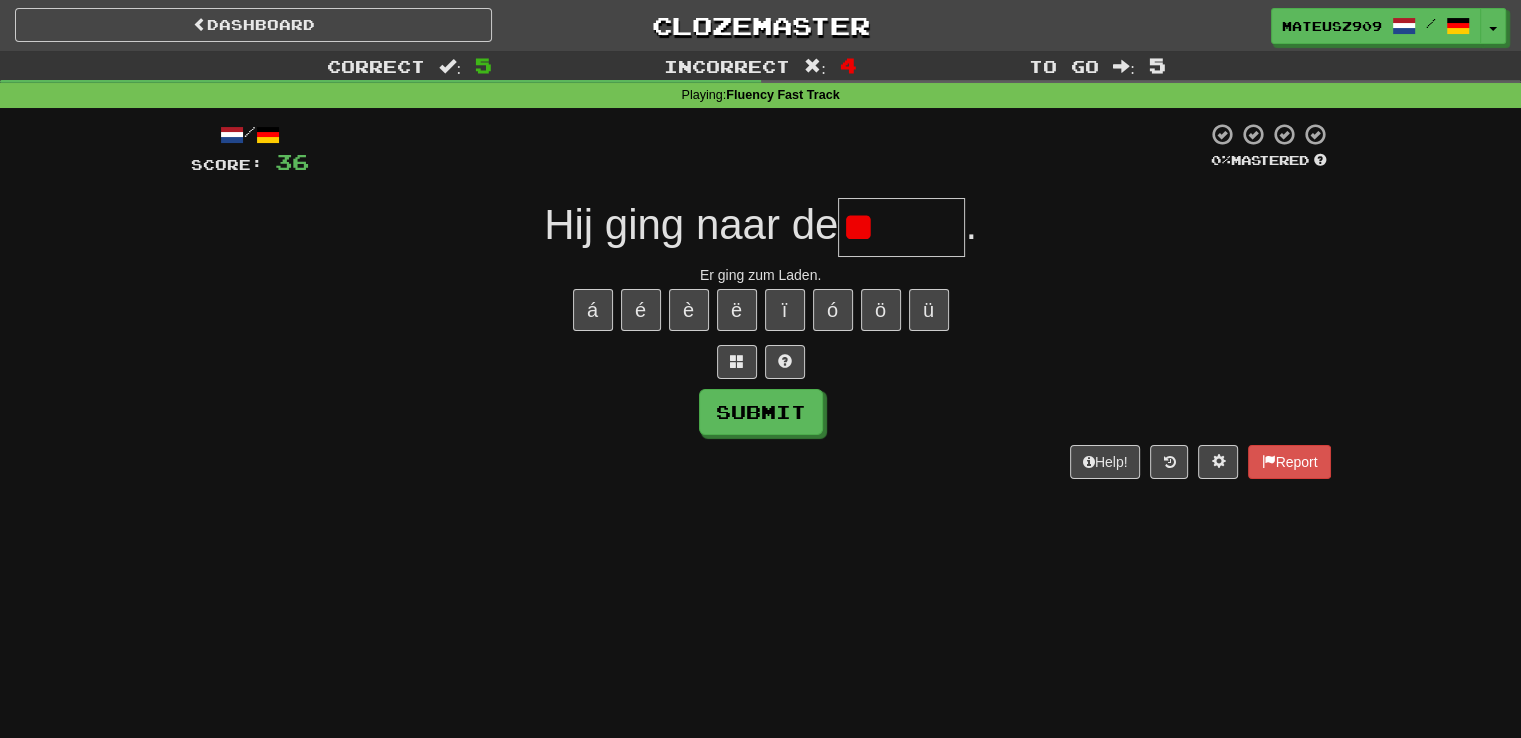 type on "*" 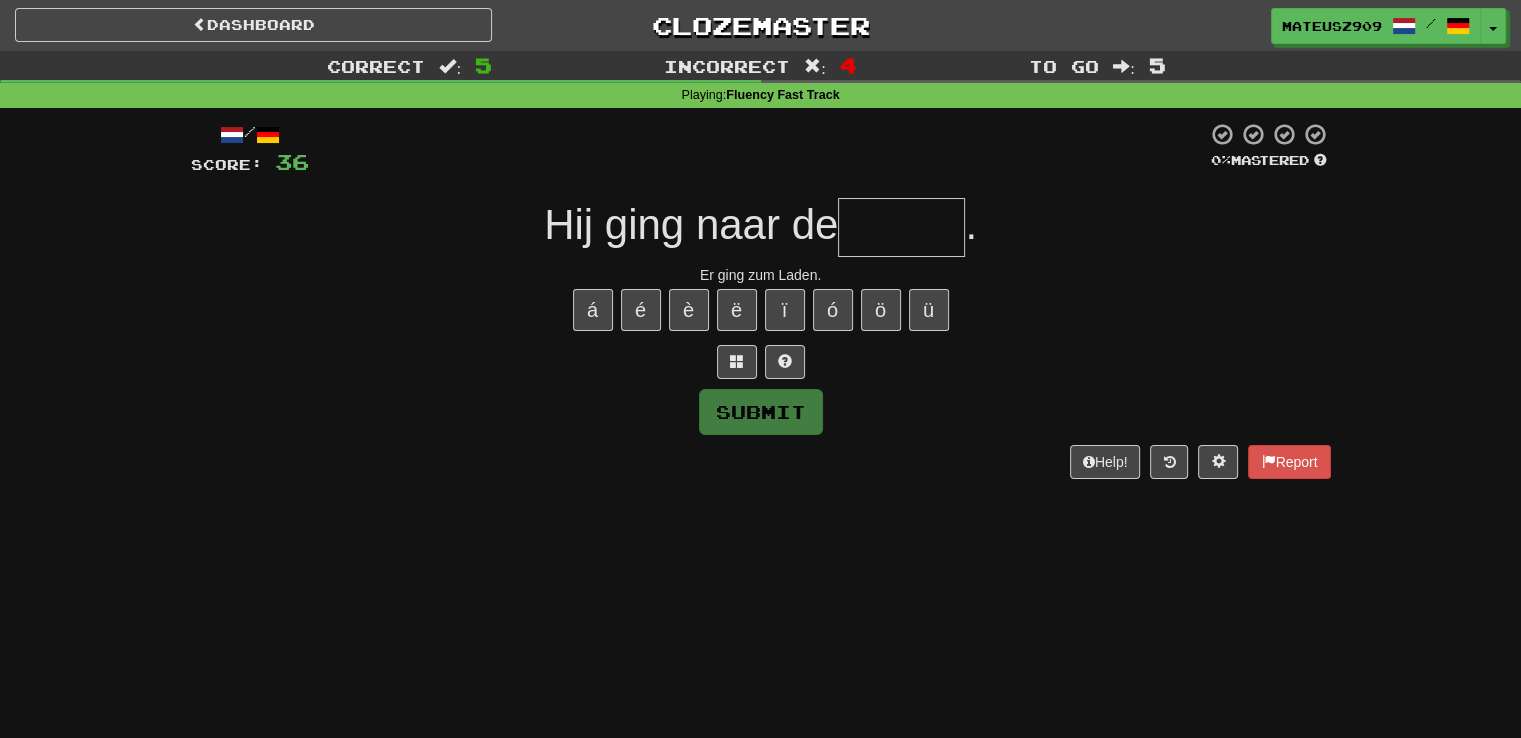 type on "******" 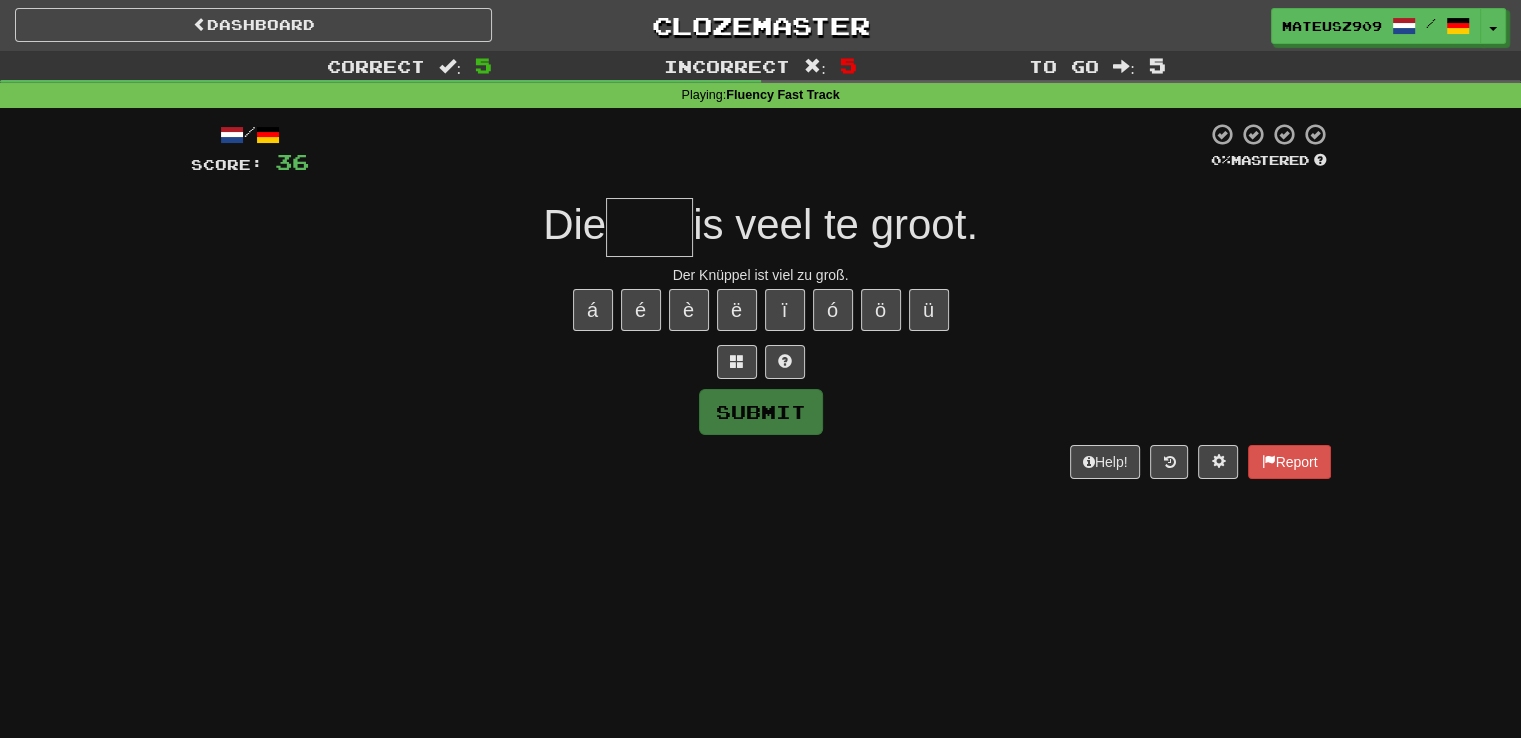type on "****" 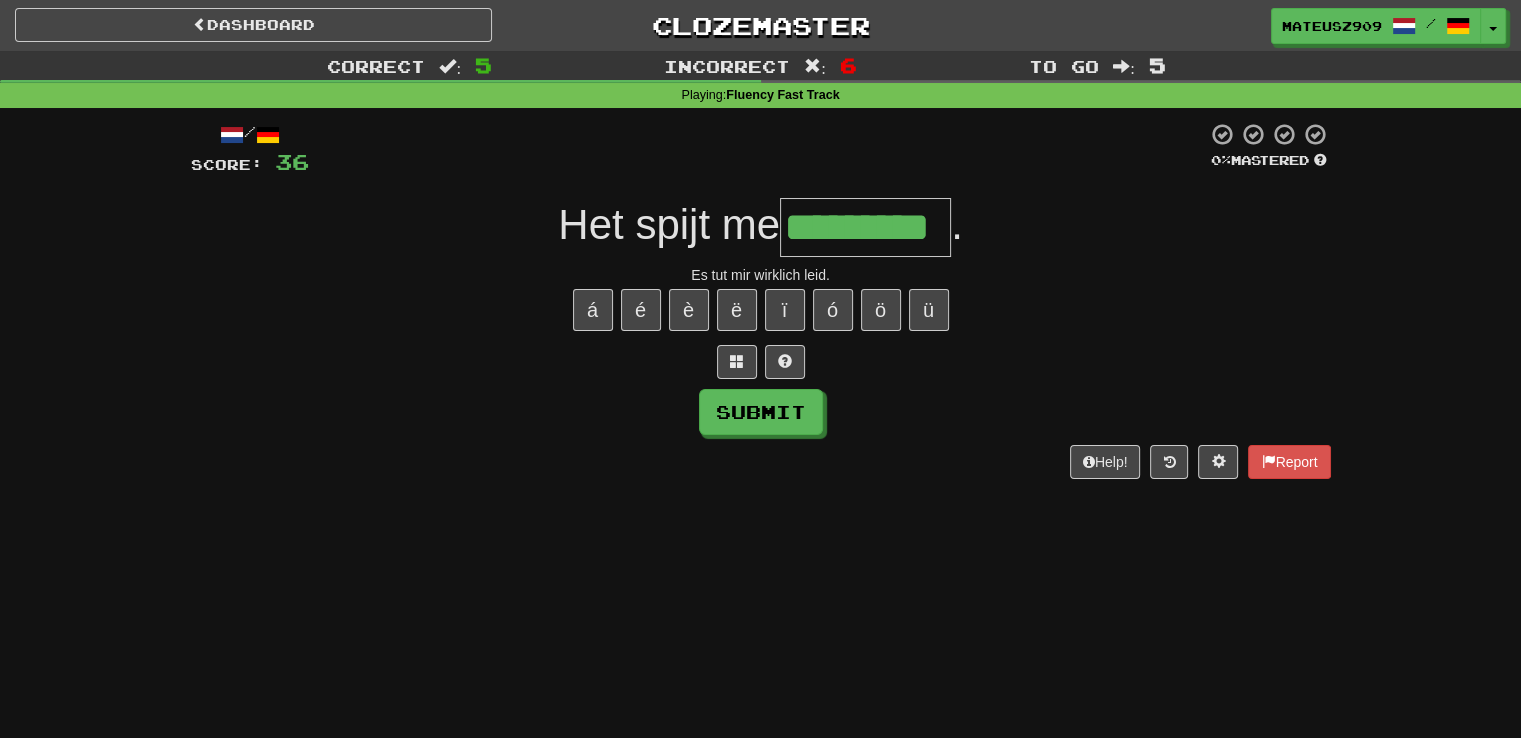 type on "*********" 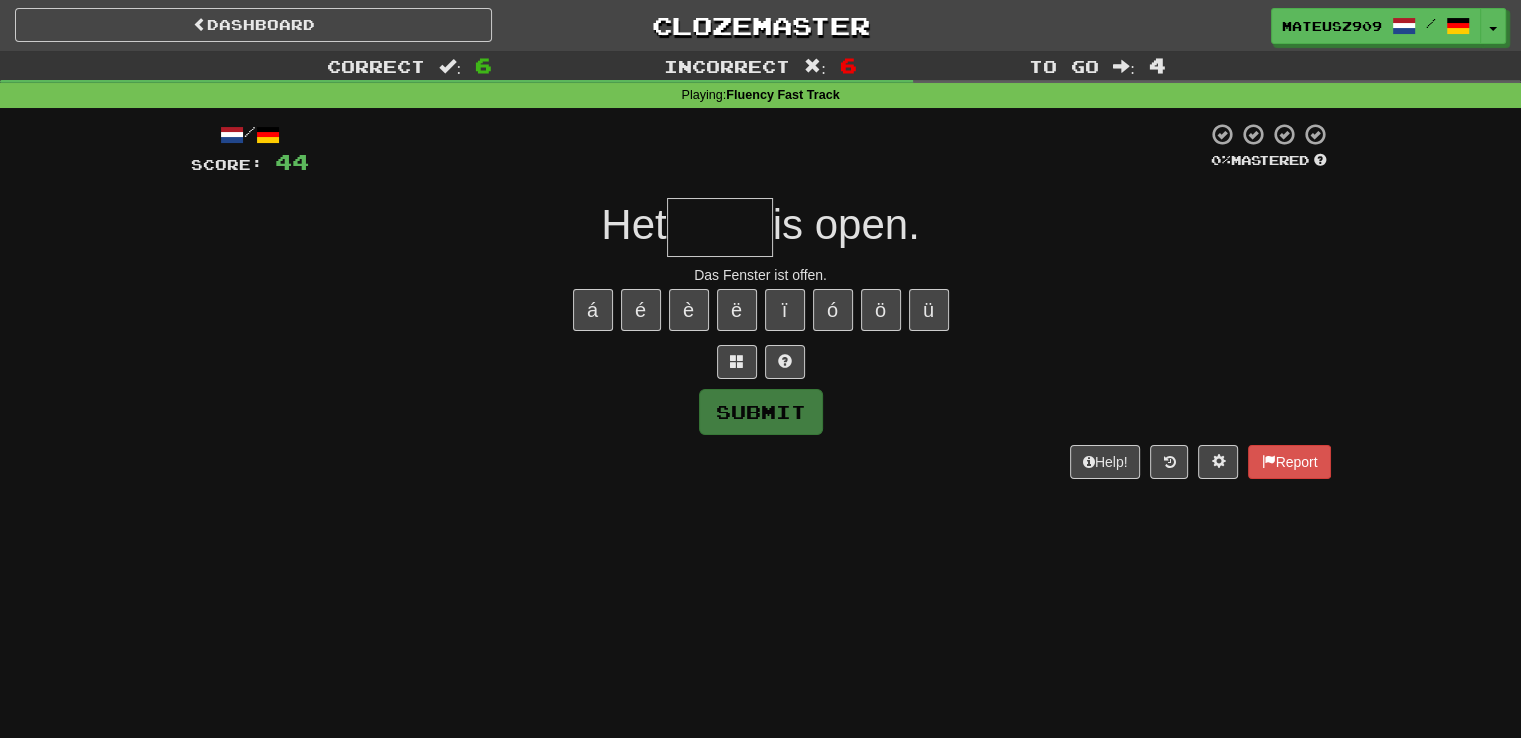 type on "*" 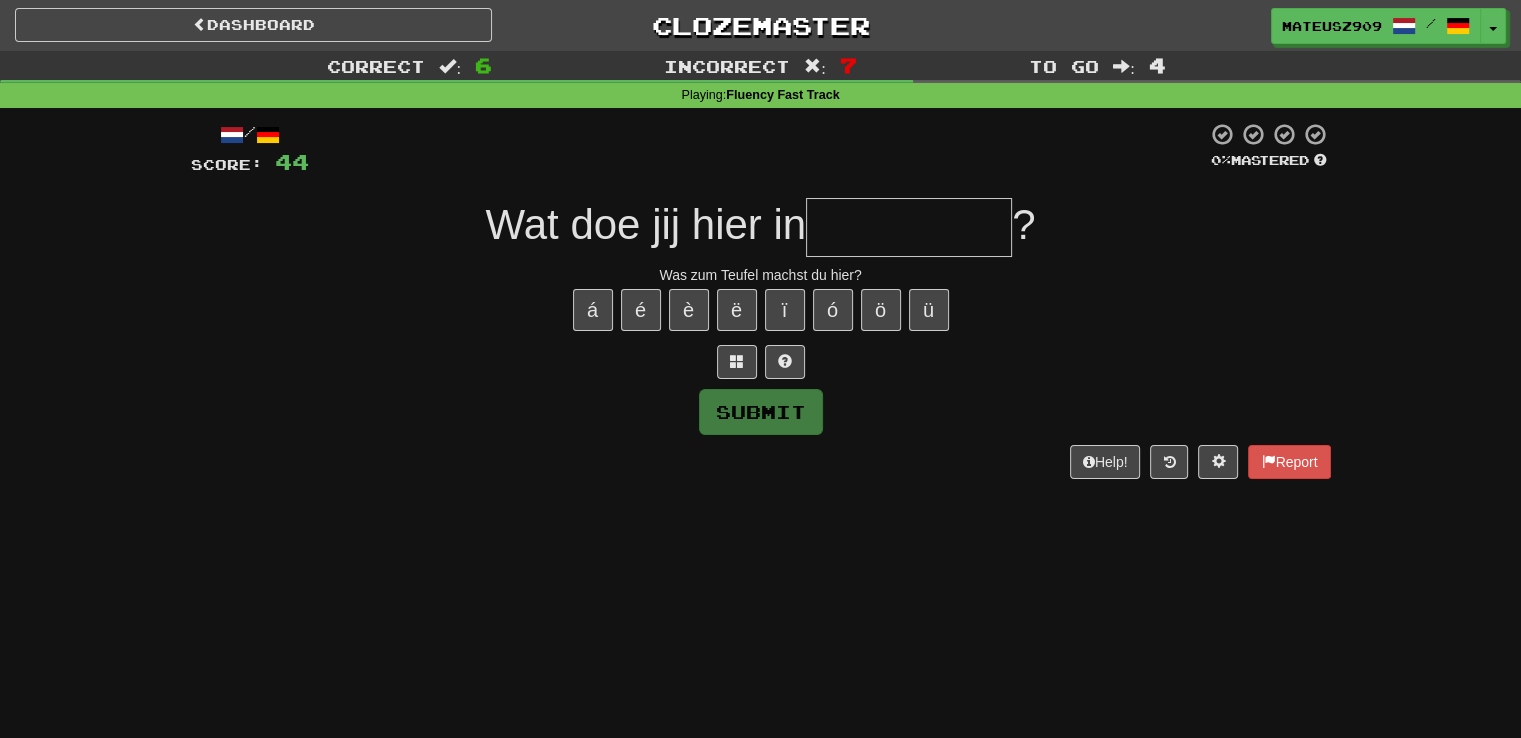 type on "********" 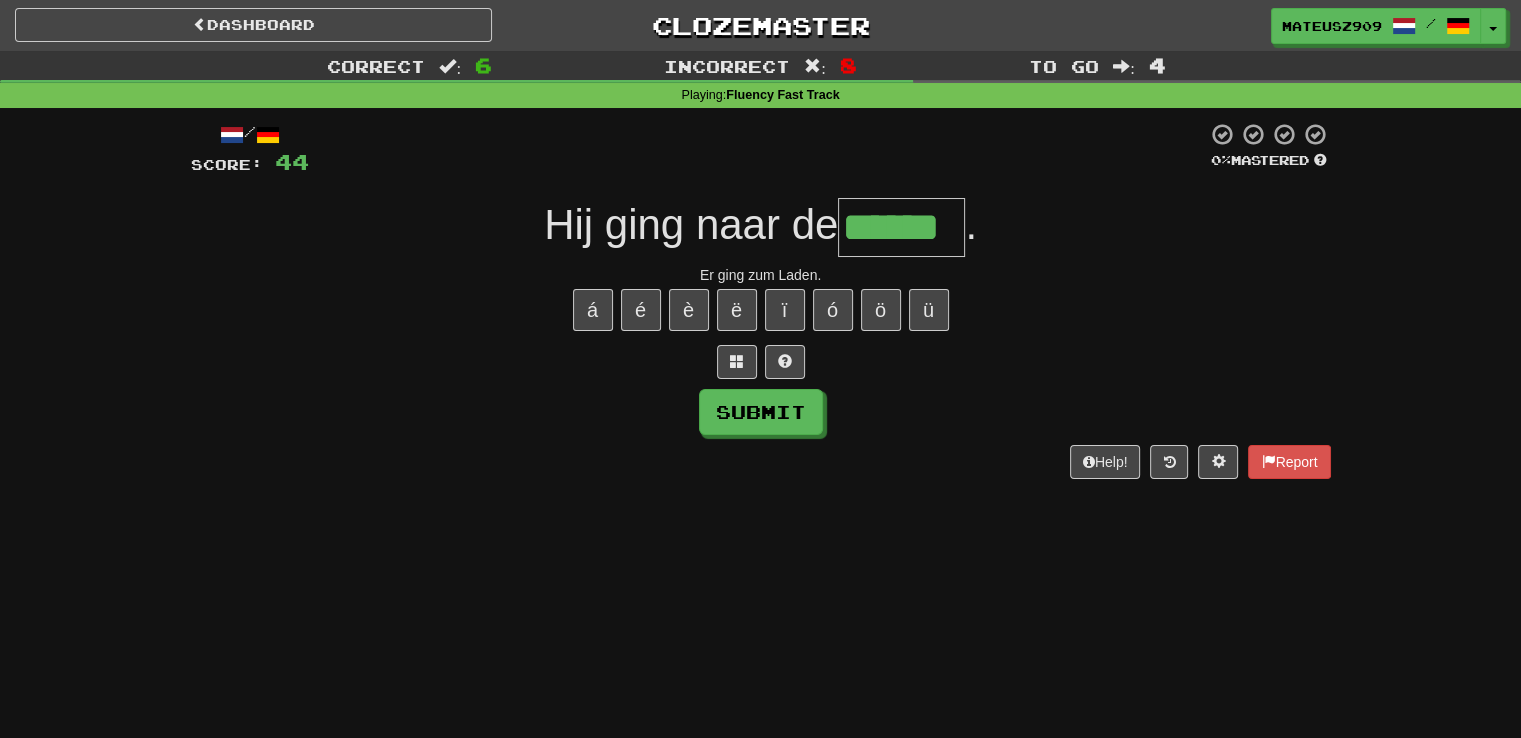type on "******" 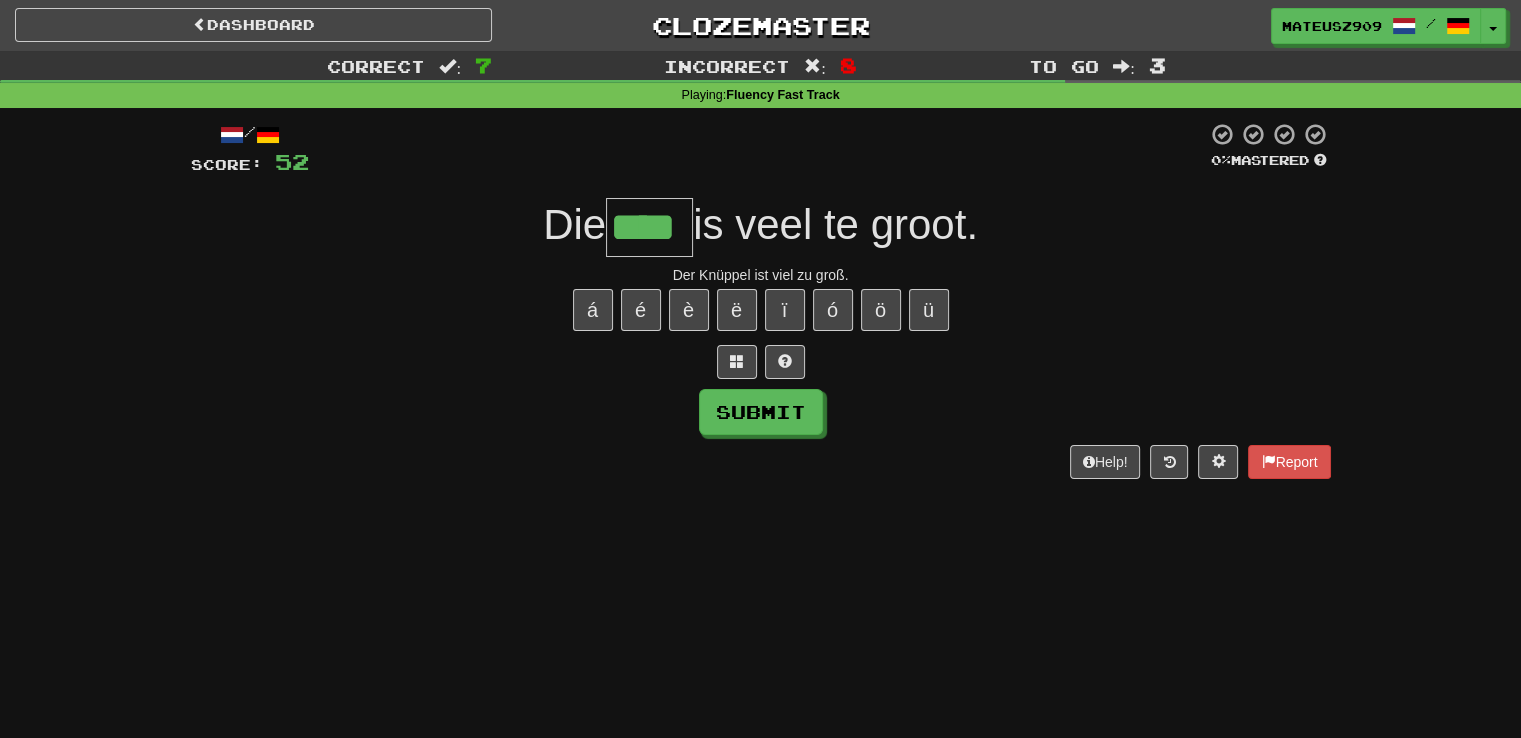 type on "****" 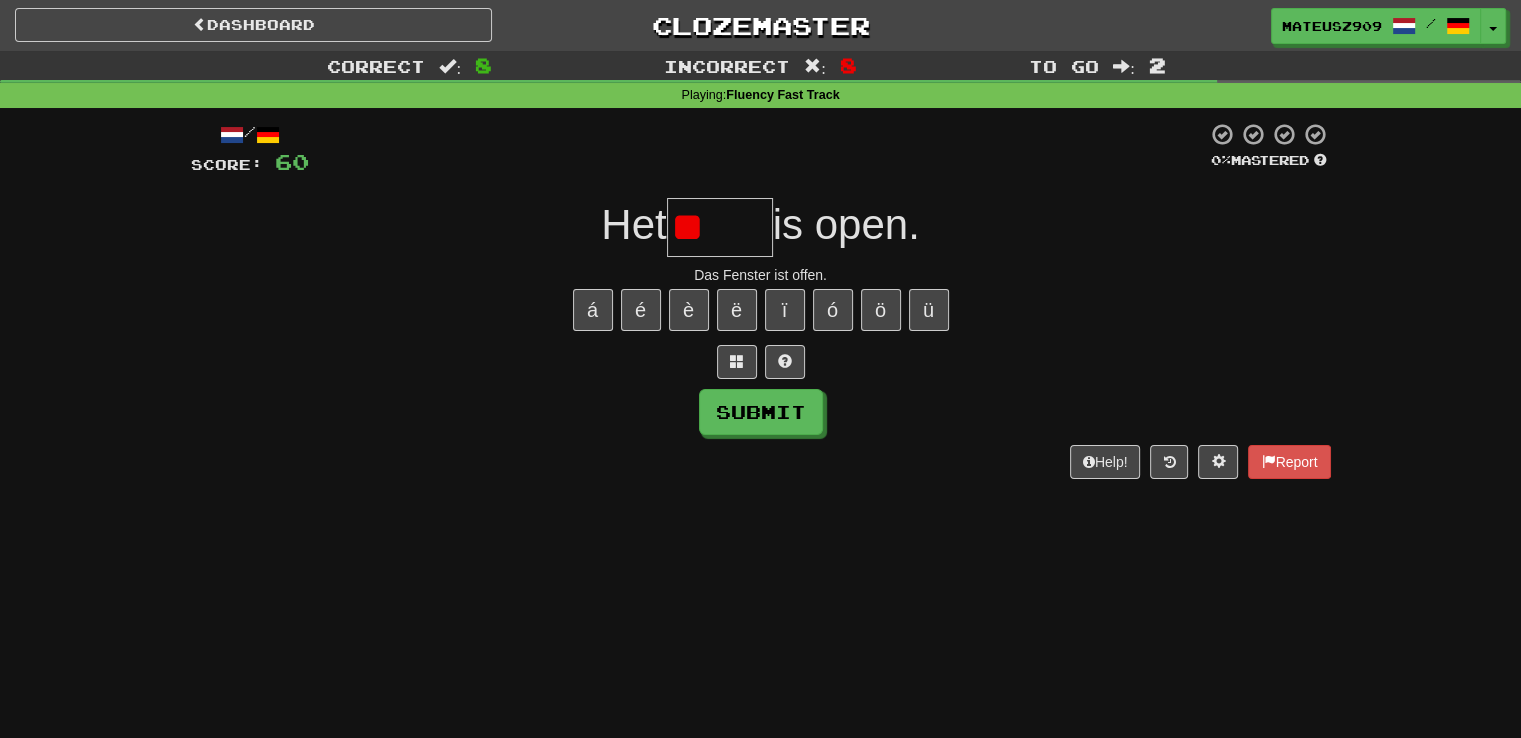 type on "****" 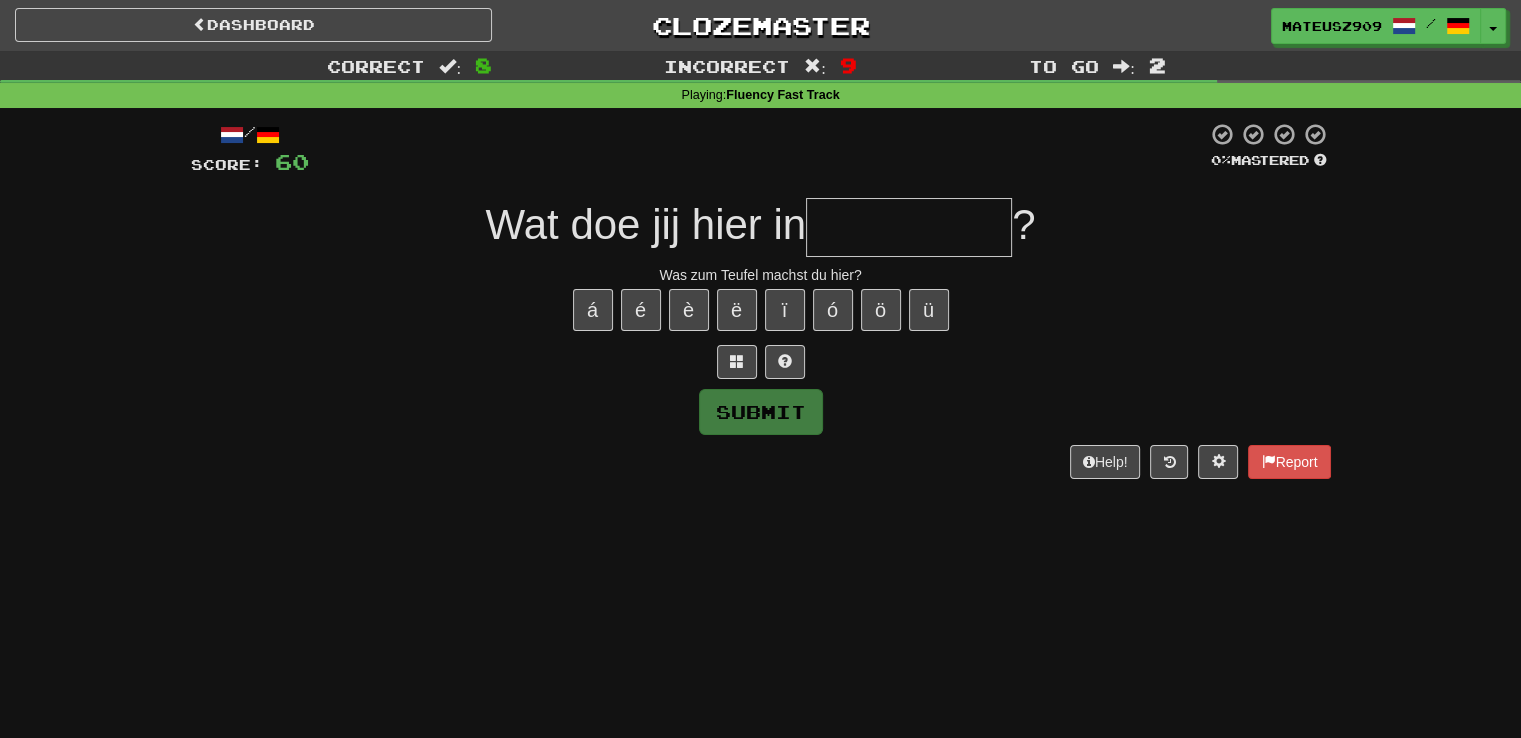 type on "********" 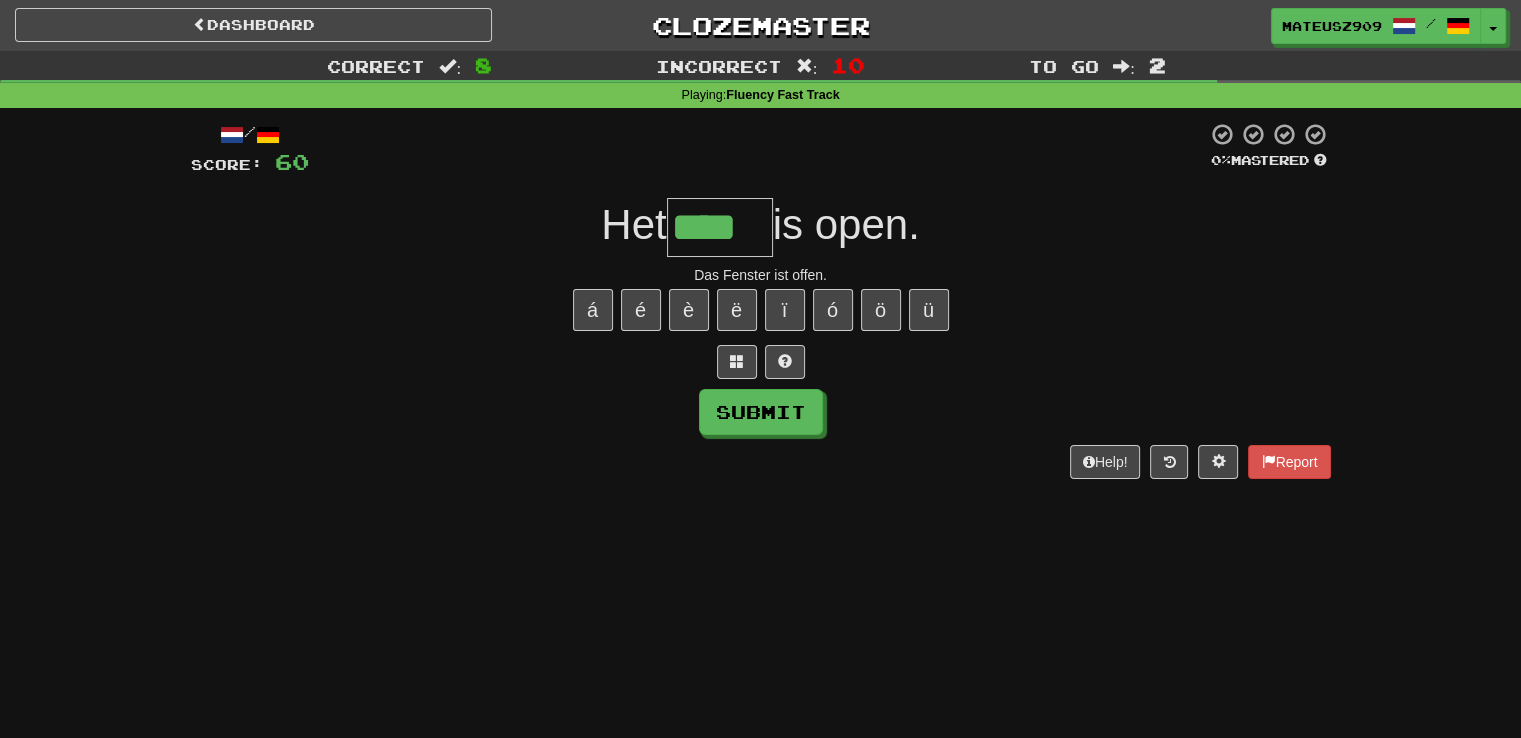 type on "****" 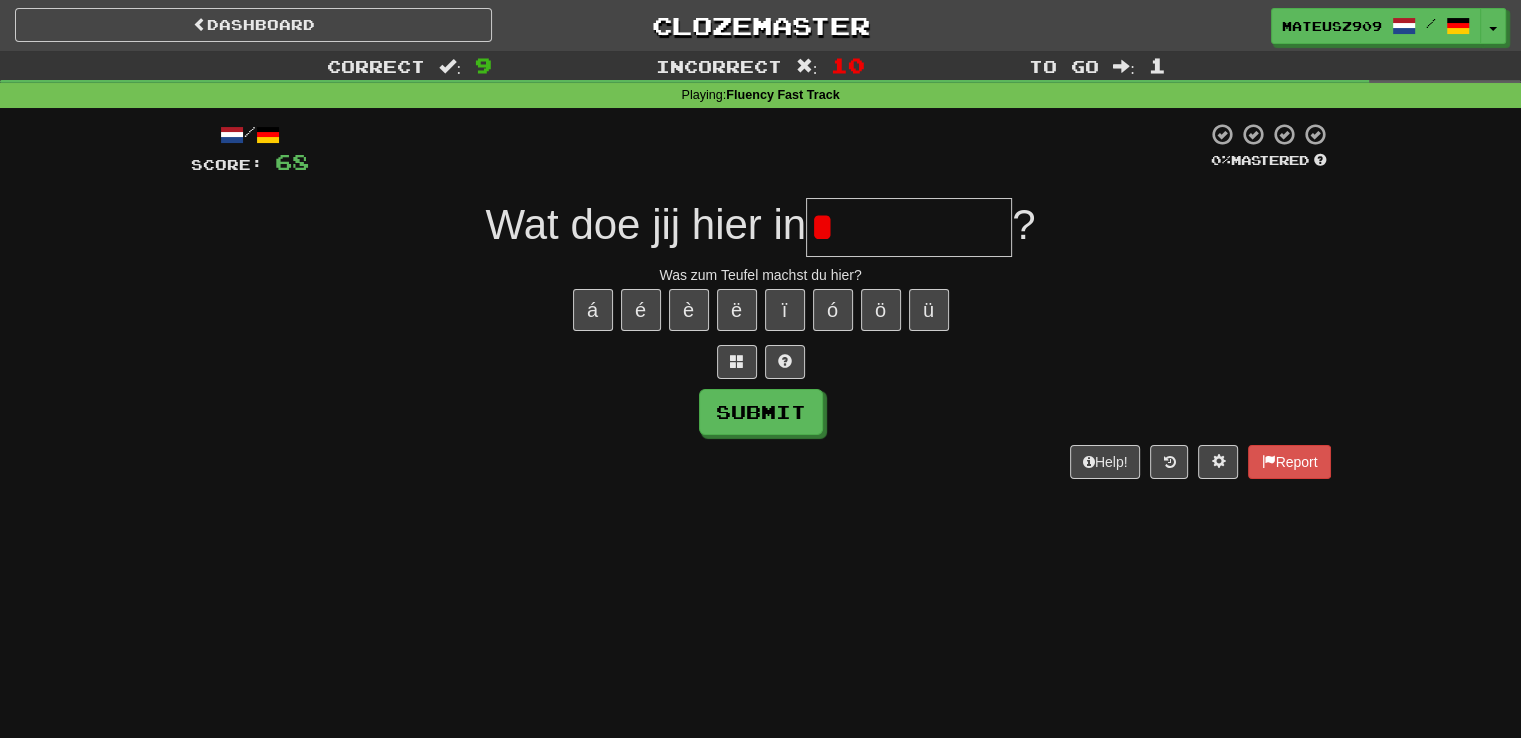 type on "********" 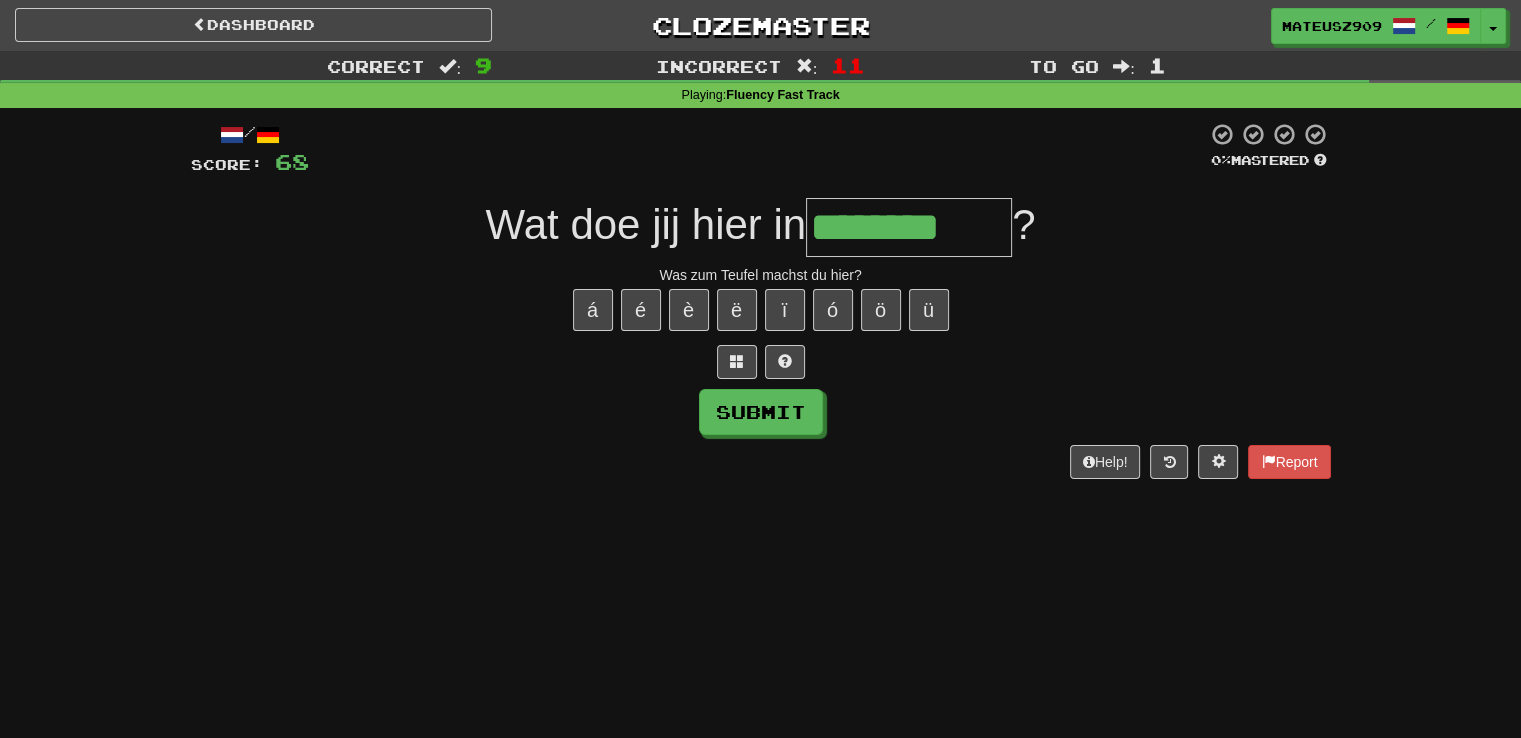 type on "********" 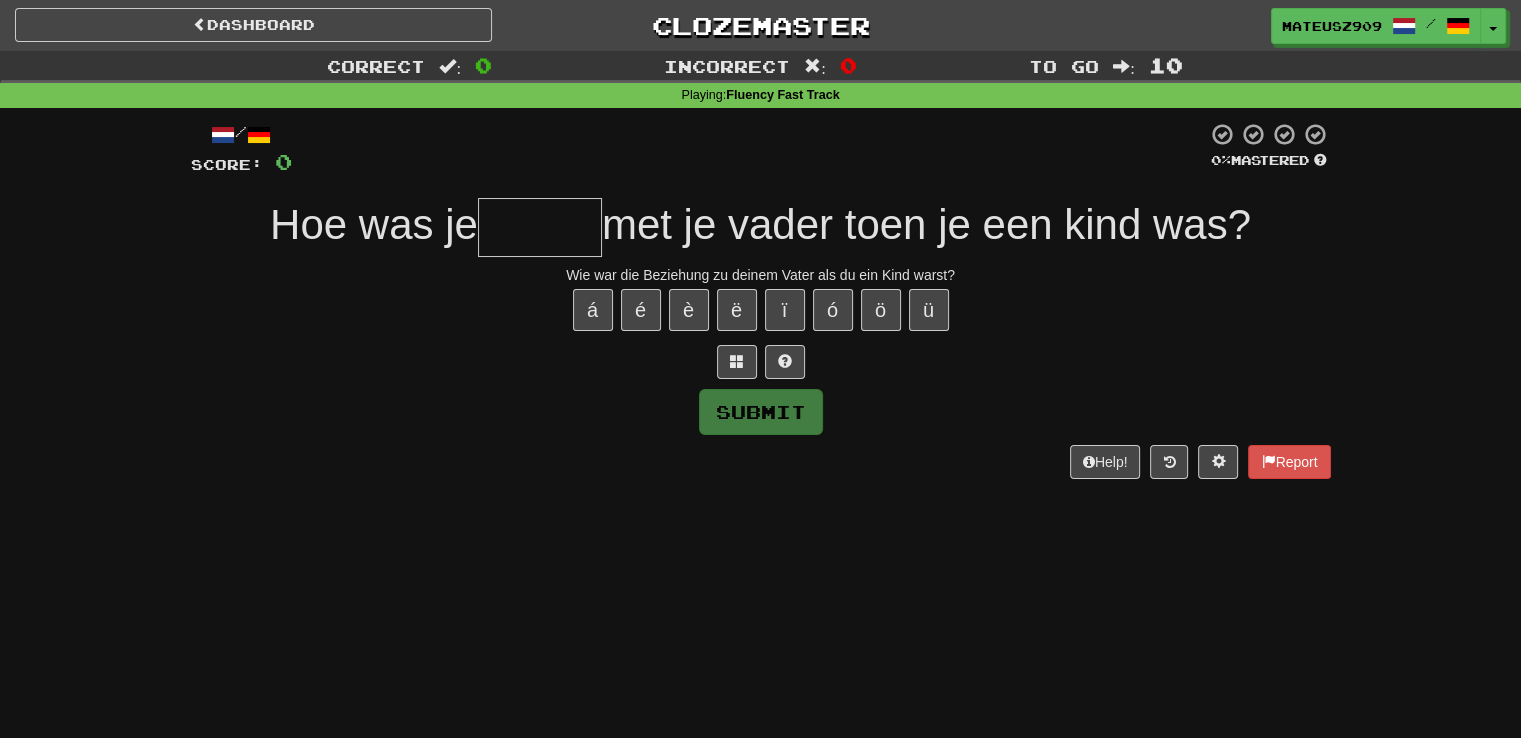type on "*******" 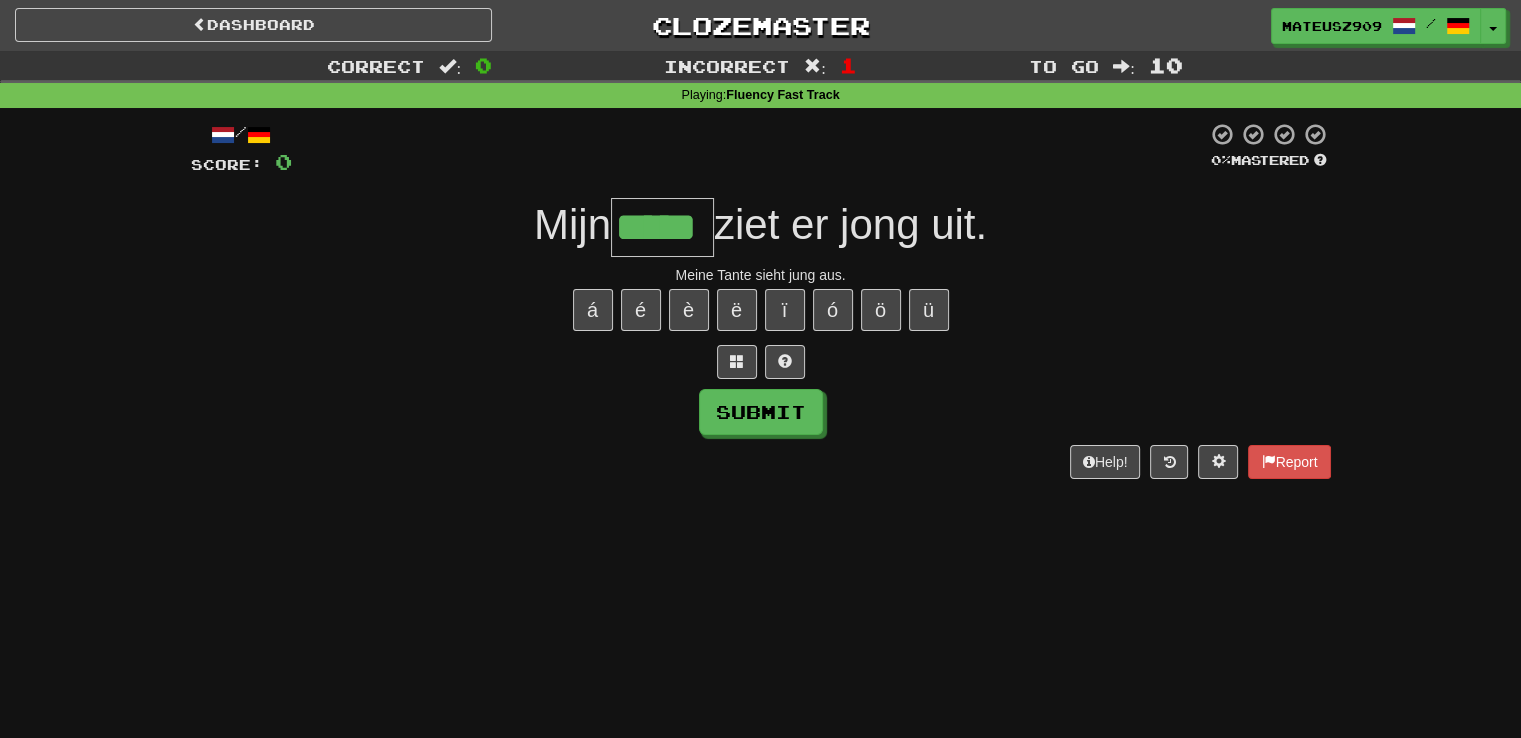 type on "*****" 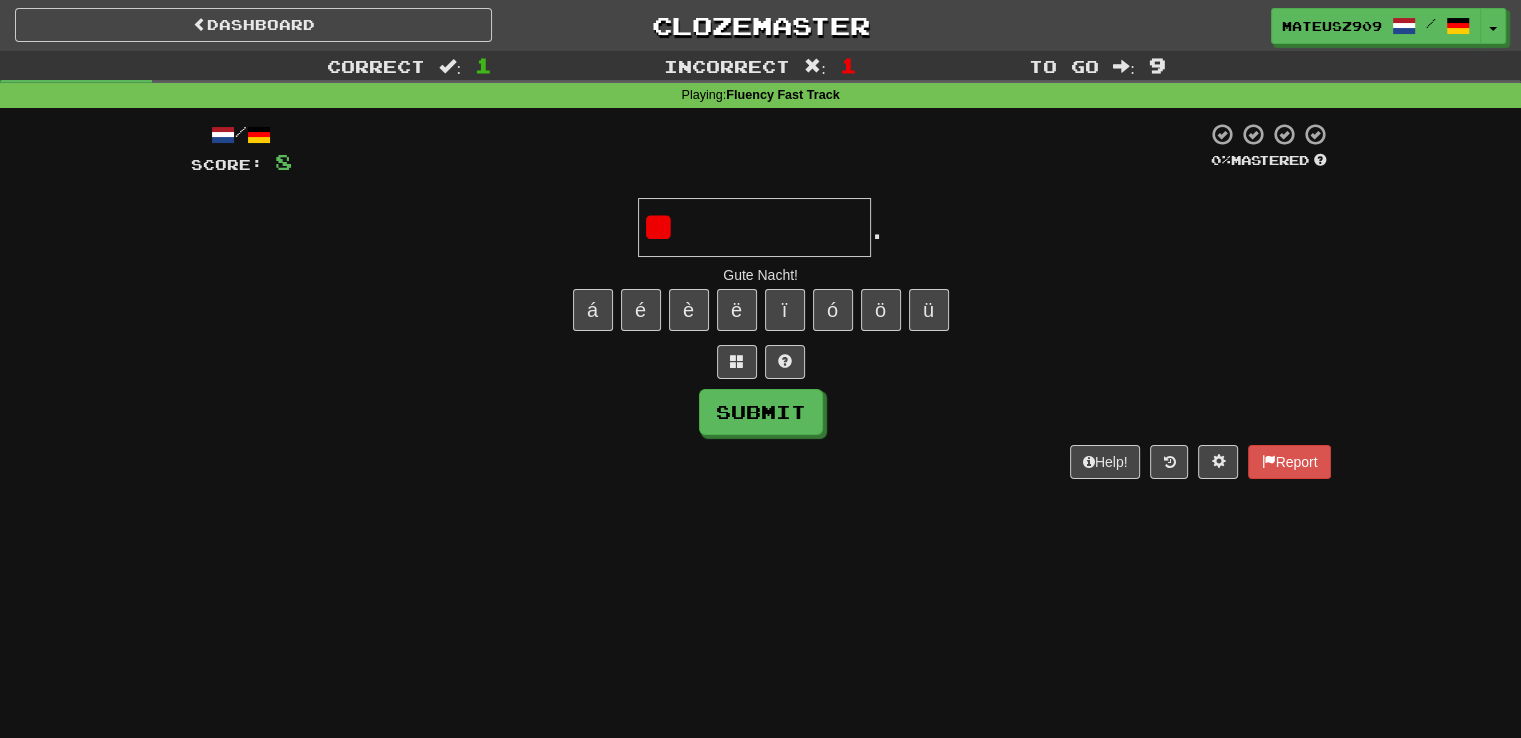 type on "*" 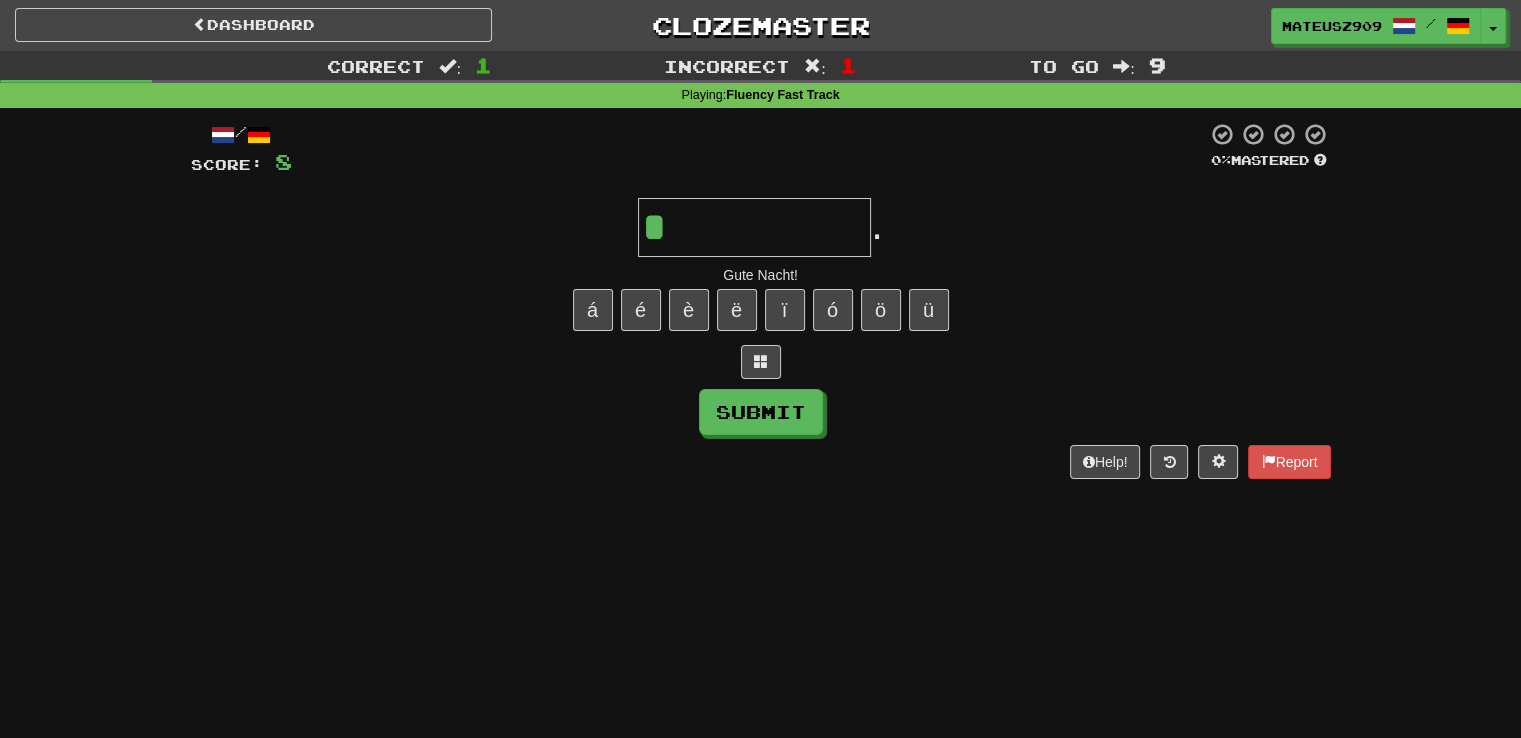 type on "**********" 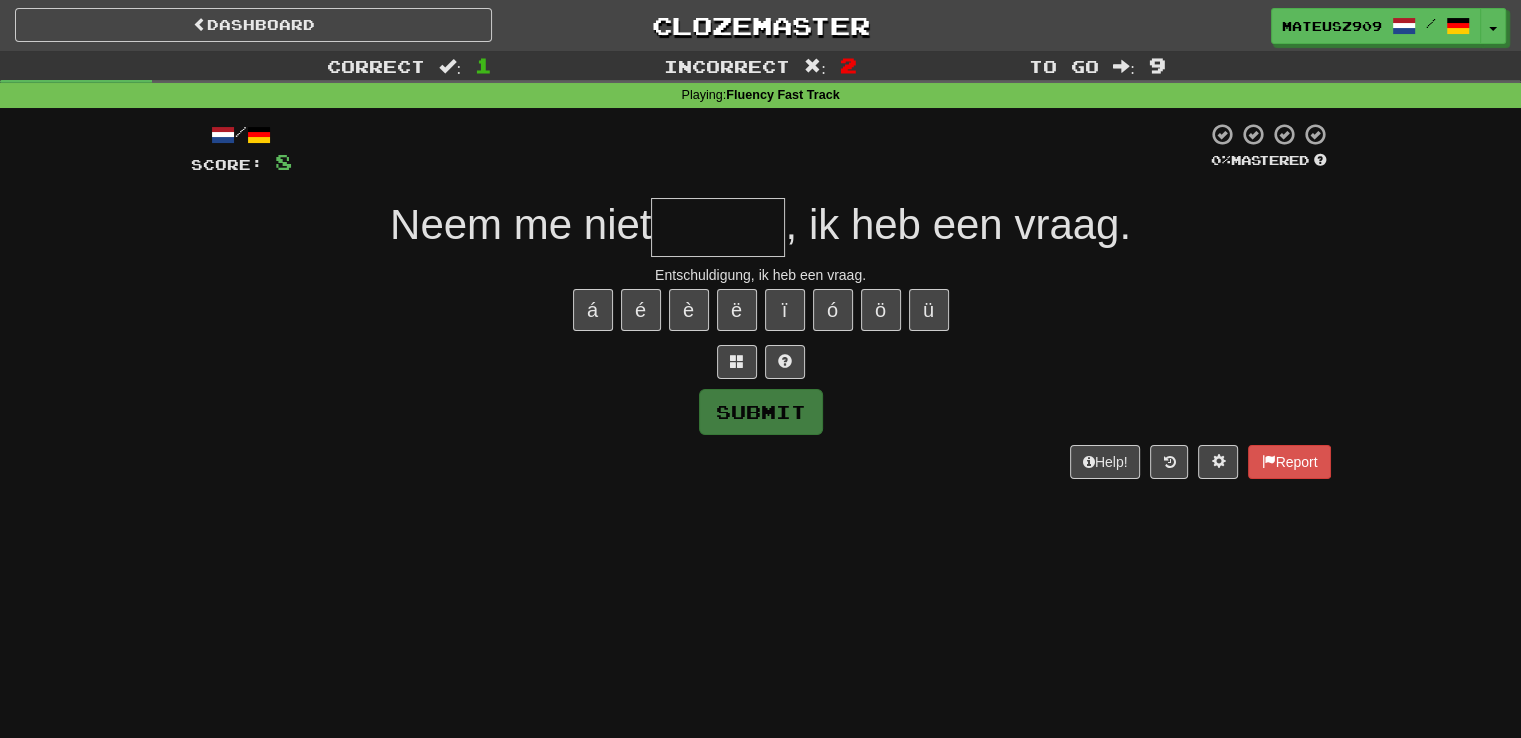 type on "*" 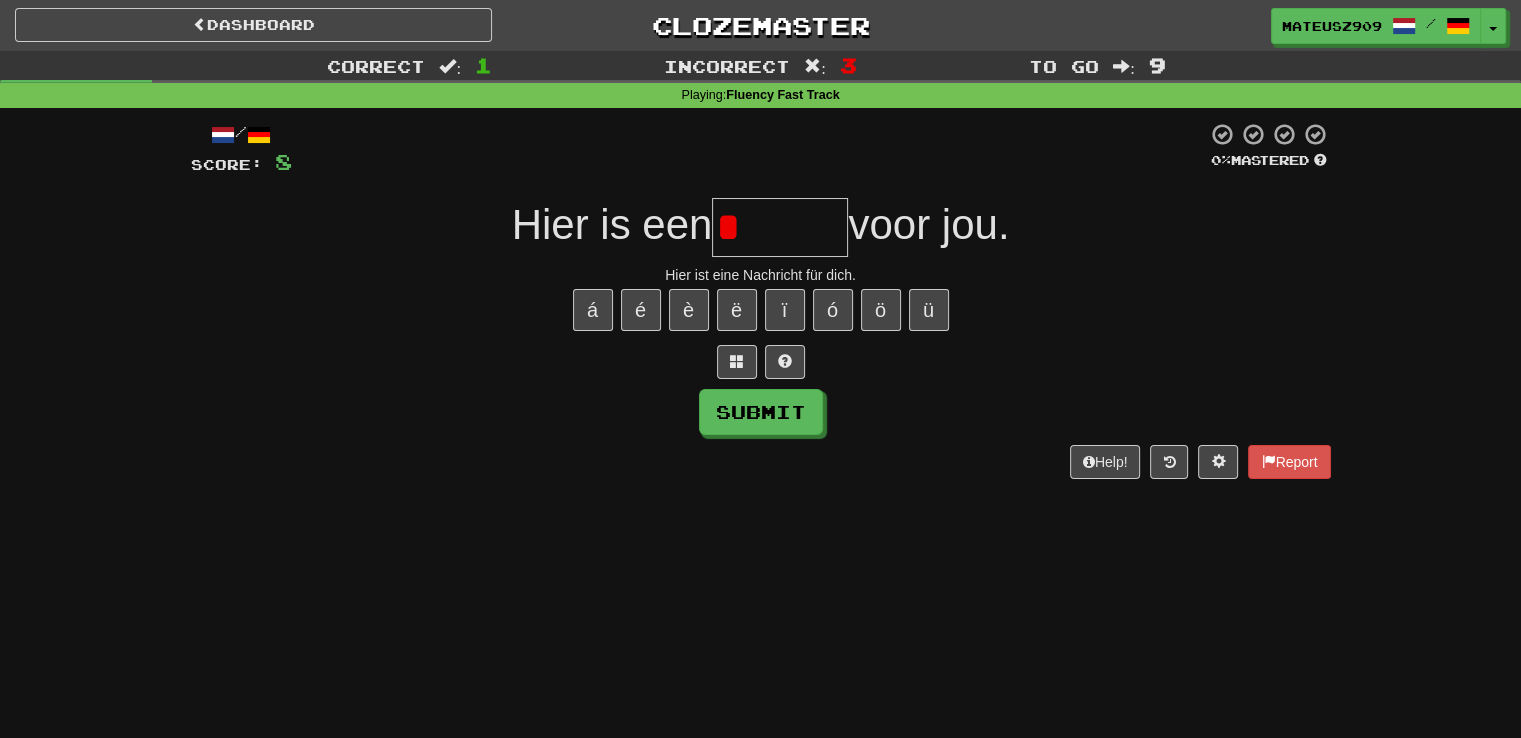 type on "*******" 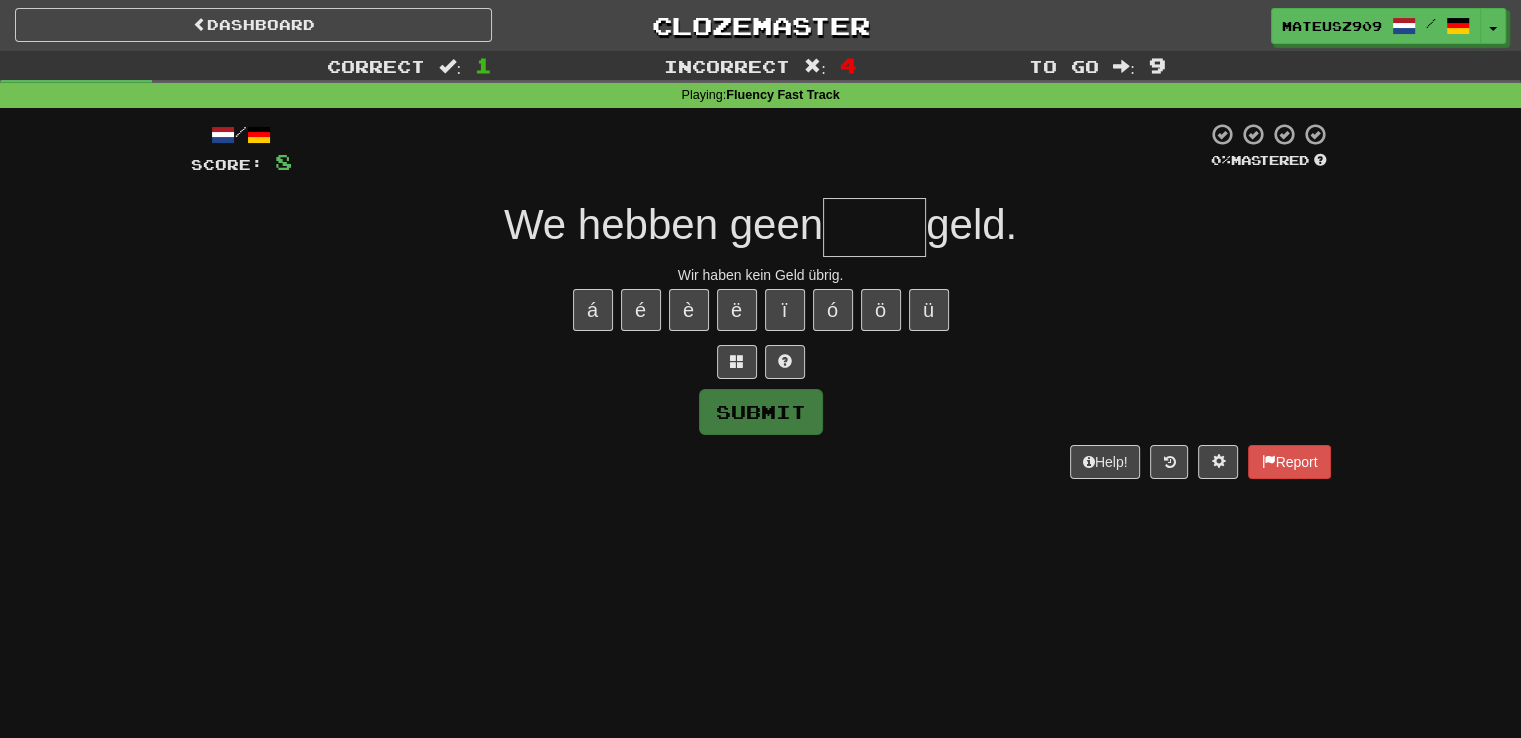 type on "*" 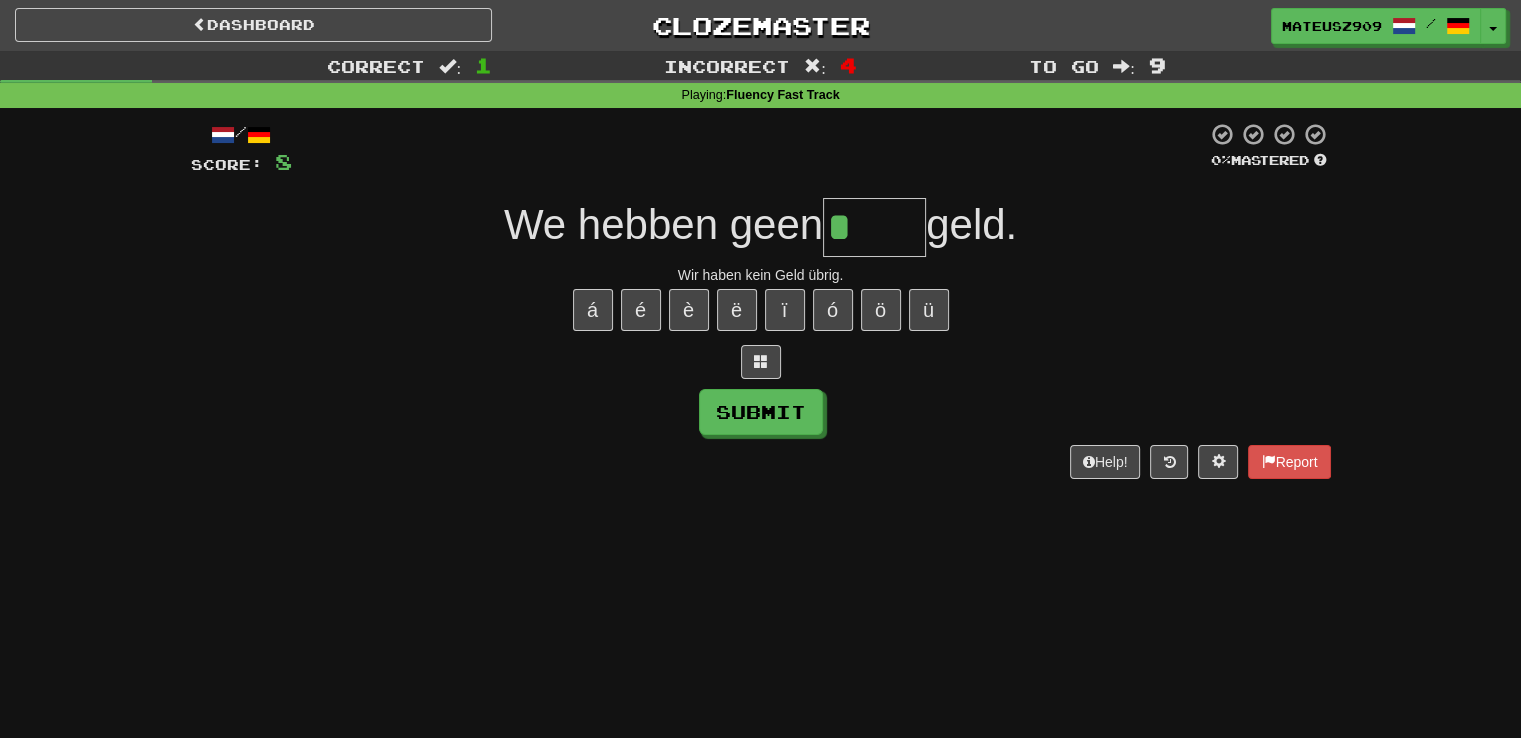 type on "*****" 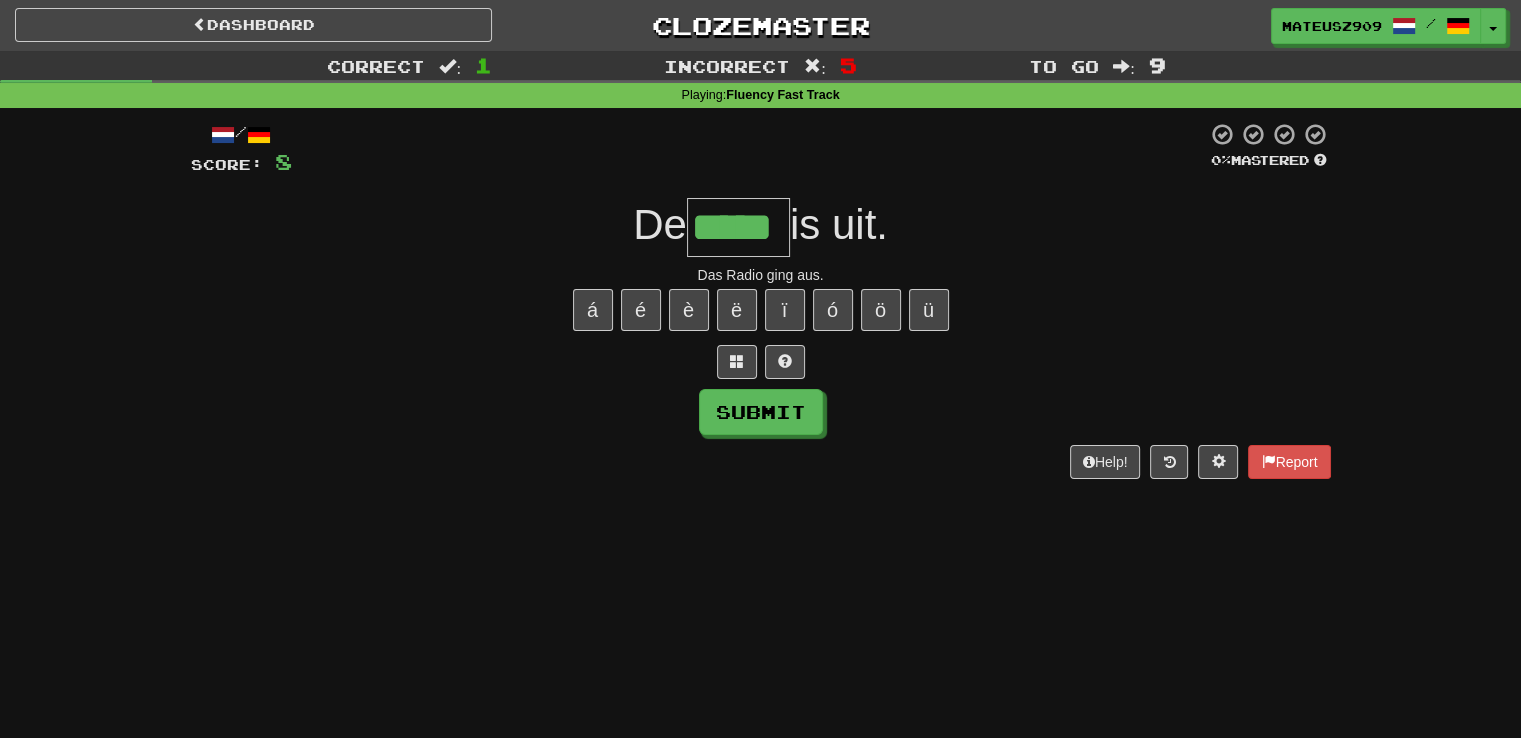 type on "*****" 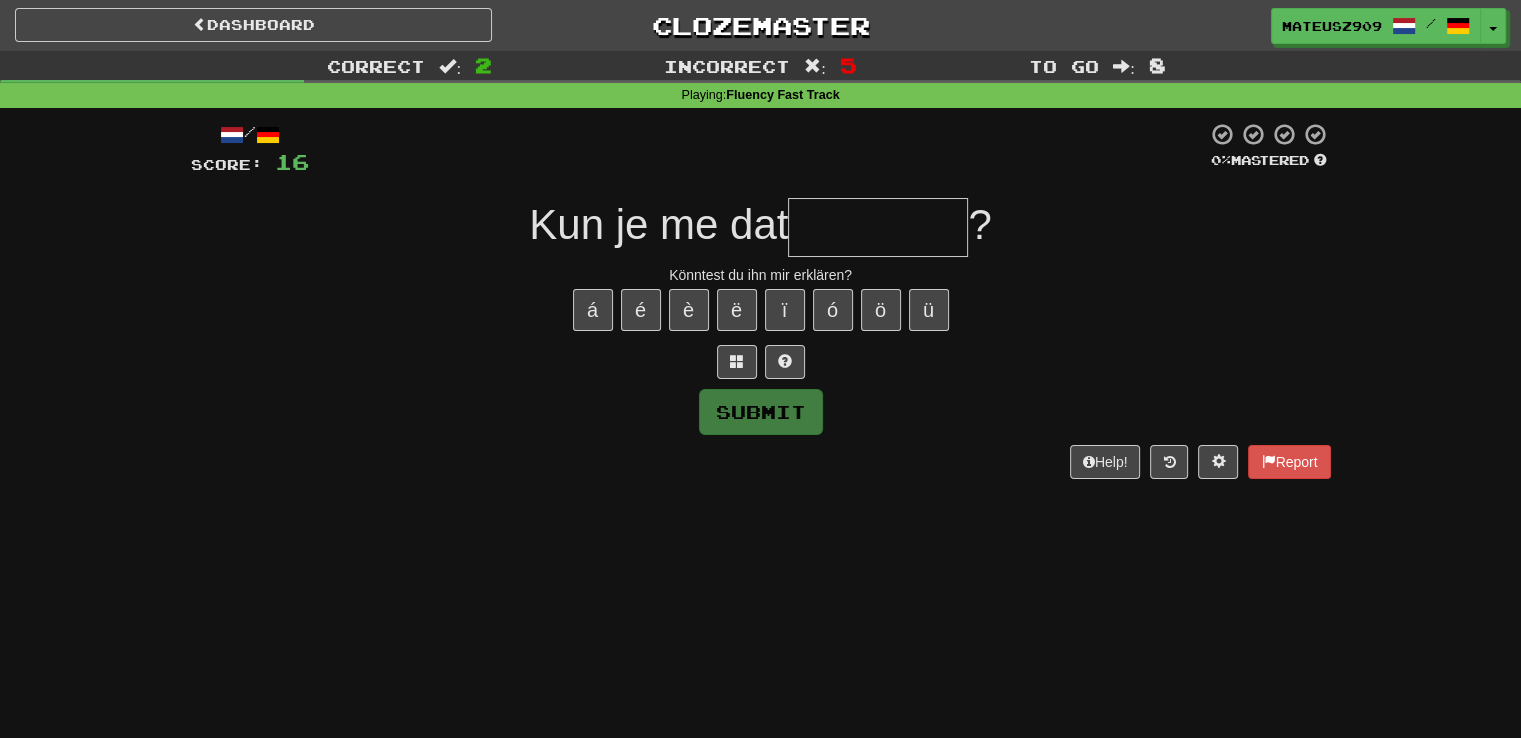 type on "*" 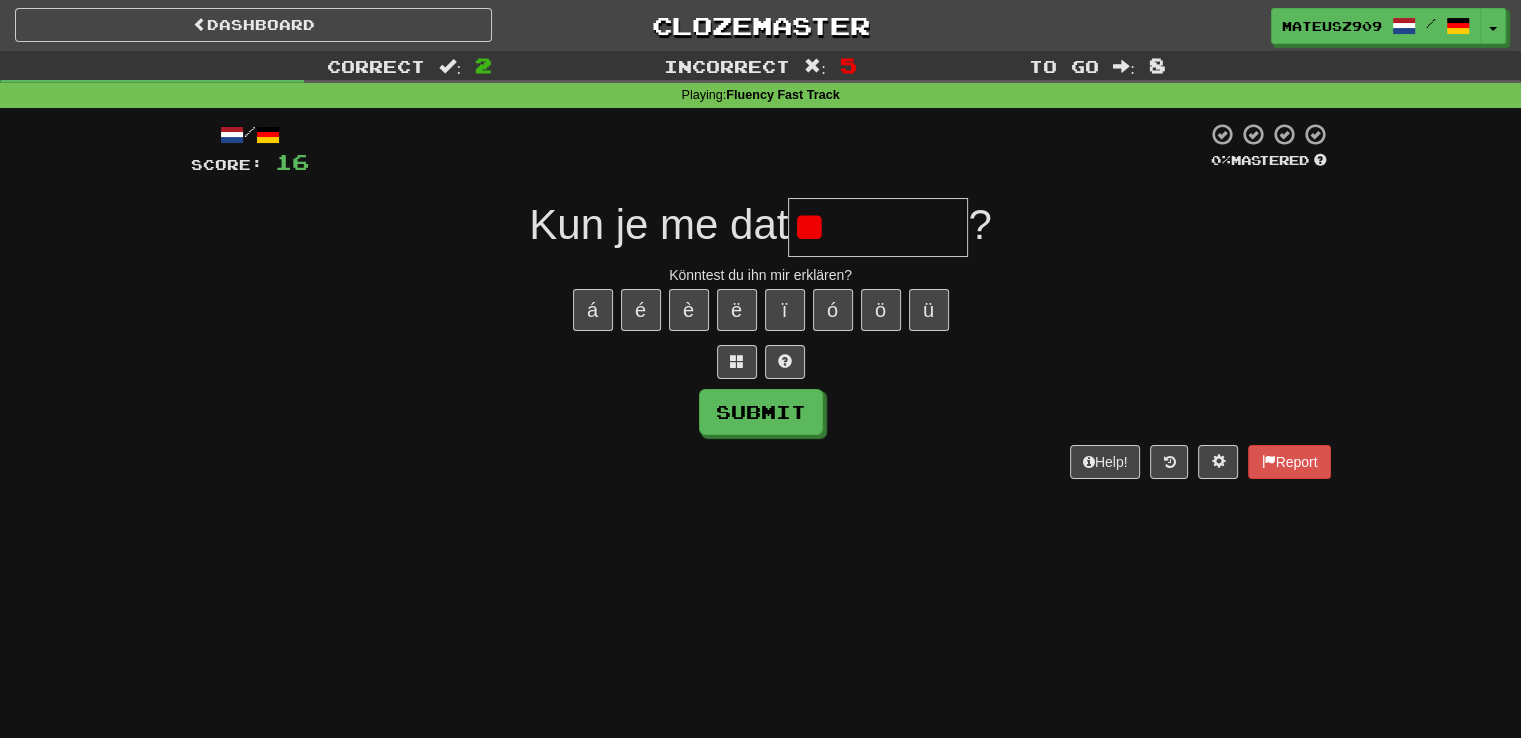 type on "*" 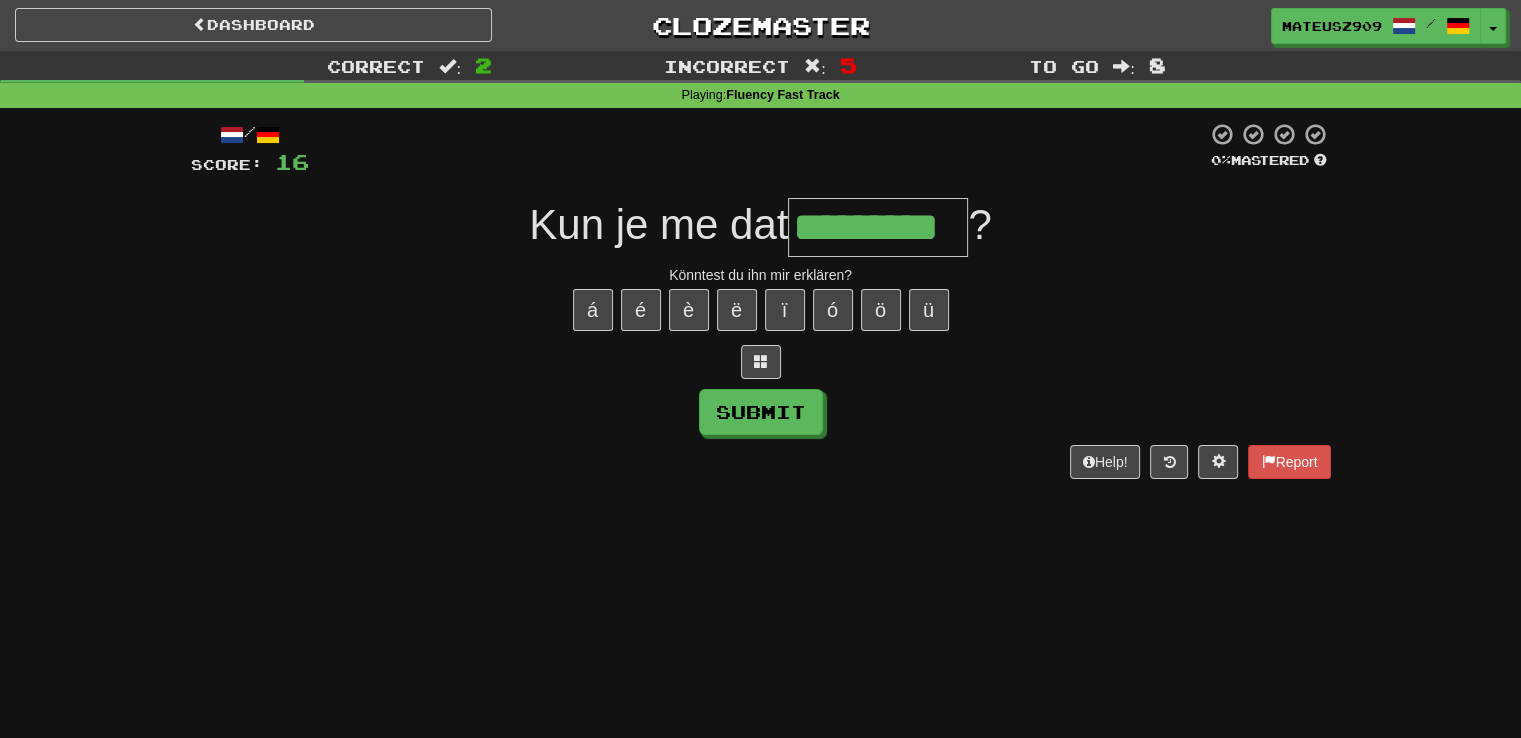 type on "*********" 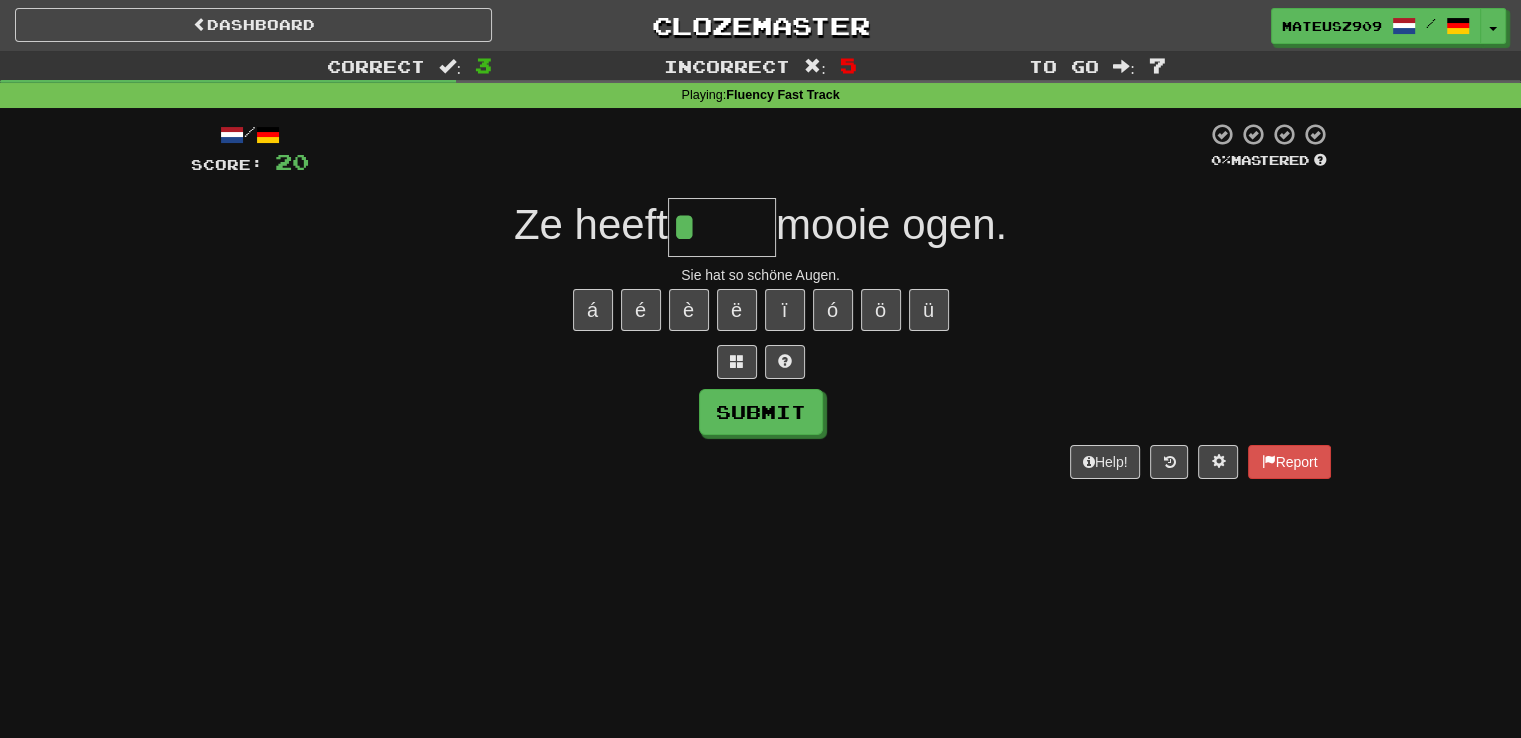 type on "*****" 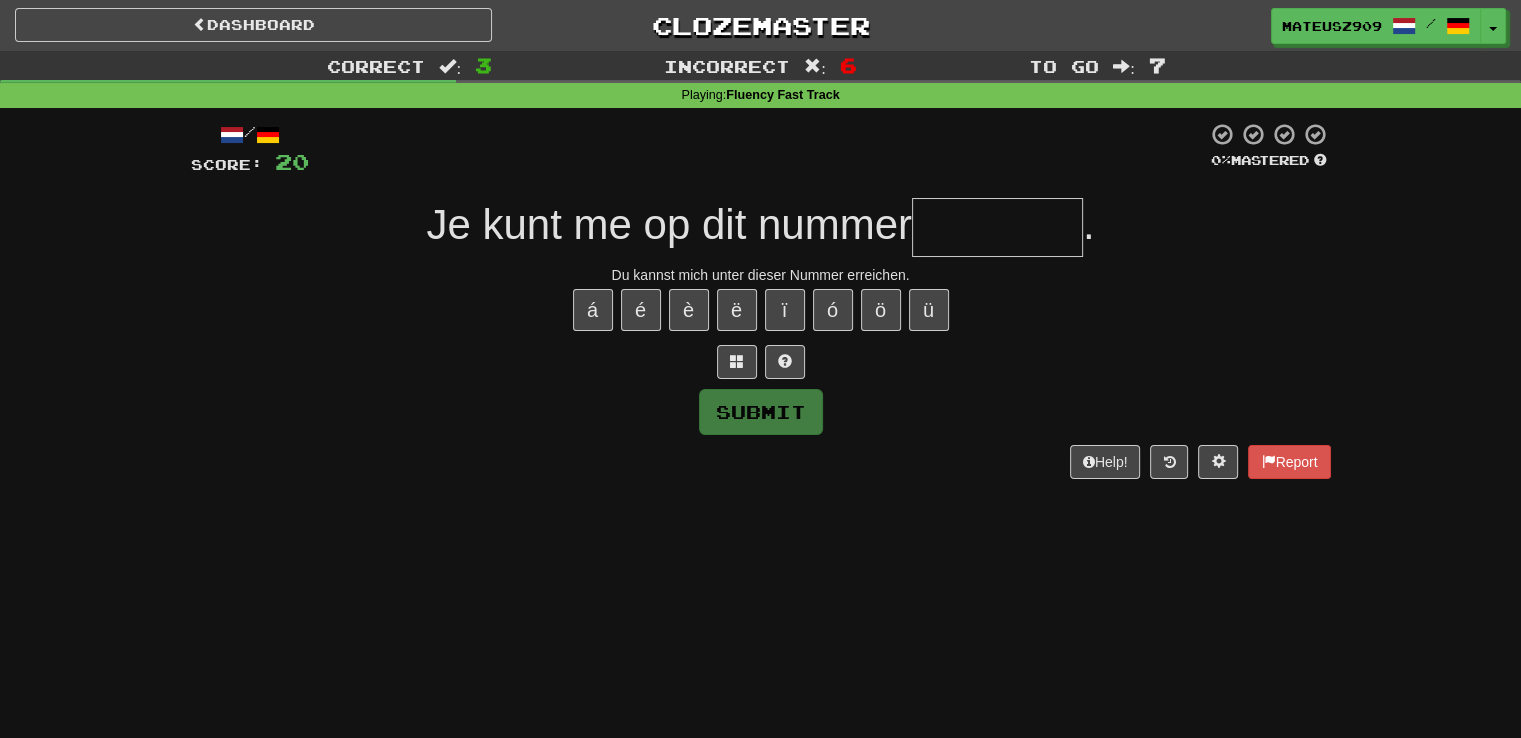 type on "*" 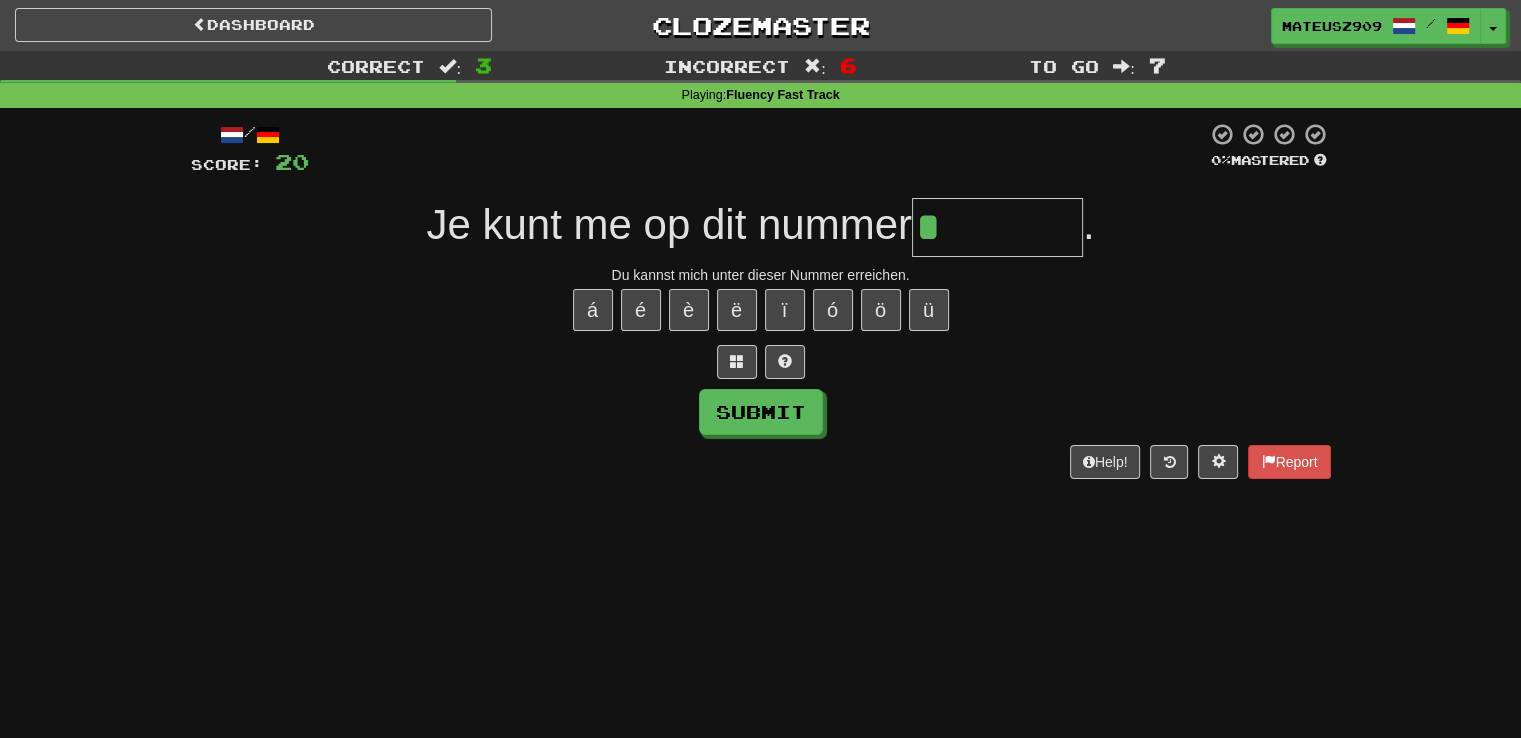 type on "********" 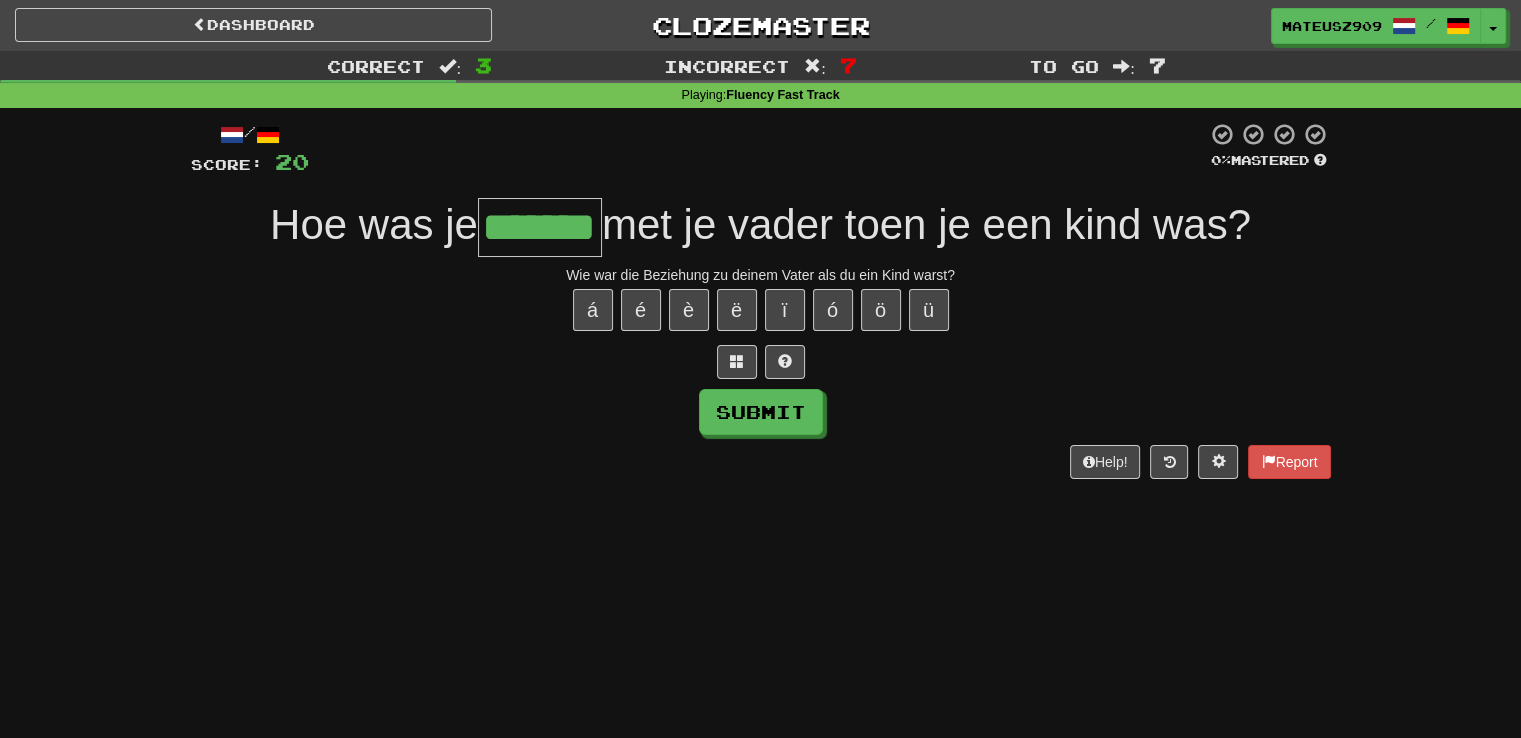 type on "*******" 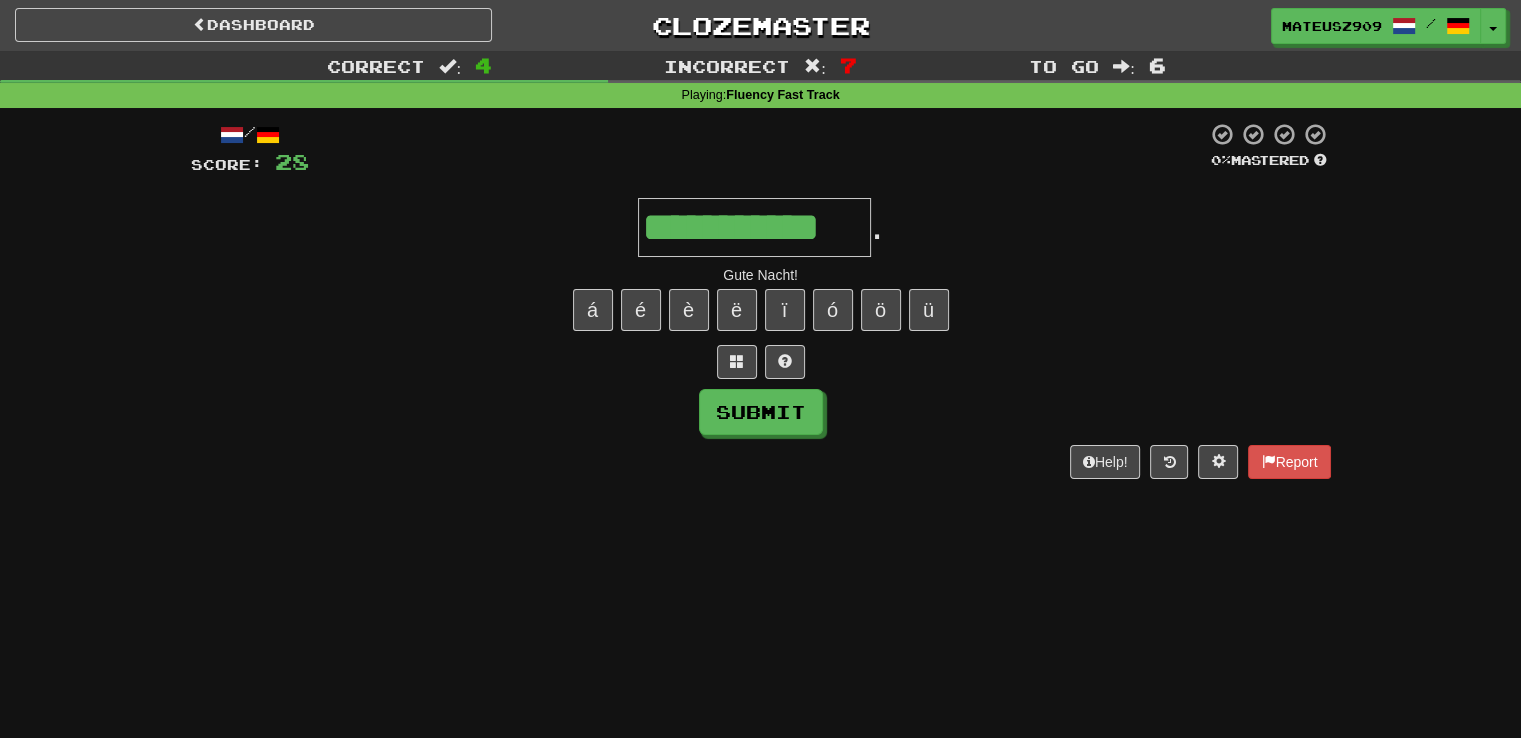 scroll, scrollTop: 0, scrollLeft: 3, axis: horizontal 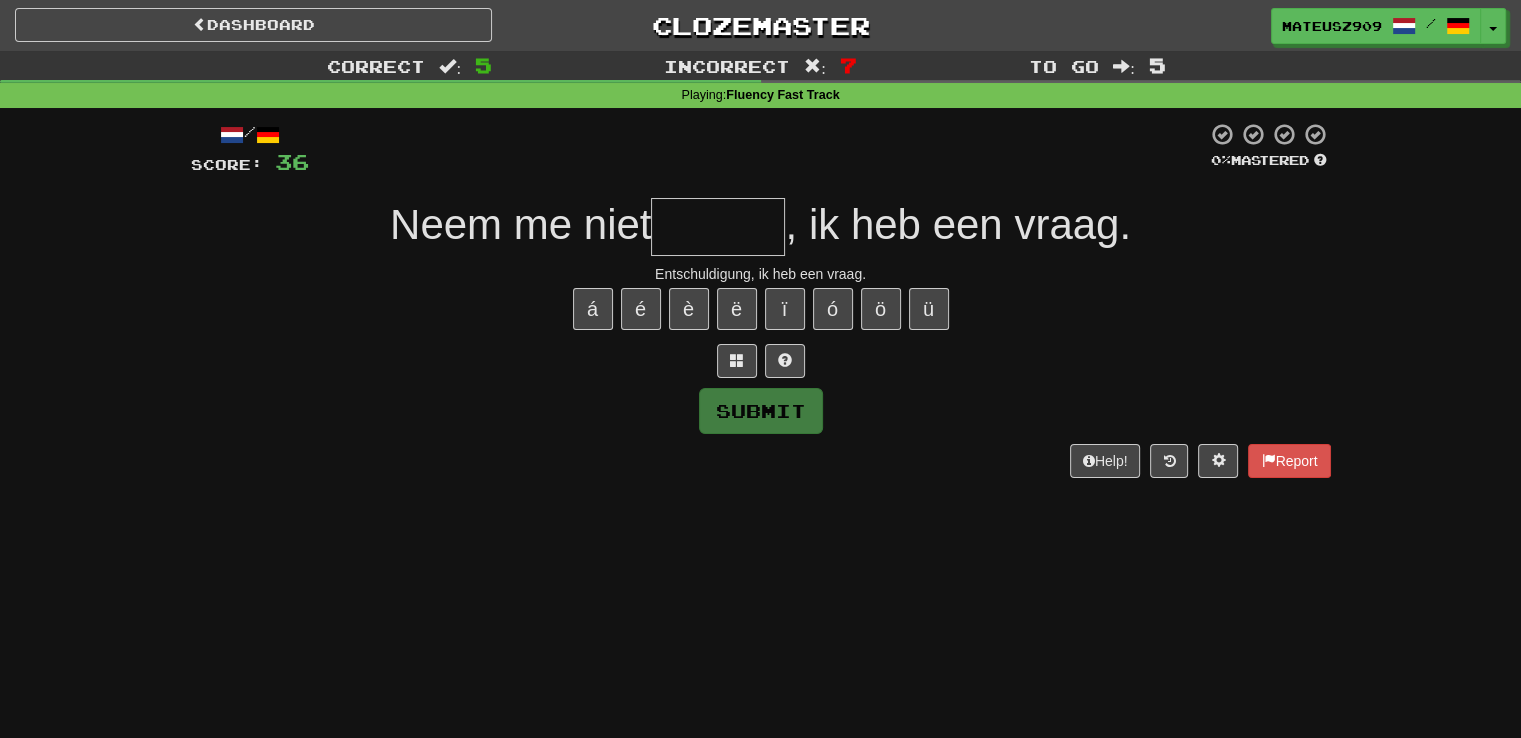 type on "*******" 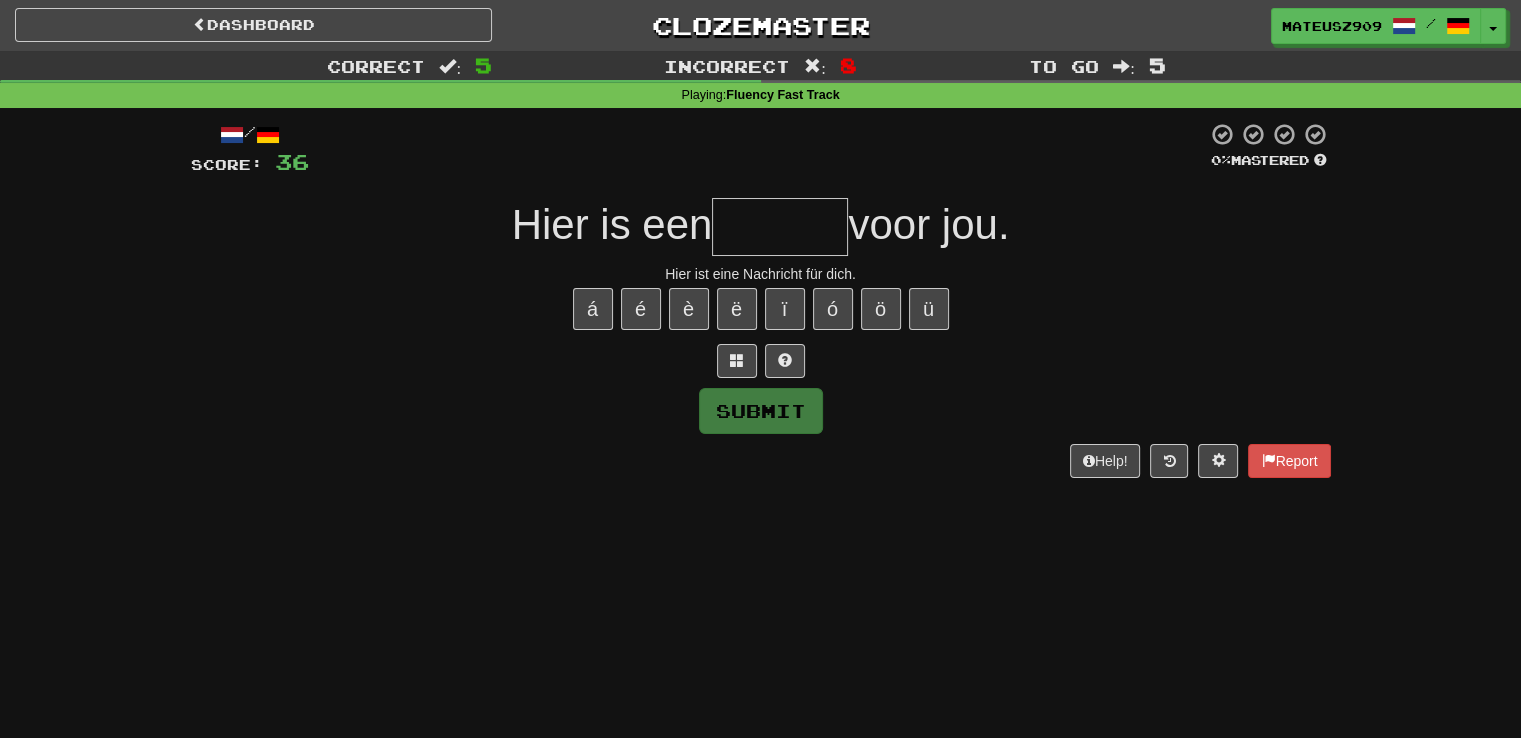 type on "*******" 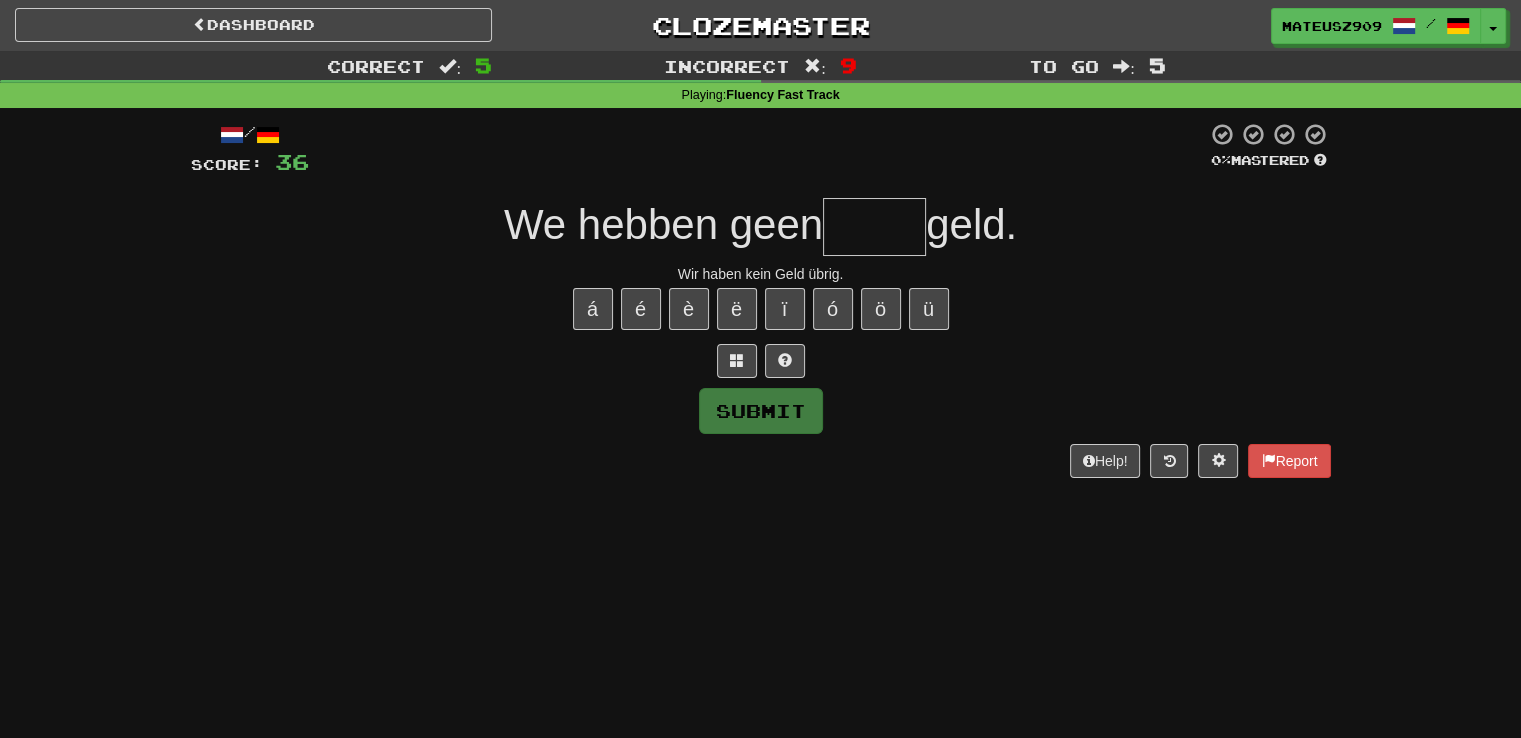 type on "*" 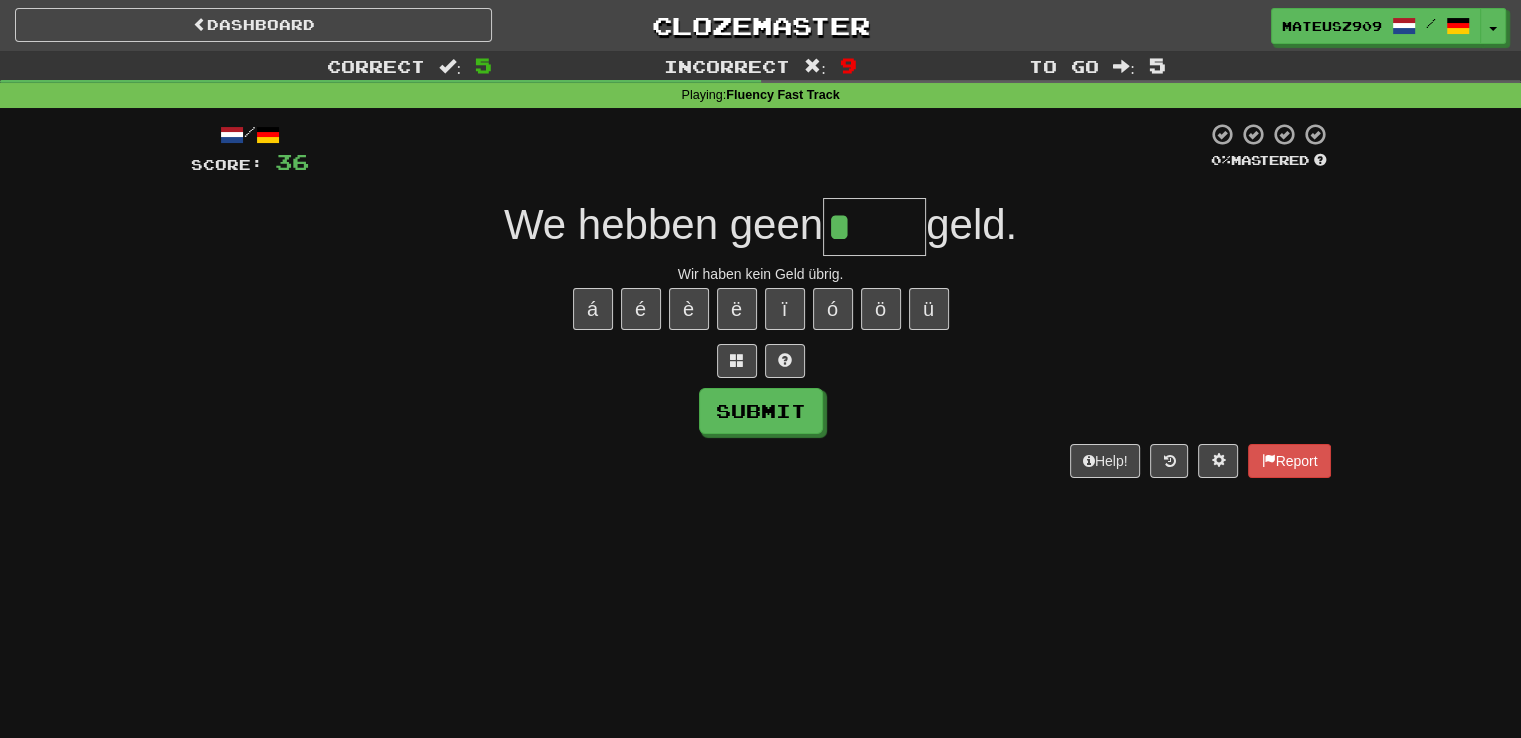 type on "*****" 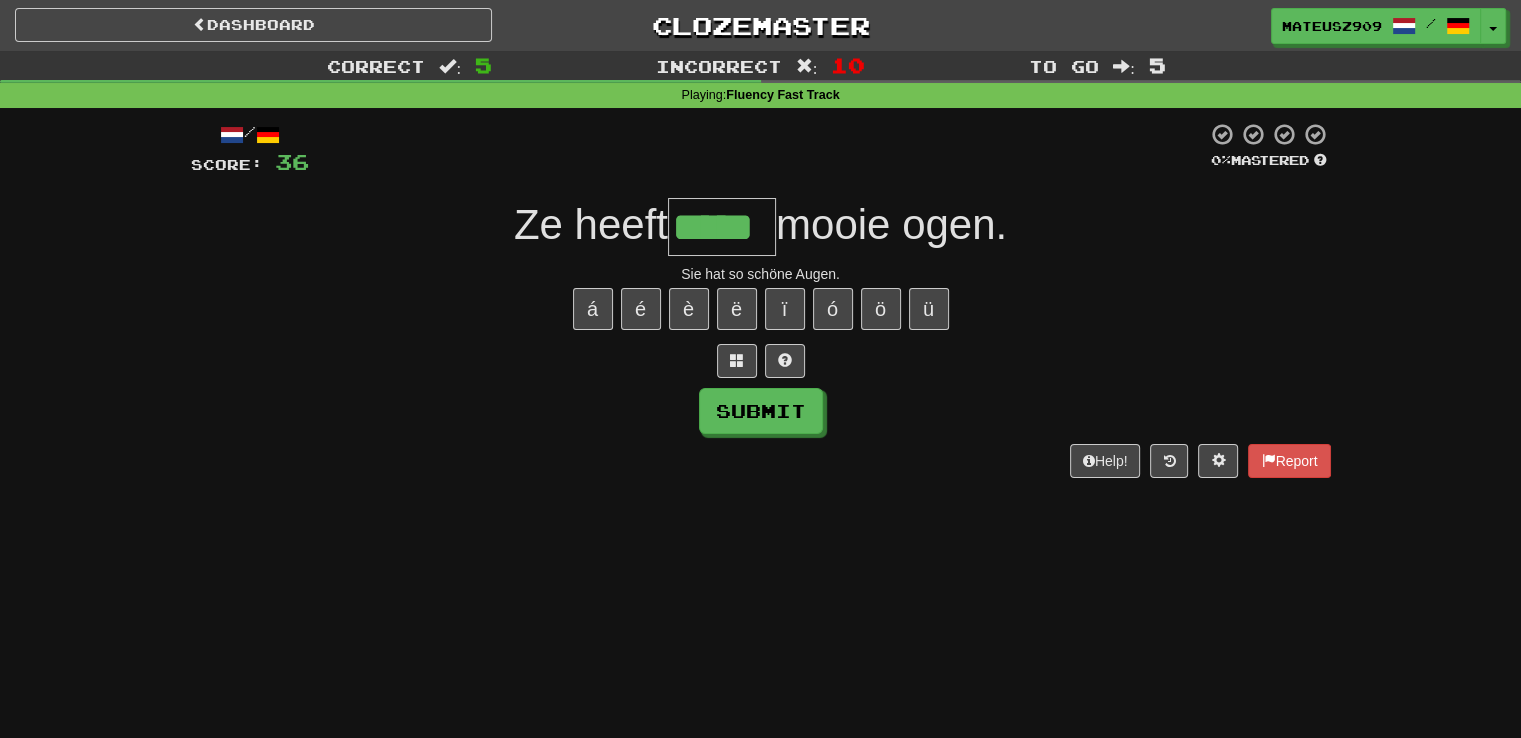 type on "*****" 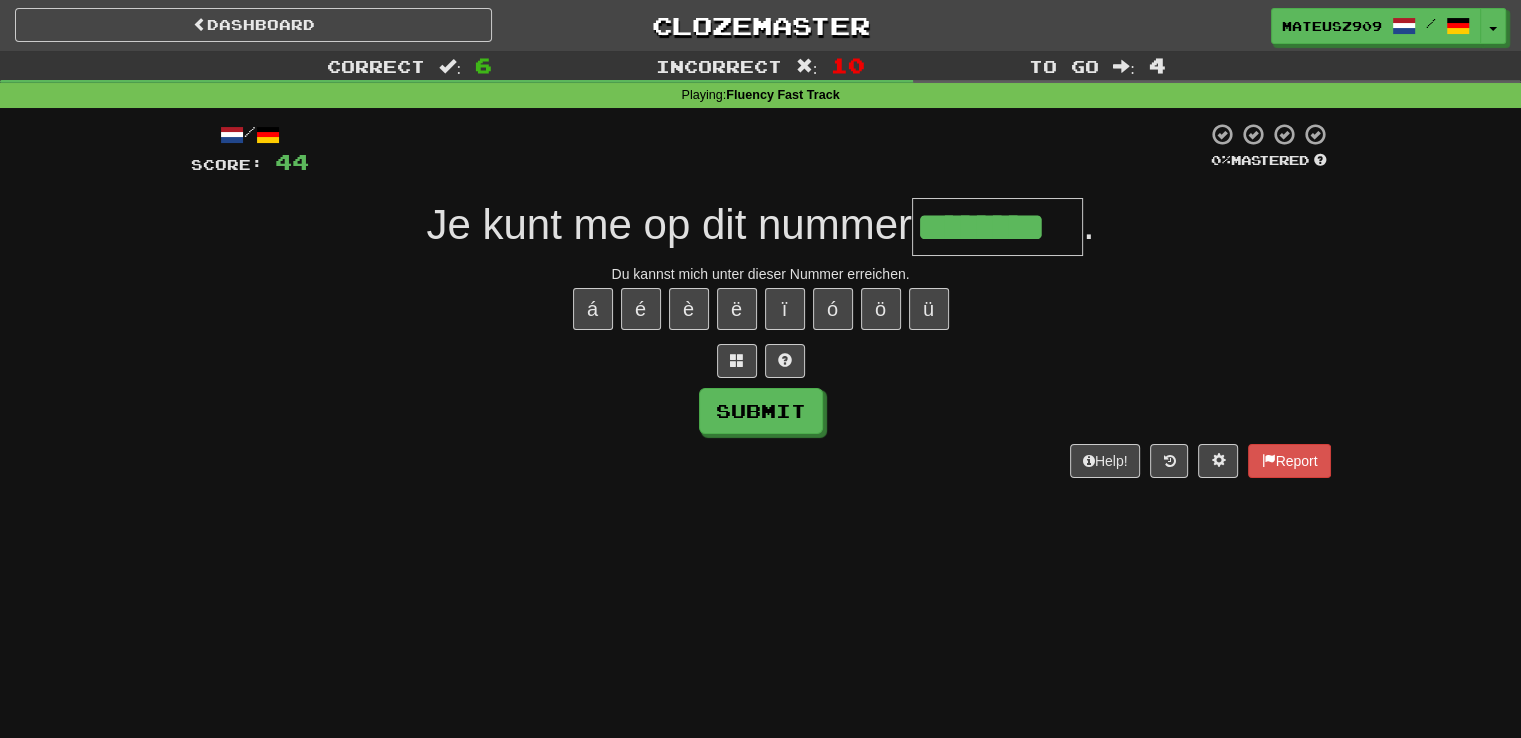 type on "********" 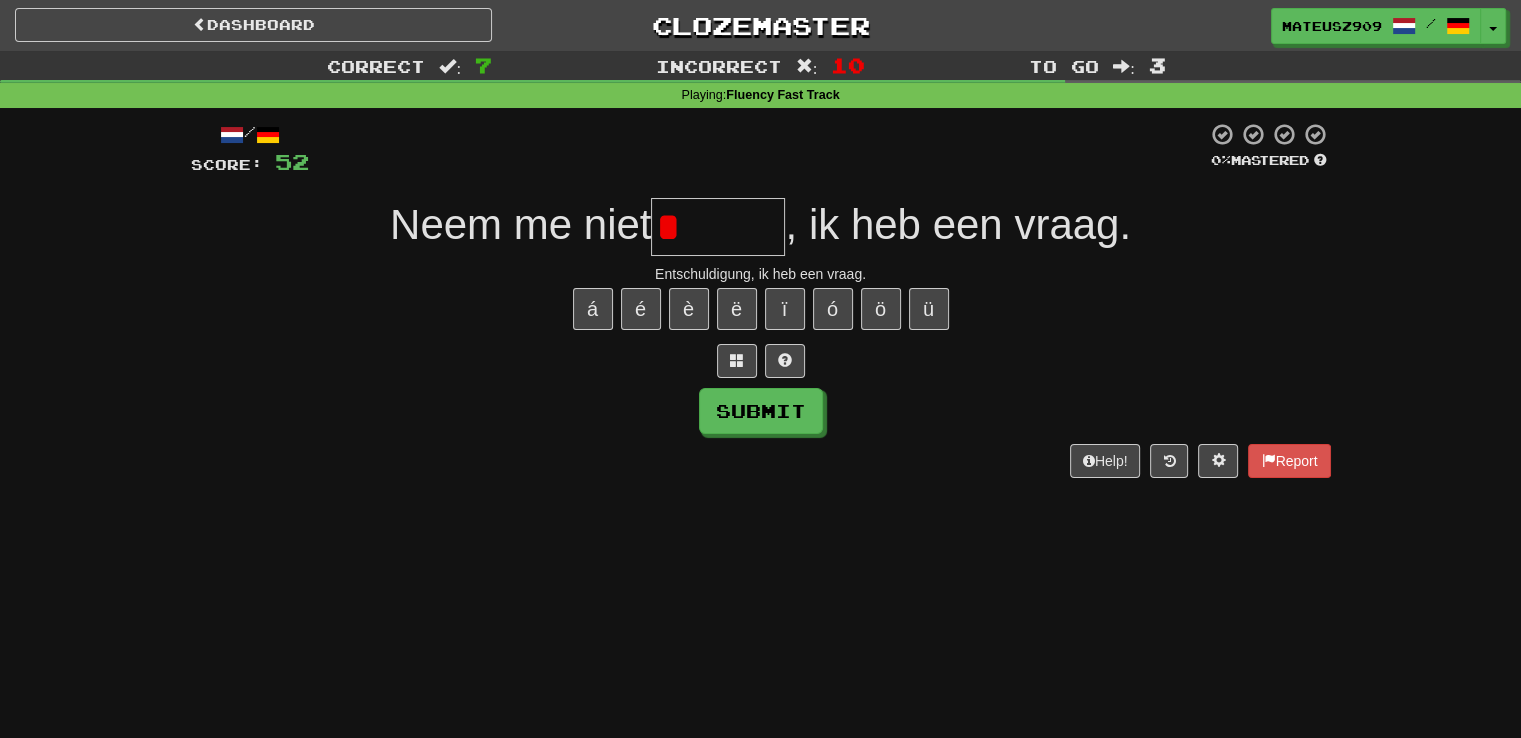 type on "*******" 